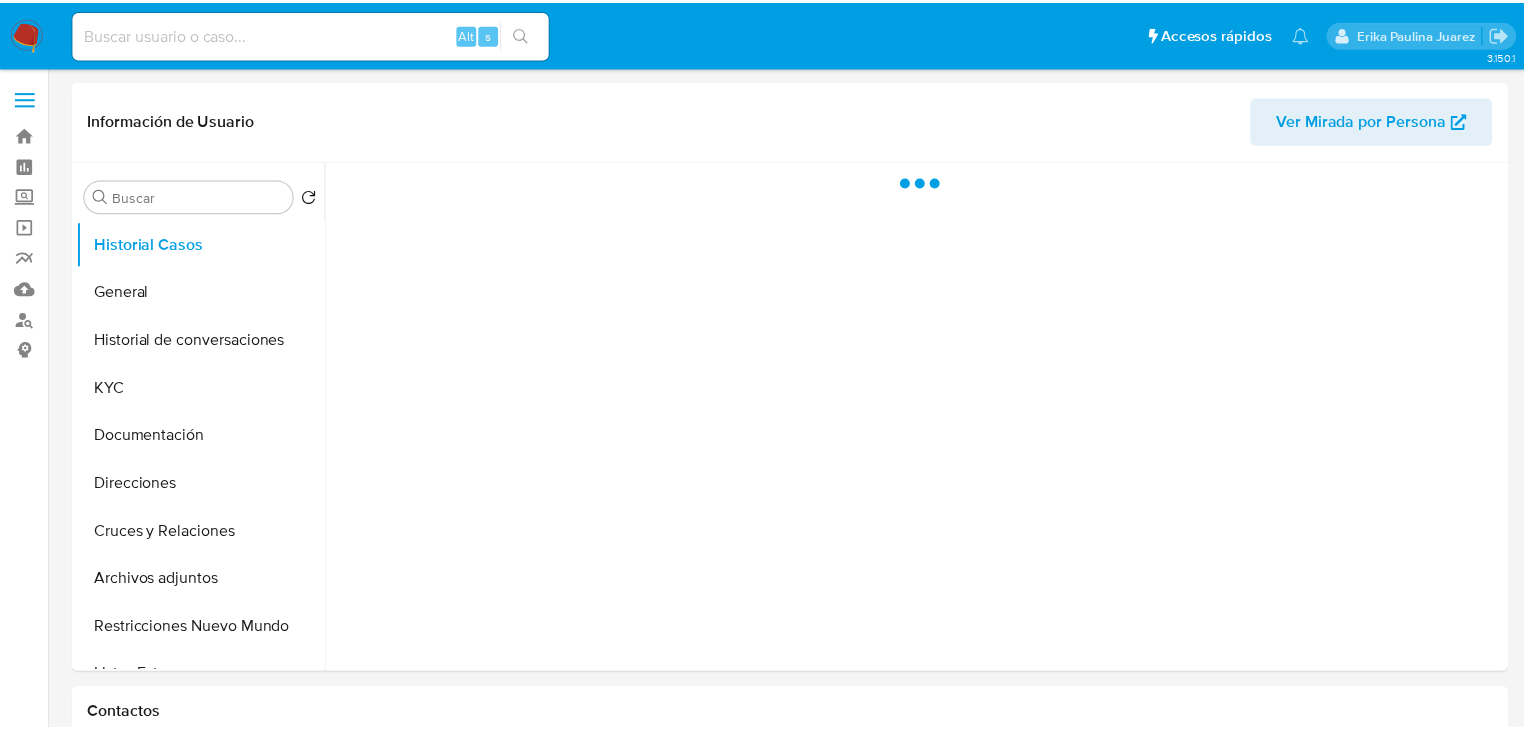 scroll, scrollTop: 0, scrollLeft: 0, axis: both 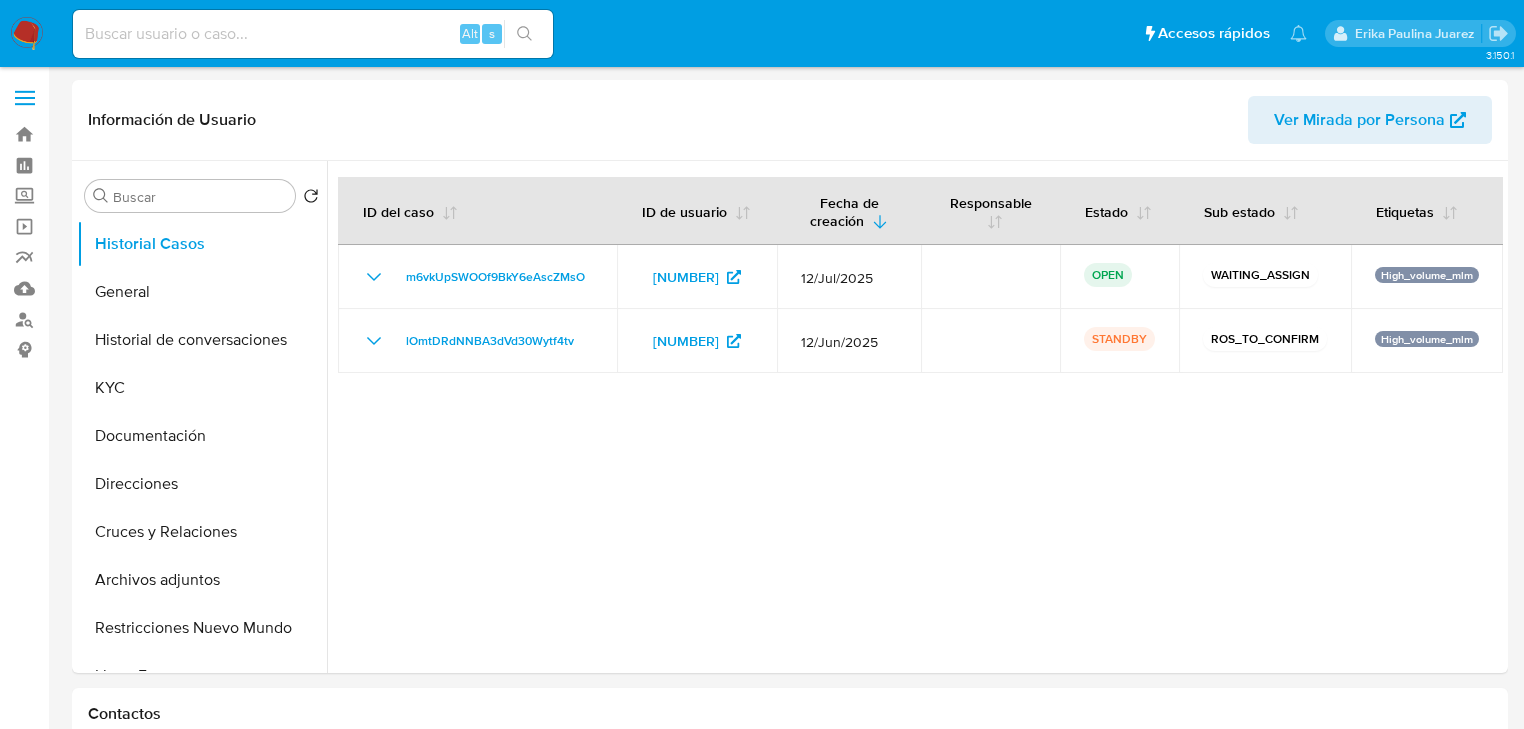 select on "10" 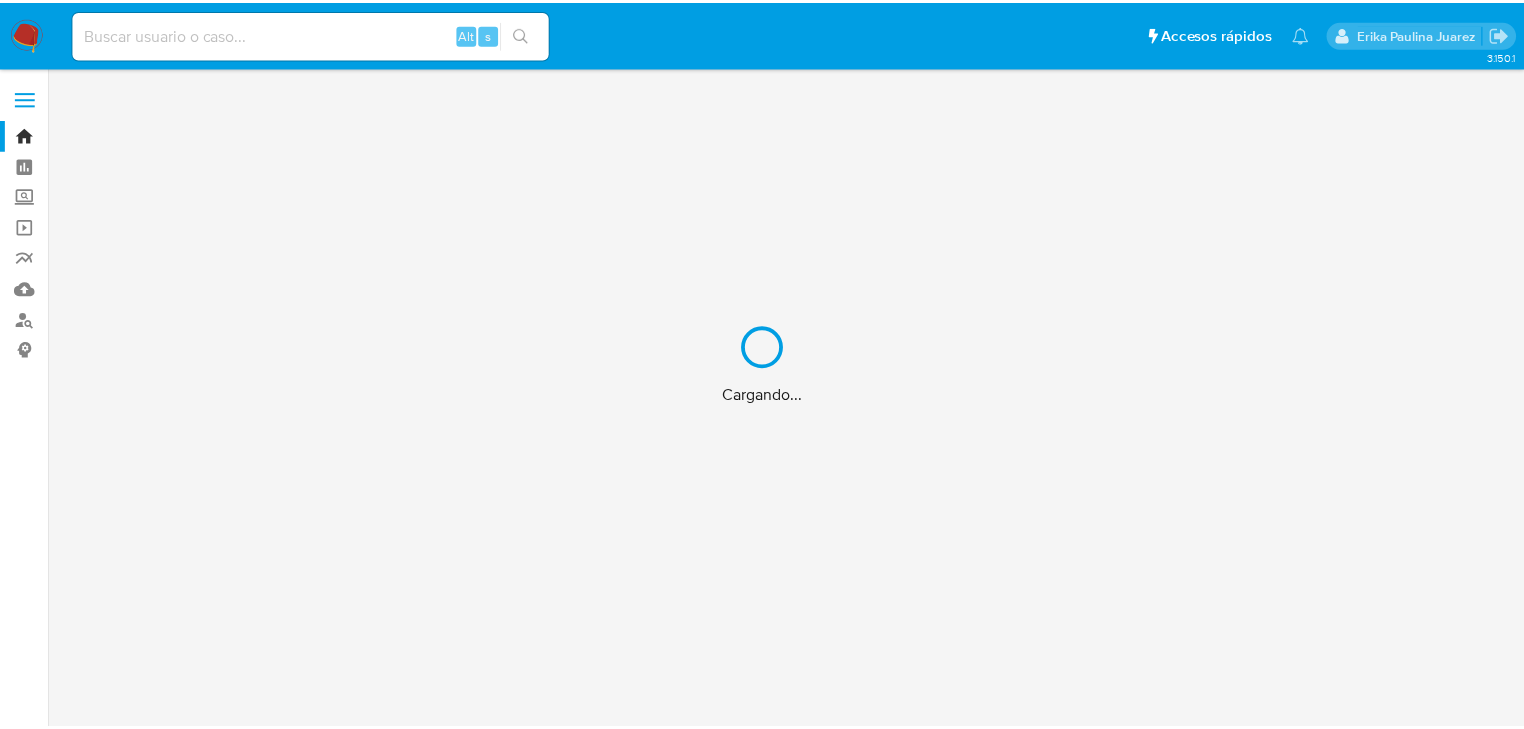 scroll, scrollTop: 0, scrollLeft: 0, axis: both 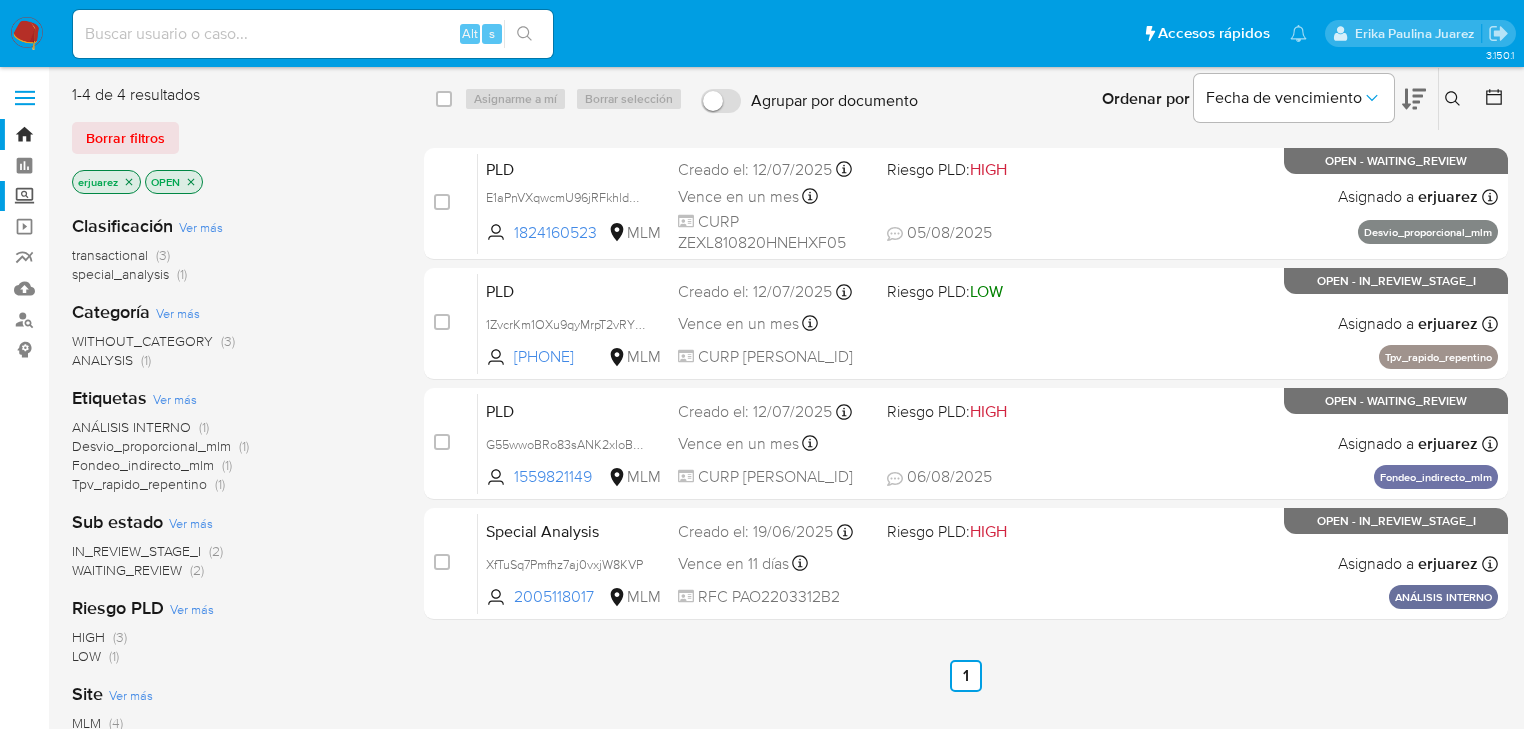 click on "Screening" at bounding box center [119, 196] 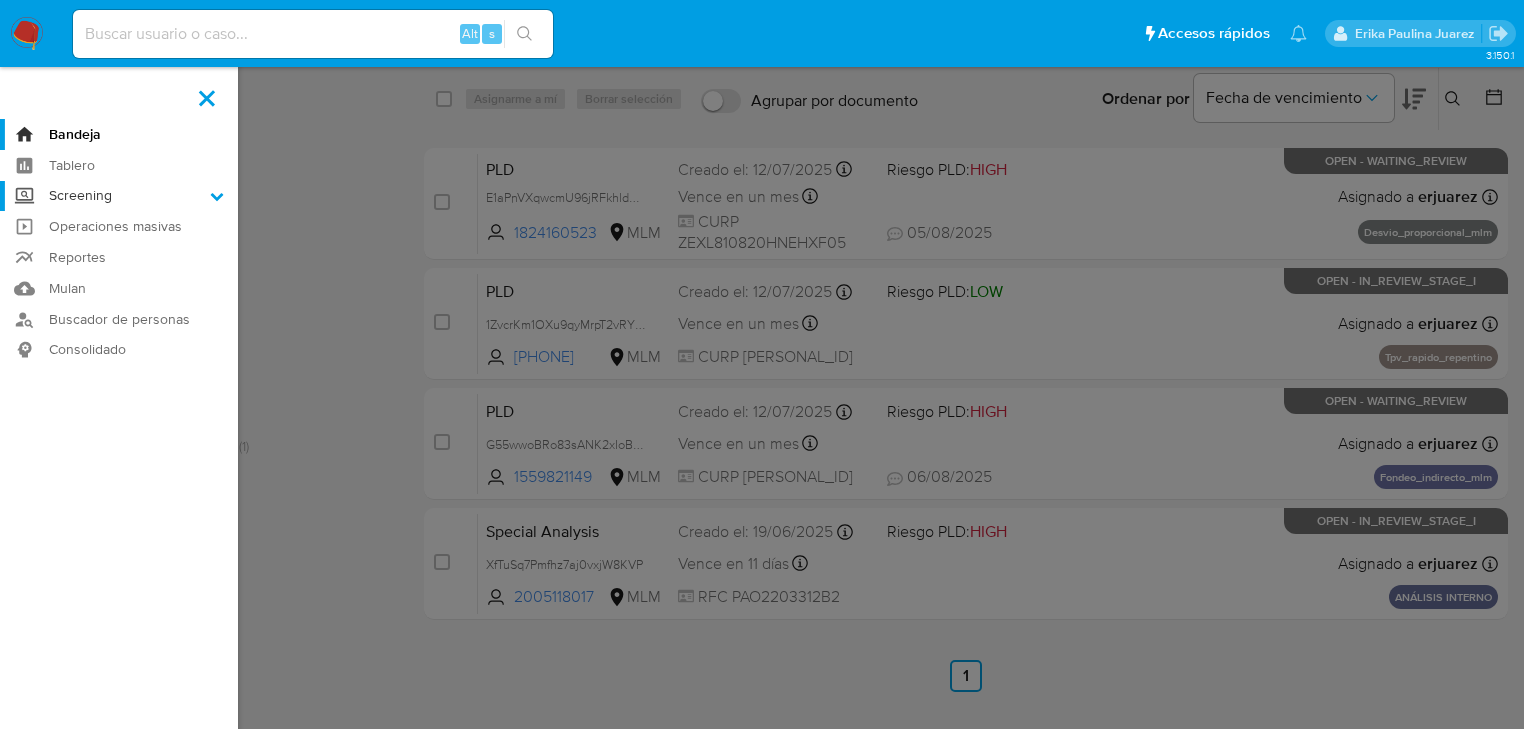 click on "Screening" at bounding box center [0, 0] 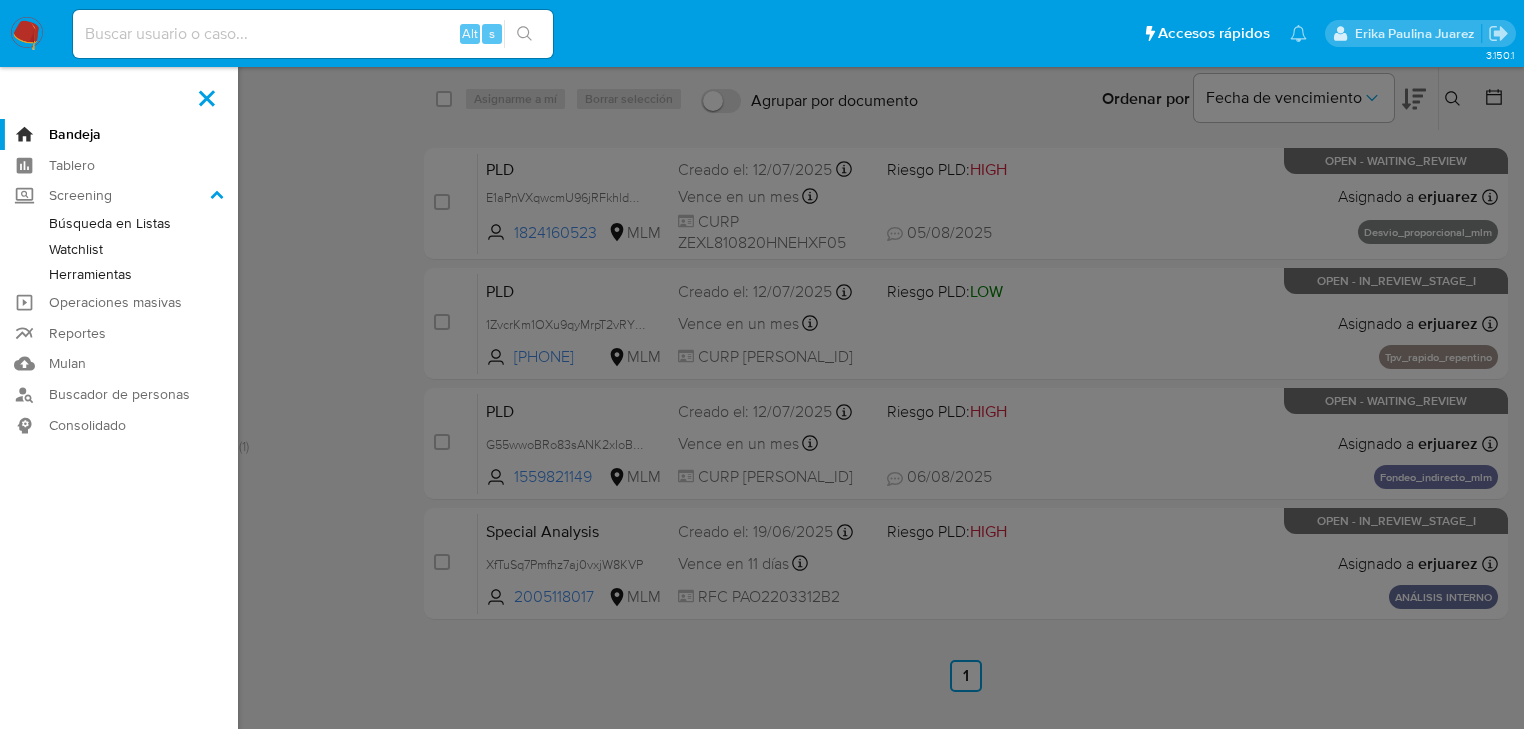 click on "Herramientas" at bounding box center (119, 274) 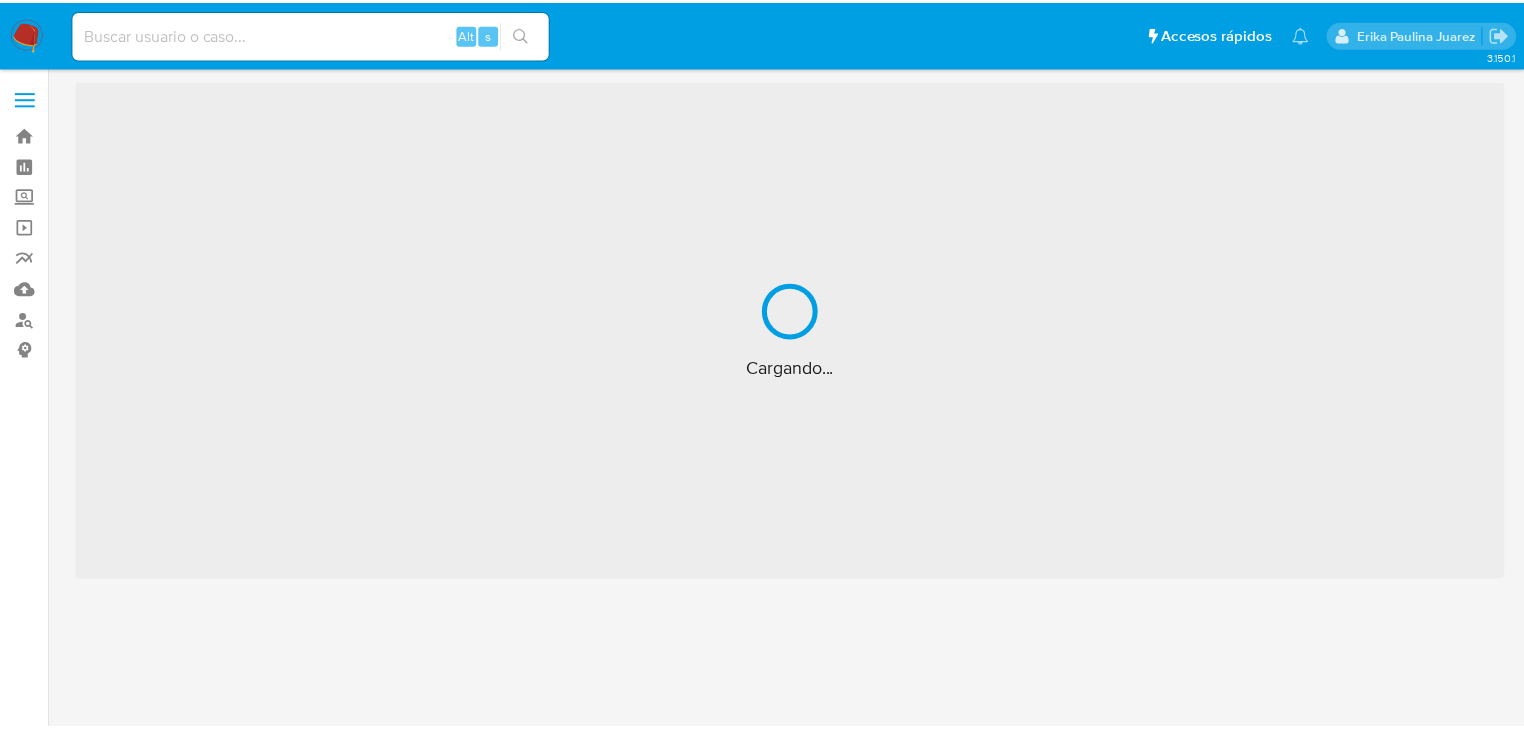 scroll, scrollTop: 0, scrollLeft: 0, axis: both 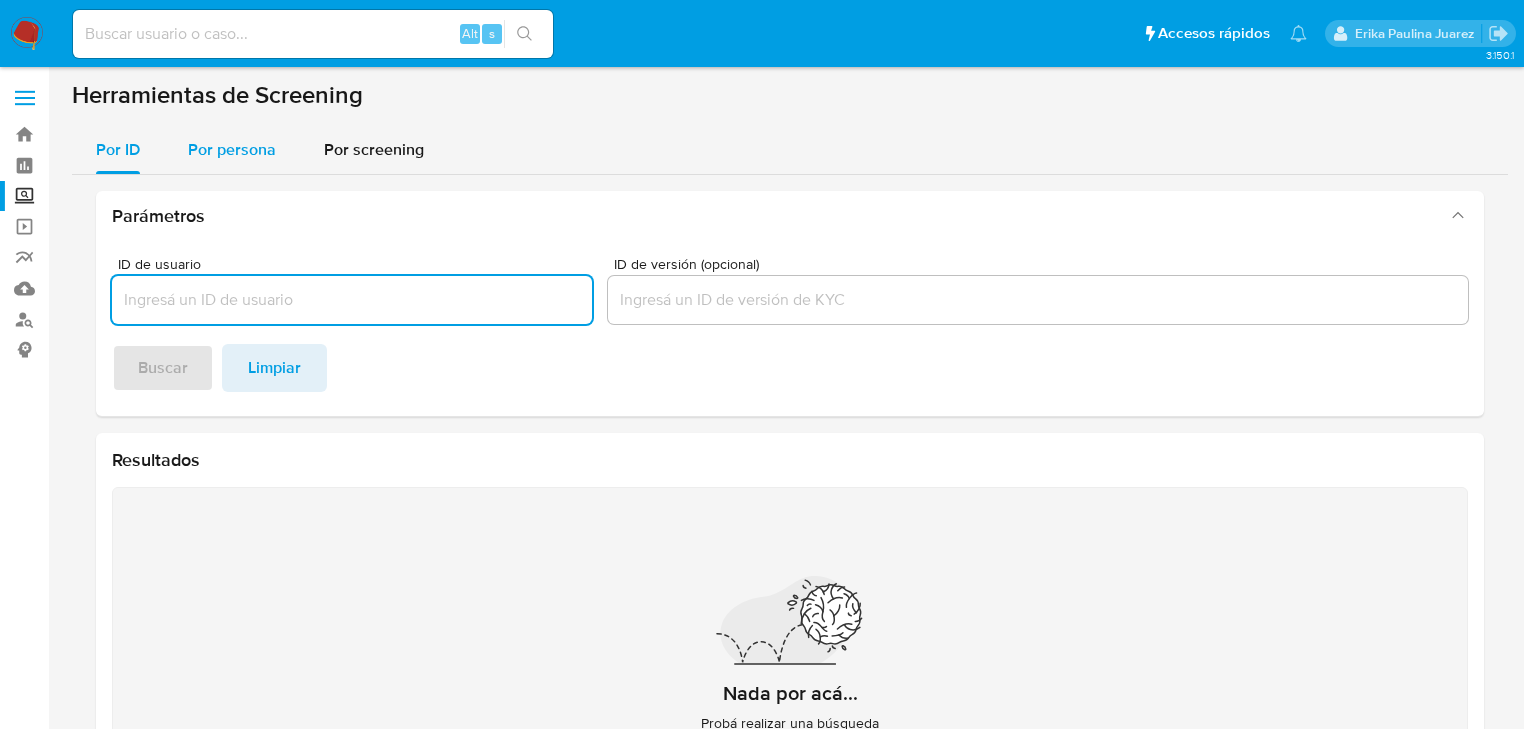 click on "Por persona" at bounding box center [232, 149] 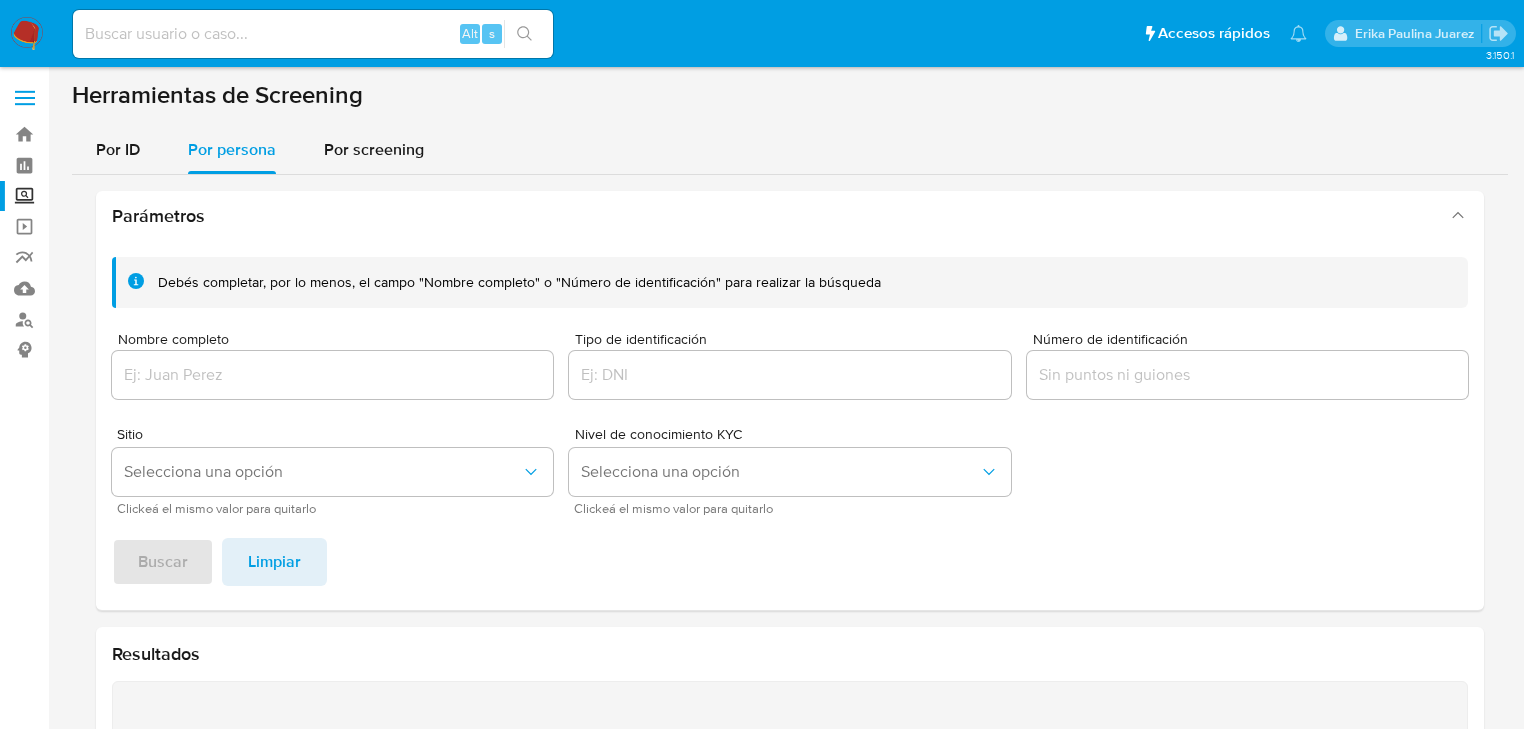 click at bounding box center [332, 375] 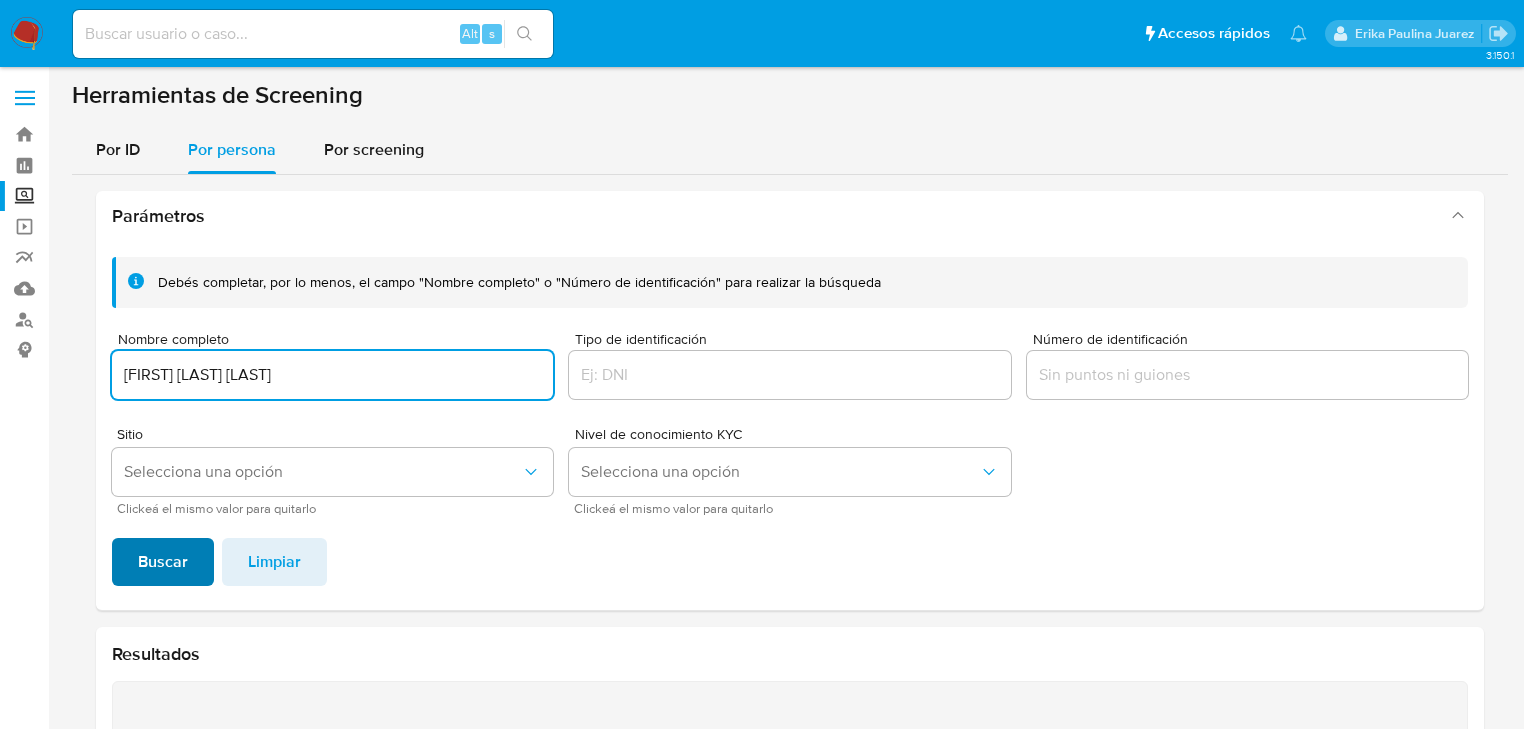 type on "[FIRST] [LAST] [LAST]" 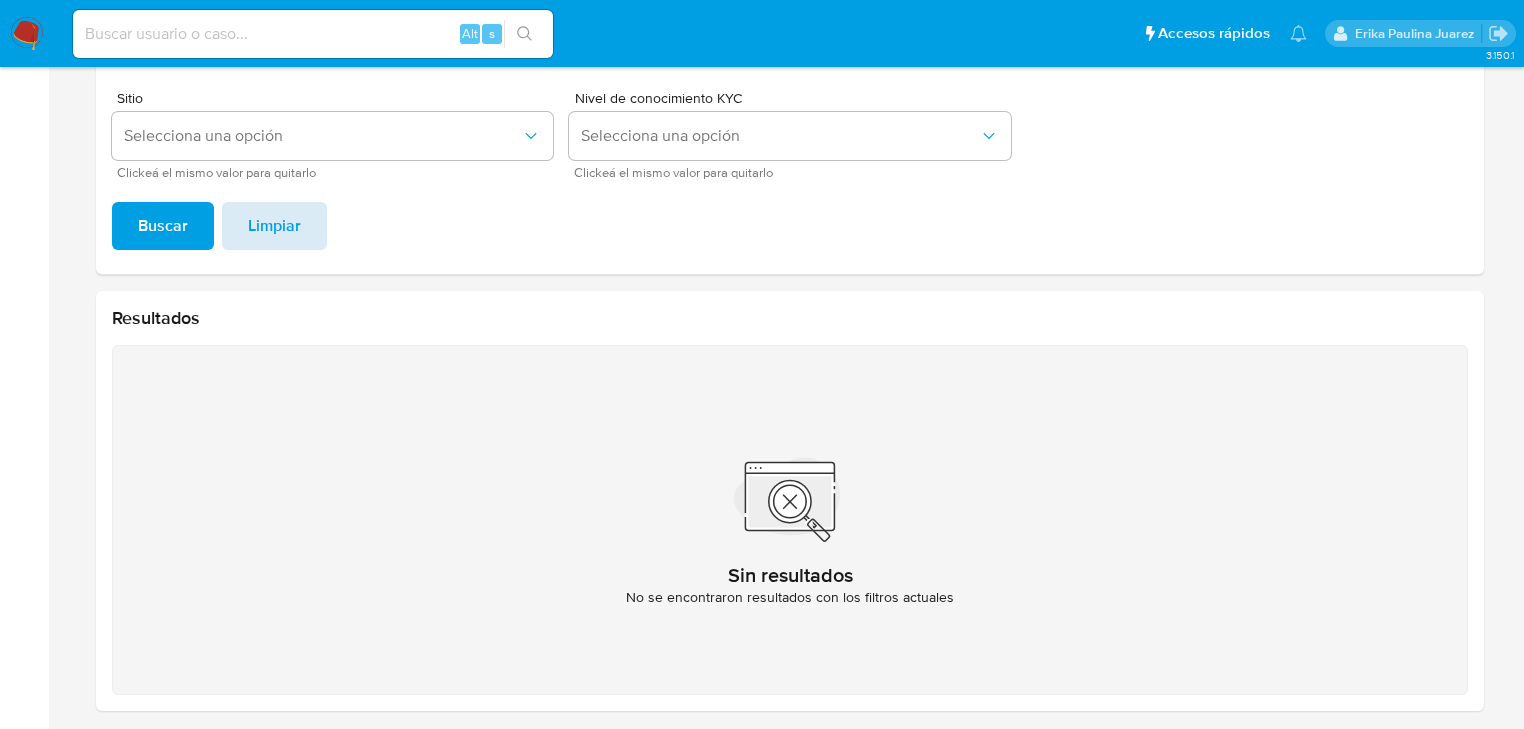 scroll, scrollTop: 186, scrollLeft: 0, axis: vertical 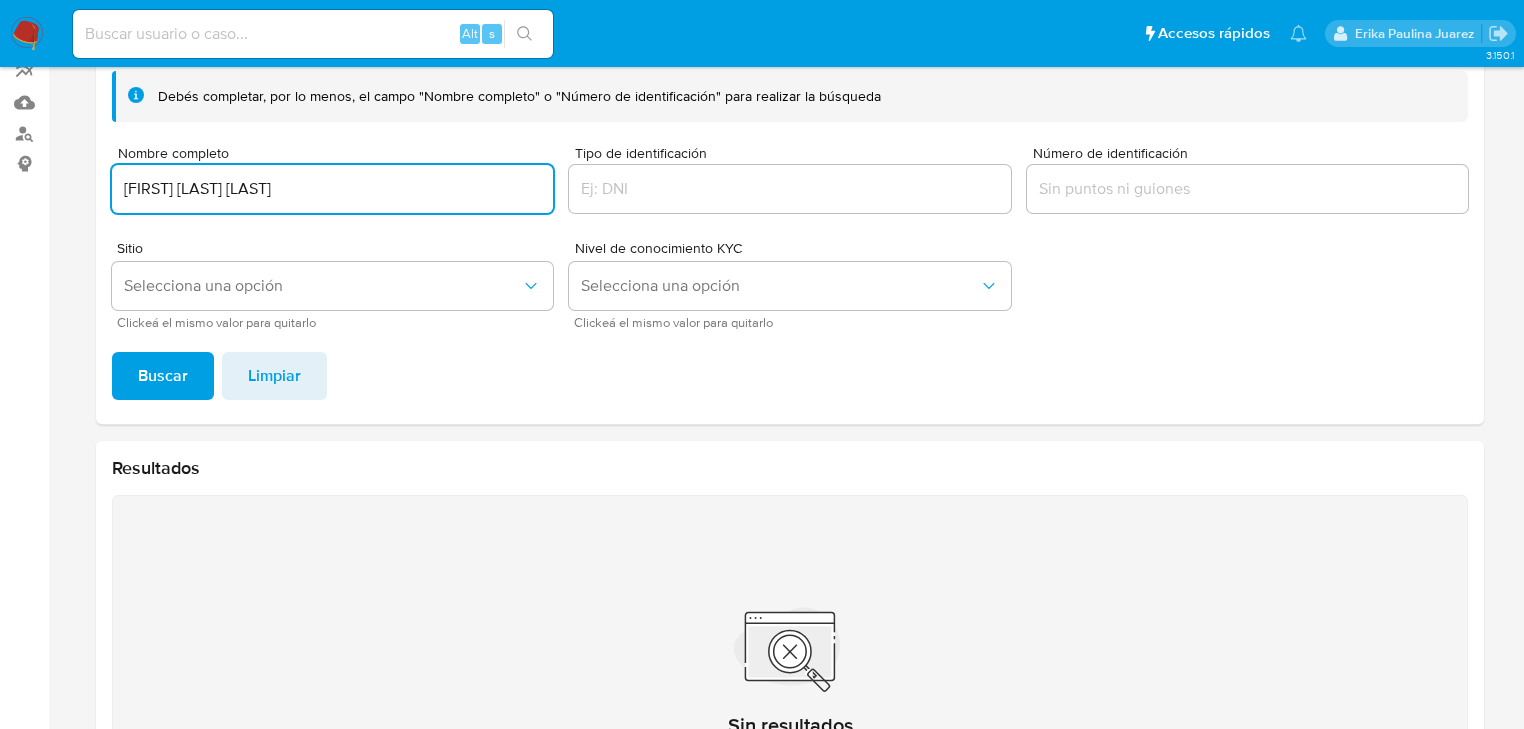 drag, startPoint x: 390, startPoint y: 190, endPoint x: -188, endPoint y: 183, distance: 578.04236 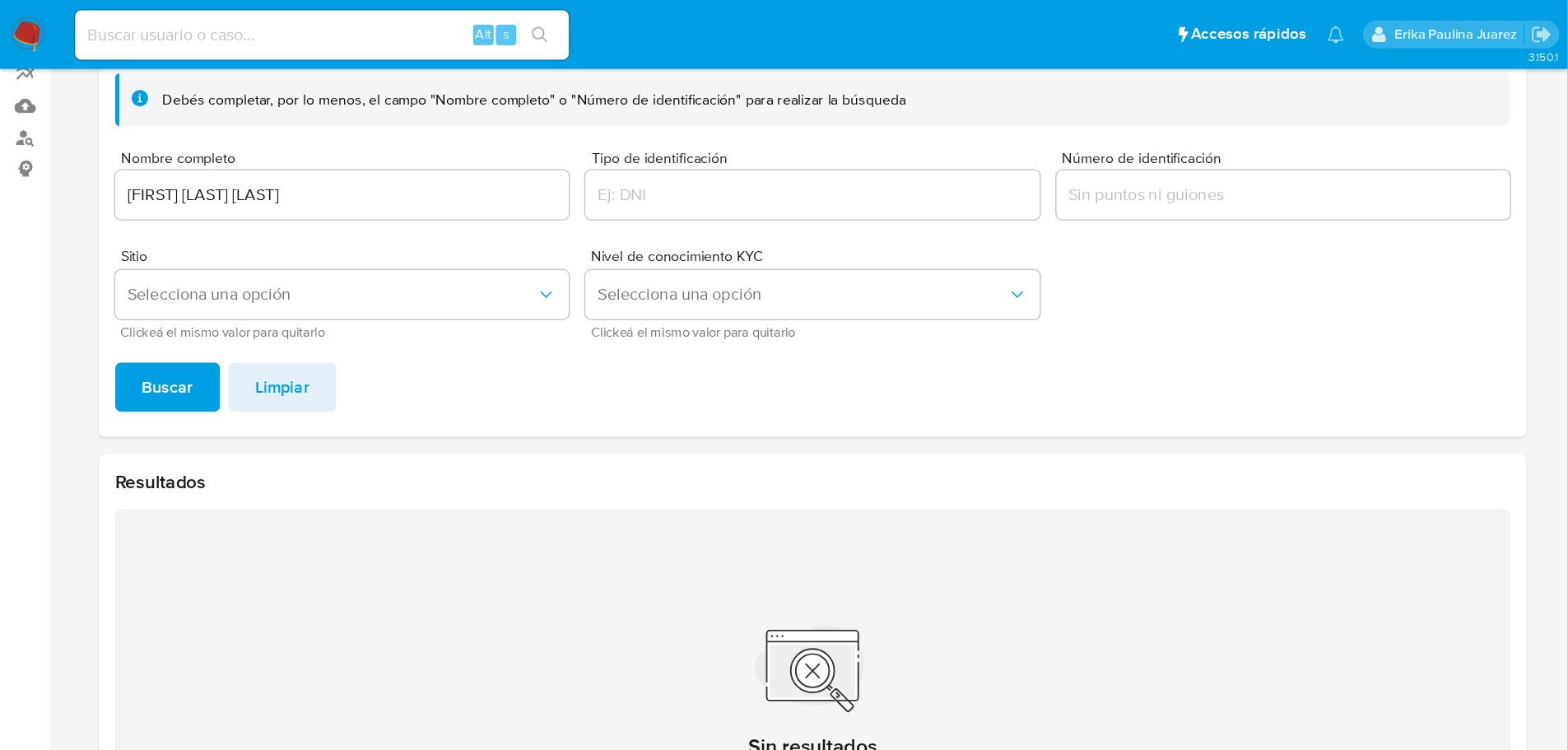 scroll, scrollTop: 136, scrollLeft: 0, axis: vertical 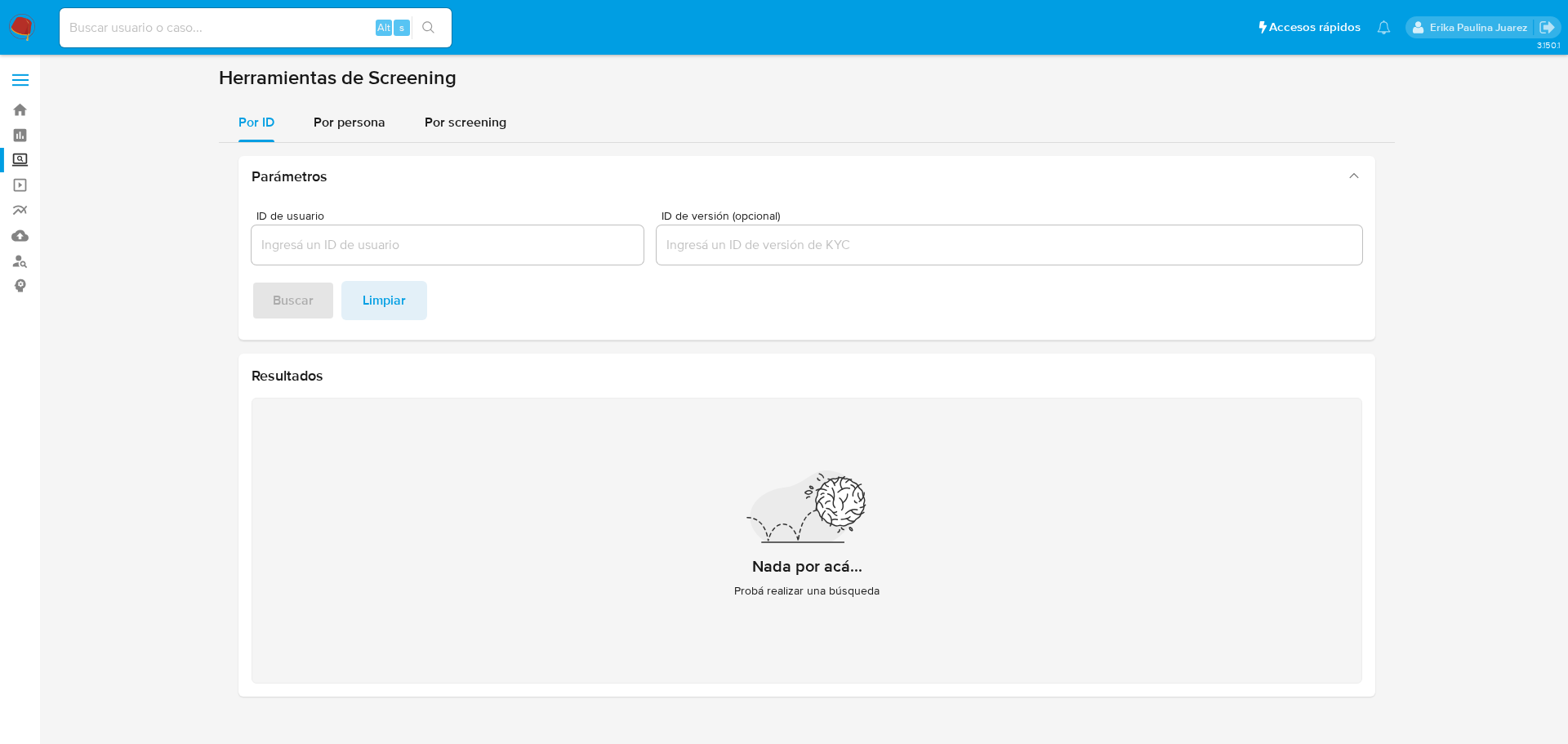 click on "Nada por acá... Probá realizar una búsqueda" at bounding box center [807, 541] 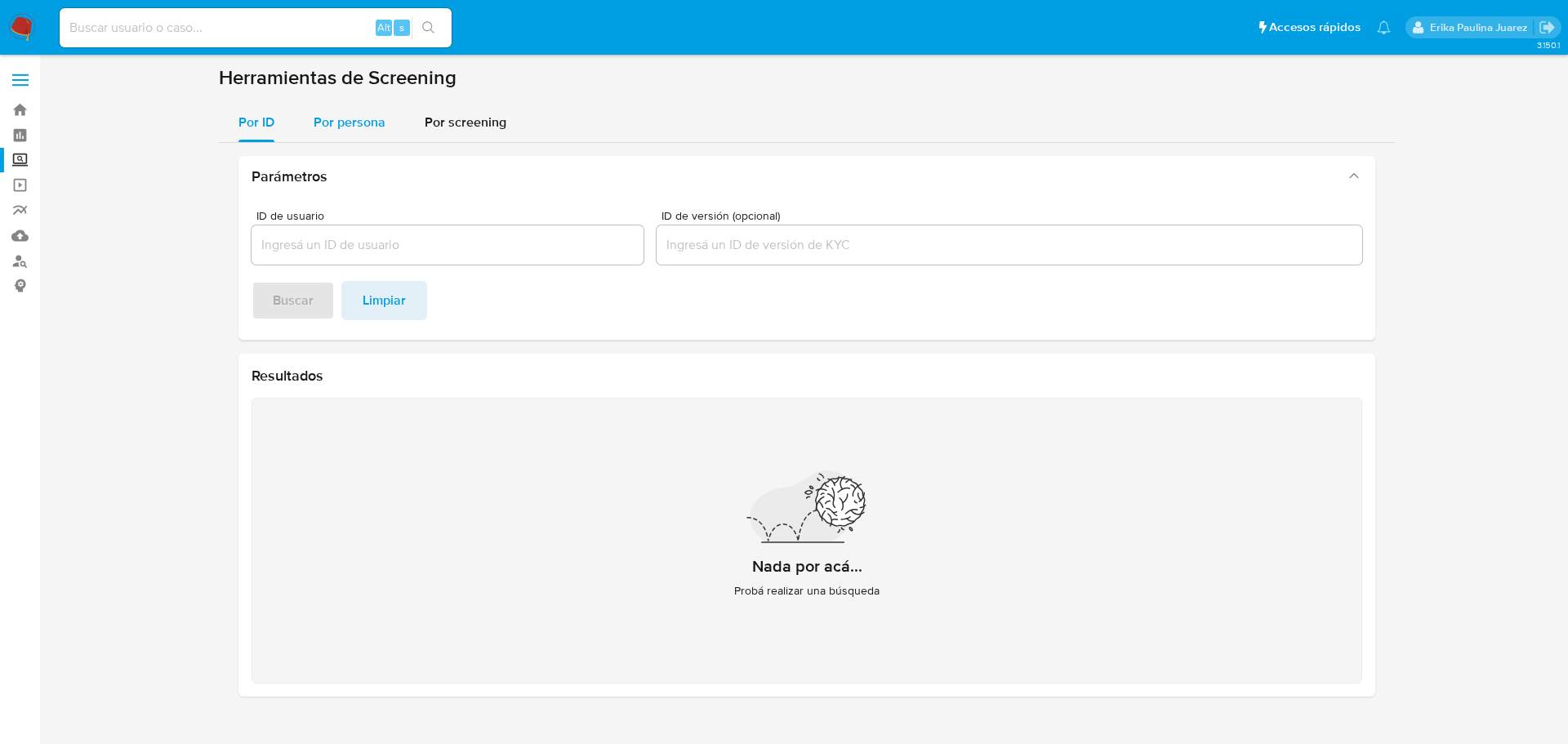 click on "Por persona" at bounding box center (350, 122) 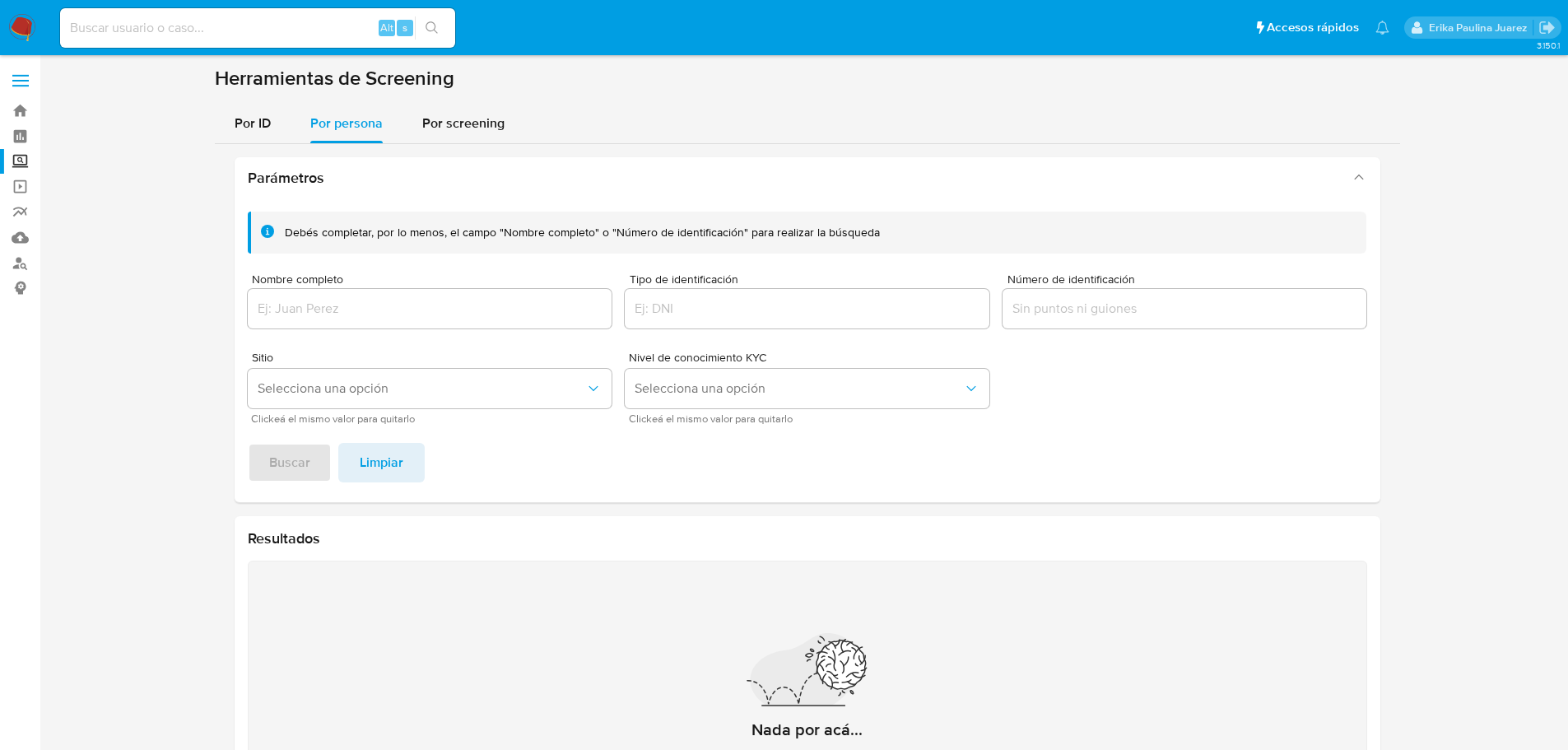 click at bounding box center (22, 28) 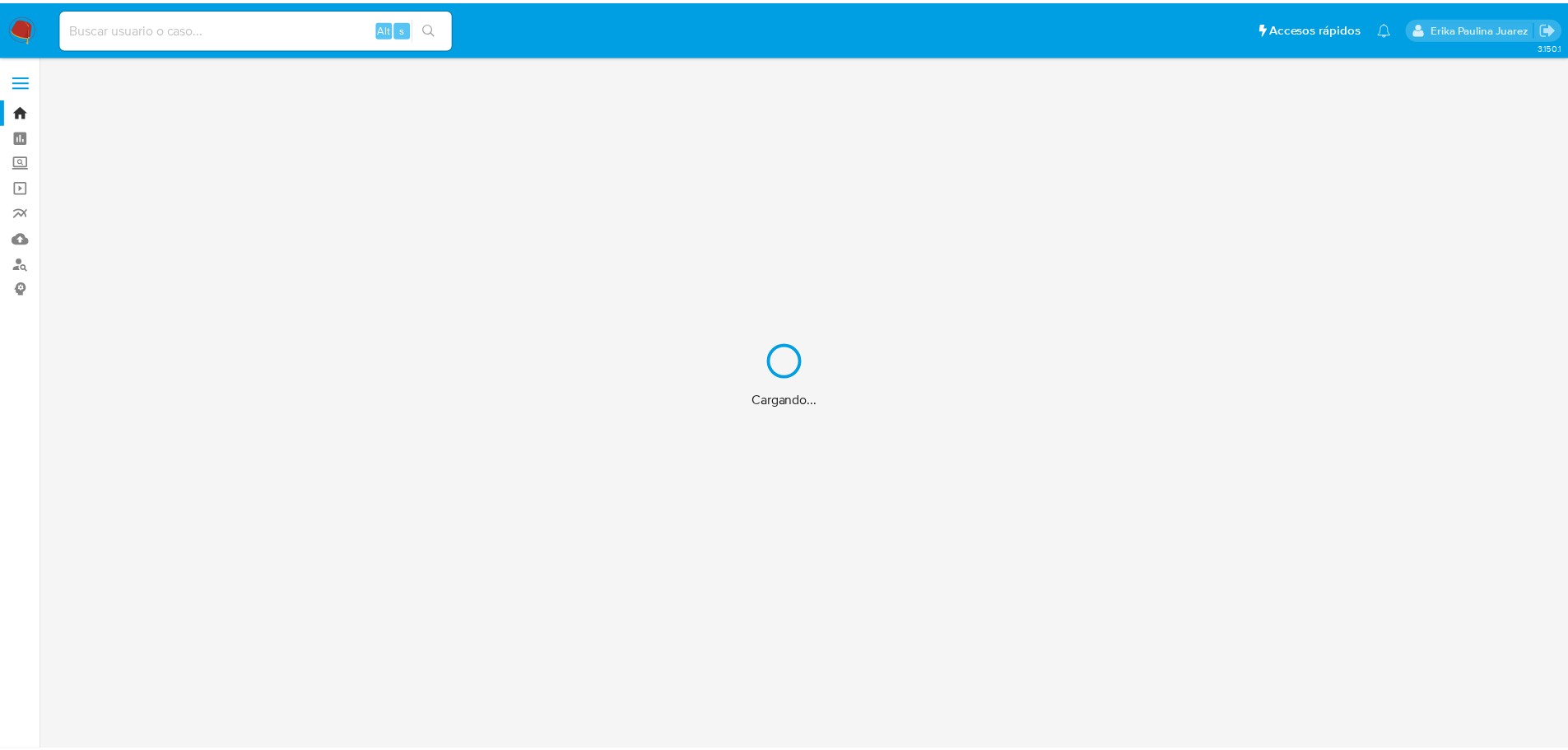 scroll, scrollTop: 0, scrollLeft: 0, axis: both 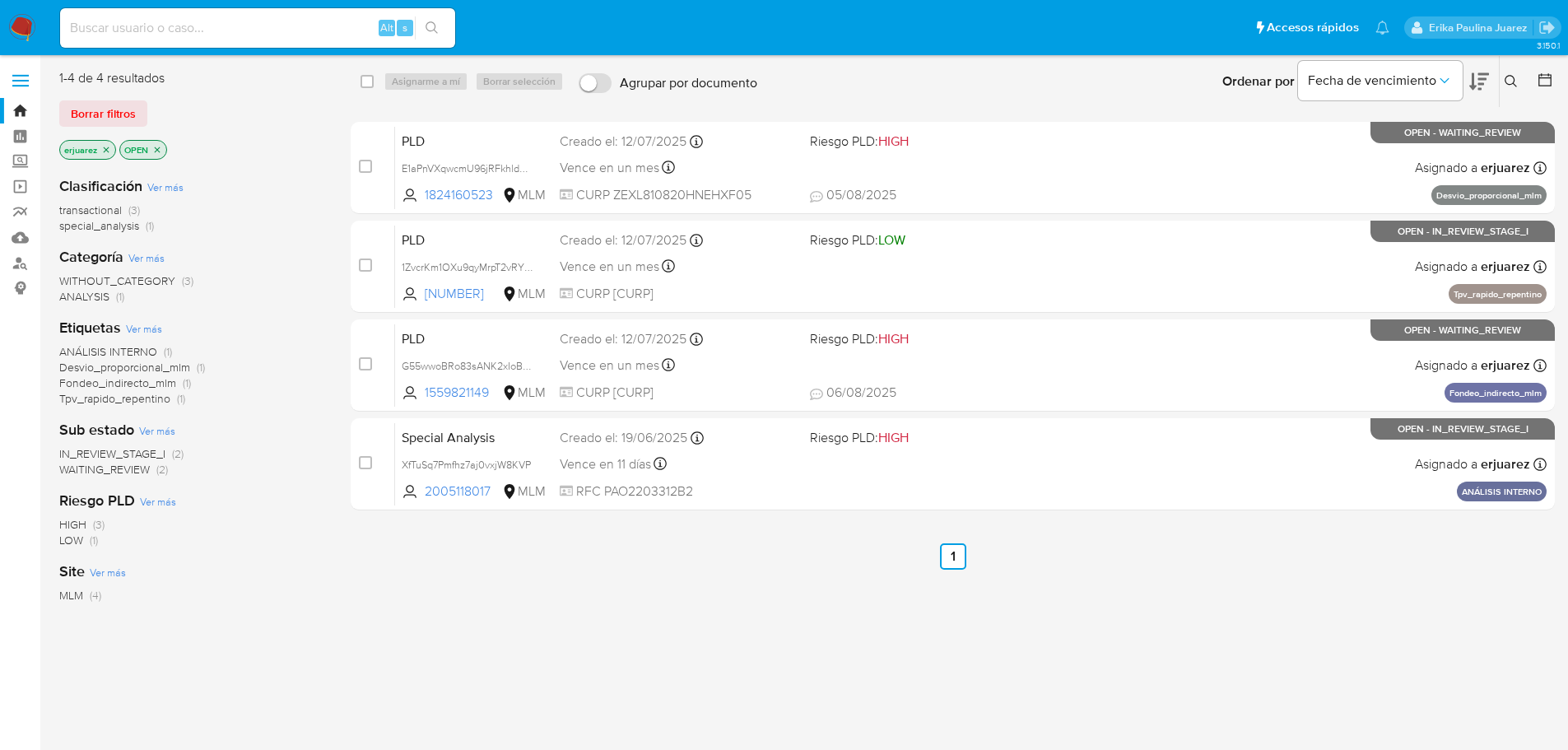 click on "Alt s" at bounding box center [258, 28] 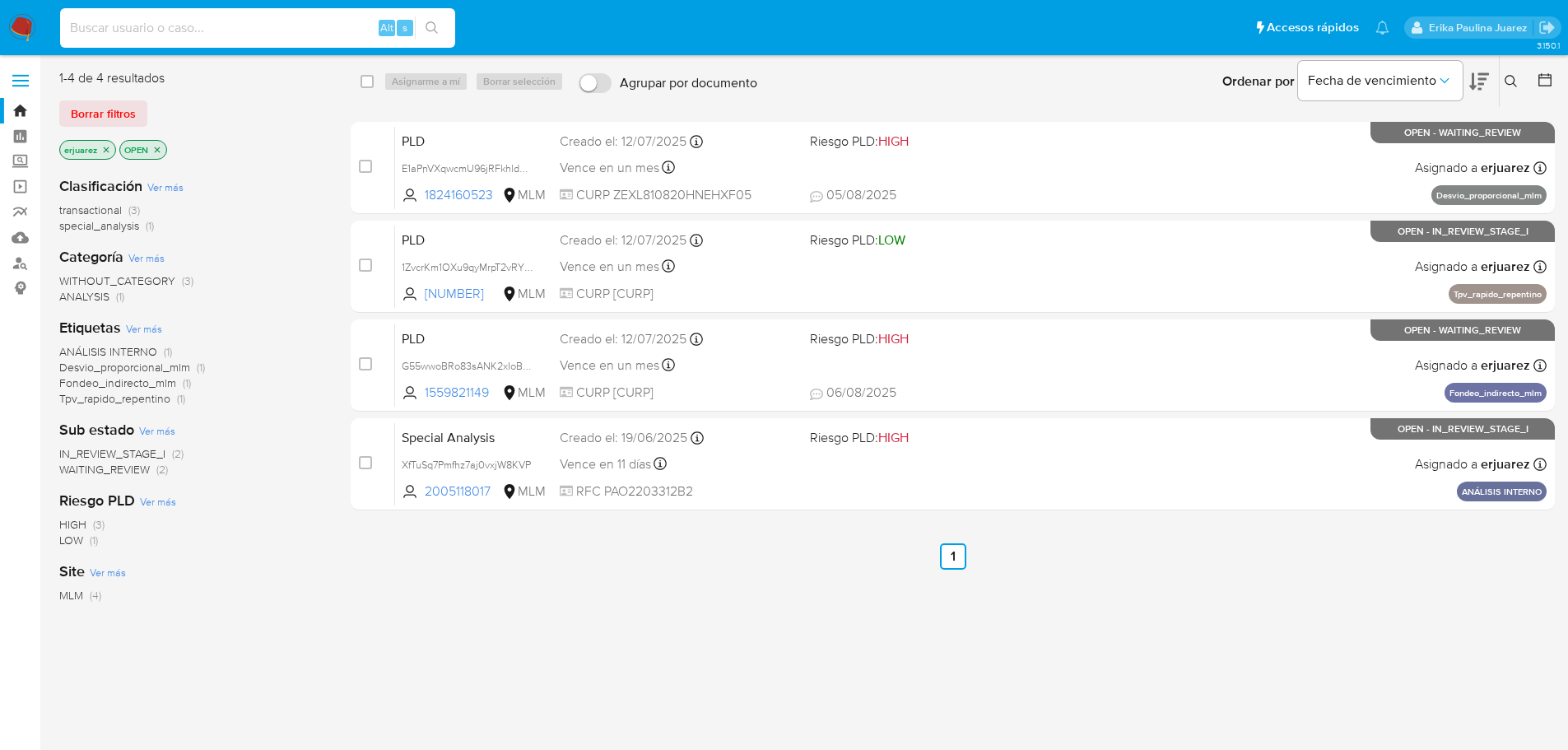 click at bounding box center [258, 28] 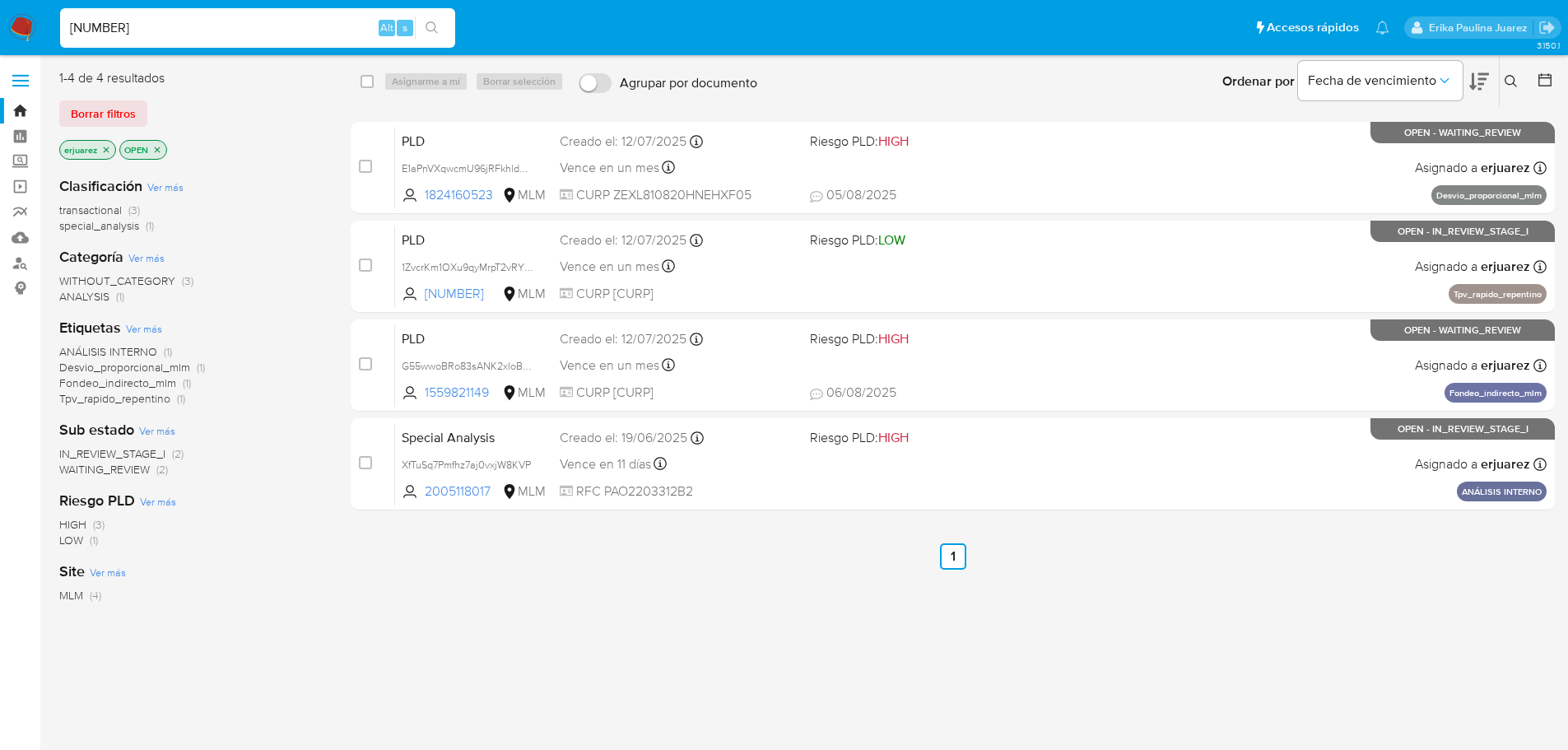type on "[NUMBER]" 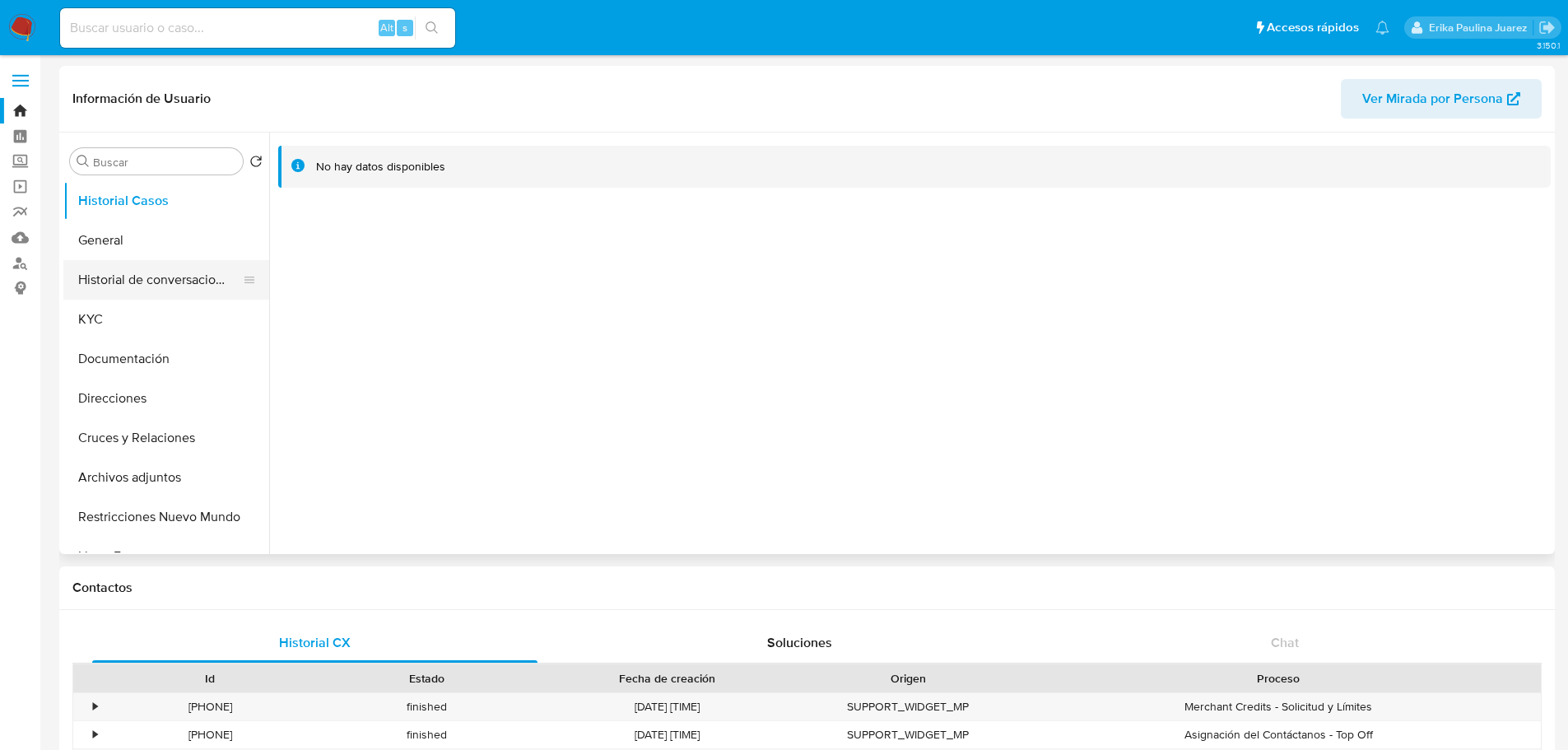 drag, startPoint x: 131, startPoint y: 235, endPoint x: 120, endPoint y: 274, distance: 40.521599 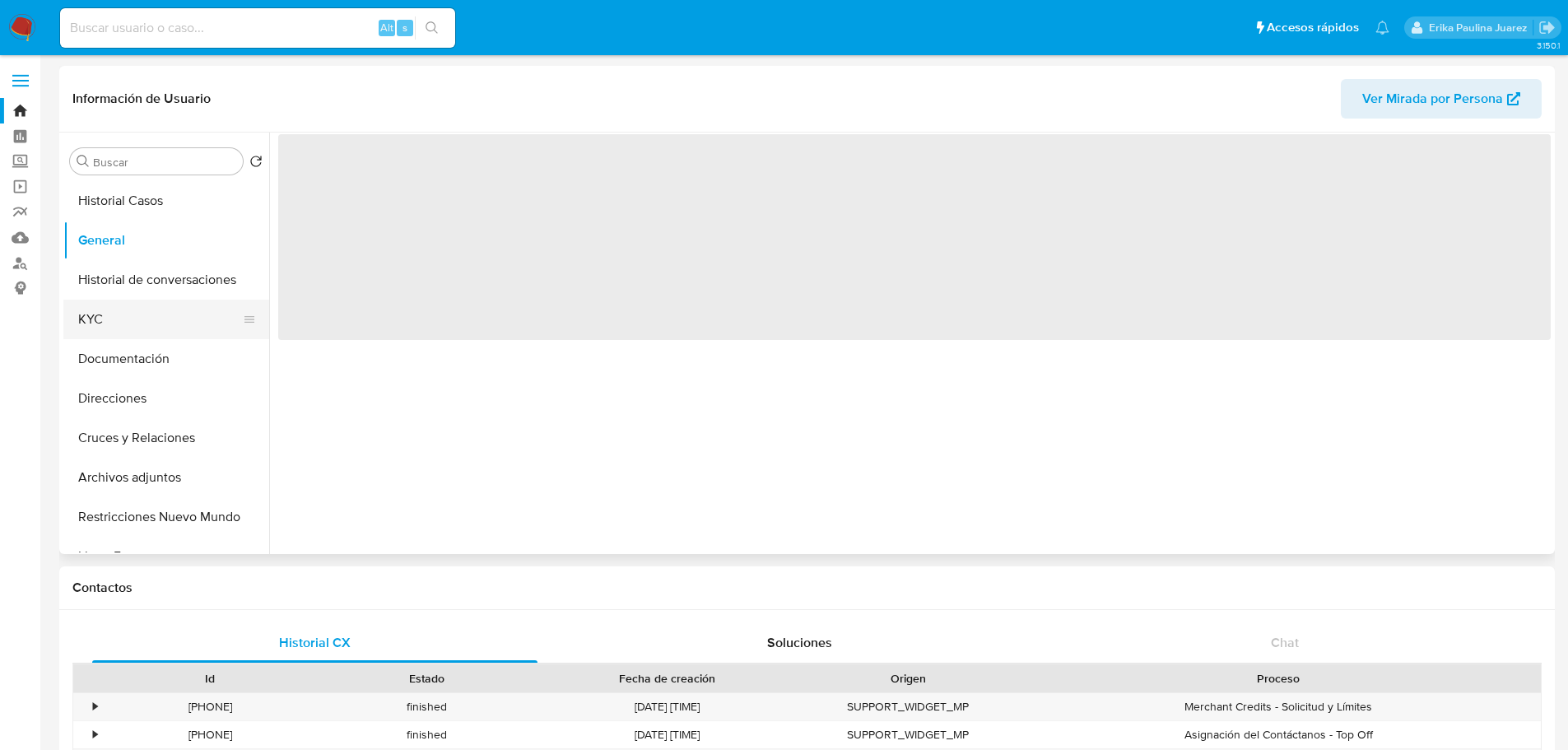 click on "KYC" at bounding box center (160, 319) 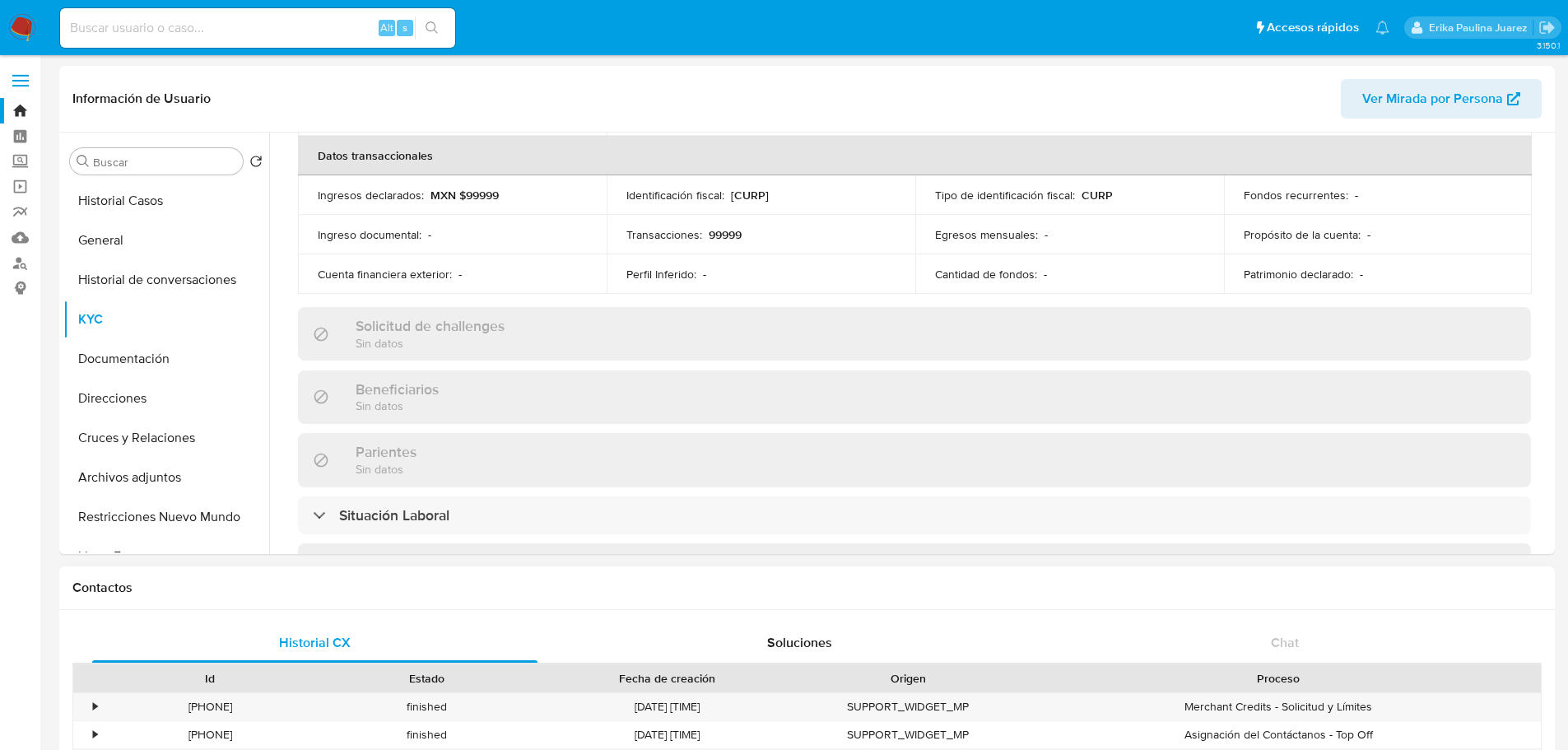 scroll, scrollTop: 576, scrollLeft: 0, axis: vertical 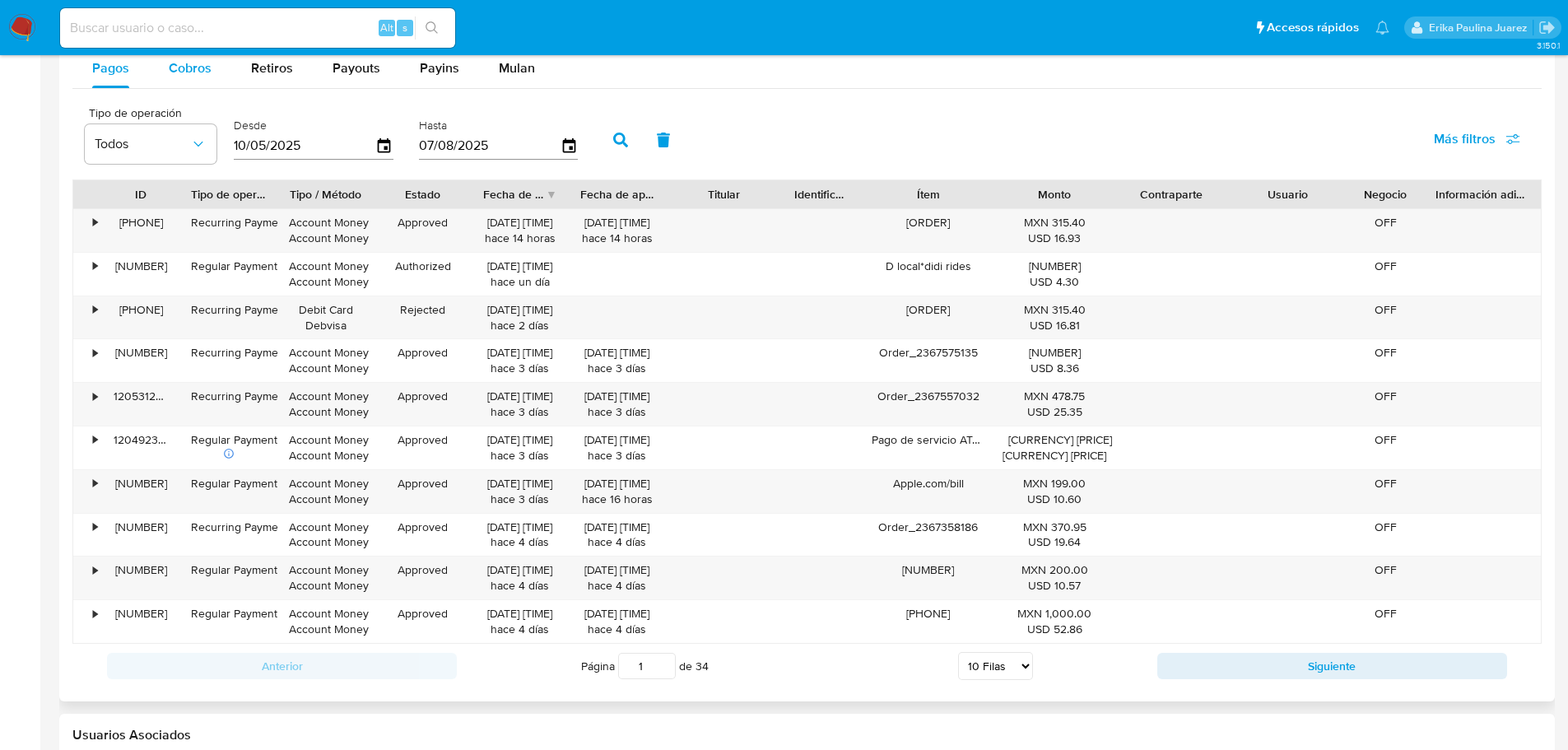 click on "Cobros" at bounding box center (190, 68) 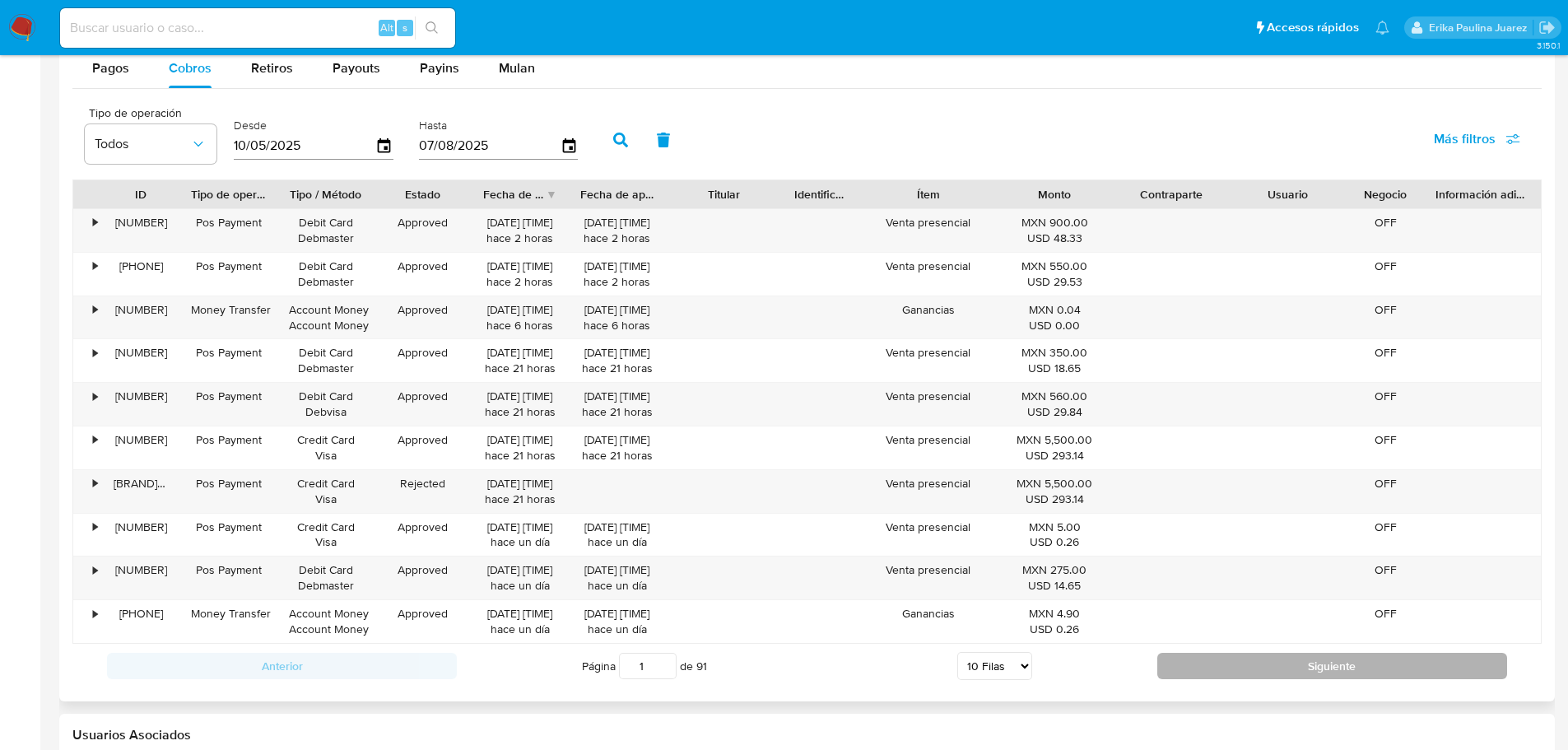 click on "Siguiente" at bounding box center (1332, 666) 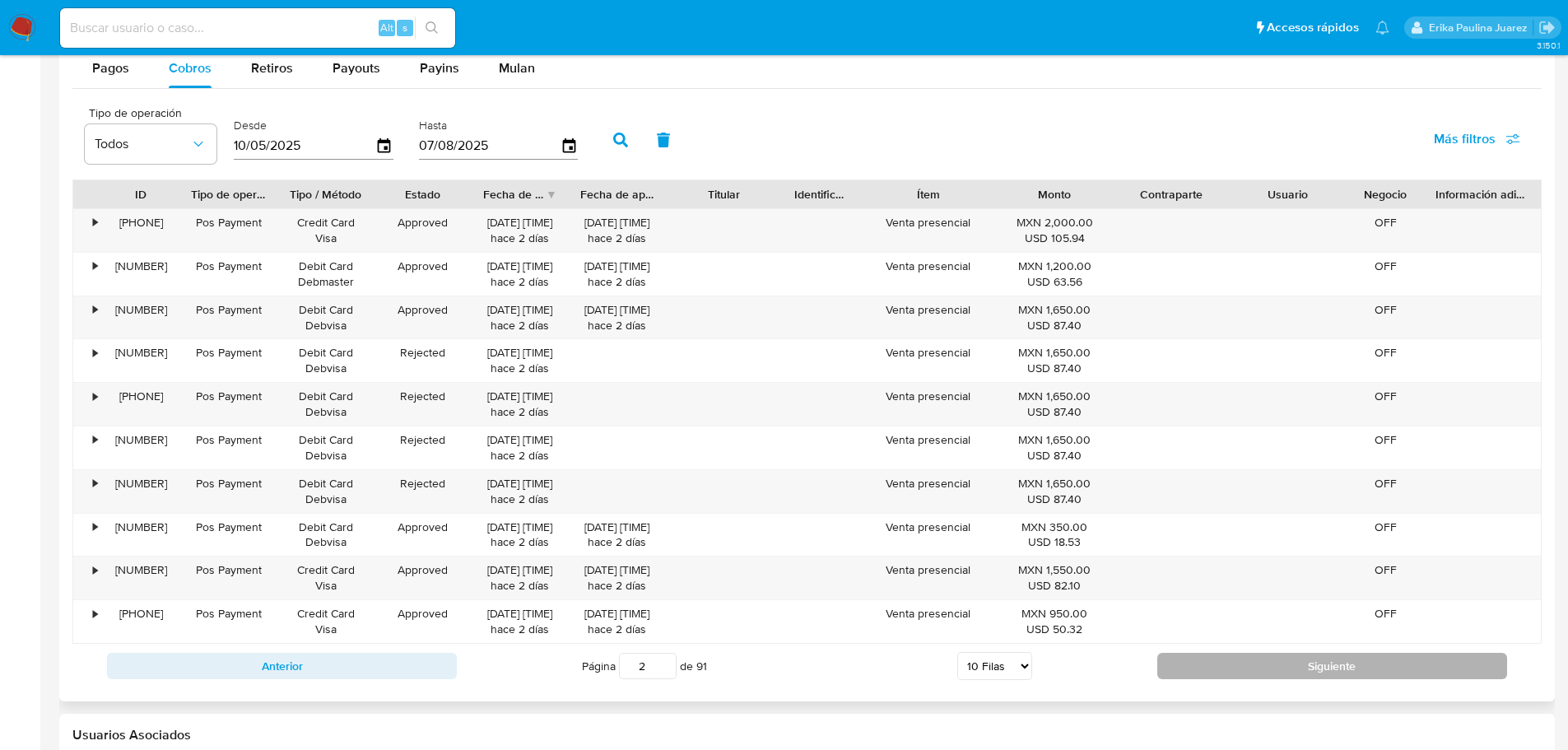 click on "Siguiente" at bounding box center (1332, 666) 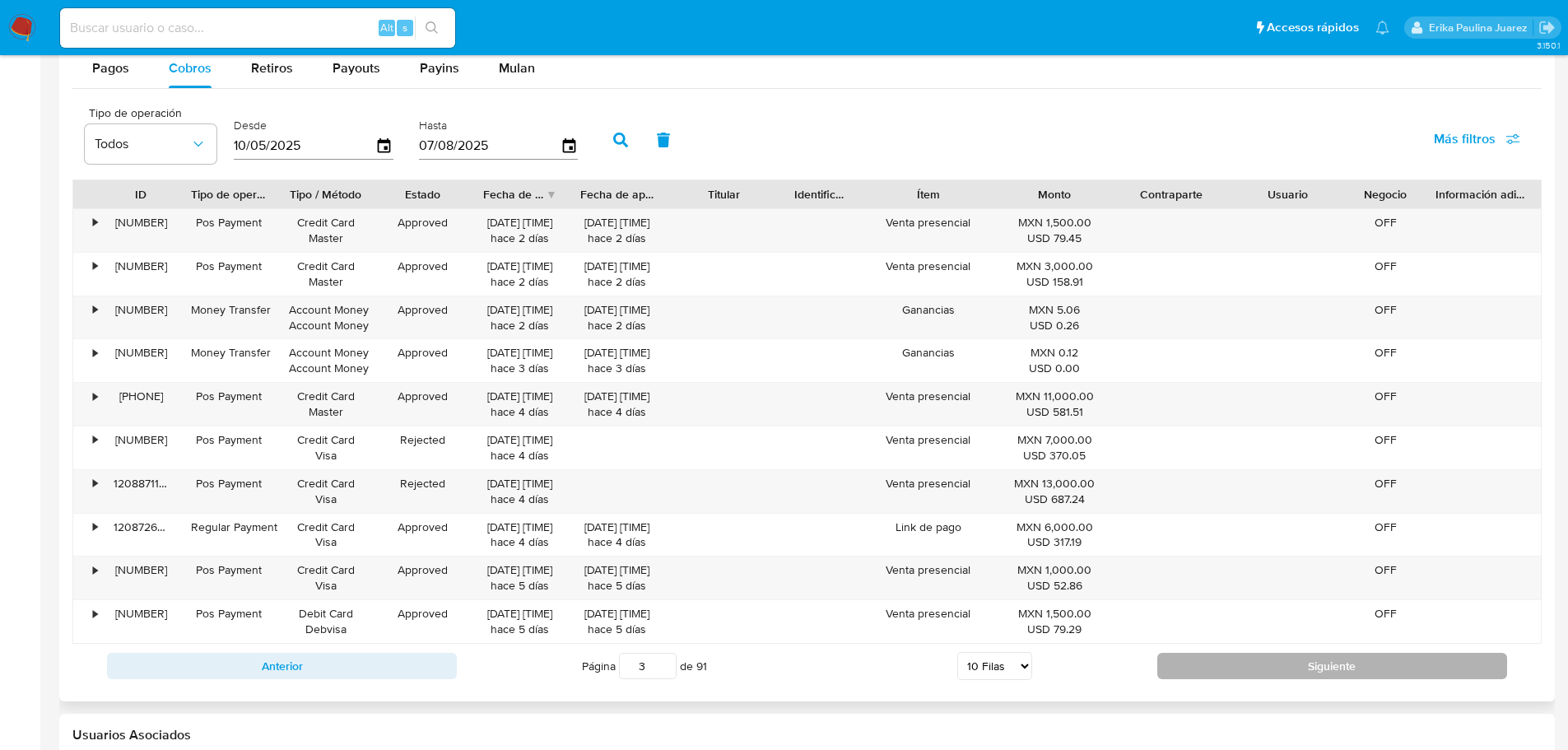 click on "Siguiente" at bounding box center (1332, 666) 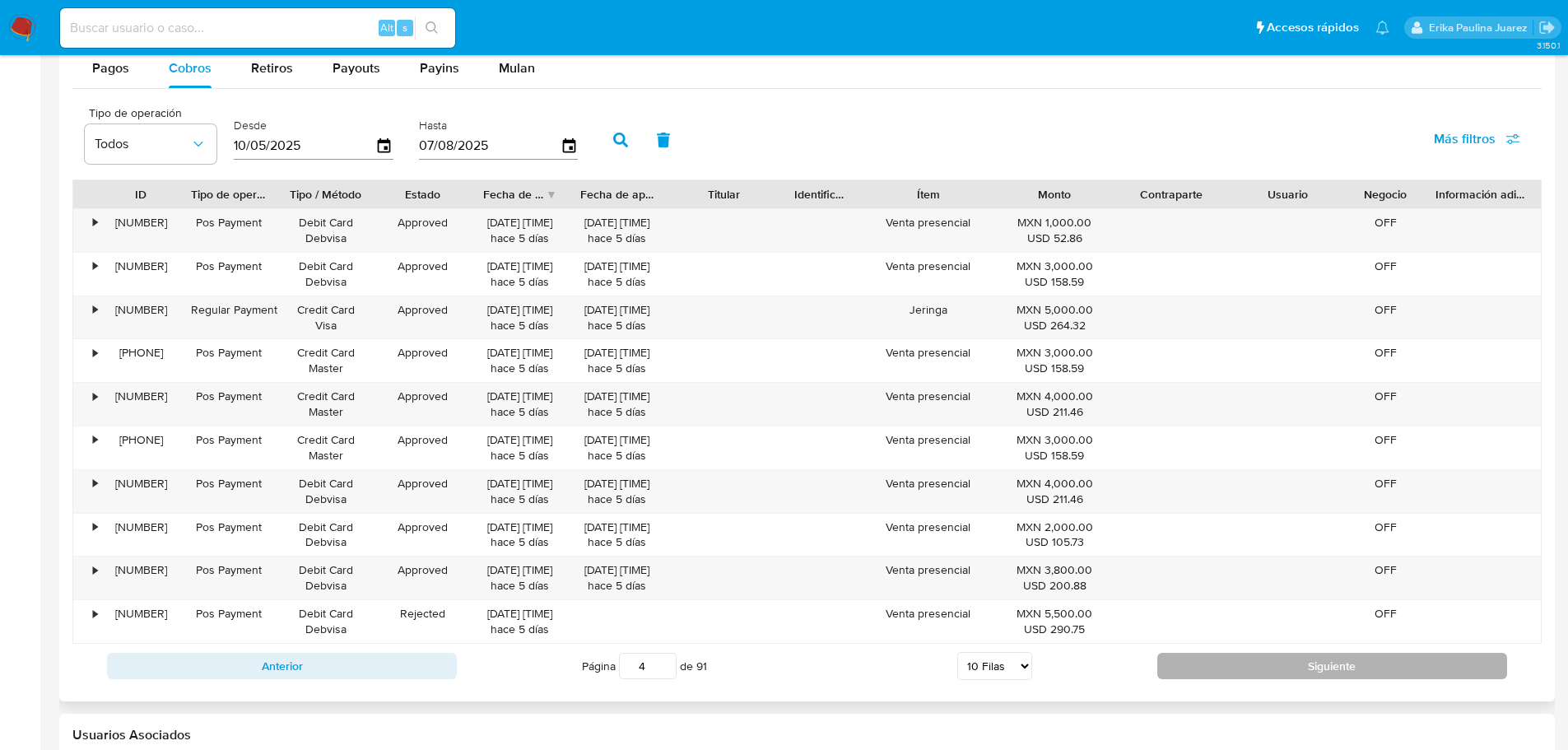 click on "Siguiente" at bounding box center [1332, 666] 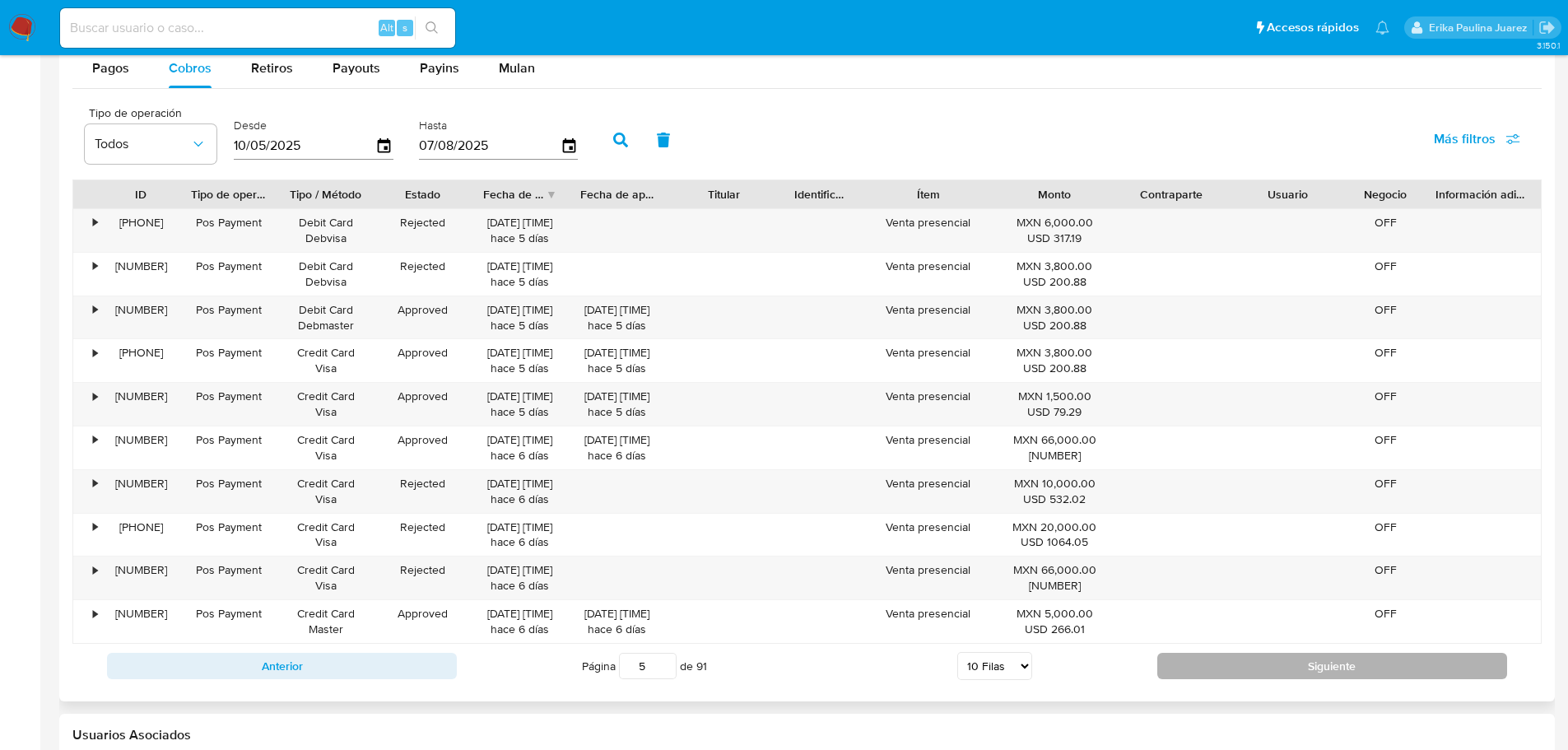 click on "Siguiente" at bounding box center (1332, 666) 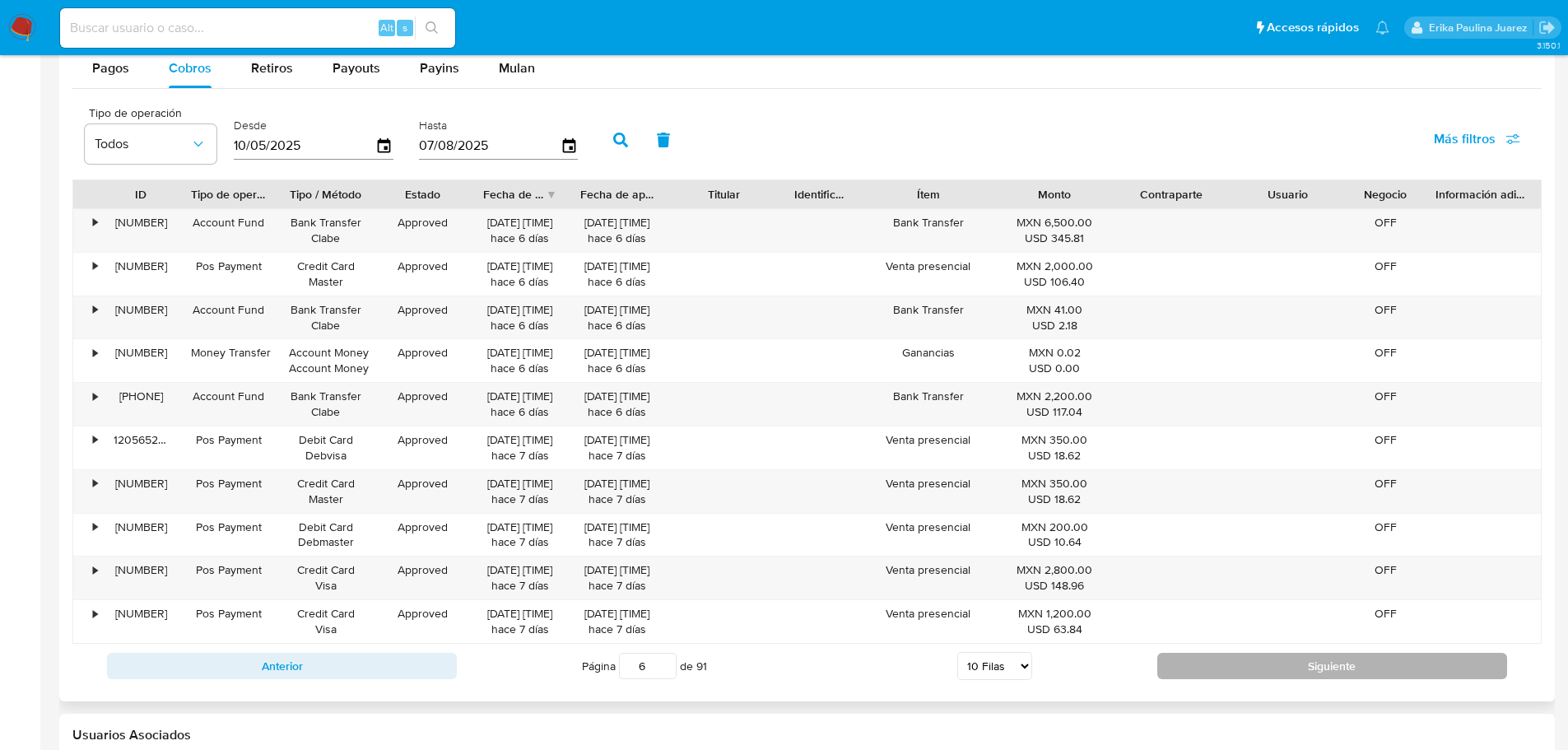 click on "Siguiente" at bounding box center (1332, 666) 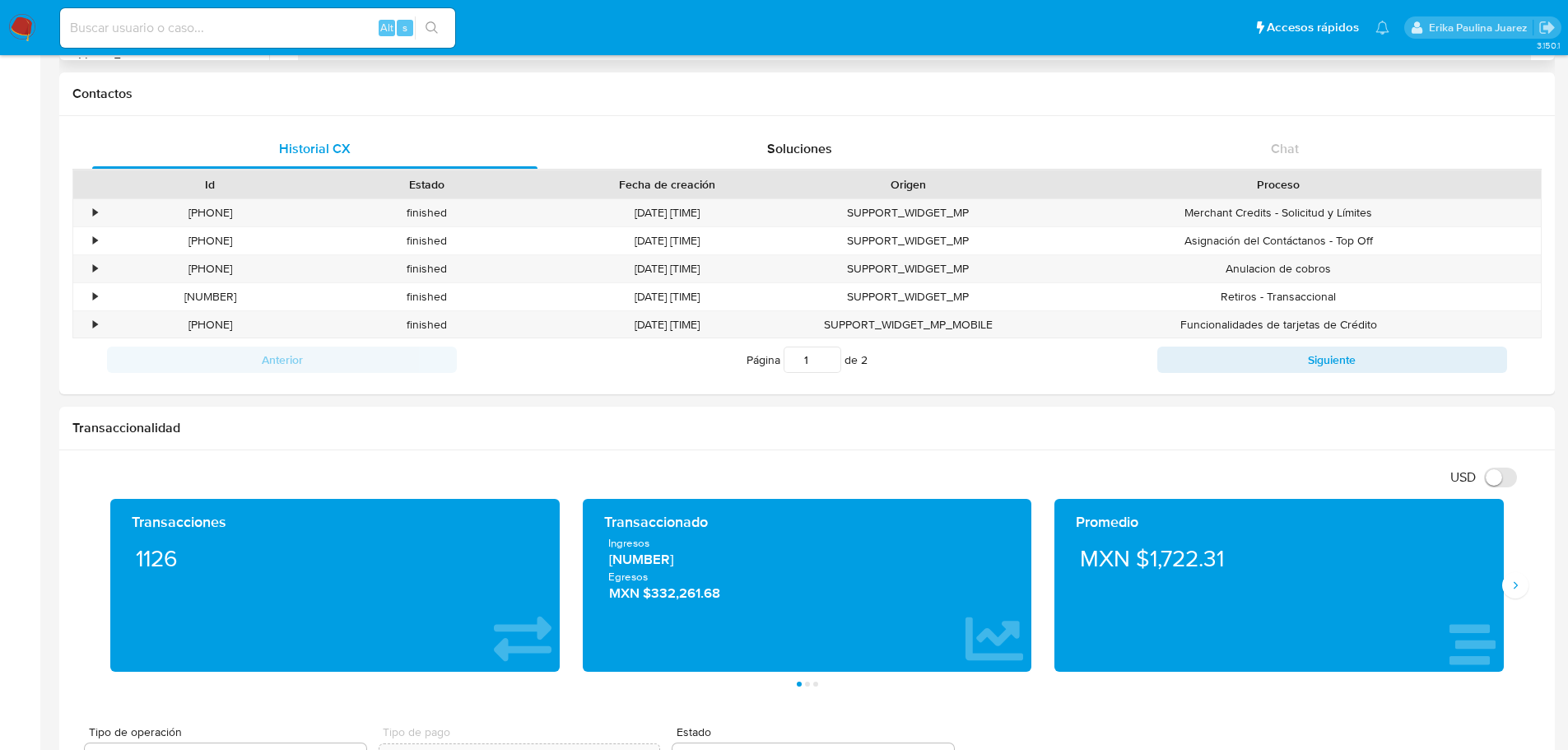 scroll, scrollTop: 0, scrollLeft: 0, axis: both 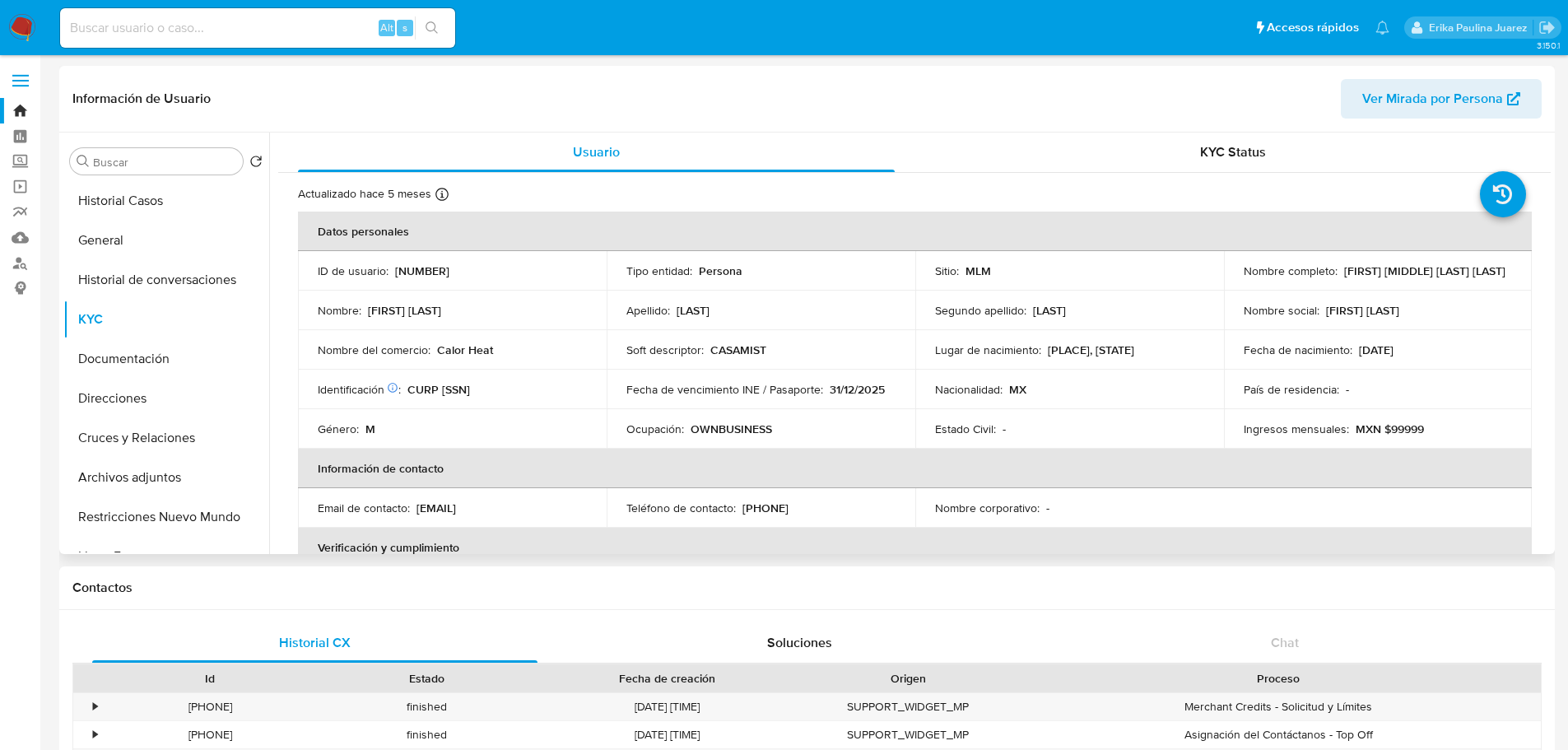 drag, startPoint x: 451, startPoint y: 267, endPoint x: 390, endPoint y: 267, distance: 61 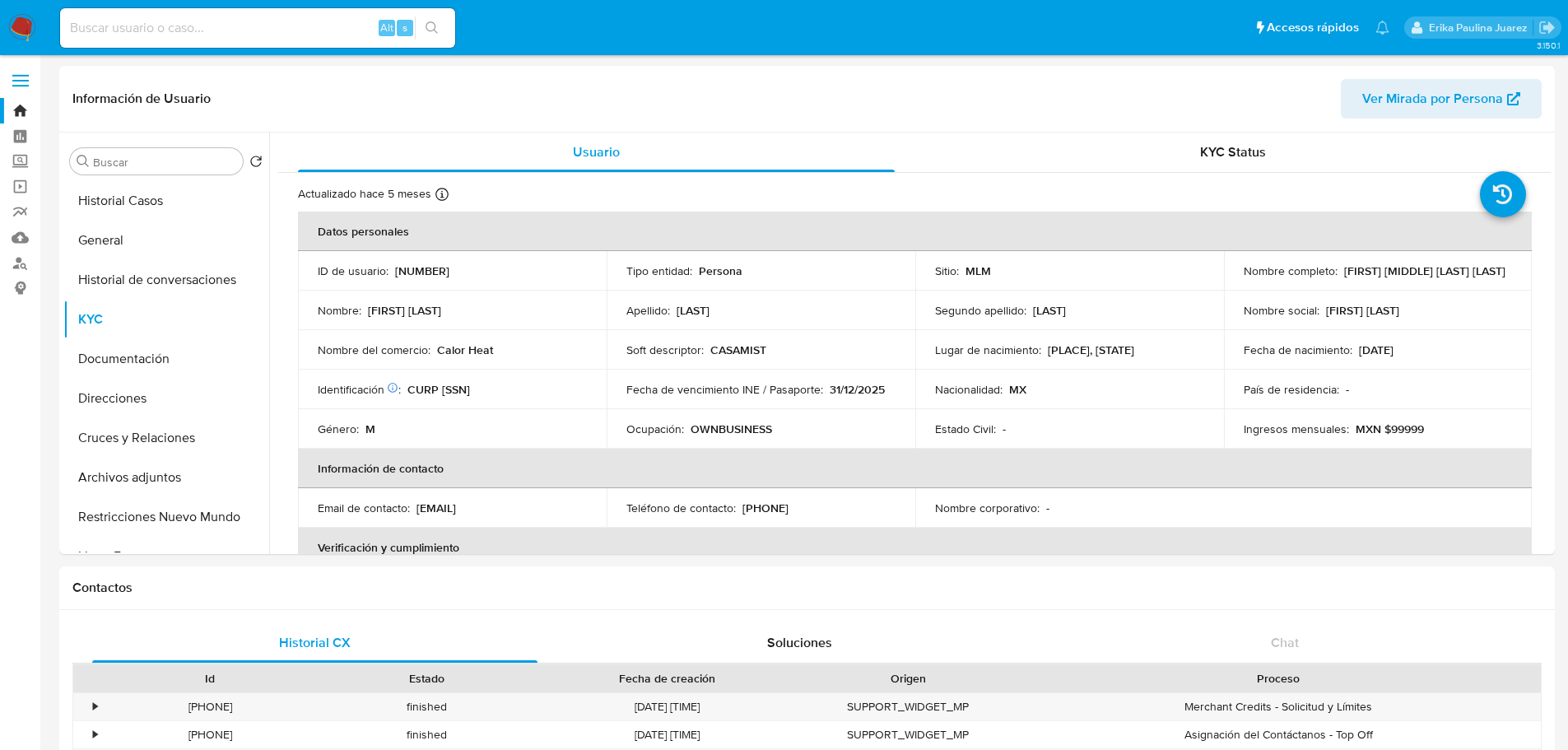 copy on "[NUMBER]" 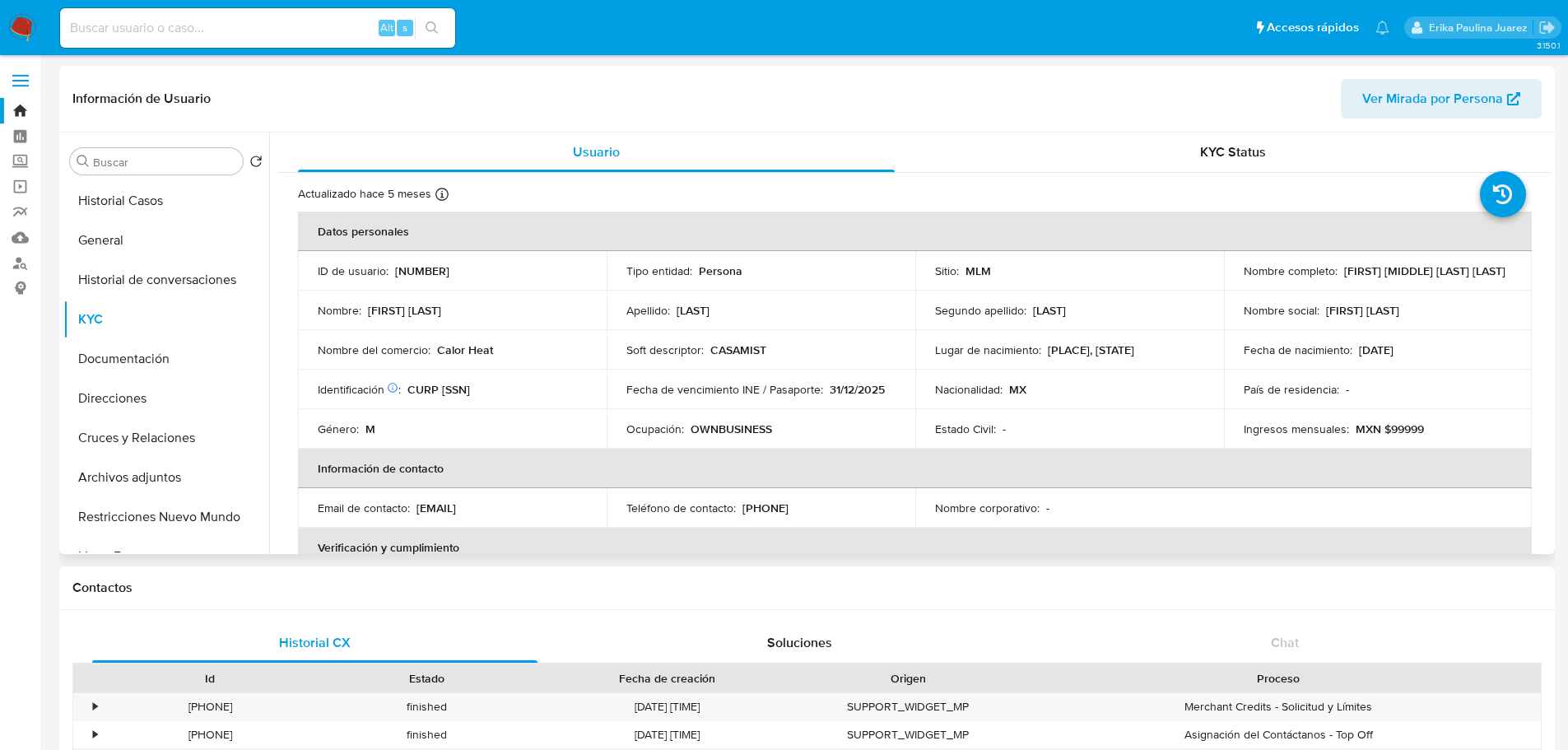drag, startPoint x: 1282, startPoint y: 291, endPoint x: 1244, endPoint y: 288, distance: 38.118237 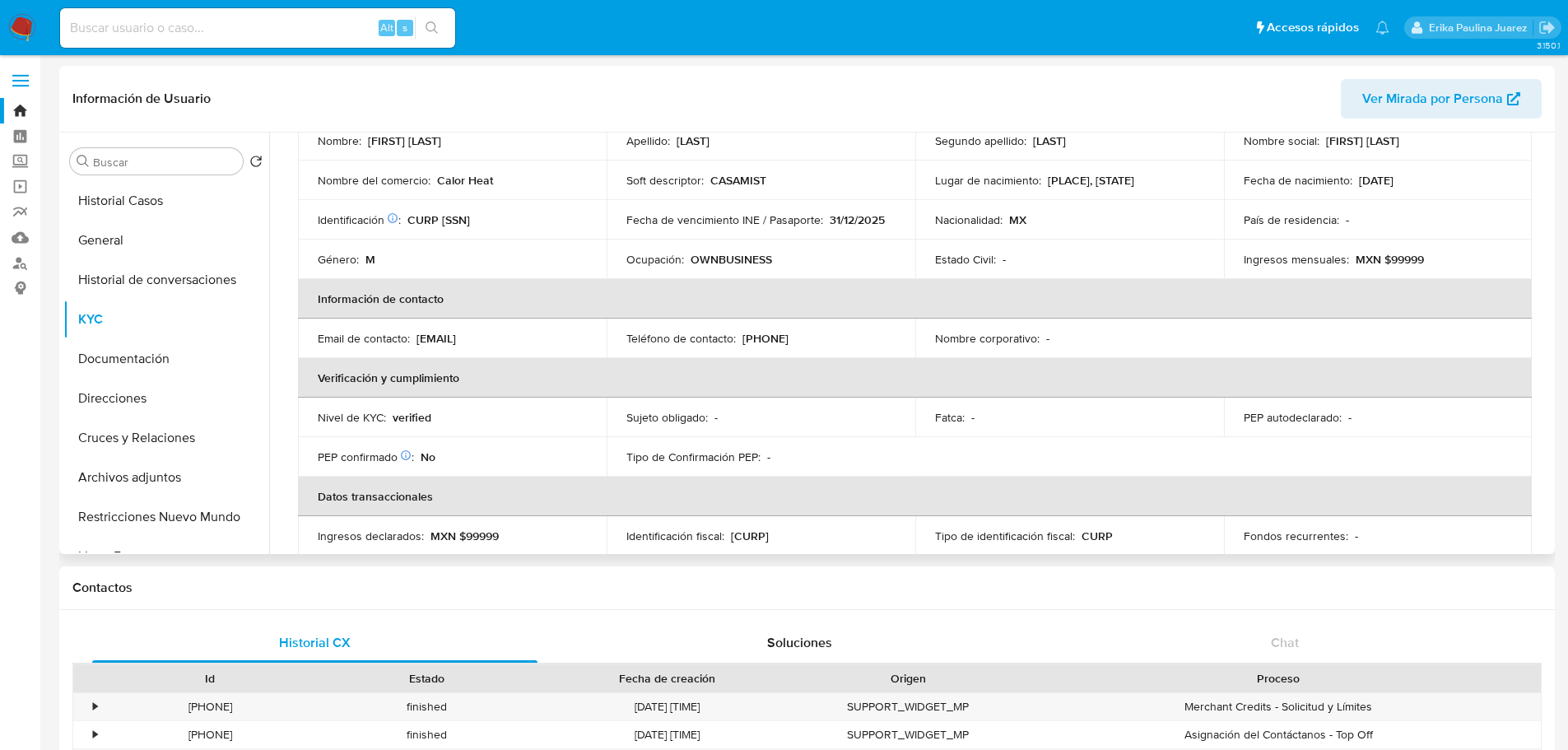 scroll, scrollTop: 0, scrollLeft: 0, axis: both 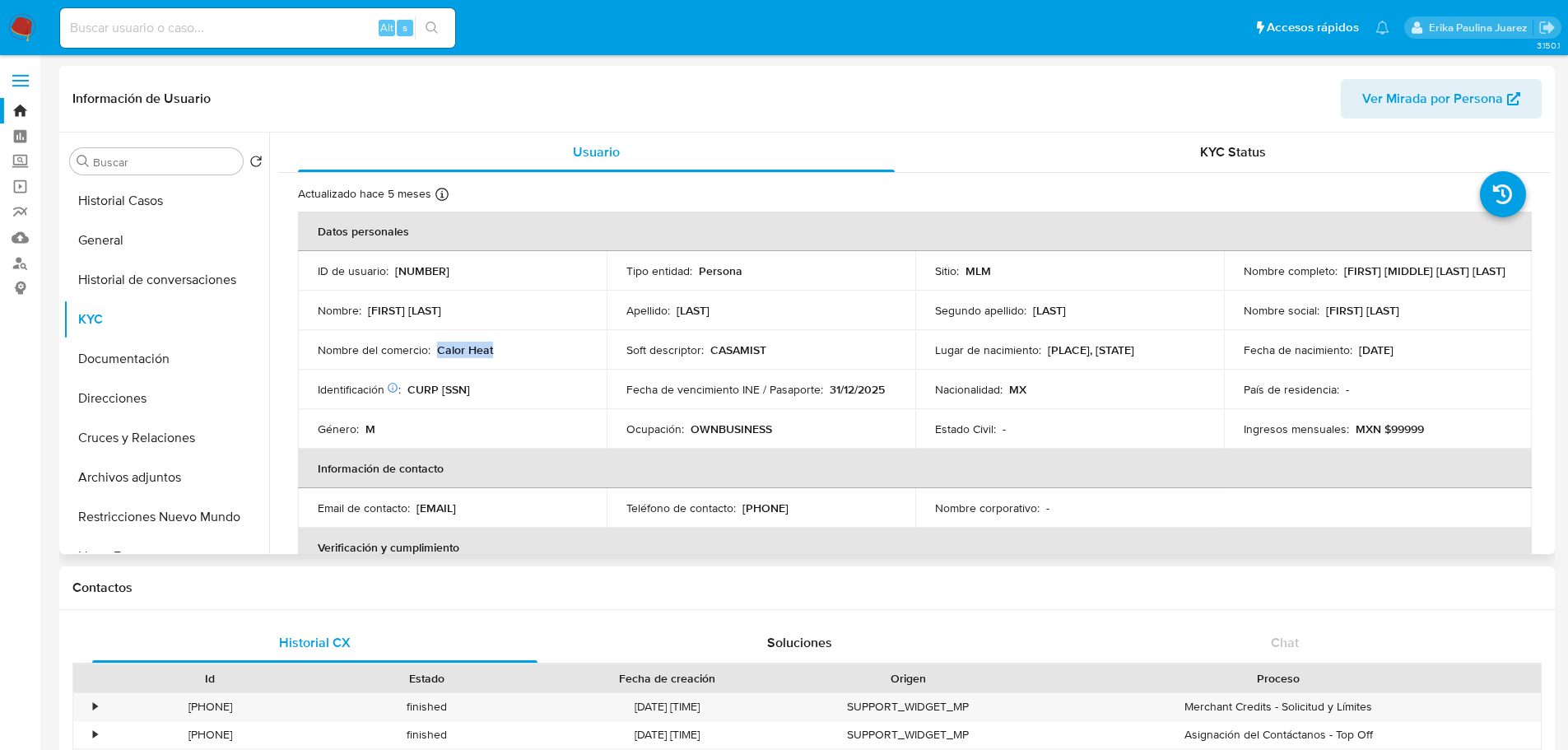 drag, startPoint x: 438, startPoint y: 354, endPoint x: 516, endPoint y: 356, distance: 78.02564 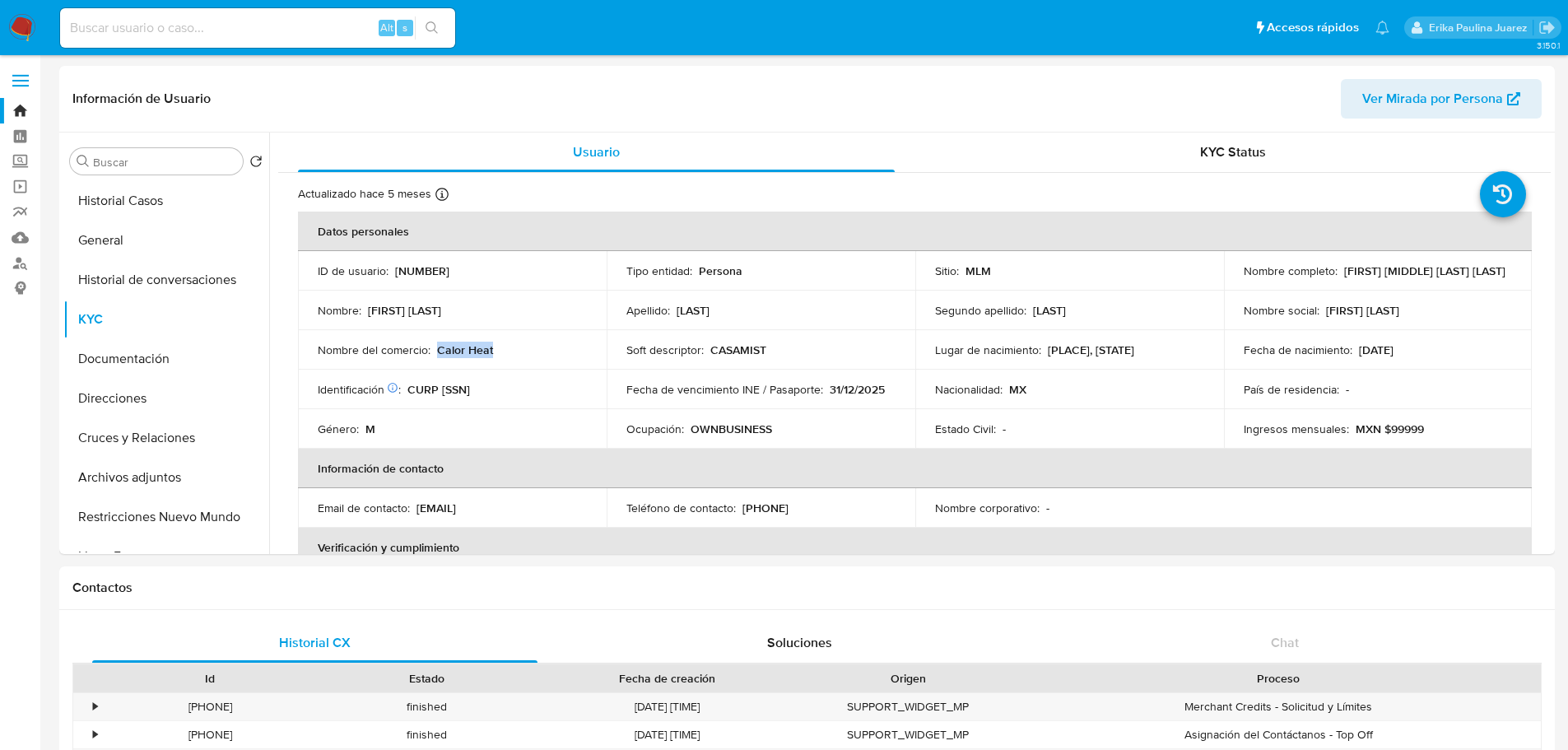 copy on "Calor Heat" 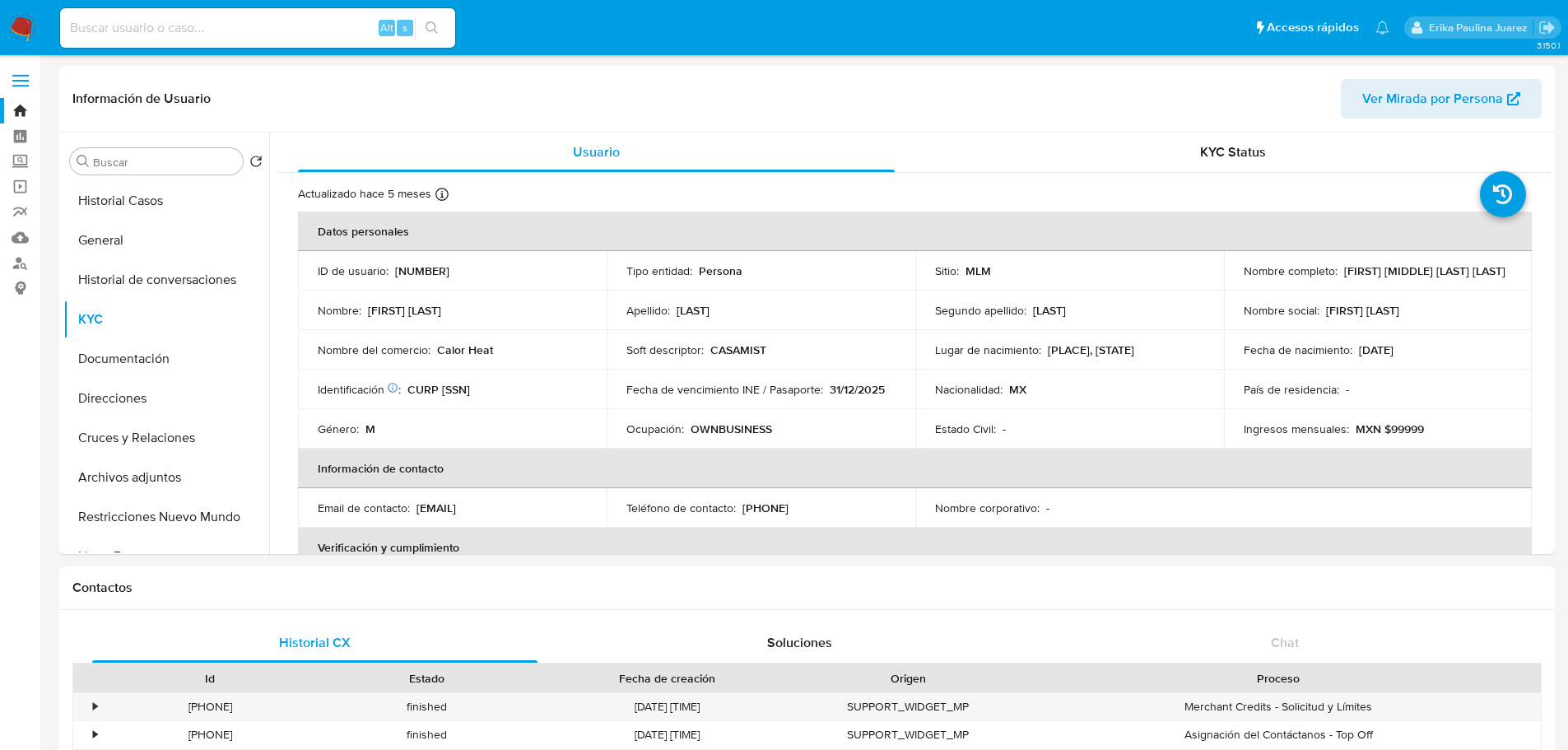 click at bounding box center [258, 28] 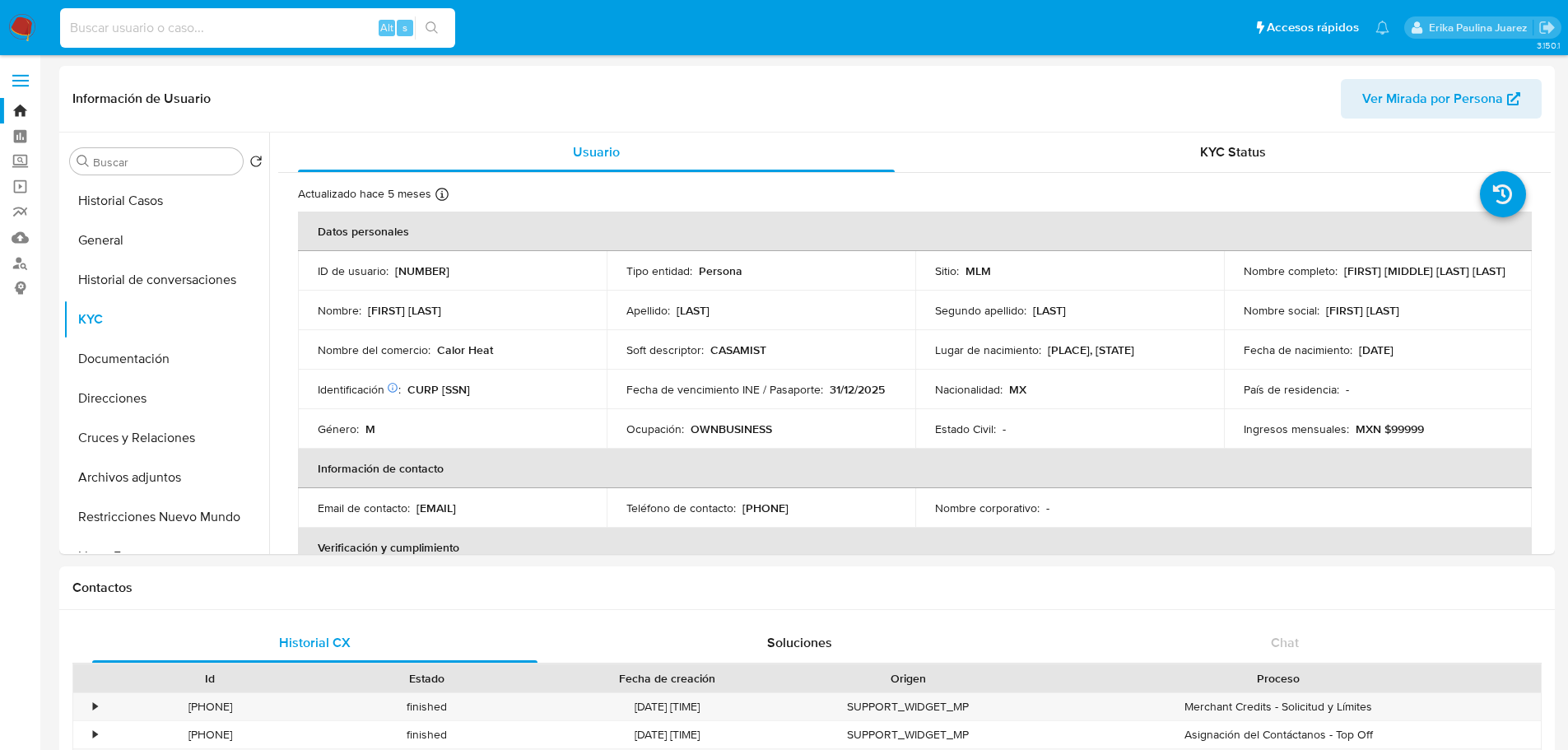 paste on "[NUMBER]" 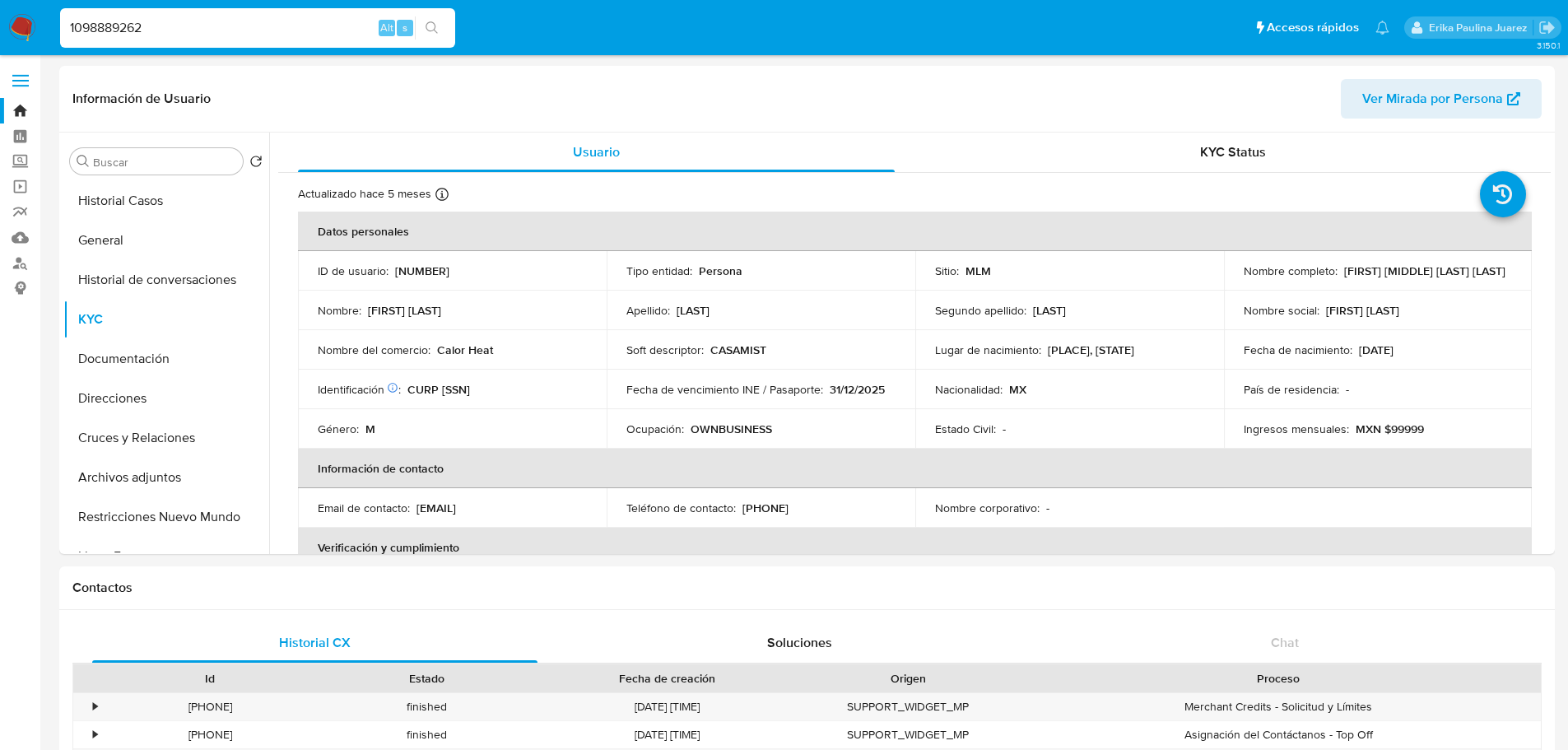 type on "[NUMBER]" 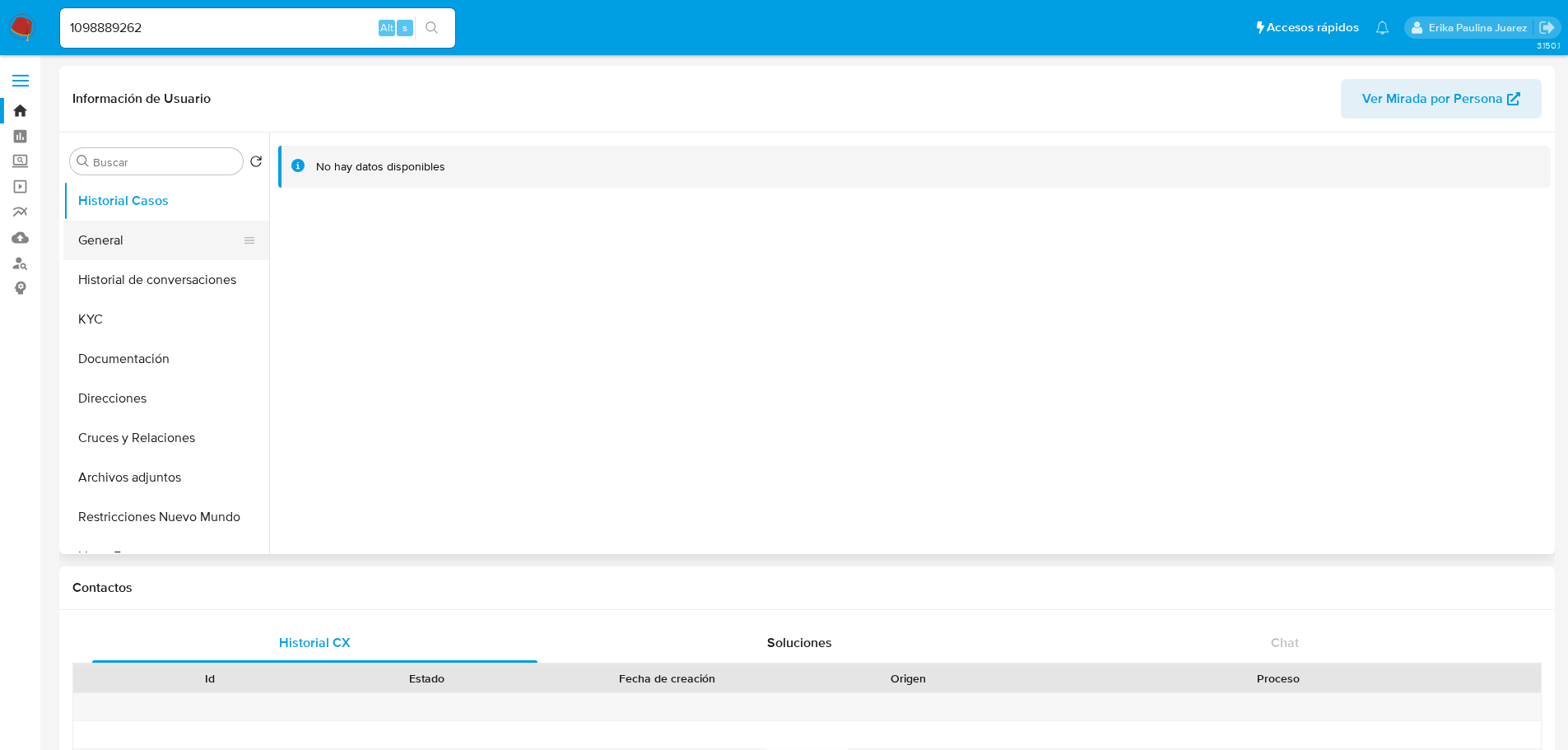 click on "General" at bounding box center (160, 240) 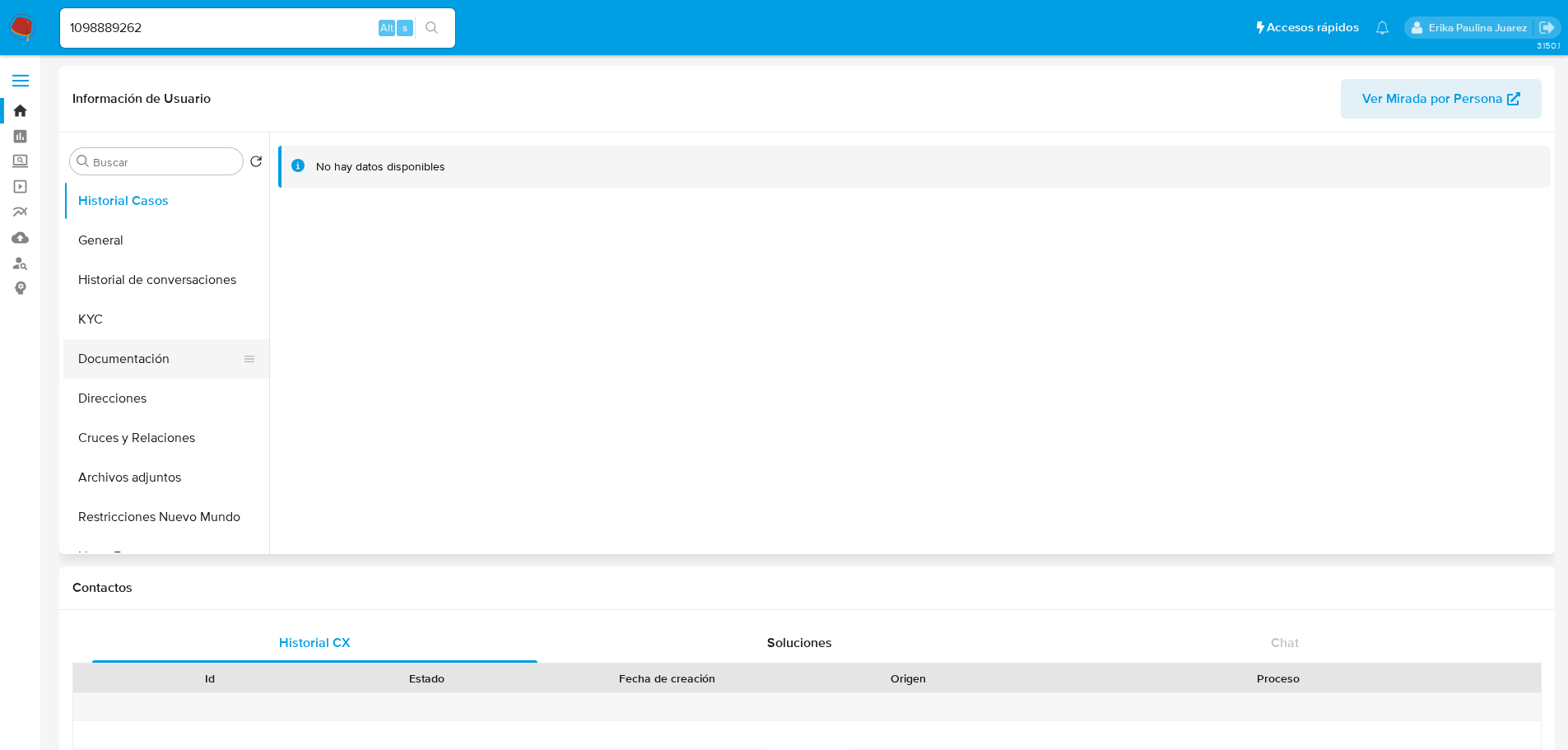 select on "10" 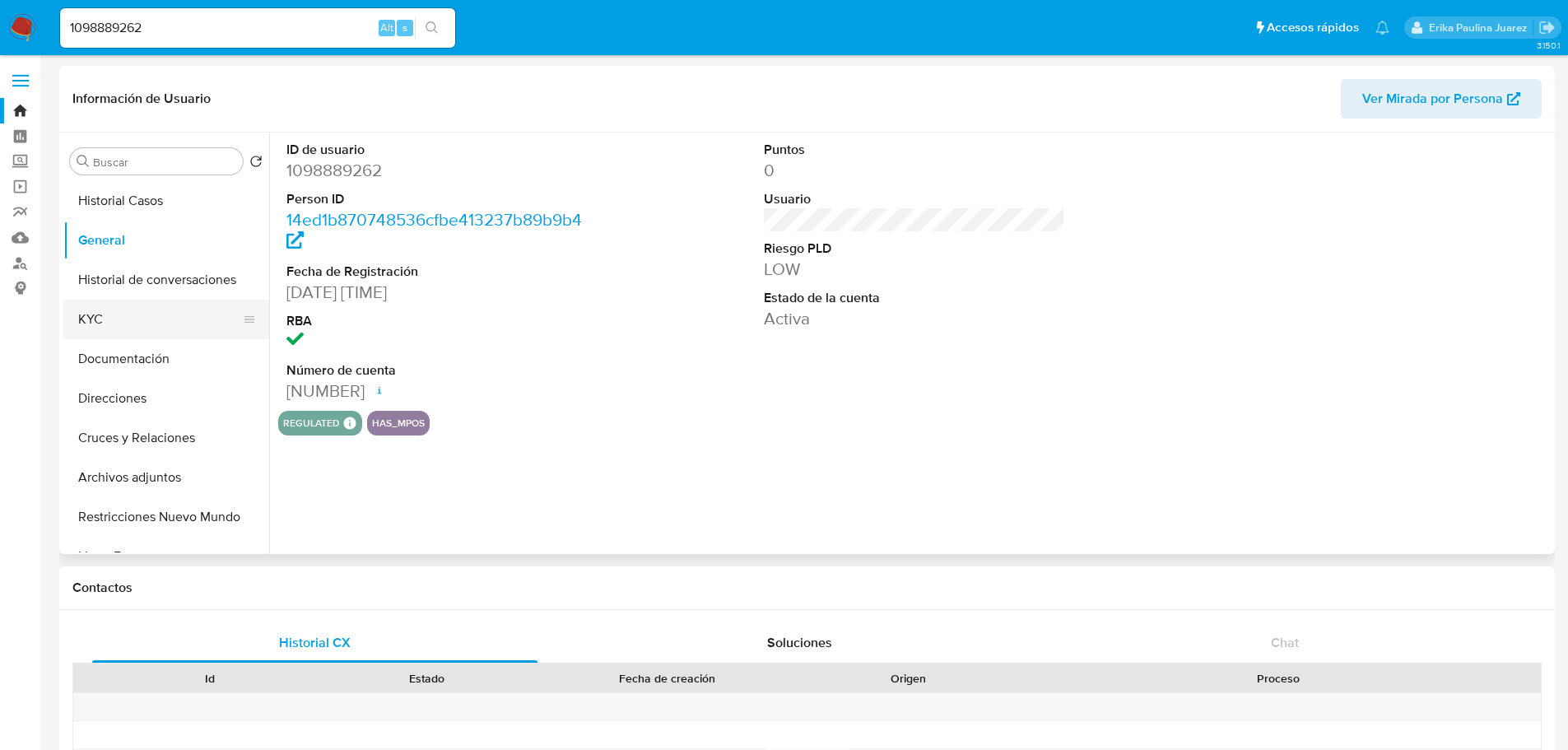 click on "KYC" at bounding box center (160, 319) 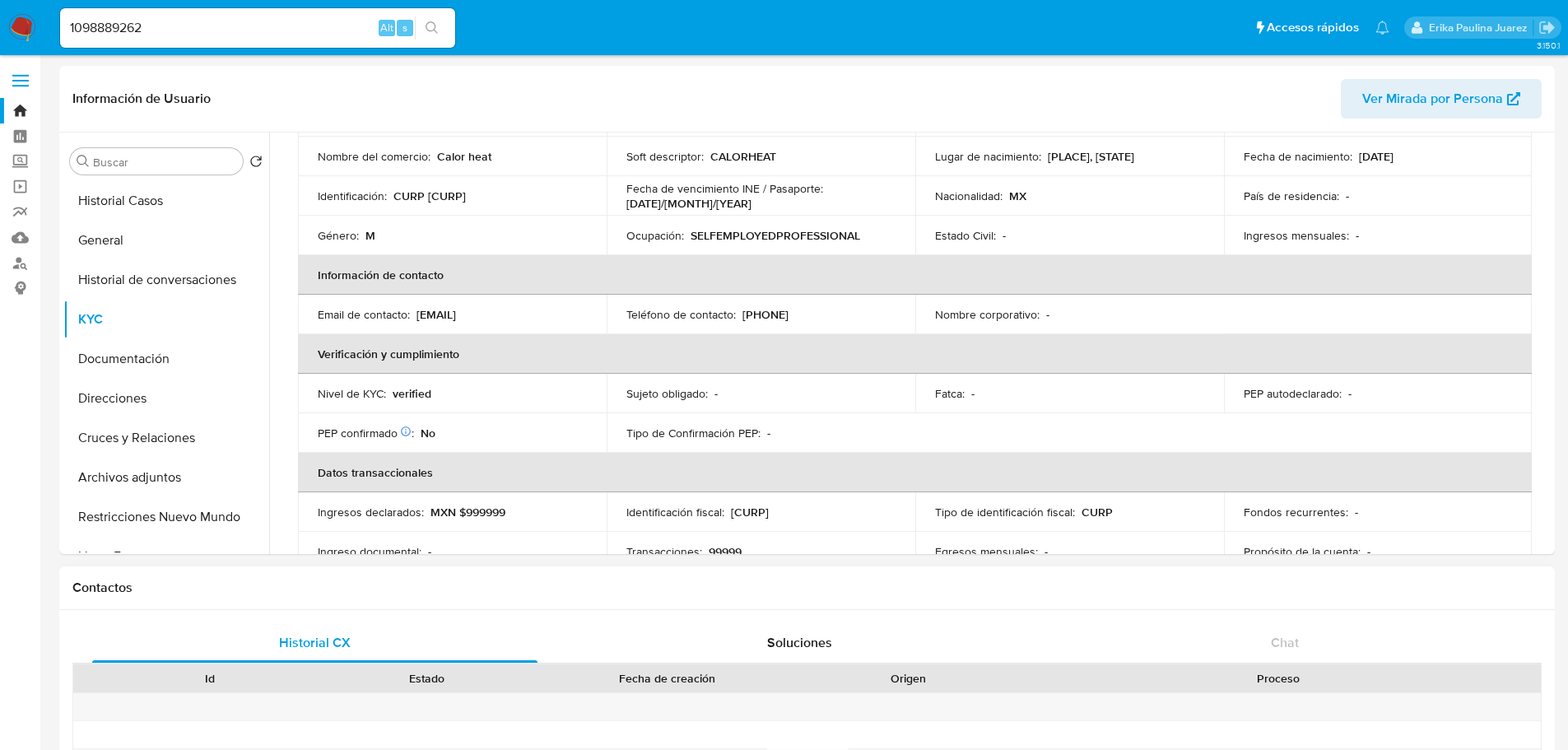 scroll, scrollTop: 576, scrollLeft: 0, axis: vertical 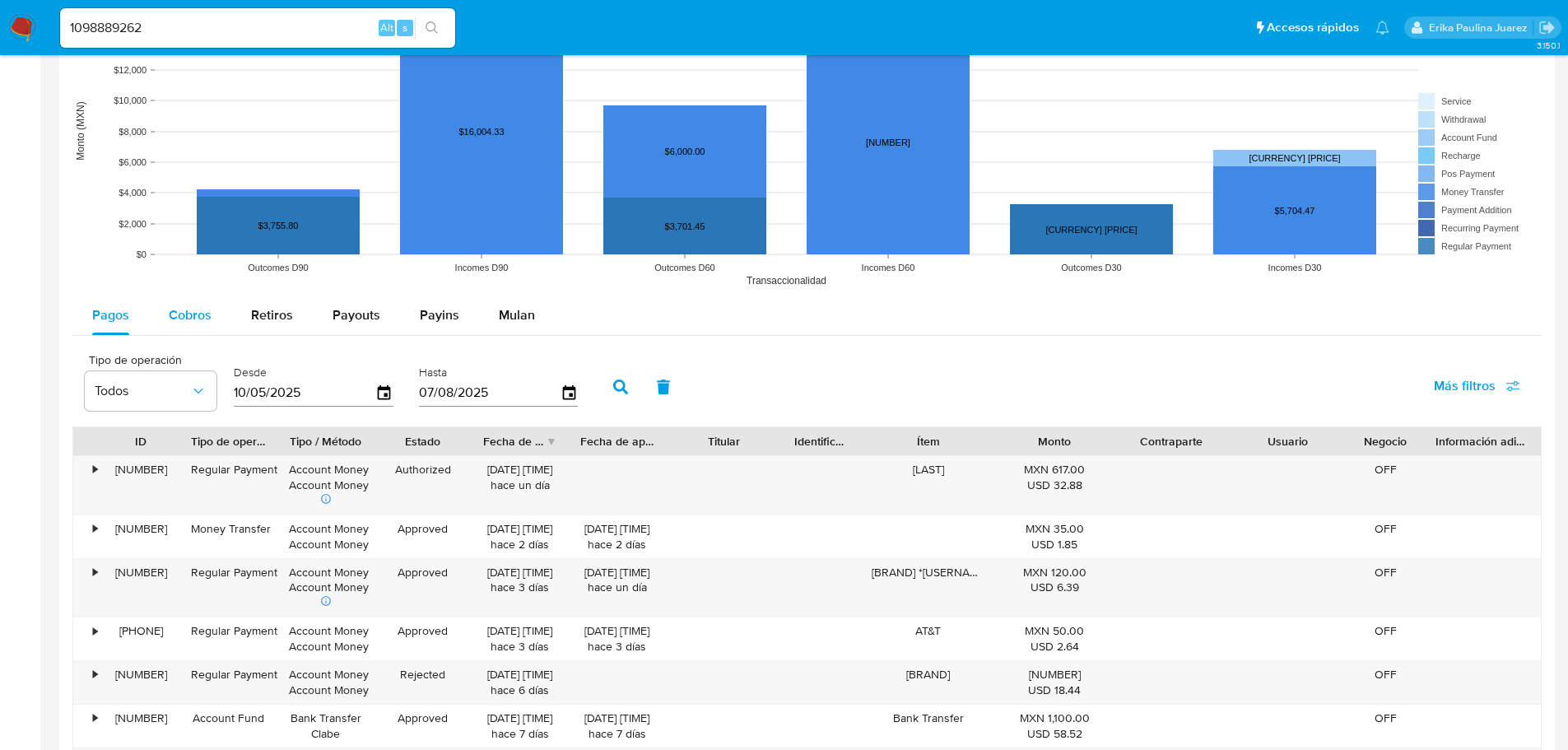 click on "Cobros" at bounding box center (190, 314) 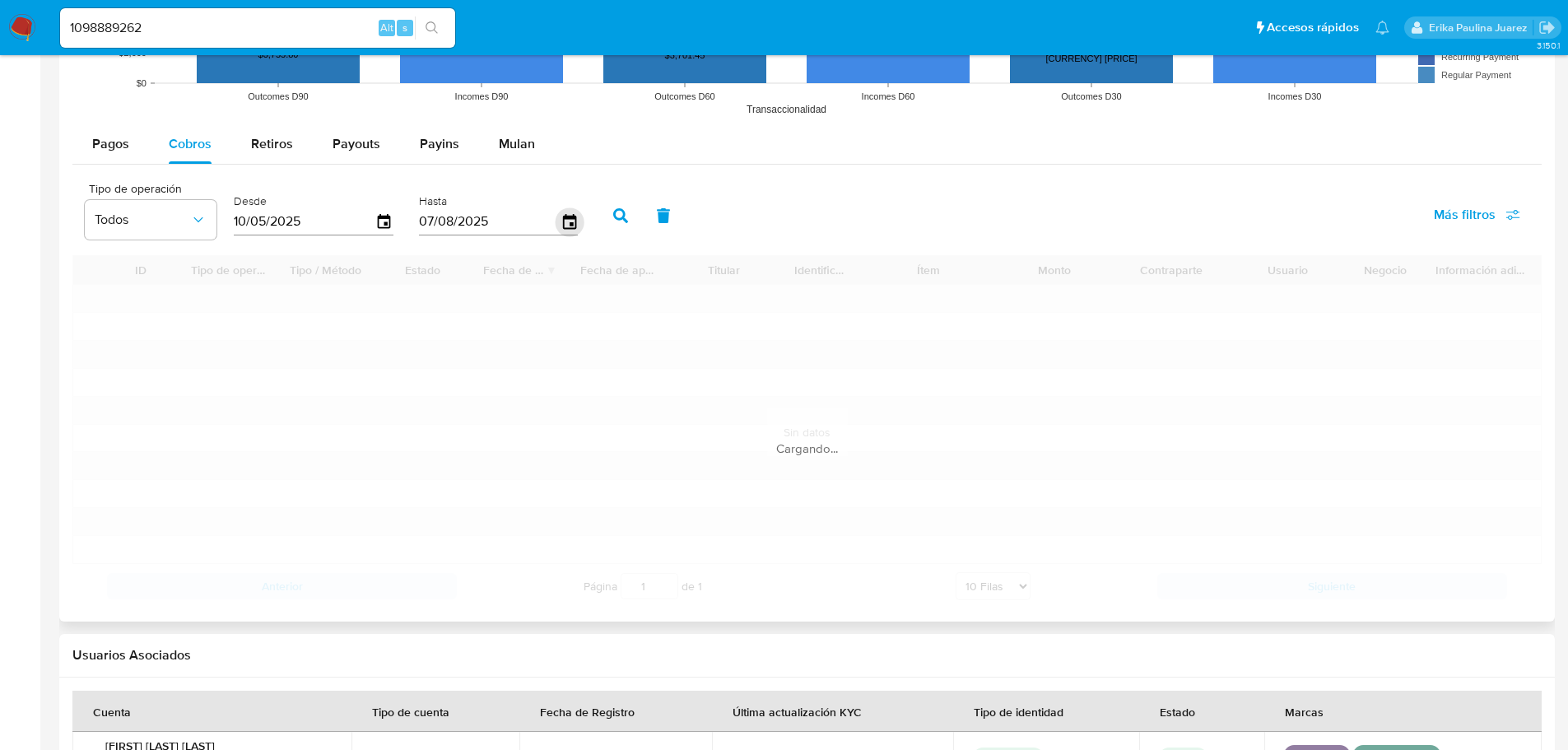 scroll, scrollTop: 1614, scrollLeft: 0, axis: vertical 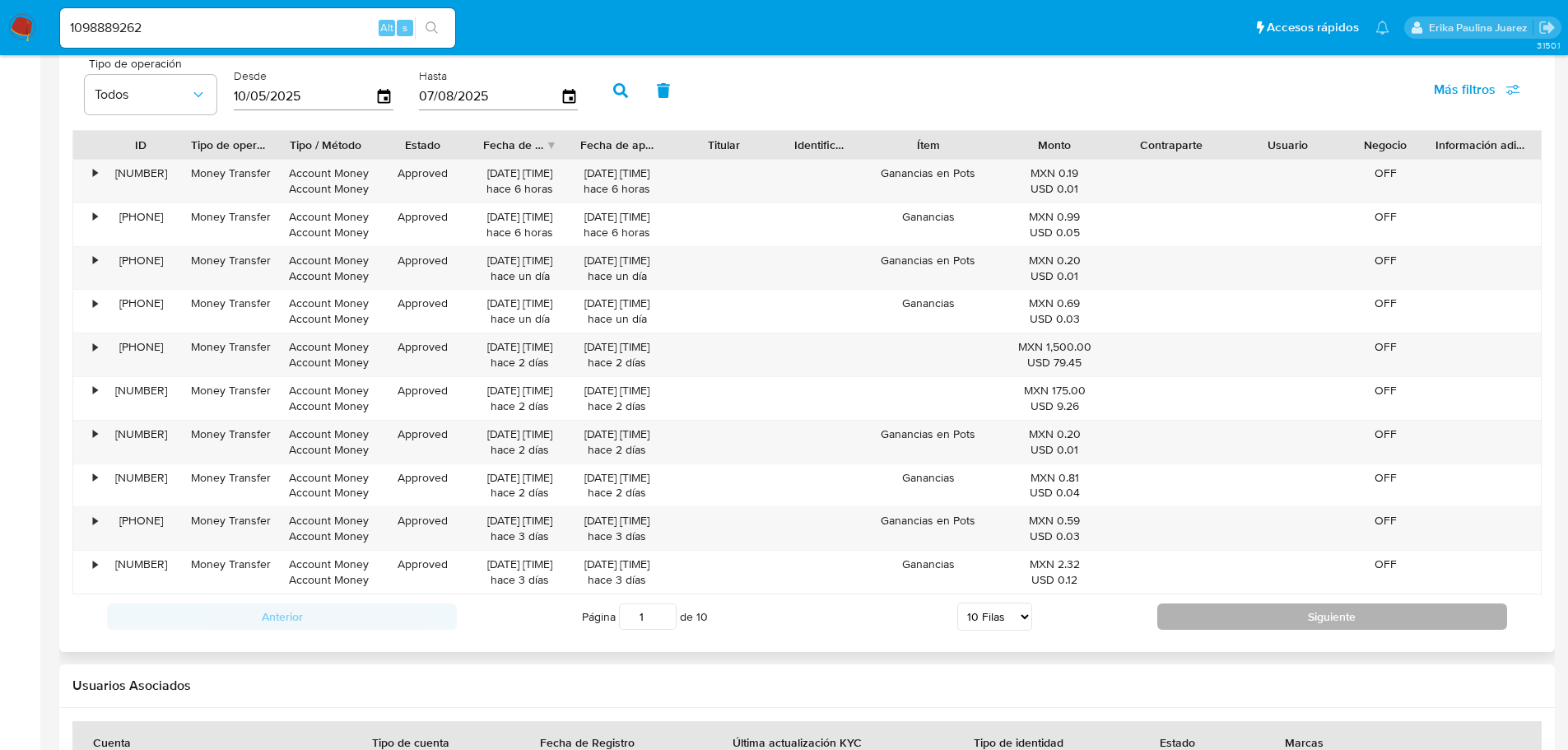 click on "Siguiente" at bounding box center [1332, 617] 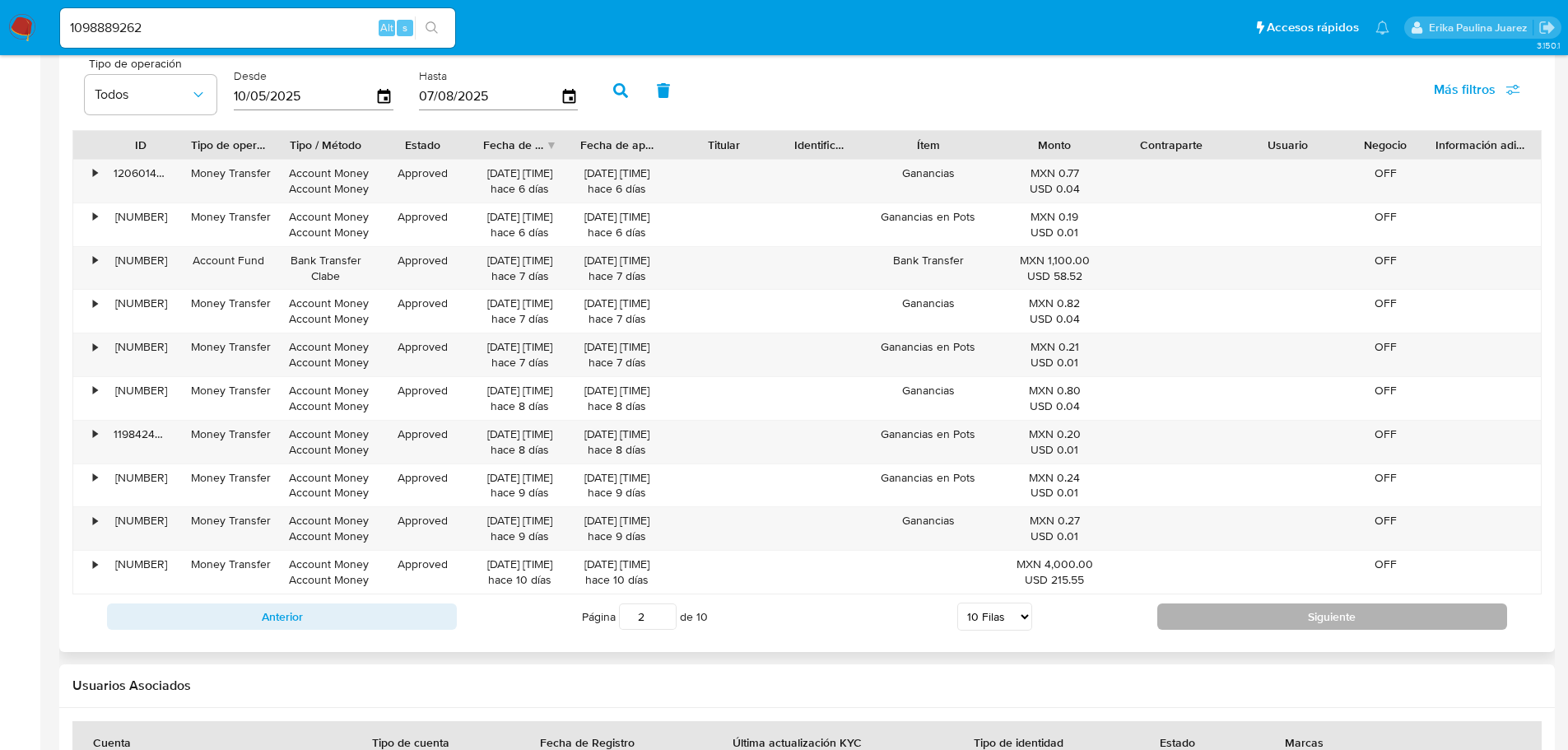click on "Siguiente" at bounding box center [1332, 617] 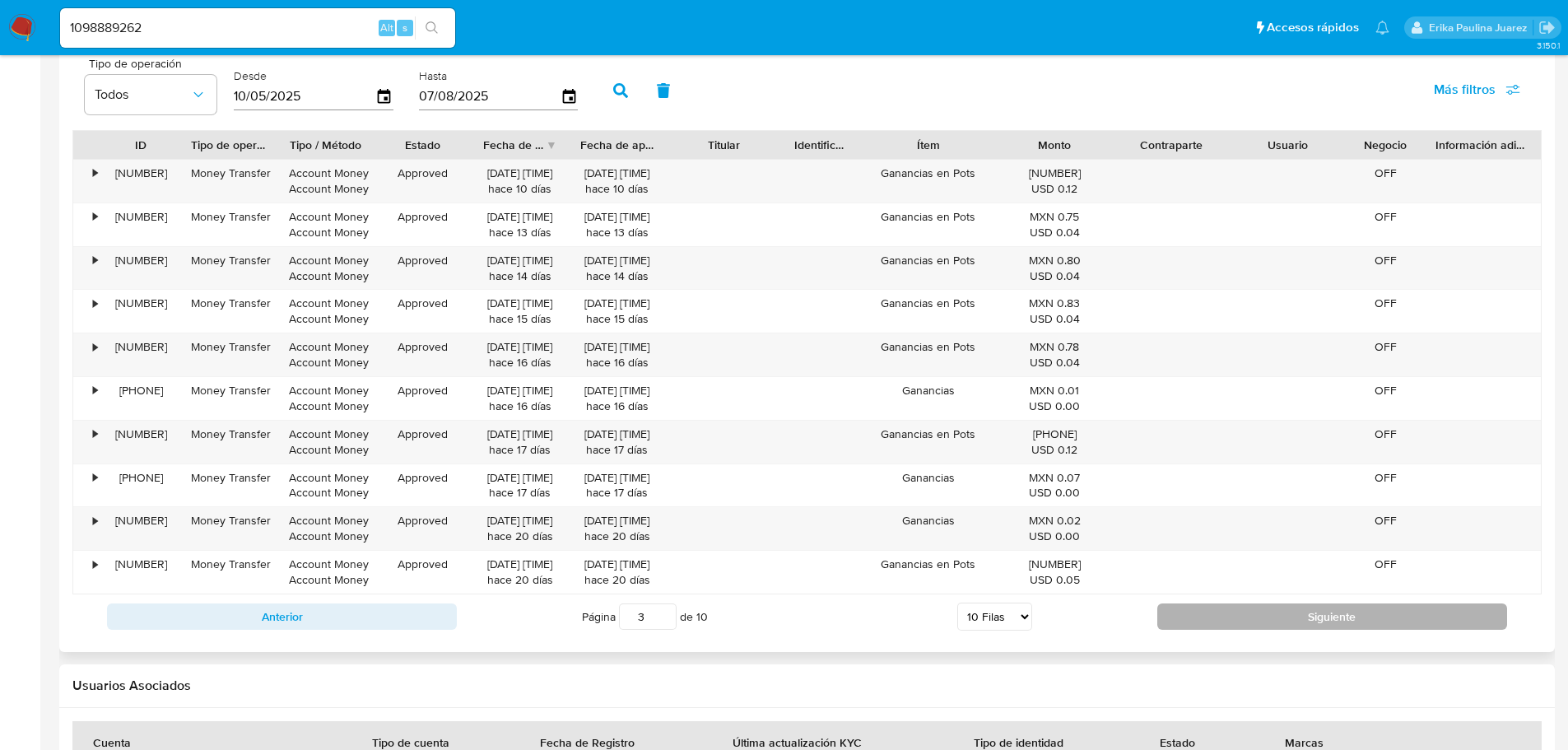 click on "Siguiente" at bounding box center (1332, 617) 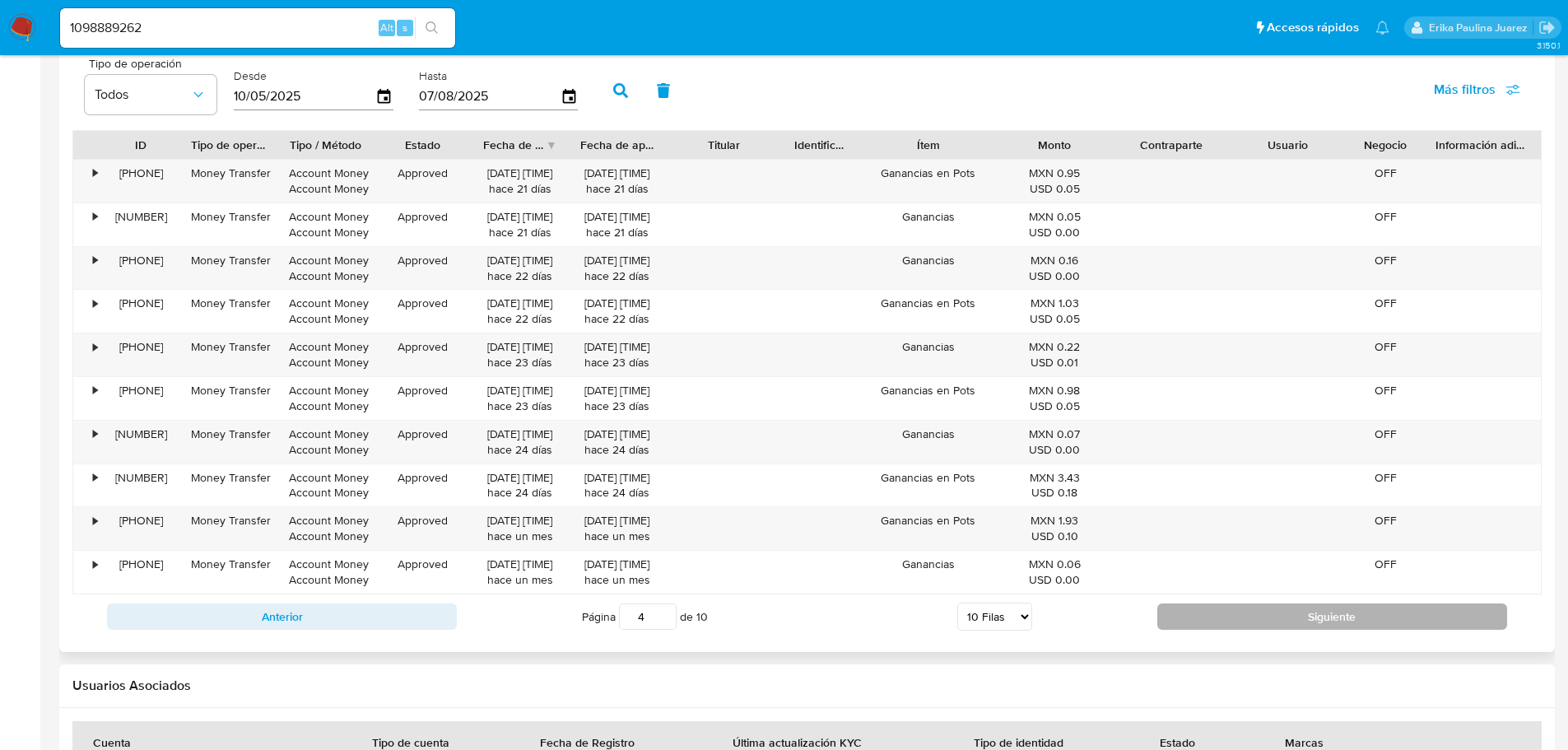 click on "Siguiente" at bounding box center (1332, 617) 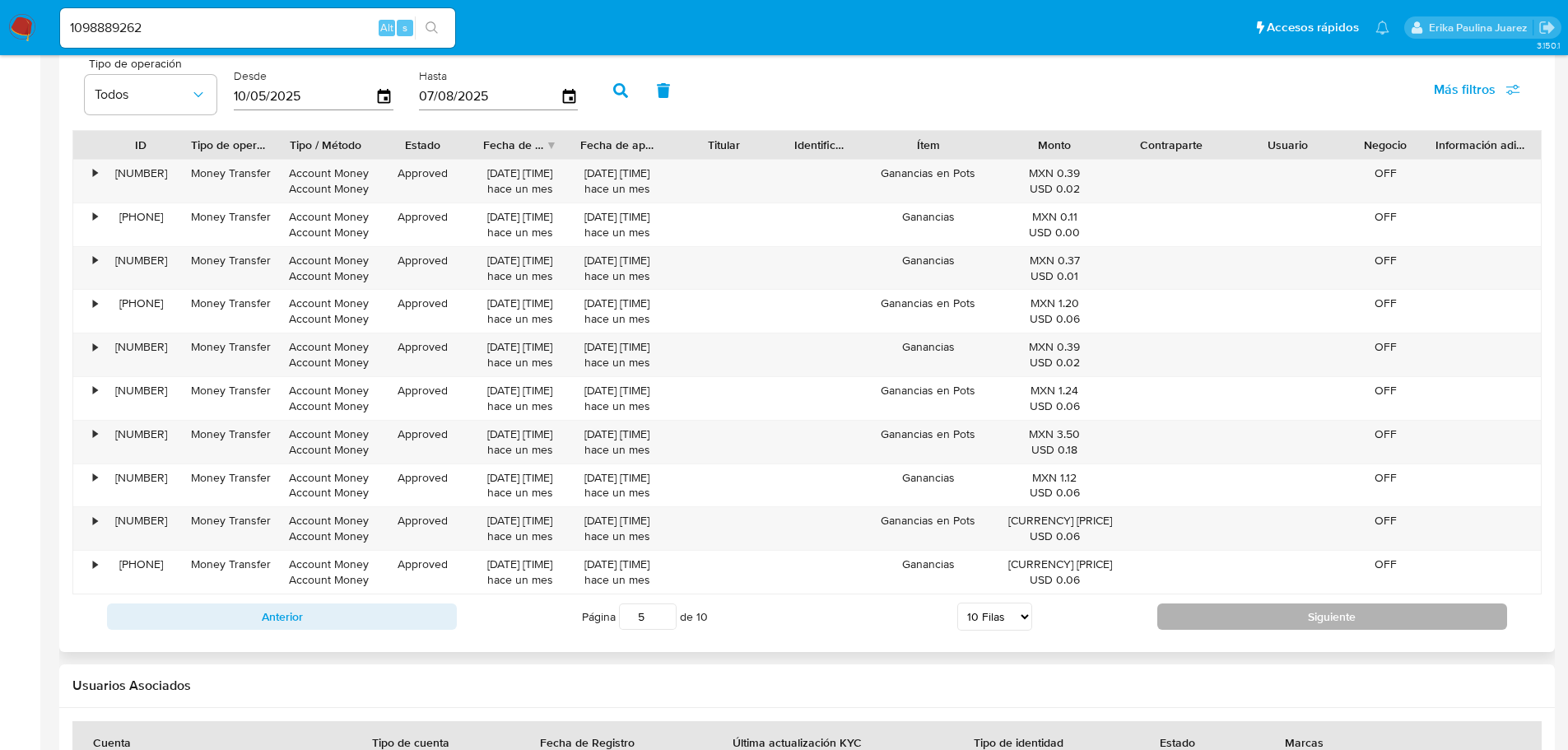 click on "Siguiente" at bounding box center [1332, 617] 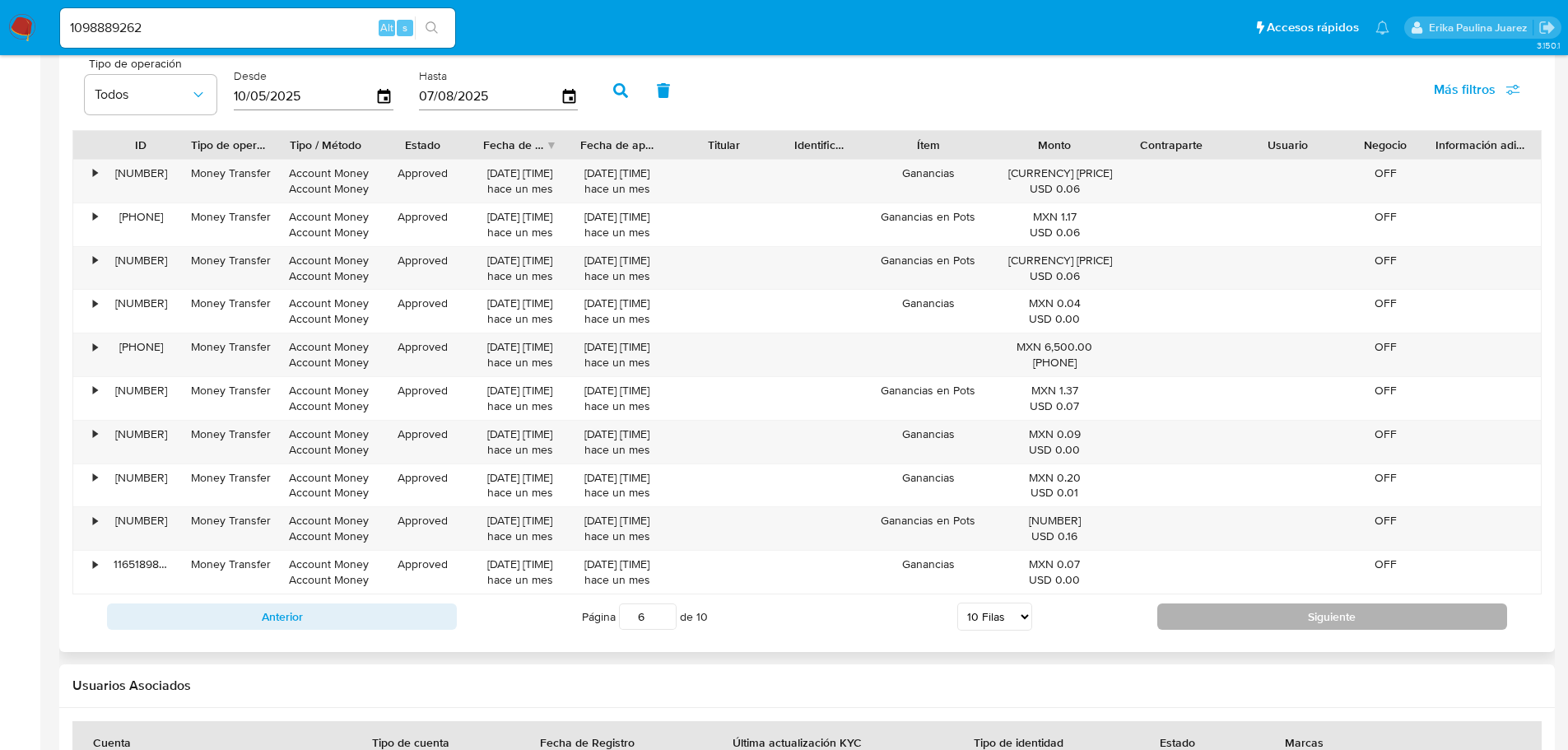 click on "Siguiente" at bounding box center (1332, 617) 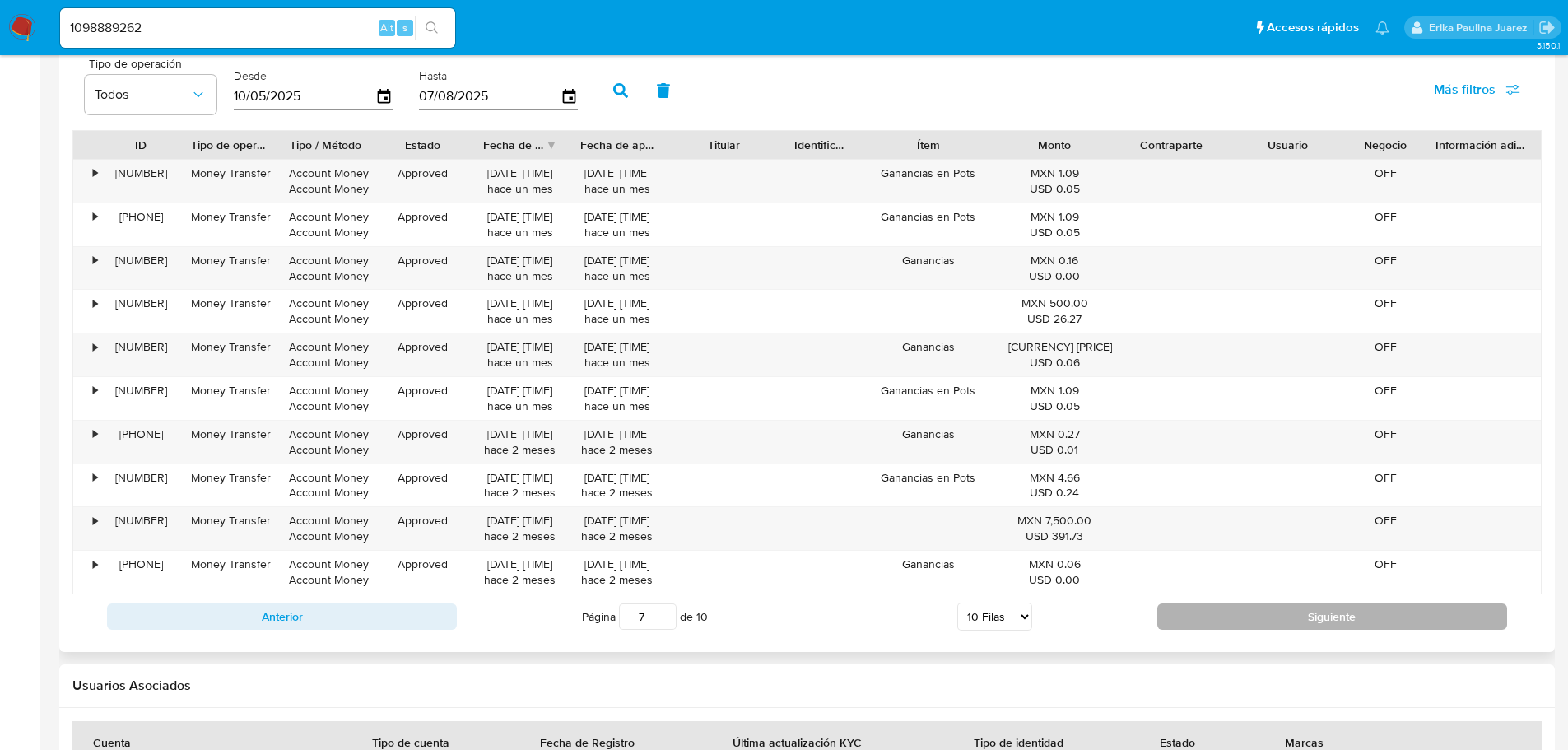 click on "Siguiente" at bounding box center [1332, 617] 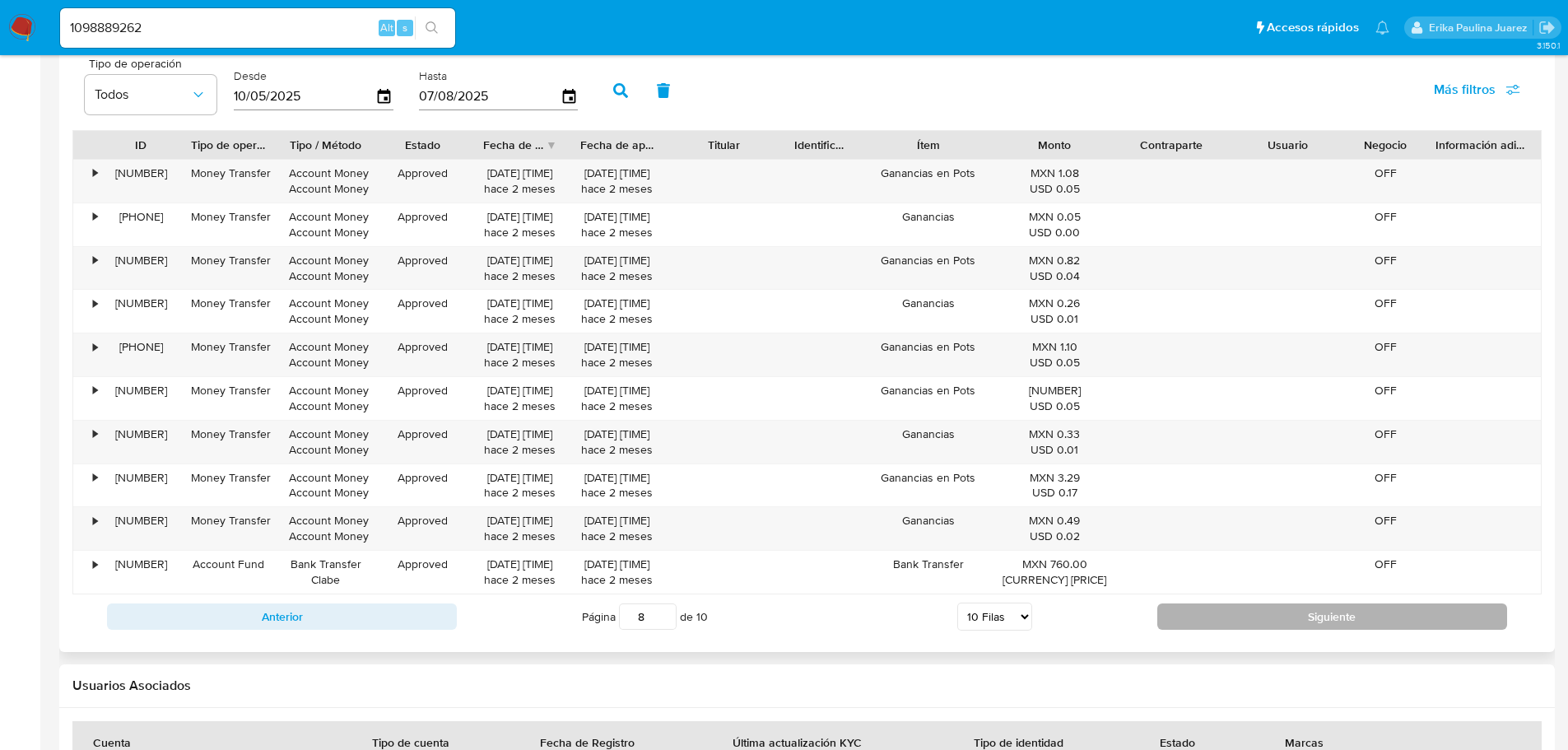 click on "Siguiente" at bounding box center (1332, 617) 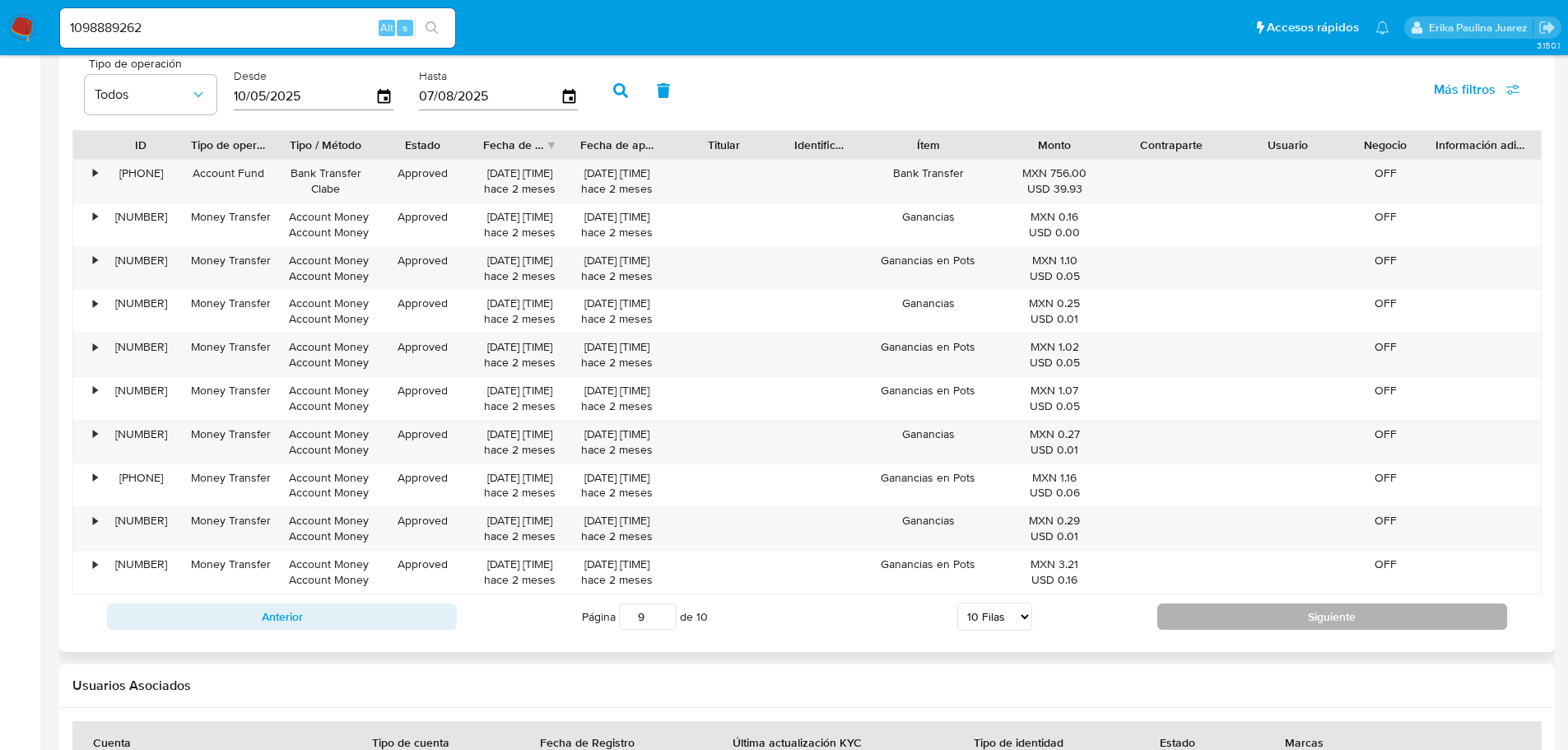 click on "Siguiente" at bounding box center [1332, 617] 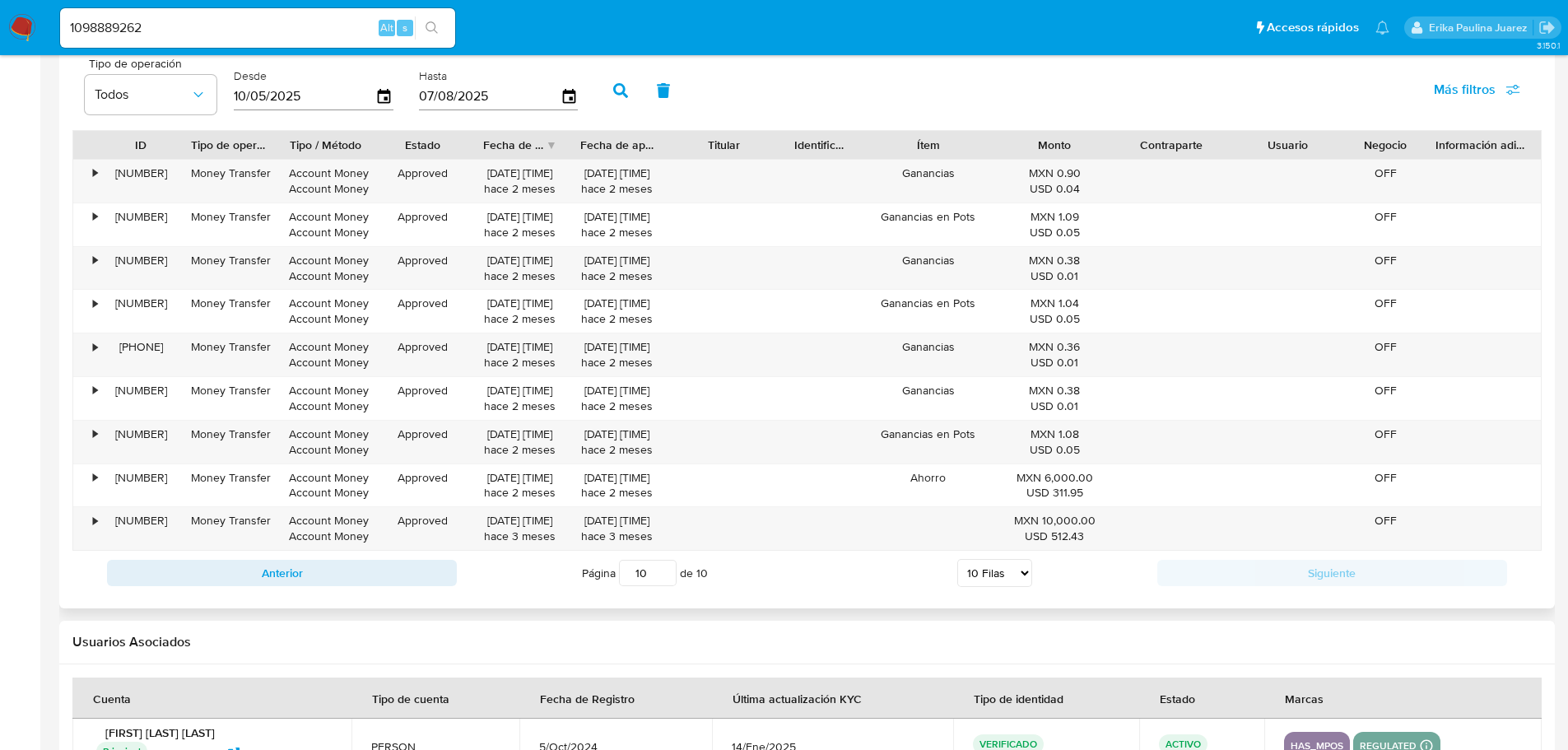 drag, startPoint x: 1206, startPoint y: 628, endPoint x: 1203, endPoint y: 603, distance: 25.179 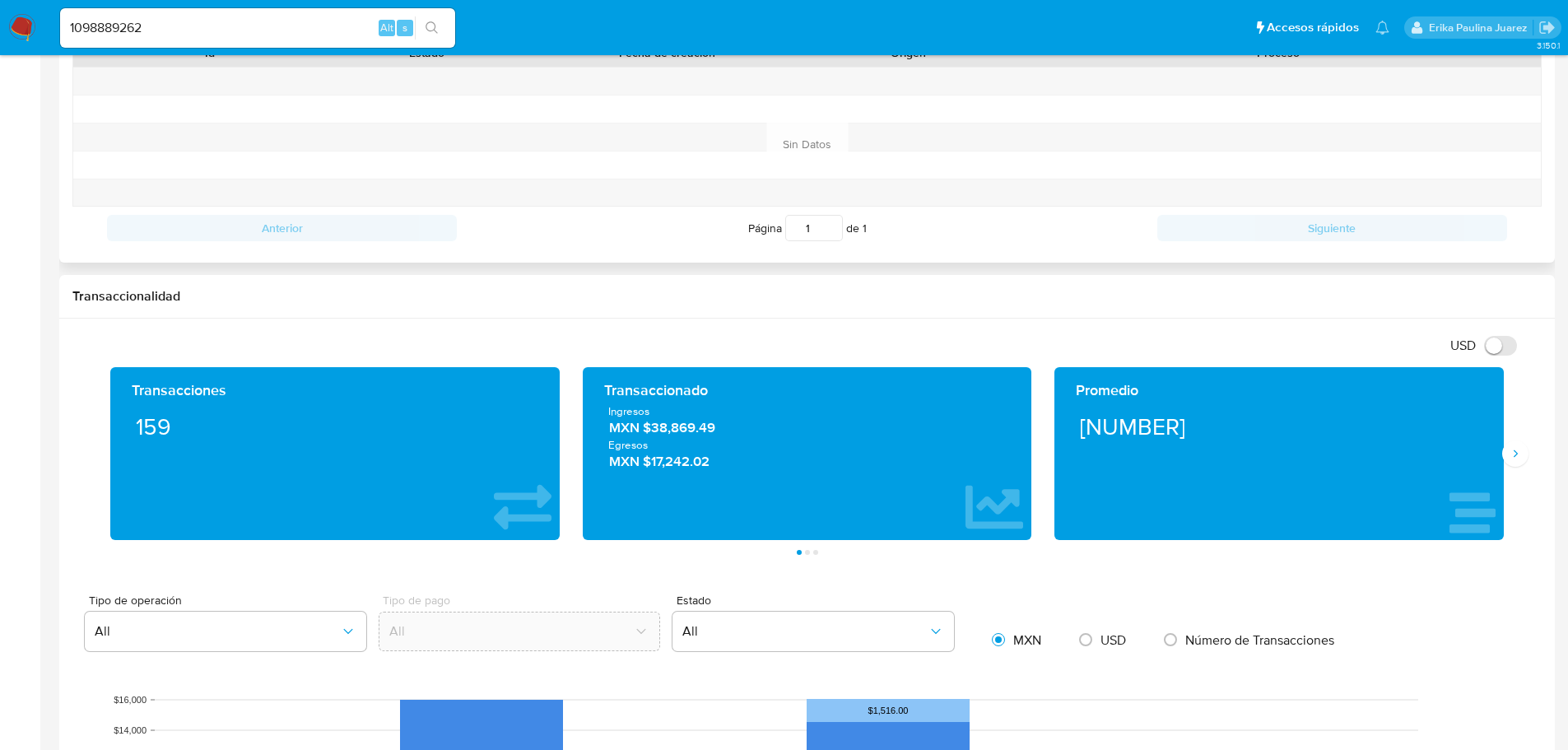 scroll, scrollTop: 49, scrollLeft: 0, axis: vertical 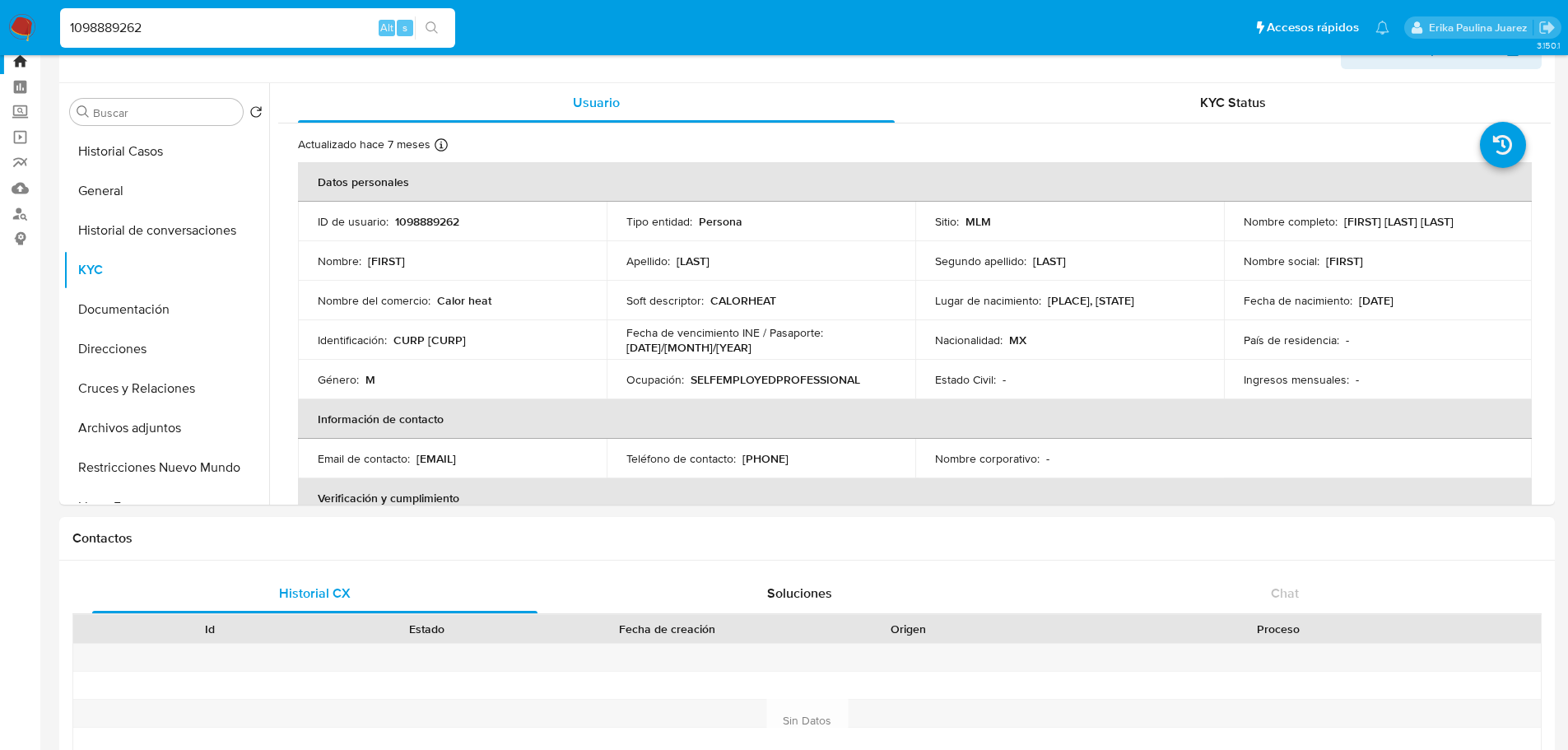 drag, startPoint x: 180, startPoint y: 28, endPoint x: 240, endPoint y: 34, distance: 60.29925 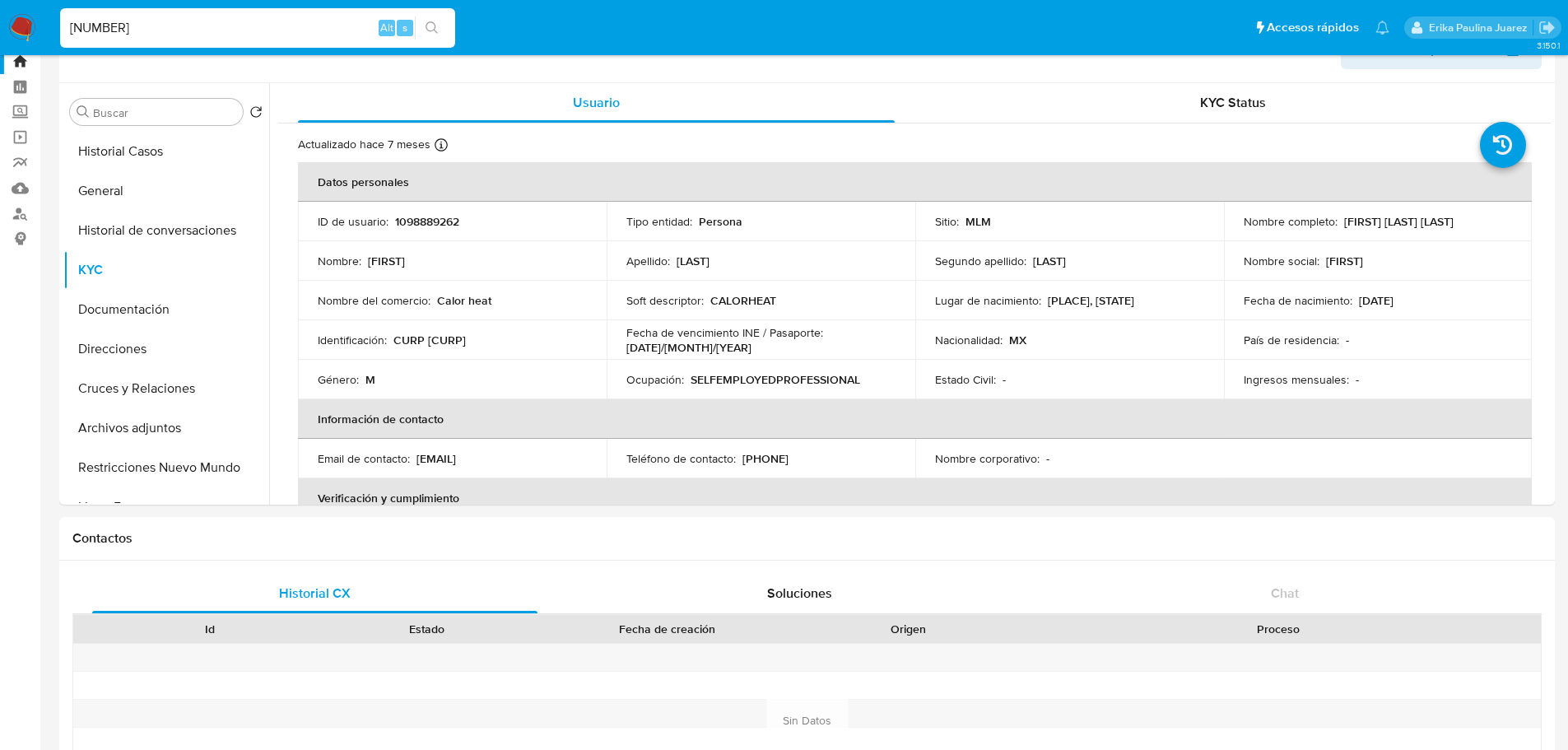 type on "1179626135" 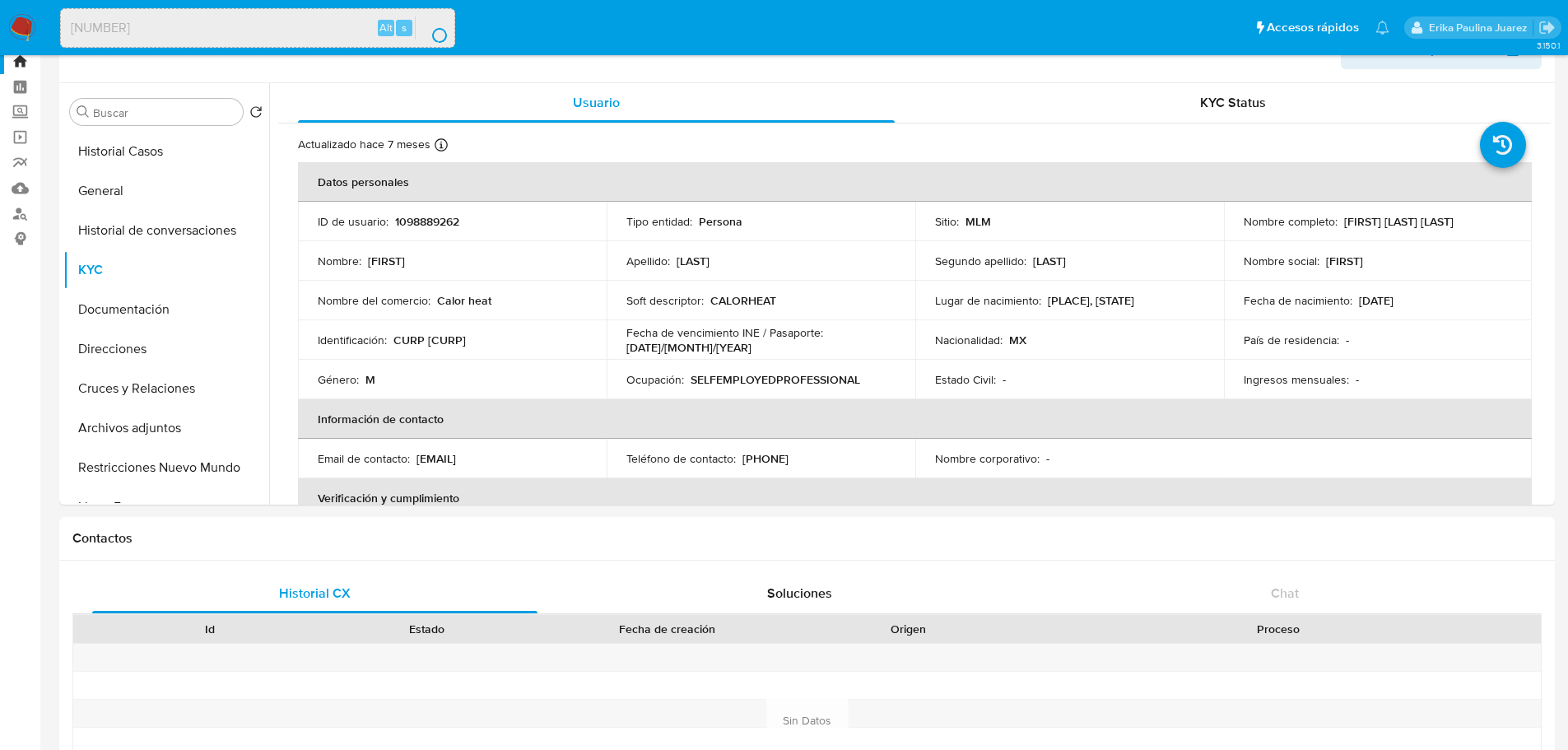 scroll, scrollTop: 0, scrollLeft: 0, axis: both 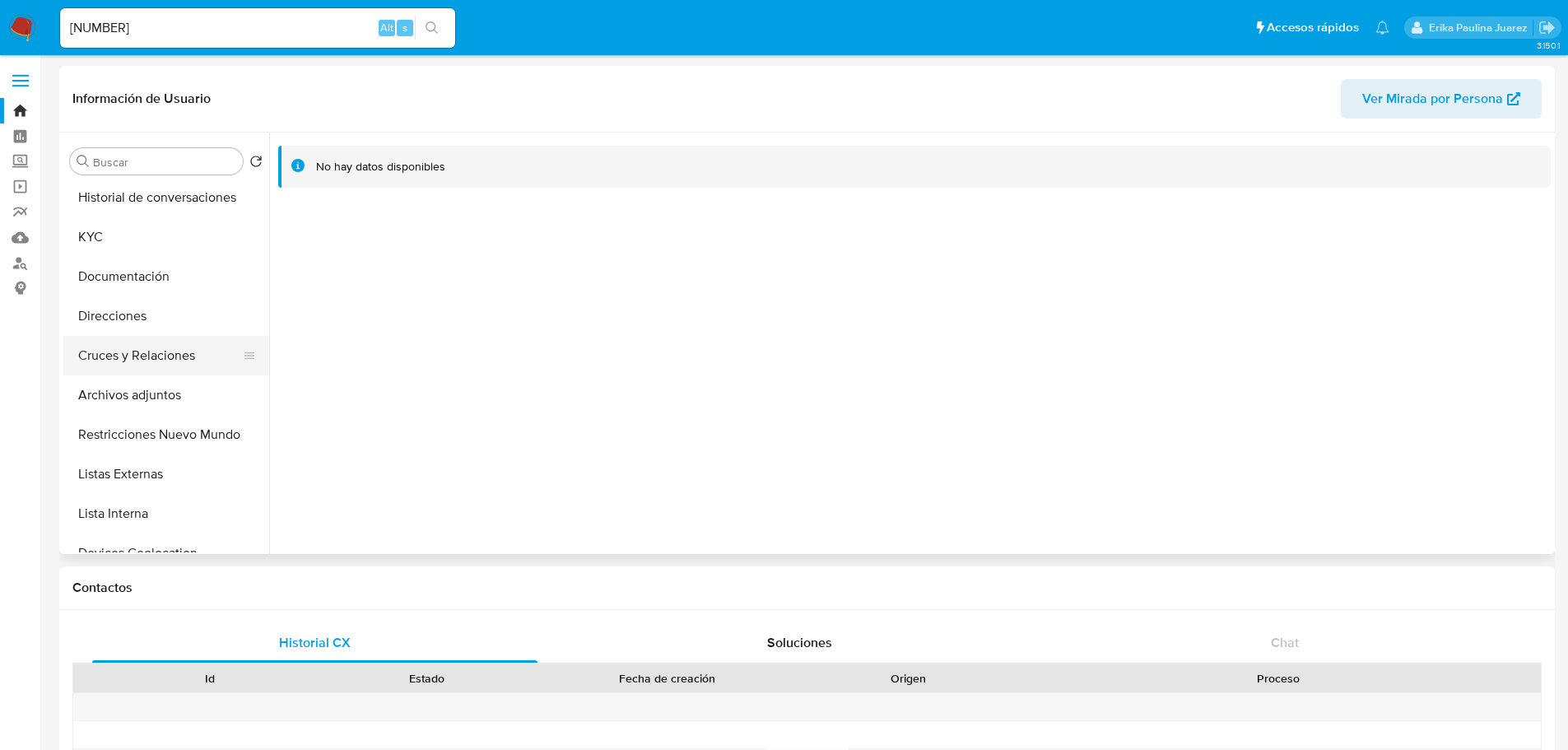select on "10" 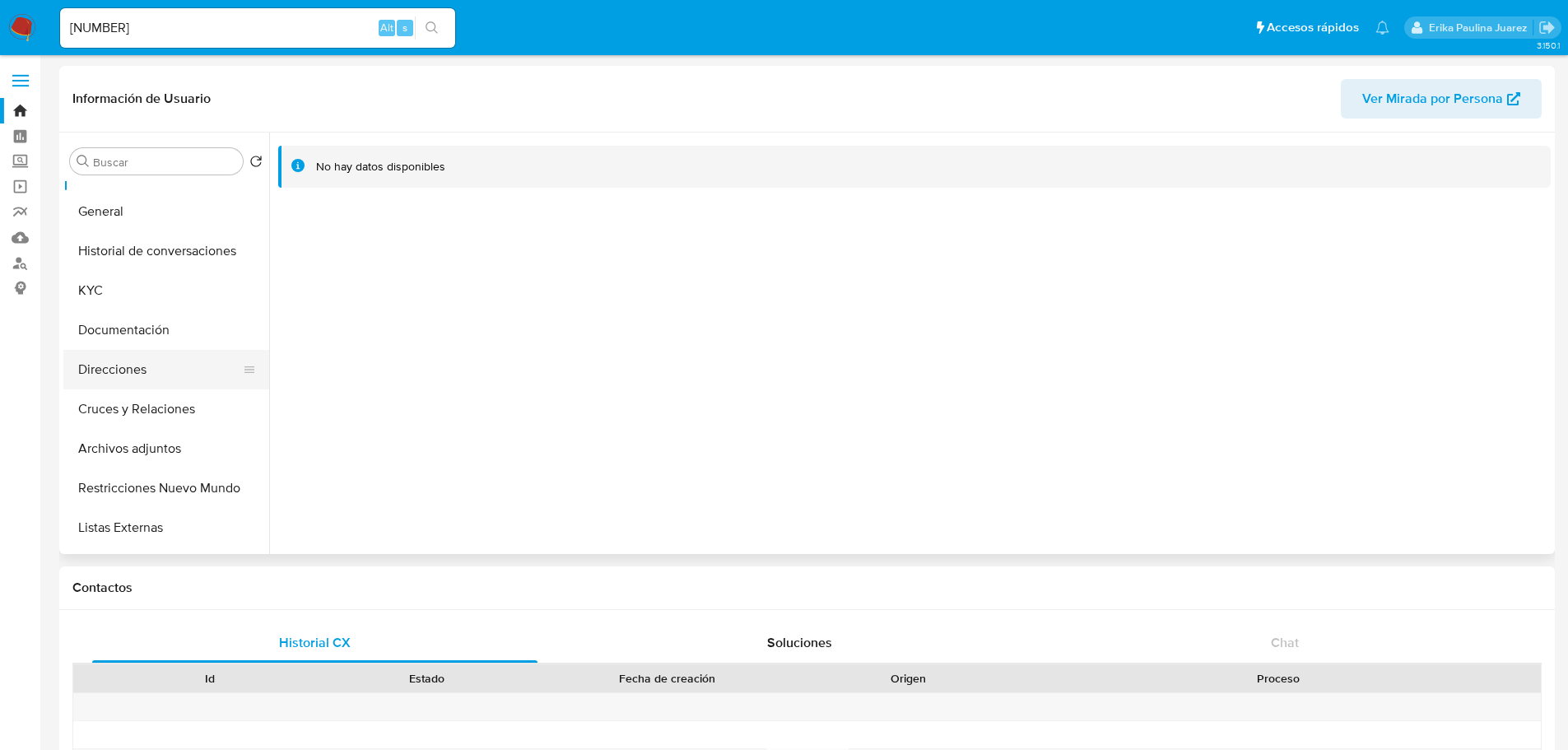 scroll, scrollTop: 0, scrollLeft: 0, axis: both 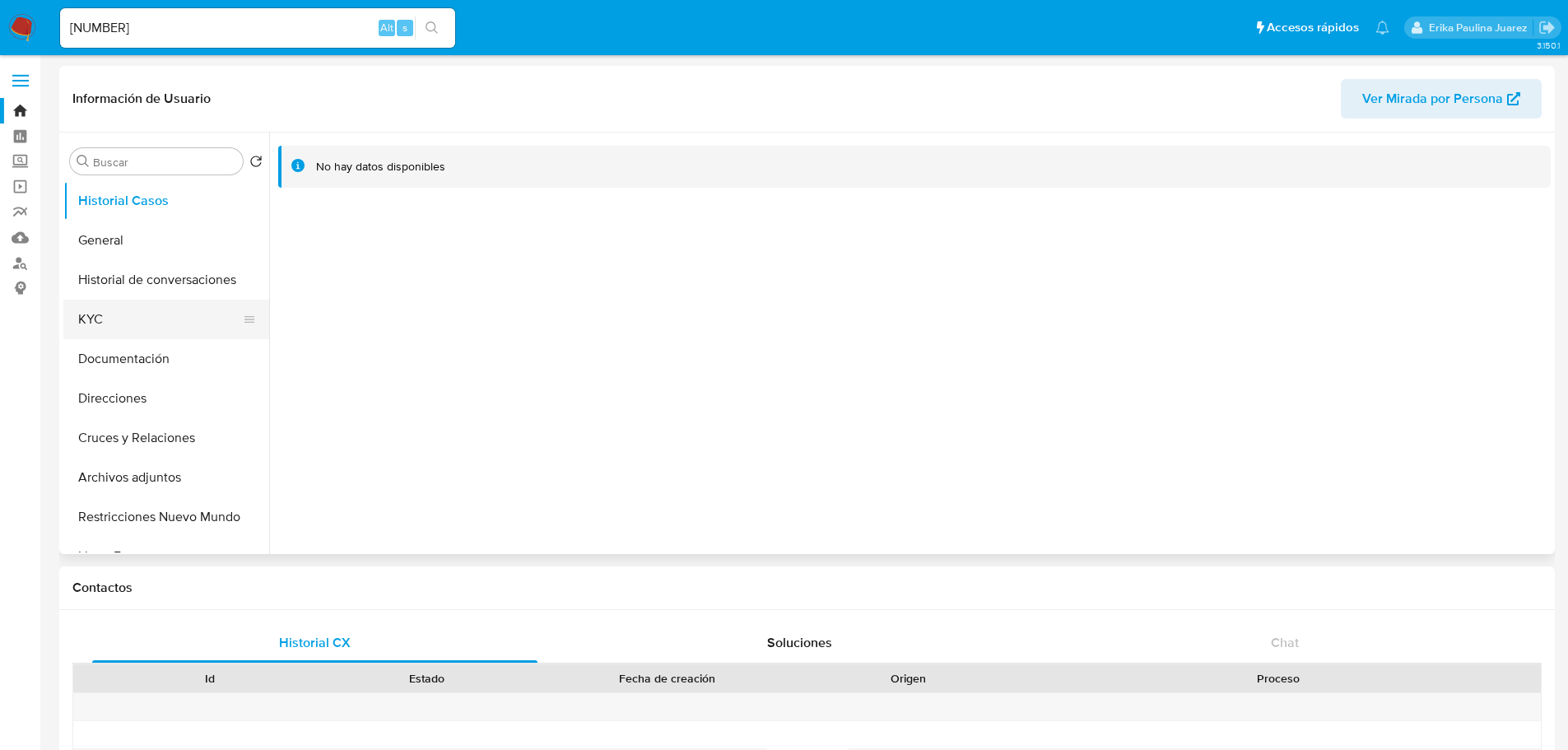 drag, startPoint x: 108, startPoint y: 305, endPoint x: 131, endPoint y: 310, distance: 23.537205 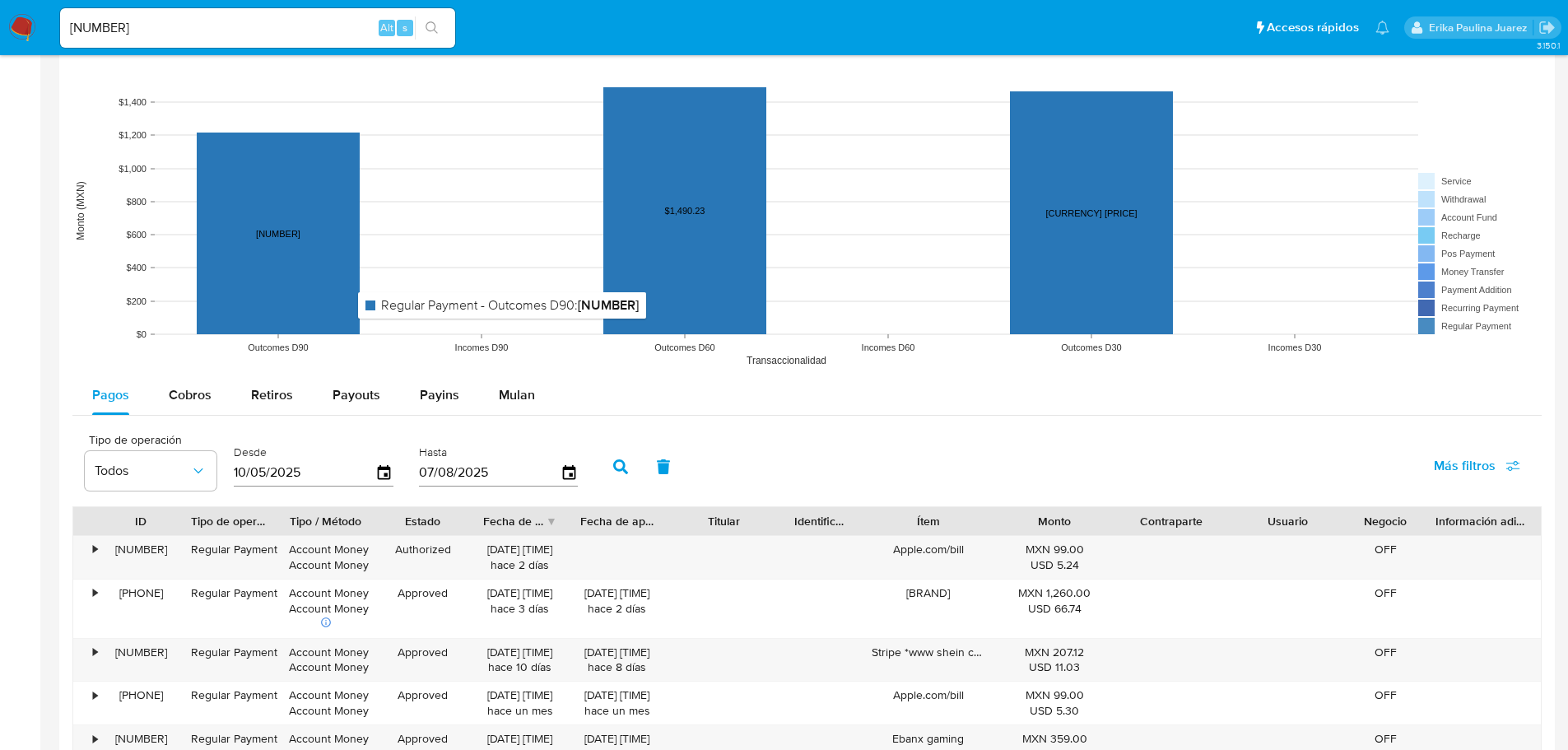 scroll, scrollTop: 1235, scrollLeft: 0, axis: vertical 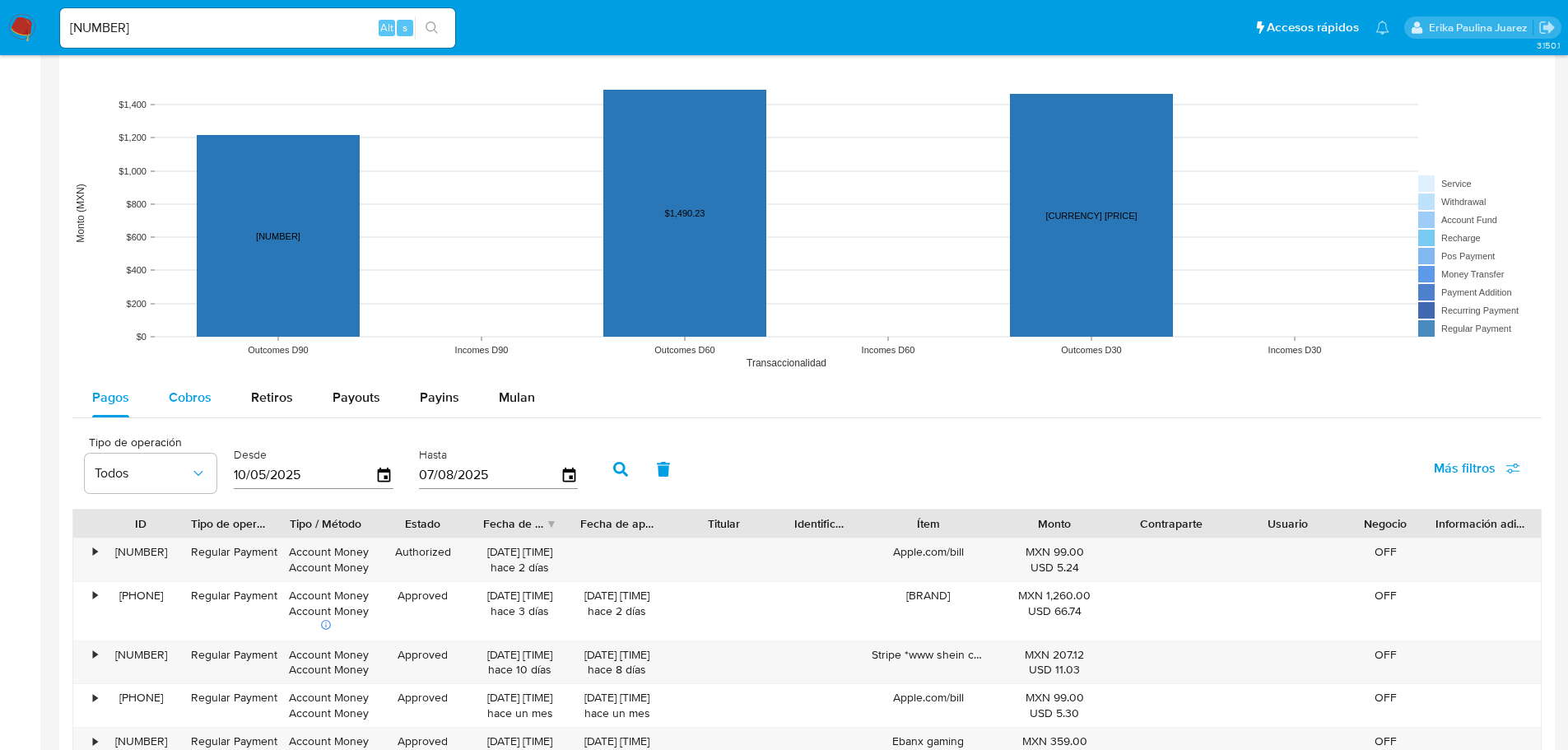 click on "Cobros" at bounding box center (190, 398) 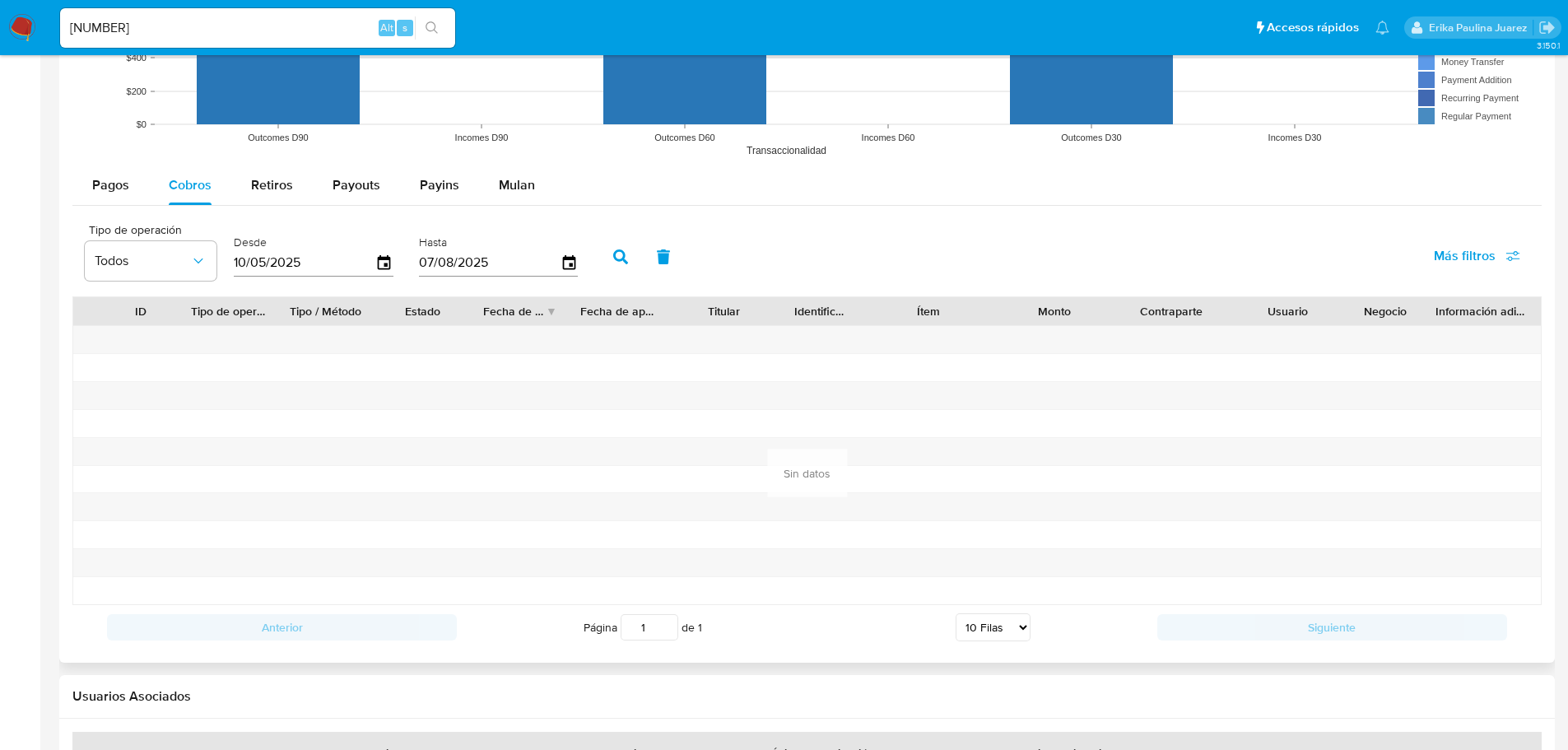scroll, scrollTop: 1284, scrollLeft: 0, axis: vertical 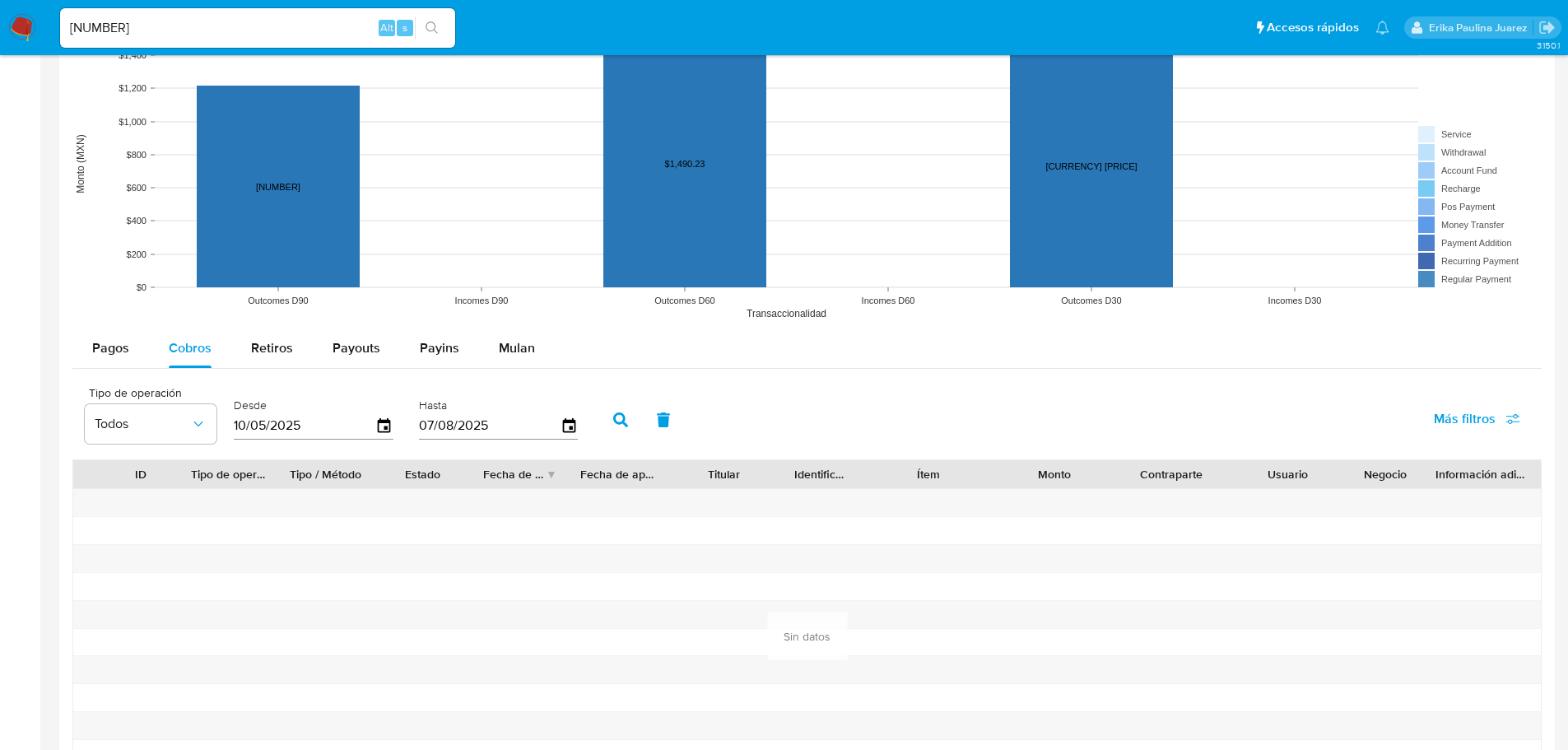 drag, startPoint x: 158, startPoint y: 13, endPoint x: 118, endPoint y: 19, distance: 40.447497 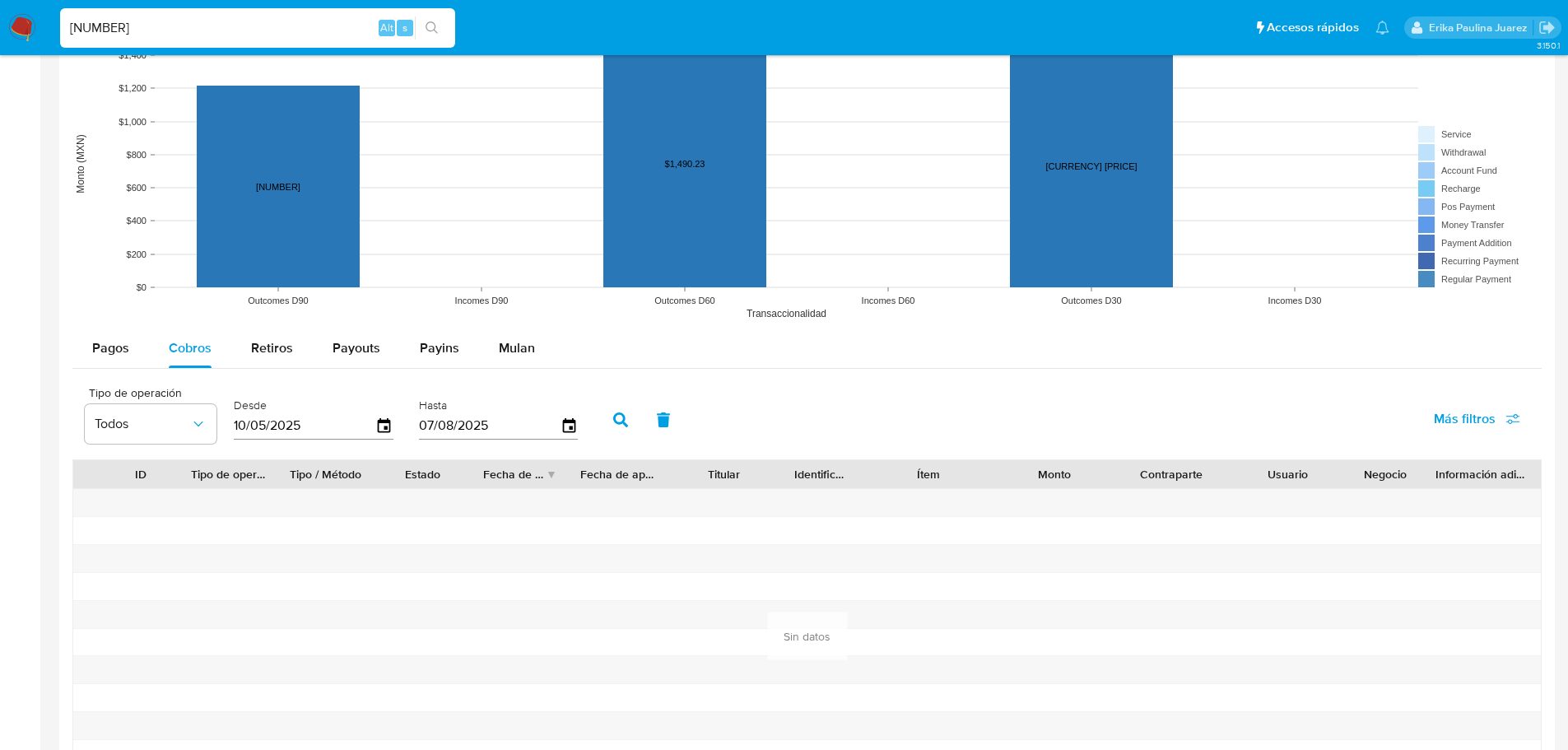 click on "Pausado Ver notificaciones 1179626135 Alt s Accesos rápidos   Presiona las siguientes teclas para acceder a algunas de las funciones Buscar caso o usuario Alt s Volver al home Alt h Agregar un archivo adjunto Alt a Erika Paulina Juarez" at bounding box center (784, 27) 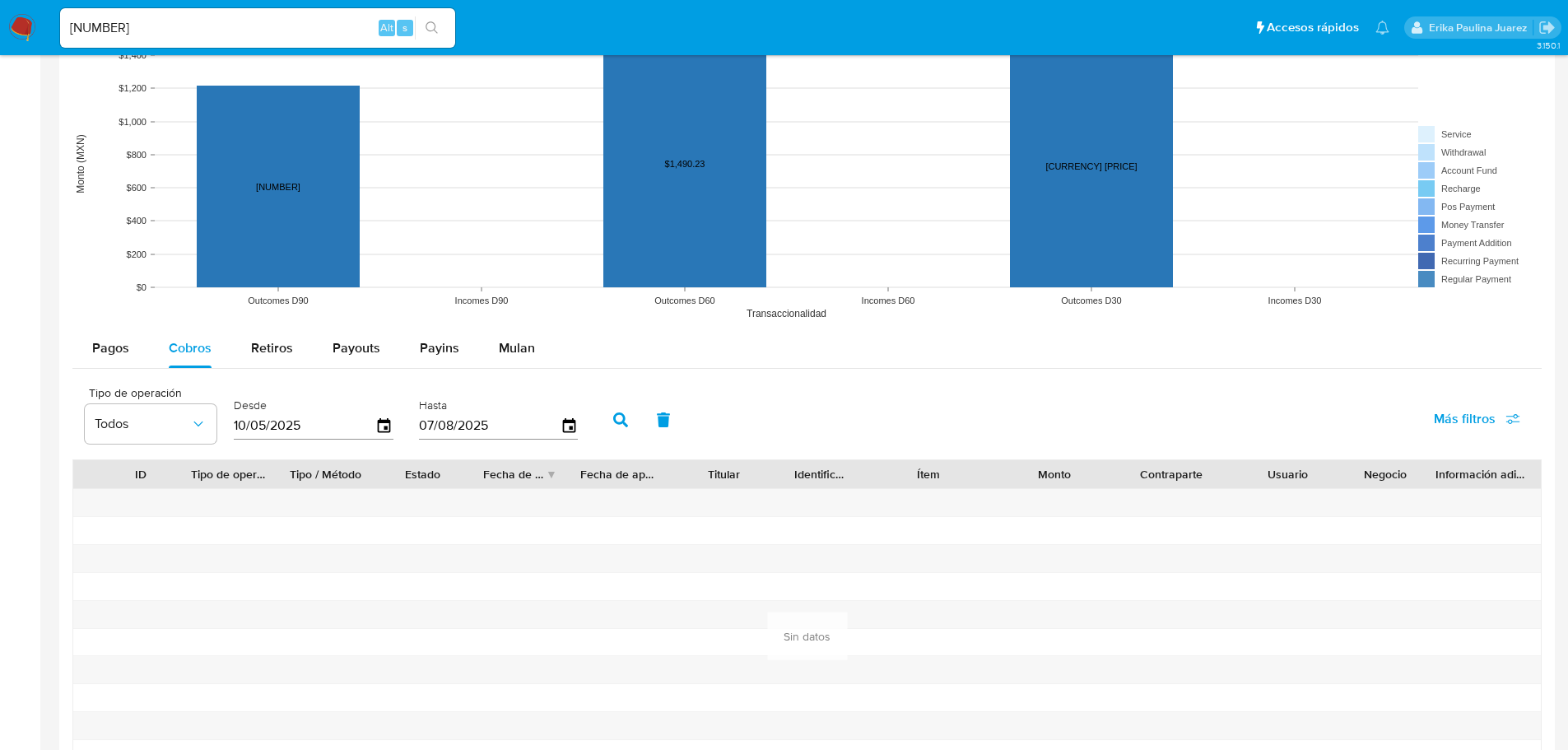 click at bounding box center [431, 28] 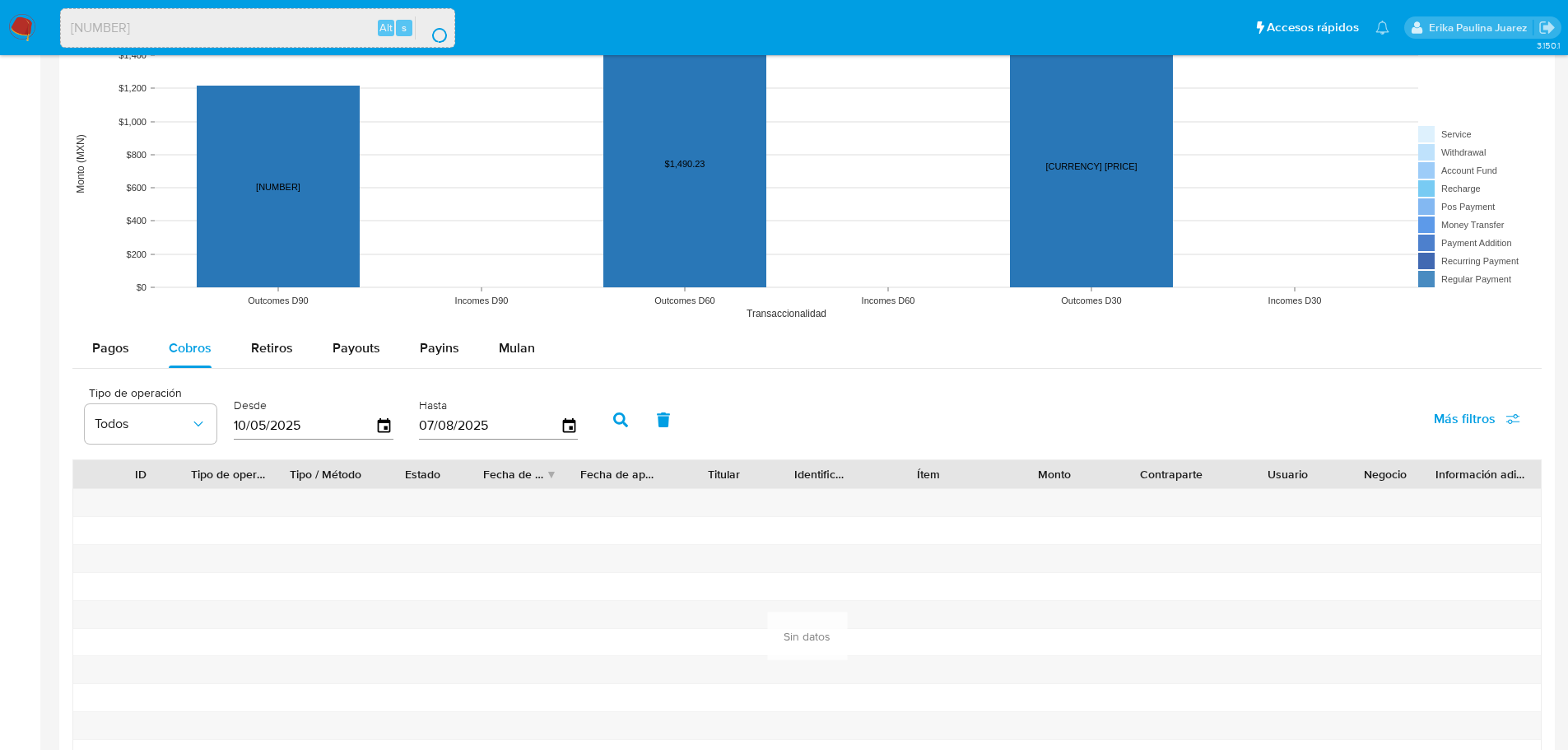 scroll, scrollTop: 0, scrollLeft: 0, axis: both 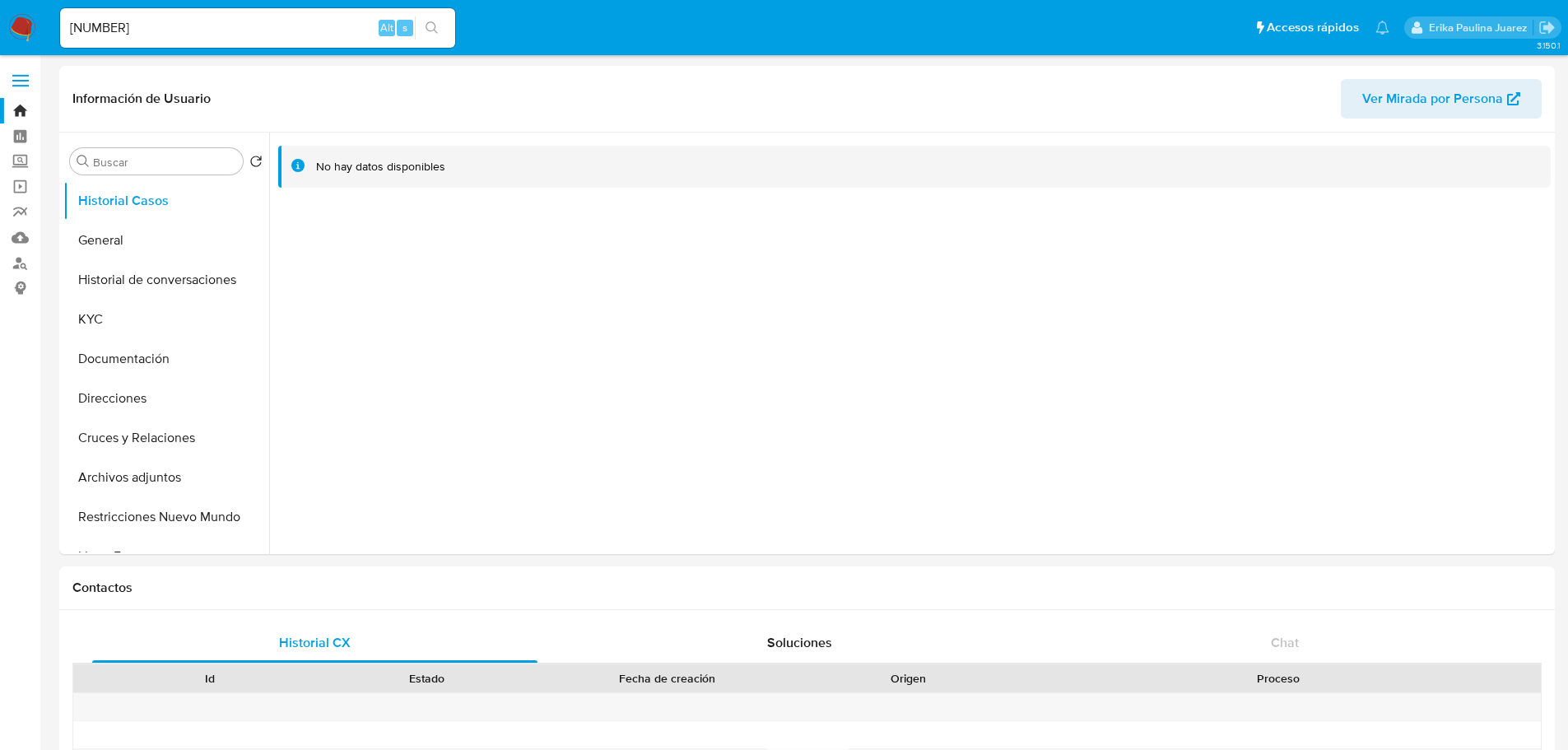 select on "10" 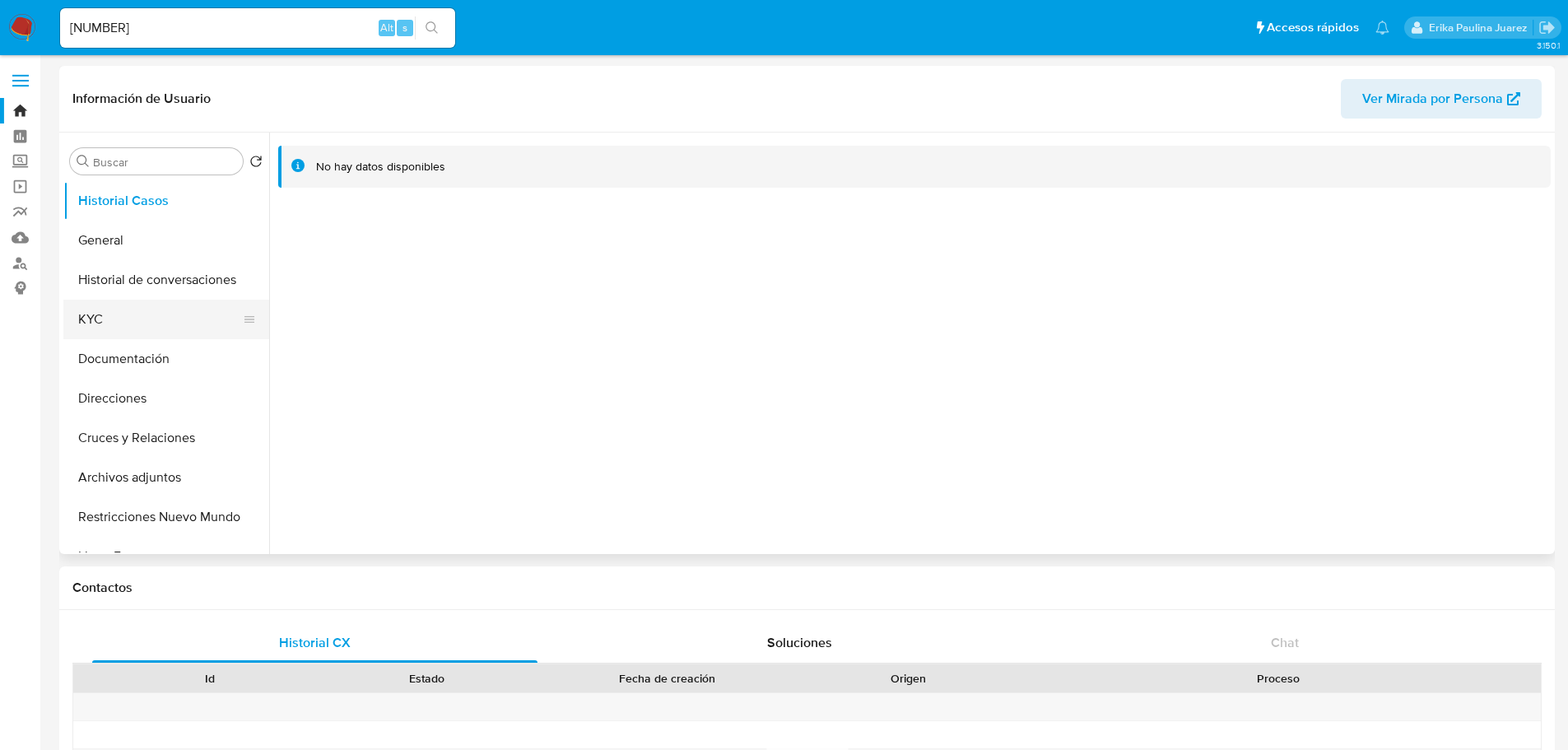 click on "KYC" at bounding box center [160, 319] 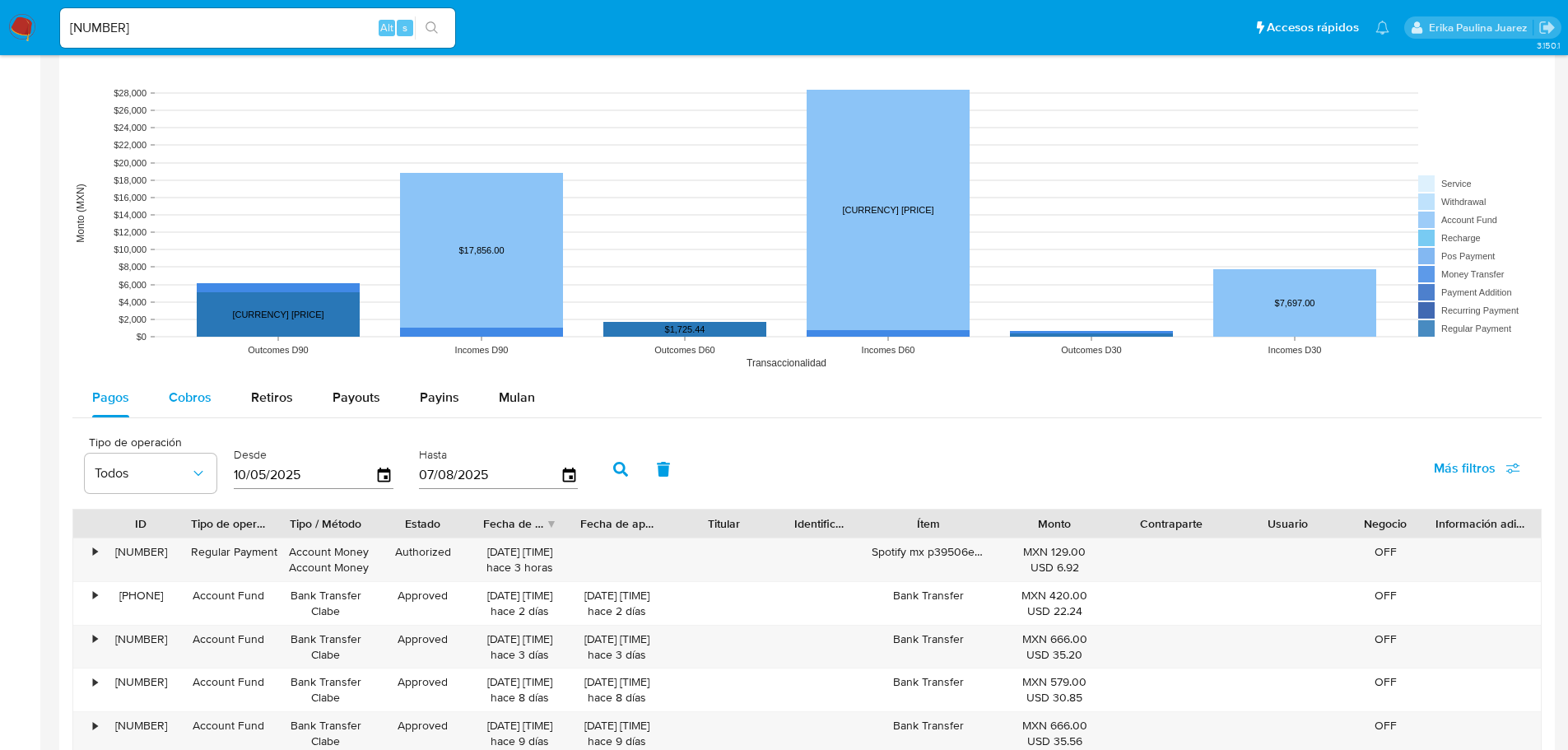 drag, startPoint x: 197, startPoint y: 389, endPoint x: 225, endPoint y: 407, distance: 33.286634 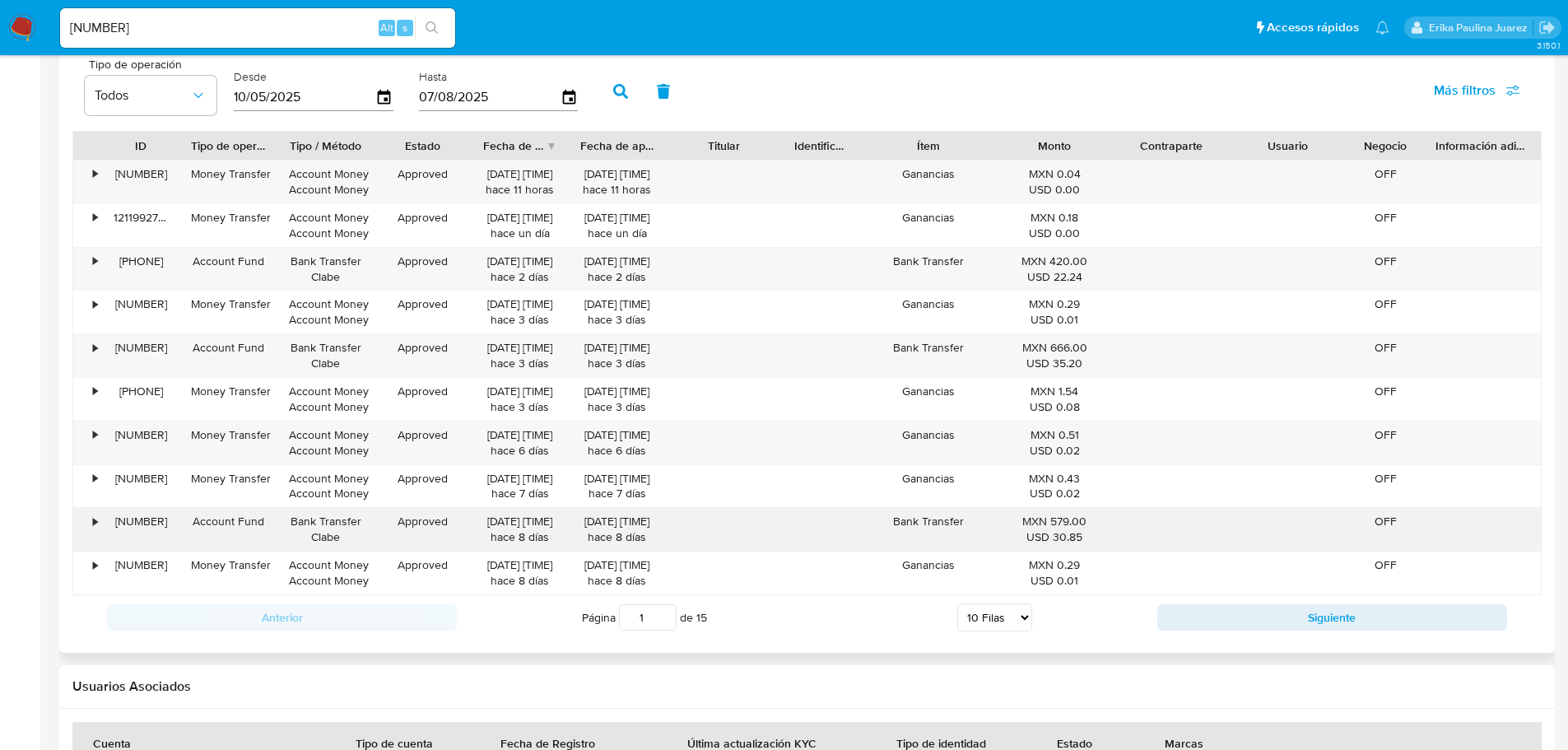scroll, scrollTop: 1584, scrollLeft: 0, axis: vertical 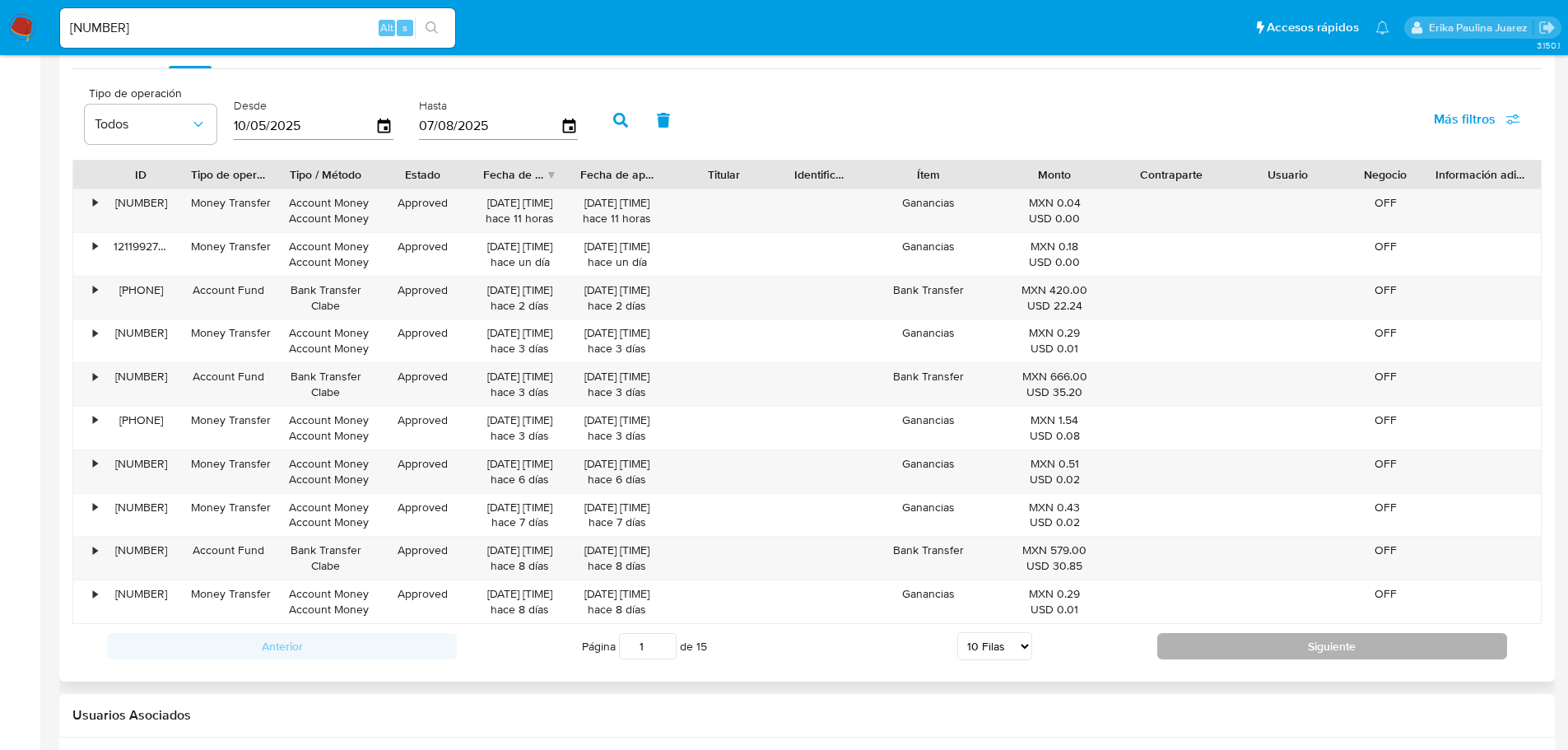 click on "Siguiente" at bounding box center (1332, 646) 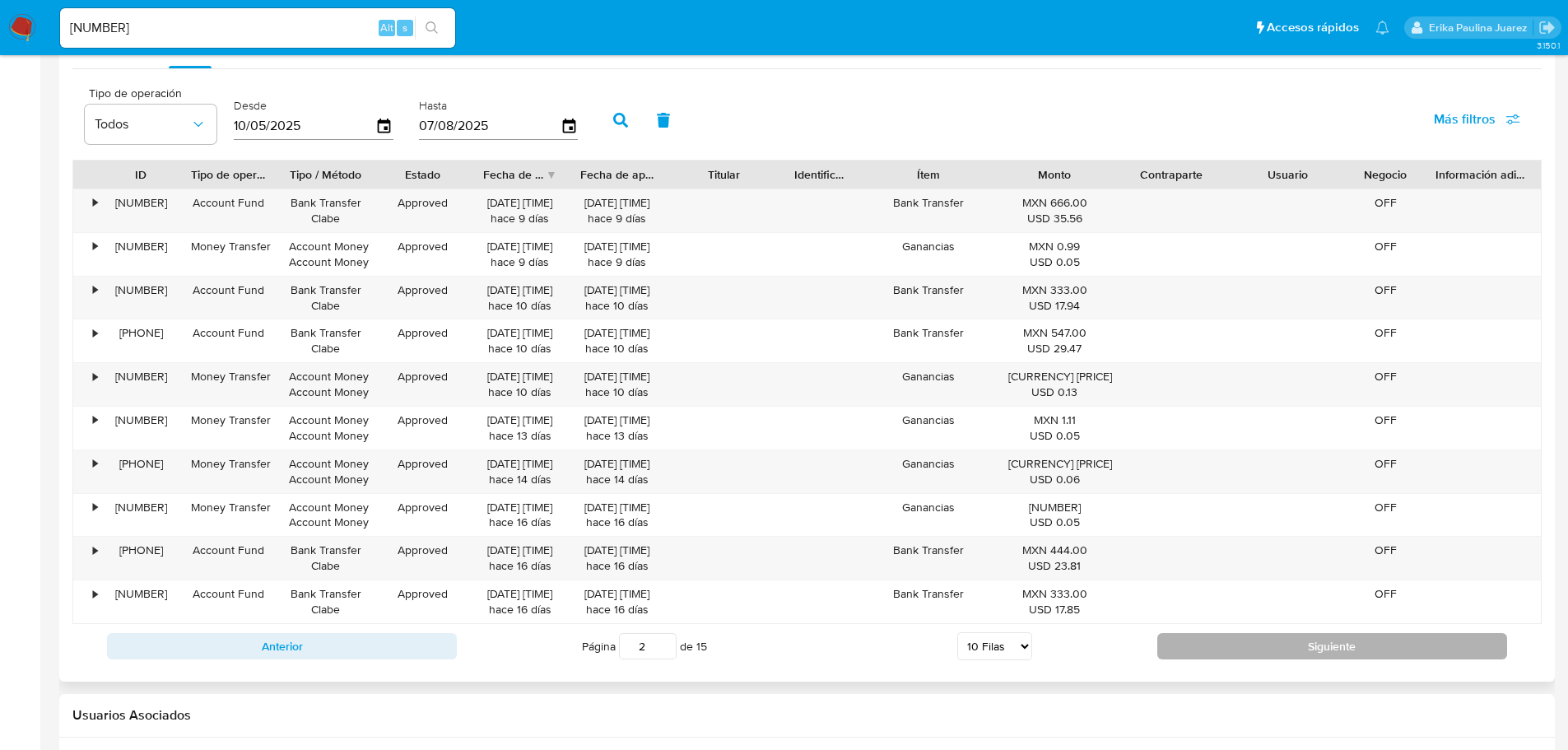 click on "Siguiente" at bounding box center [1332, 646] 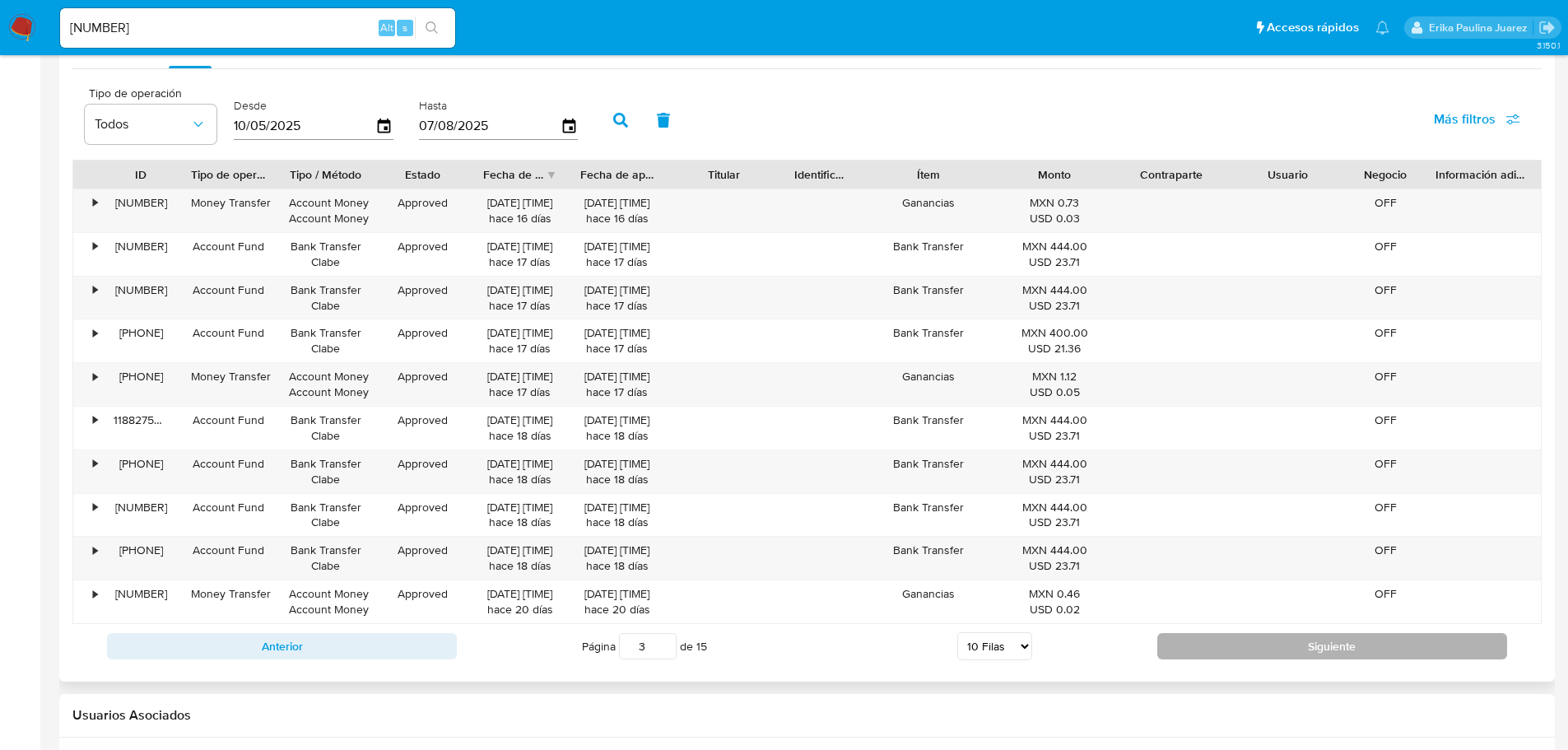 click on "Siguiente" at bounding box center [1332, 646] 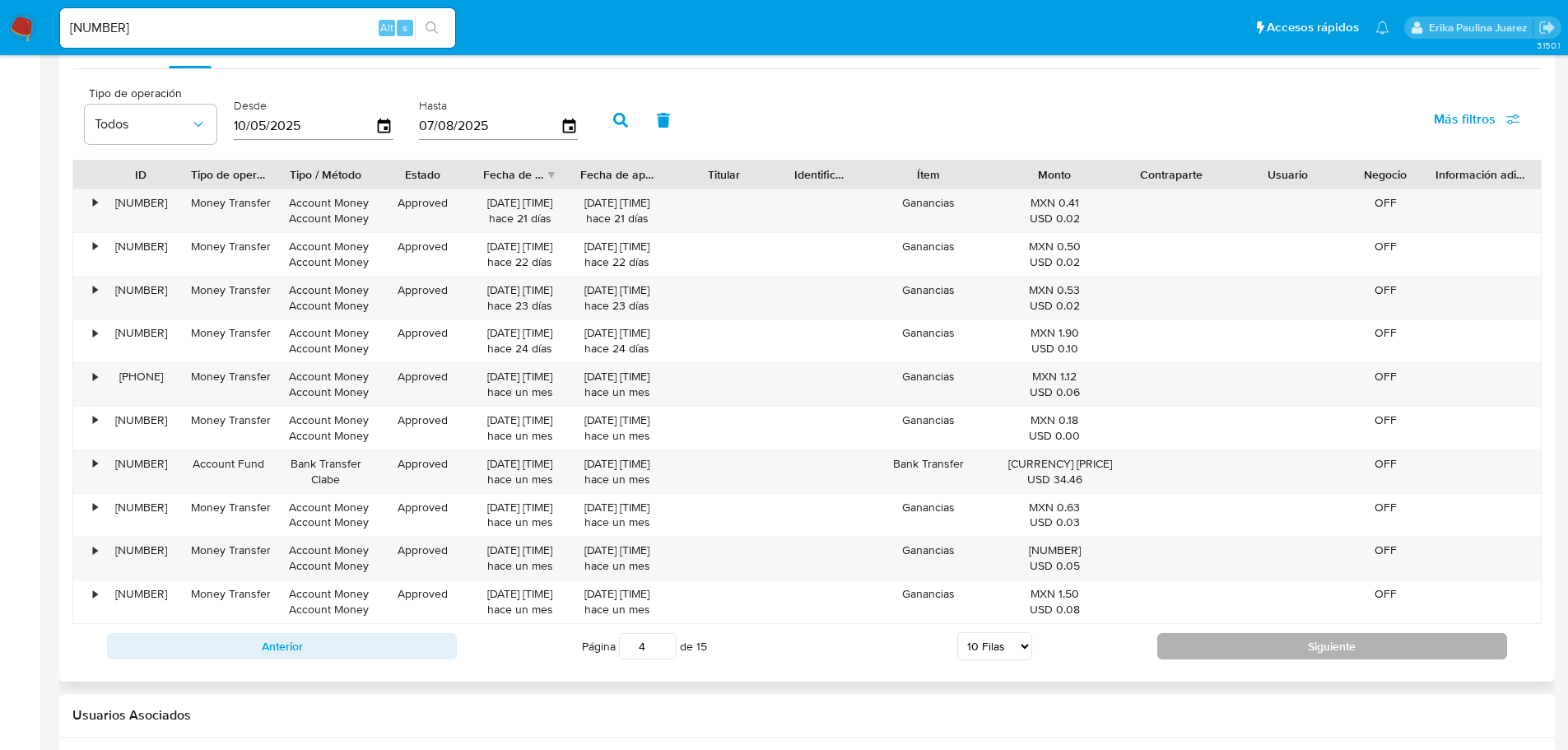 click on "Siguiente" at bounding box center (1332, 646) 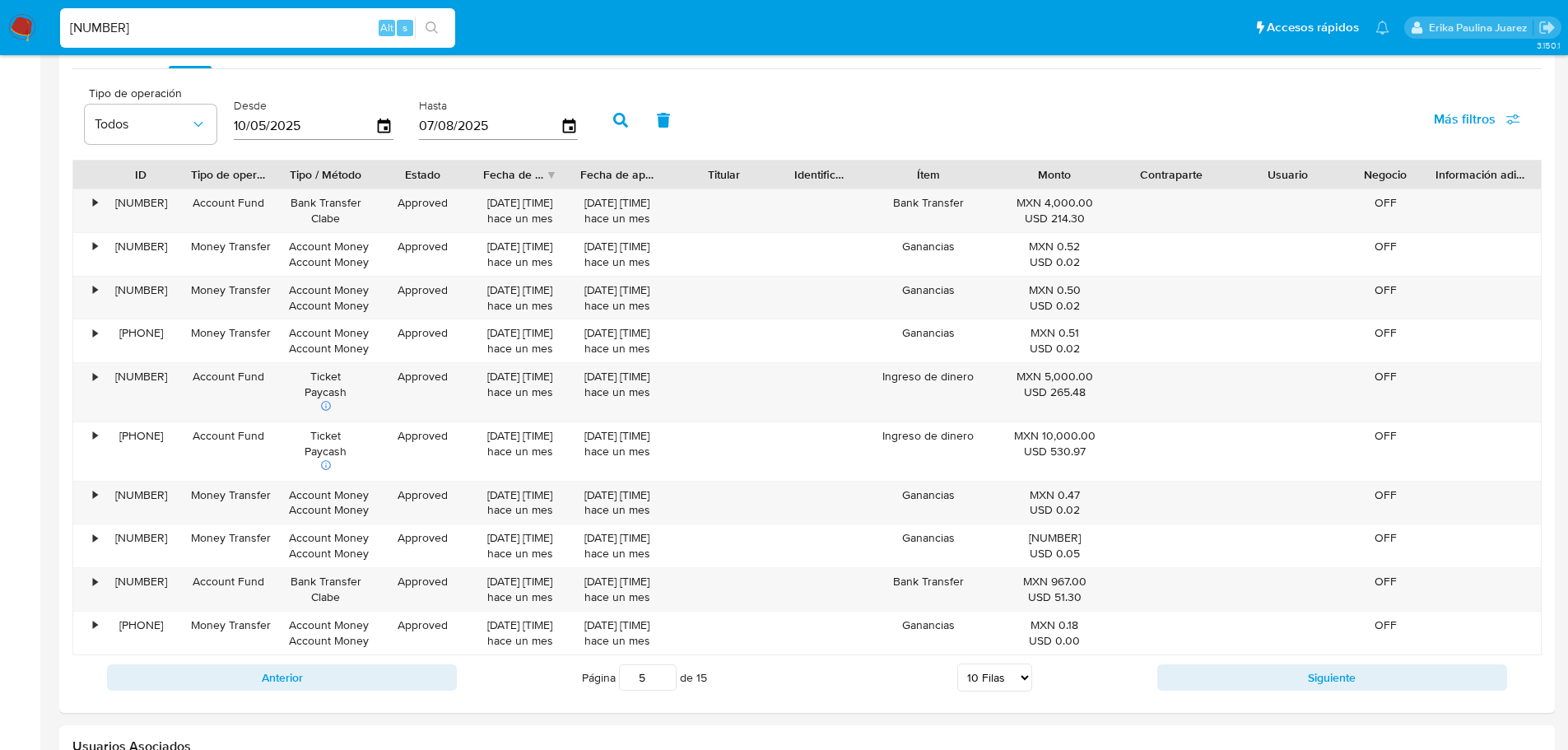 drag, startPoint x: 184, startPoint y: 36, endPoint x: 262, endPoint y: 10, distance: 82.21922 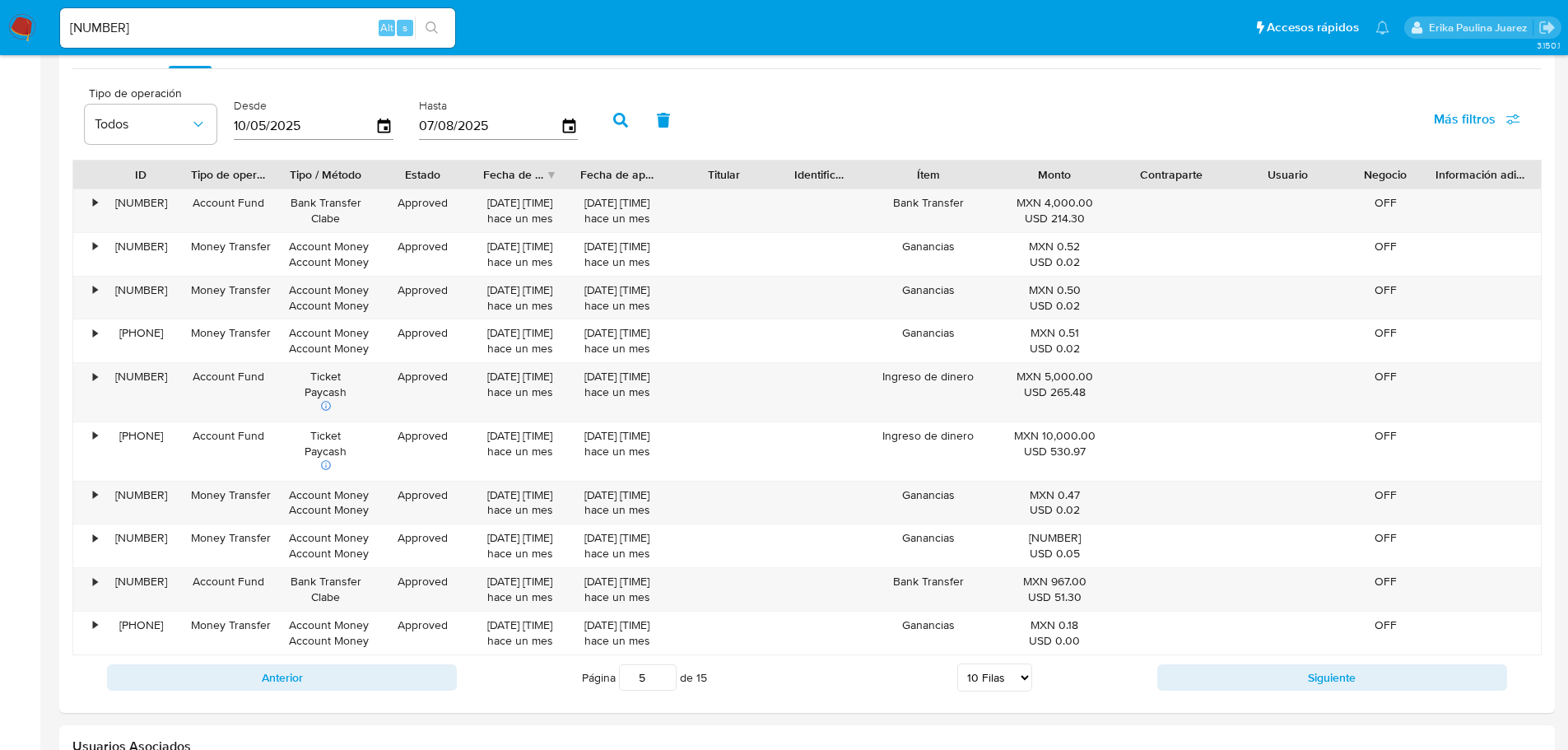 click at bounding box center (431, 28) 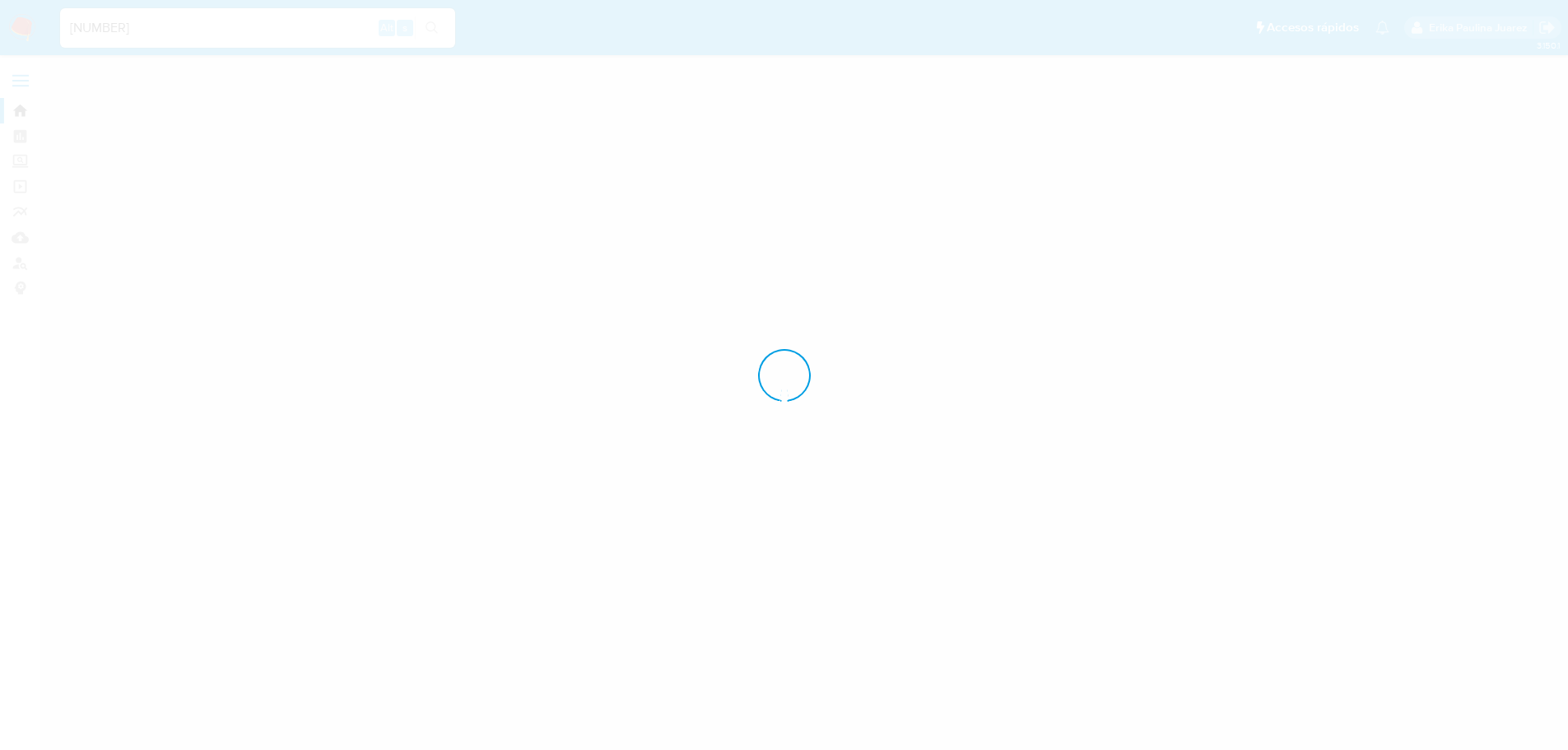 scroll, scrollTop: 0, scrollLeft: 0, axis: both 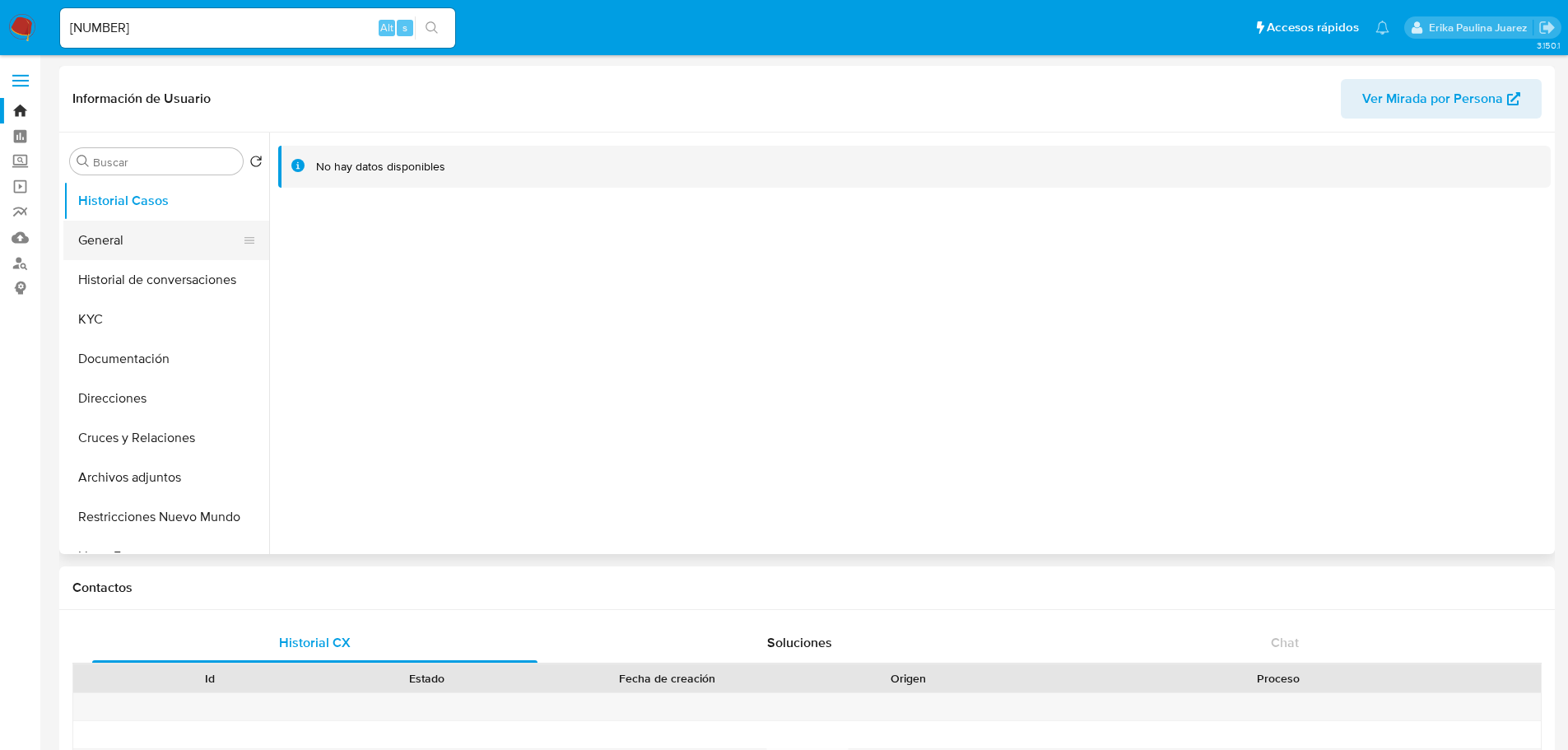 click on "General" at bounding box center (160, 240) 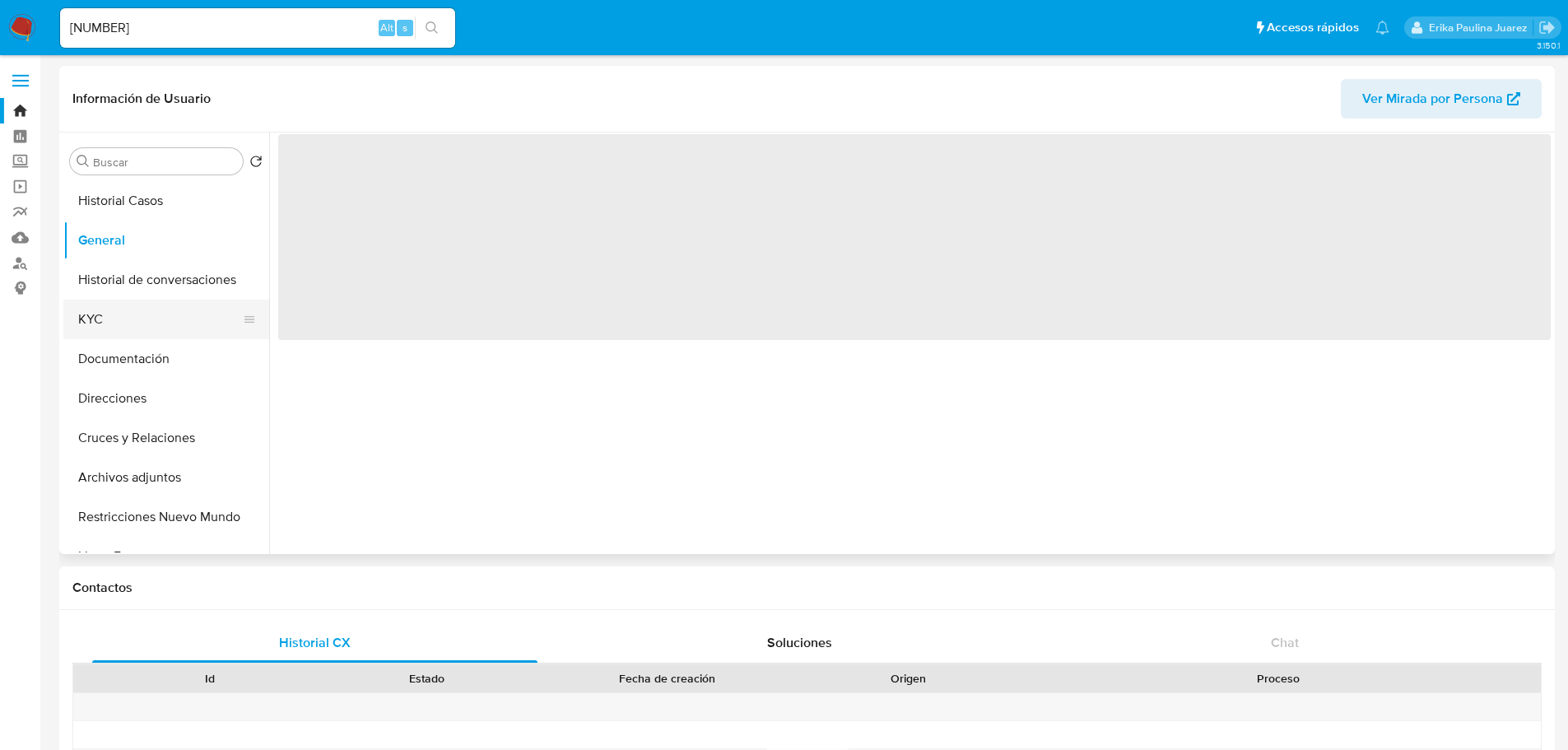 select on "10" 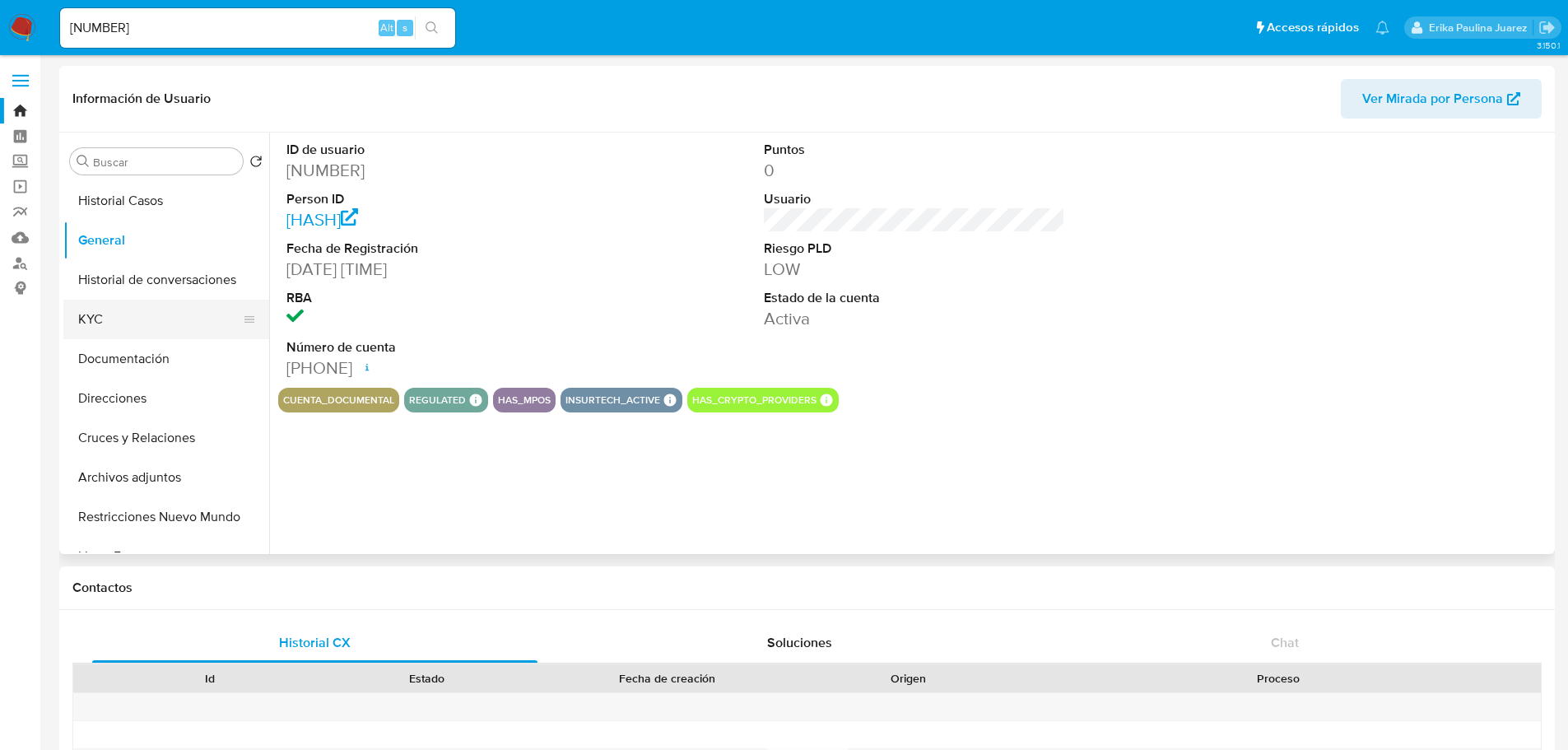 click on "KYC" at bounding box center [160, 319] 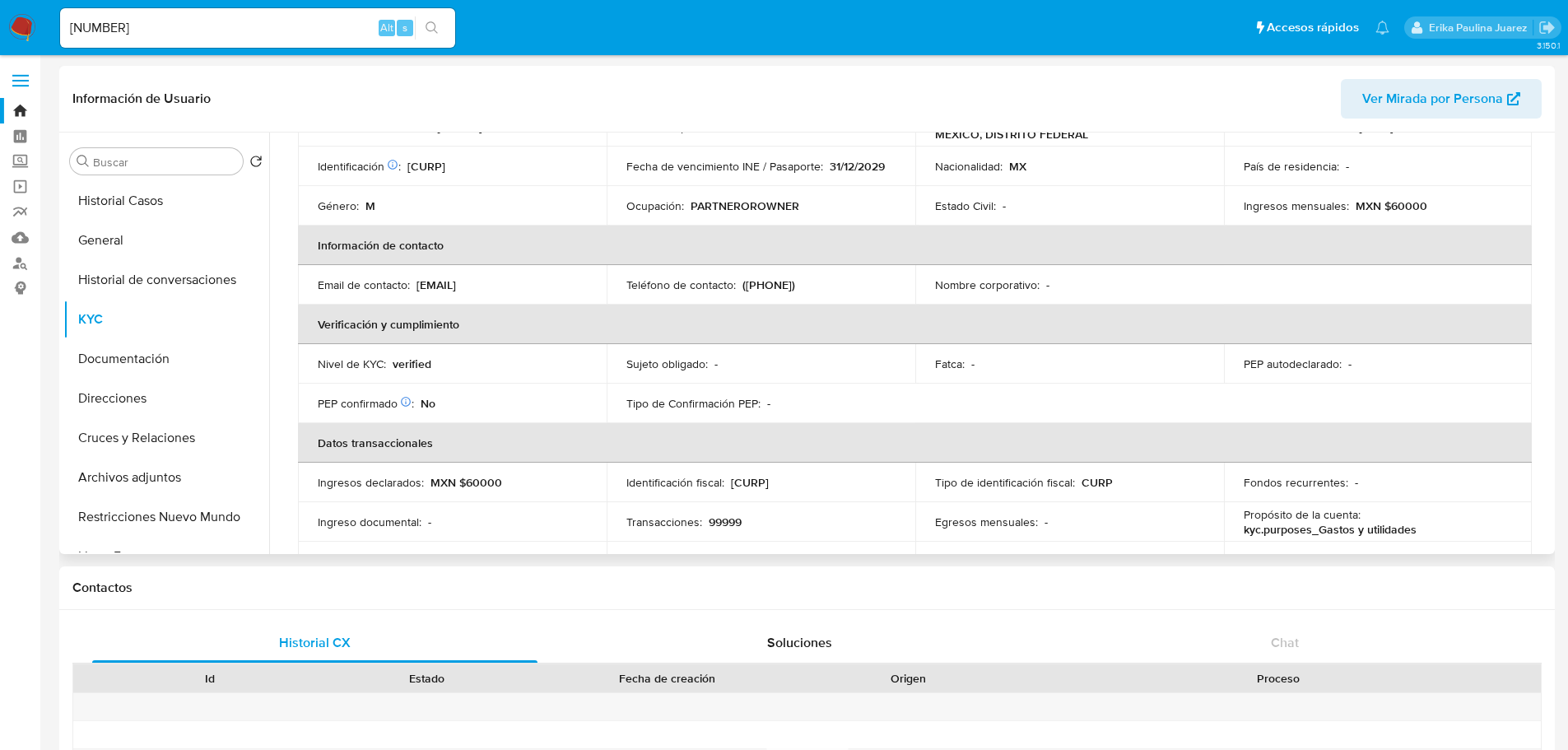 scroll, scrollTop: 97, scrollLeft: 0, axis: vertical 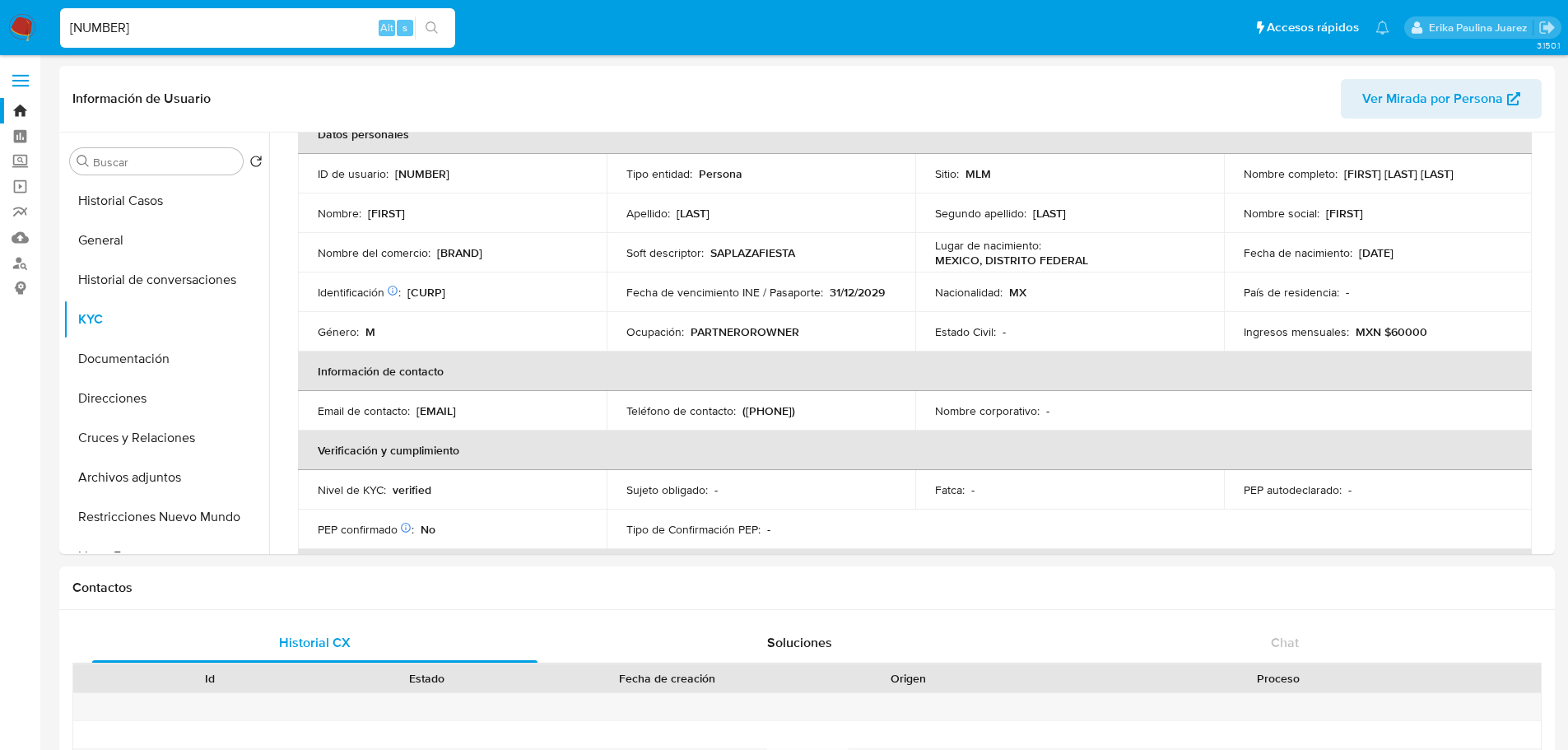 drag, startPoint x: 160, startPoint y: 34, endPoint x: 78, endPoint y: 30, distance: 82.0975 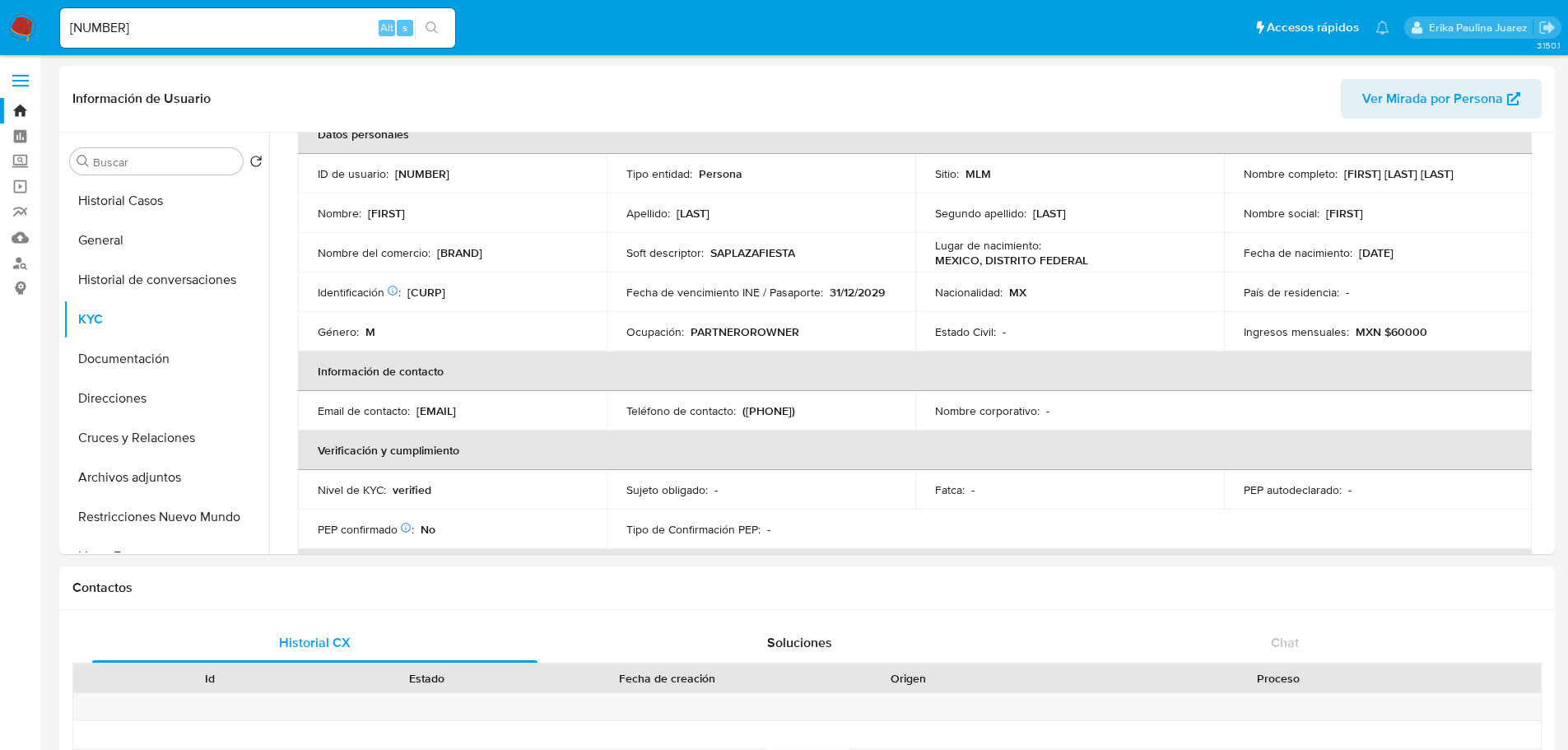 click at bounding box center (431, 28) 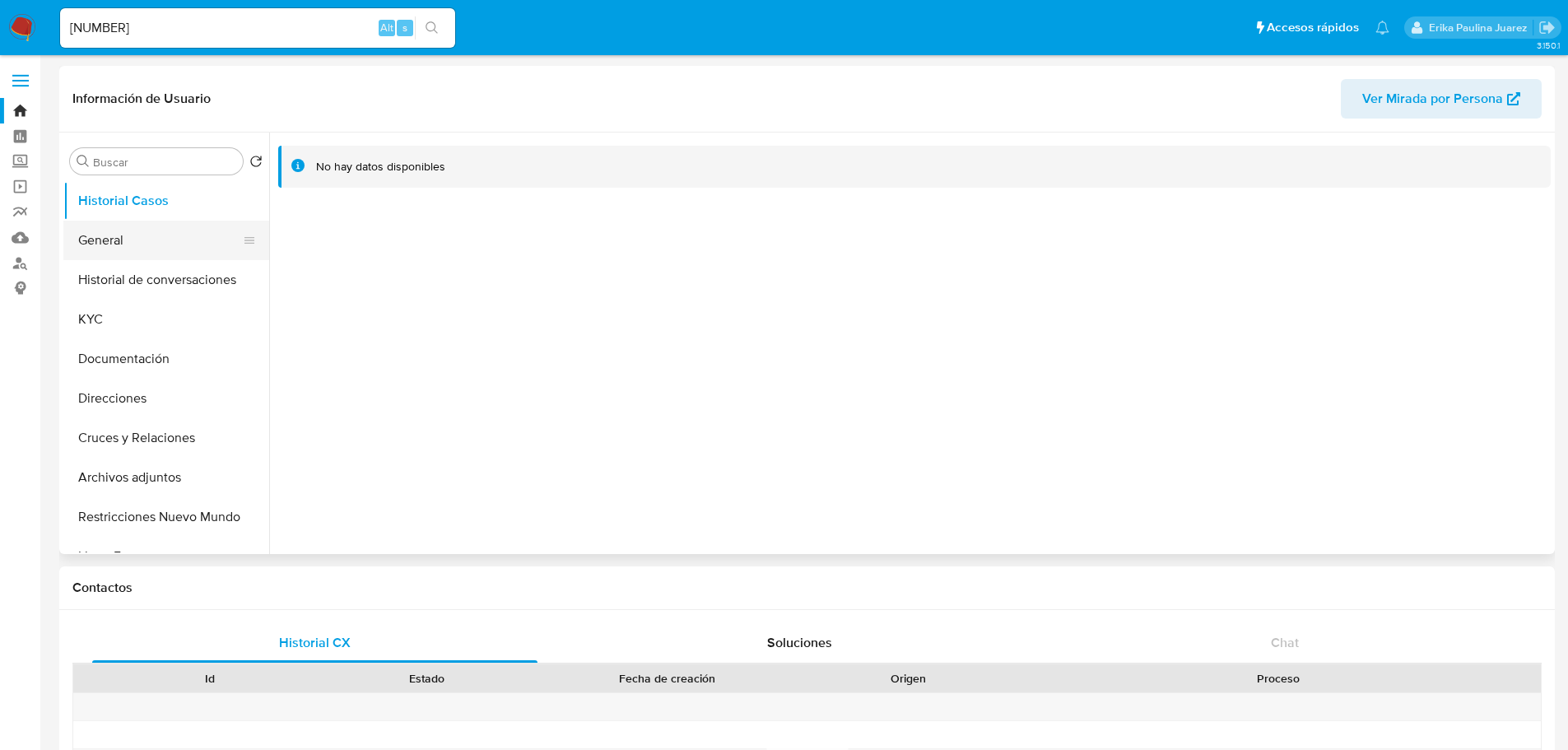 click on "General" at bounding box center (160, 240) 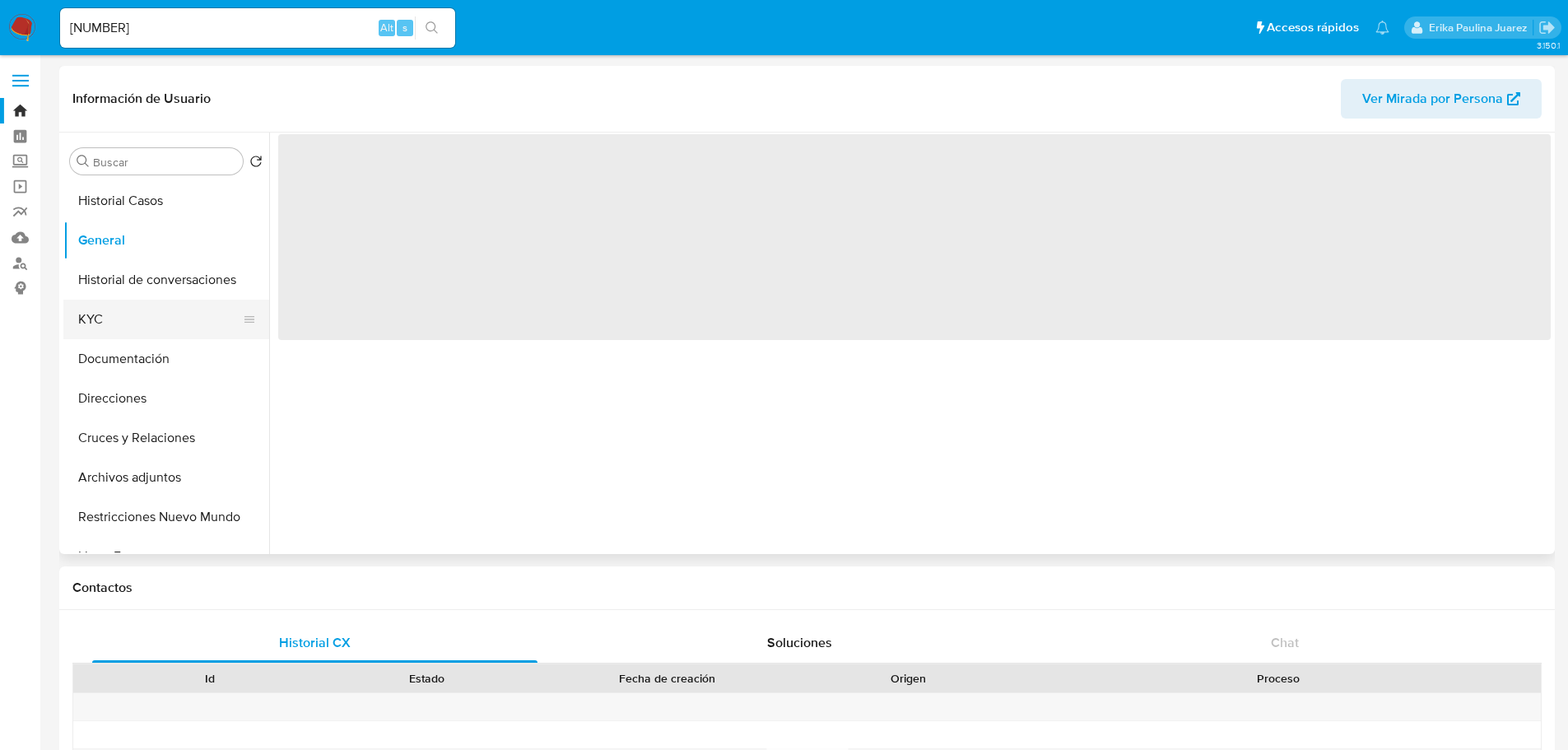 select on "10" 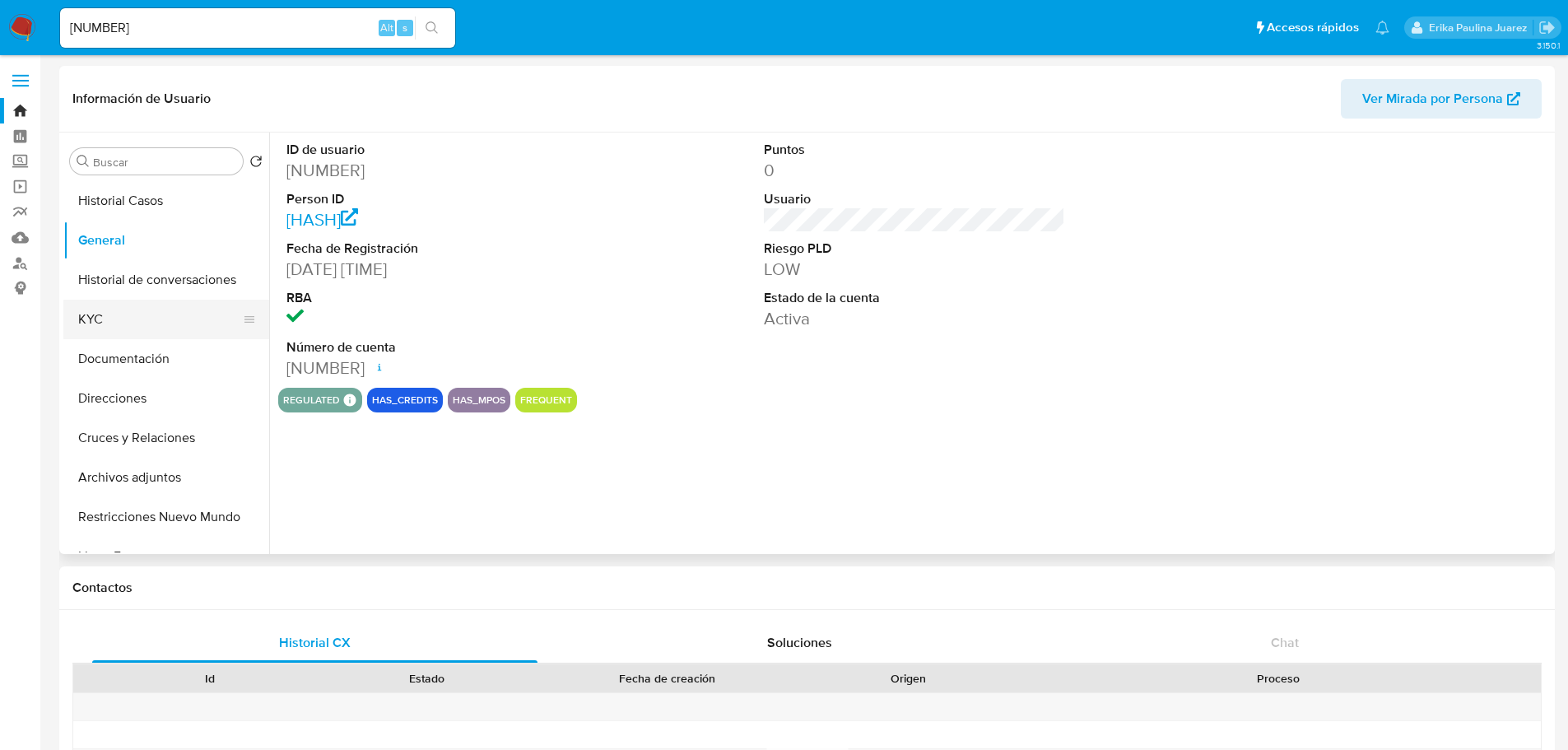 click on "KYC" at bounding box center [160, 319] 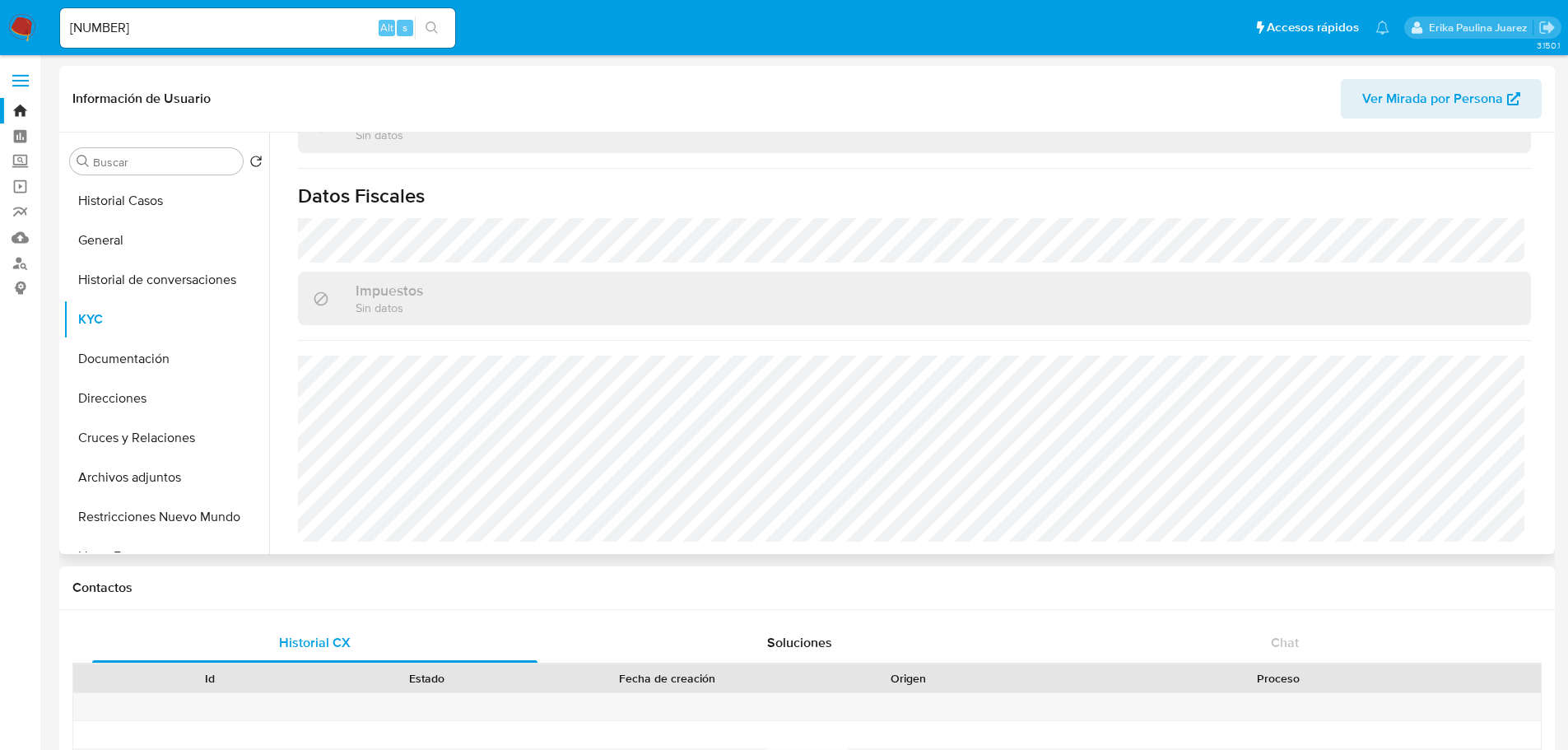 scroll, scrollTop: 1018, scrollLeft: 0, axis: vertical 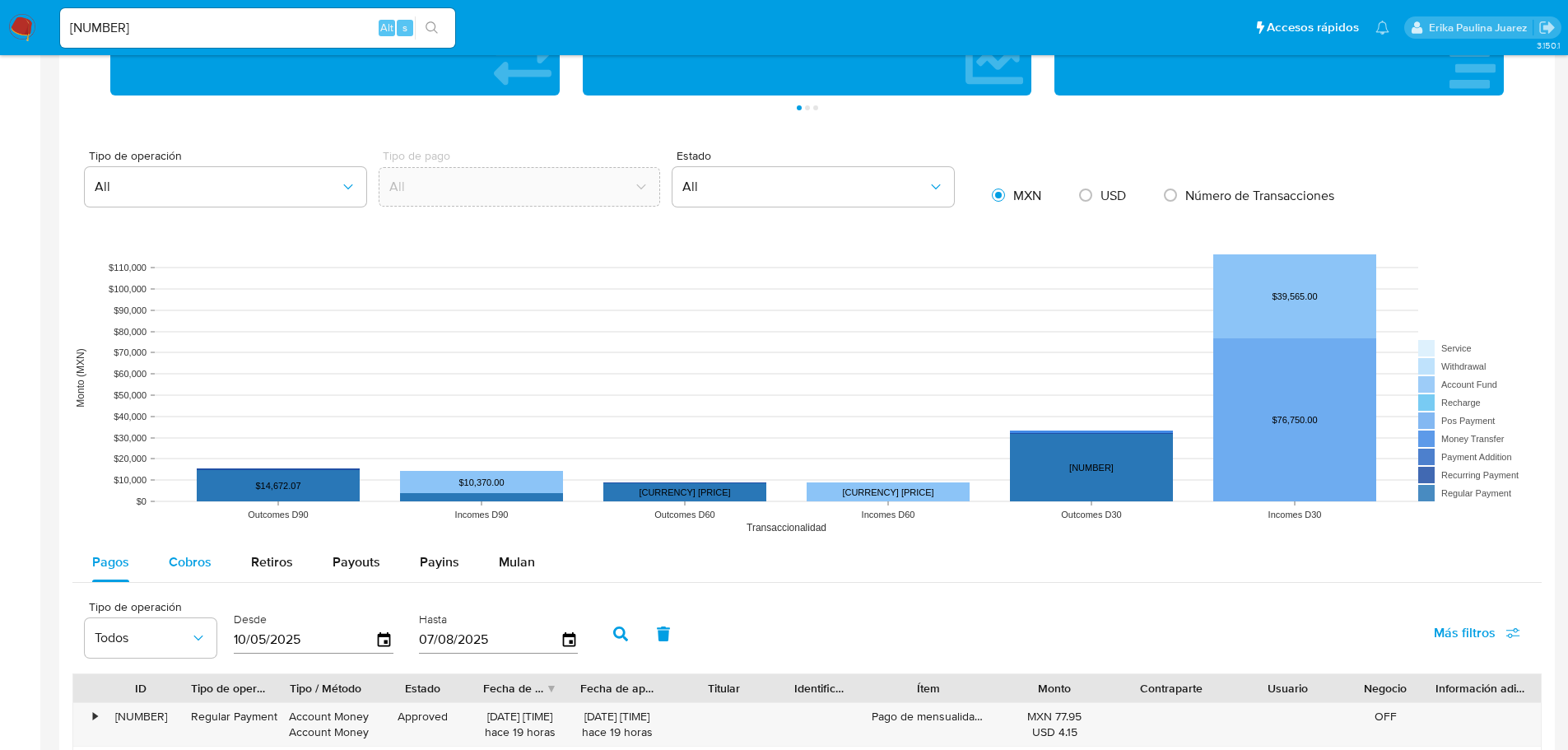 click on "Cobros" at bounding box center (190, 561) 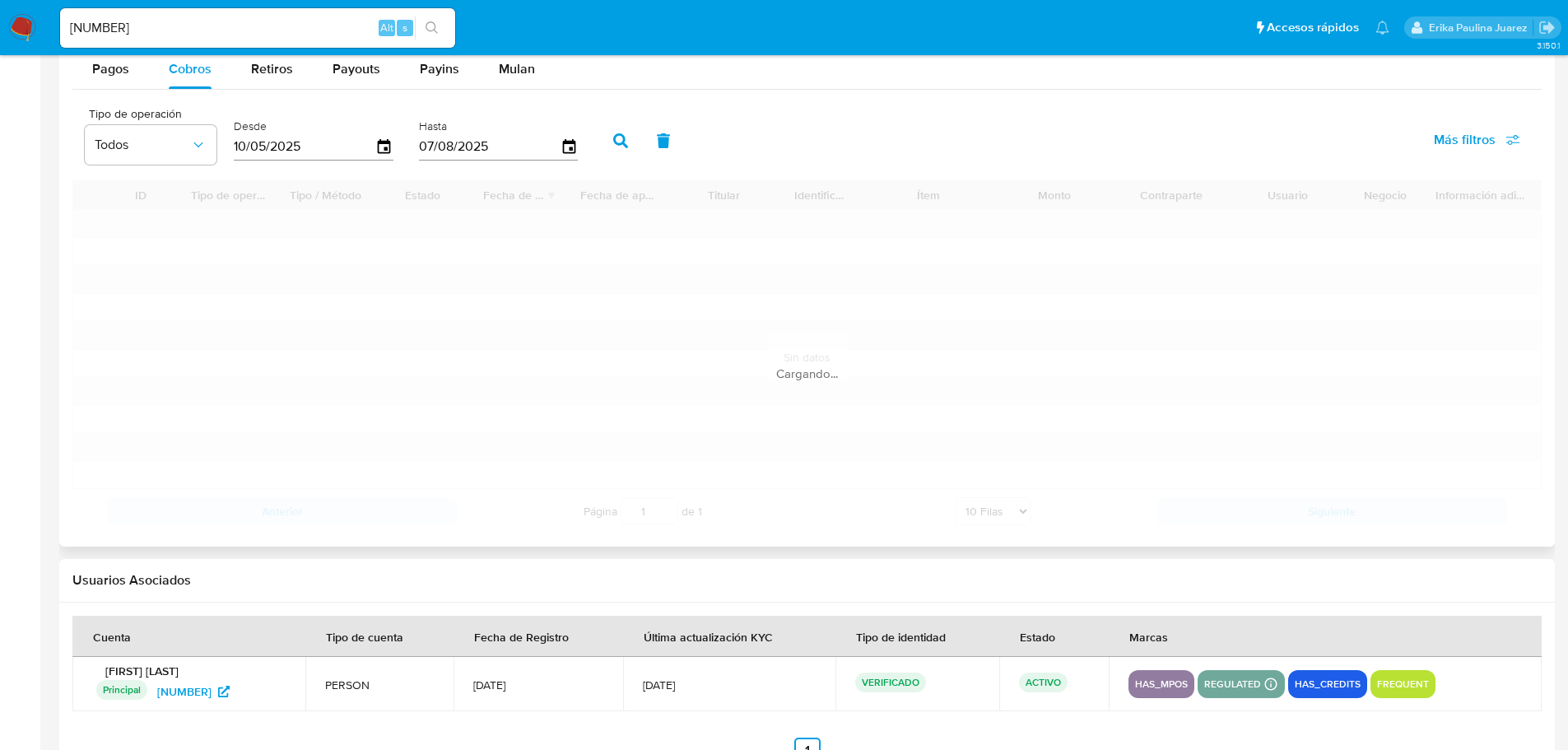 scroll, scrollTop: 1614, scrollLeft: 0, axis: vertical 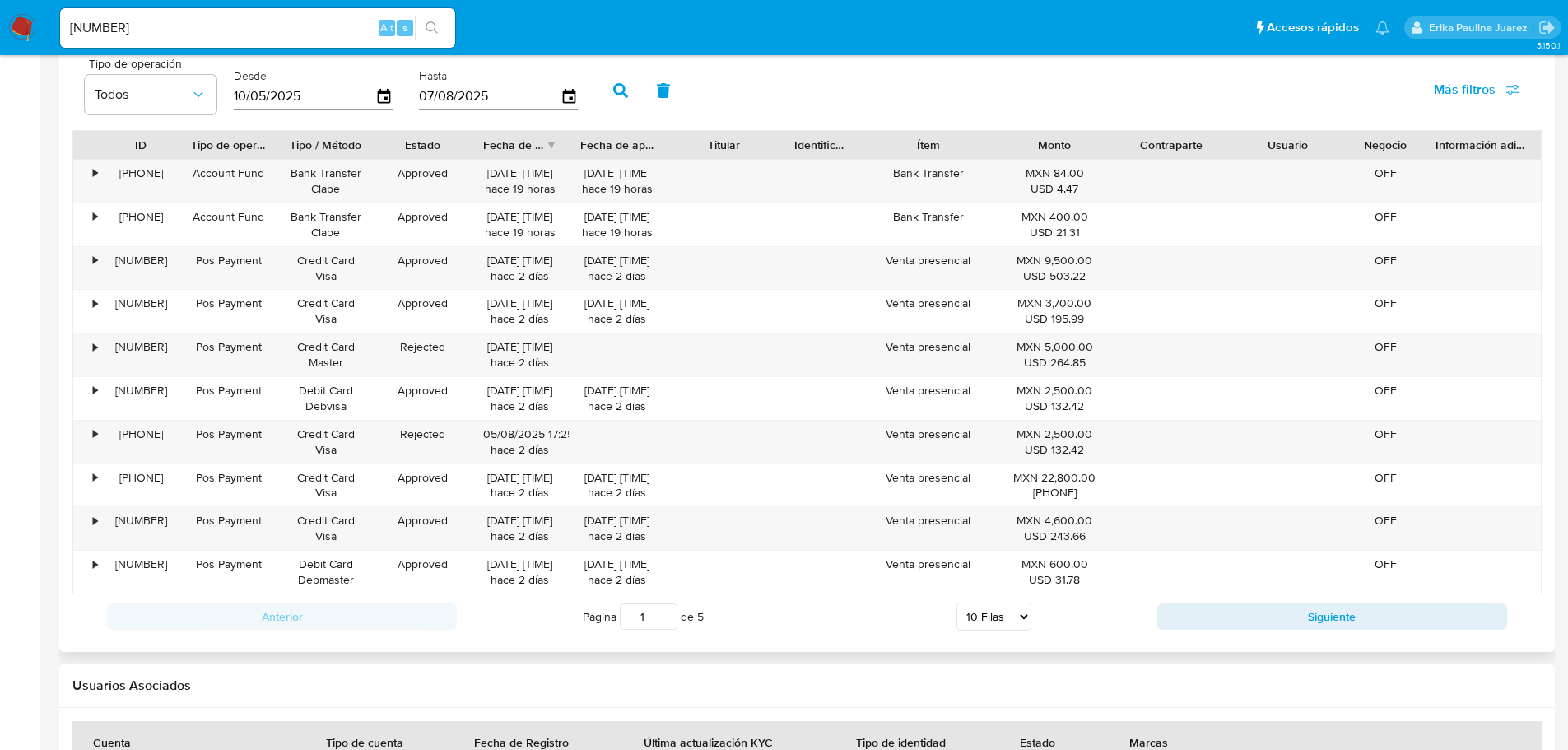 click on "Anterior Página   1   de   5 5   Filas 10   Filas 20   Filas 25   Filas 50   Filas 100   Filas Siguiente" at bounding box center (807, 617) 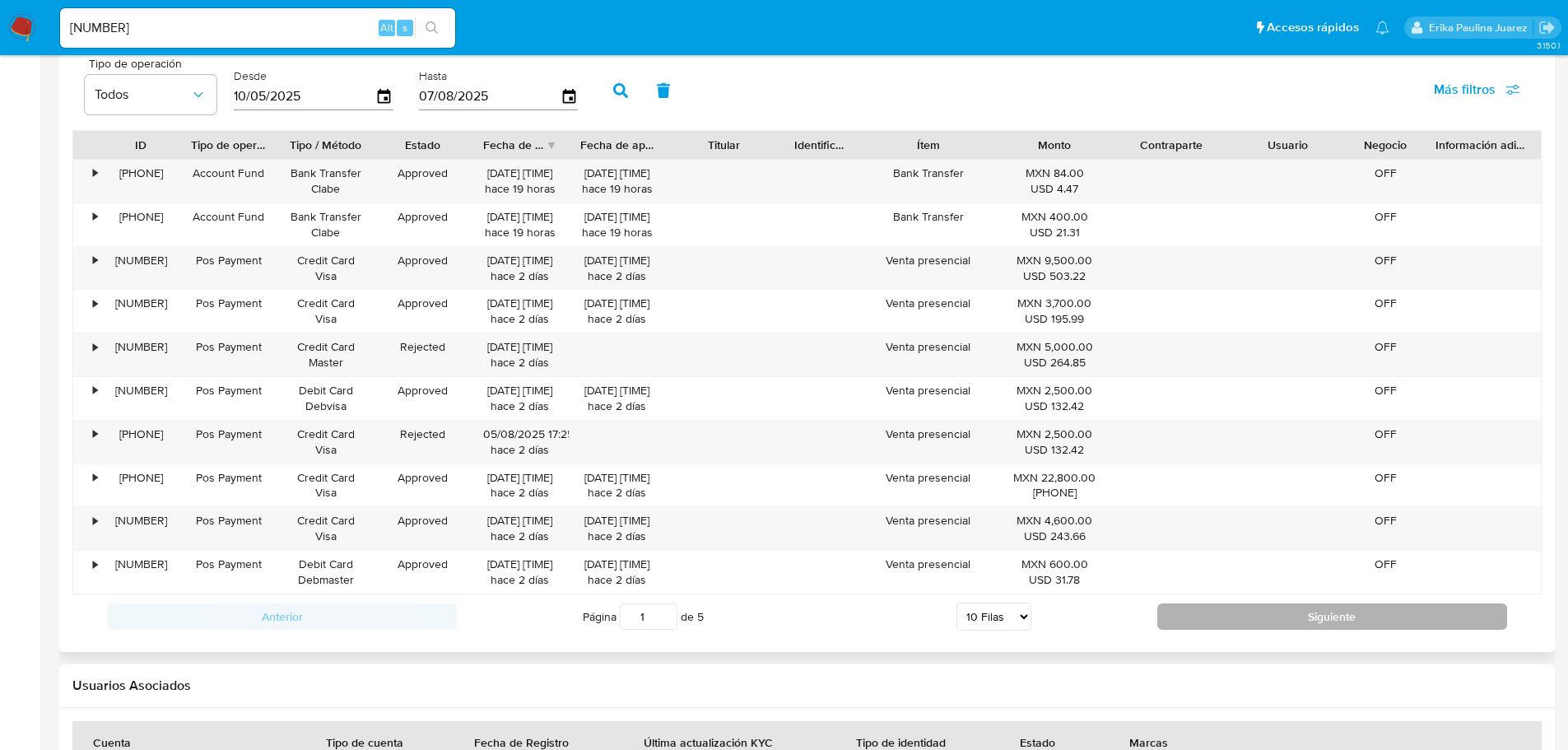 click on "Siguiente" at bounding box center (1332, 617) 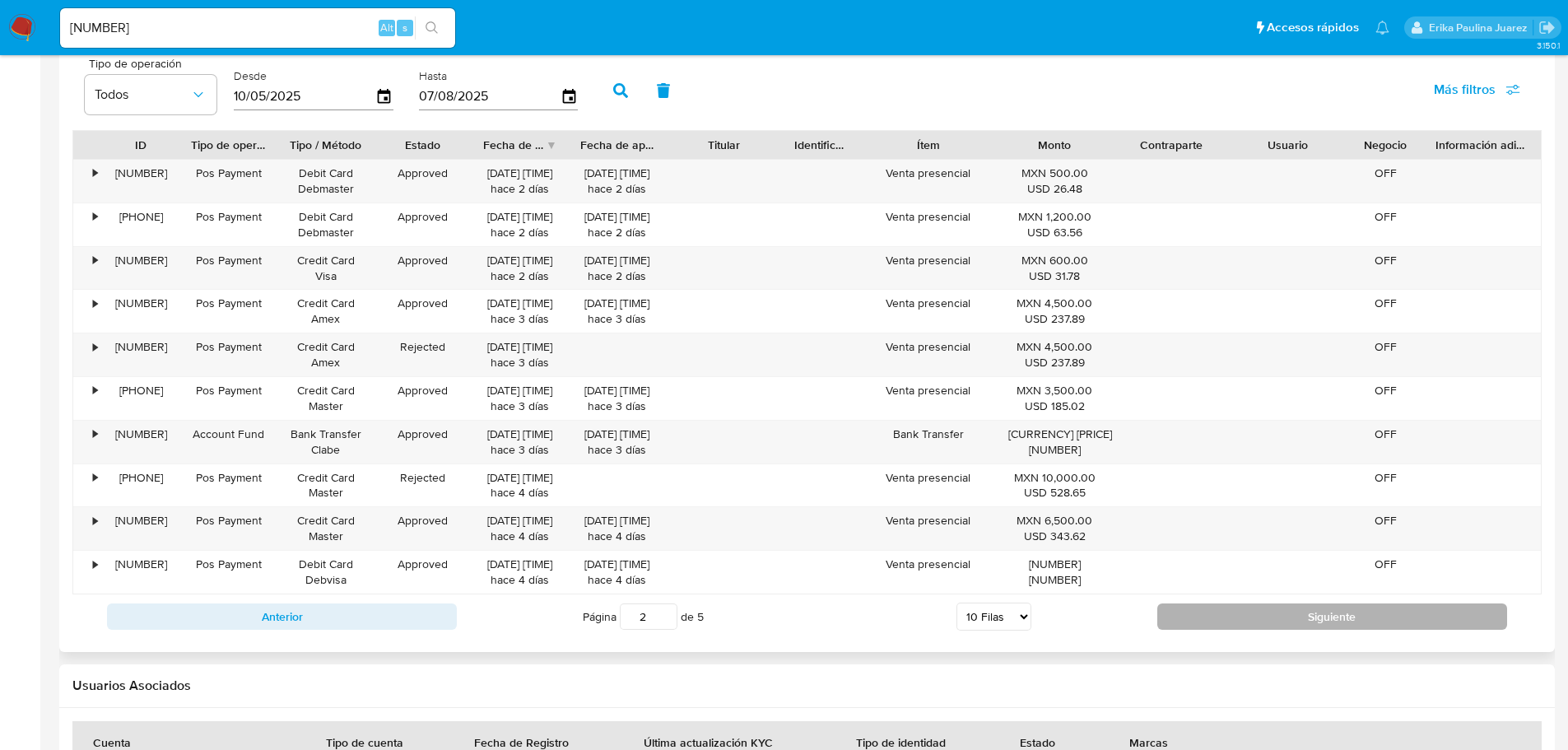 click on "Siguiente" at bounding box center [1332, 617] 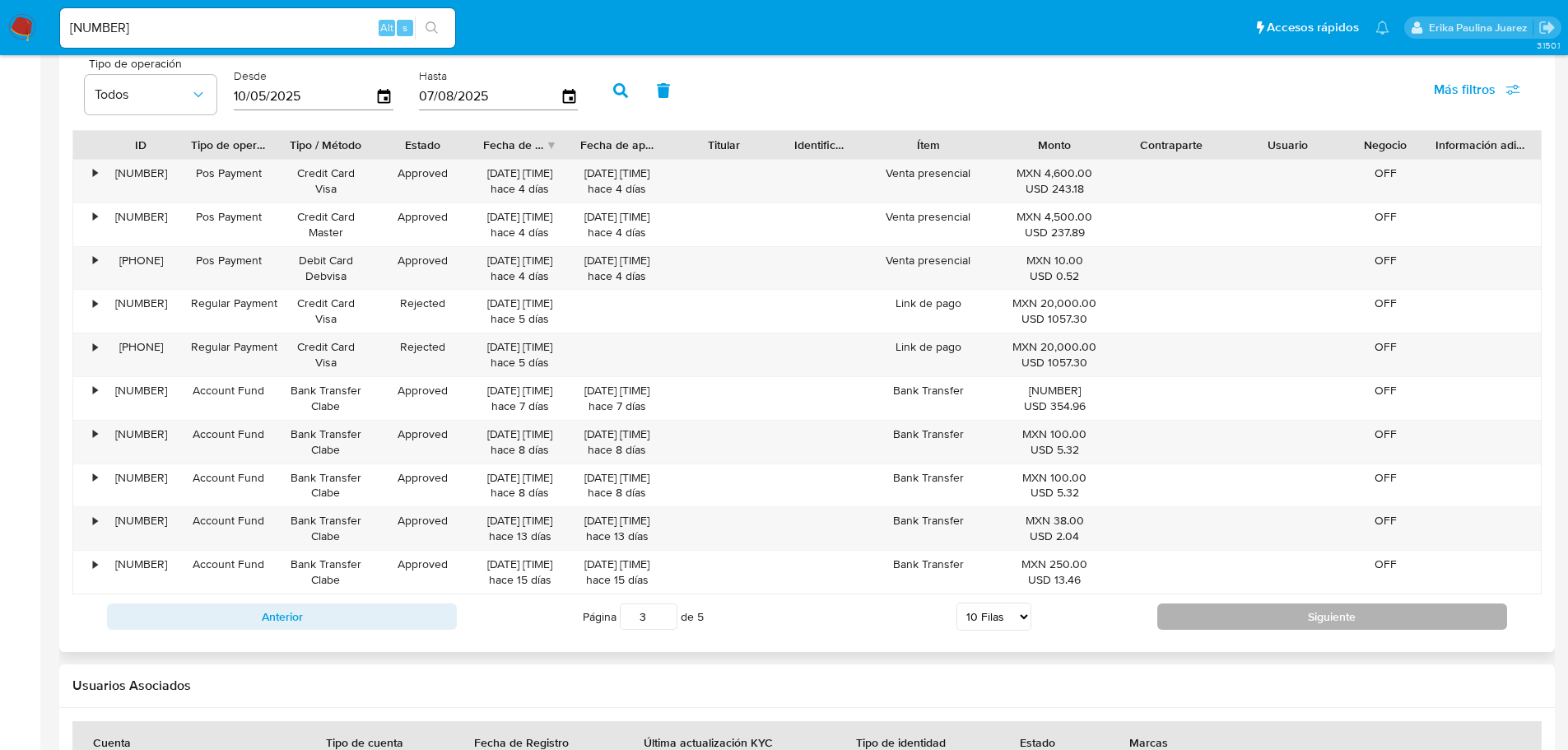 click on "Siguiente" at bounding box center (1332, 617) 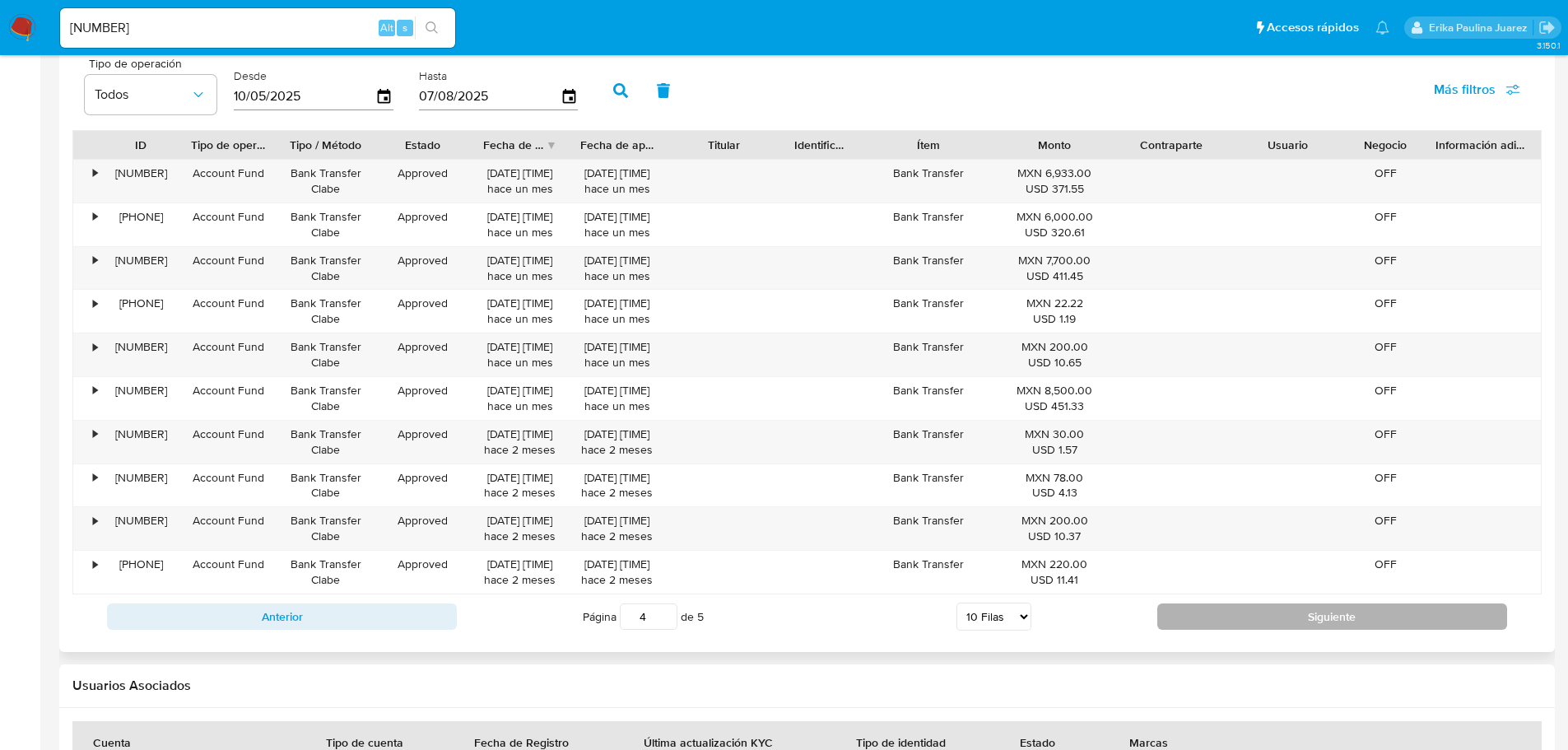 click on "Siguiente" at bounding box center (1332, 617) 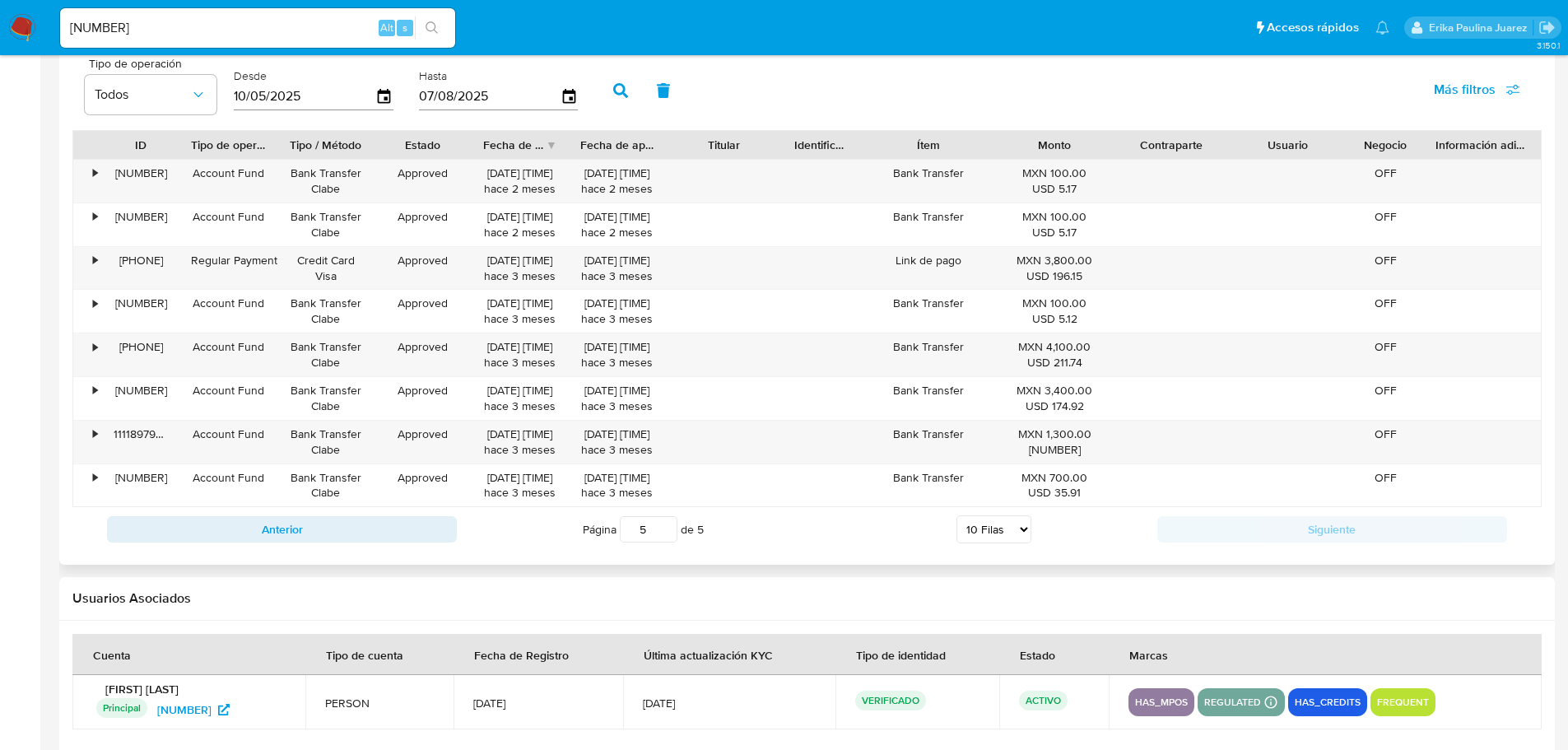 click on "Usuarios Asociados" at bounding box center [807, 599] 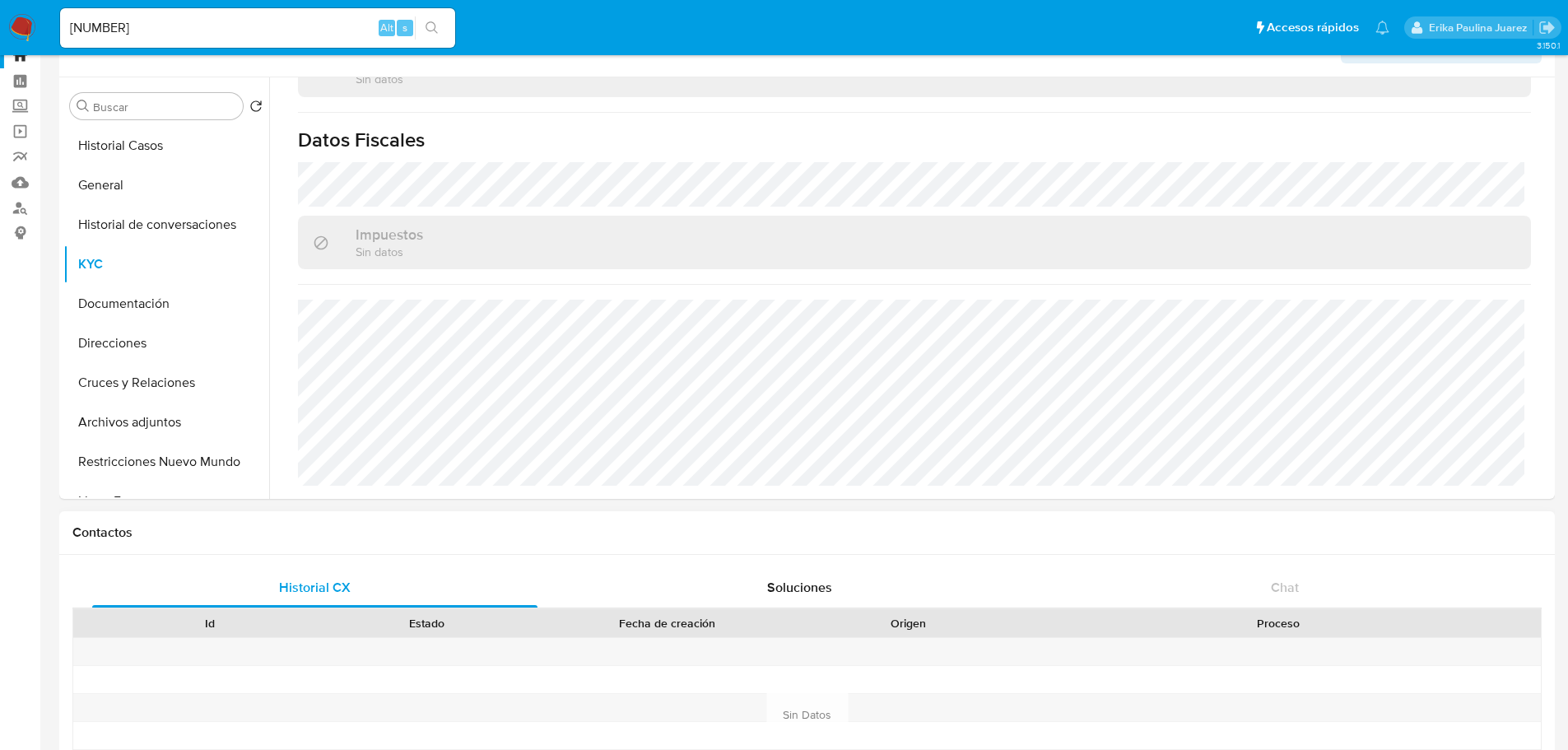 scroll, scrollTop: 0, scrollLeft: 0, axis: both 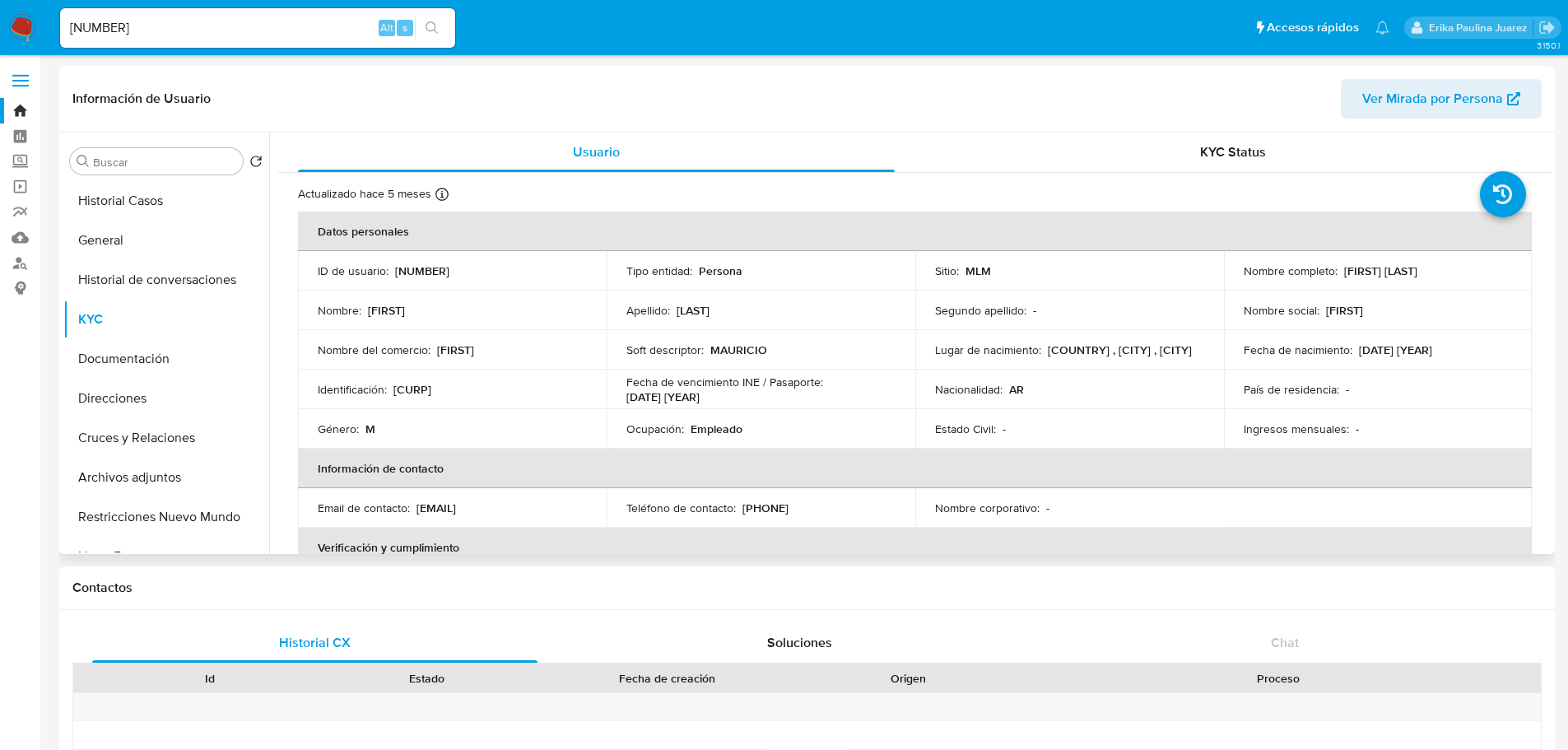 drag, startPoint x: 1346, startPoint y: 270, endPoint x: 1463, endPoint y: 276, distance: 117.15375 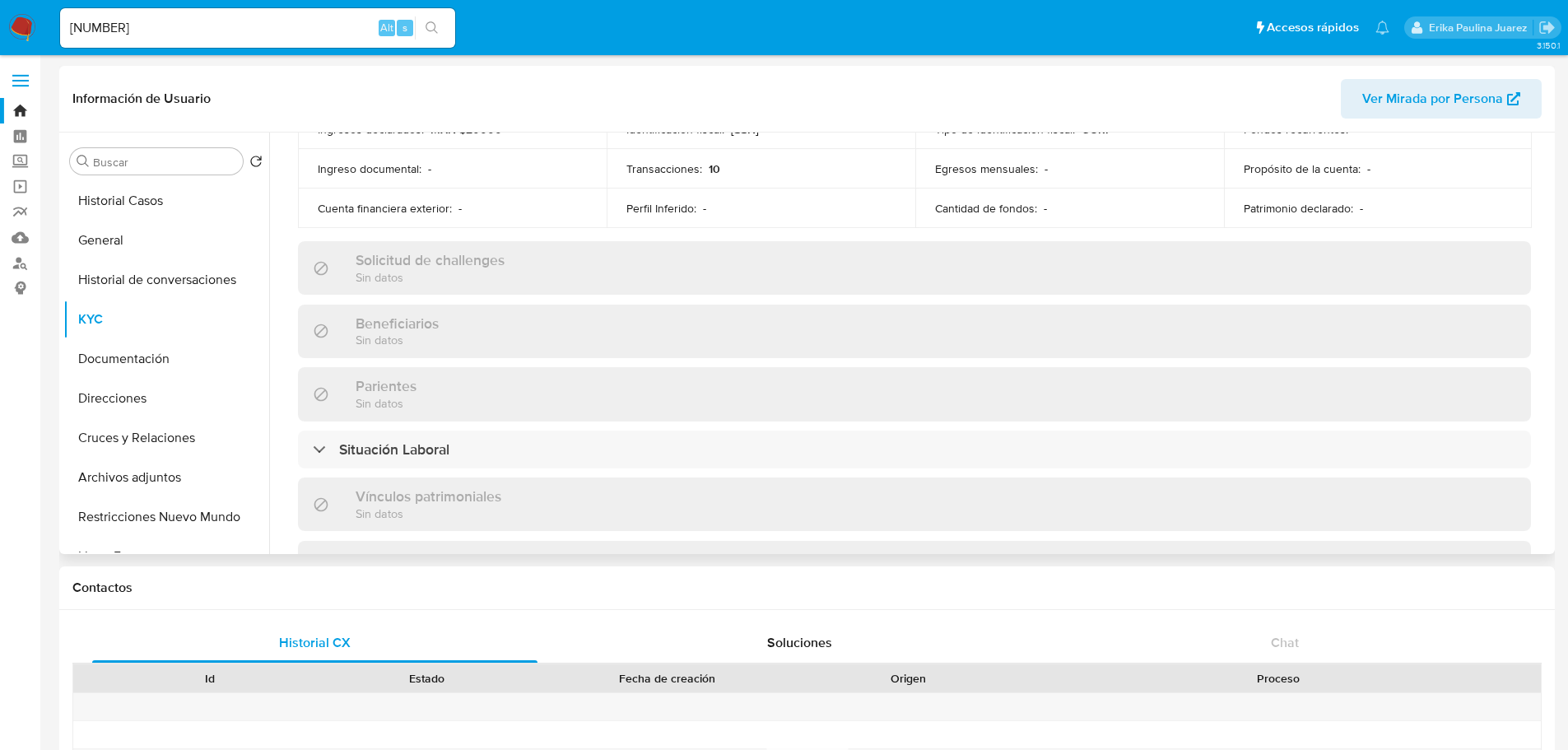 scroll, scrollTop: 0, scrollLeft: 0, axis: both 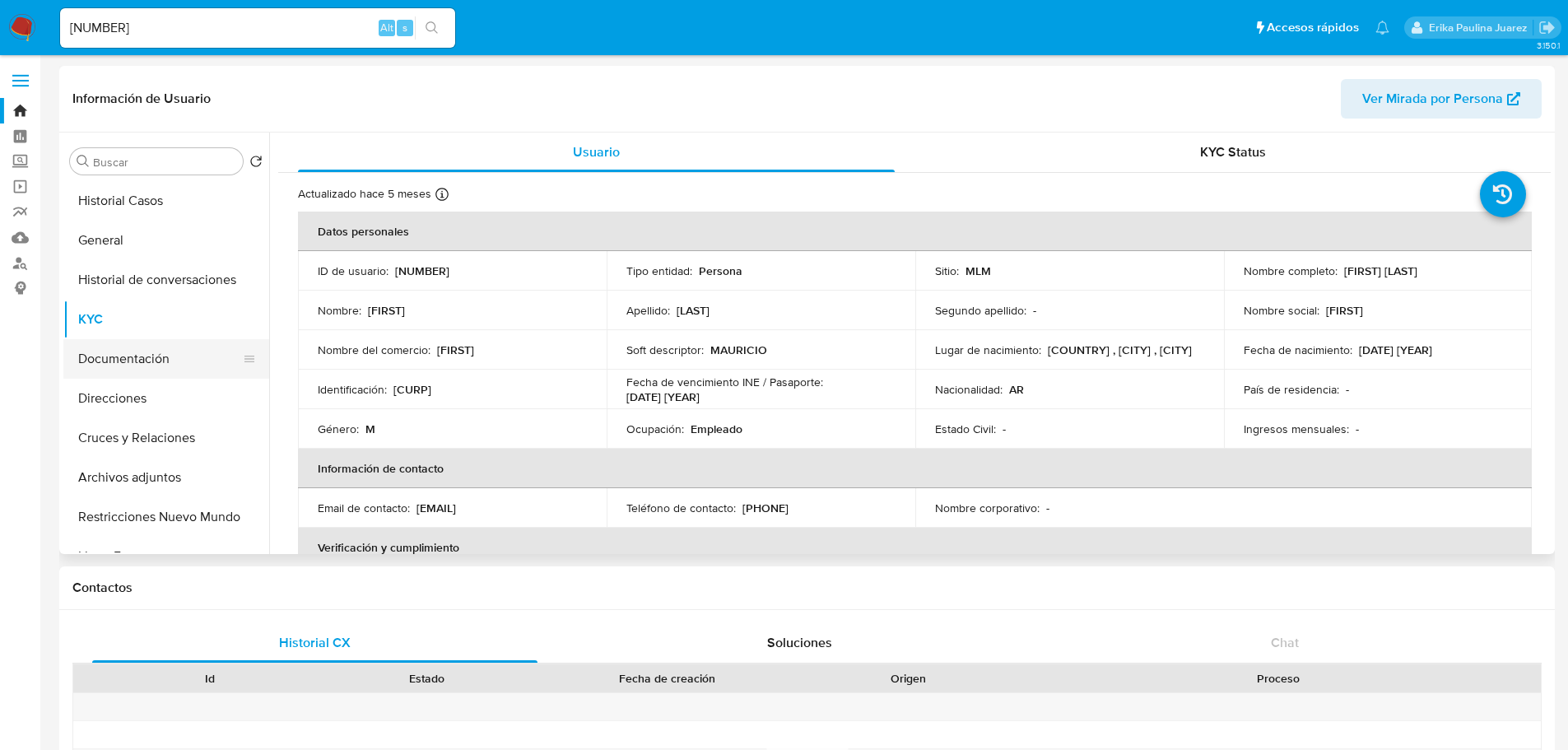 click on "Documentación" at bounding box center [160, 359] 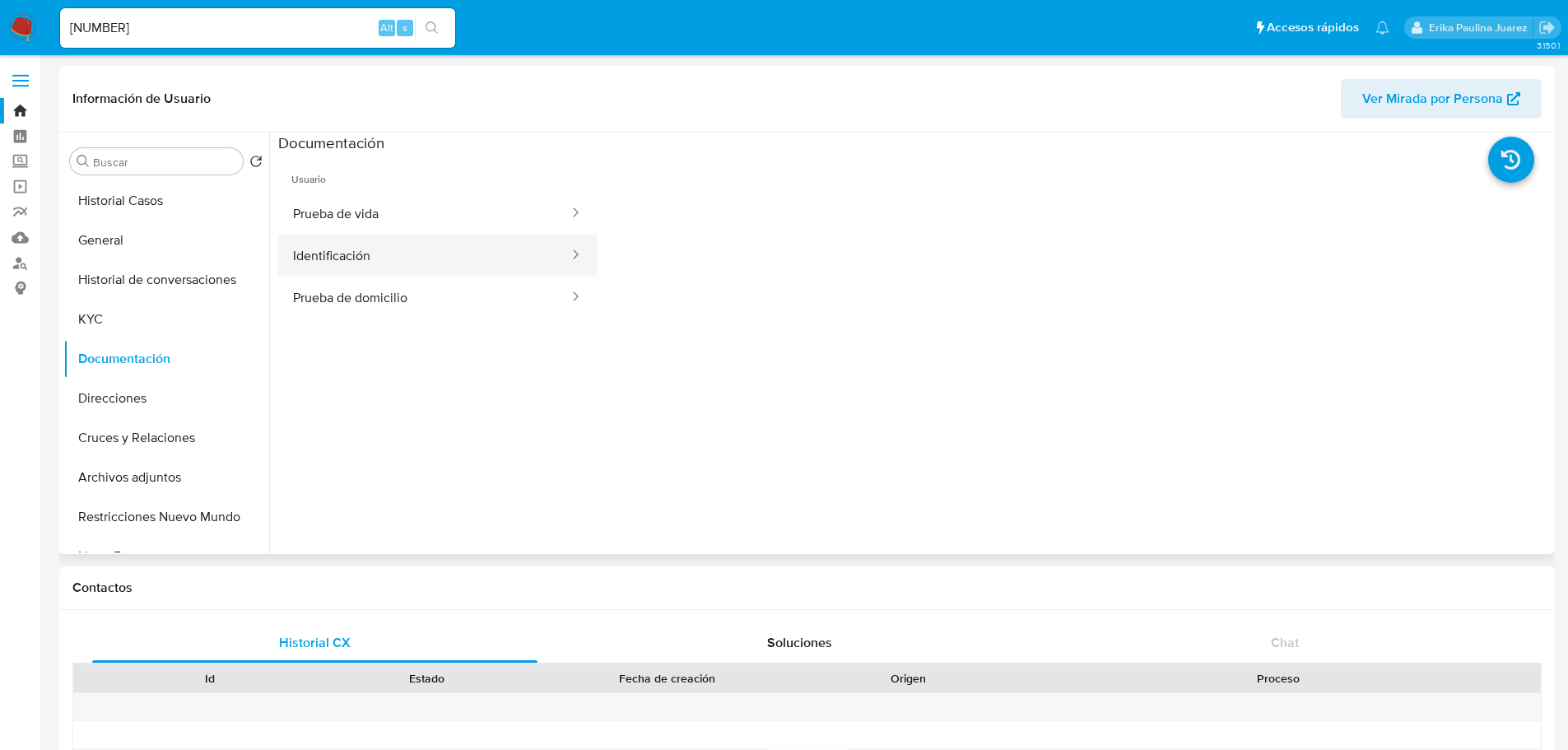 click on "Identificación" at bounding box center (424, 255) 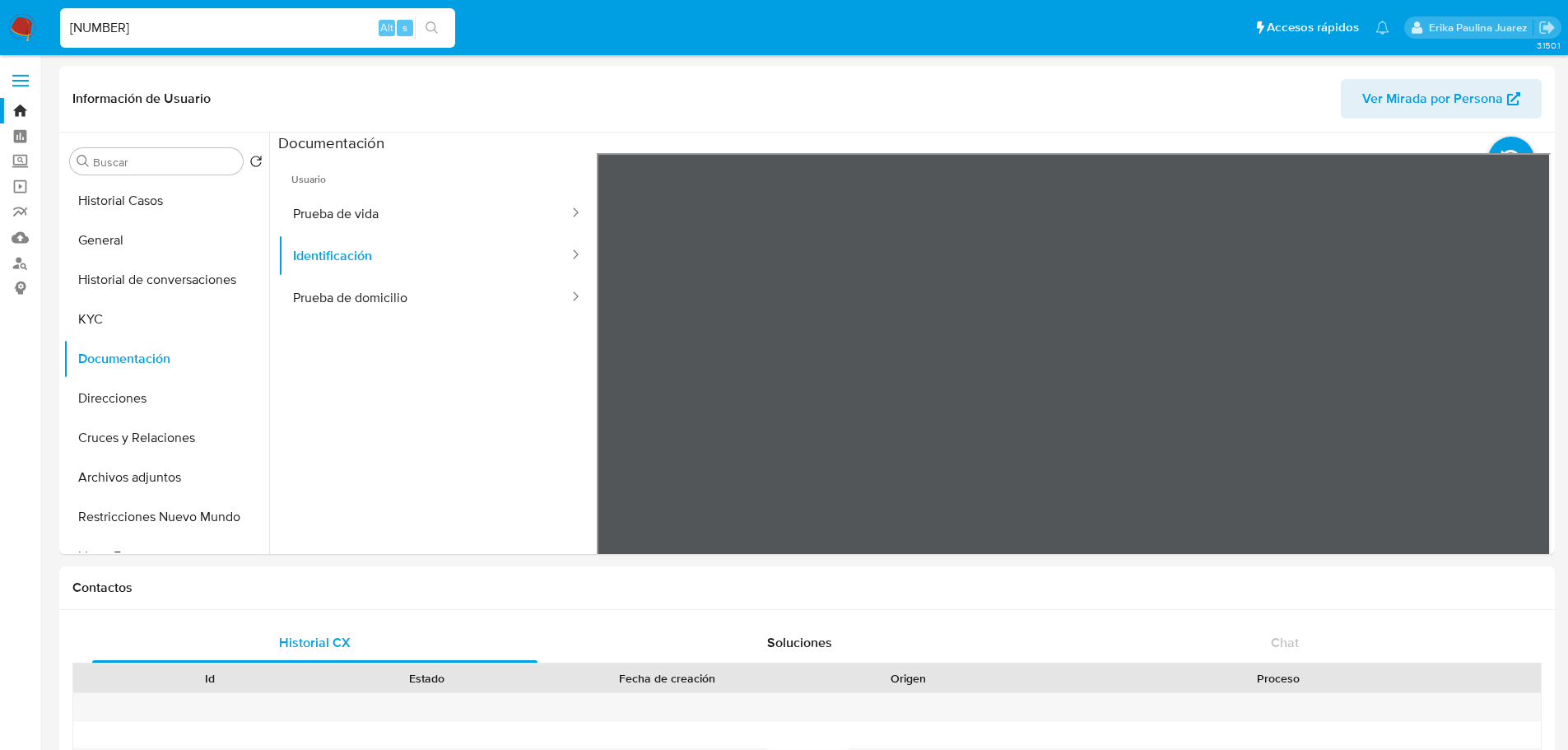 drag, startPoint x: 174, startPoint y: 29, endPoint x: -22, endPoint y: 25, distance: 196.04081 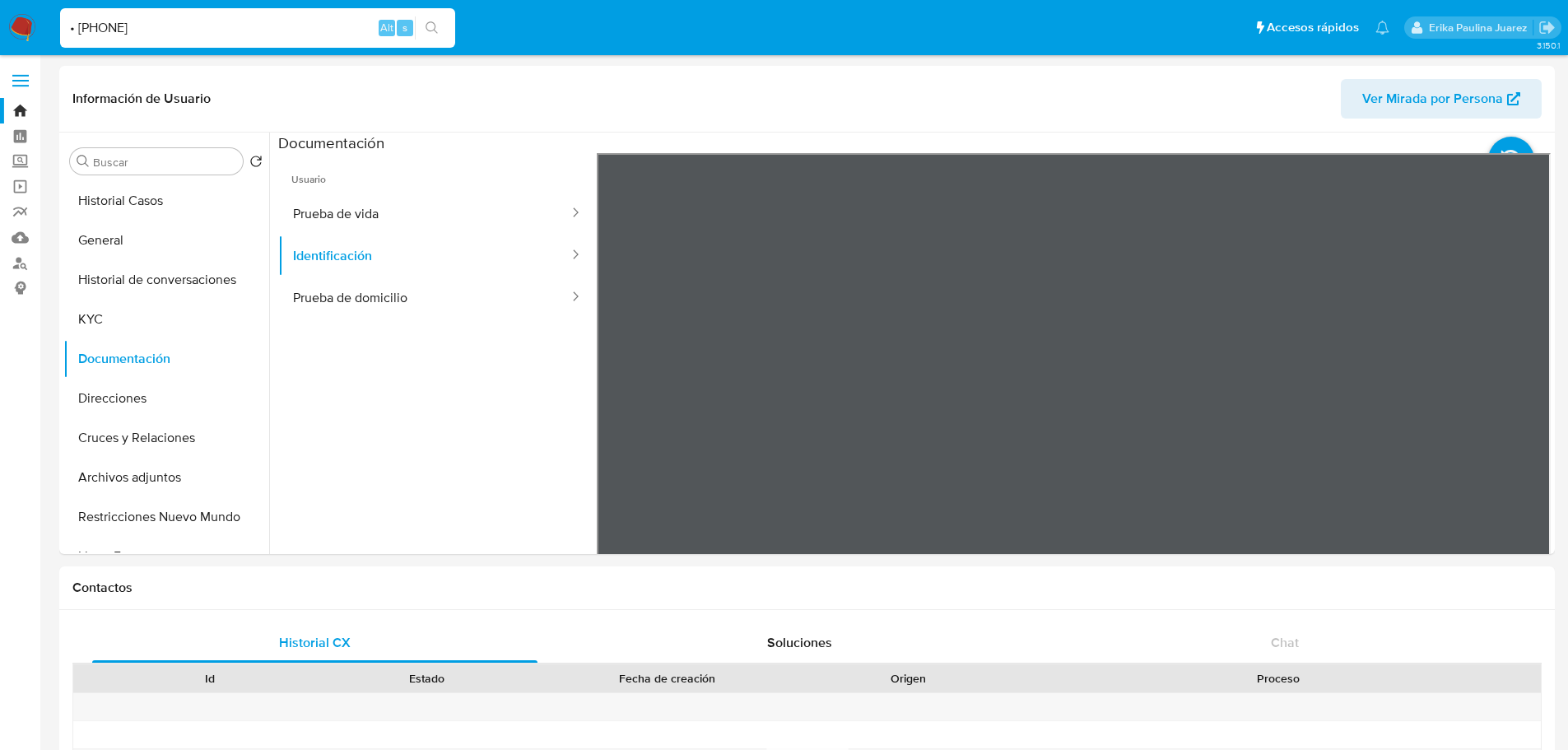 click on "•	1758762242" at bounding box center (258, 28) 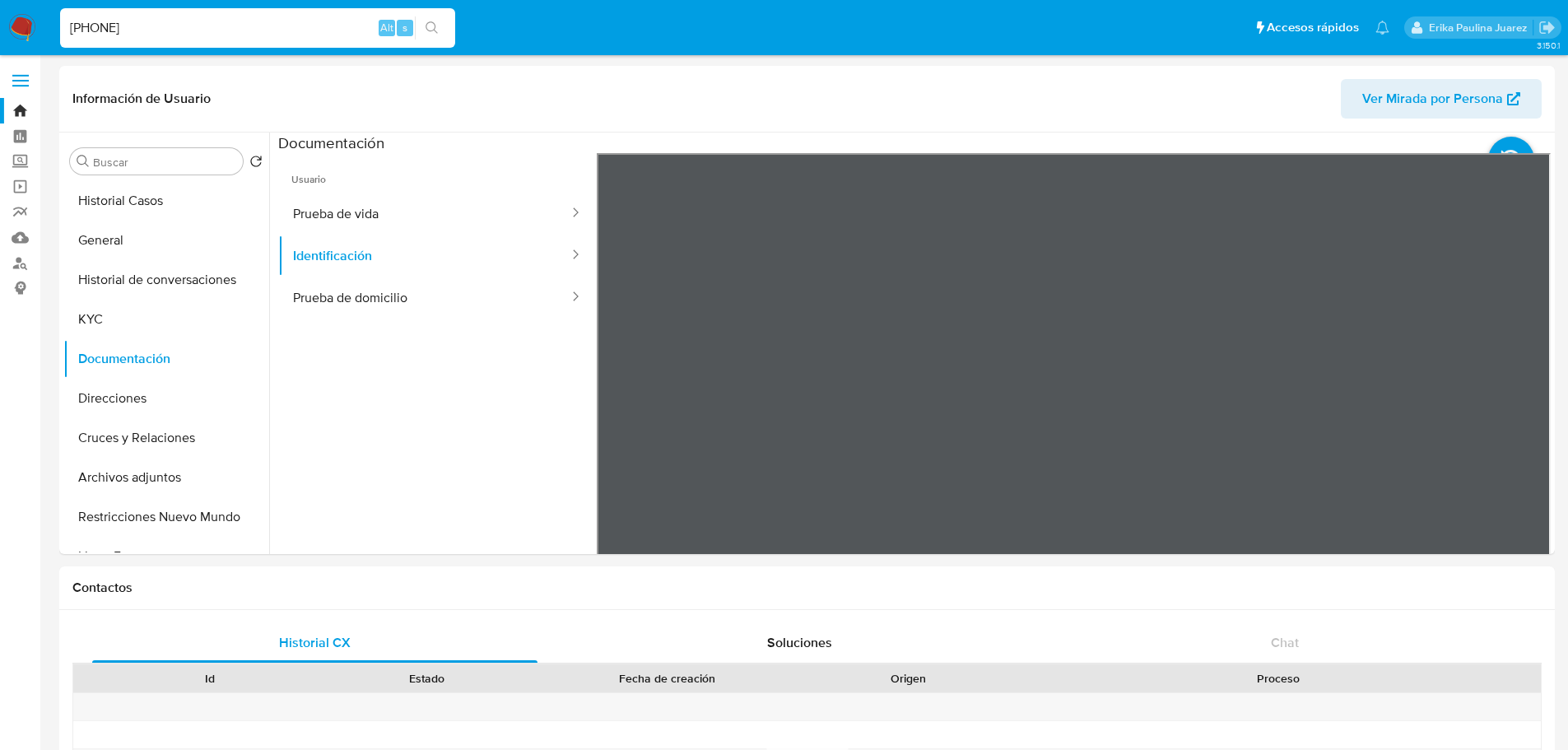 click 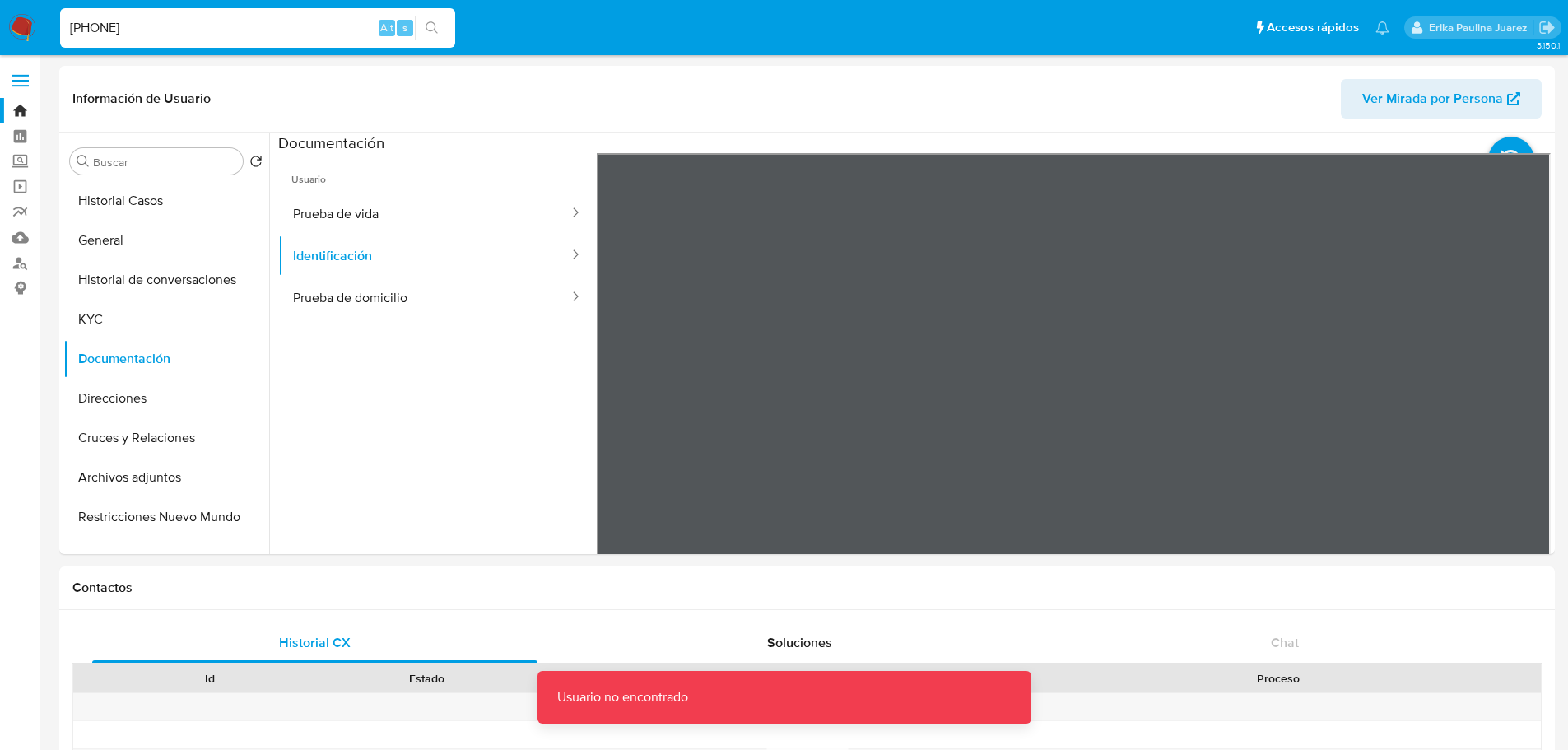 click on "1758762242" at bounding box center (258, 28) 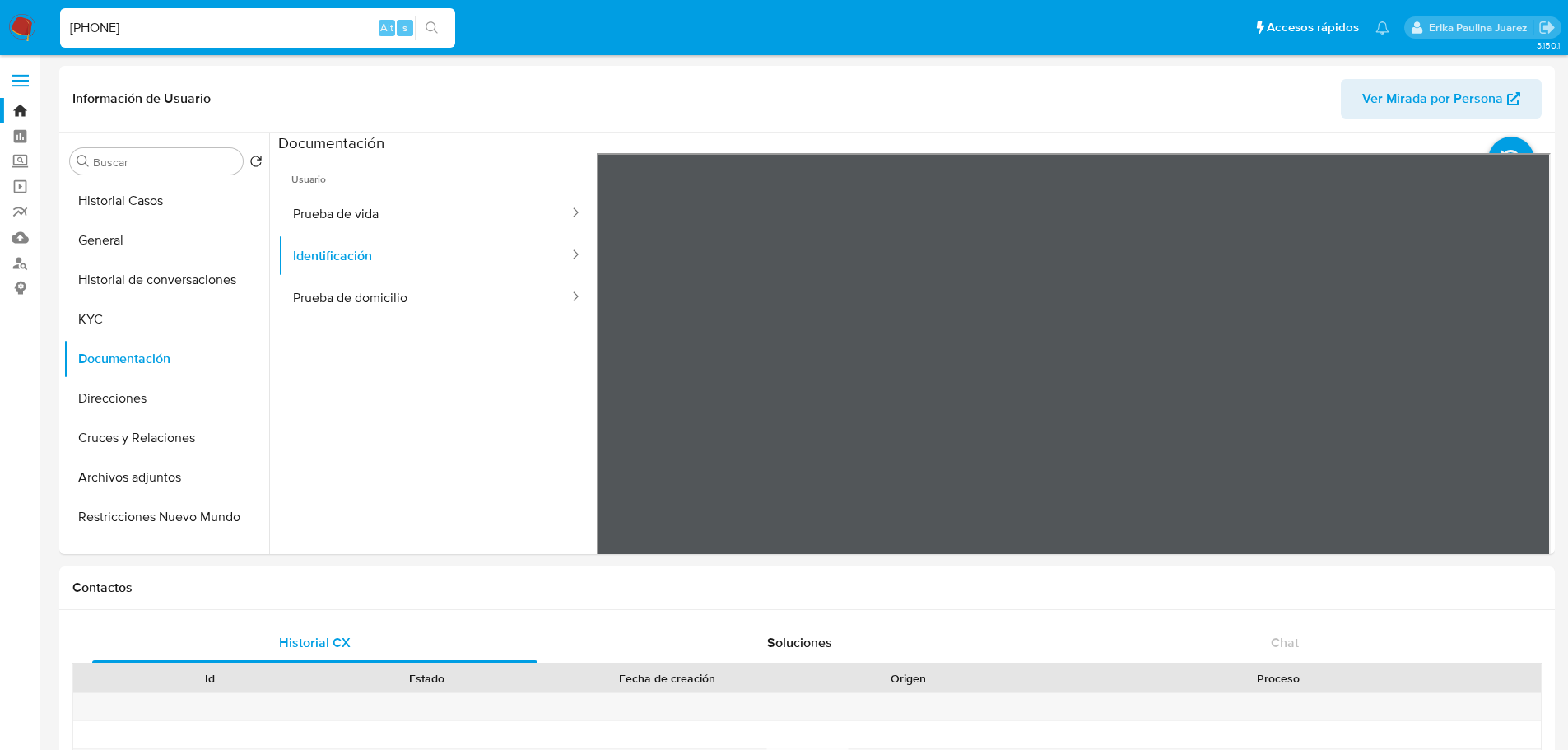 type on "1758762242" 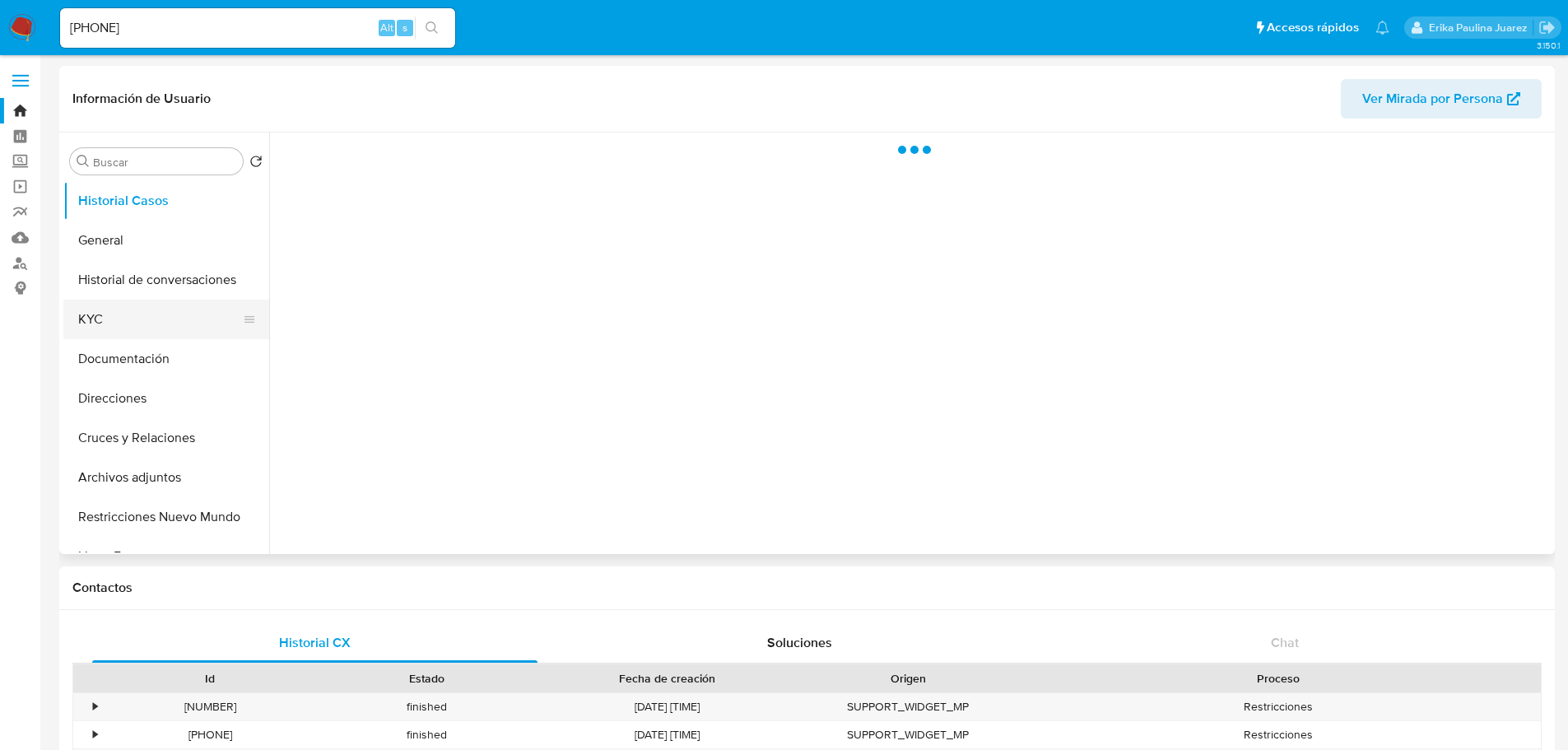 click on "KYC" at bounding box center [160, 319] 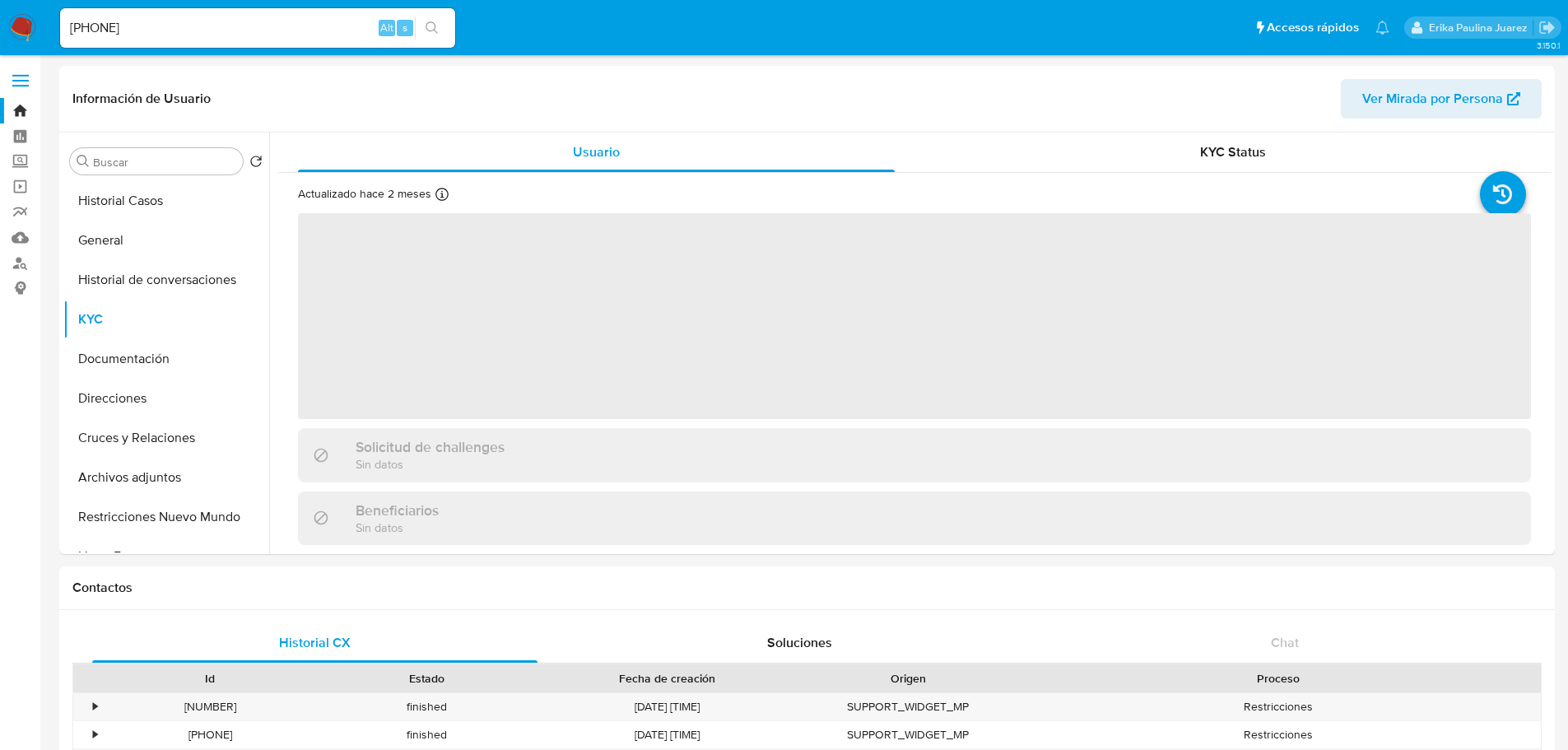 select on "10" 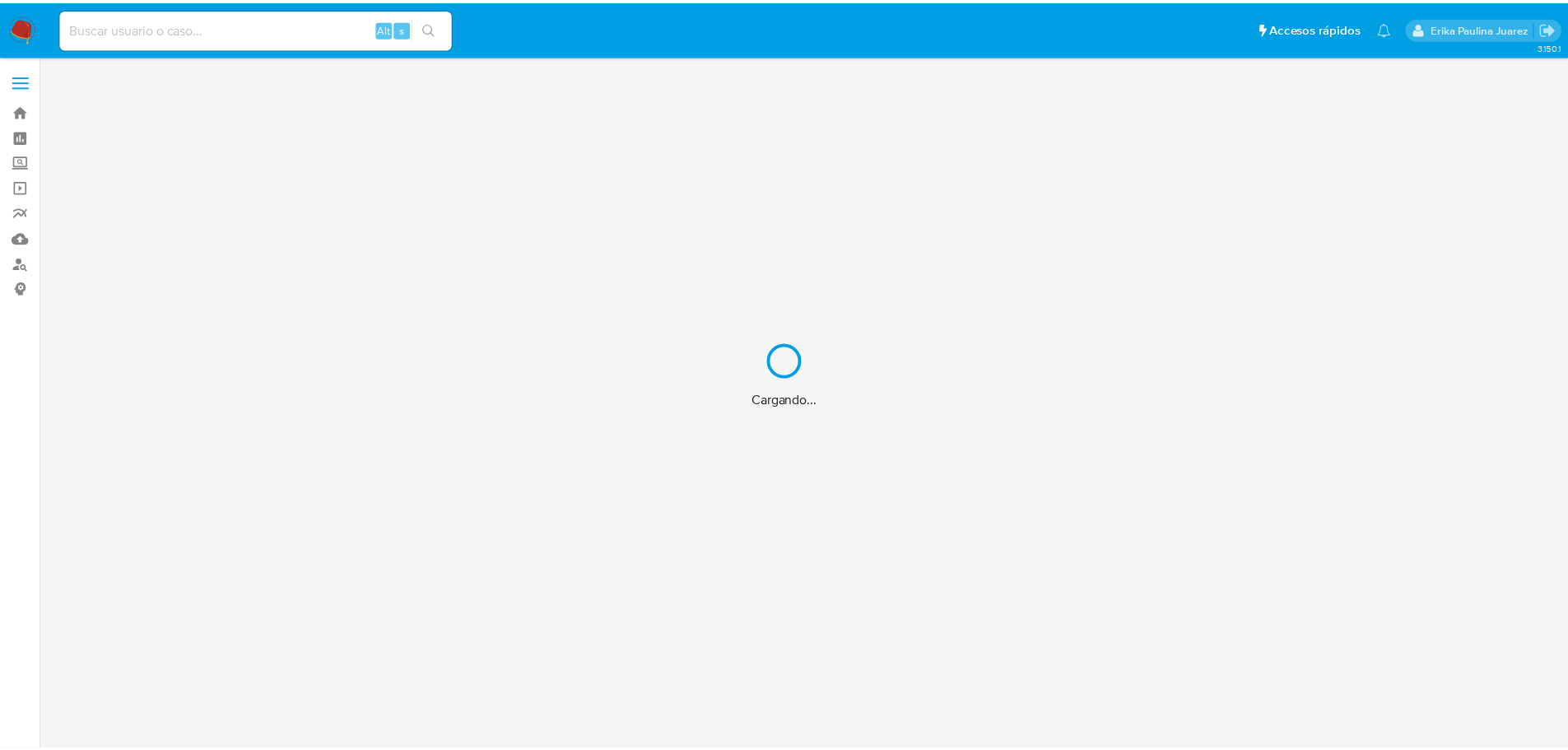 scroll, scrollTop: 0, scrollLeft: 0, axis: both 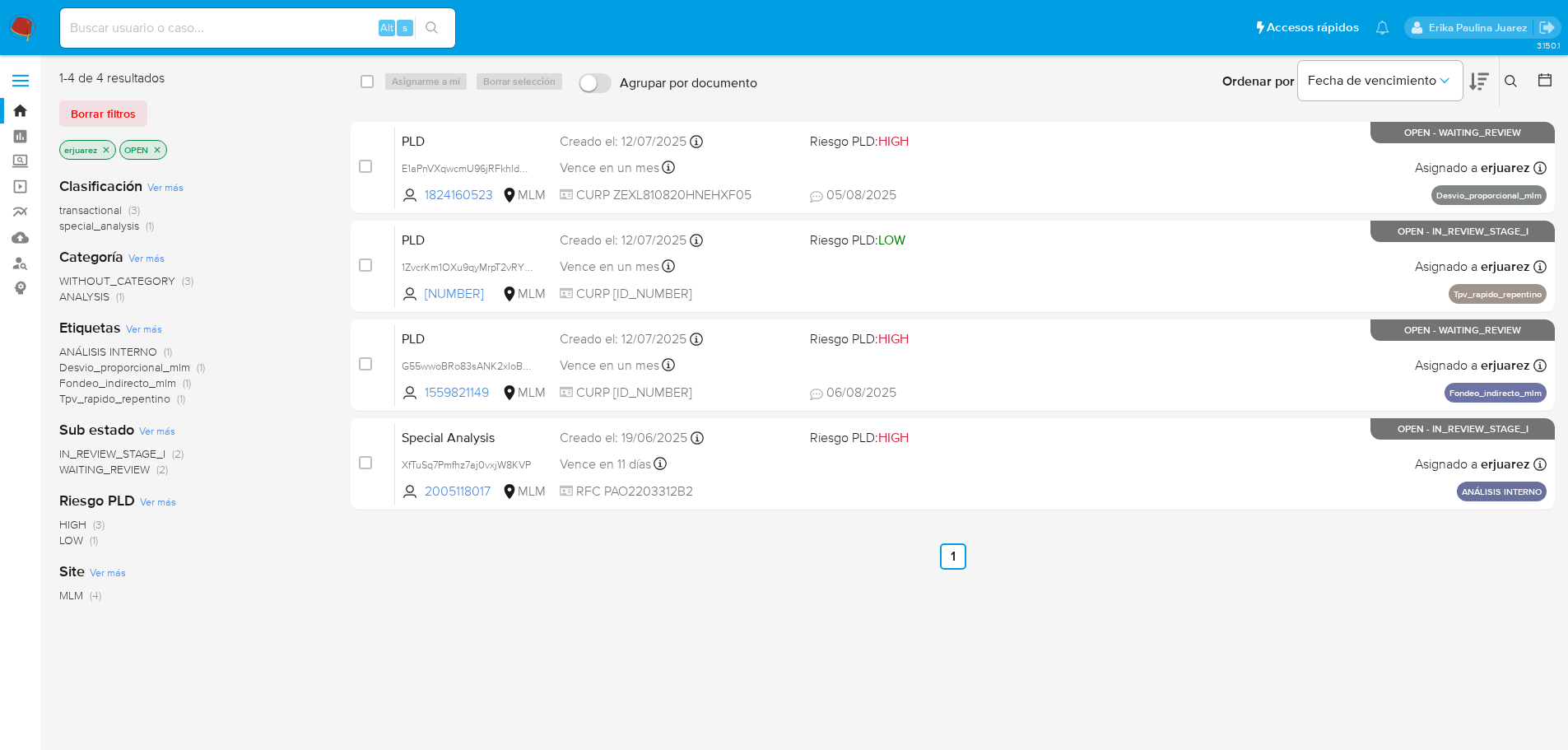 click at bounding box center [258, 28] 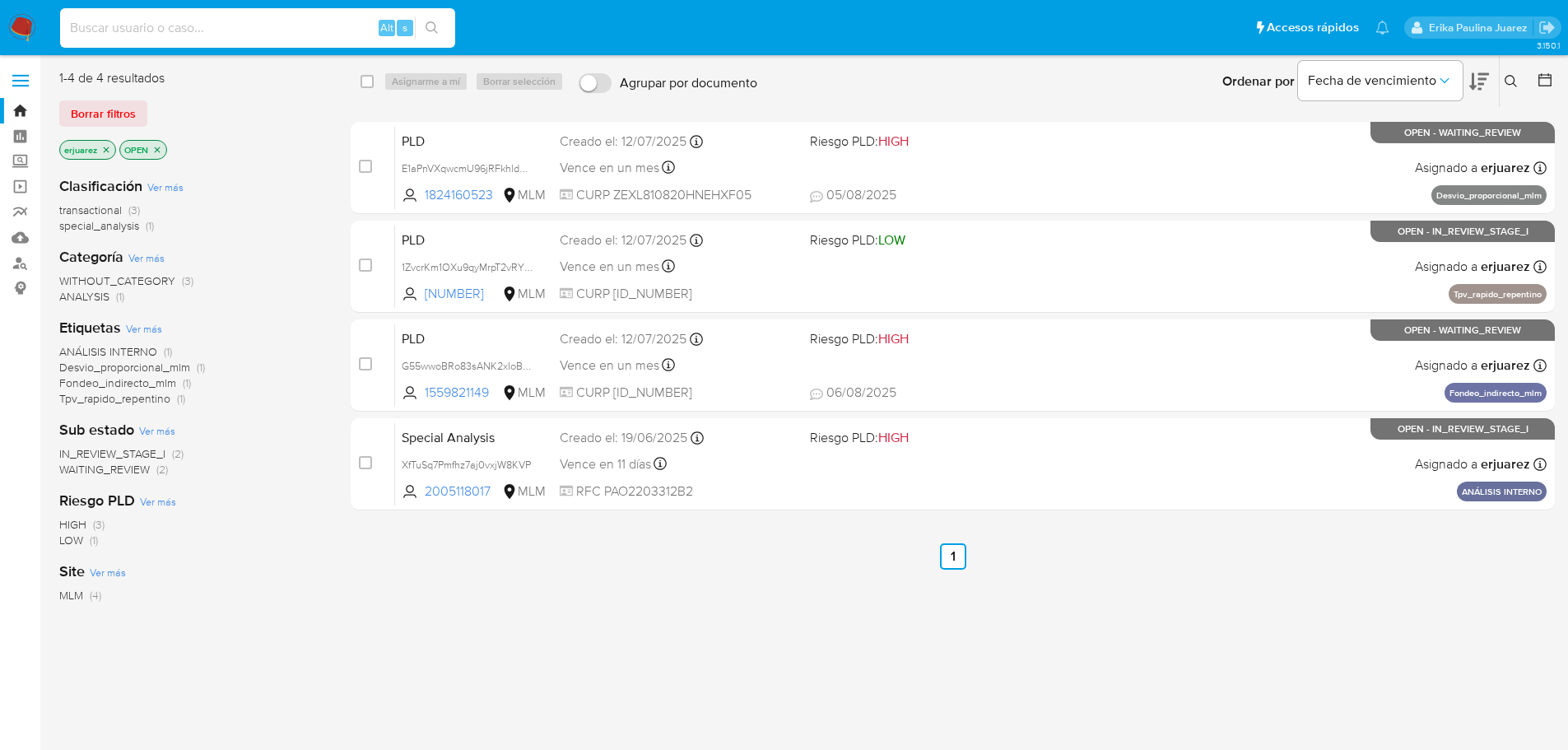 paste on "[NUMBER]" 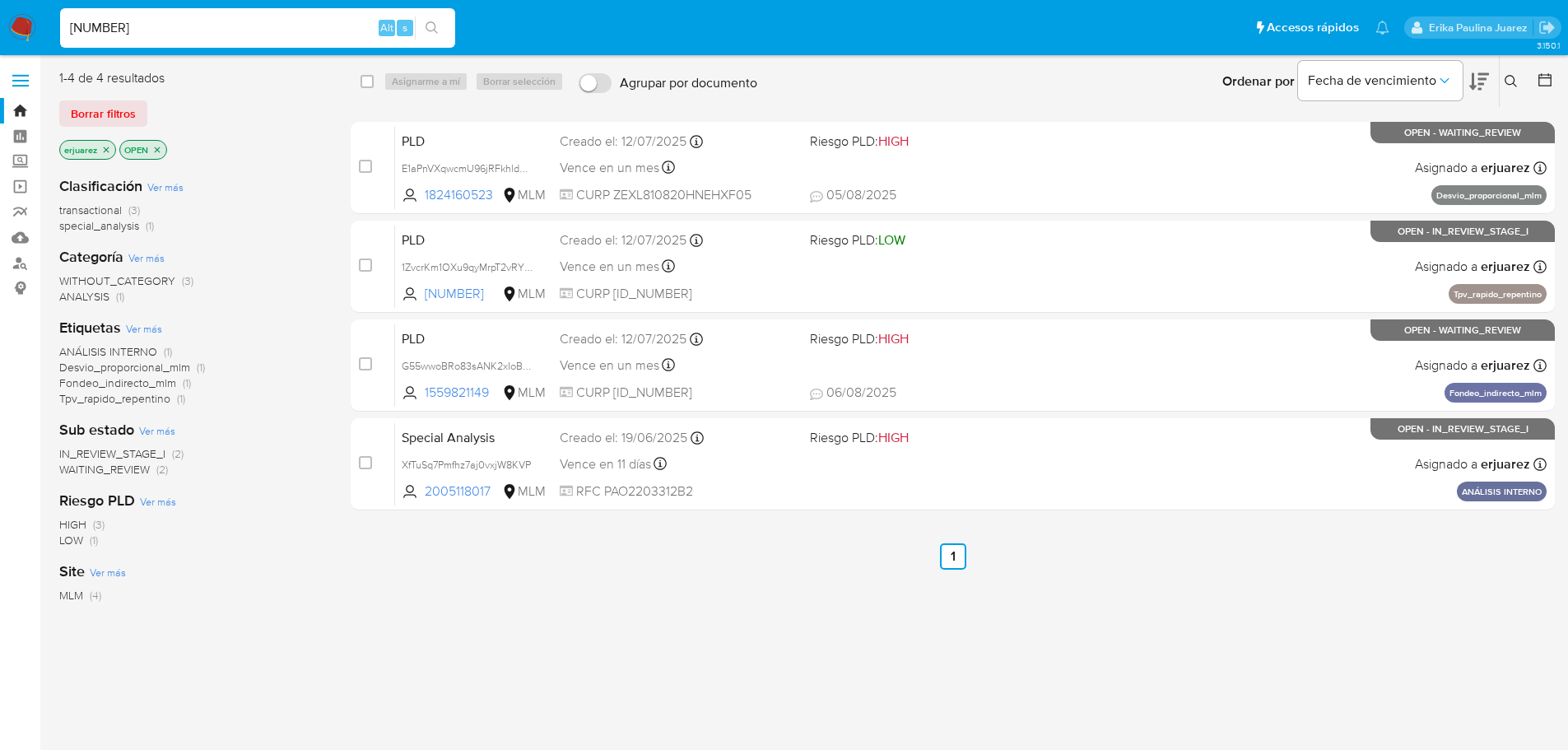 type on "[NUMBER]" 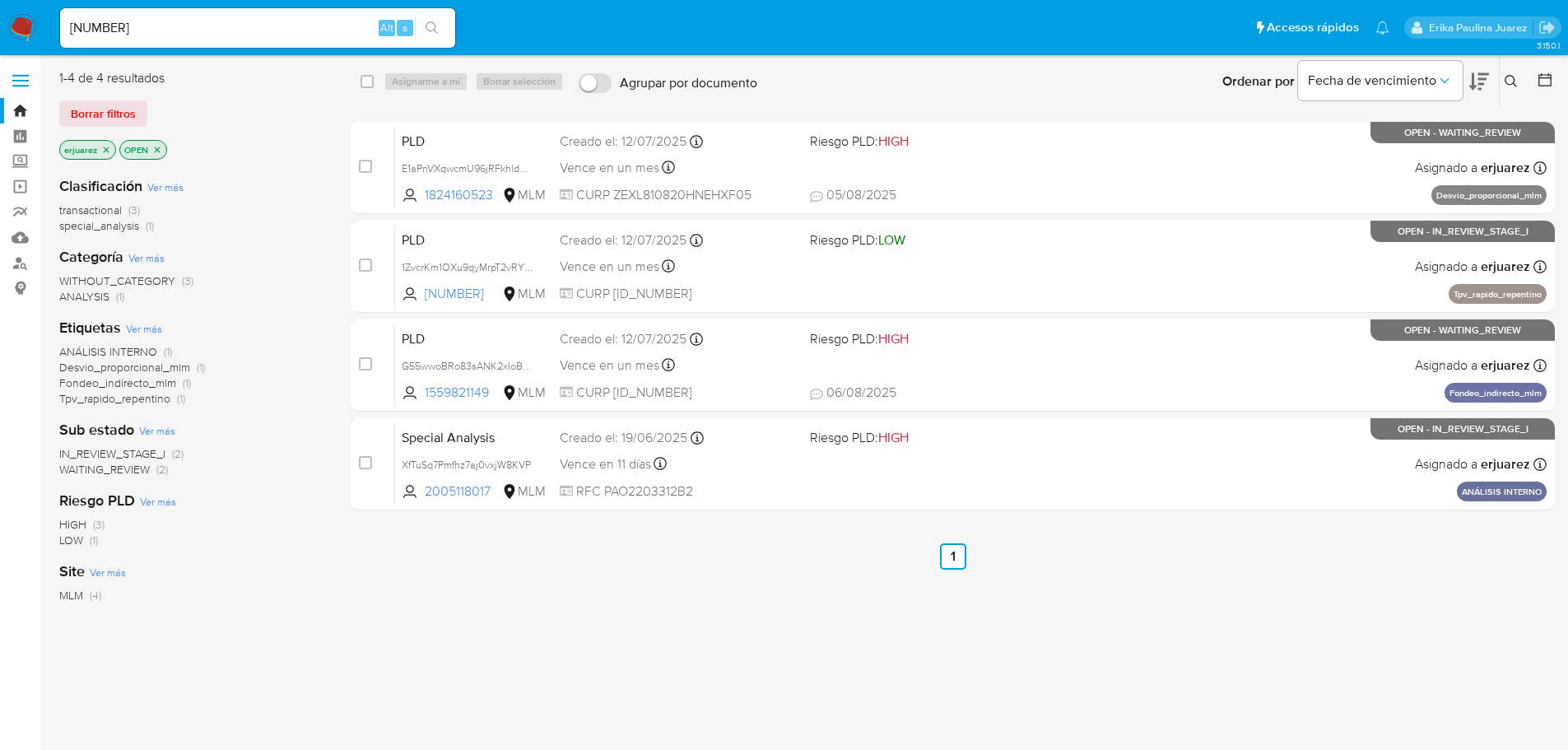click 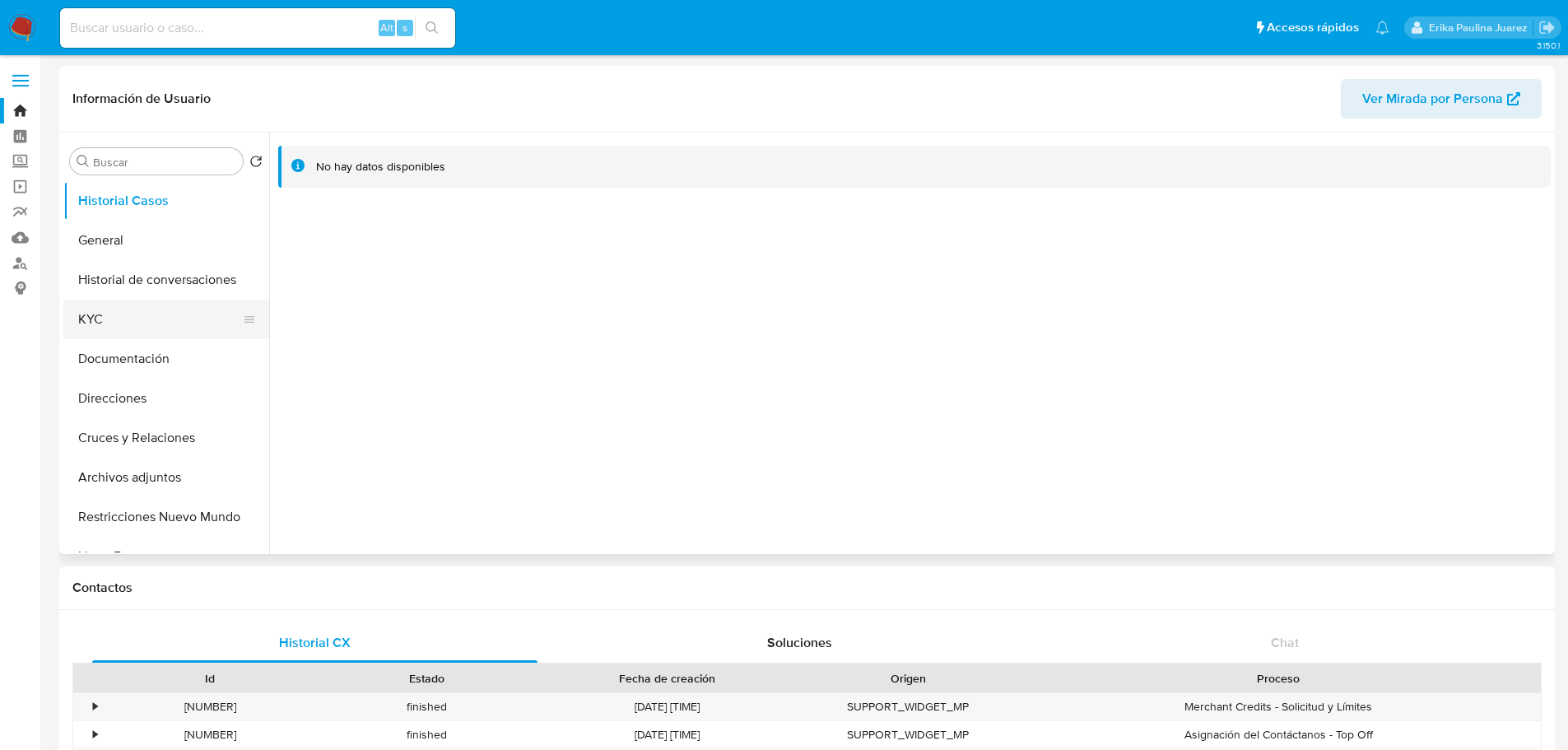click on "KYC" at bounding box center (160, 319) 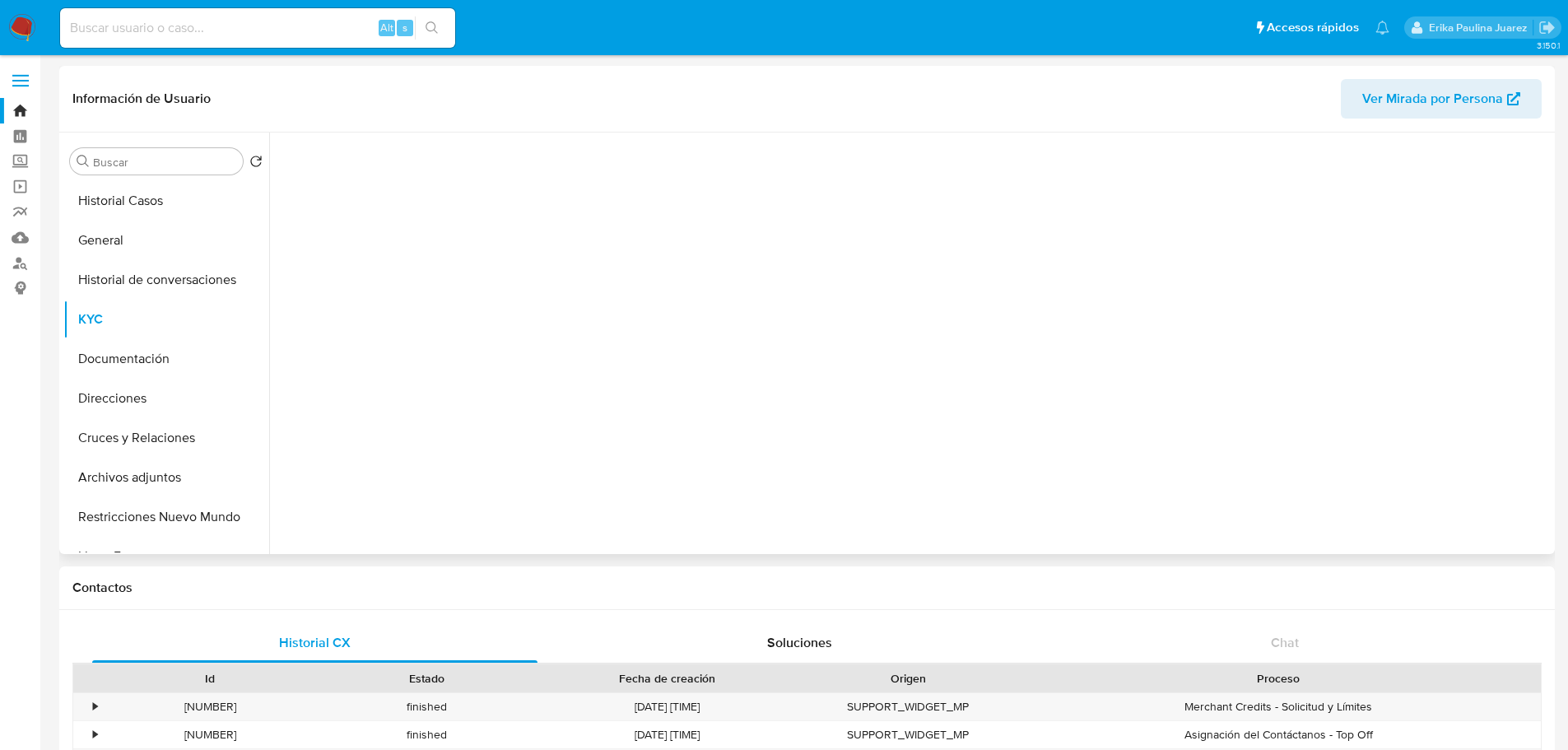 select on "10" 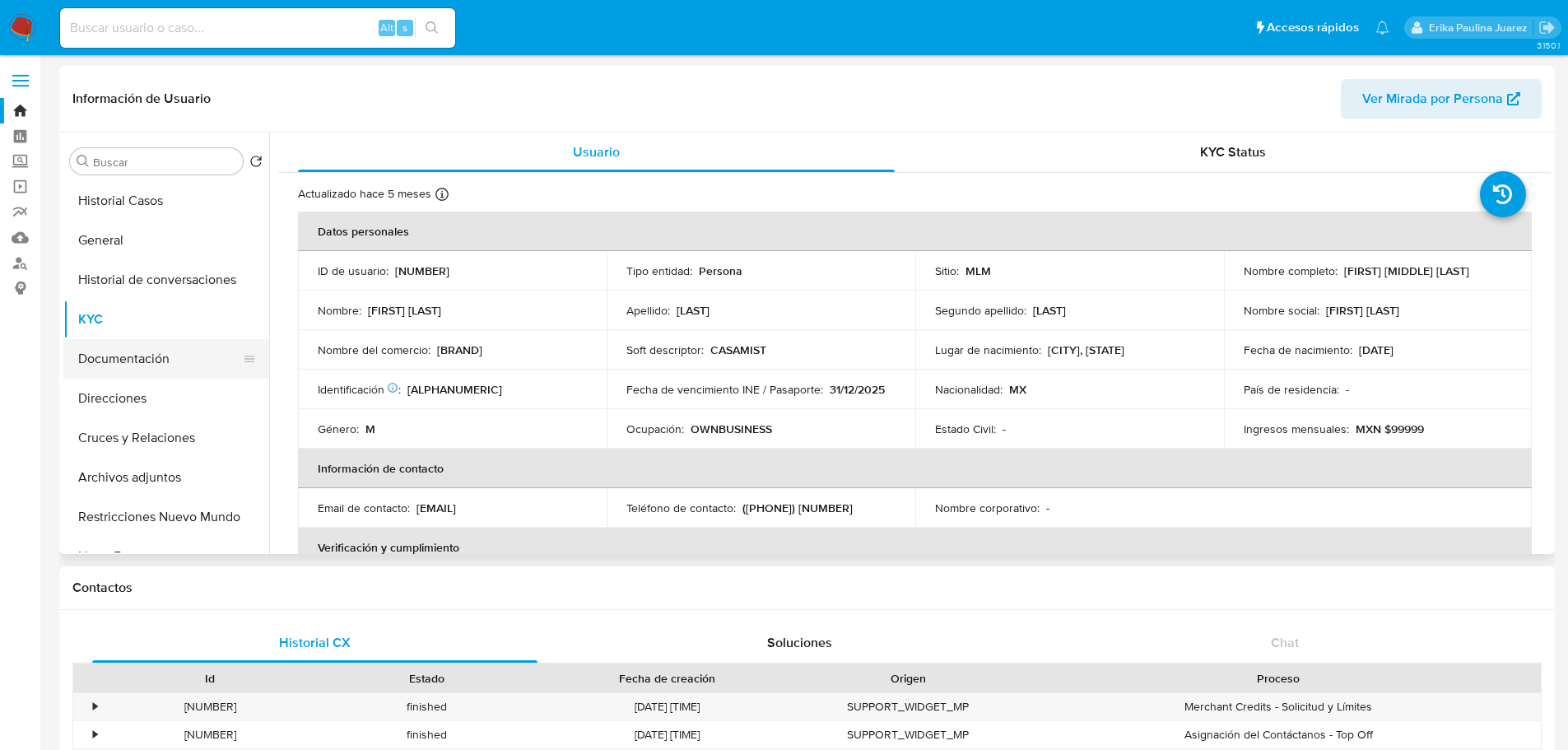 click on "Documentación" at bounding box center [160, 359] 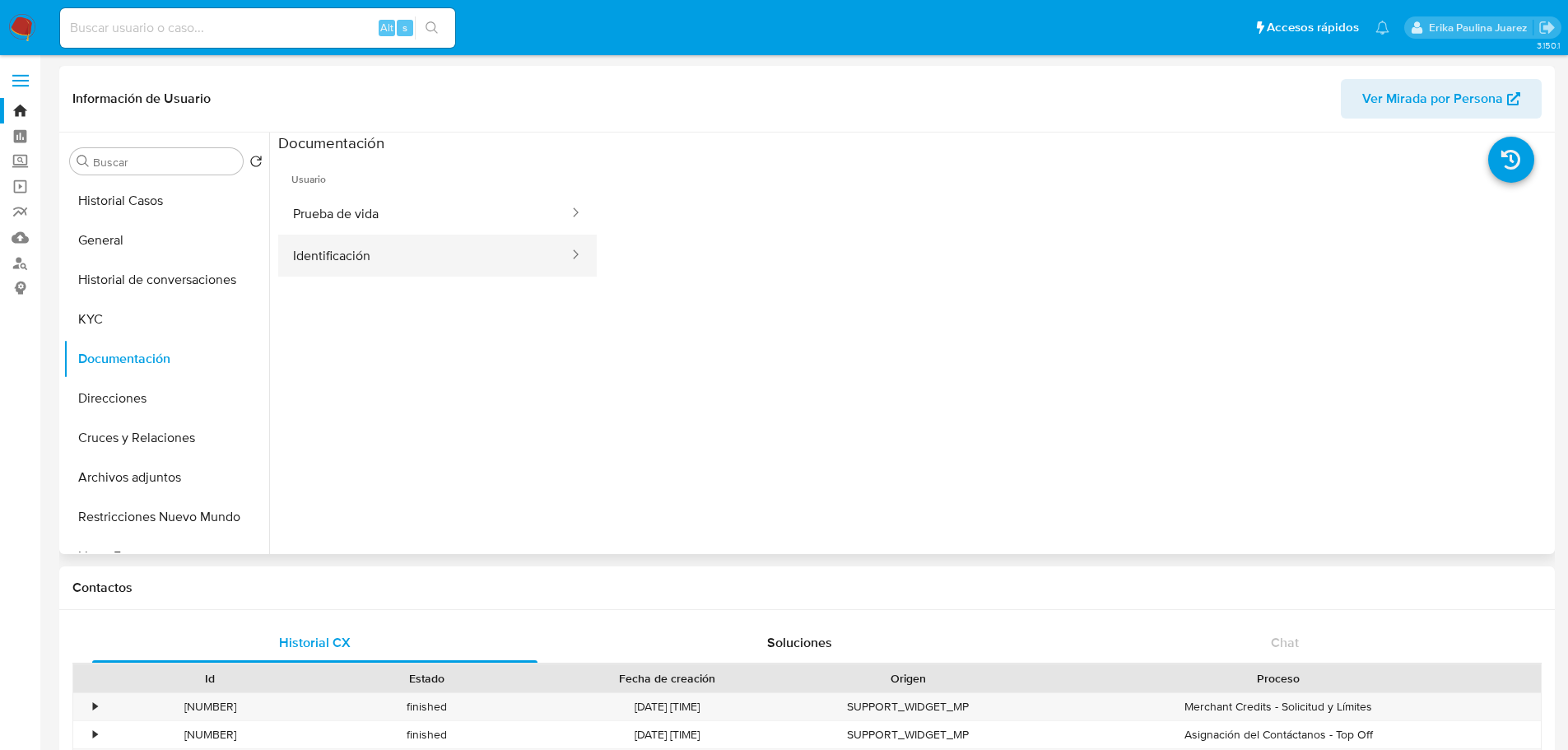 click on "Identificación" at bounding box center [424, 255] 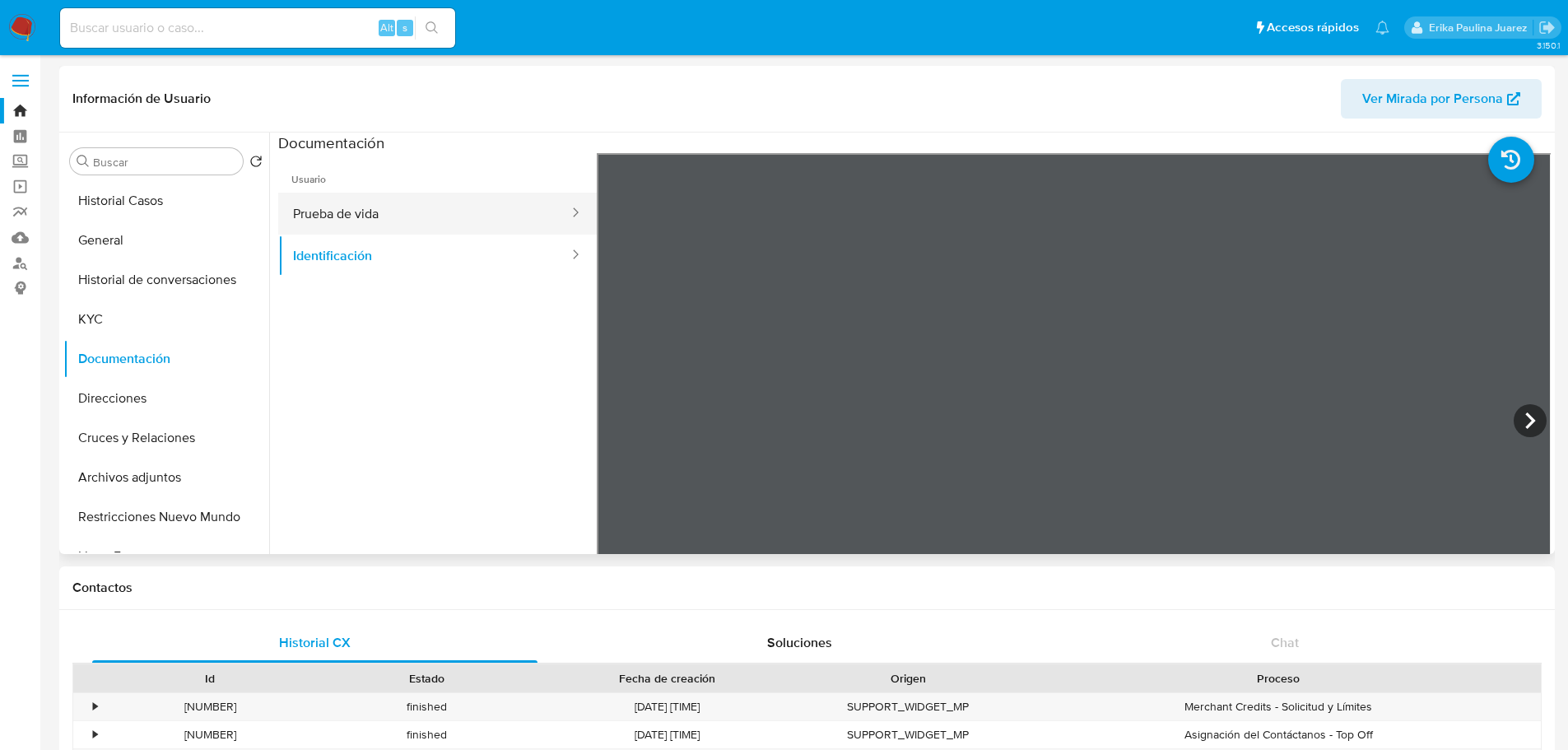 click on "Prueba de vida" at bounding box center [424, 213] 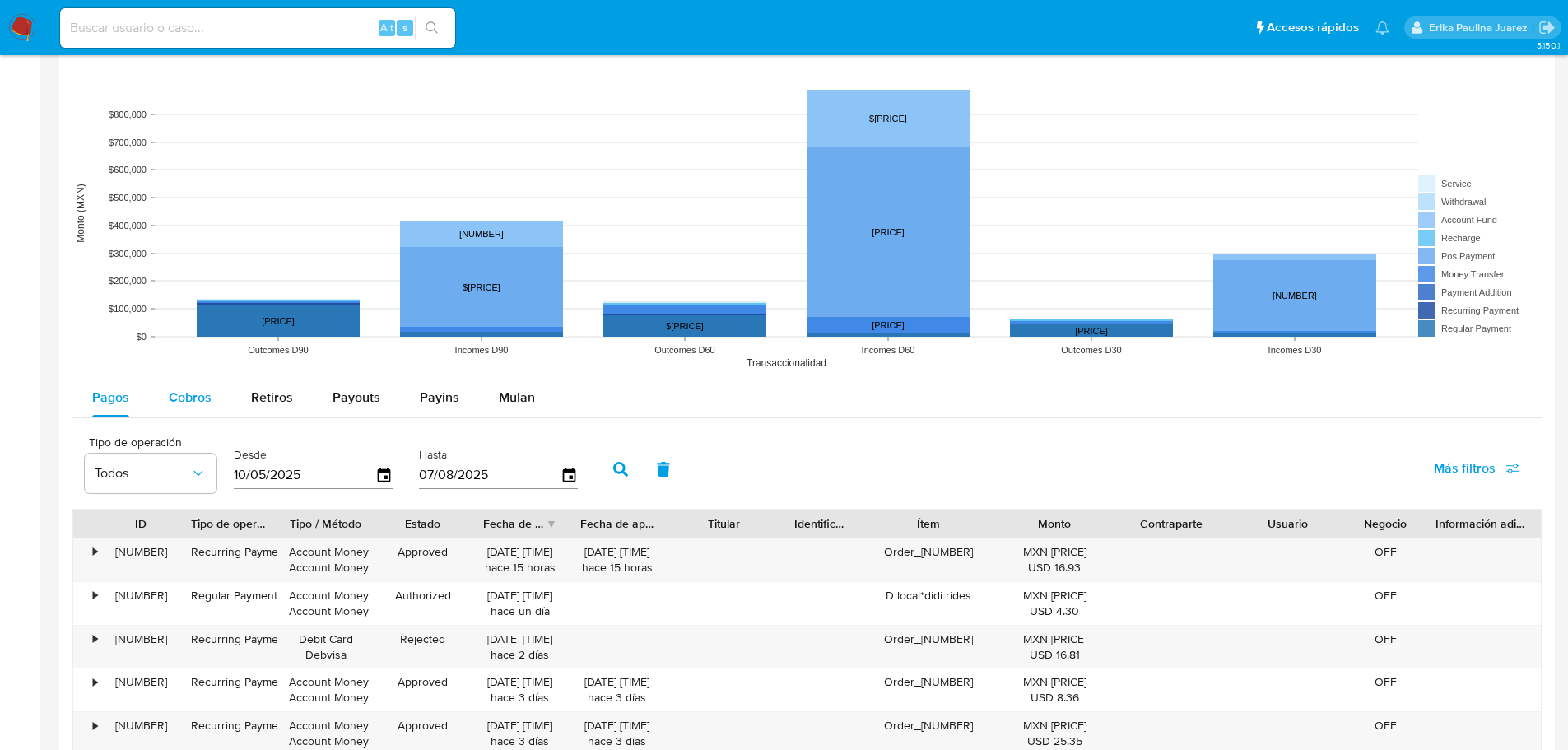 click on "Cobros" at bounding box center [190, 397] 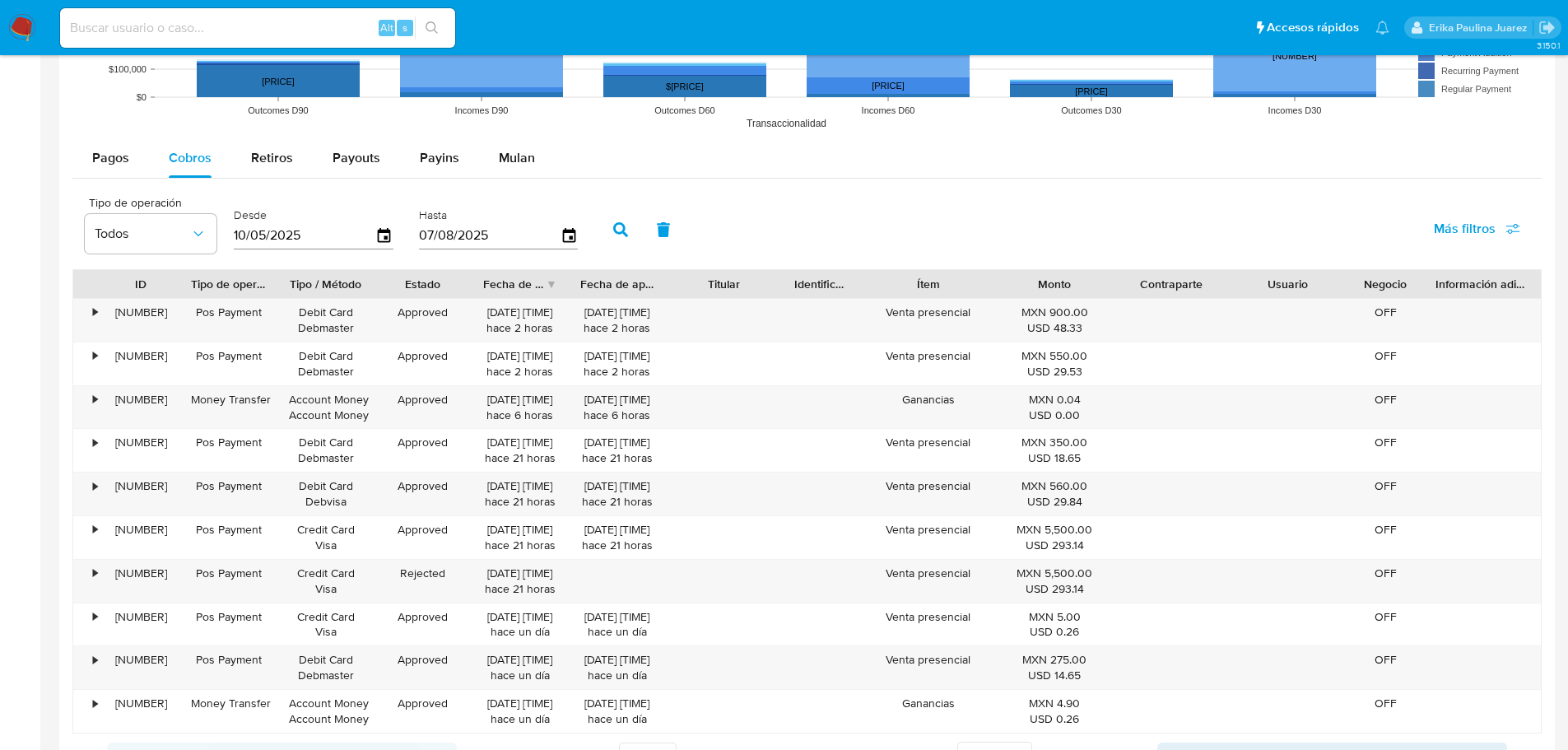 scroll, scrollTop: 1482, scrollLeft: 0, axis: vertical 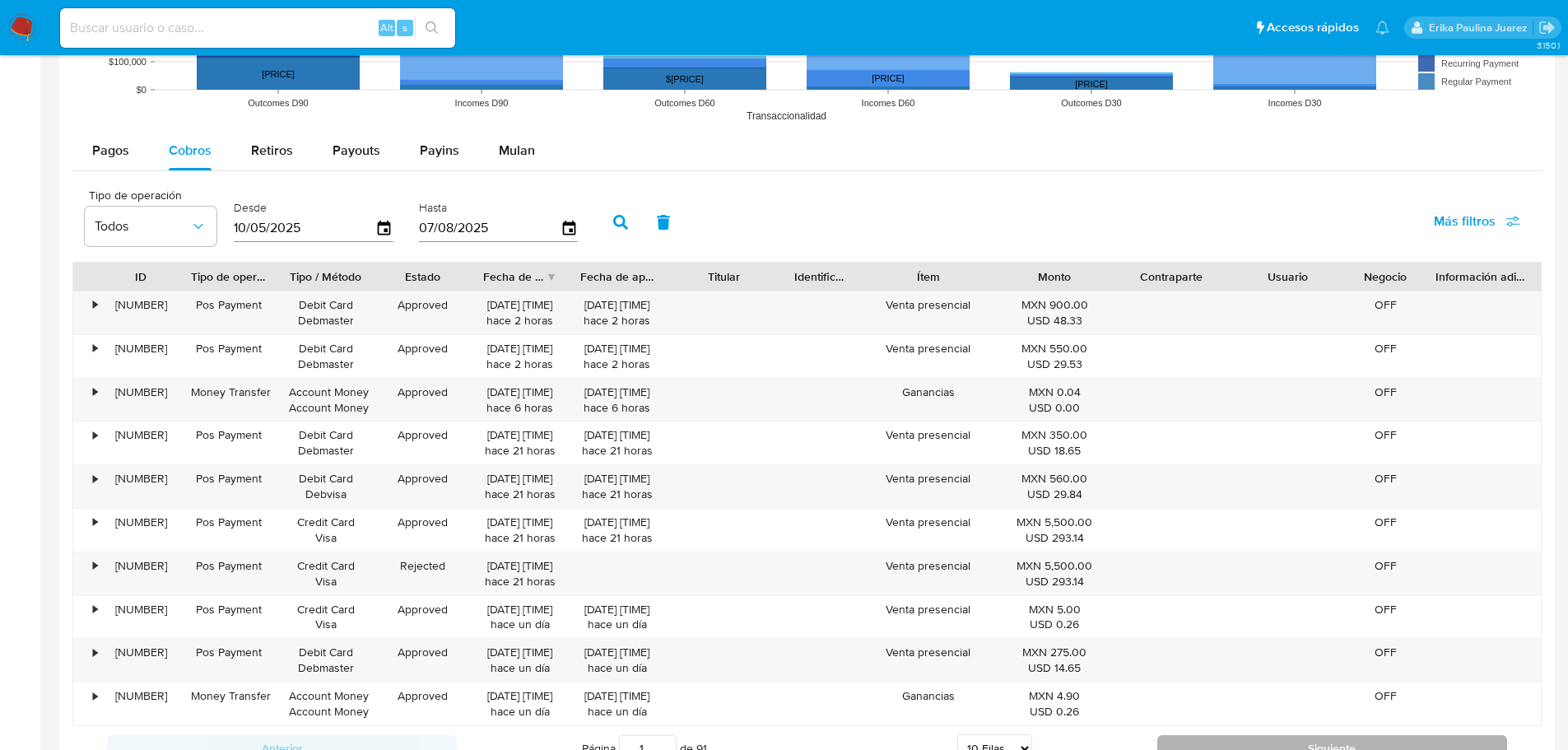 click on "Siguiente" at bounding box center (1332, 748) 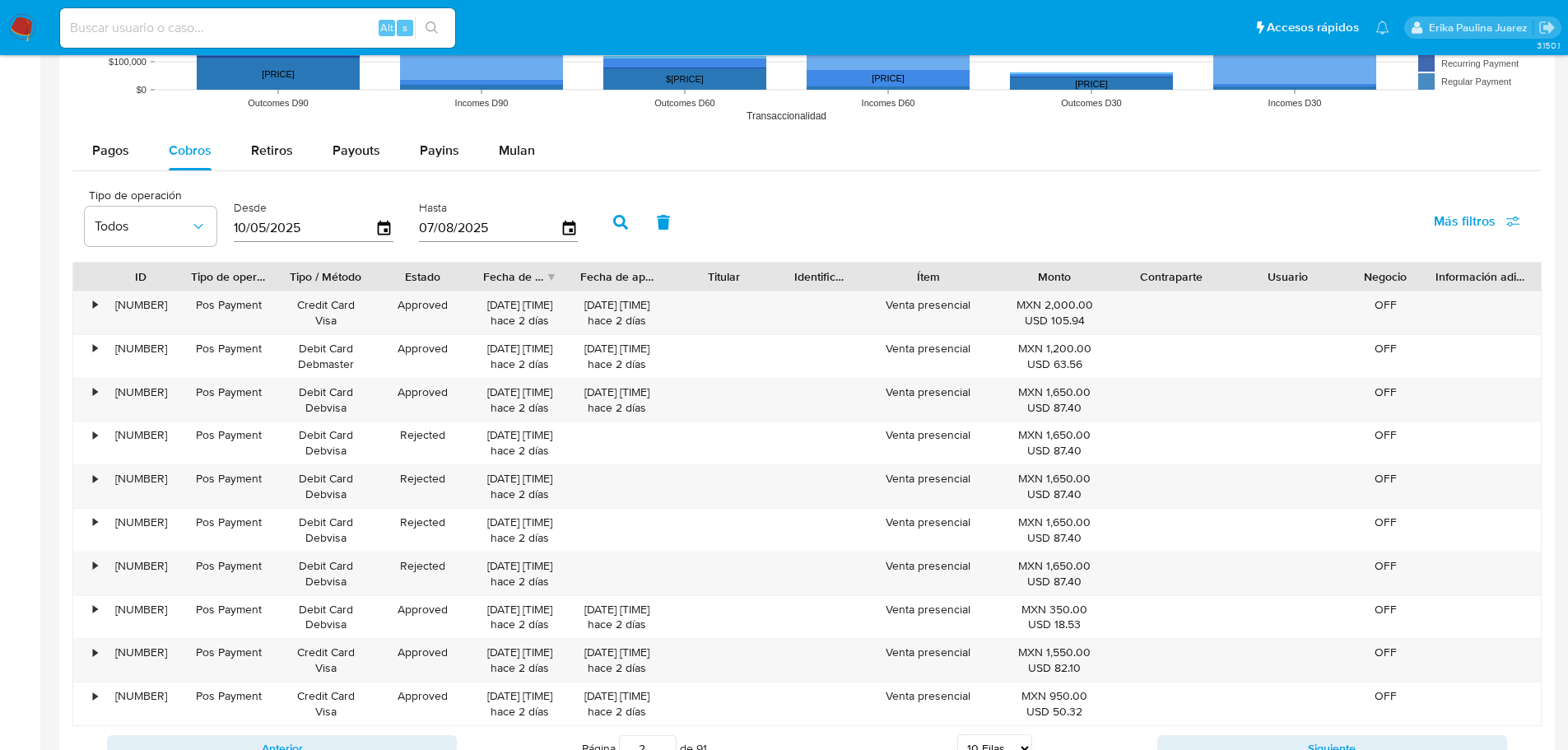 click on "Anterior Página   2   de   91 5   Filas 10   Filas 20   Filas 25   Filas 50   Filas 100   Filas Siguiente" at bounding box center (807, 748) 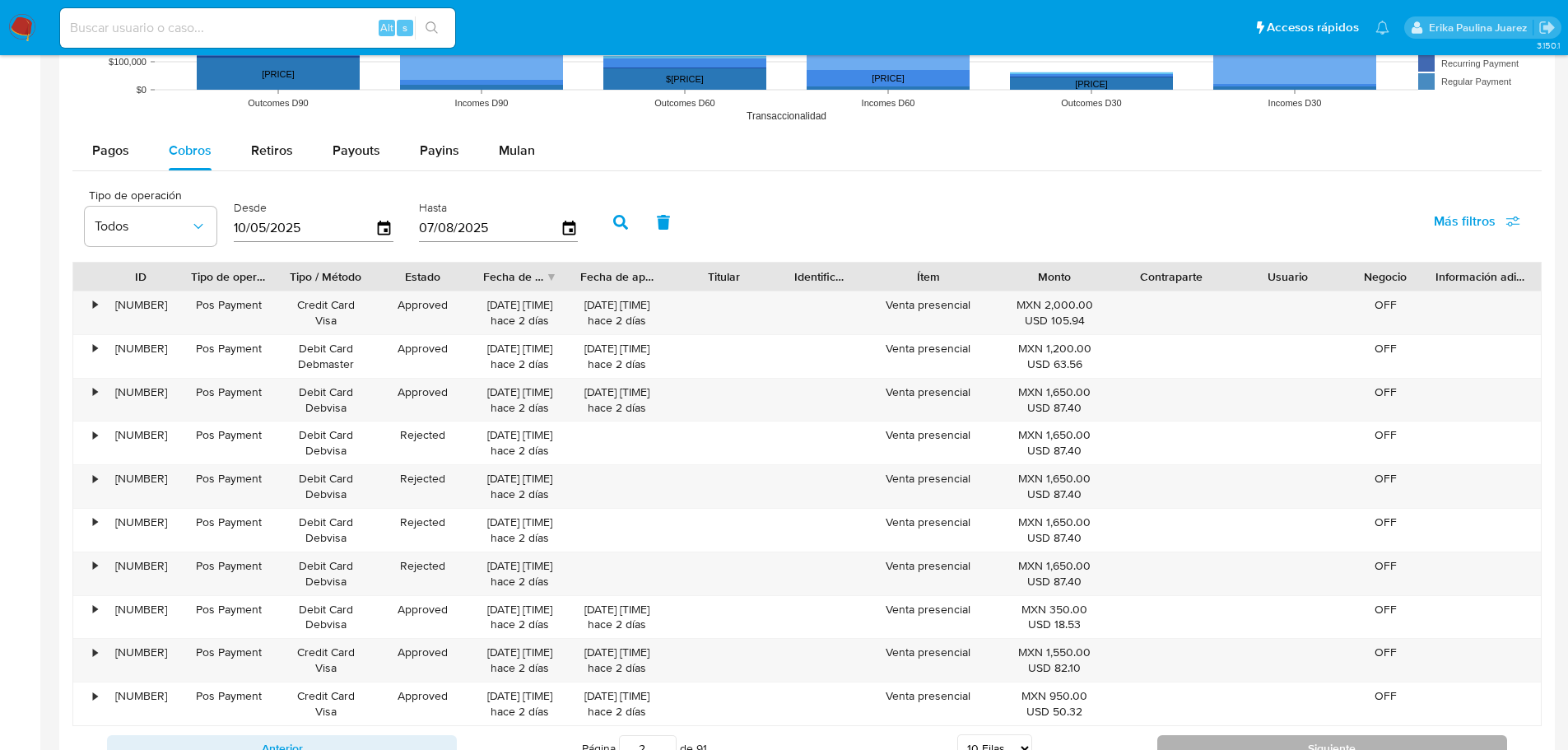 click on "Siguiente" at bounding box center (1332, 748) 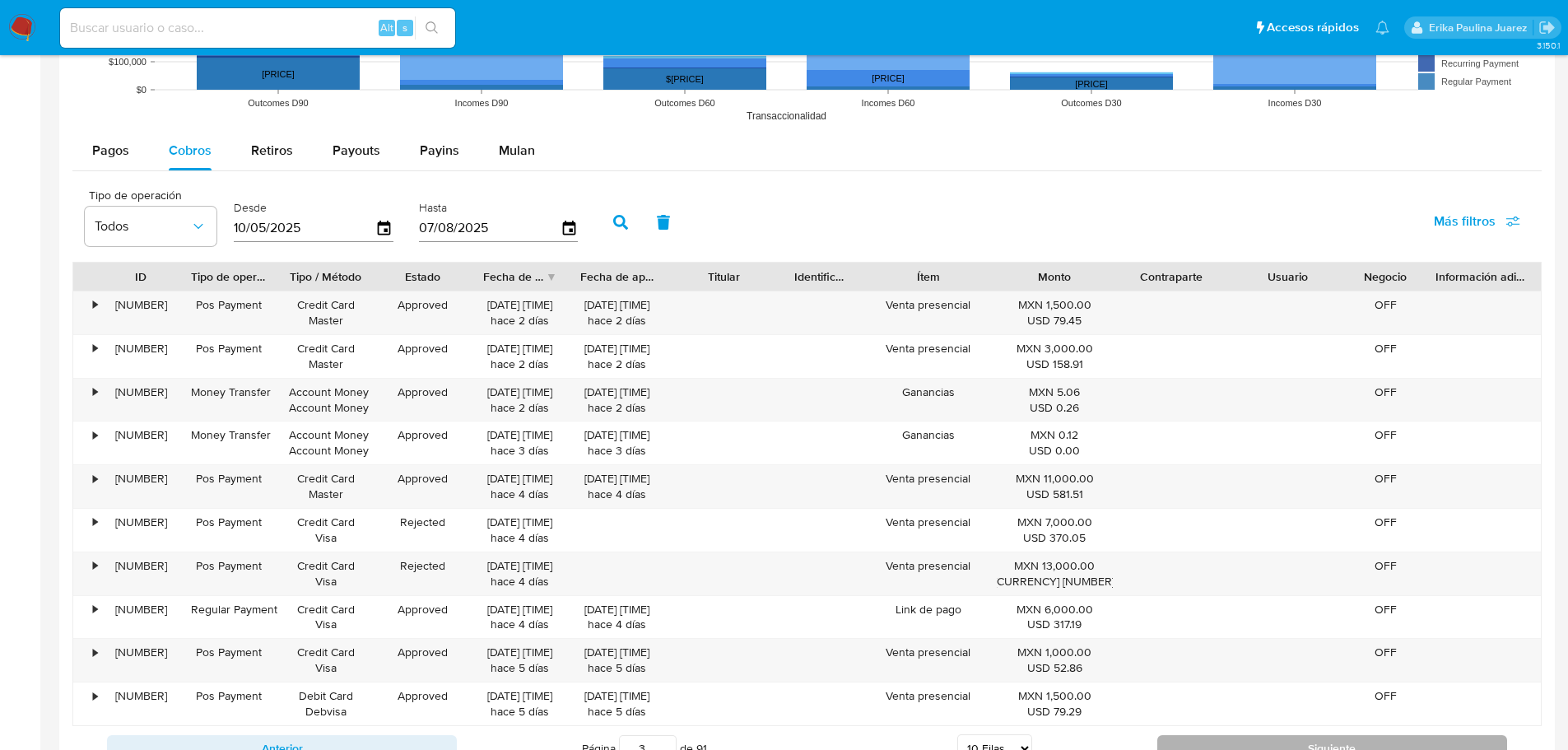 click on "Siguiente" at bounding box center [1332, 748] 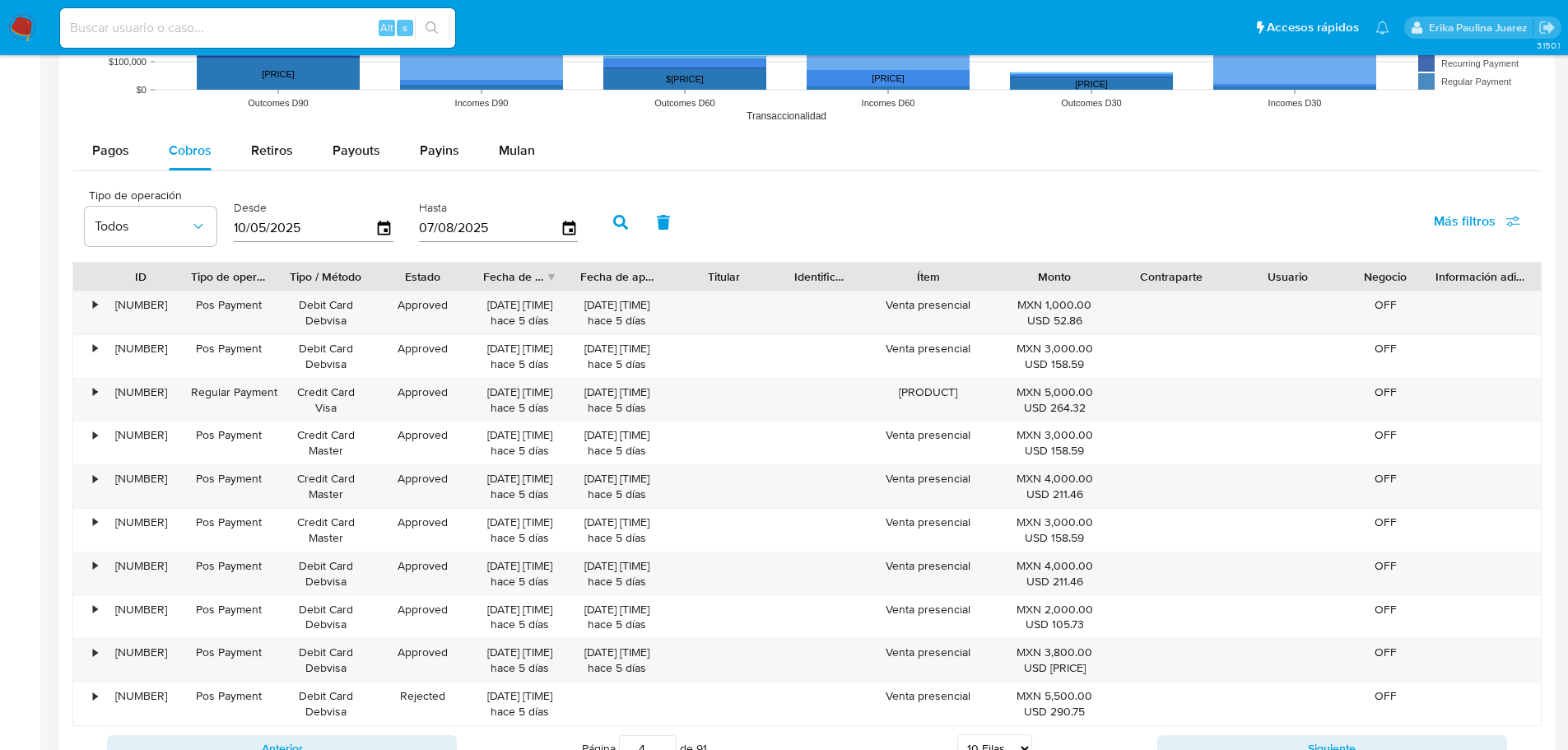 click on "Siguiente" at bounding box center [1332, 748] 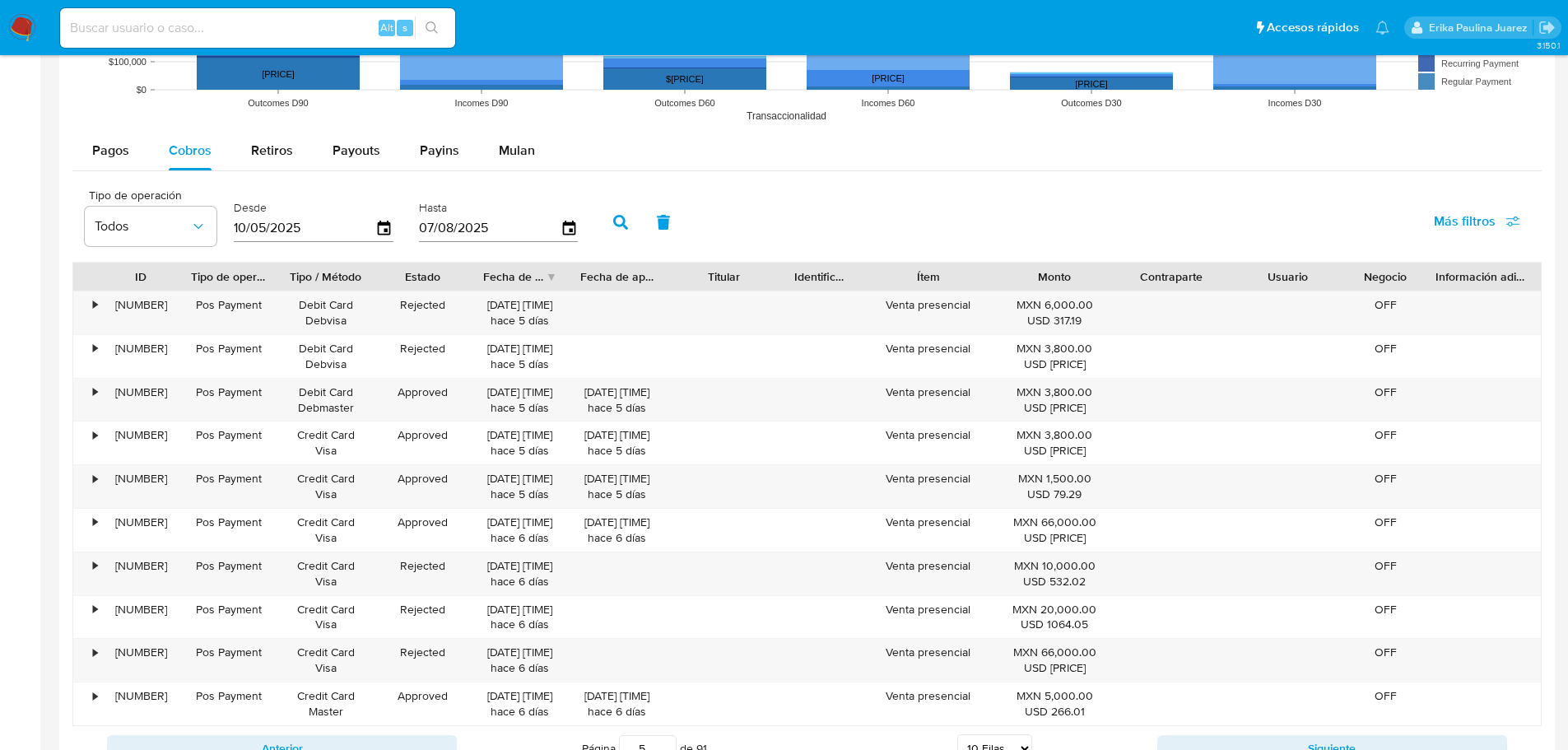 click on "Siguiente" at bounding box center [1332, 748] 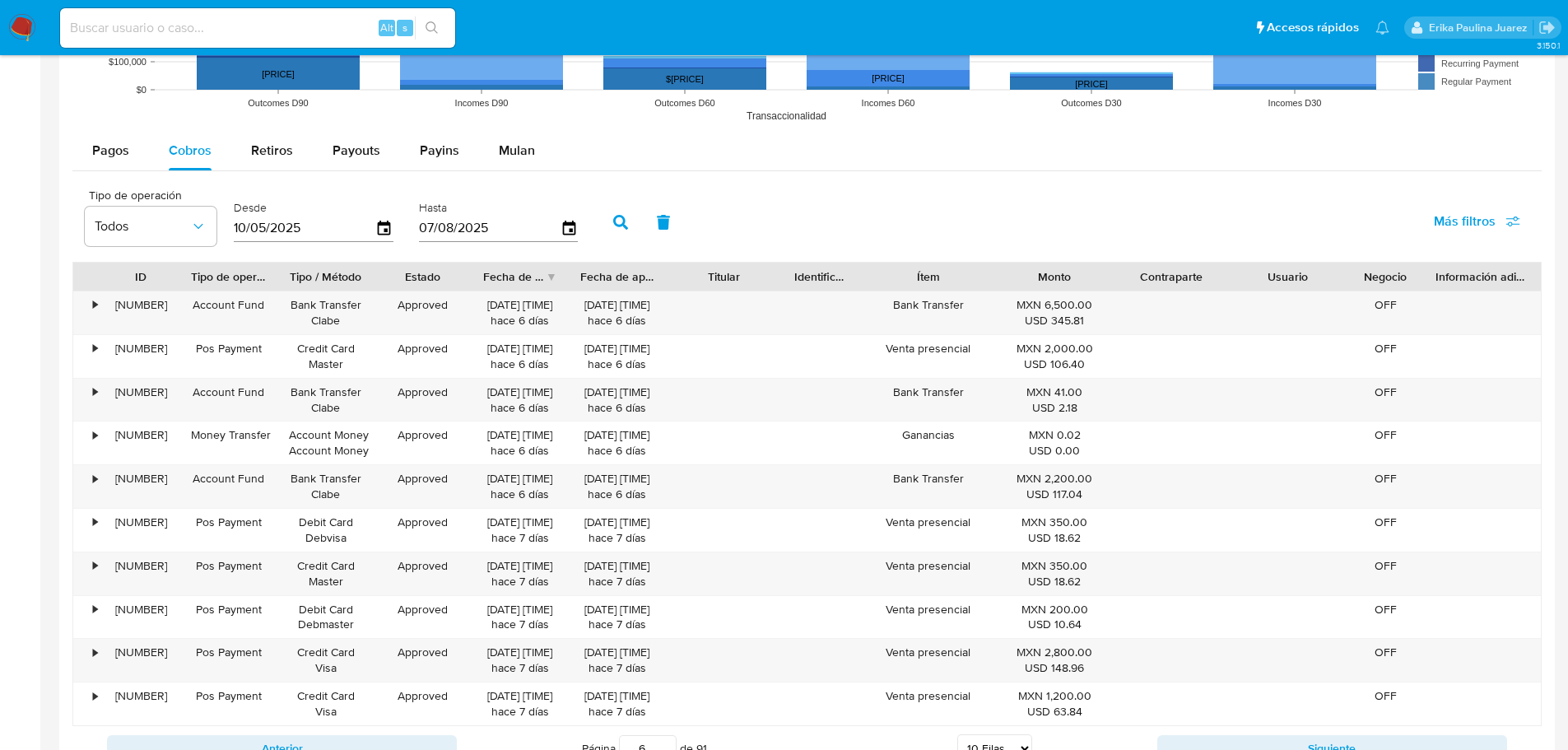 click at bounding box center [258, 28] 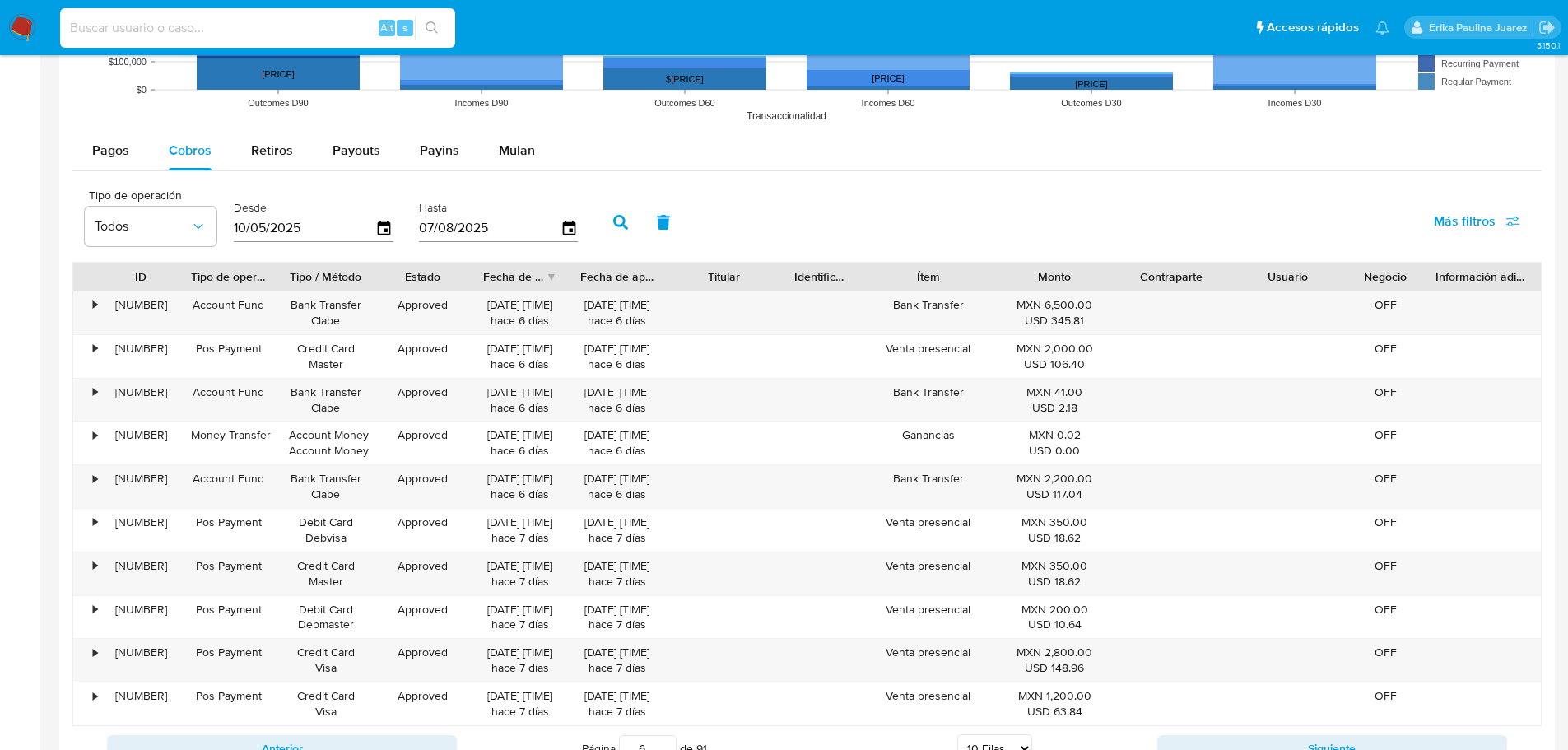 paste on "1758762242" 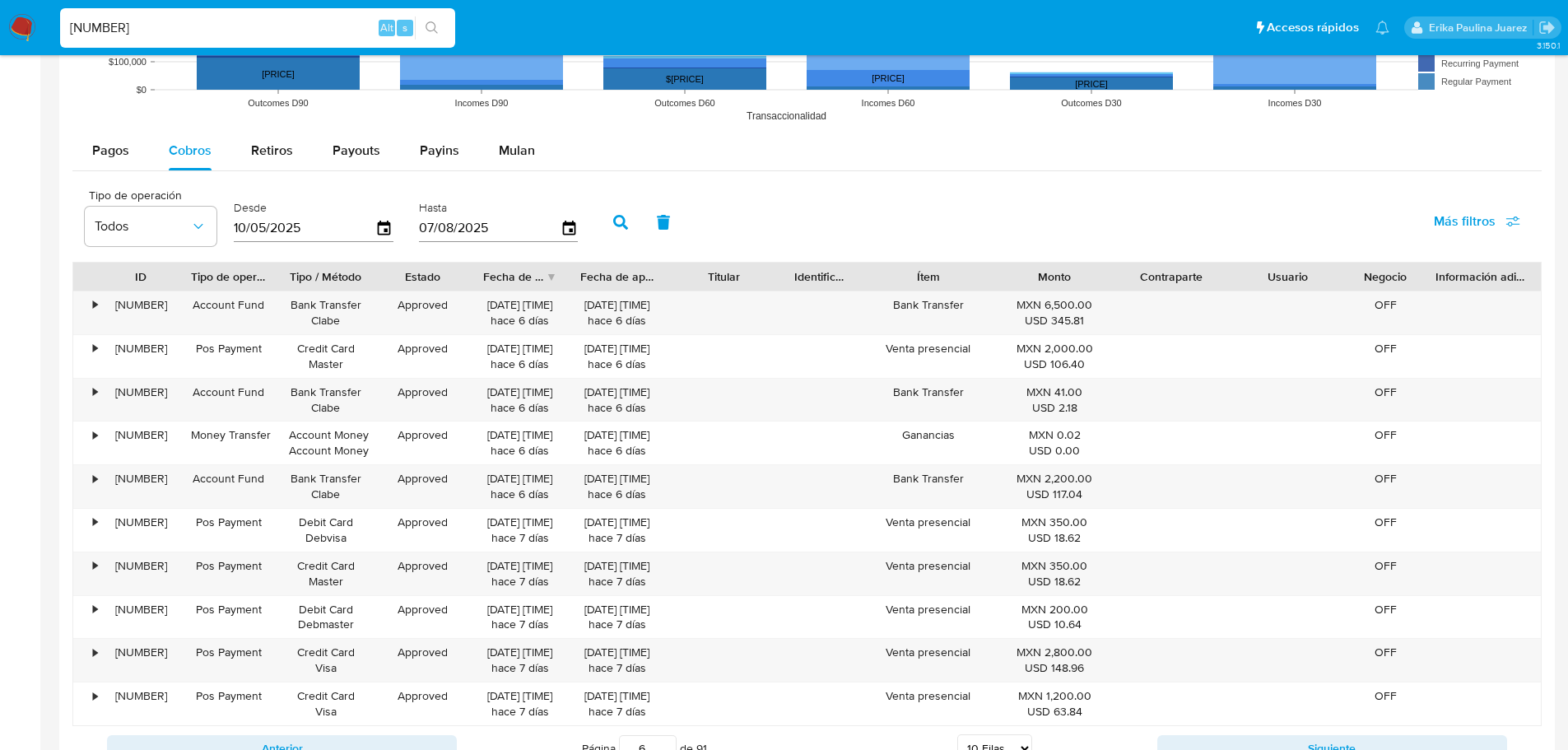 type on "1758762242" 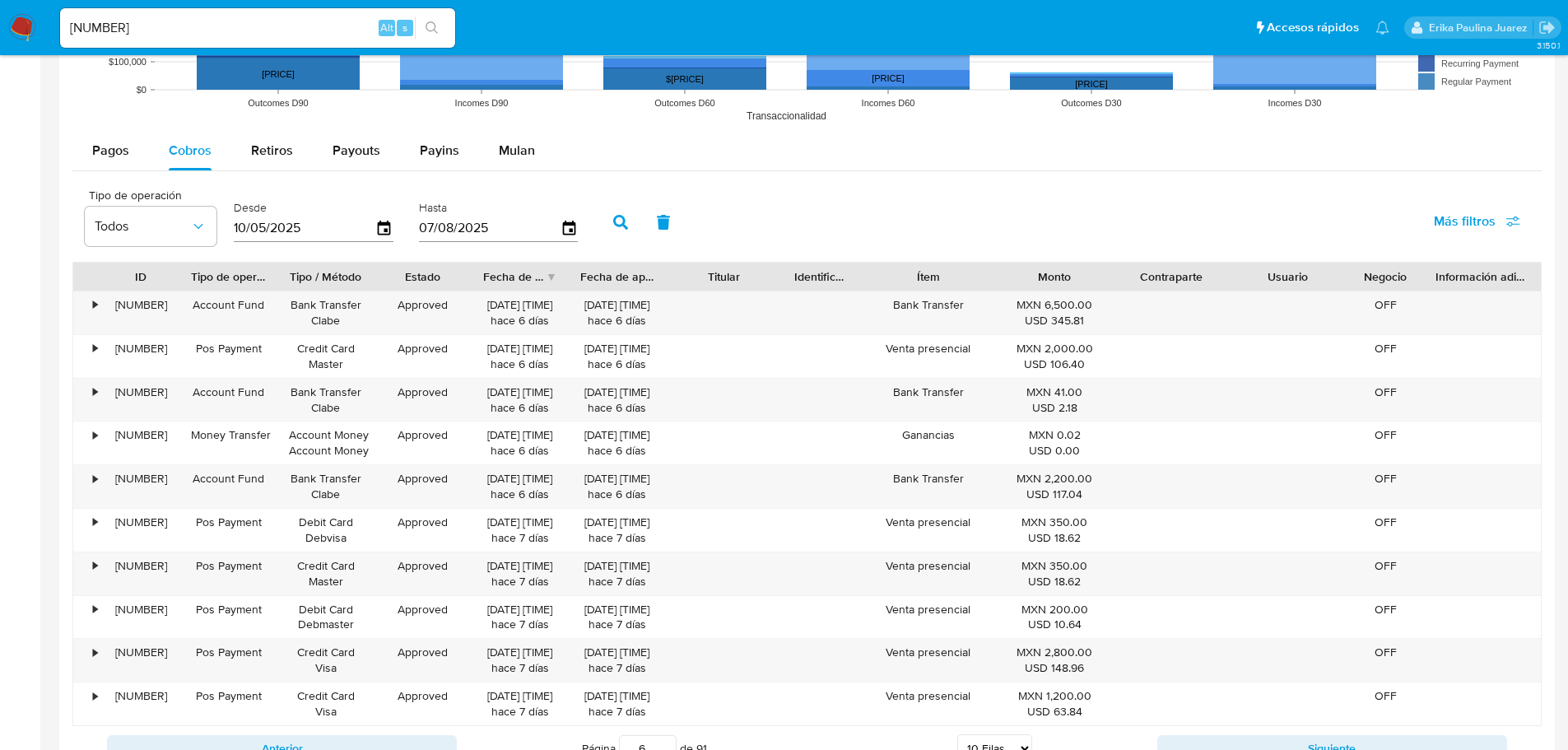 drag, startPoint x: 433, startPoint y: 17, endPoint x: 2, endPoint y: 165, distance: 455.7028 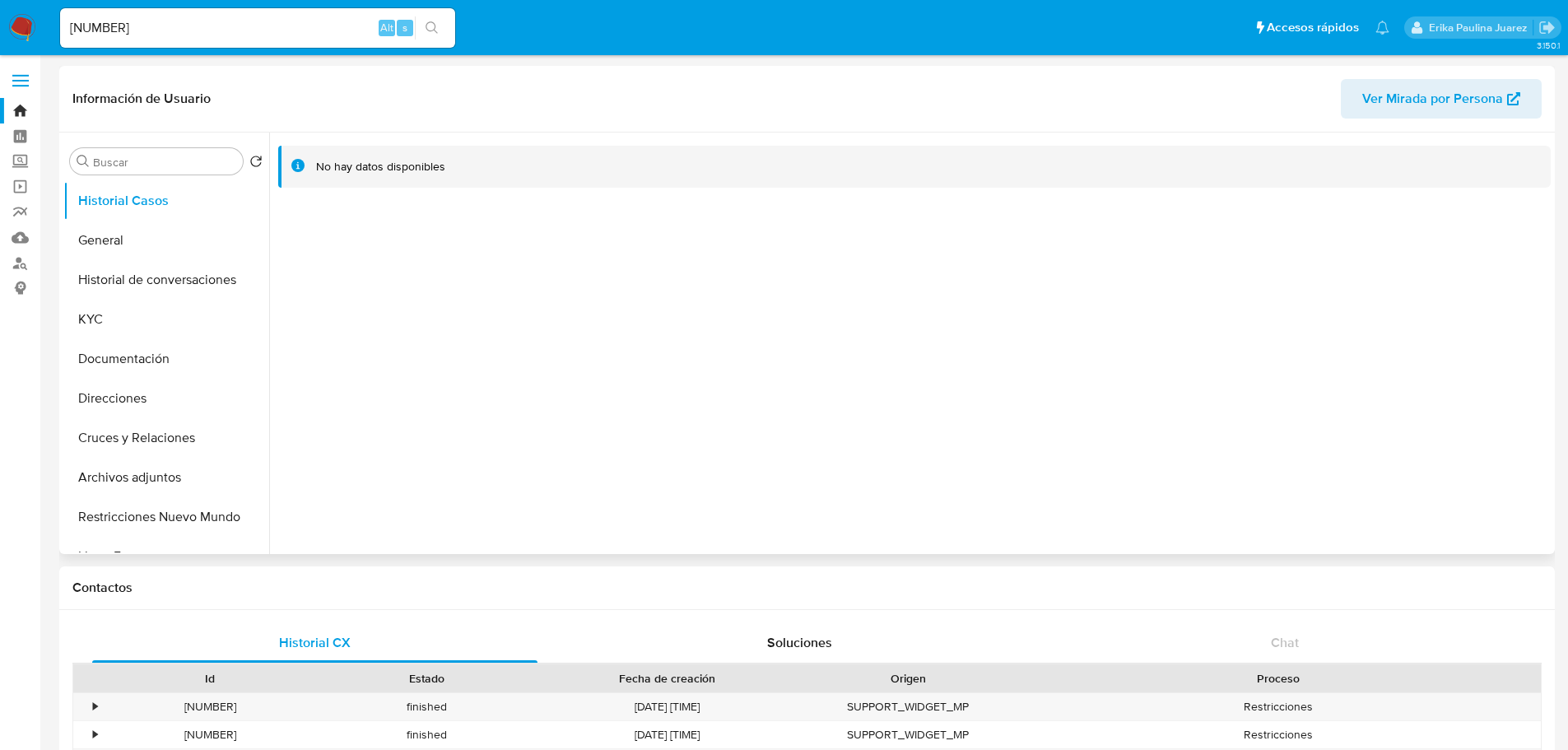select on "10" 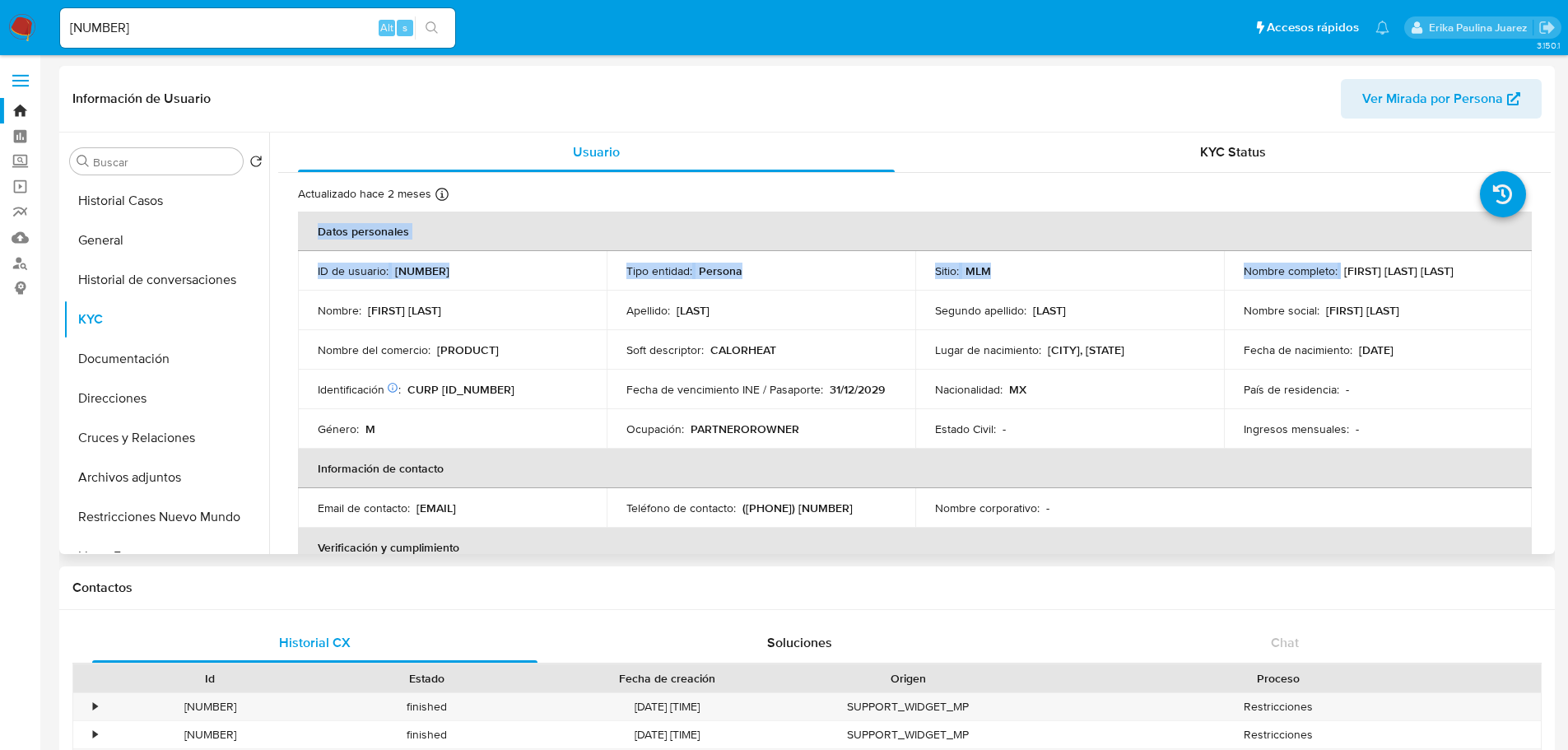 drag, startPoint x: 1337, startPoint y: 270, endPoint x: 1532, endPoint y: 272, distance: 195.01026 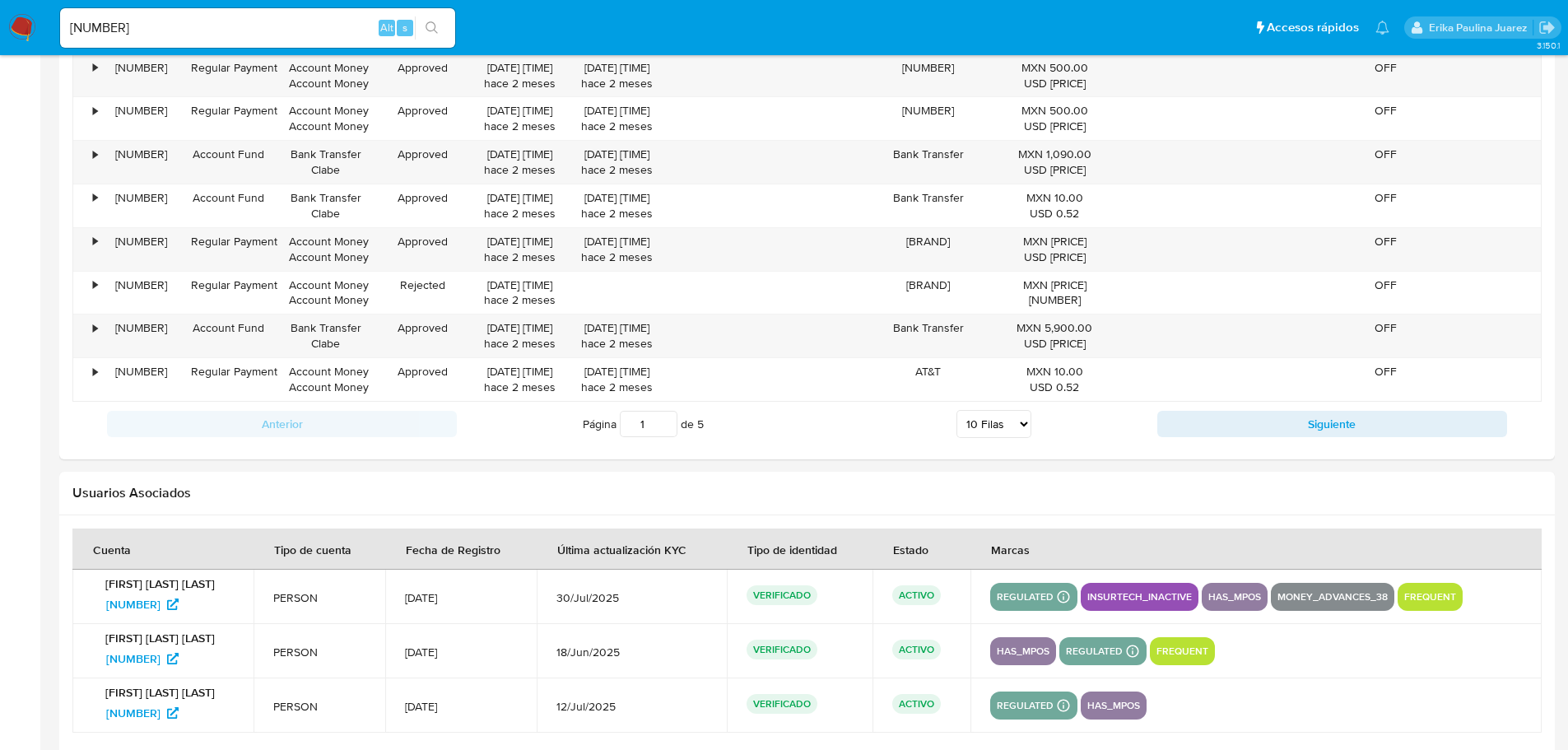 scroll, scrollTop: 1482, scrollLeft: 0, axis: vertical 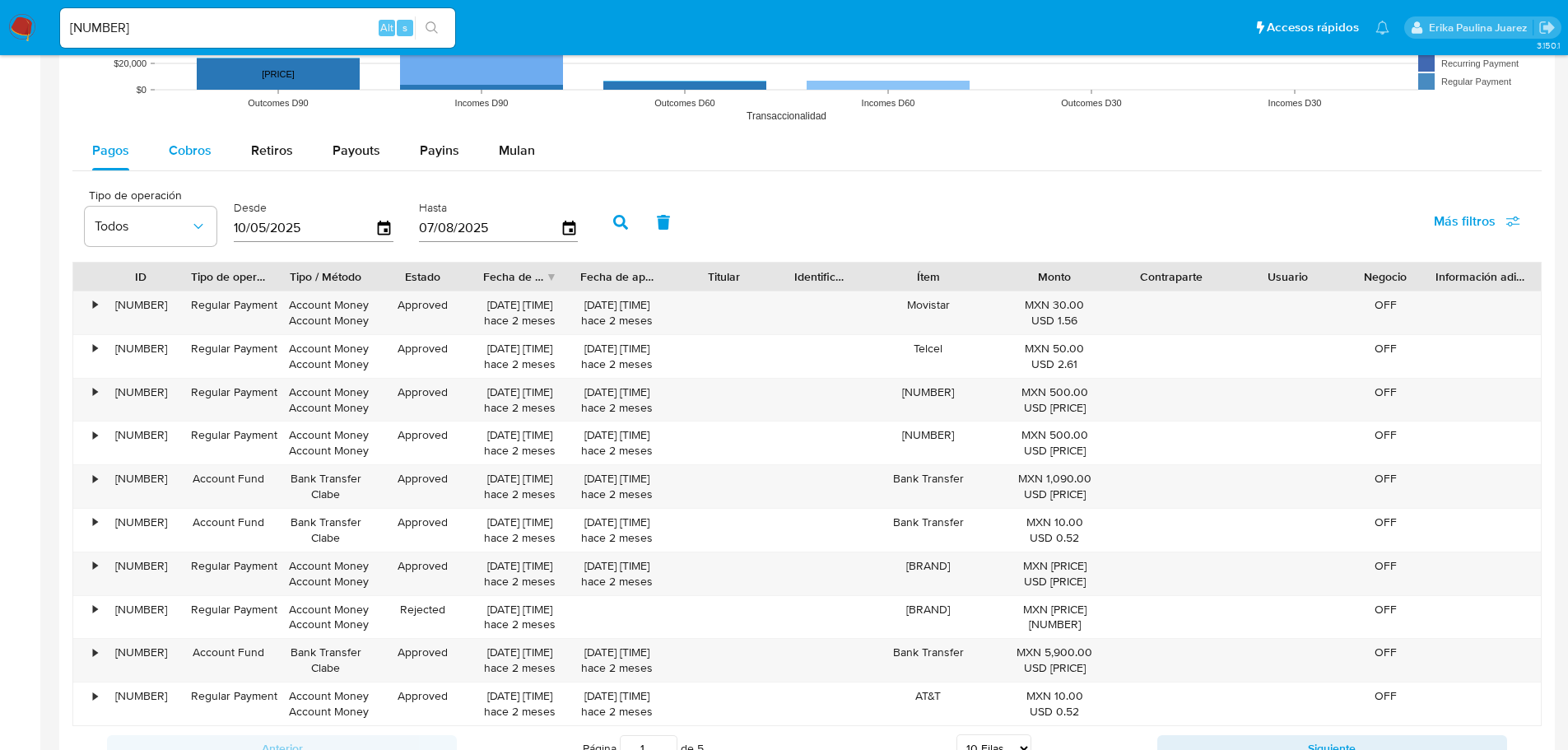 click on "Cobros" at bounding box center [190, 151] 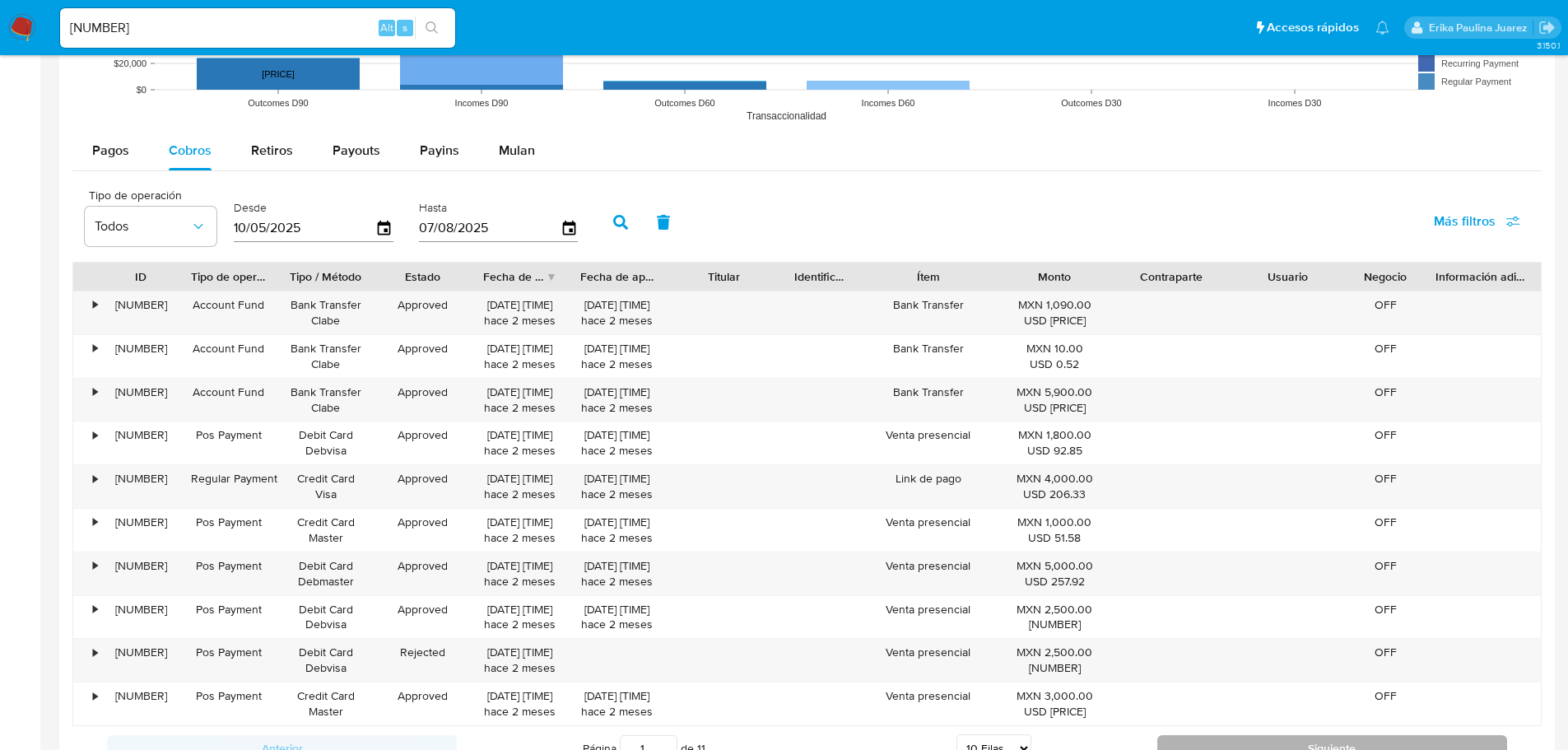 click on "Siguiente" at bounding box center [1332, 748] 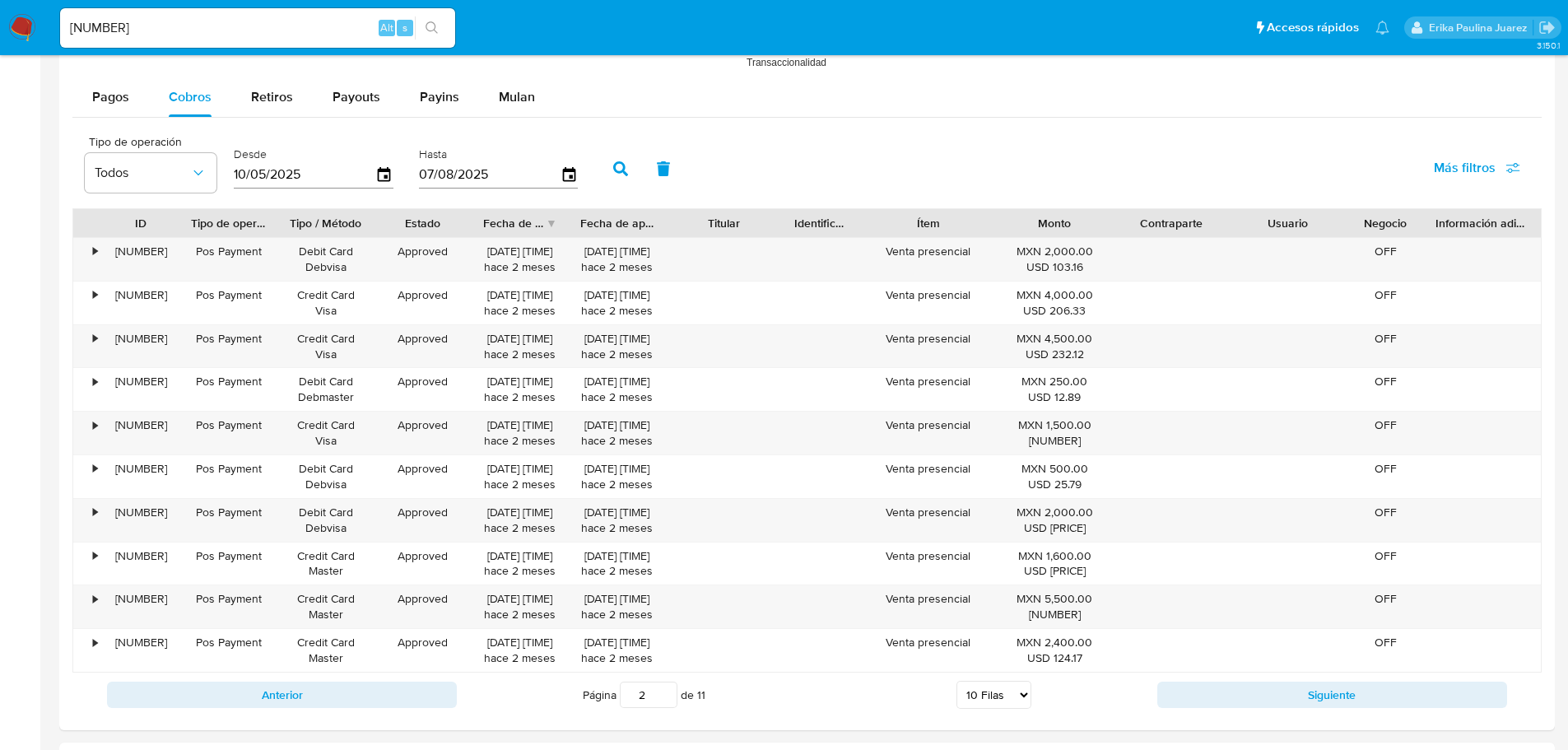 scroll, scrollTop: 1564, scrollLeft: 0, axis: vertical 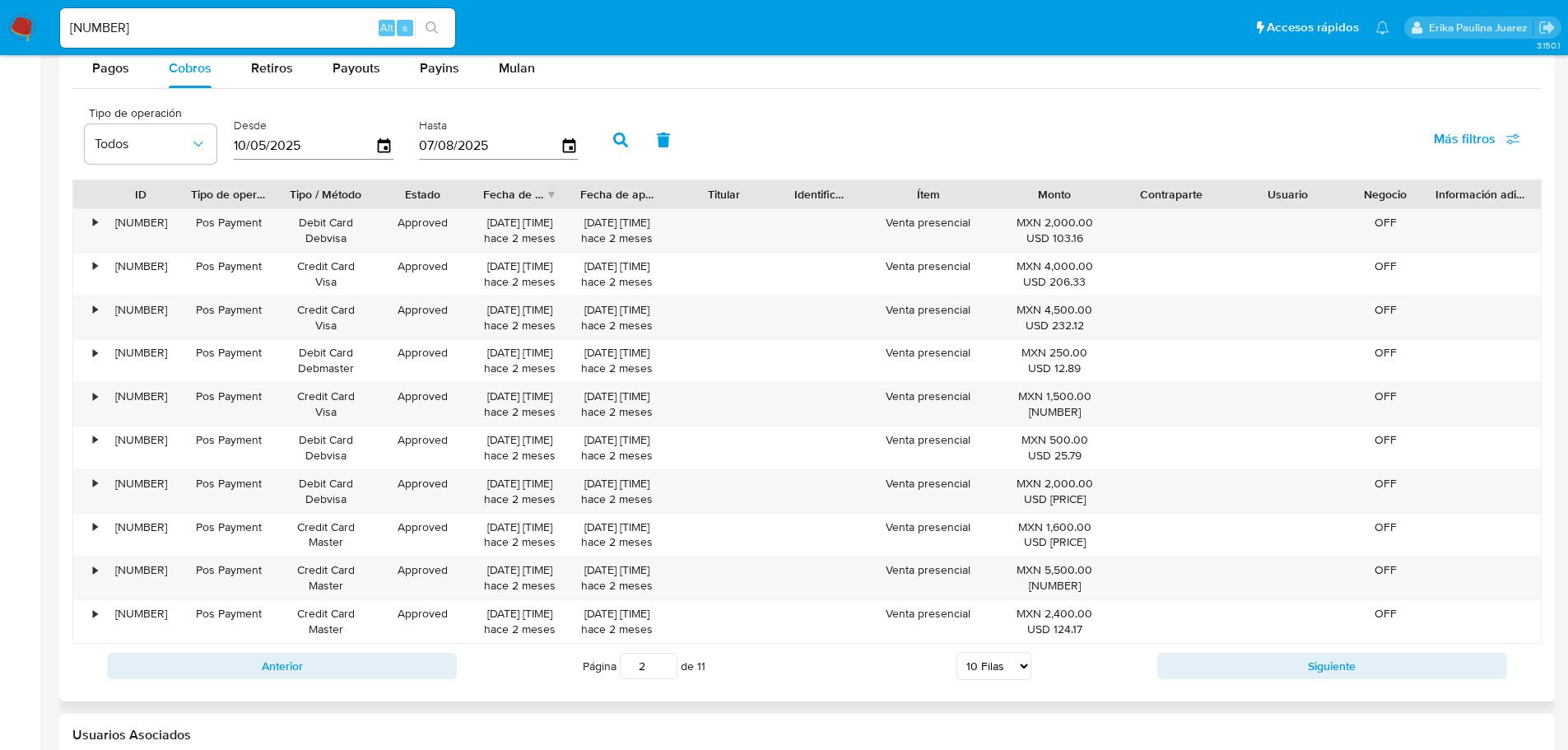click at bounding box center [807, 40] 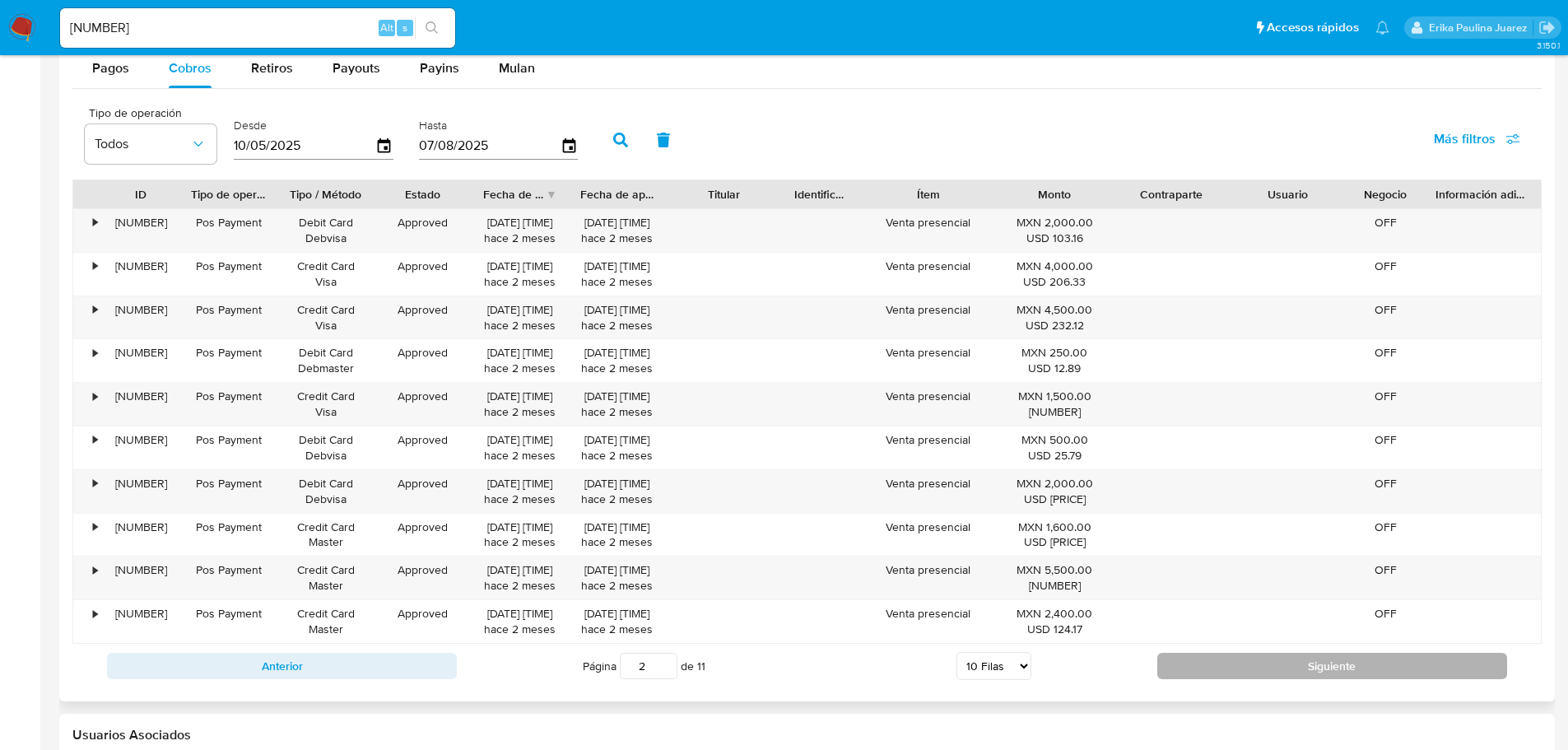 click on "Siguiente" at bounding box center [1332, 666] 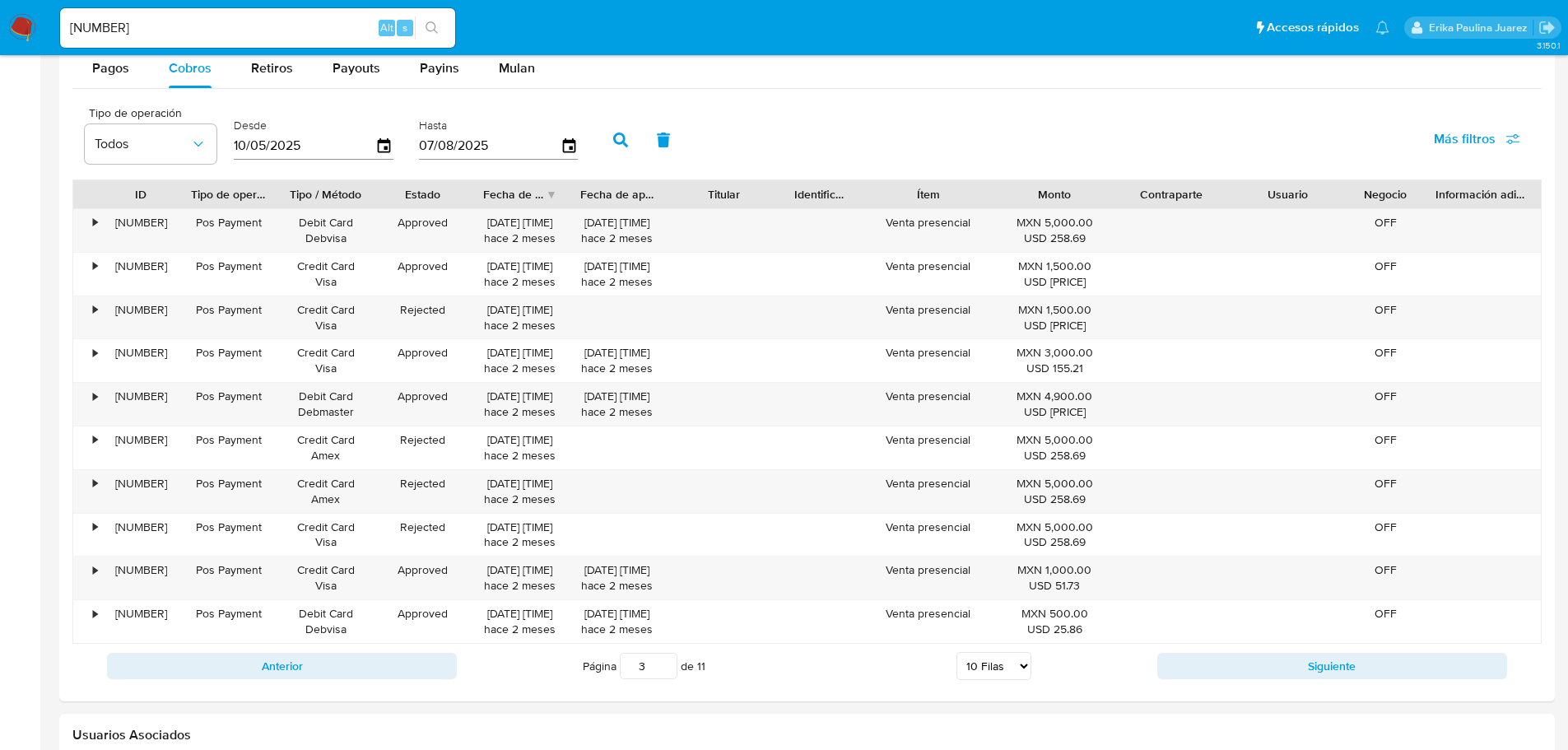 click on "Siguiente" at bounding box center (1332, 666) 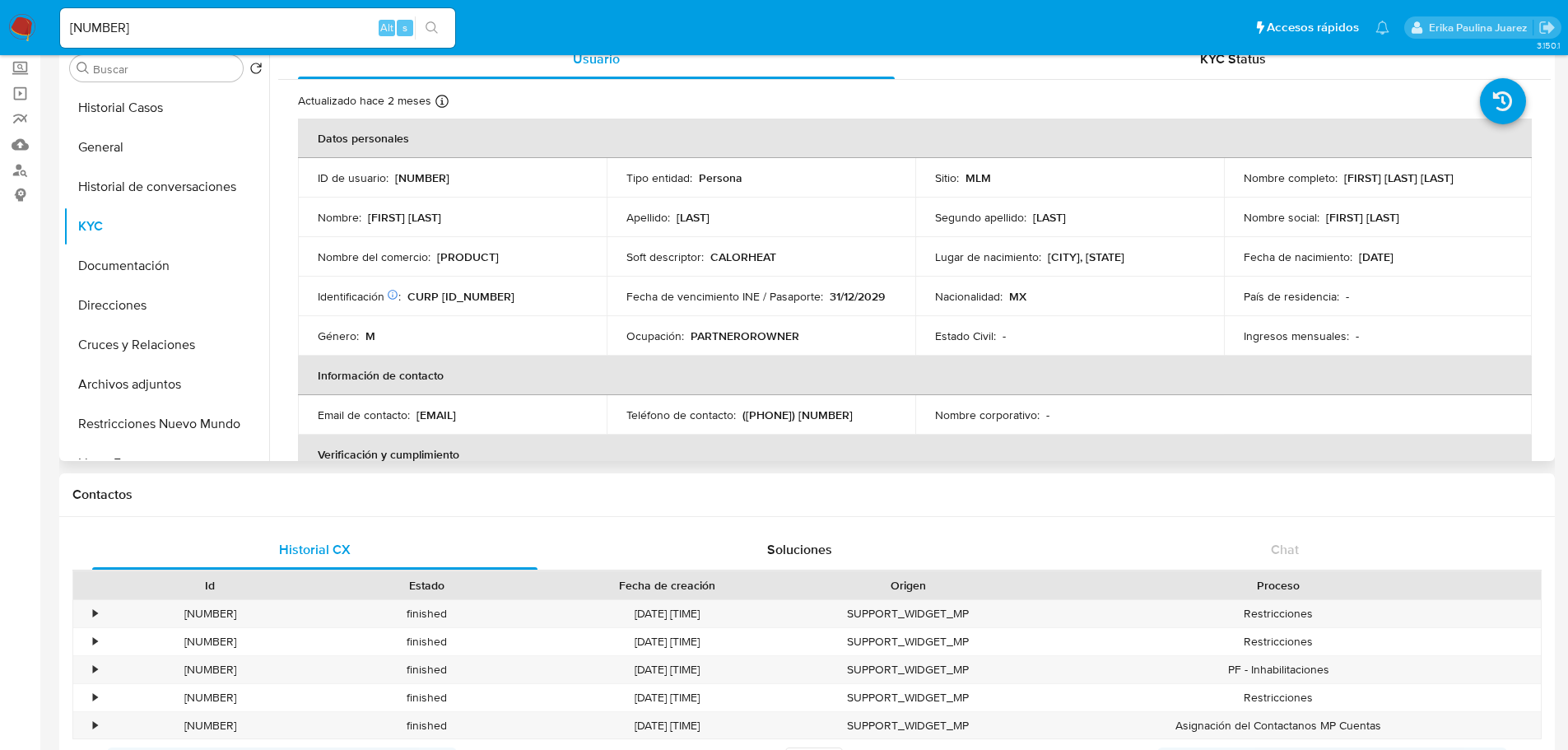 scroll, scrollTop: 0, scrollLeft: 0, axis: both 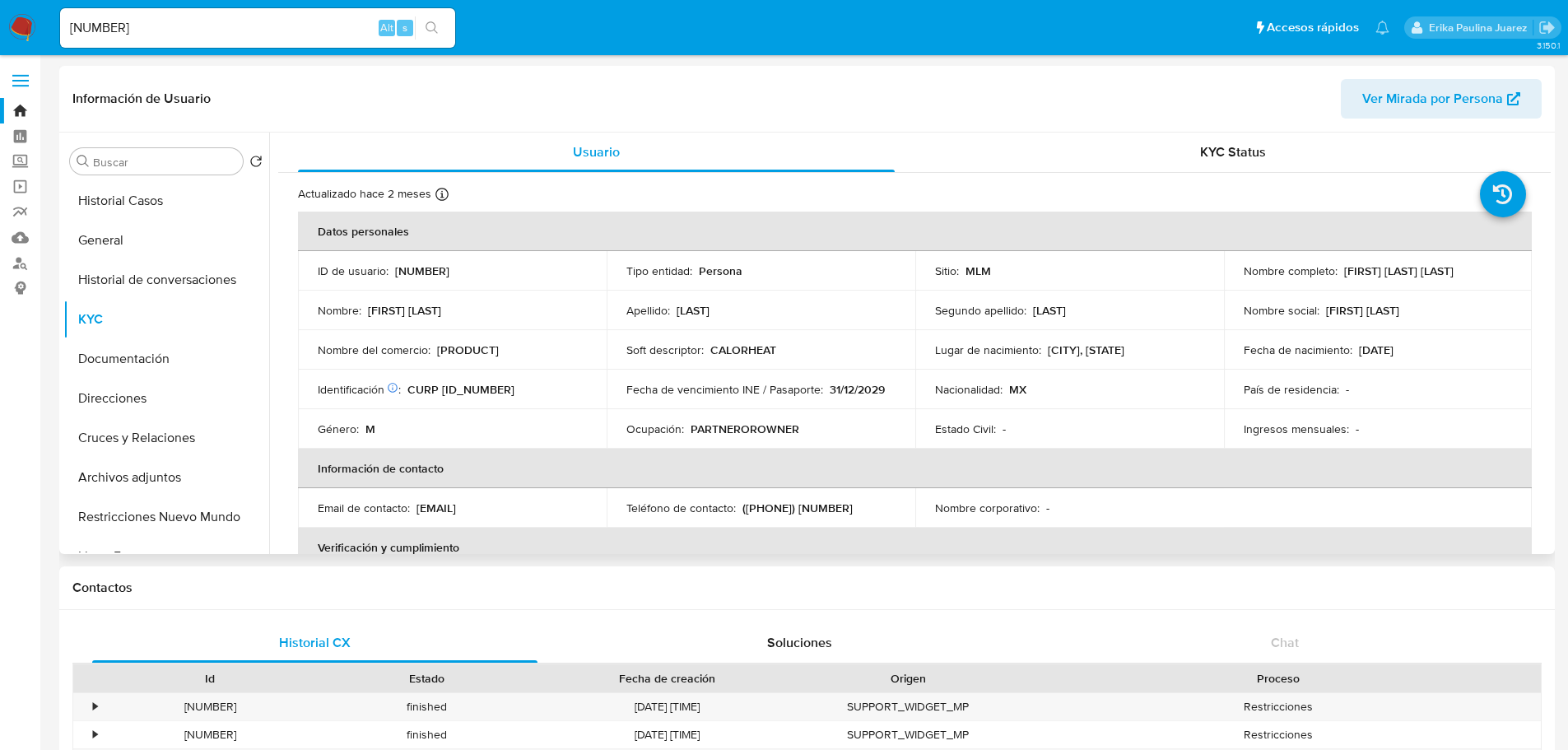 drag, startPoint x: 1342, startPoint y: 268, endPoint x: 1486, endPoint y: 276, distance: 144.22205 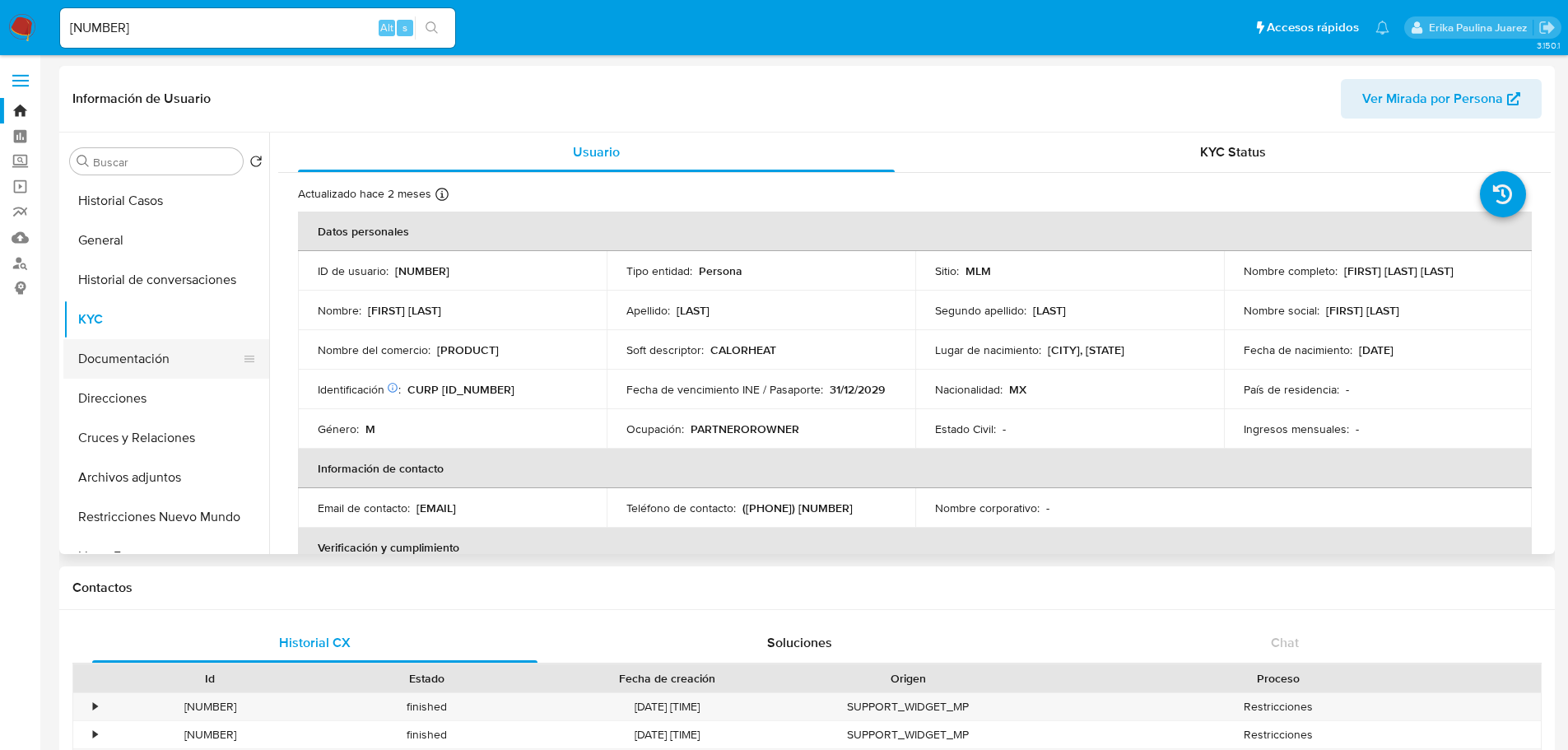 copy on "Luis Miguel Ramirez Velazquez" 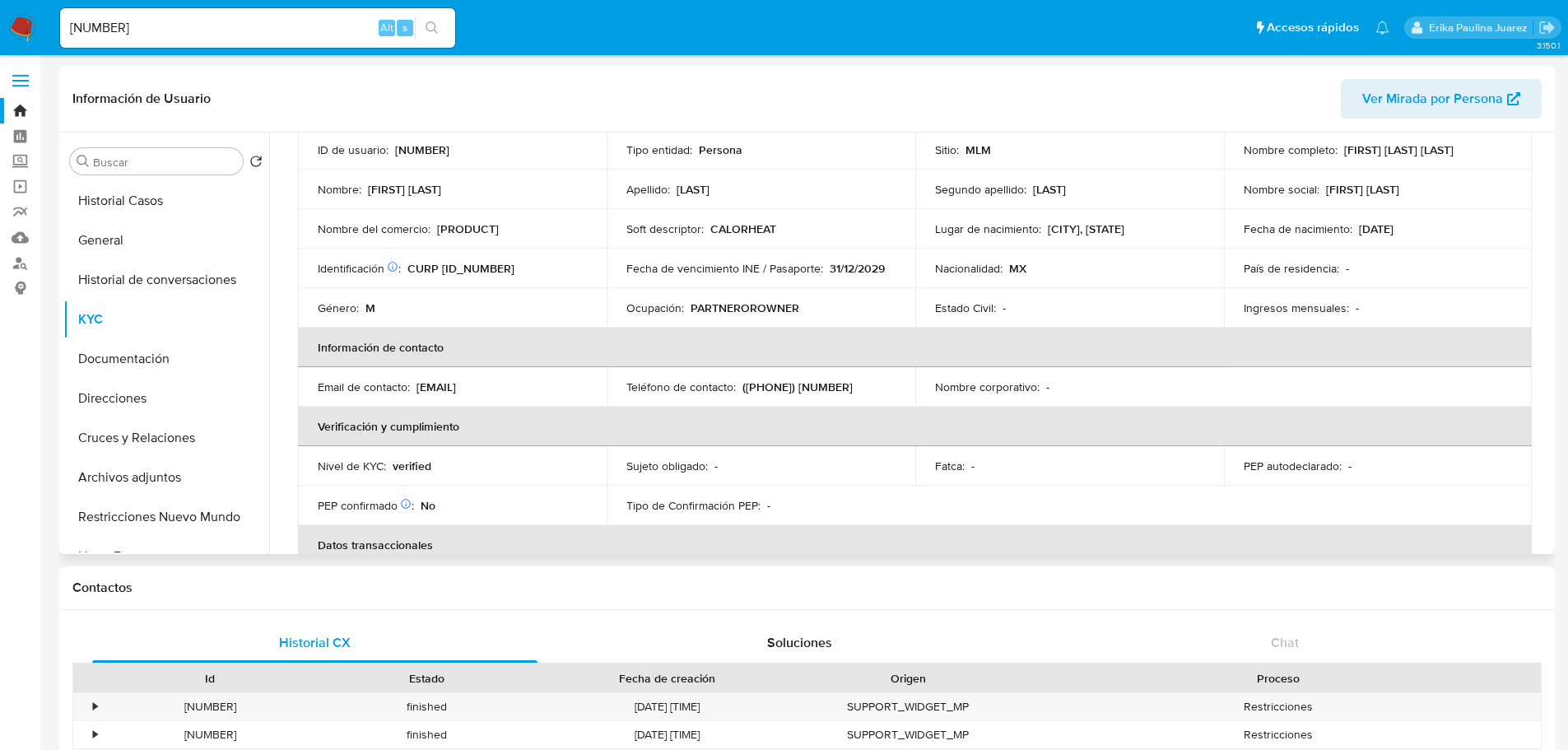 scroll, scrollTop: 113, scrollLeft: 0, axis: vertical 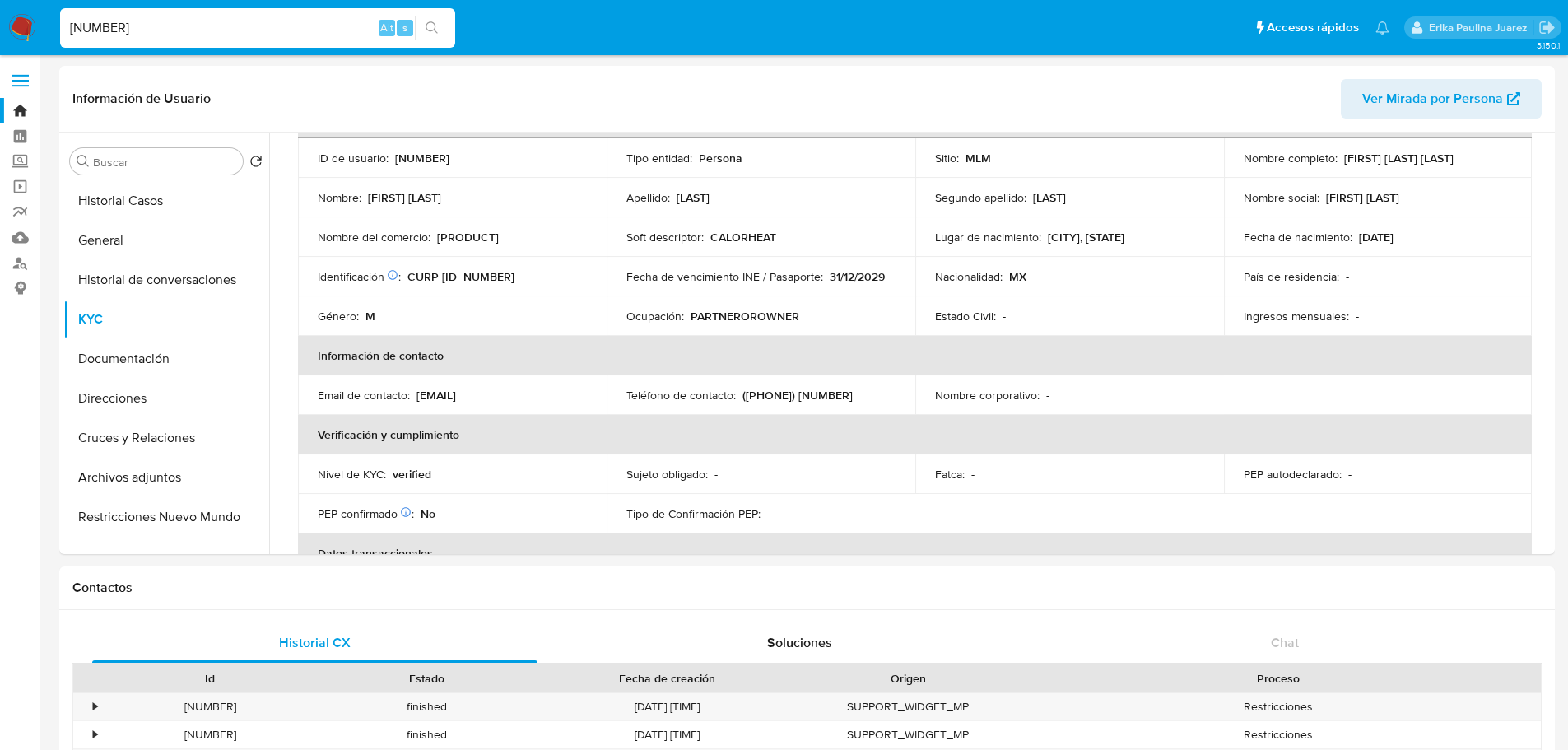drag, startPoint x: 158, startPoint y: 31, endPoint x: 31, endPoint y: 32, distance: 127.00394 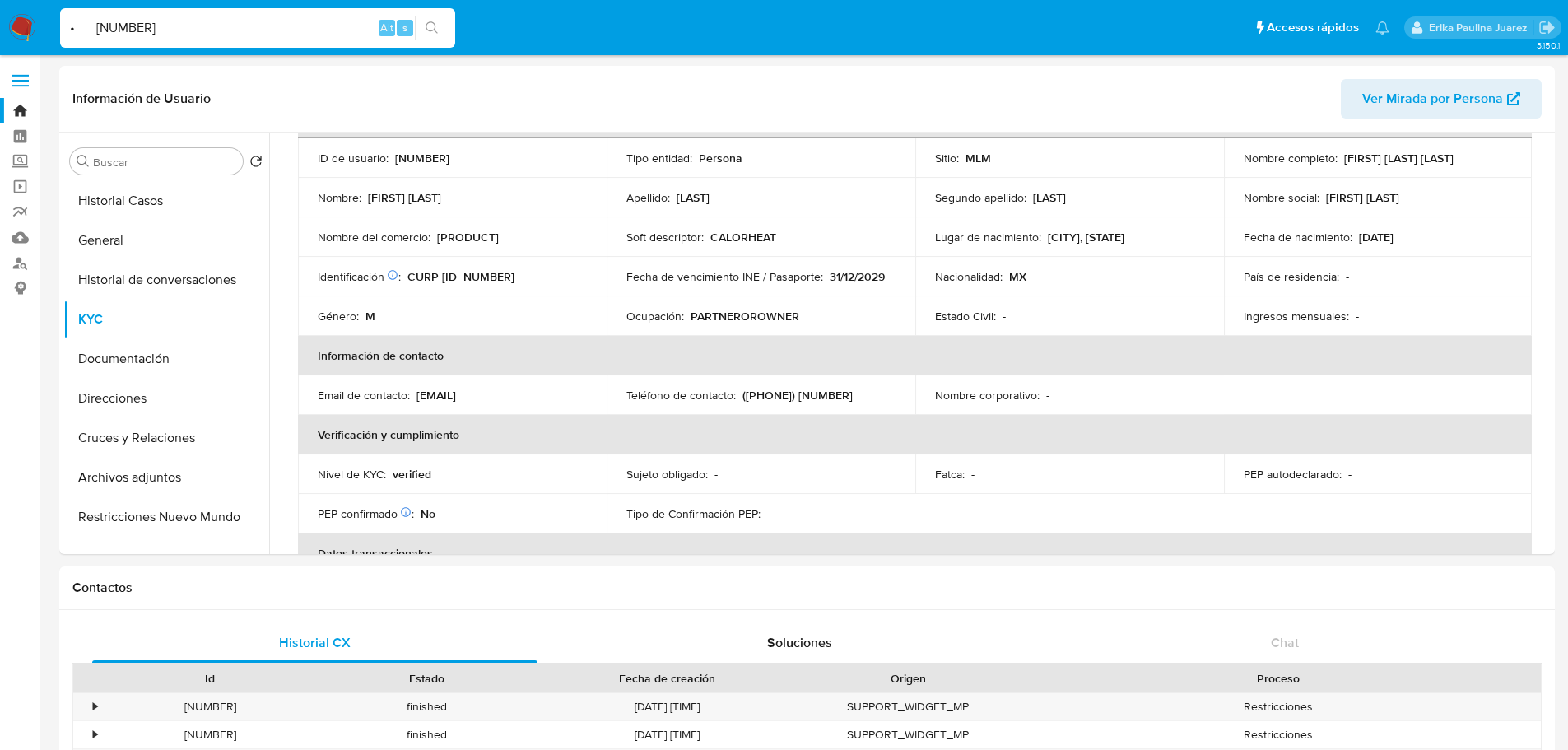click on "•	1051671338" at bounding box center [258, 28] 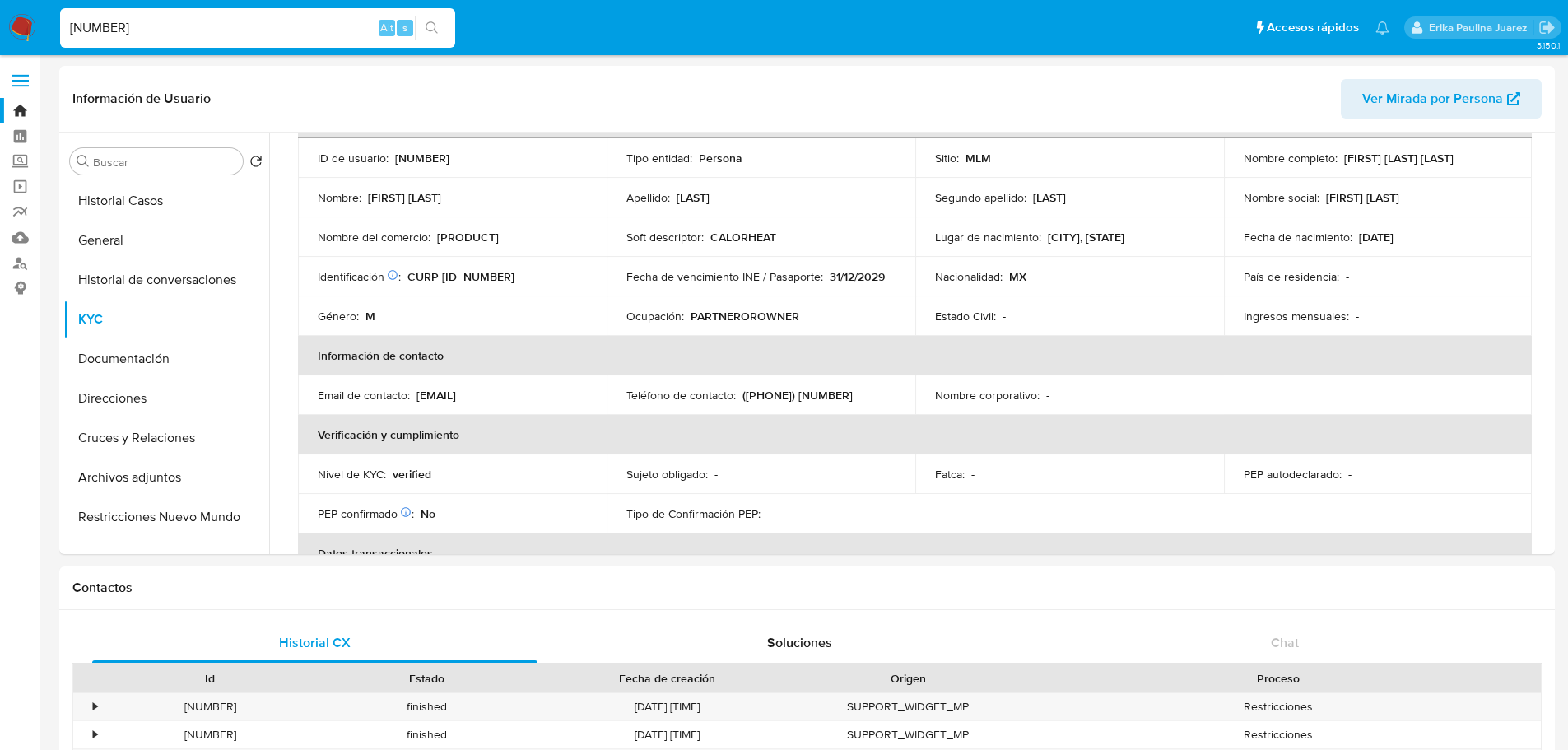 drag, startPoint x: 176, startPoint y: 25, endPoint x: 186, endPoint y: 26, distance: 10.0498756 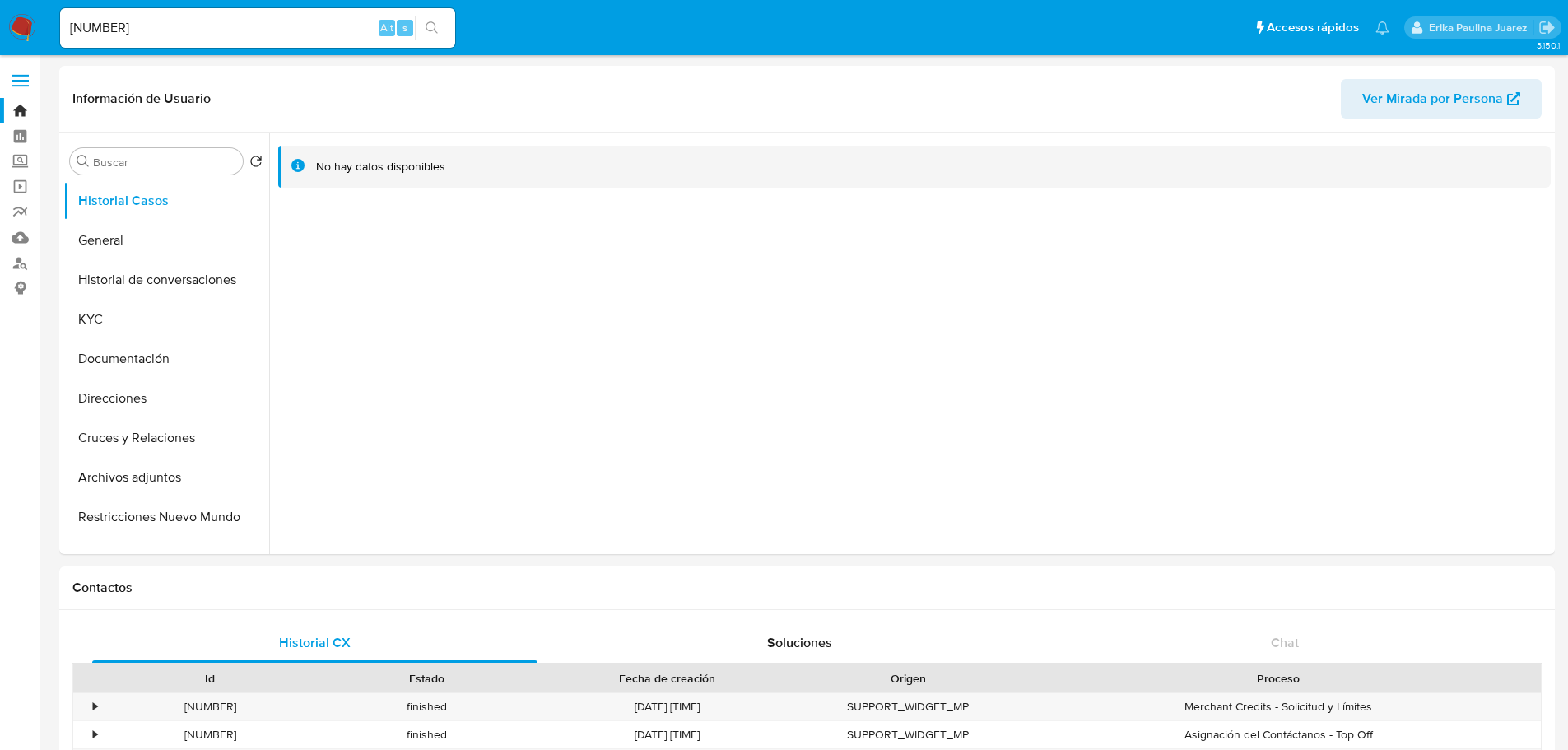 select on "10" 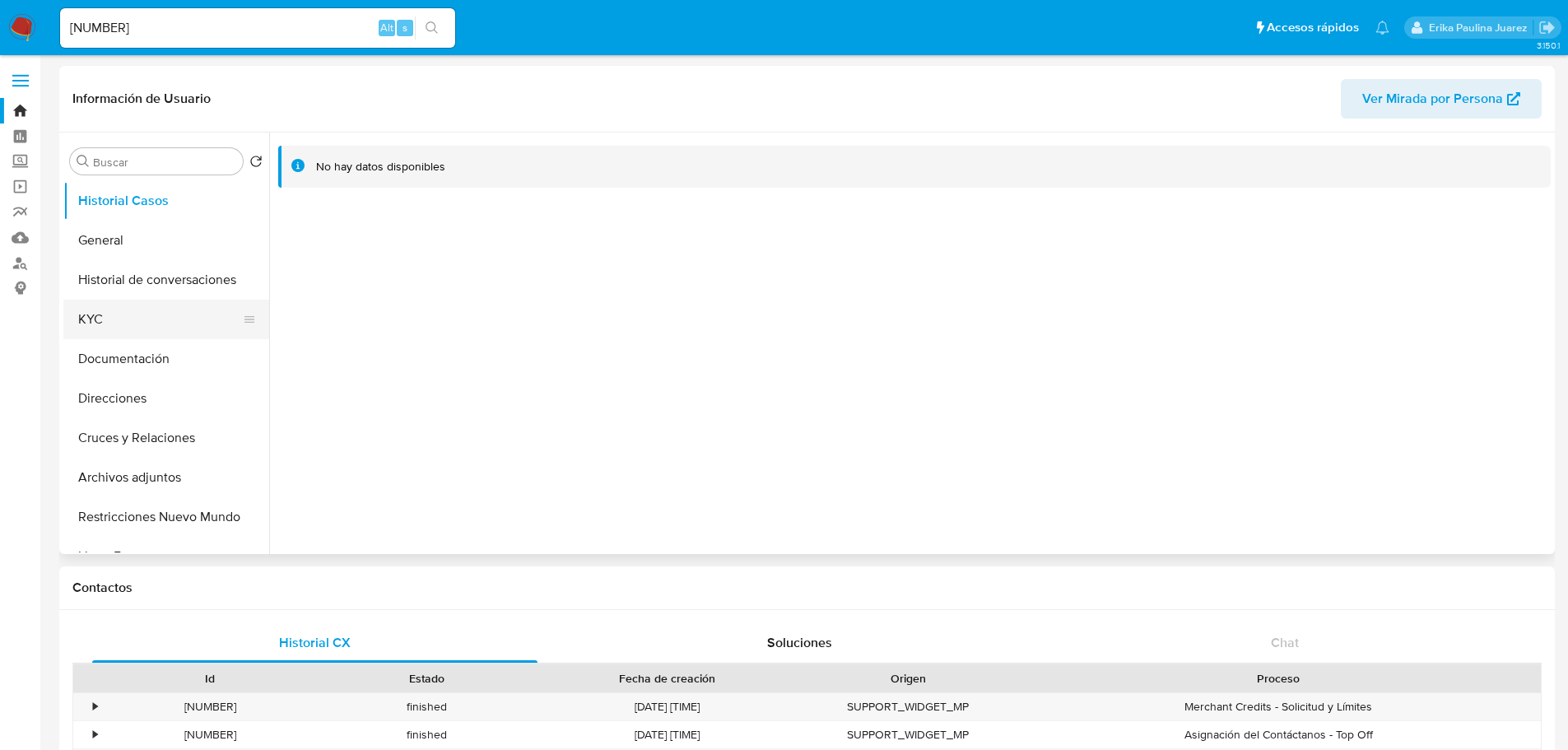 click on "KYC" at bounding box center [160, 319] 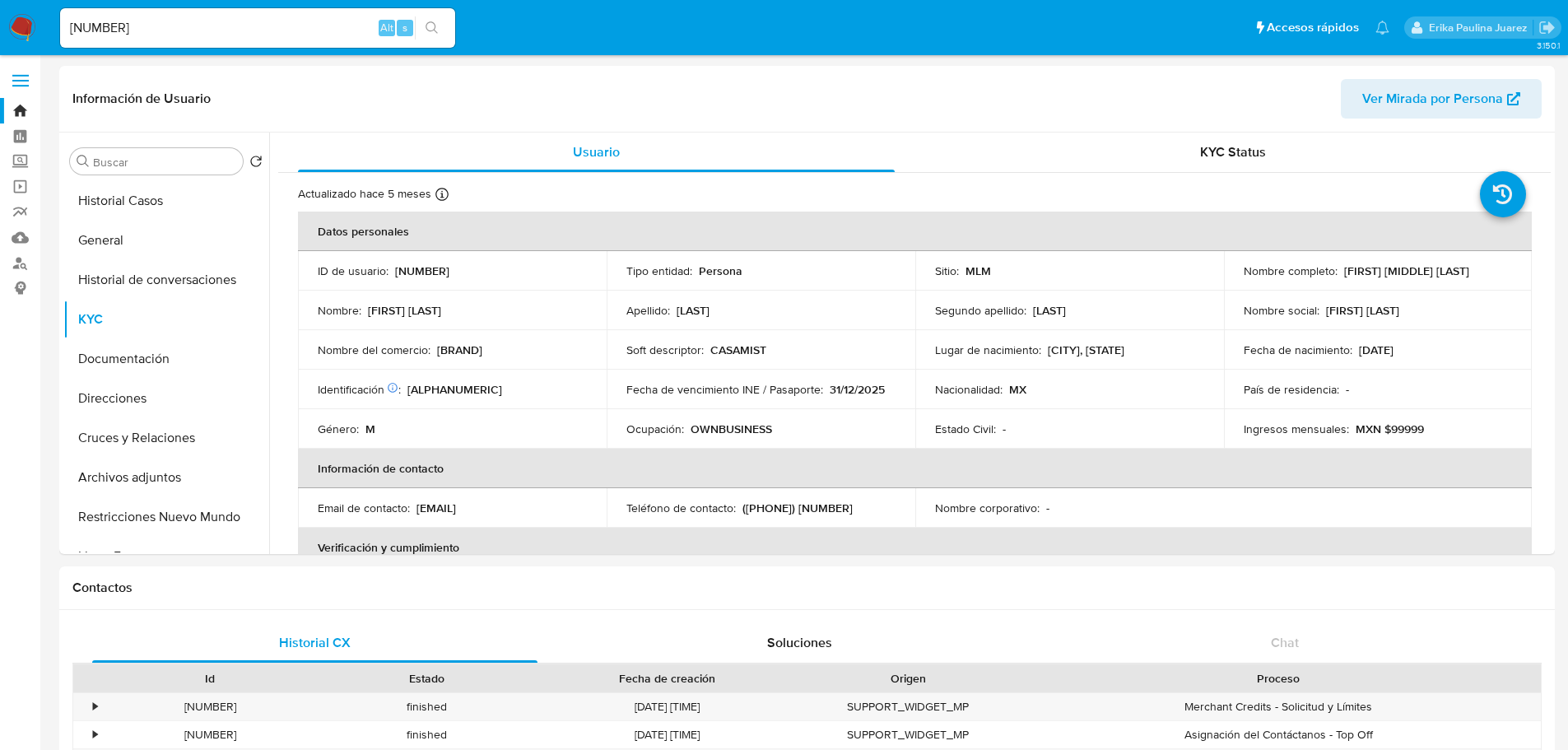 click on "Pausado Ver notificaciones 1051671338 Alt s Accesos rápidos   Presiona las siguientes teclas para acceder a algunas de las funciones Buscar caso o usuario Alt s Volver al home Alt h Agregar un archivo adjunto Alt a Erika Paulina Juarez" at bounding box center (784, 27) 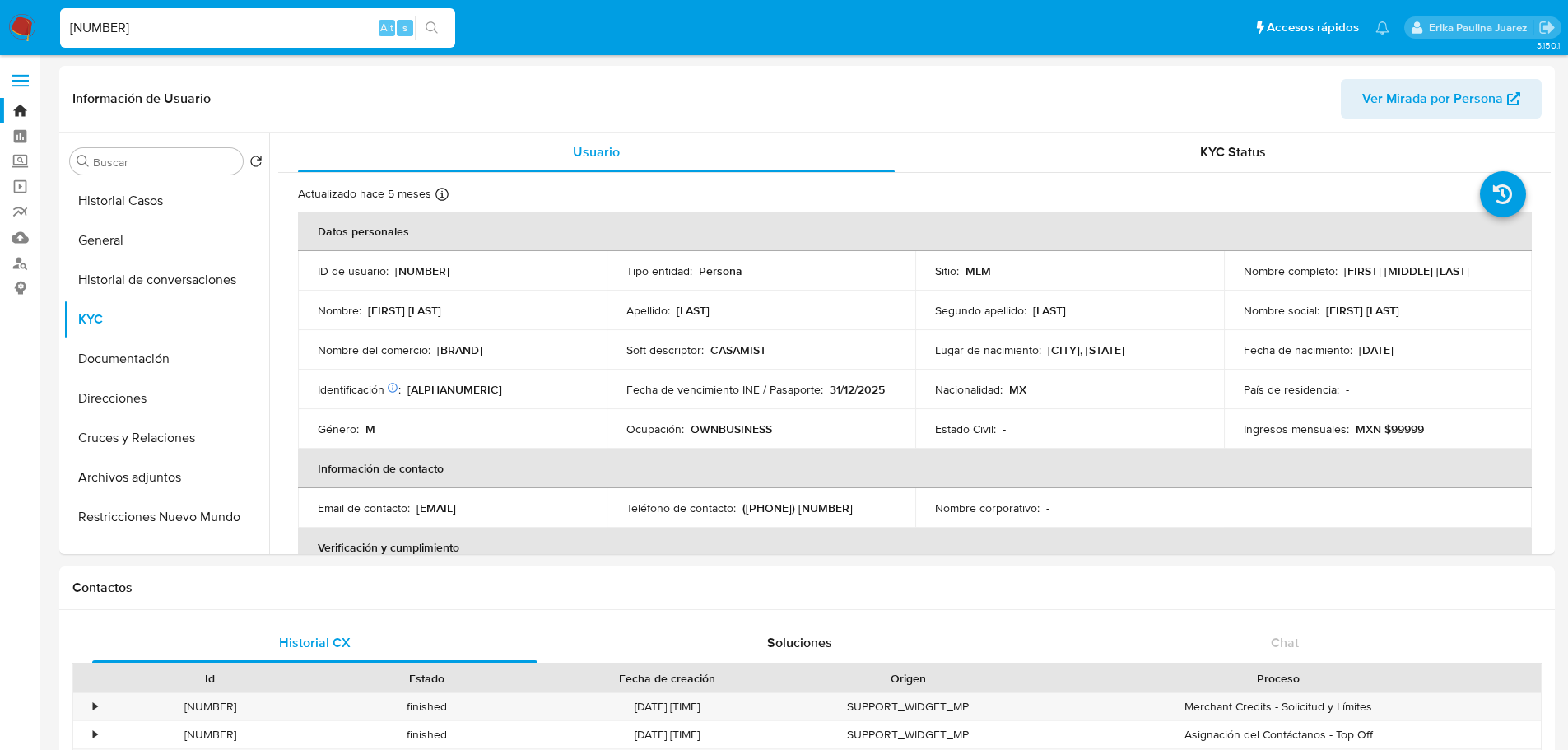 paste on "•	1526479317" 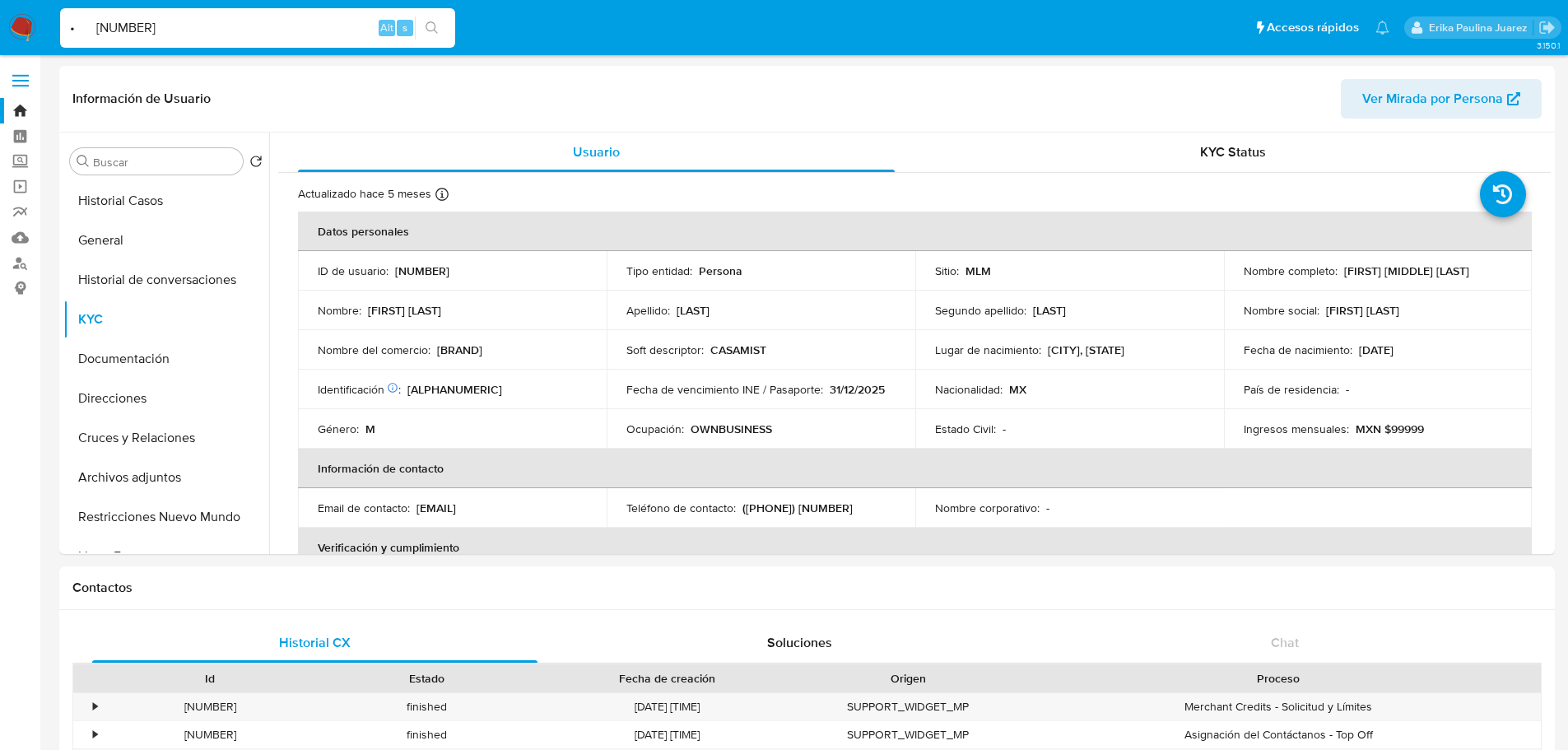 click on "•	1526479317" at bounding box center (258, 28) 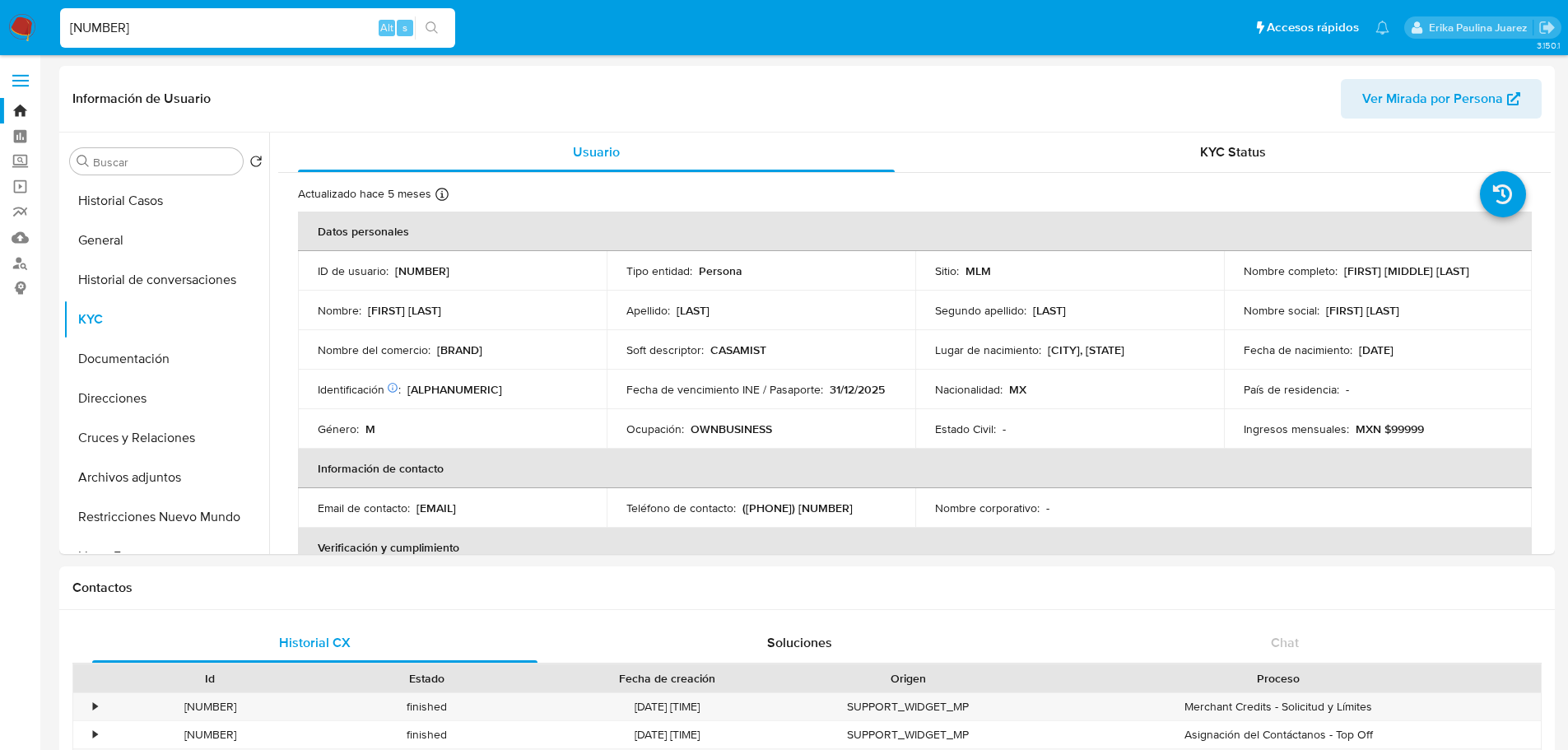 click on "1526479317" at bounding box center (258, 28) 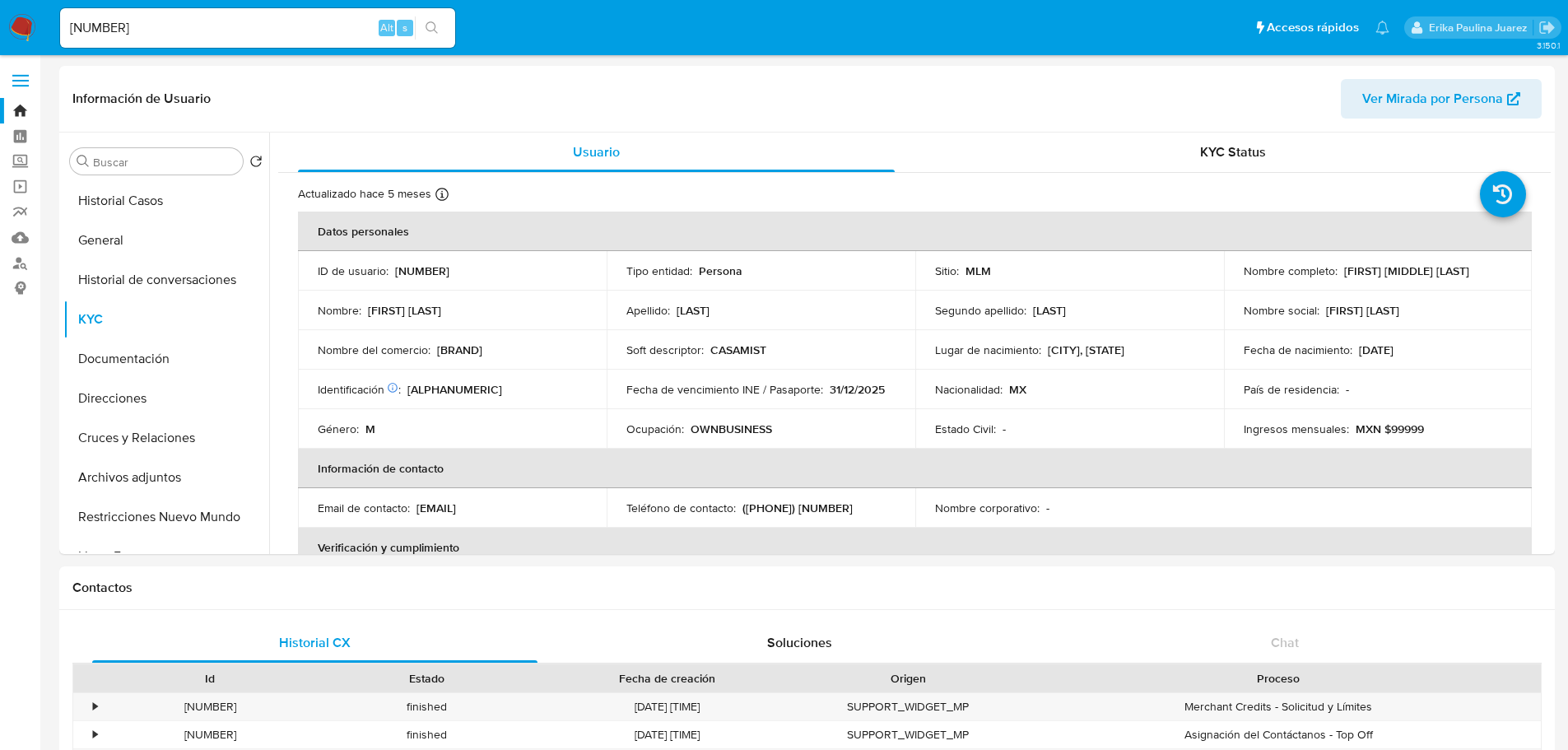 click 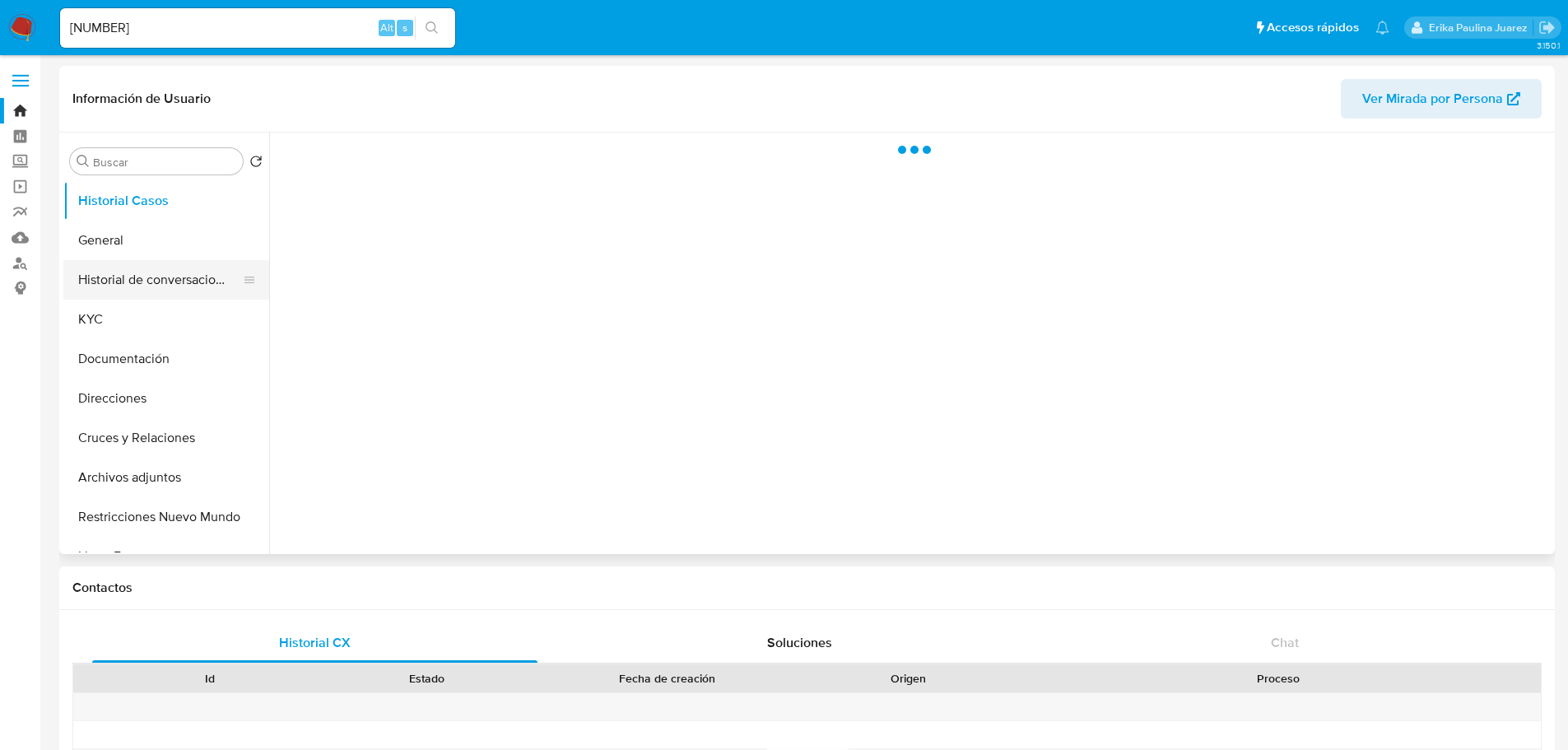 click on "Historial de conversaciones" at bounding box center [160, 280] 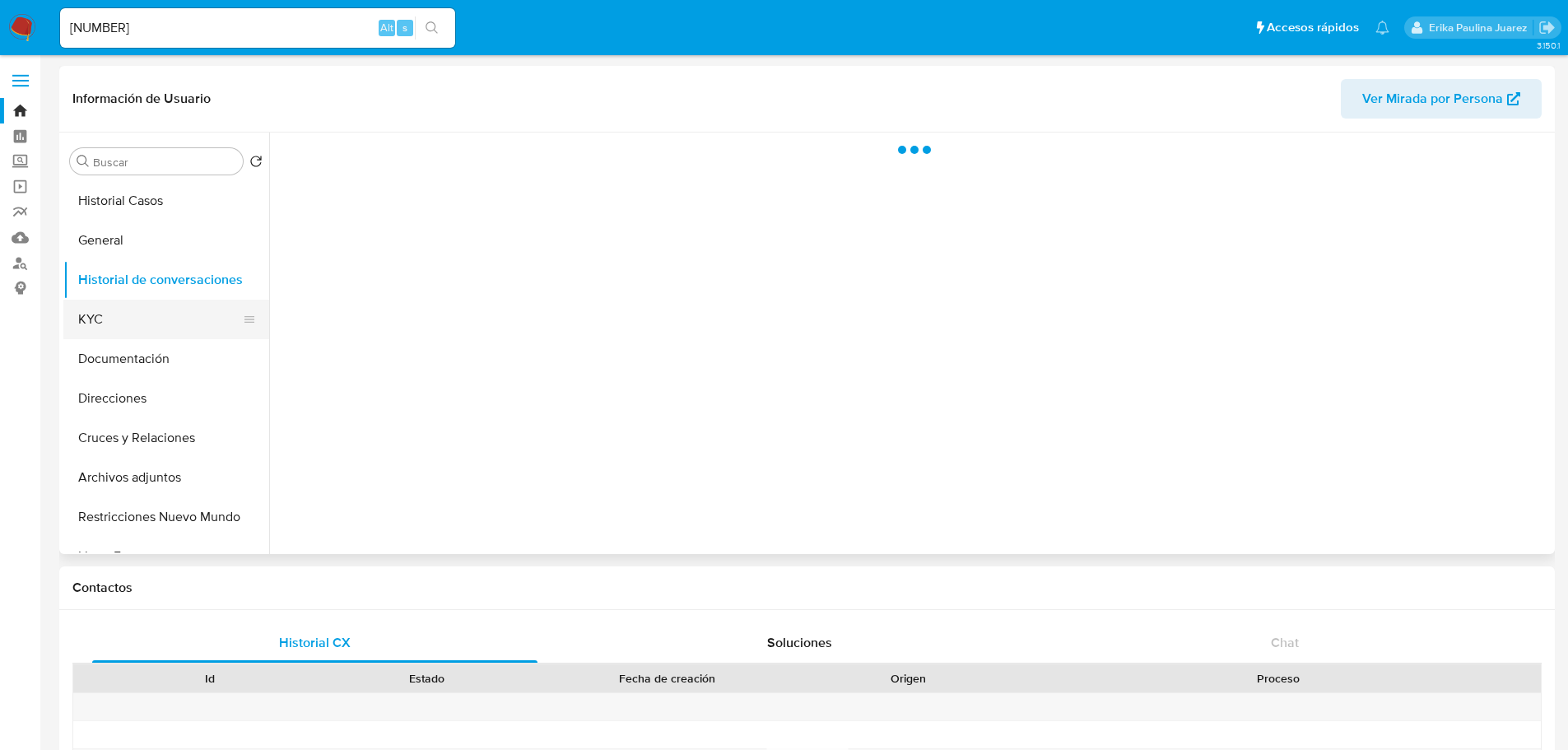 click on "KYC" at bounding box center (160, 319) 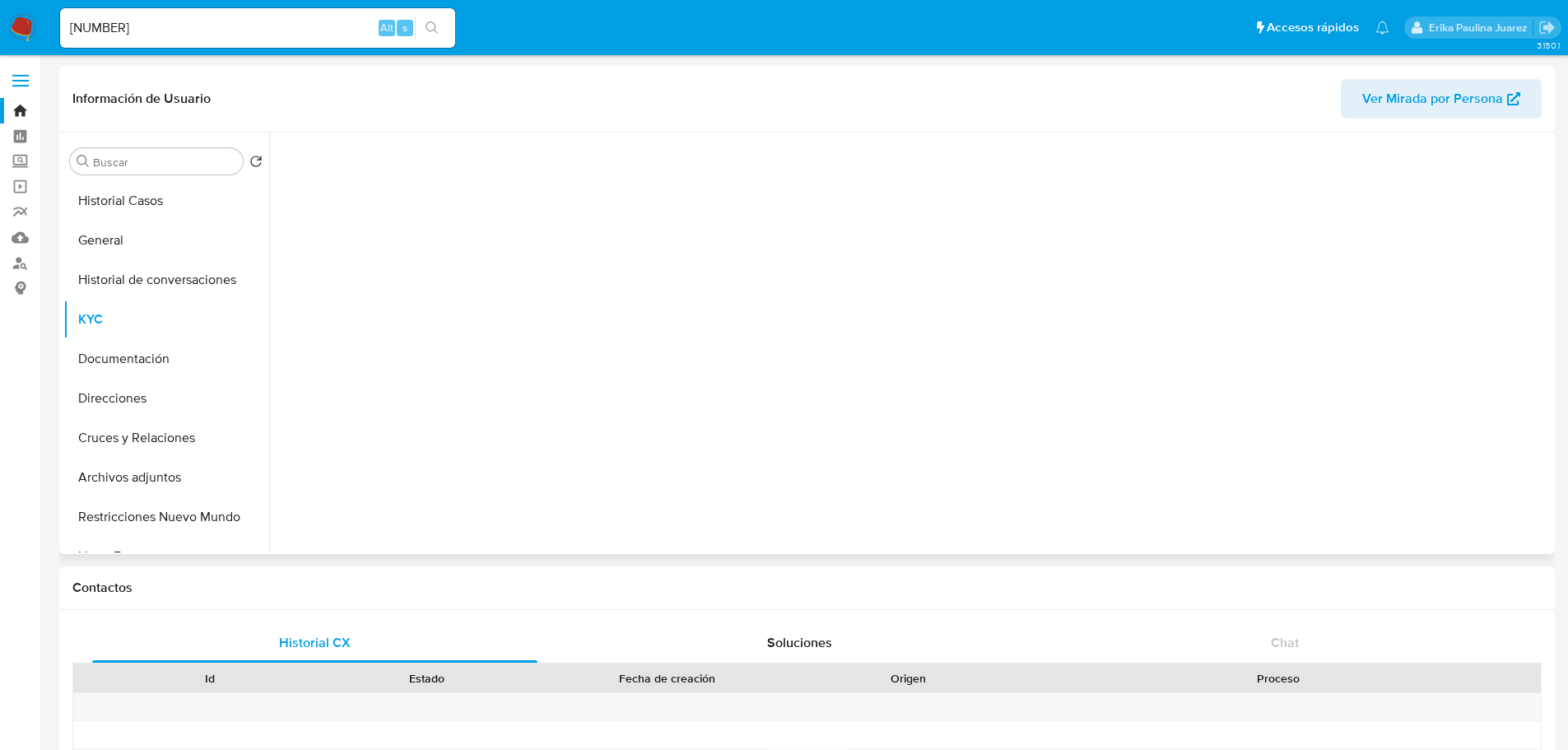 select on "10" 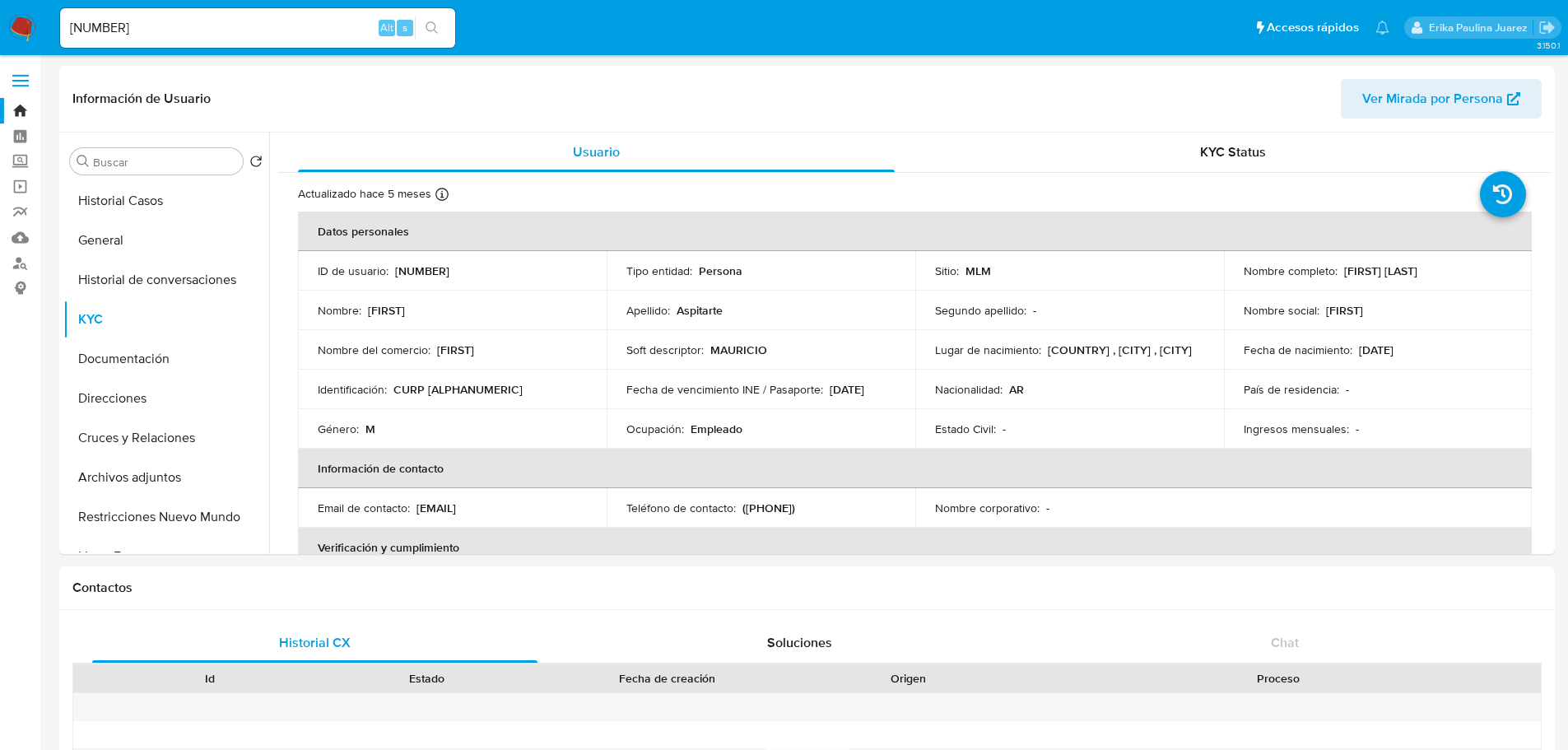 drag, startPoint x: 183, startPoint y: 30, endPoint x: 52, endPoint y: 35, distance: 131.09539 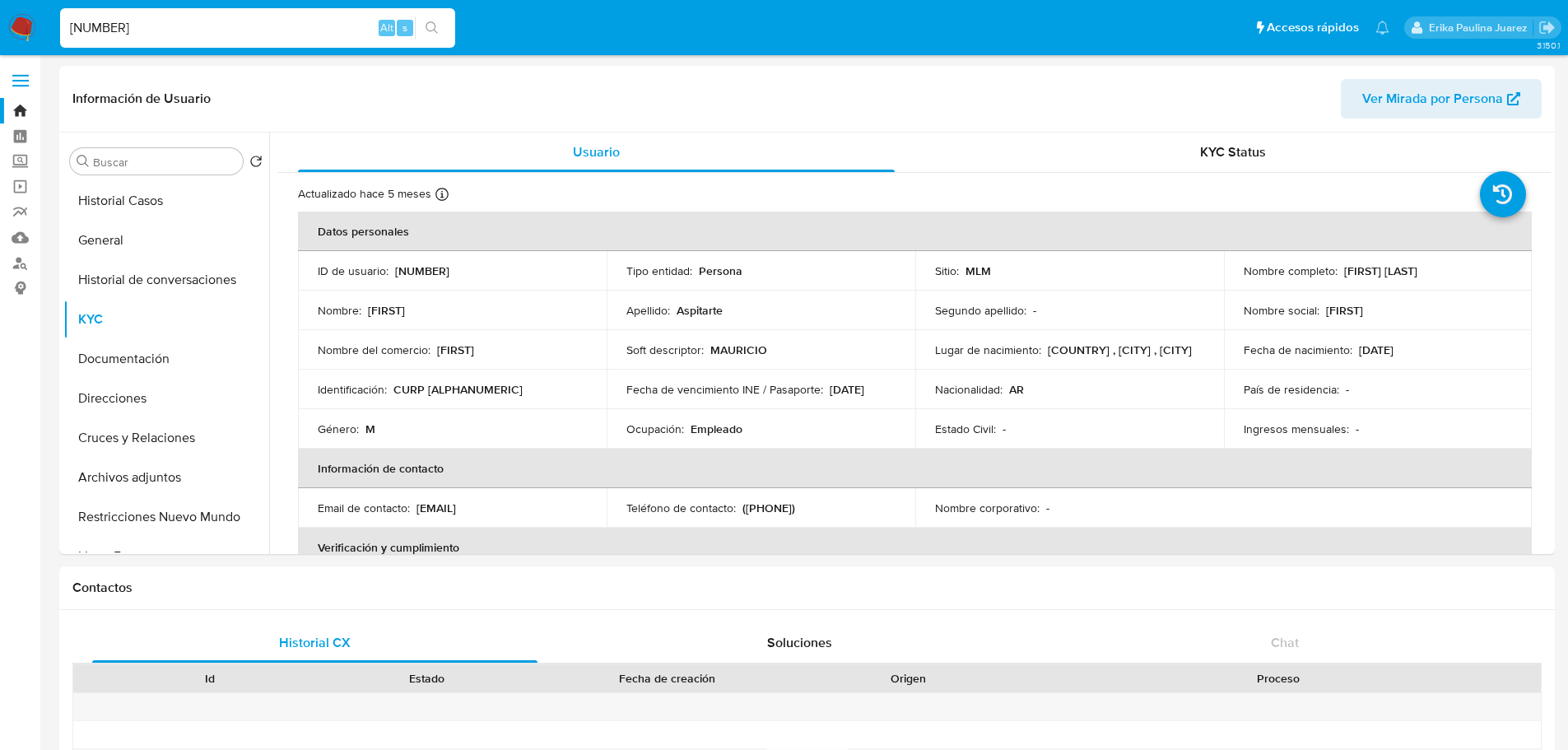 paste on "•	1758762242" 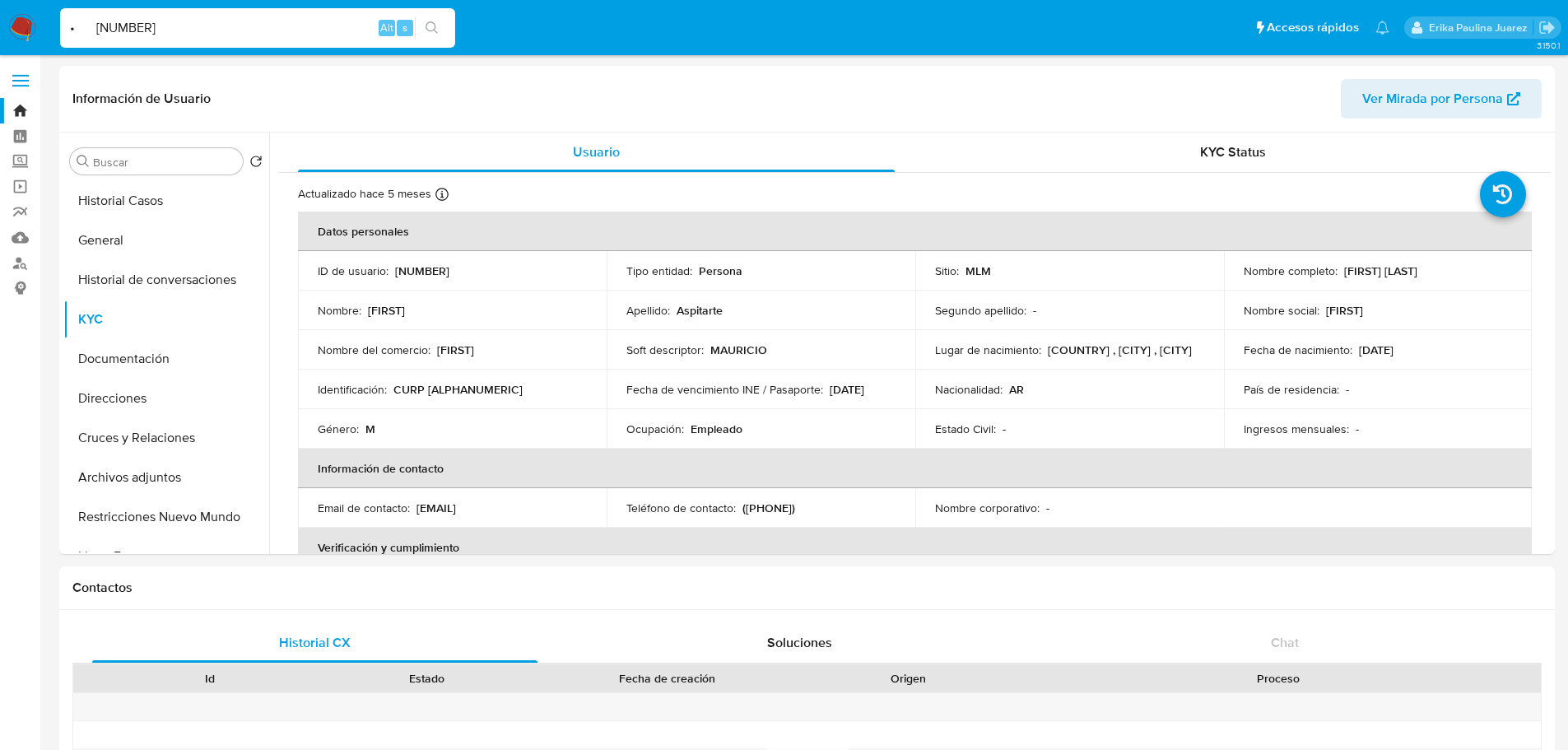 click on "•	1758762242" at bounding box center (258, 28) 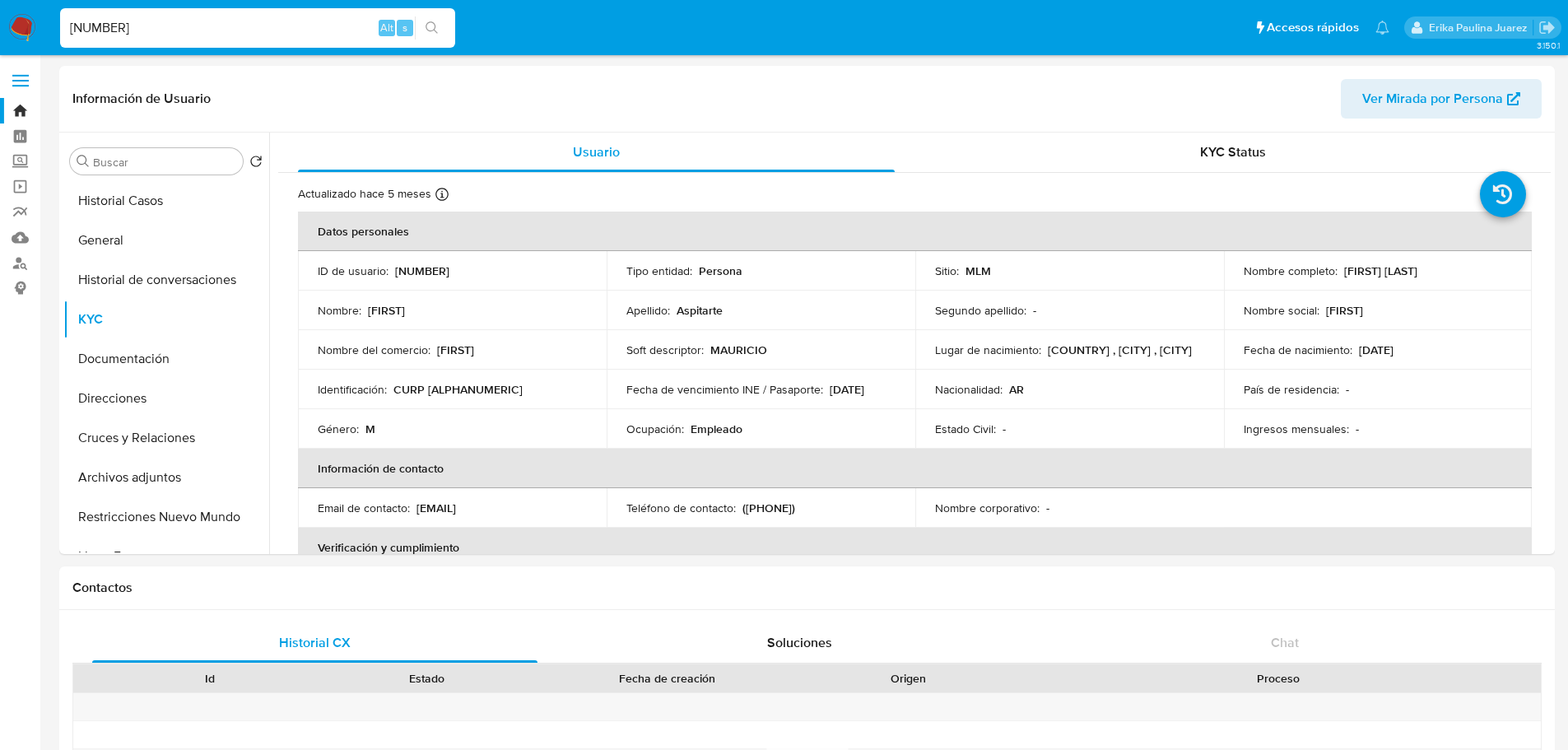 drag, startPoint x: 175, startPoint y: 31, endPoint x: 216, endPoint y: 31, distance: 41 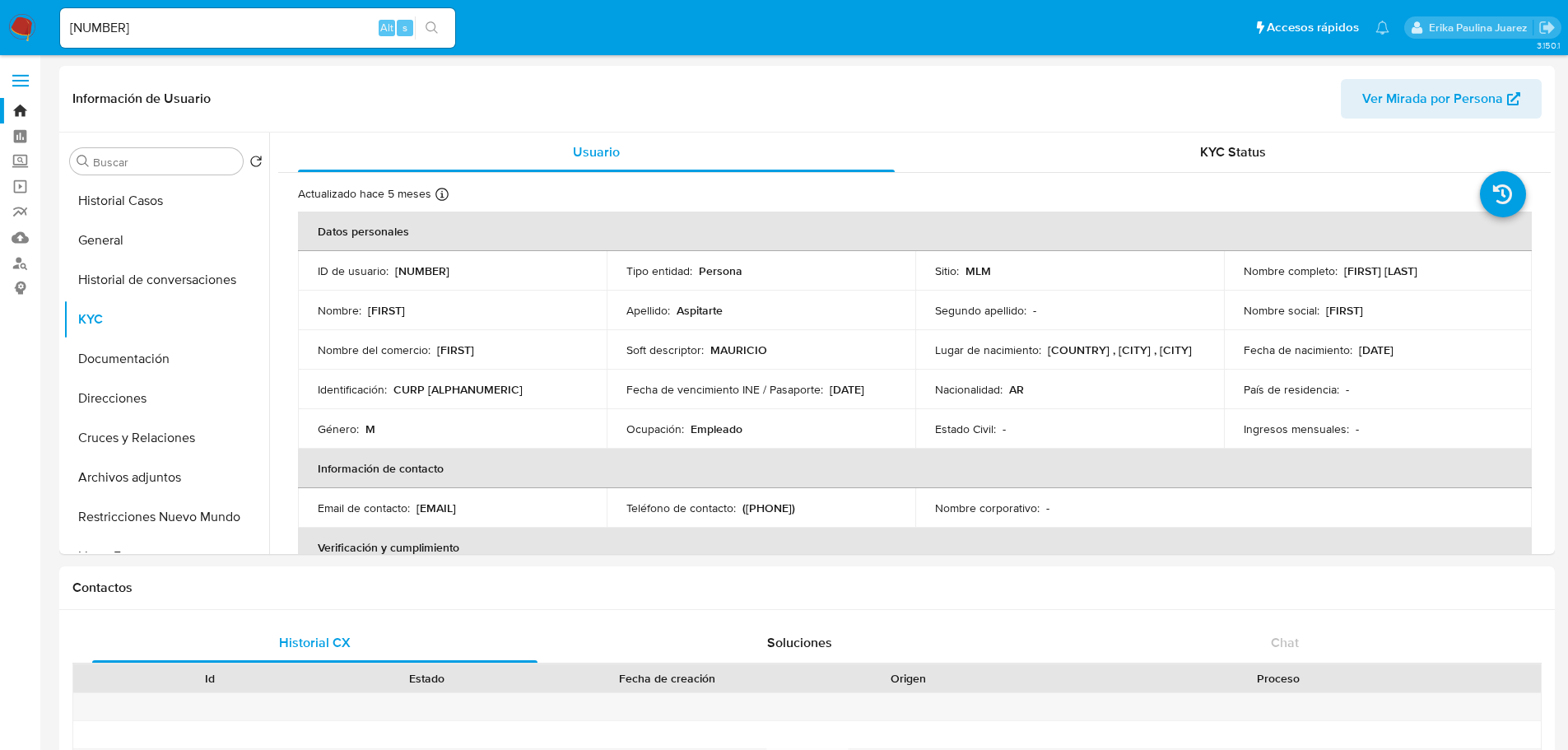 click at bounding box center (431, 28) 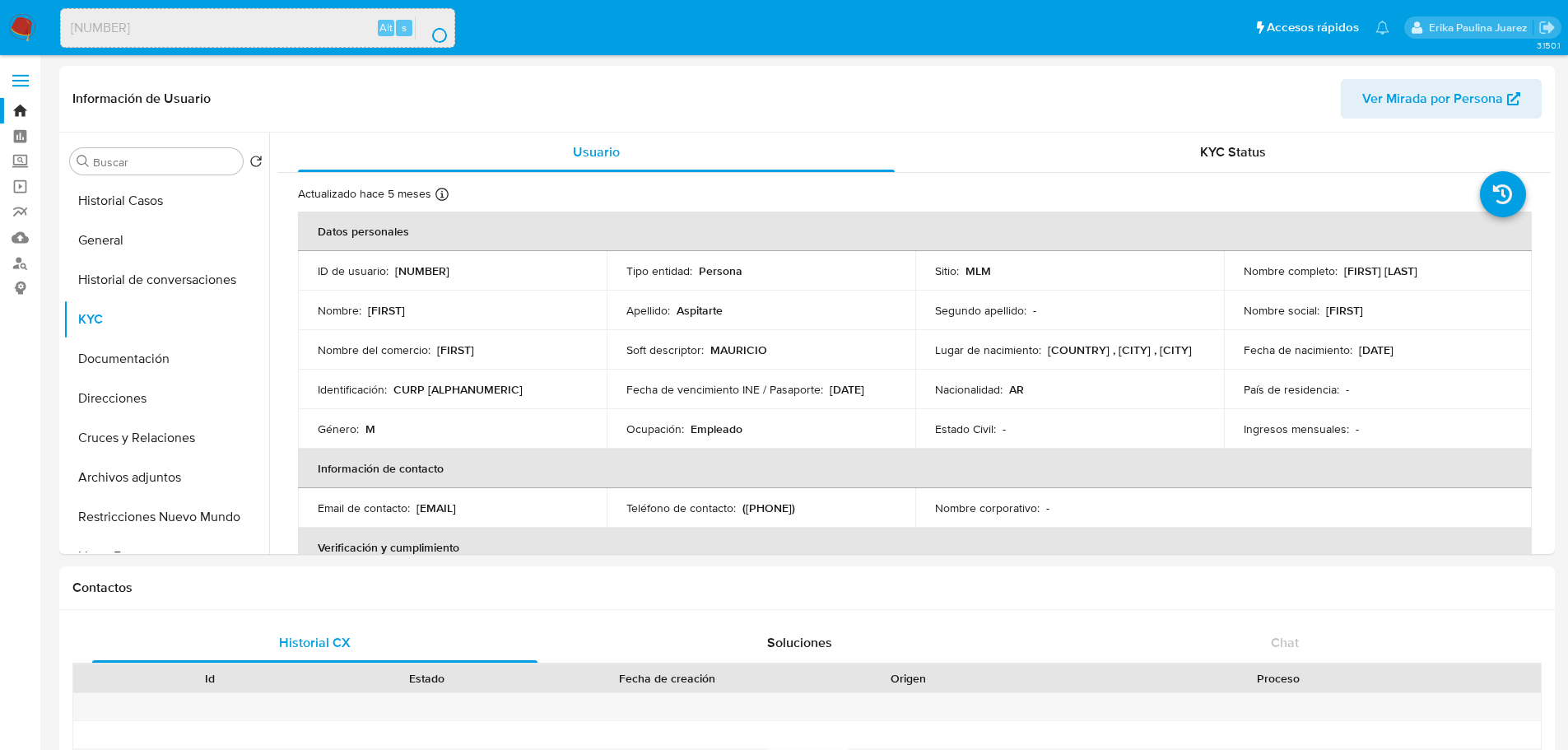 click on "Pausado Ver notificaciones 1758762242 Alt s Accesos rápidos   Presiona las siguientes teclas para acceder a algunas de las funciones Buscar caso o usuario Alt s Volver al home Alt h Agregar un archivo adjunto Alt a Erika Paulina Juarez Bandeja Tablero Screening Búsqueda en Listas Watchlist Herramientas Operaciones masivas Reportes Mulan Buscador de personas Consolidado 3.150.1 Información de Usuario Ver Mirada por Persona Buscar   Volver al orden por defecto Historial Casos General Historial de conversaciones KYC Documentación Direcciones Cruces y Relaciones Archivos adjuntos Restricciones Nuevo Mundo Listas Externas Lista Interna Devices Geolocation Información de accesos Créditos Datos Modificados Dispositivos Point Items Marcas AML Anticipos de dinero Cuentas Bancarias Fecha Compliant Historial Riesgo PLD IV Challenges Insurtech Perfiles Tarjetas Usuario KYC Status Actualizado hace 5 meses   Creado: 28/10/2023 01:16:10 Actualizado: 17/03/2025 06:57:45 Datos personales   ID de usuario :    1526479317" at bounding box center (784, 1260) 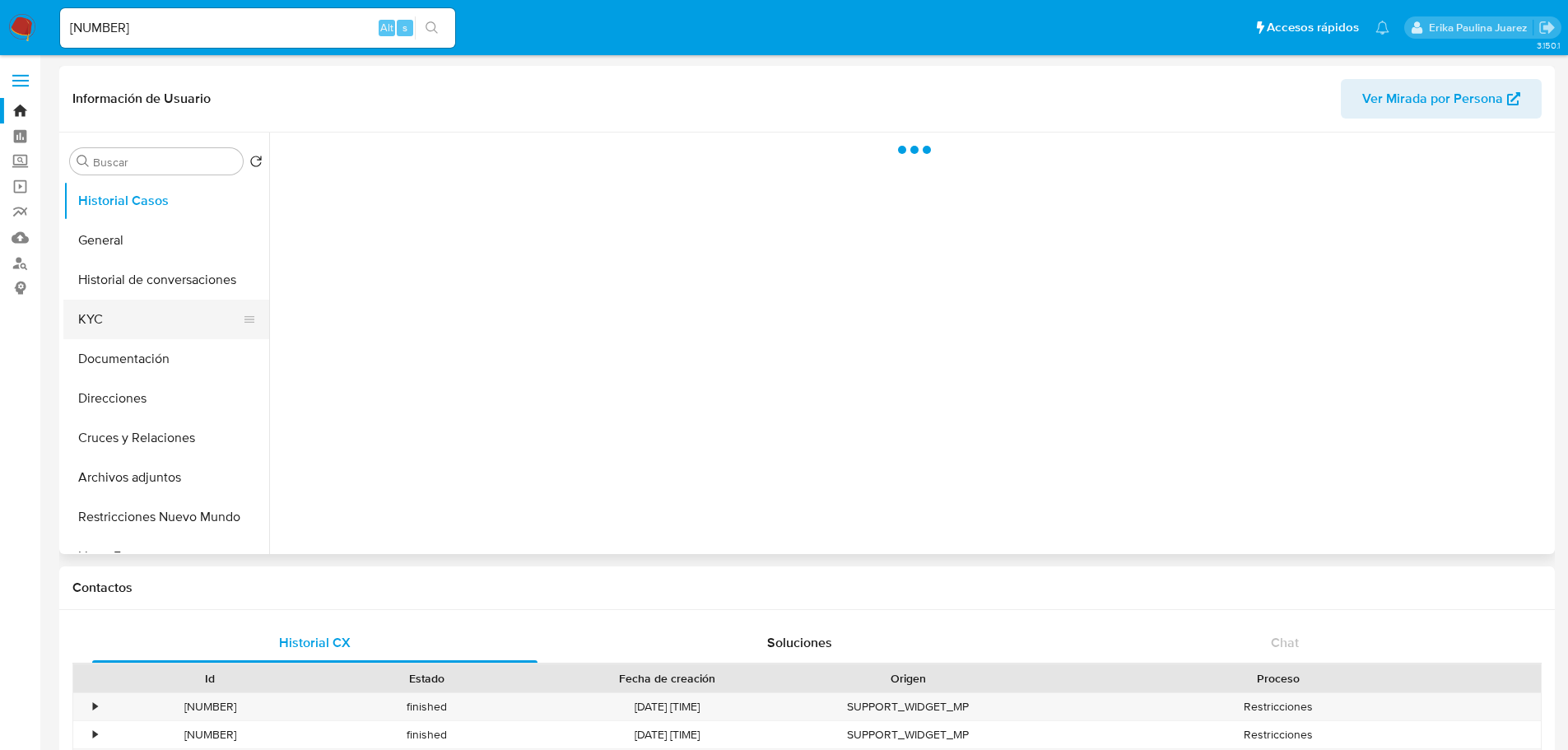 click on "KYC" at bounding box center (160, 319) 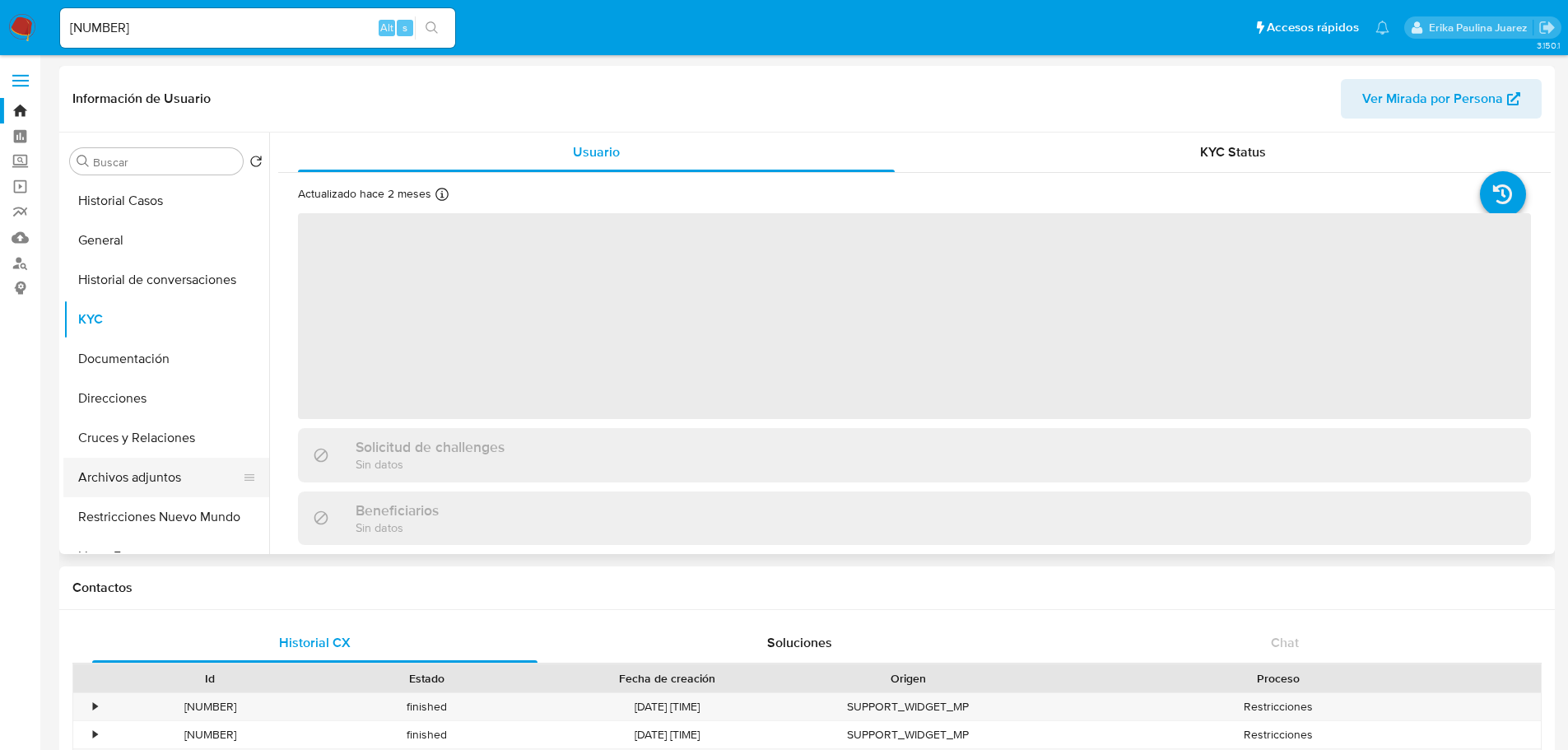 select on "10" 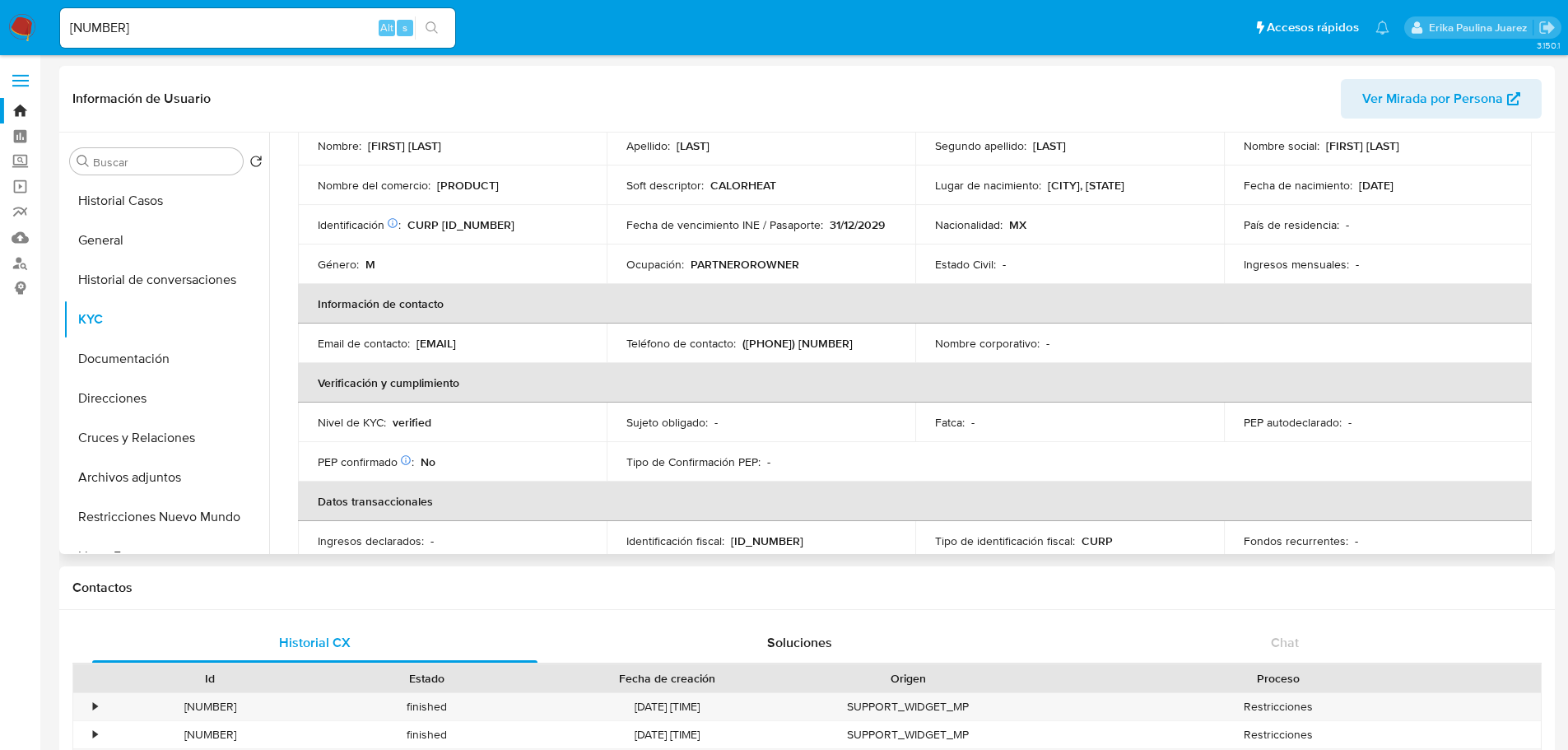 scroll, scrollTop: 0, scrollLeft: 0, axis: both 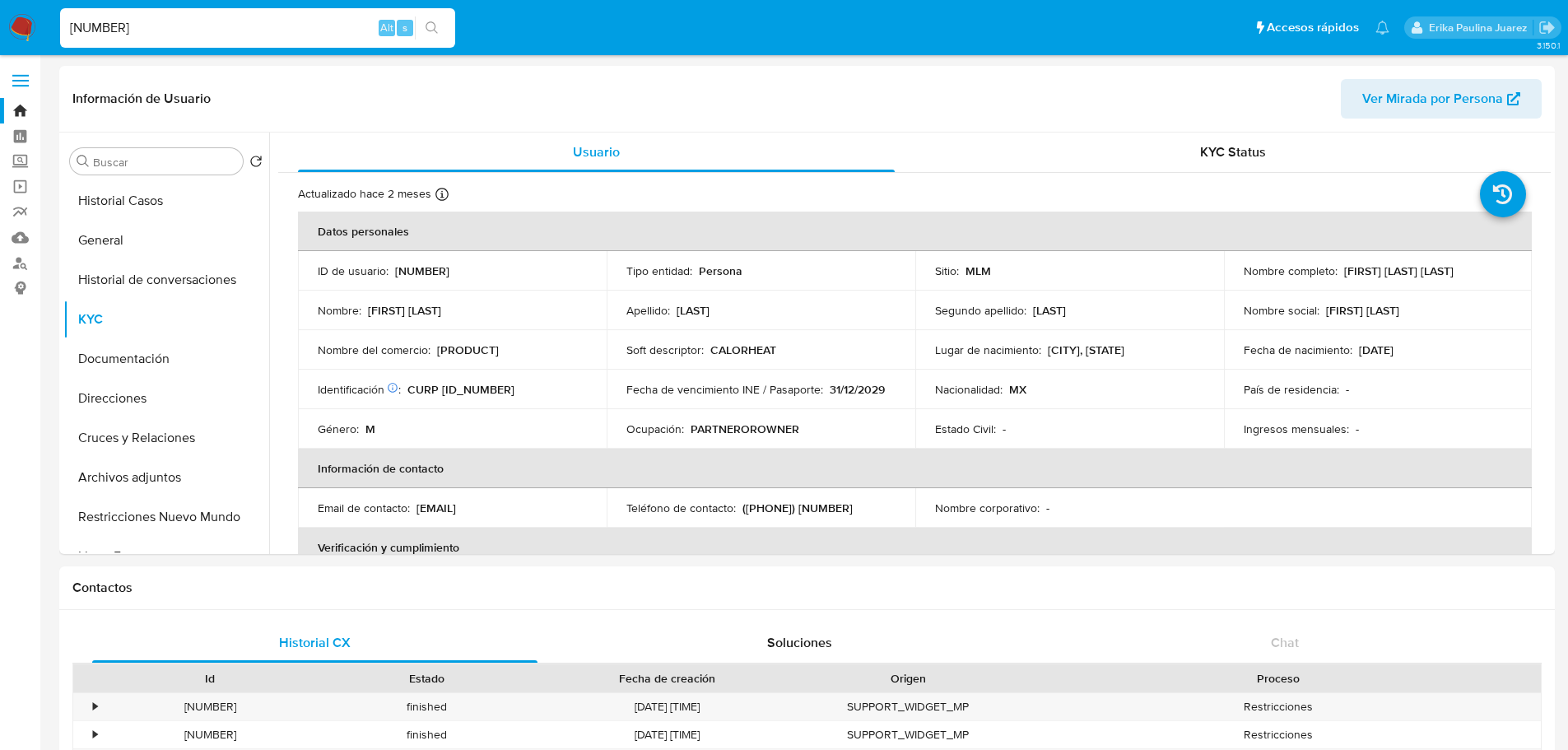 drag, startPoint x: 198, startPoint y: 25, endPoint x: 37, endPoint y: 26, distance: 161.00311 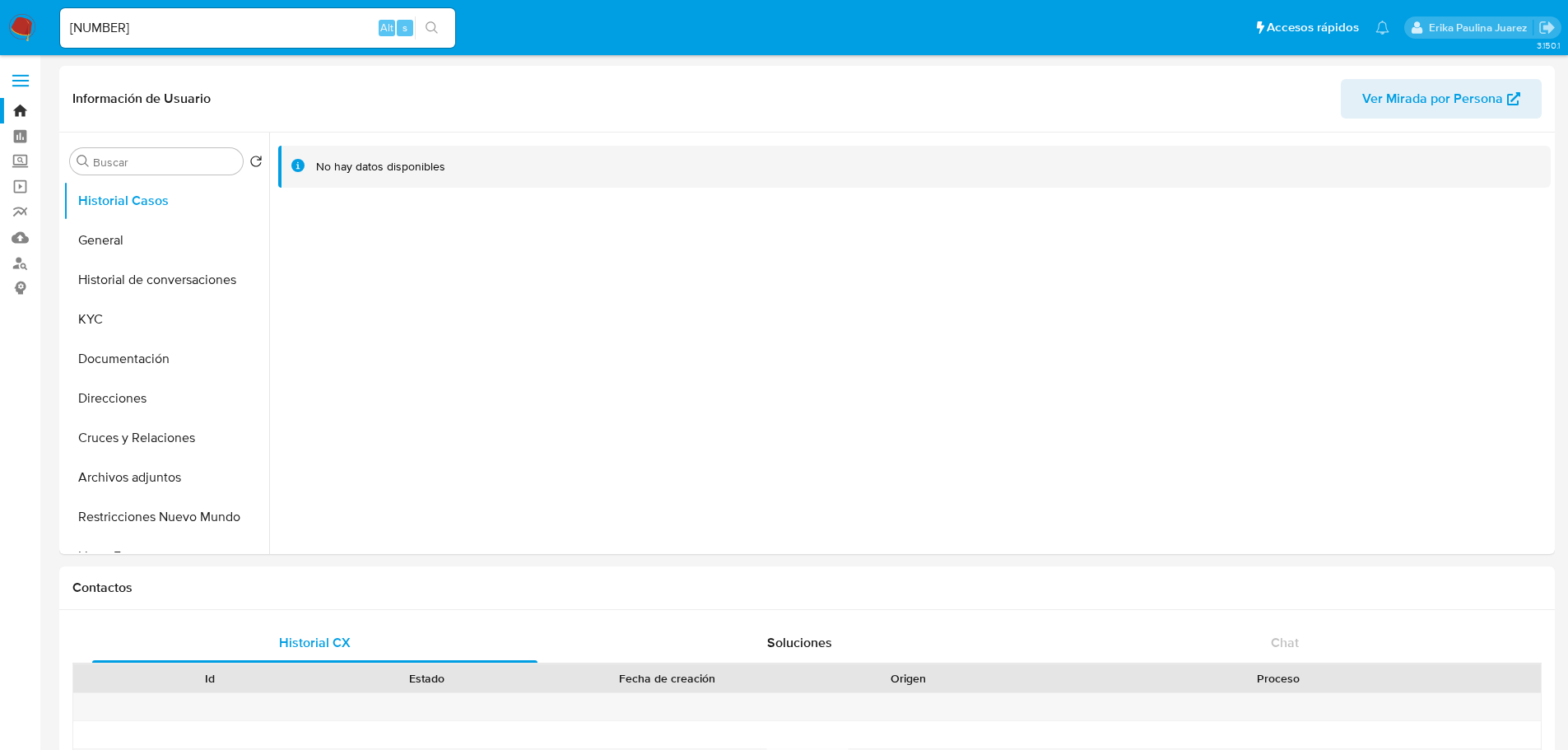 select on "10" 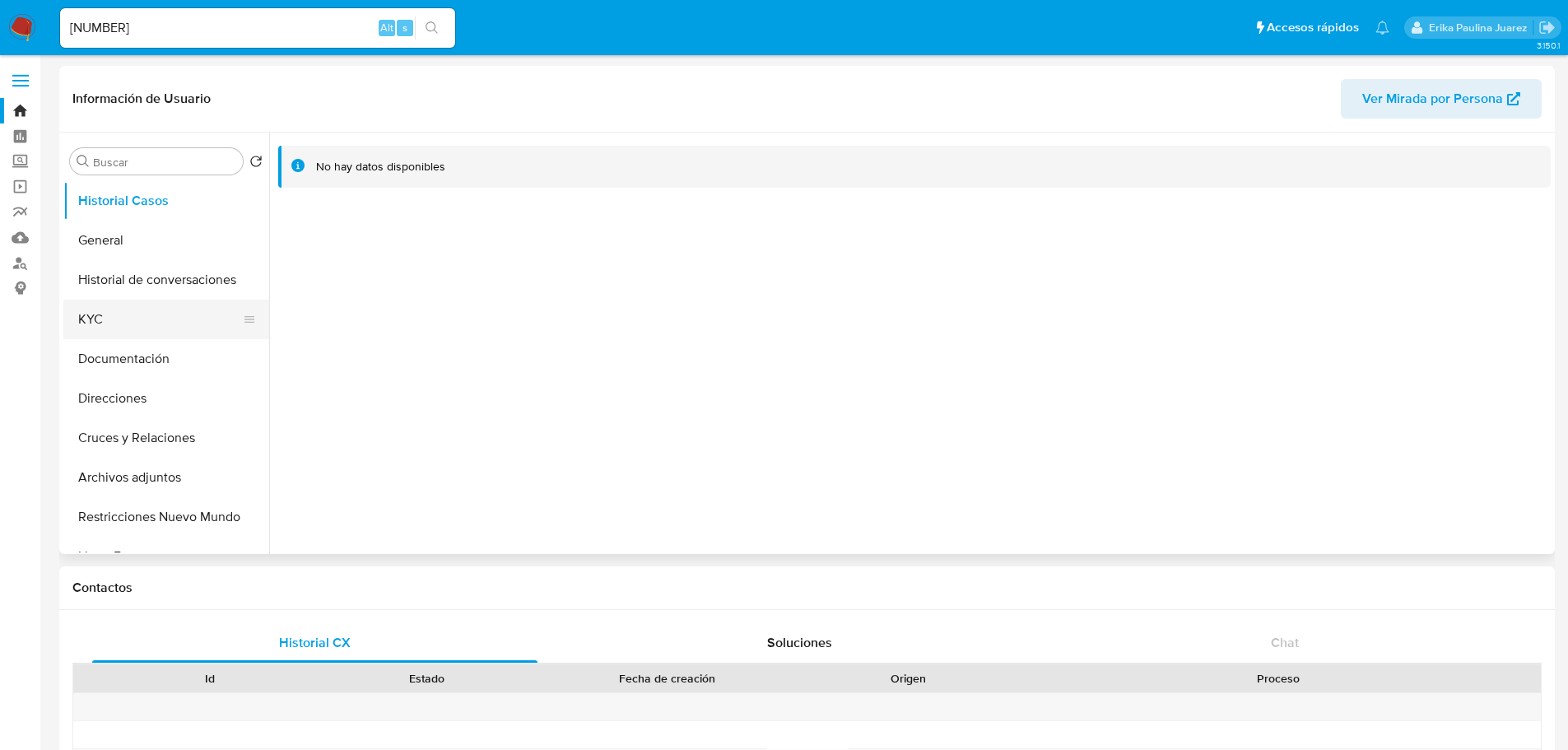 click on "KYC" at bounding box center [160, 319] 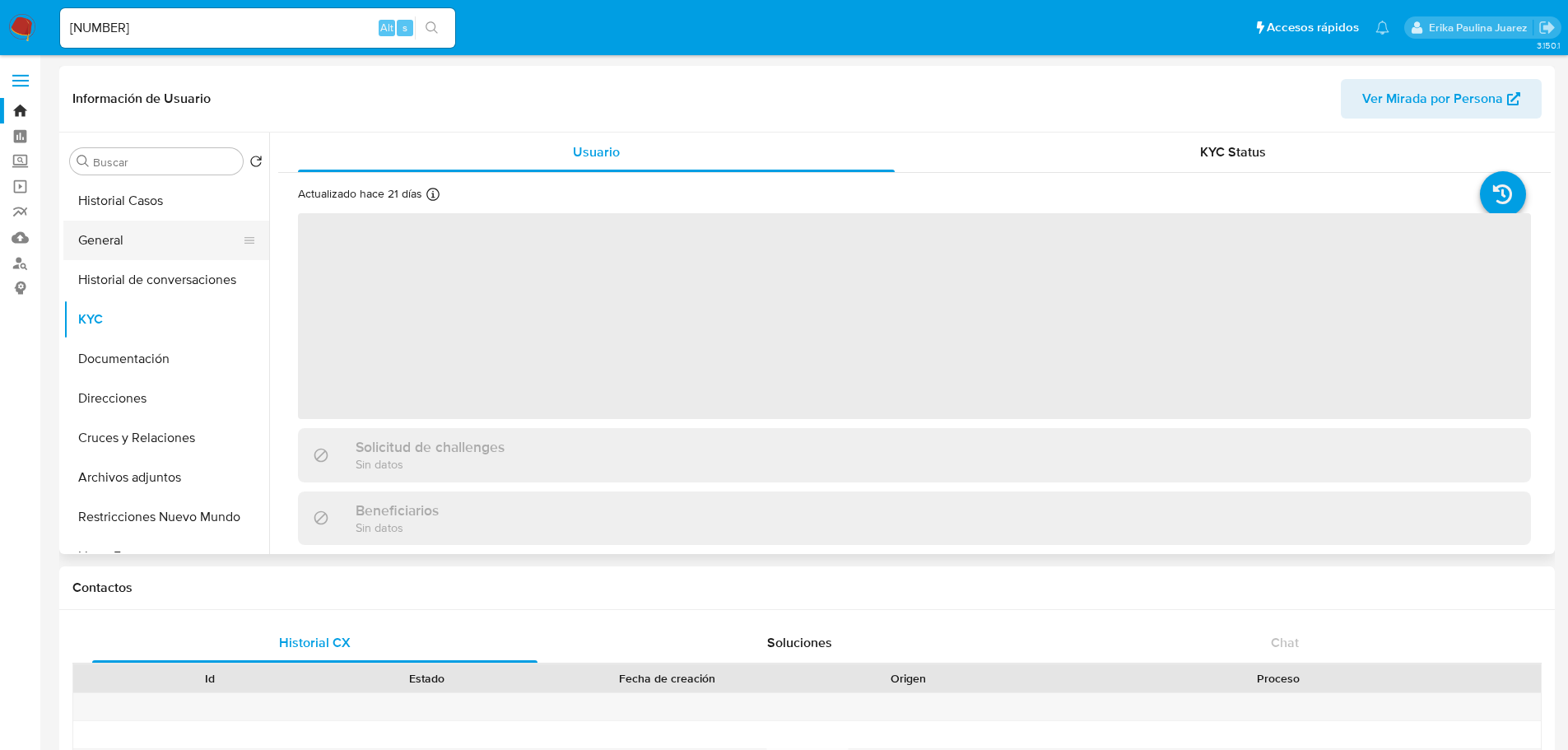 click on "General" at bounding box center [160, 240] 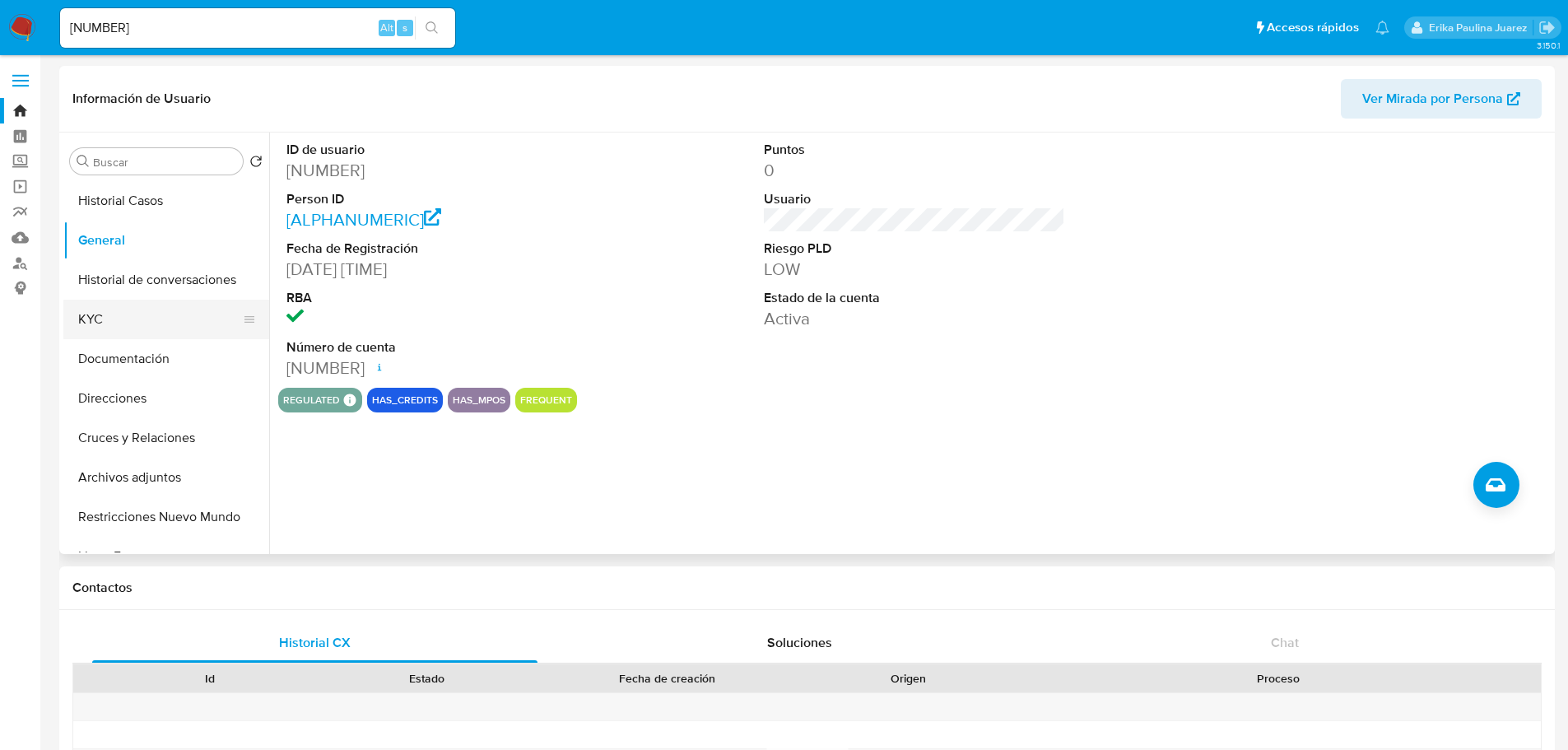 click on "KYC" at bounding box center (160, 319) 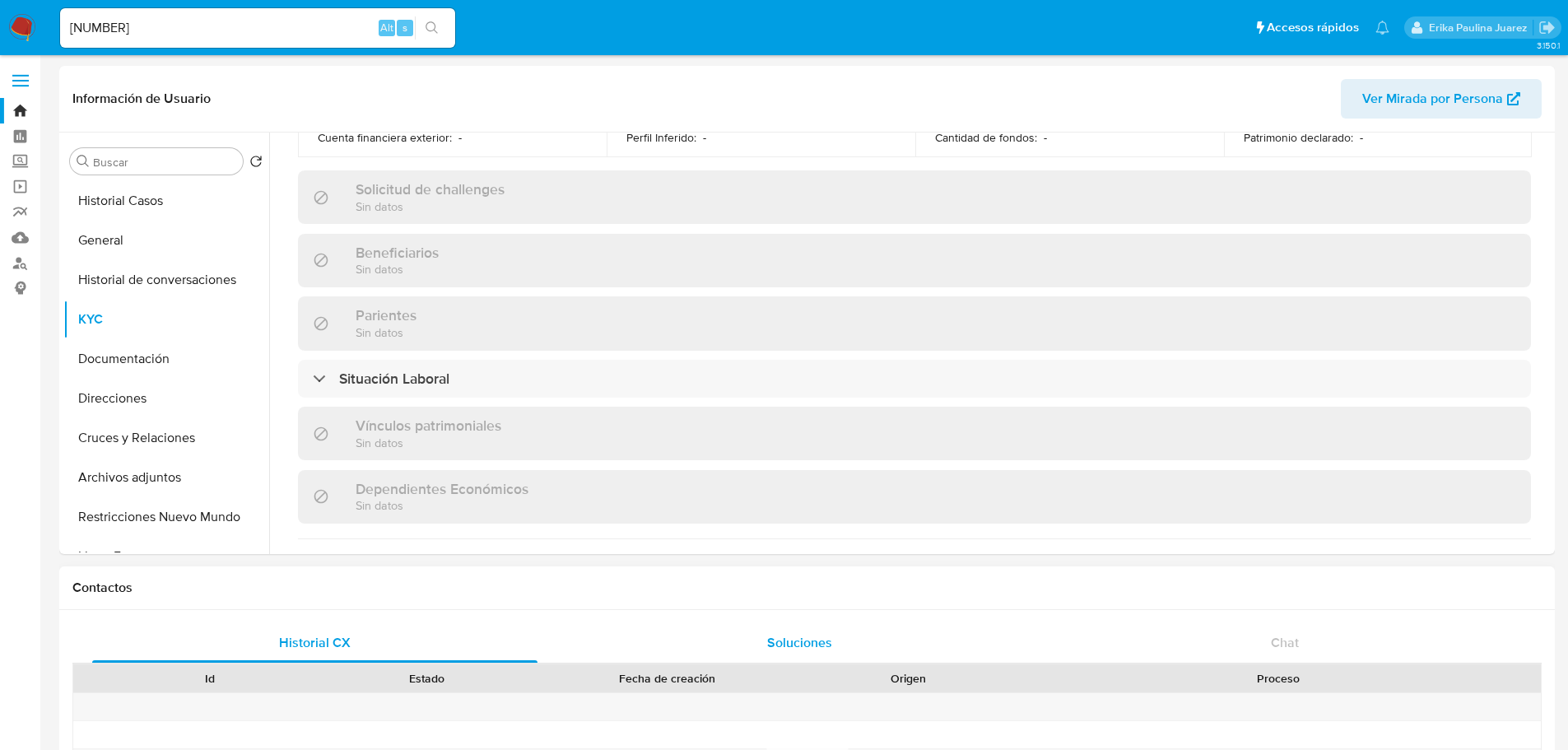 scroll, scrollTop: 659, scrollLeft: 0, axis: vertical 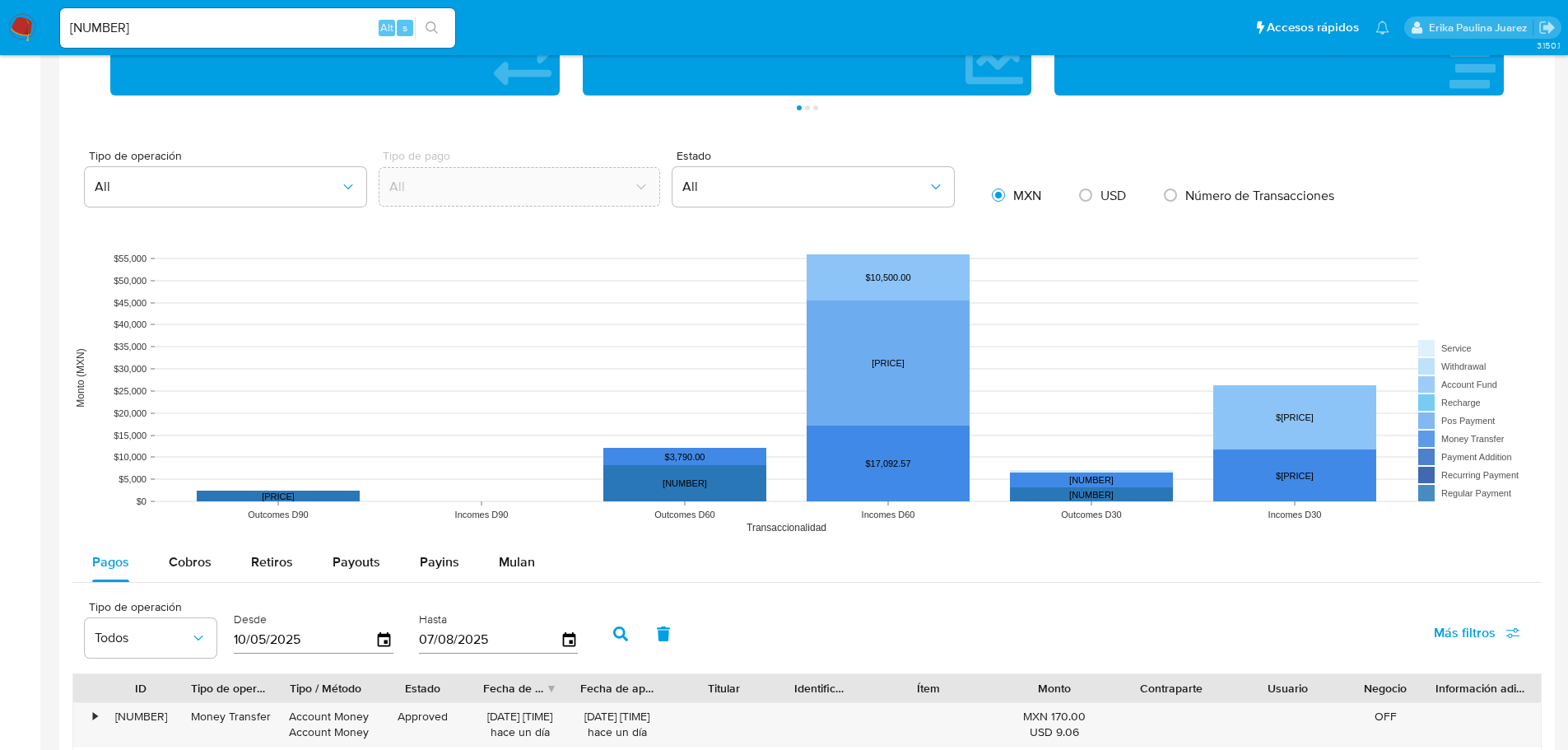 drag, startPoint x: 200, startPoint y: 16, endPoint x: 169, endPoint y: 22, distance: 31.575307 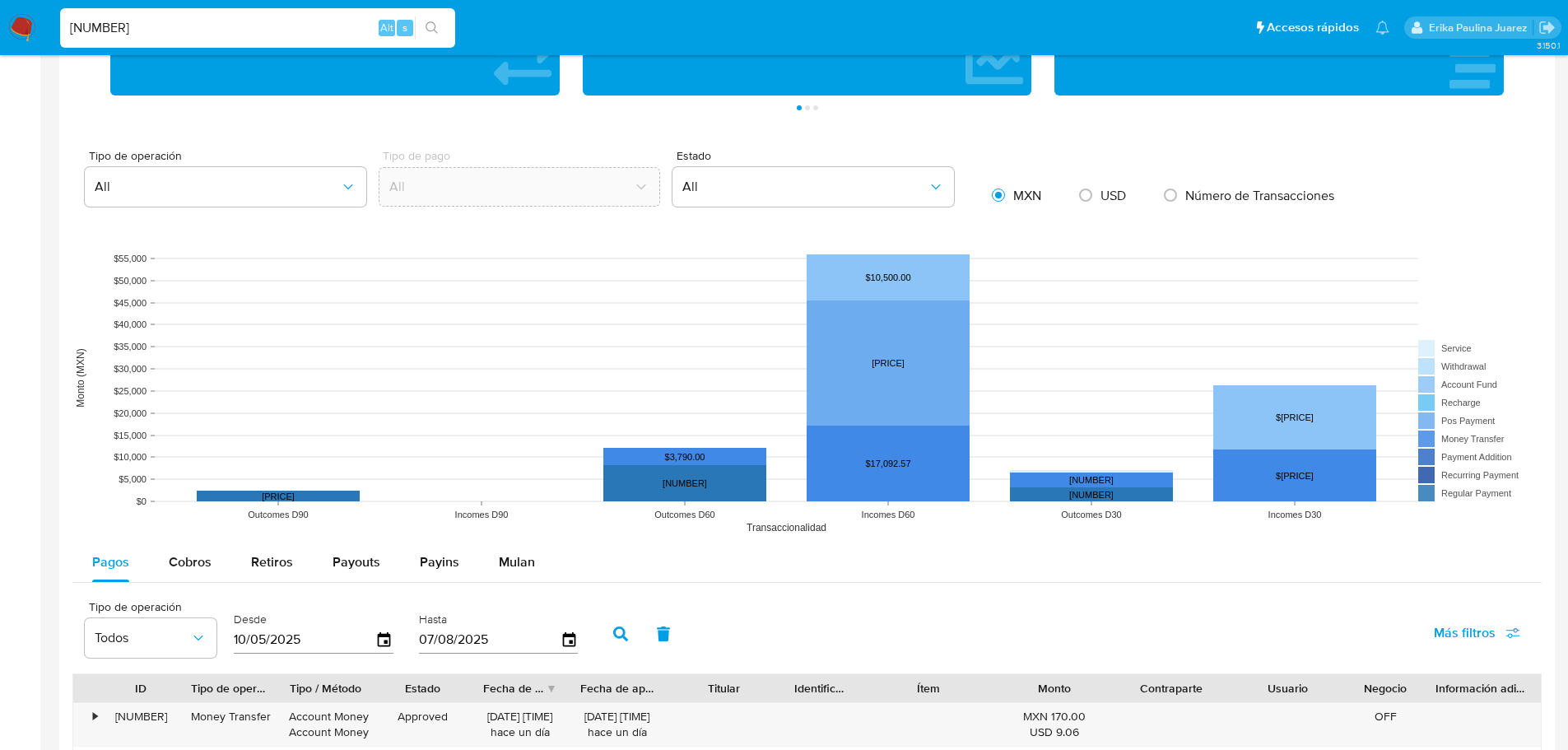 drag, startPoint x: 176, startPoint y: 30, endPoint x: 49, endPoint y: 21, distance: 127.3185 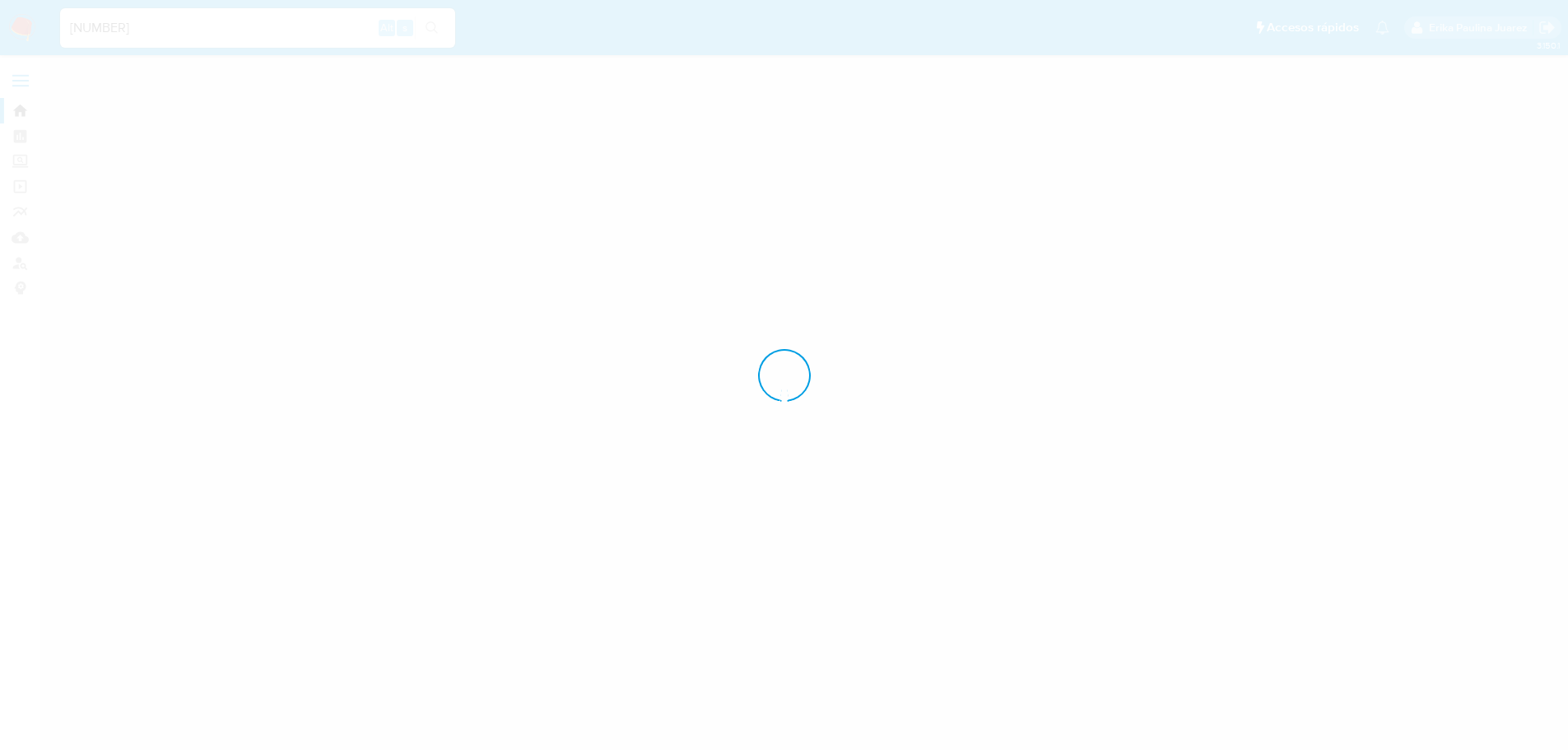scroll, scrollTop: 0, scrollLeft: 0, axis: both 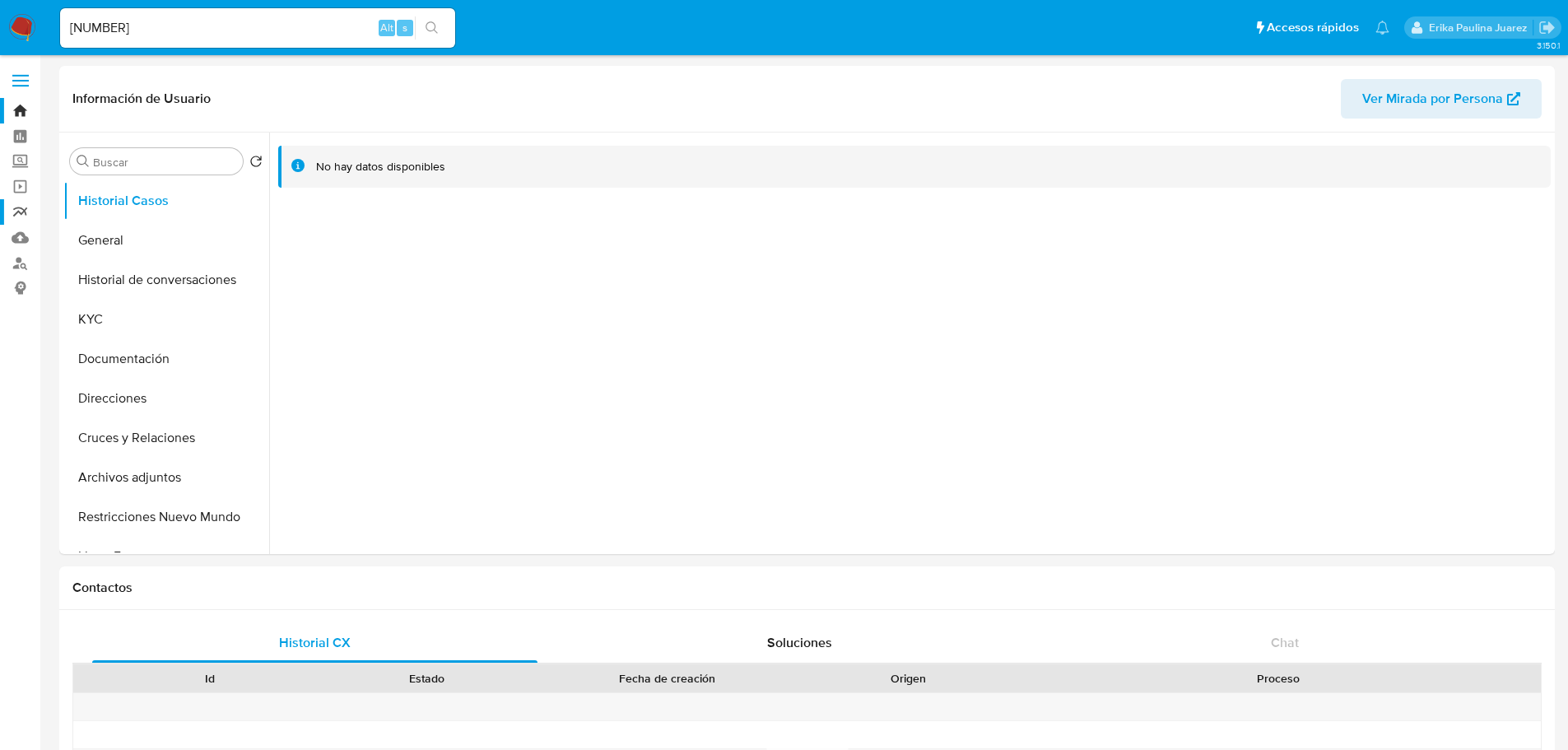select on "10" 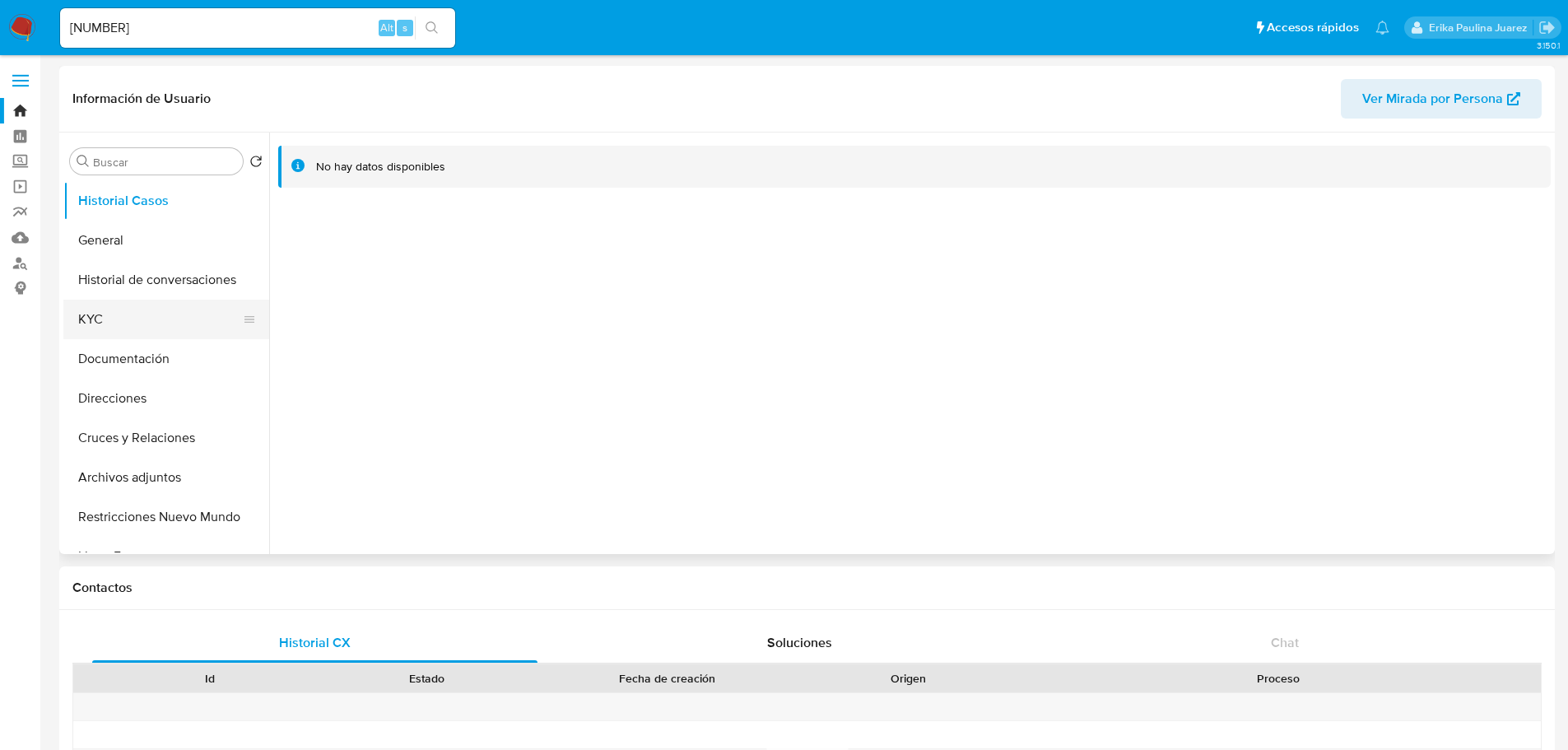 click on "KYC" at bounding box center [160, 319] 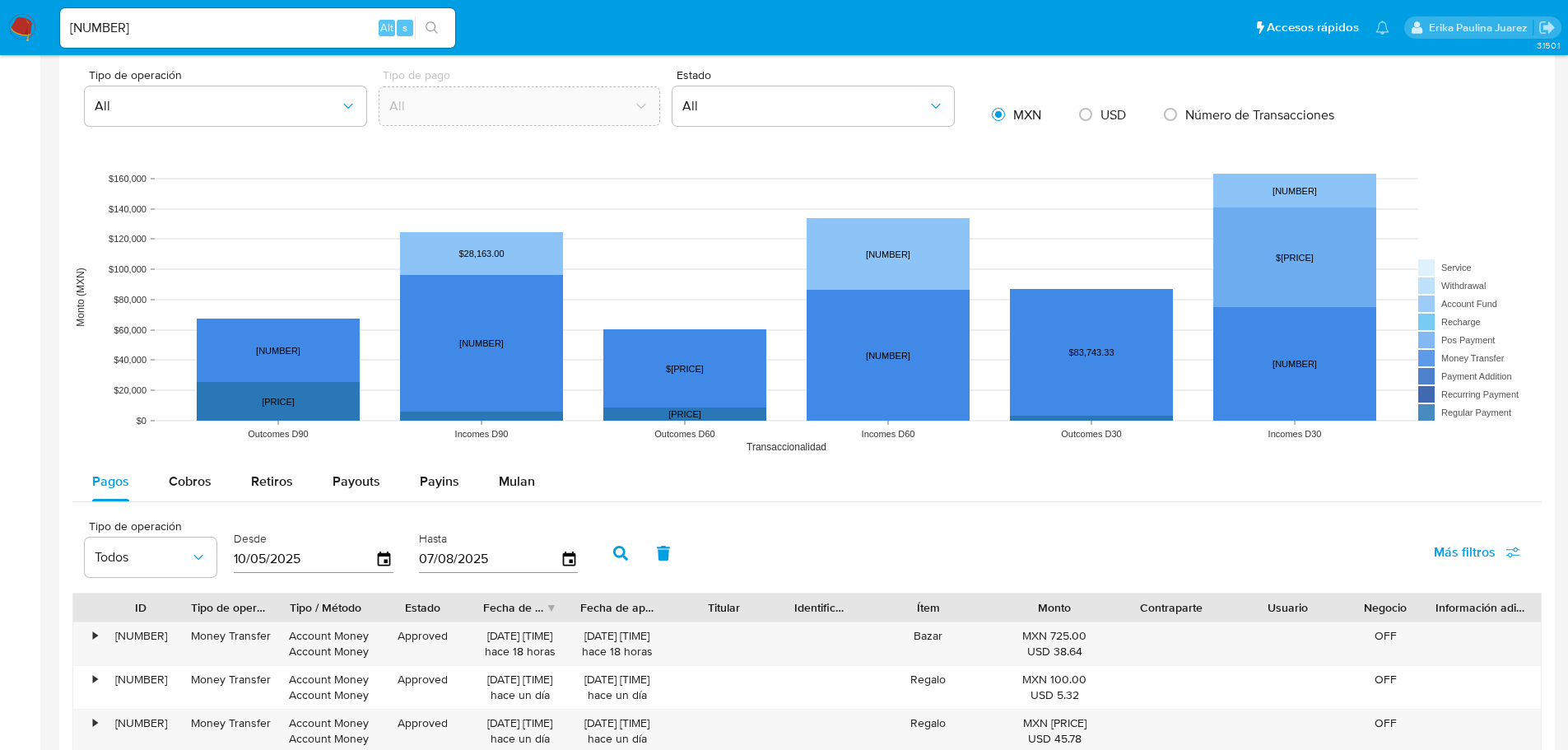 scroll, scrollTop: 1153, scrollLeft: 0, axis: vertical 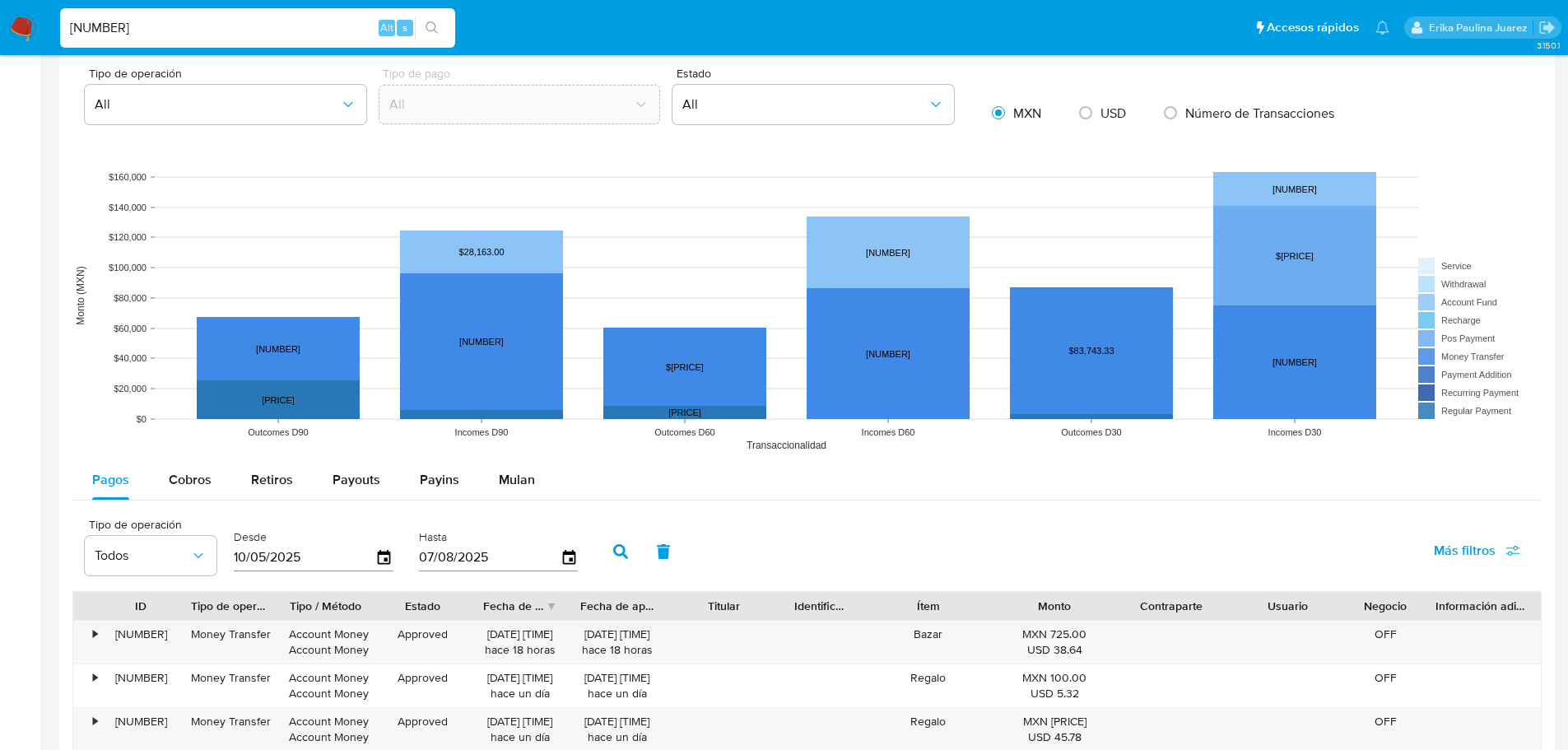drag, startPoint x: 206, startPoint y: 25, endPoint x: 37, endPoint y: 33, distance: 169.18924 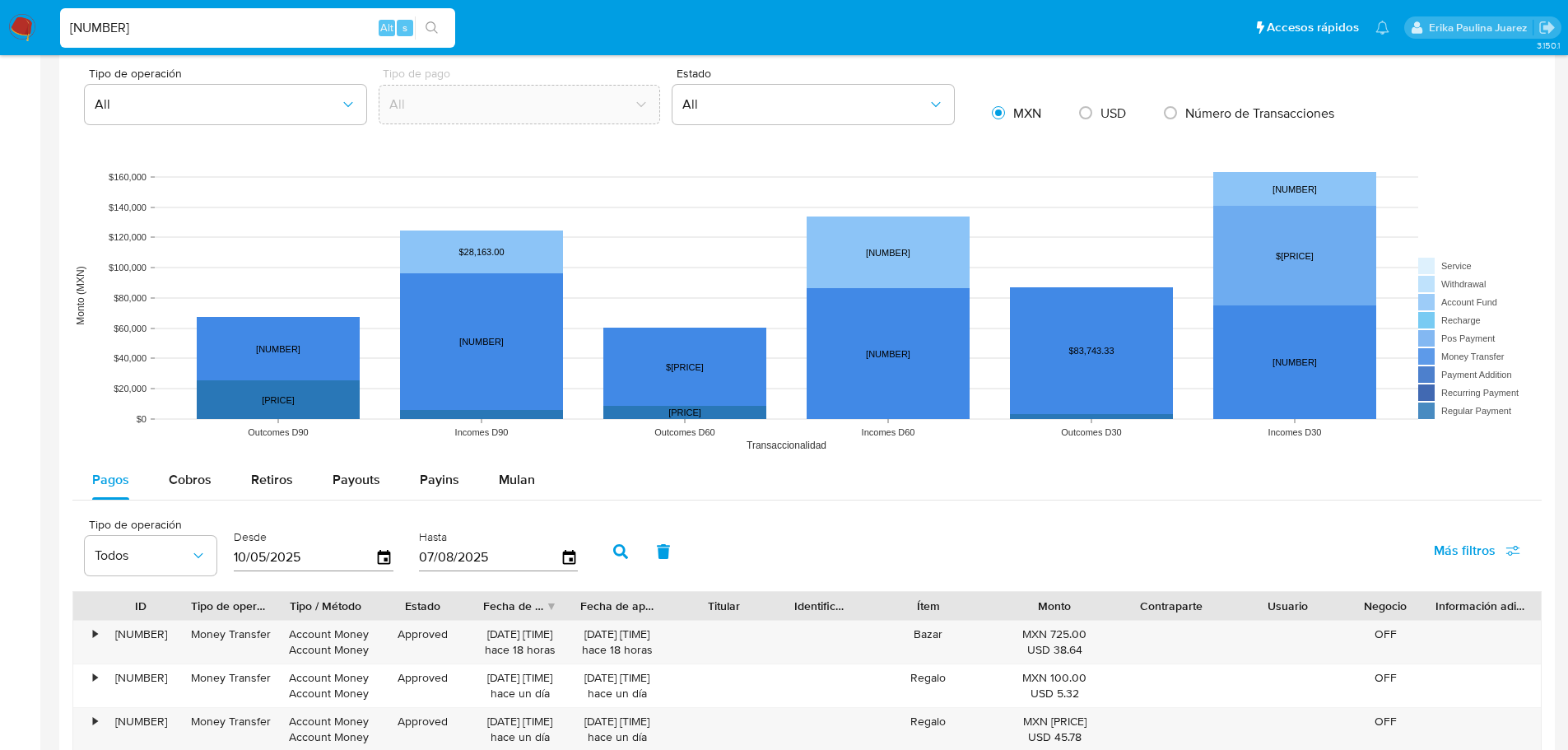 click on "325984371" at bounding box center [258, 28] 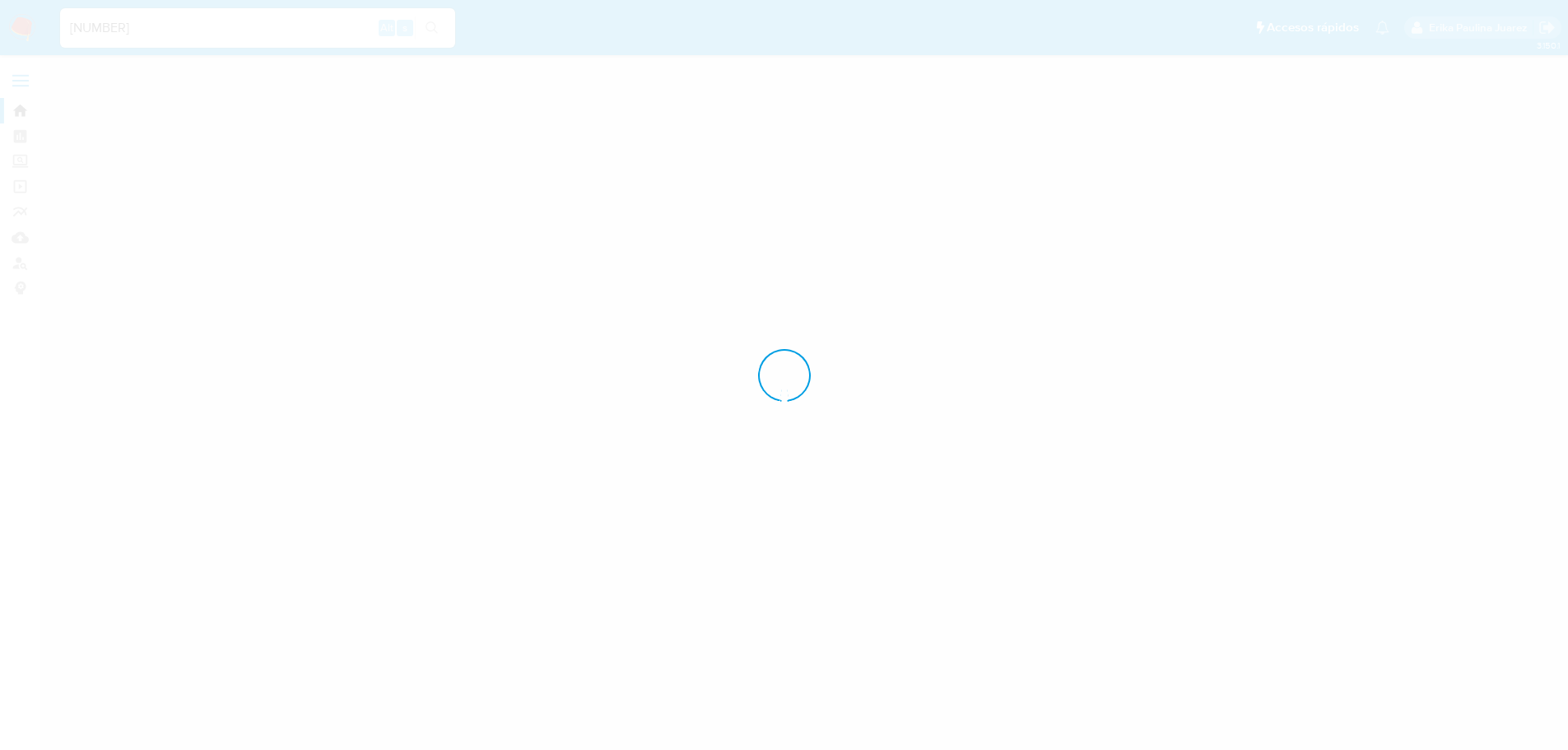 scroll, scrollTop: 0, scrollLeft: 0, axis: both 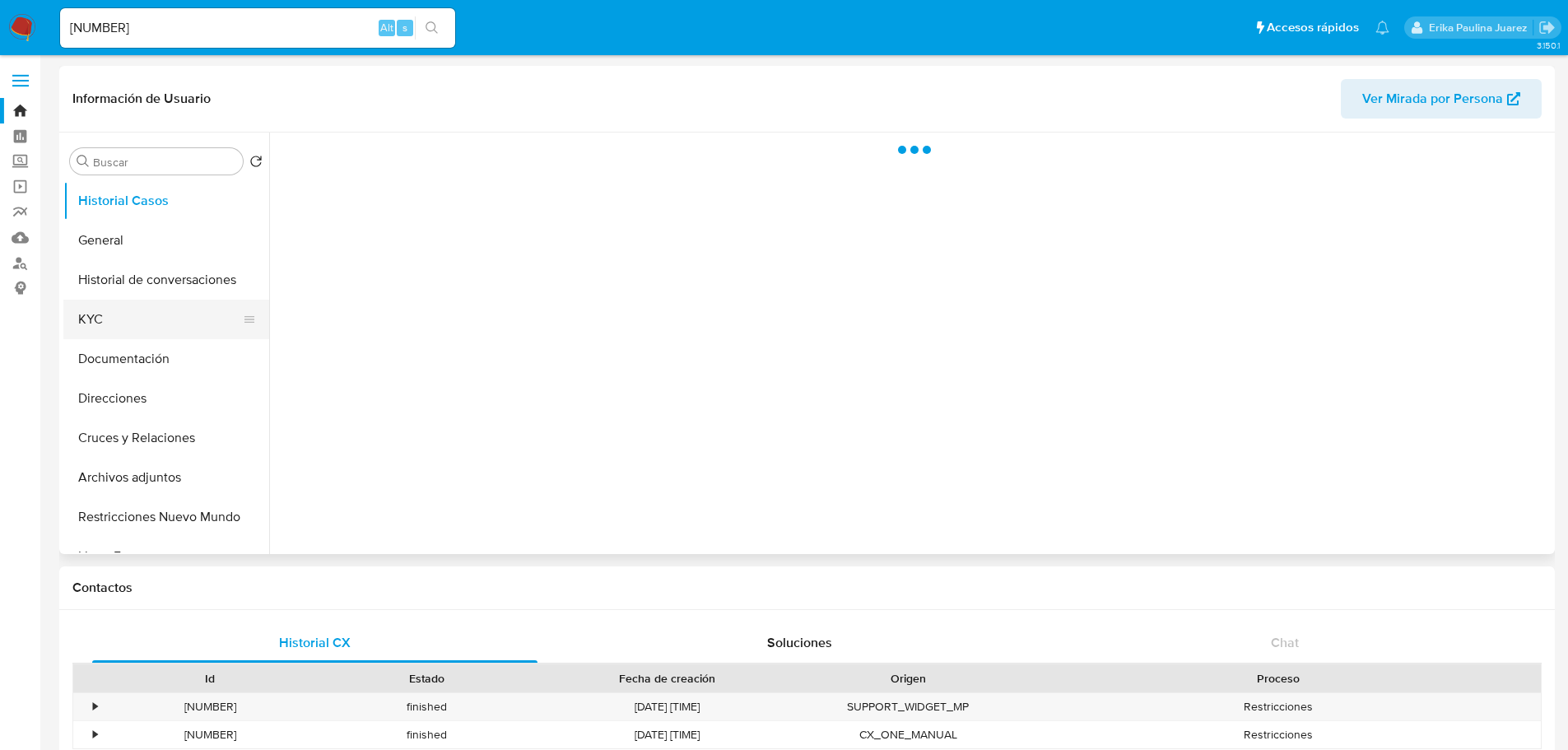 click on "KYC" at bounding box center (160, 319) 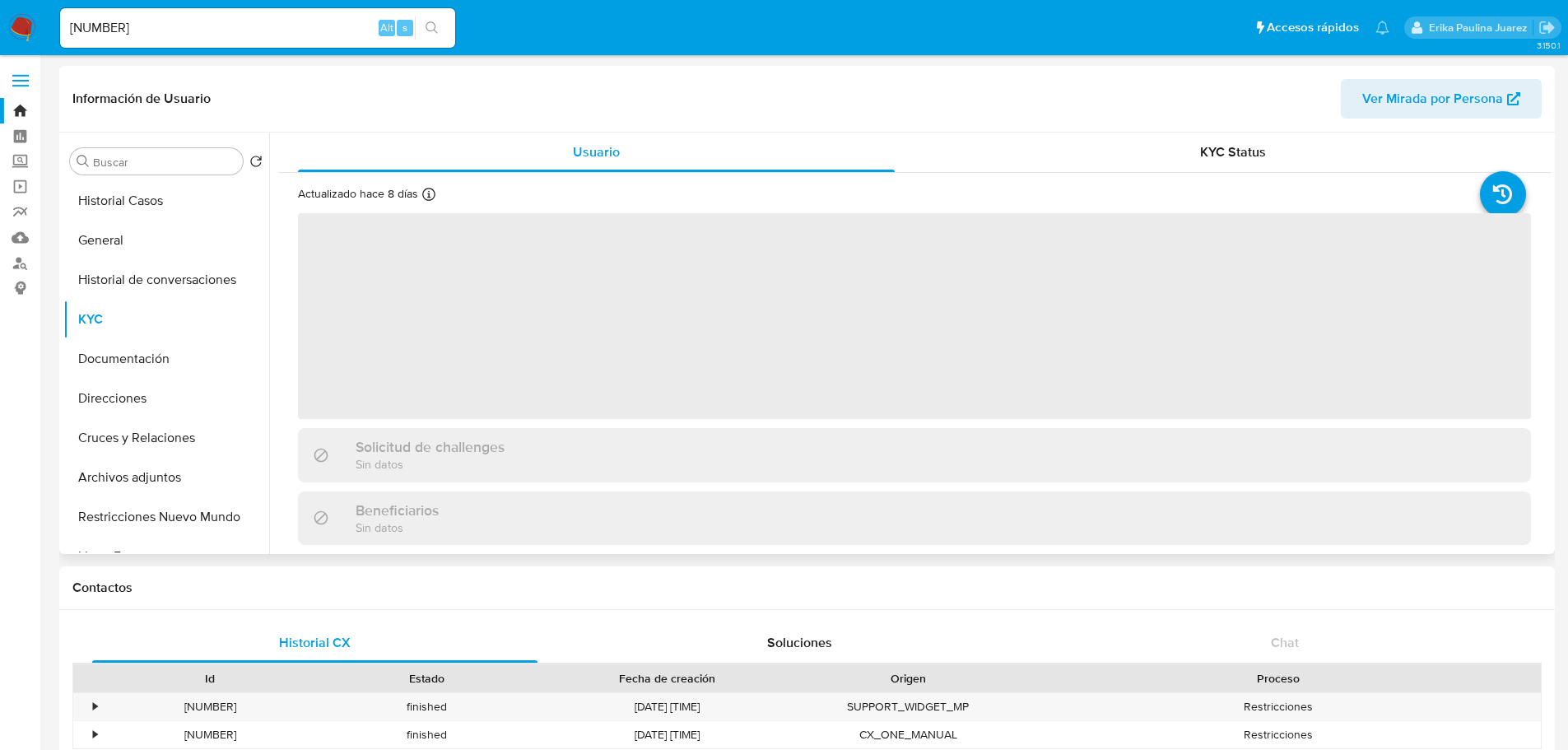 select on "10" 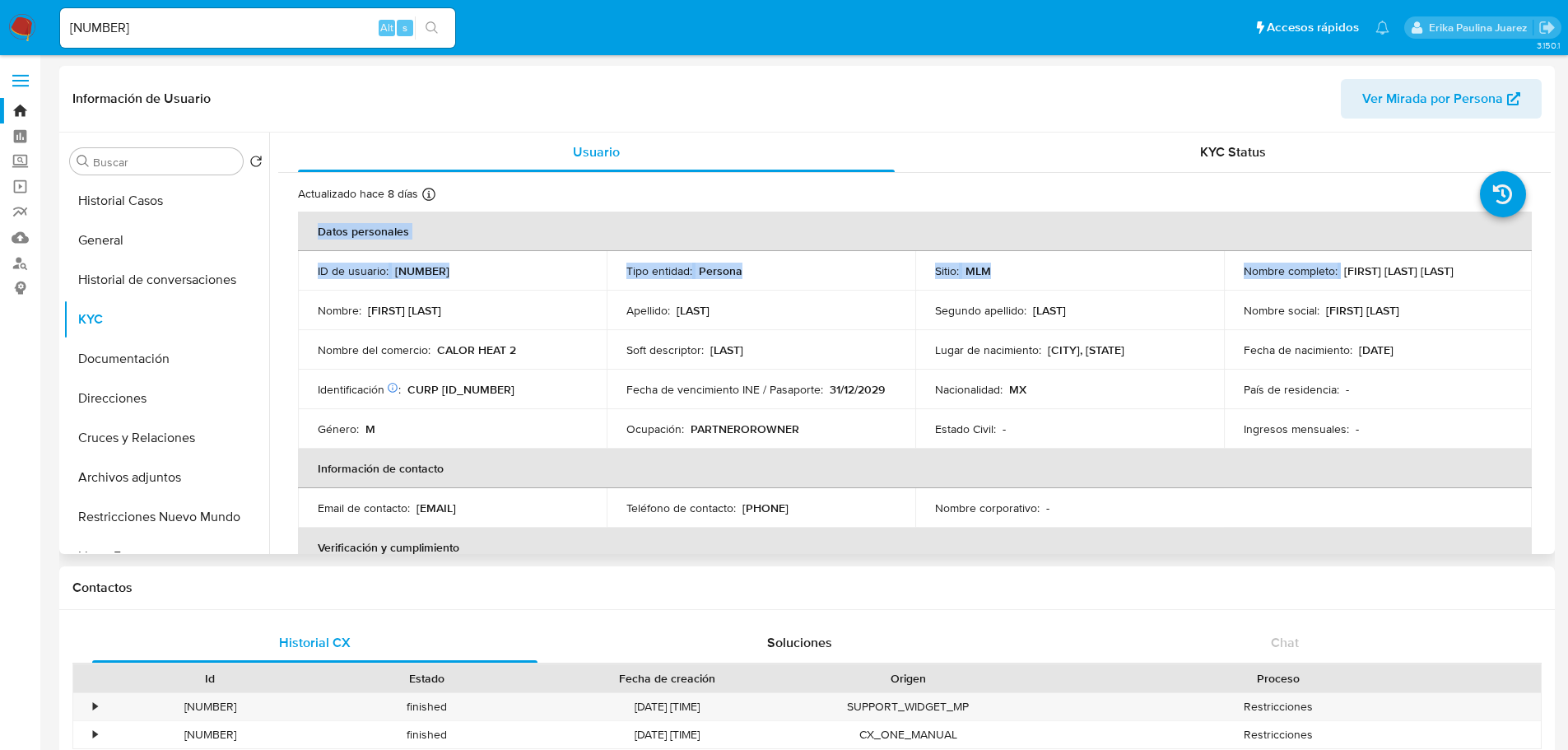 drag, startPoint x: 1337, startPoint y: 269, endPoint x: 1536, endPoint y: 271, distance: 199.01005 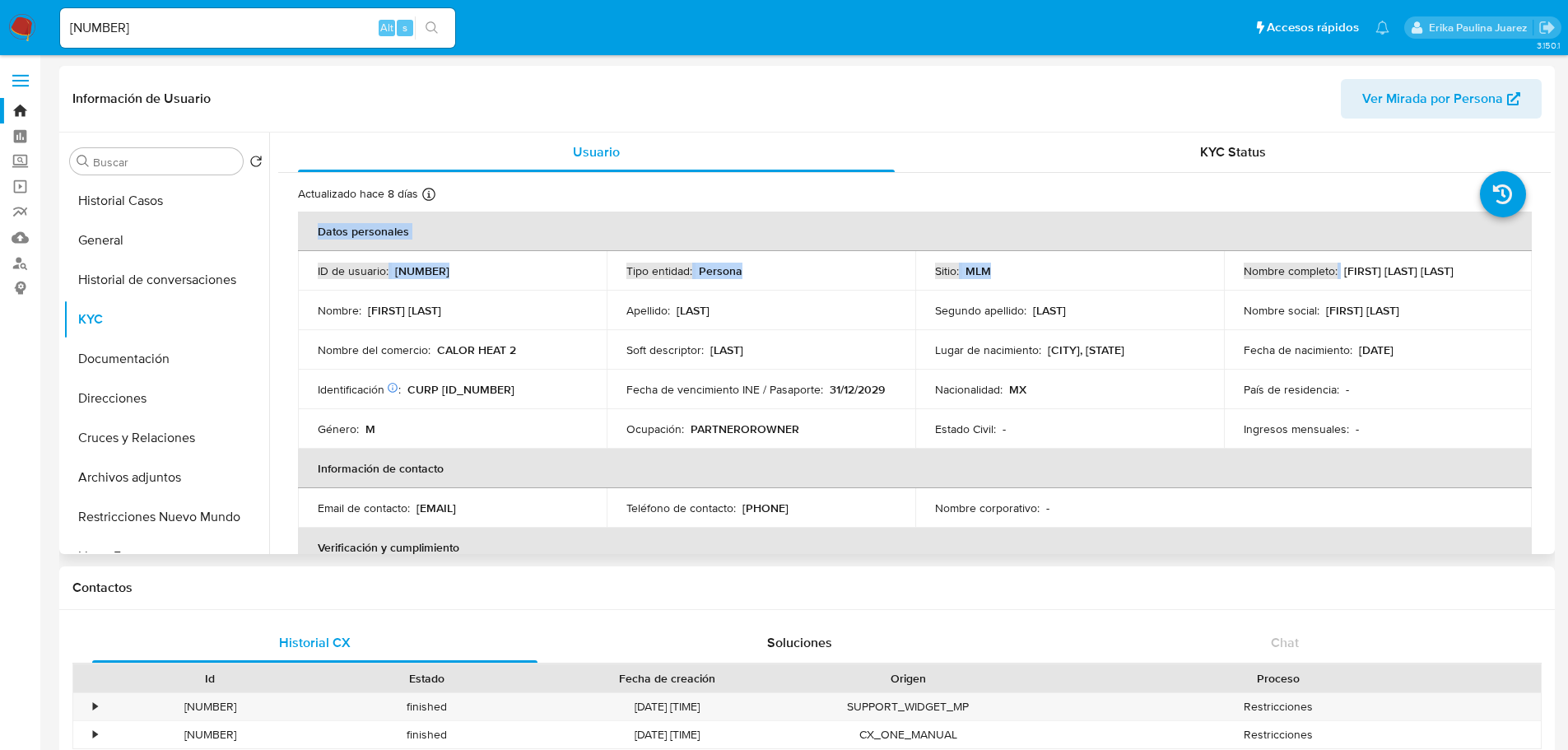 click on "Ingresos mensuales :    -" at bounding box center [1378, 429] 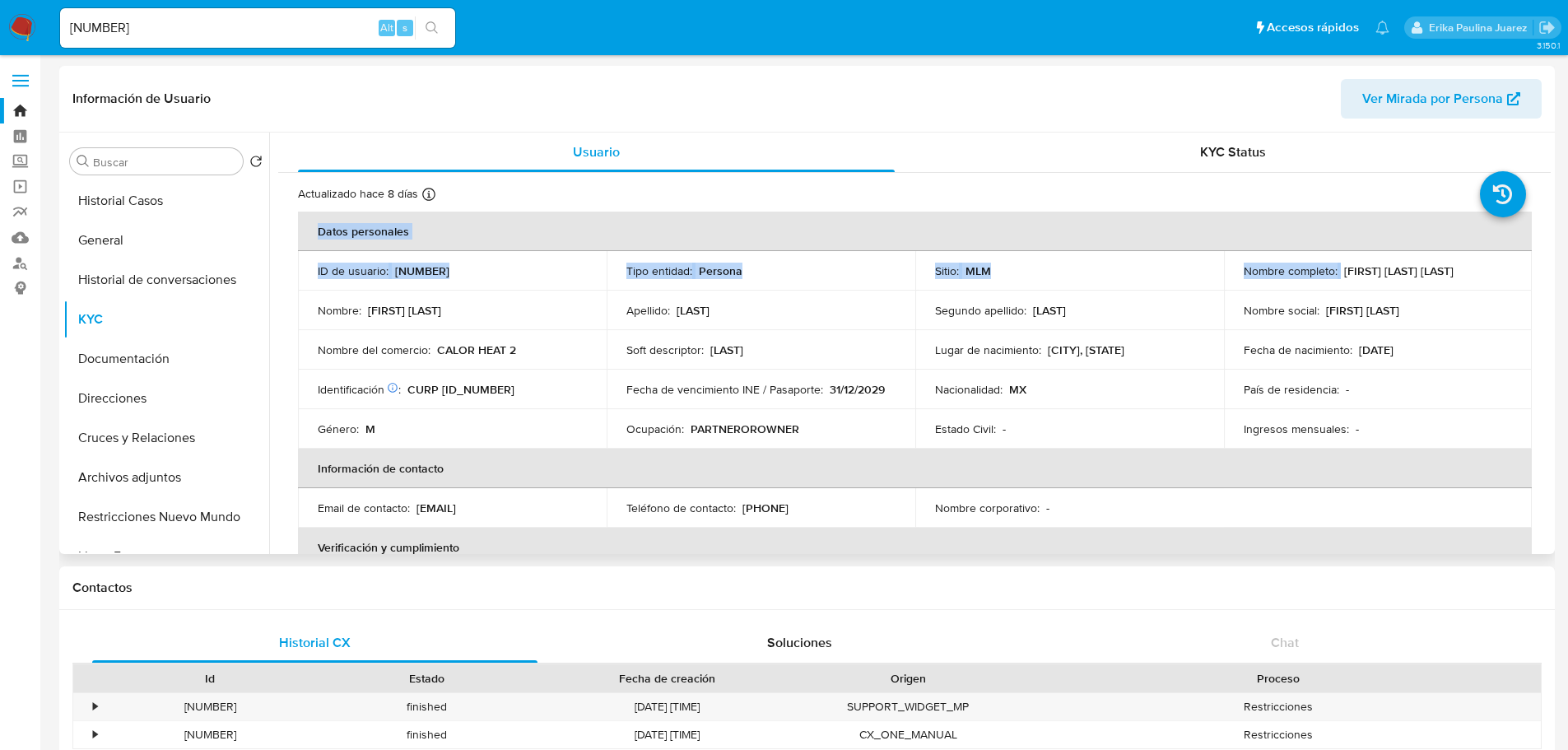 drag, startPoint x: 1341, startPoint y: 268, endPoint x: 1502, endPoint y: 268, distance: 161 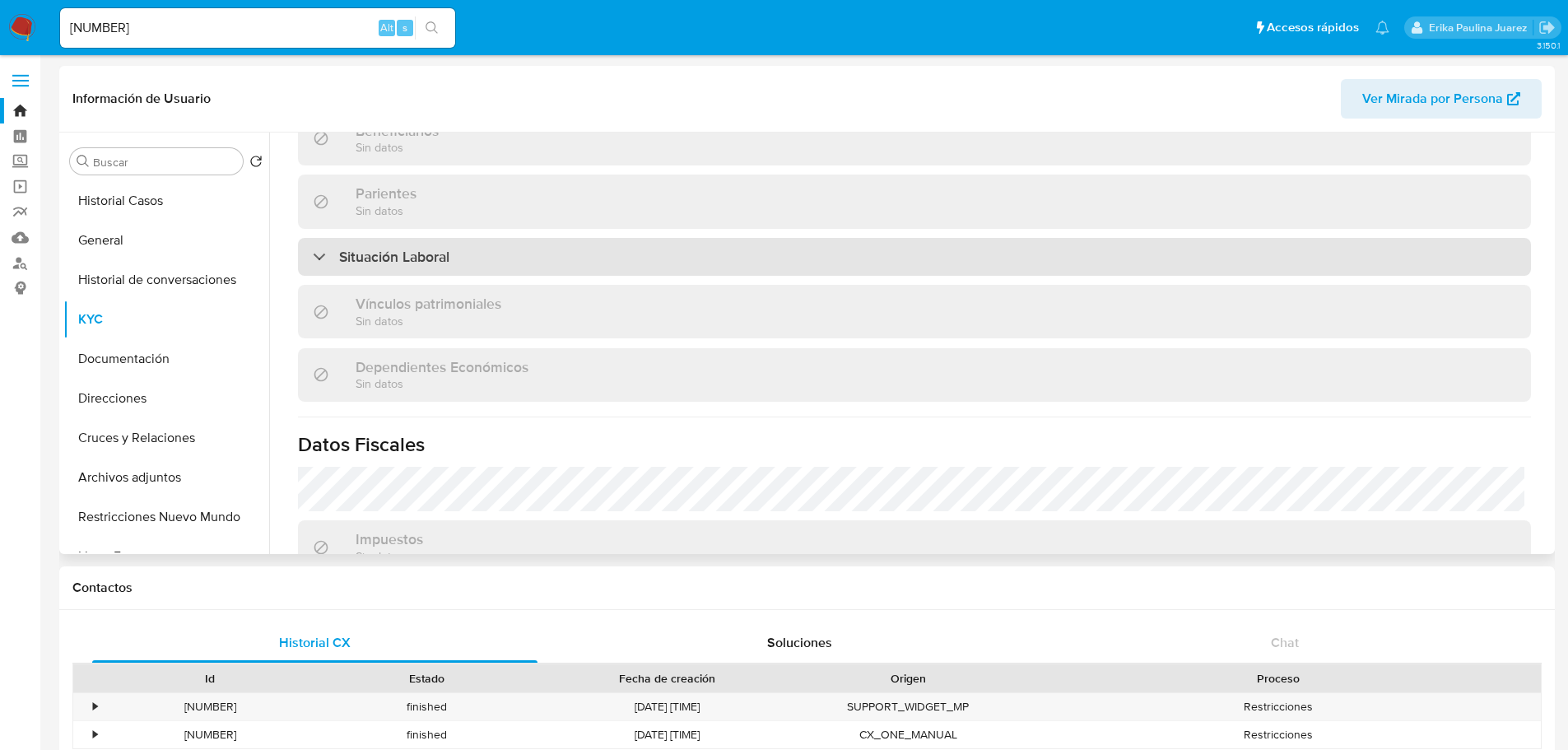 scroll, scrollTop: 1018, scrollLeft: 0, axis: vertical 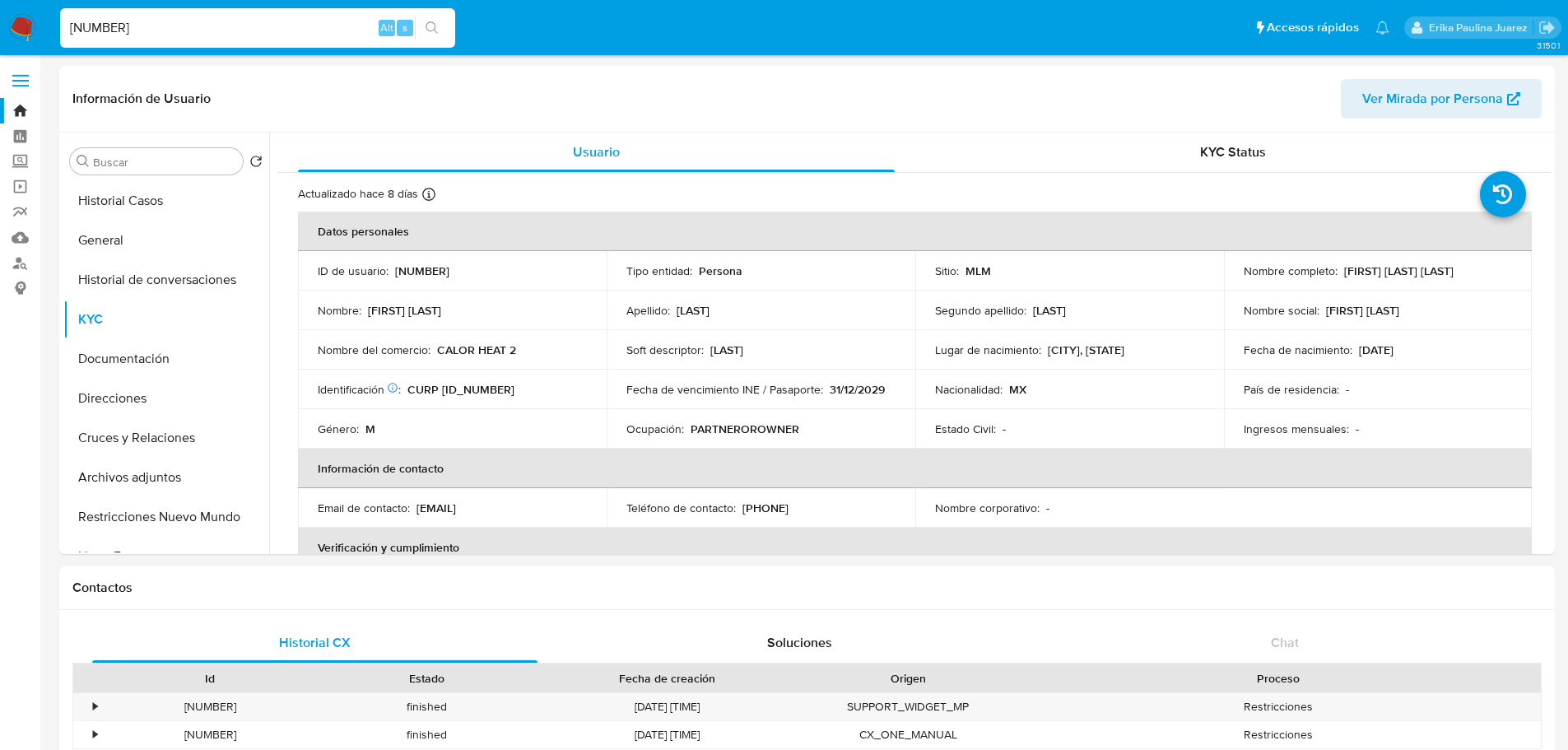 drag, startPoint x: 189, startPoint y: 21, endPoint x: 284, endPoint y: 17, distance: 95.08417 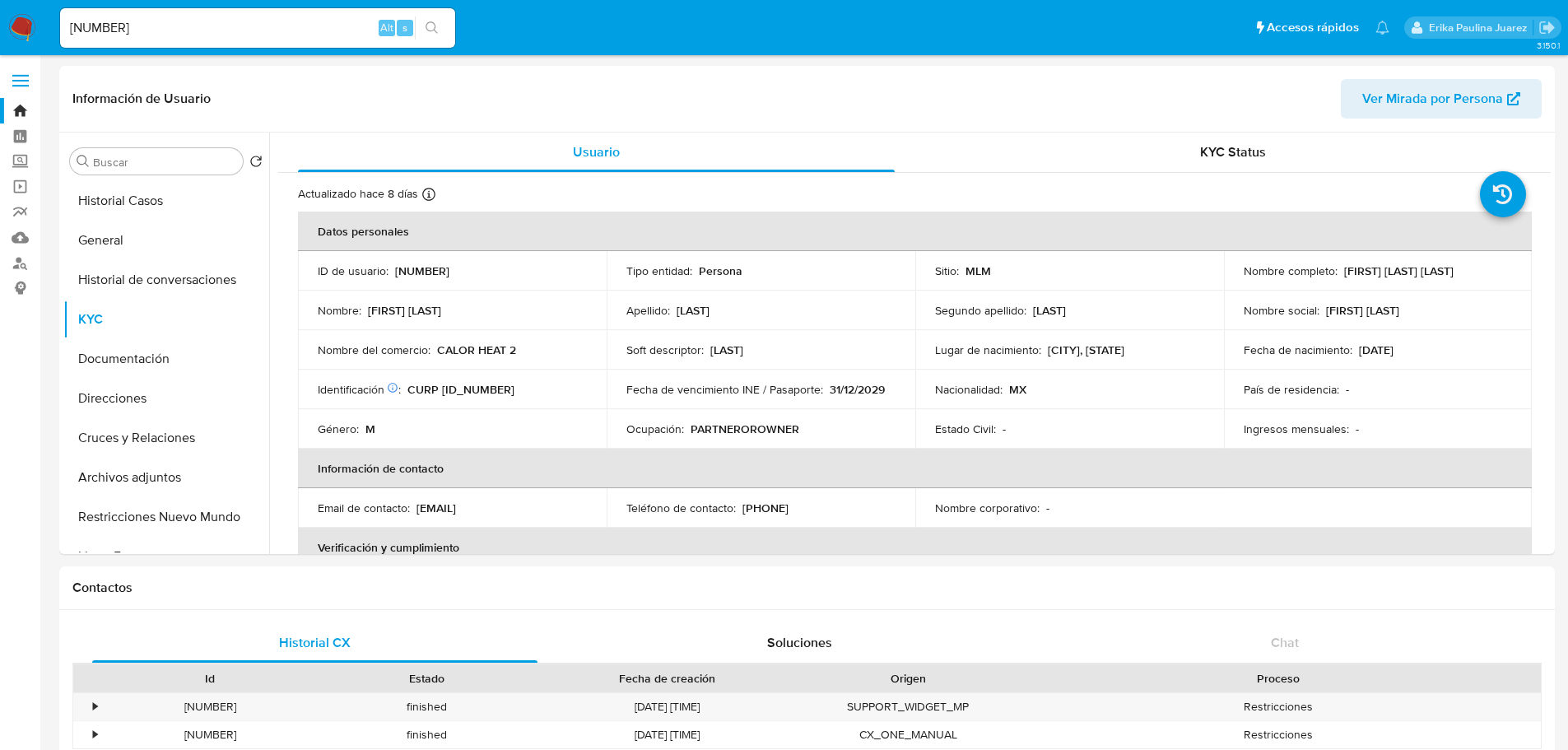 click 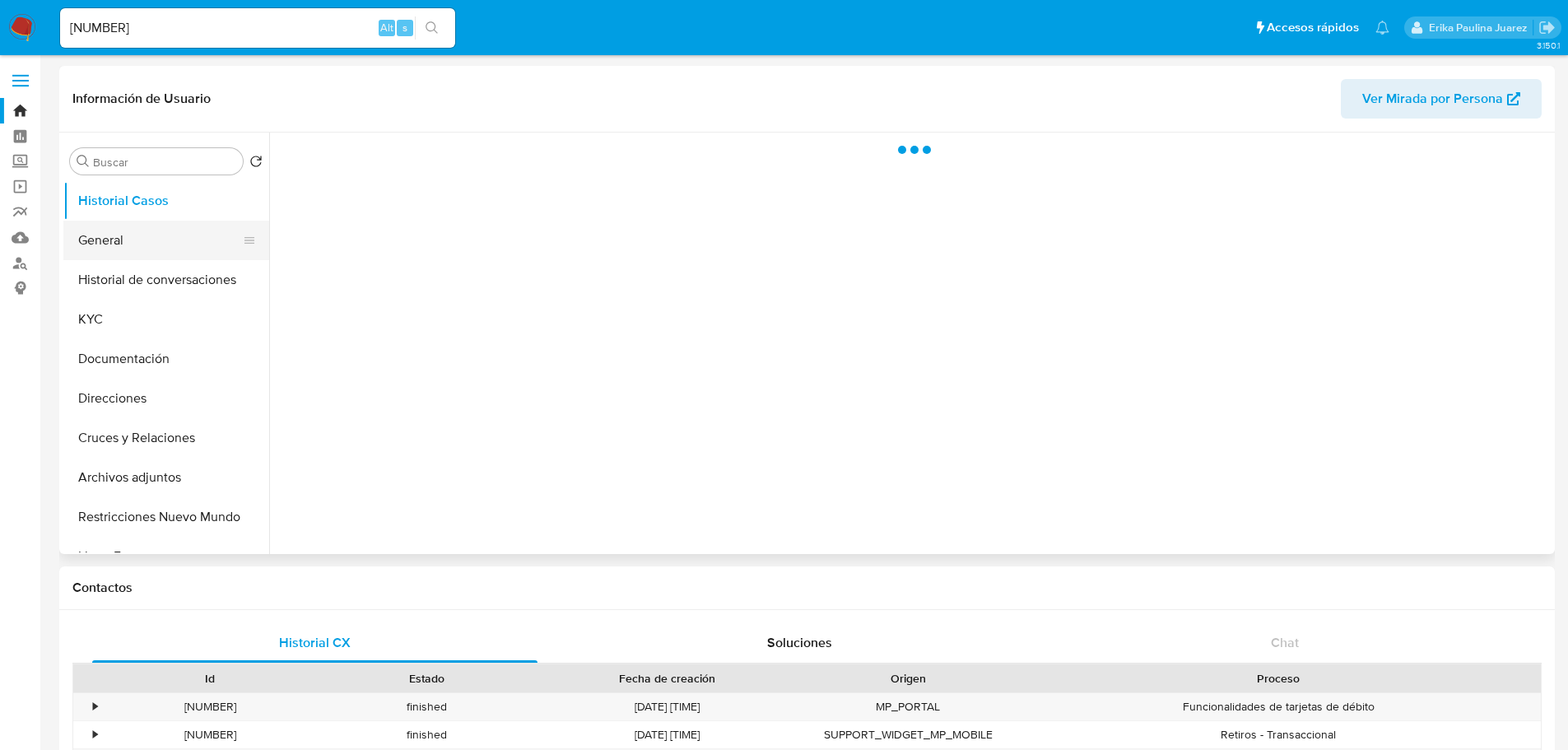 click on "General" at bounding box center [160, 240] 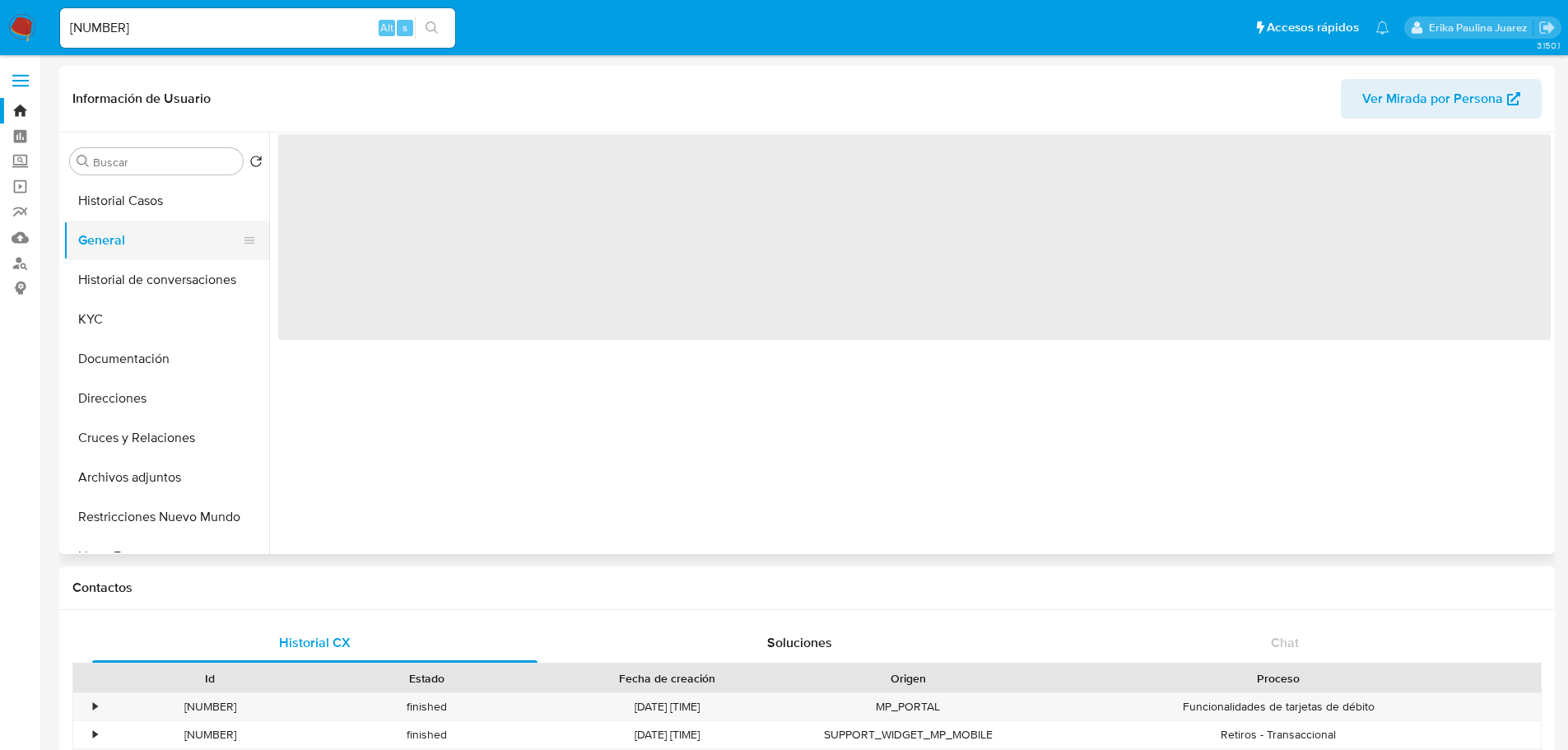 select on "10" 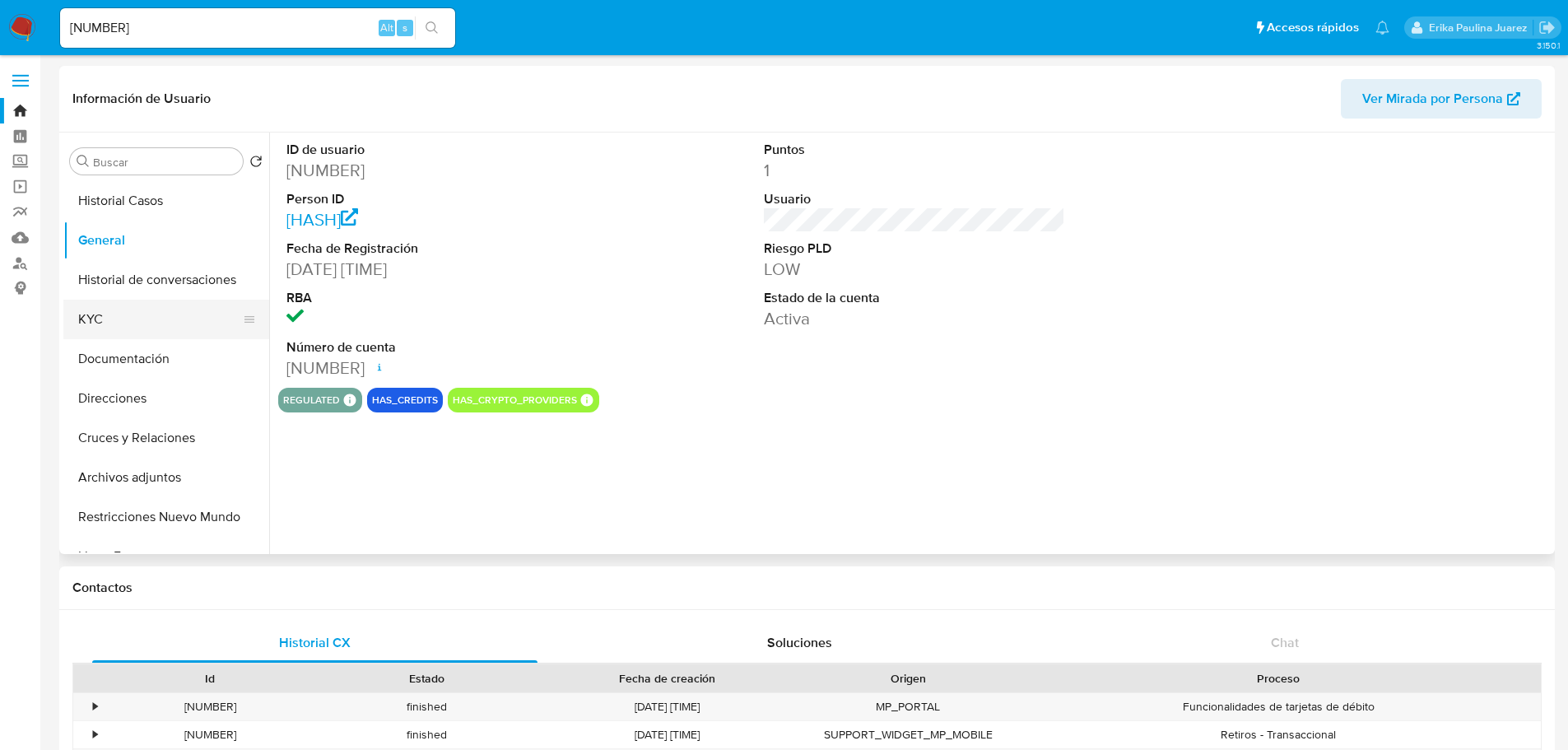 click on "KYC" at bounding box center (160, 319) 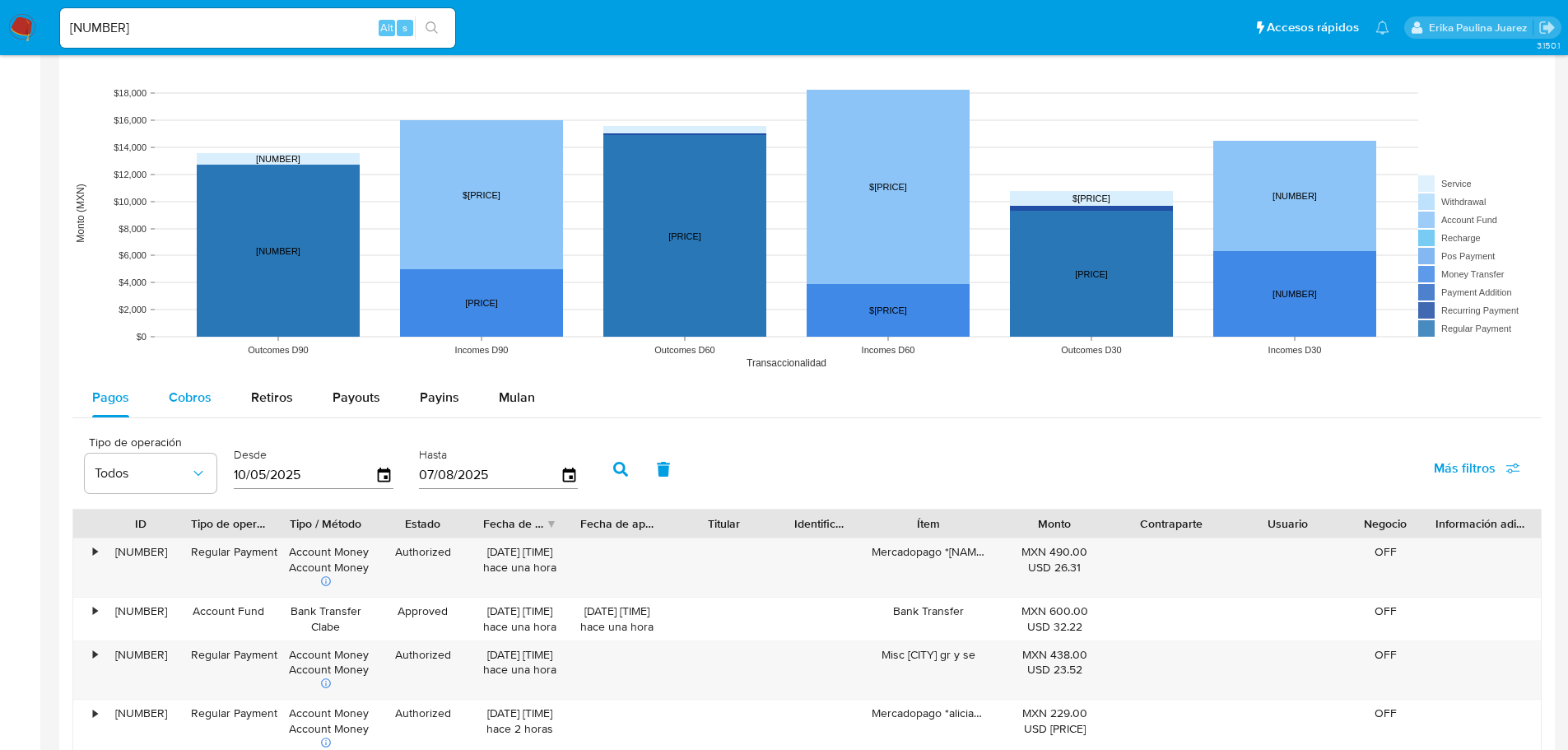 click on "Cobros" at bounding box center [190, 397] 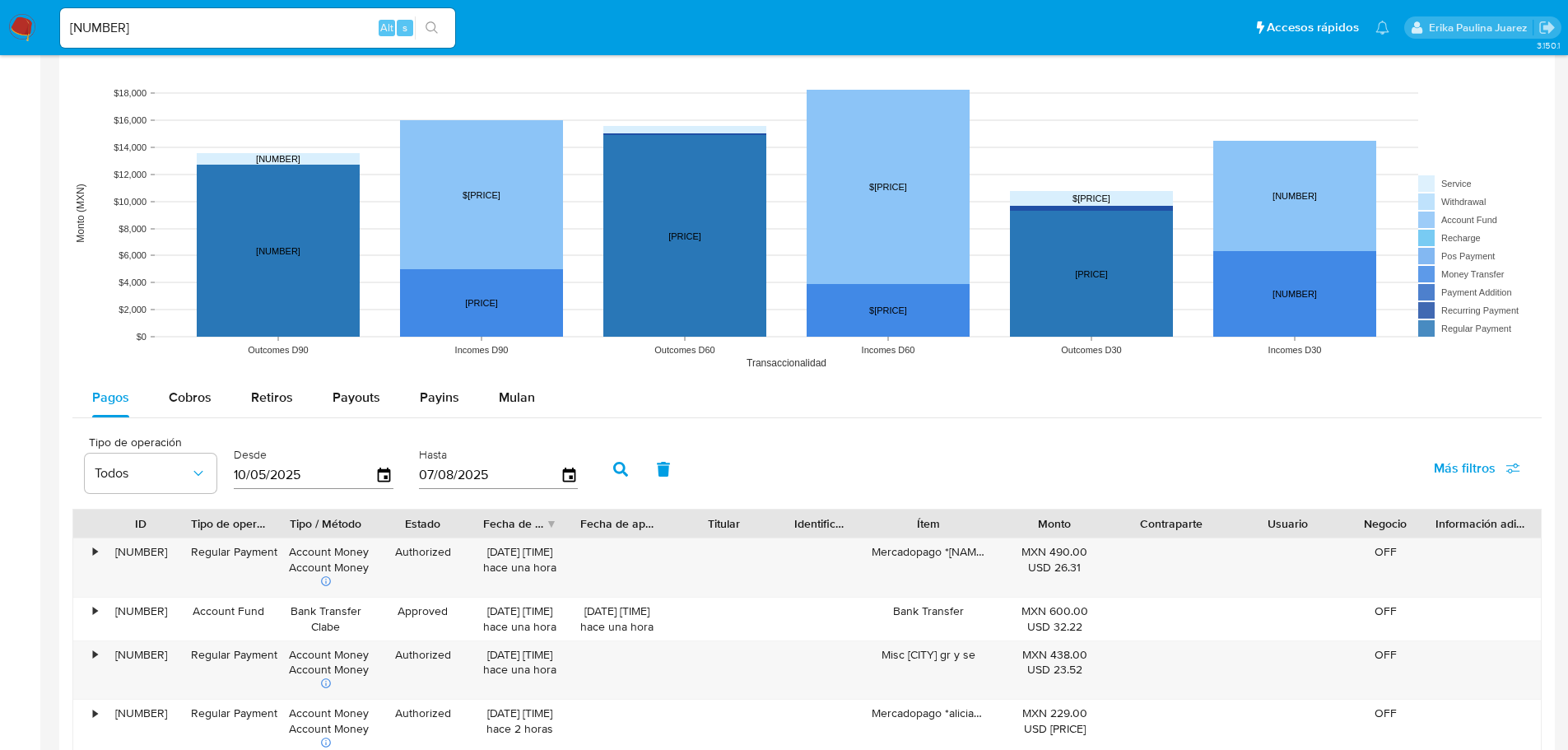 select on "10" 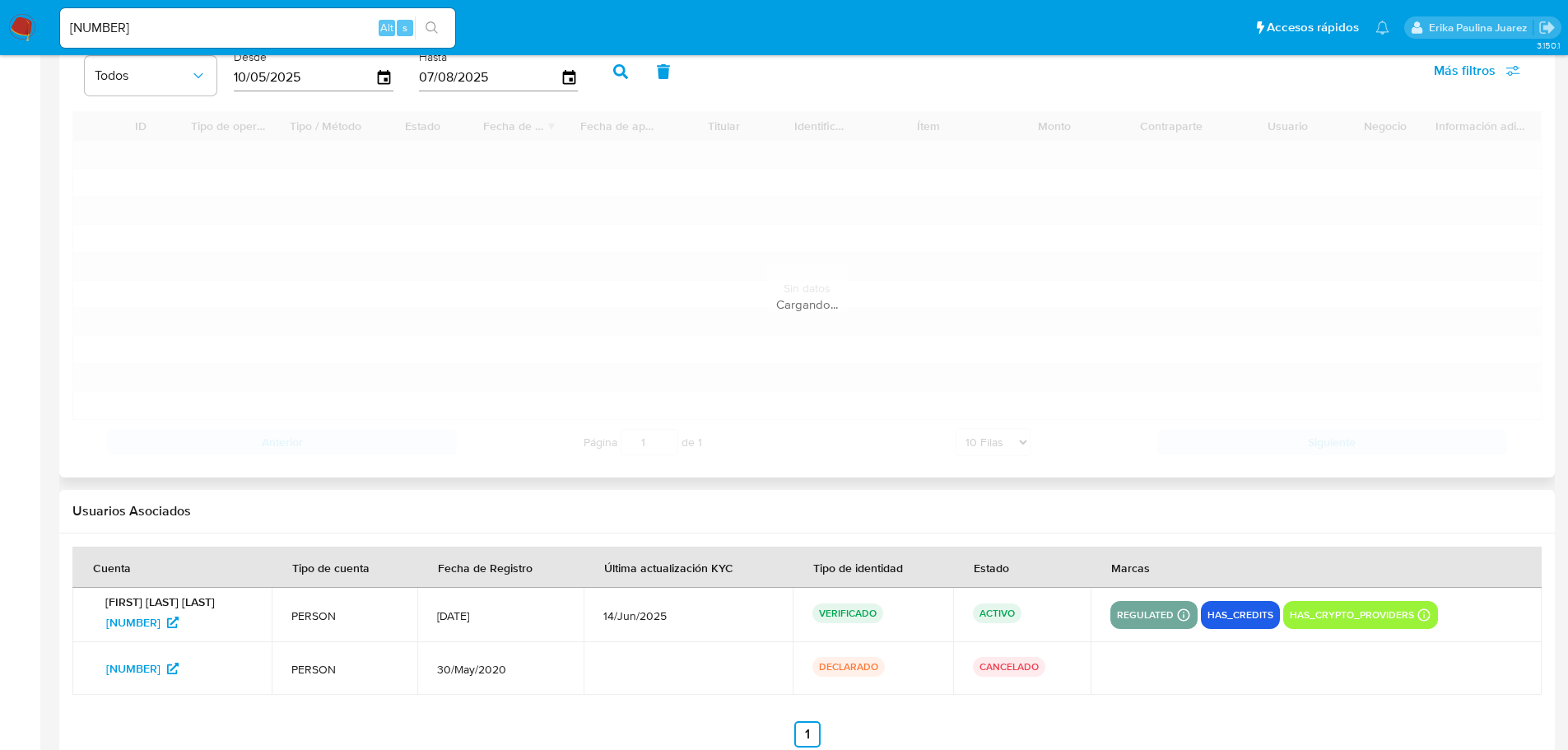 scroll, scrollTop: 1647, scrollLeft: 0, axis: vertical 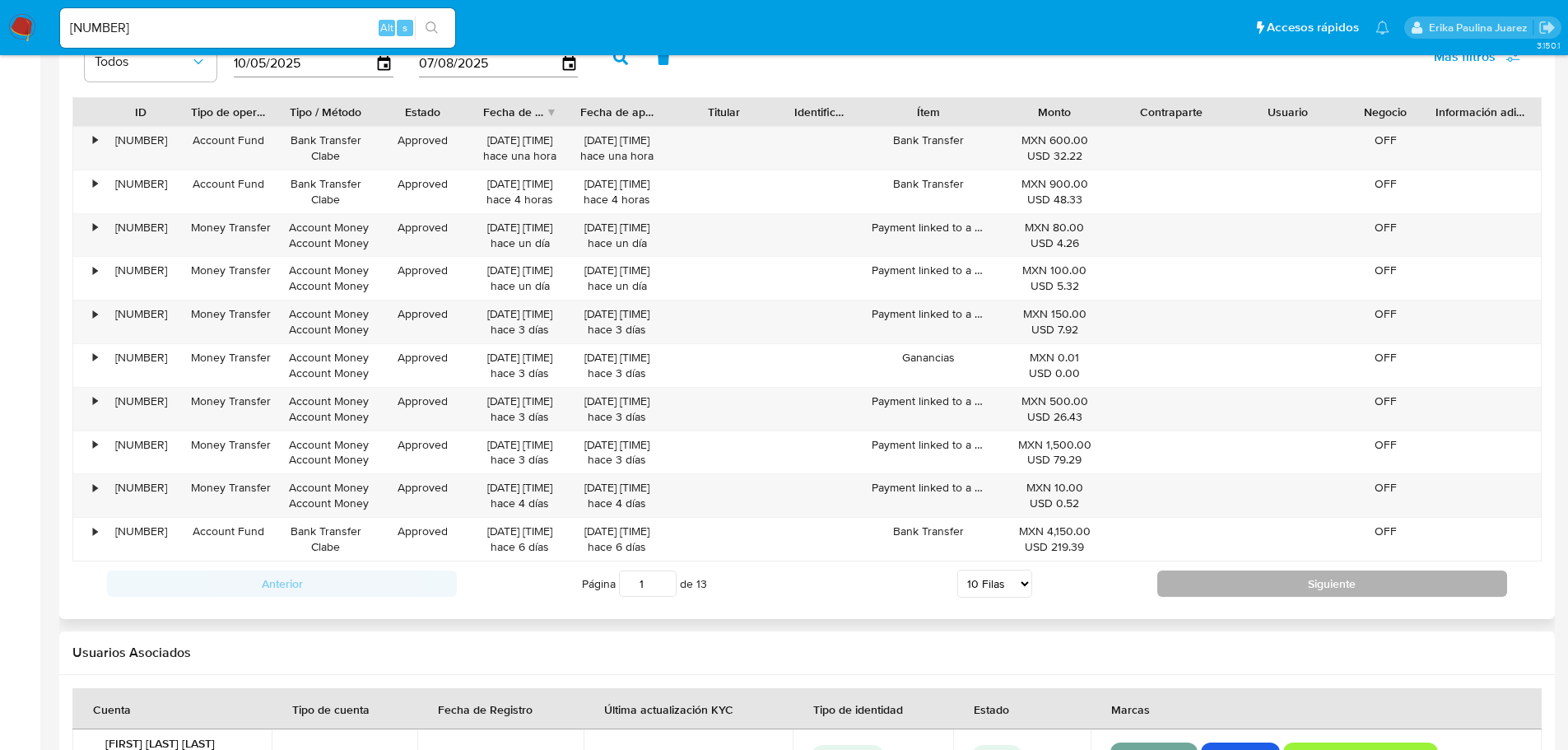 click on "Siguiente" at bounding box center [1332, 584] 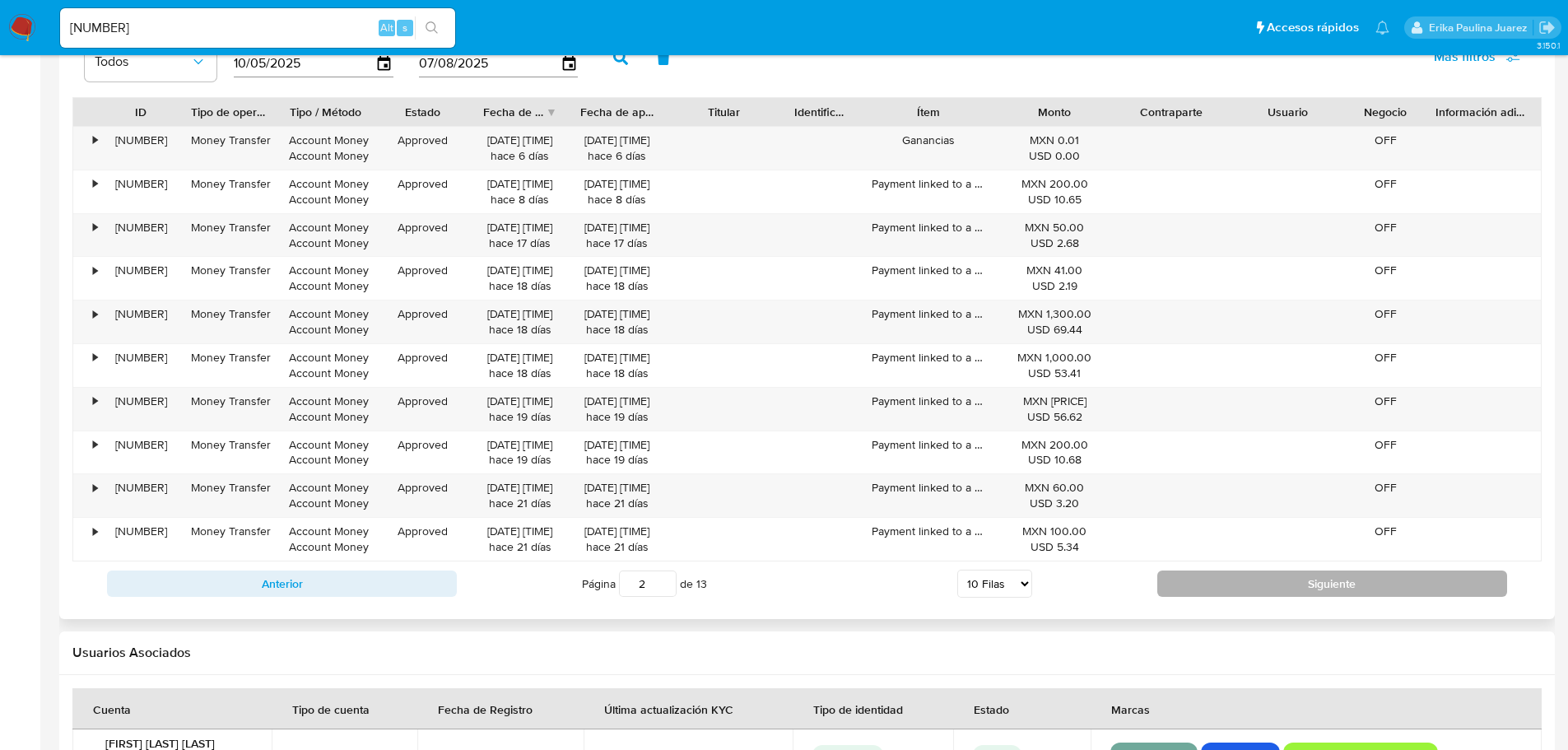 click on "Siguiente" at bounding box center [1332, 584] 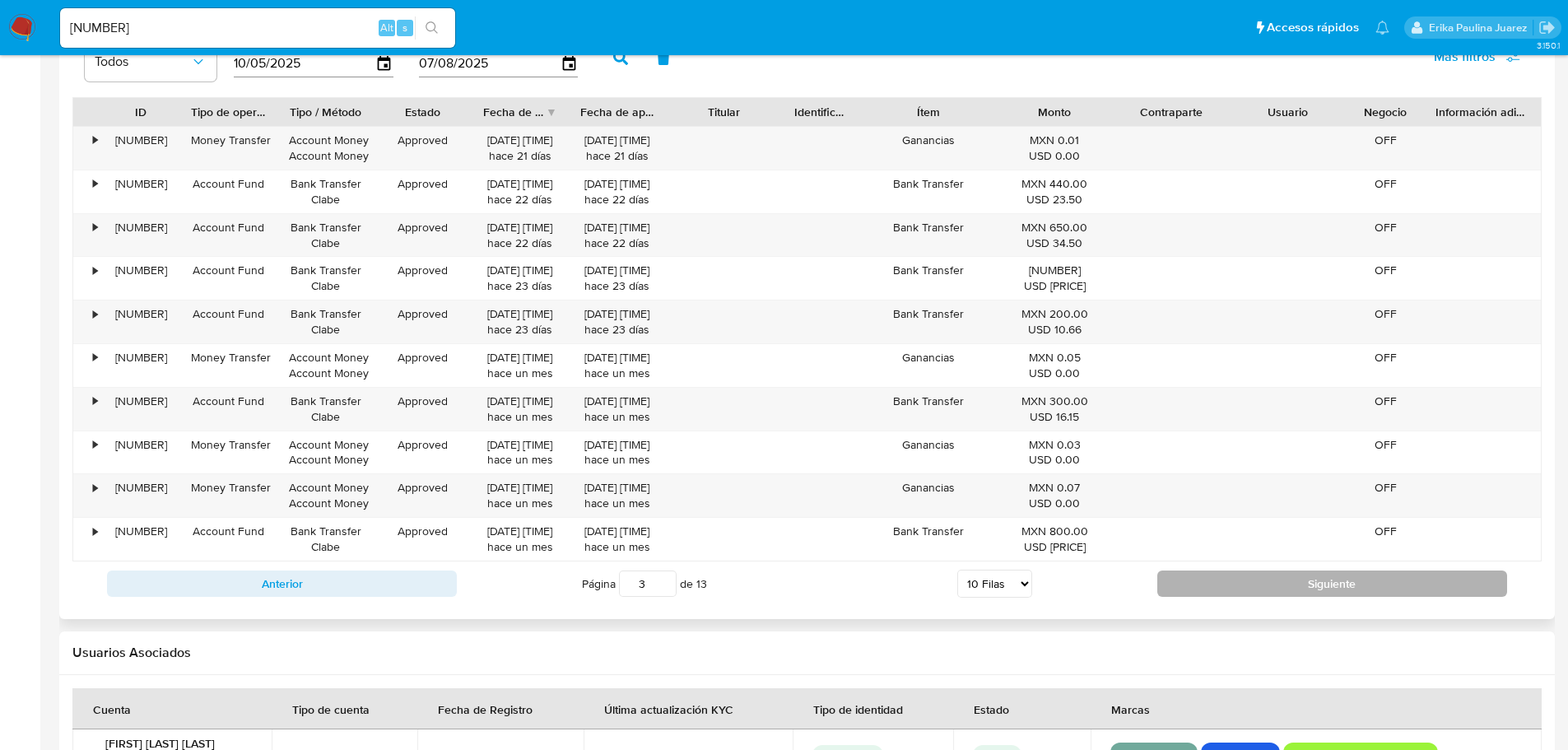 click on "Siguiente" at bounding box center (1332, 584) 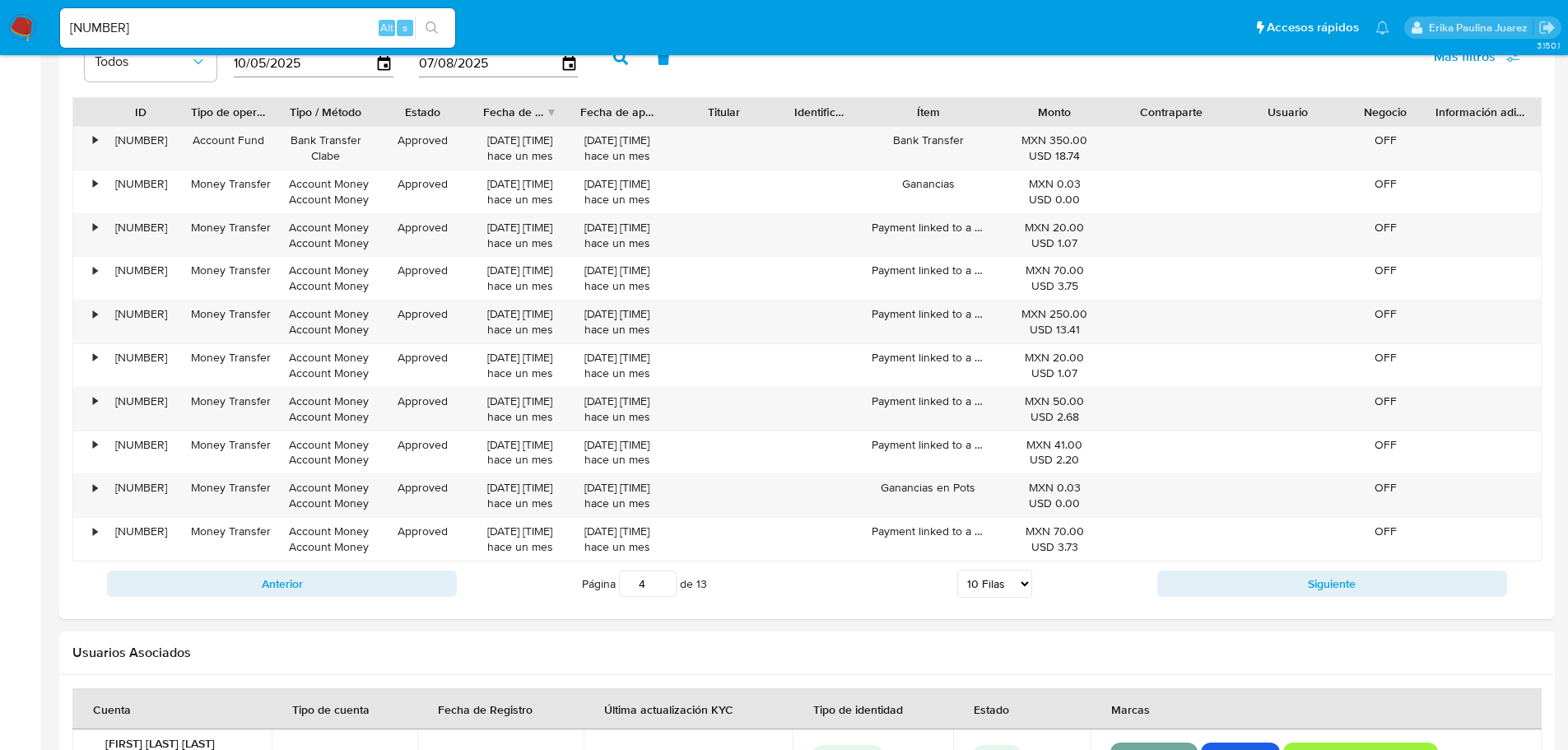 click on "714720676" at bounding box center [258, 28] 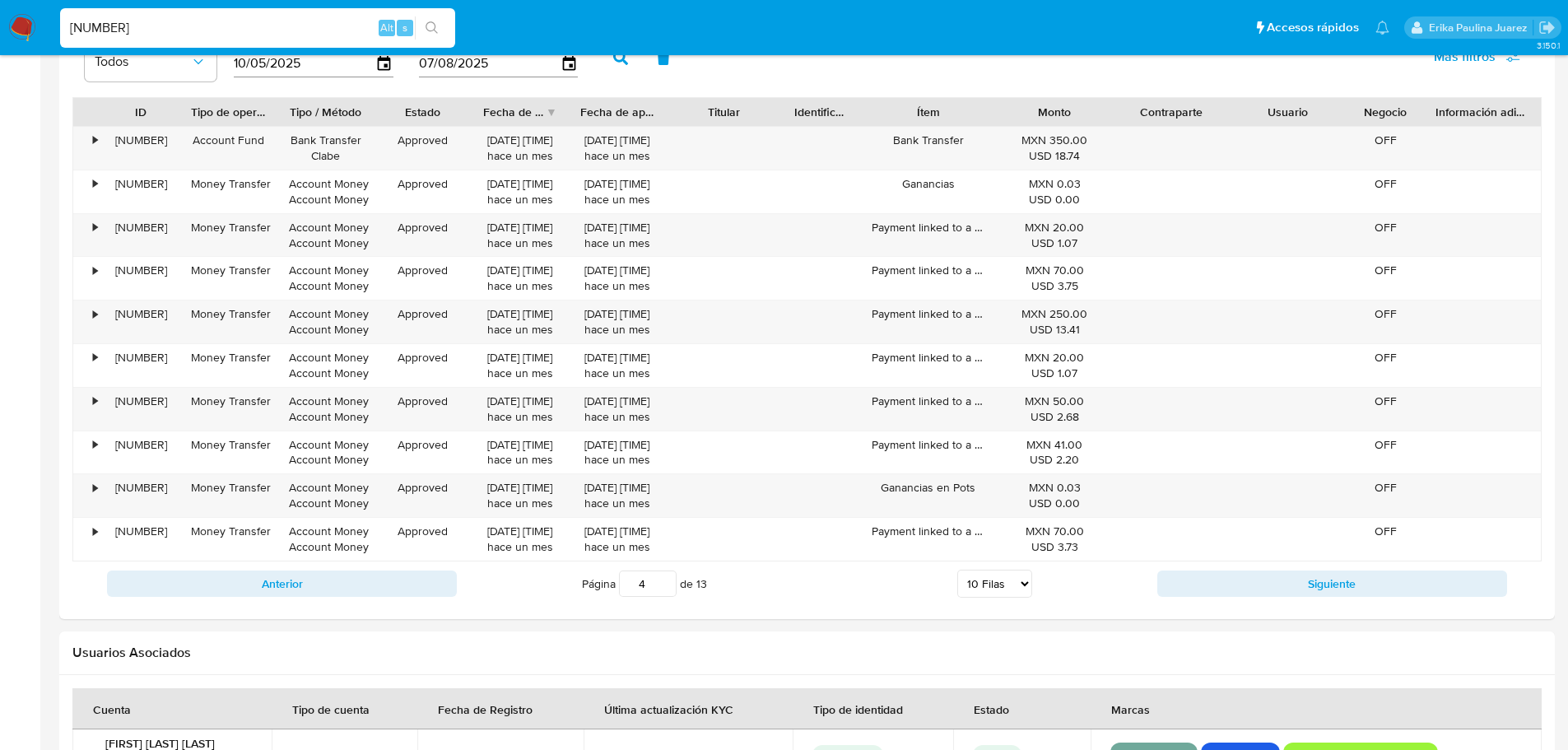 drag, startPoint x: 171, startPoint y: 26, endPoint x: 94, endPoint y: 14, distance: 77.929455 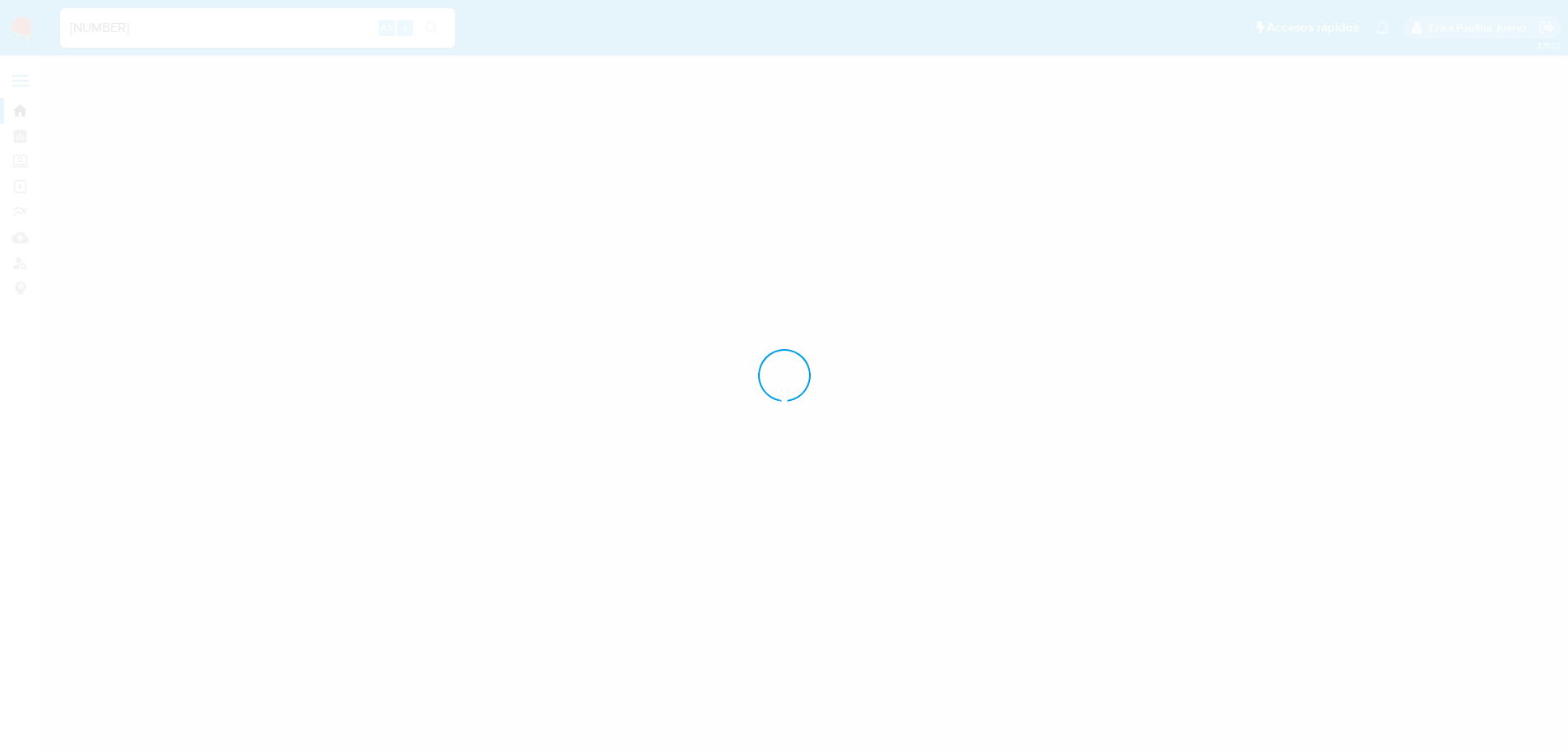 scroll, scrollTop: 0, scrollLeft: 0, axis: both 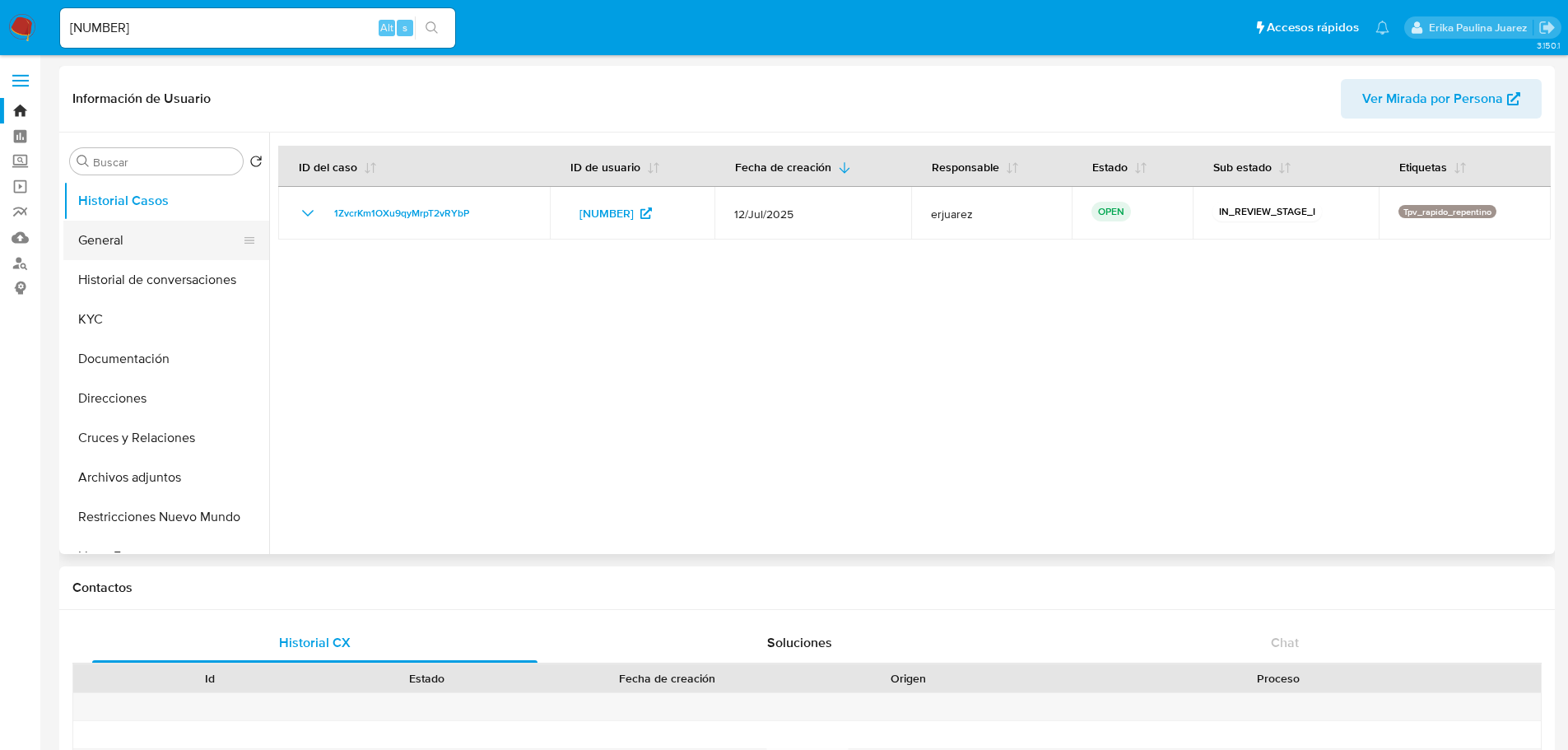 select on "10" 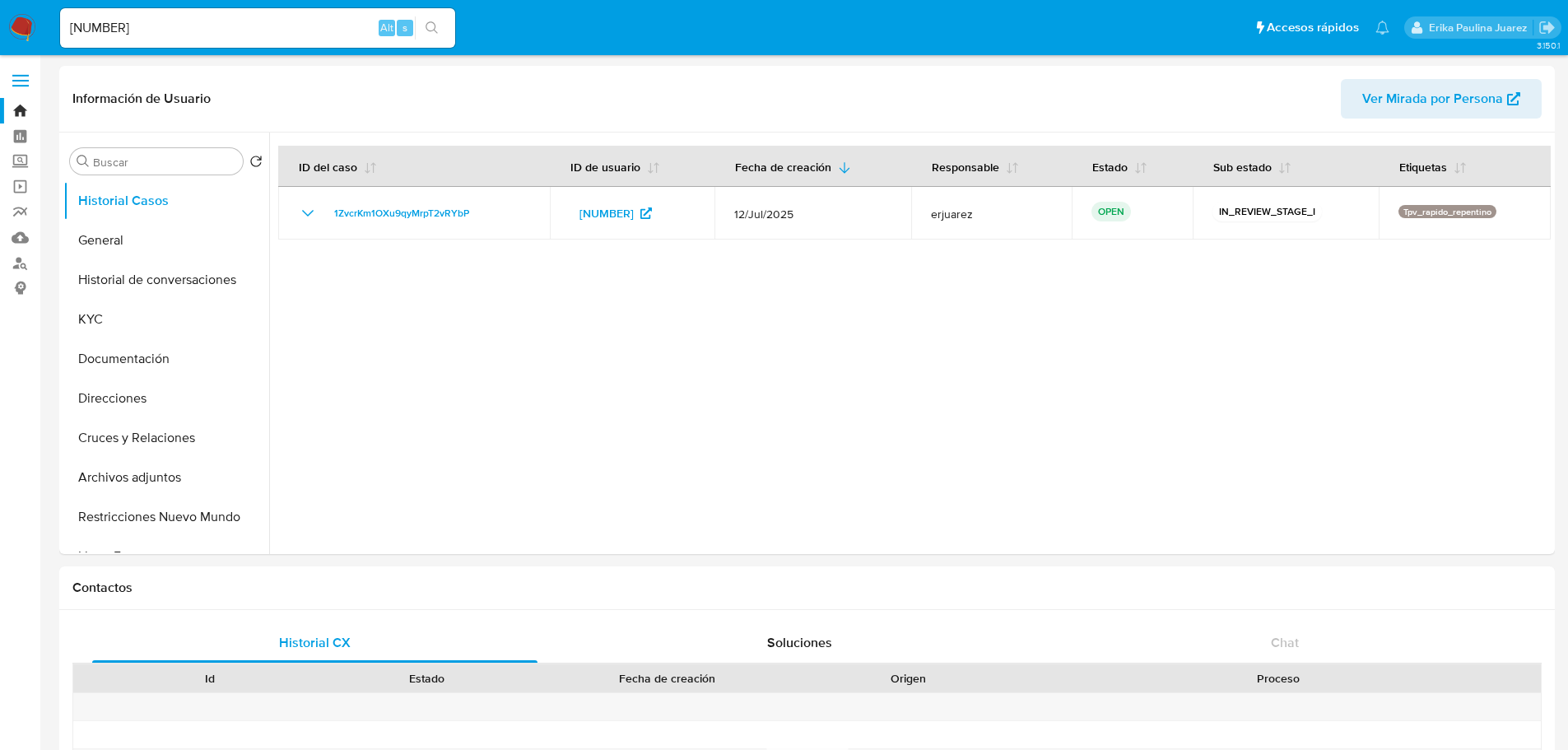 drag, startPoint x: 110, startPoint y: 243, endPoint x: -659, endPoint y: 420, distance: 789.1071 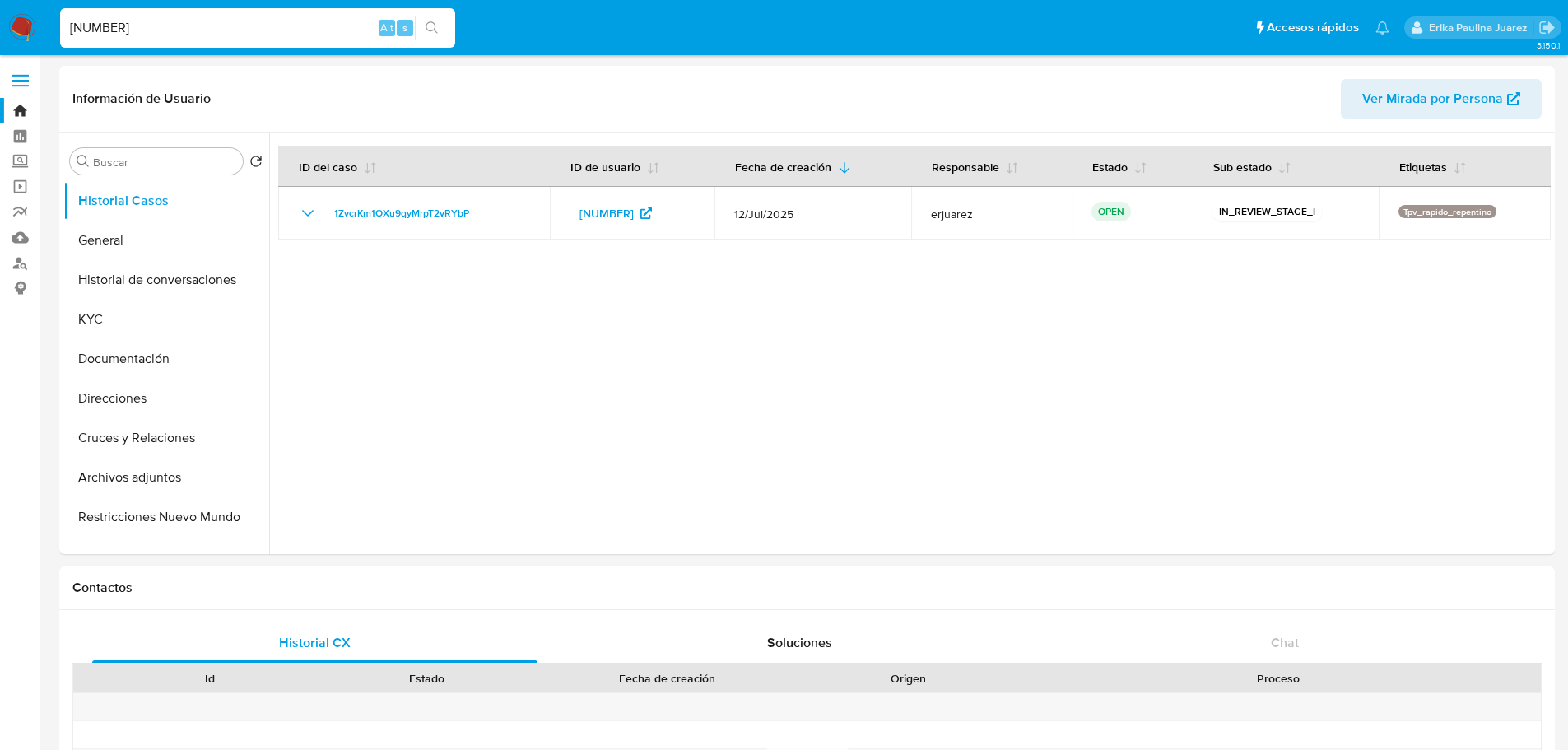 drag, startPoint x: 198, startPoint y: 28, endPoint x: 3, endPoint y: 30, distance: 195.01026 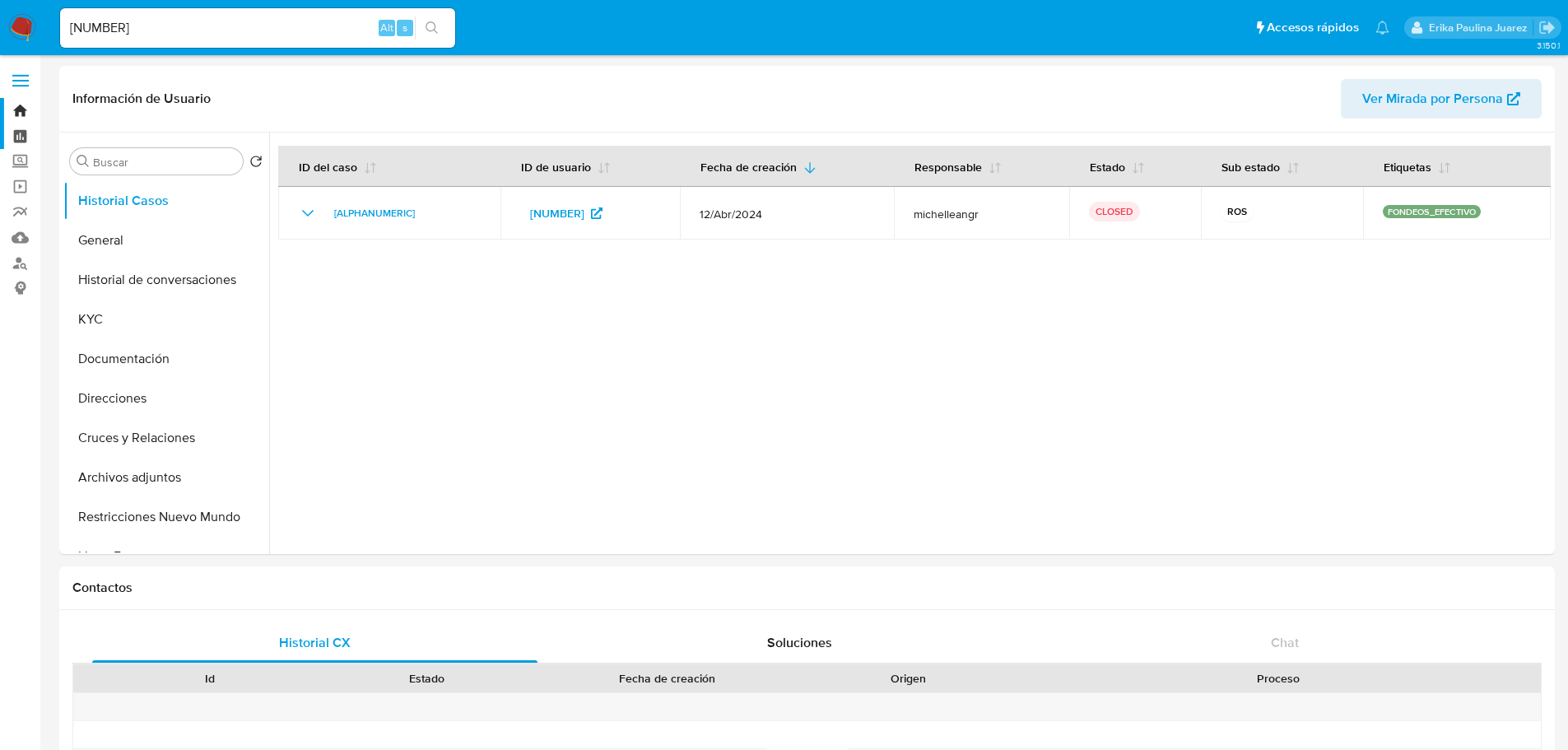 select on "10" 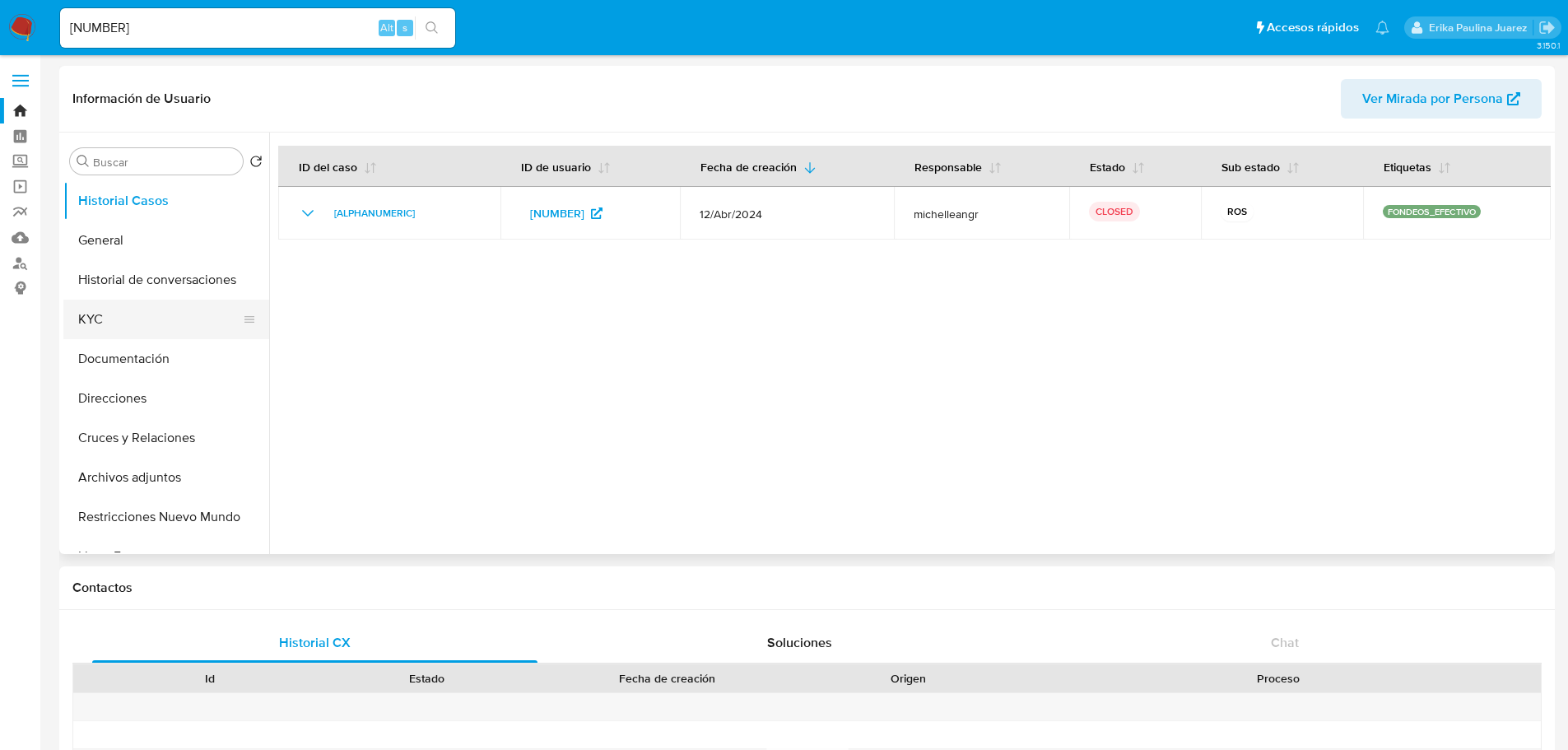 click on "KYC" at bounding box center (160, 319) 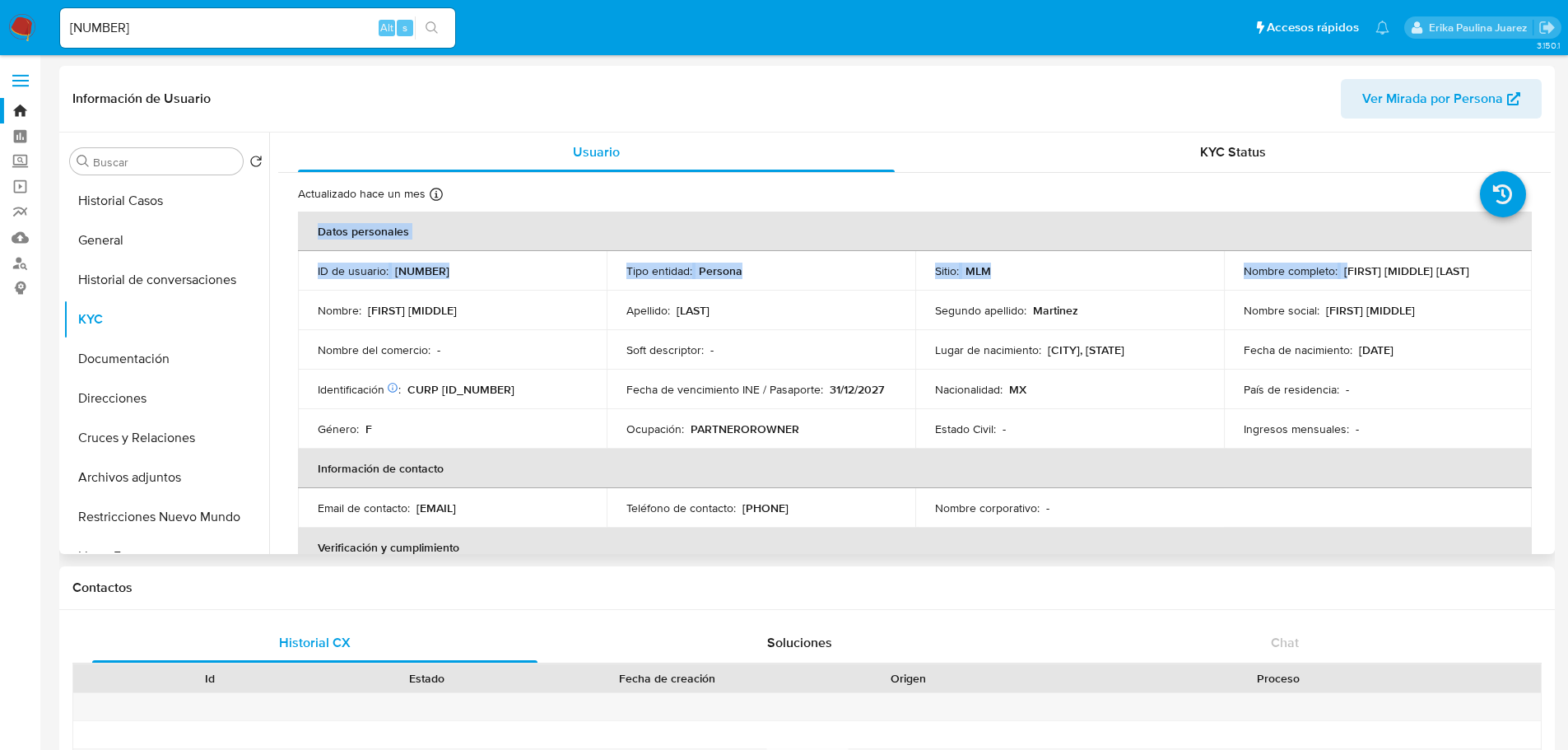 drag, startPoint x: 1342, startPoint y: 271, endPoint x: 1514, endPoint y: 276, distance: 172.0727 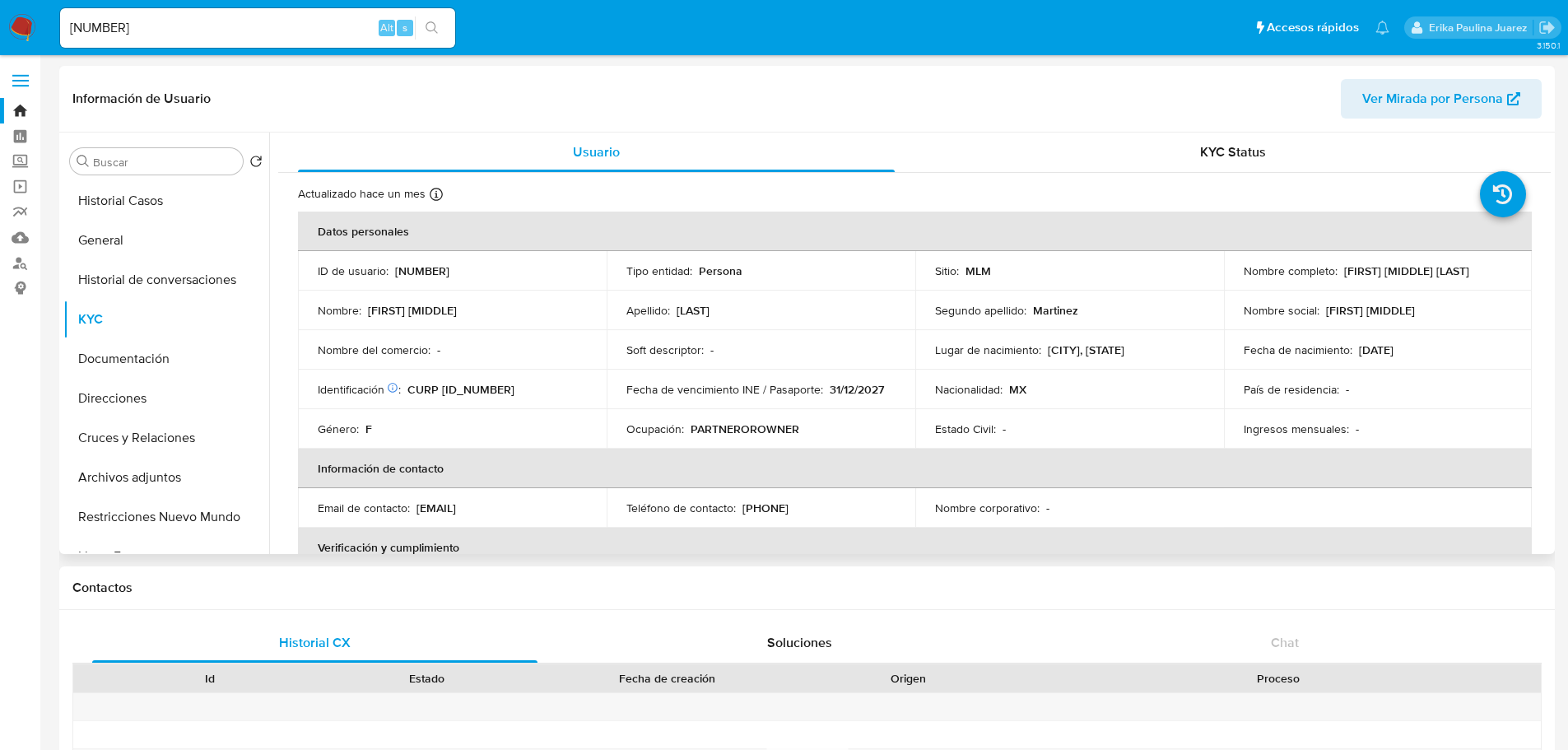 drag, startPoint x: 1342, startPoint y: 291, endPoint x: 1338, endPoint y: 272, distance: 19.416488 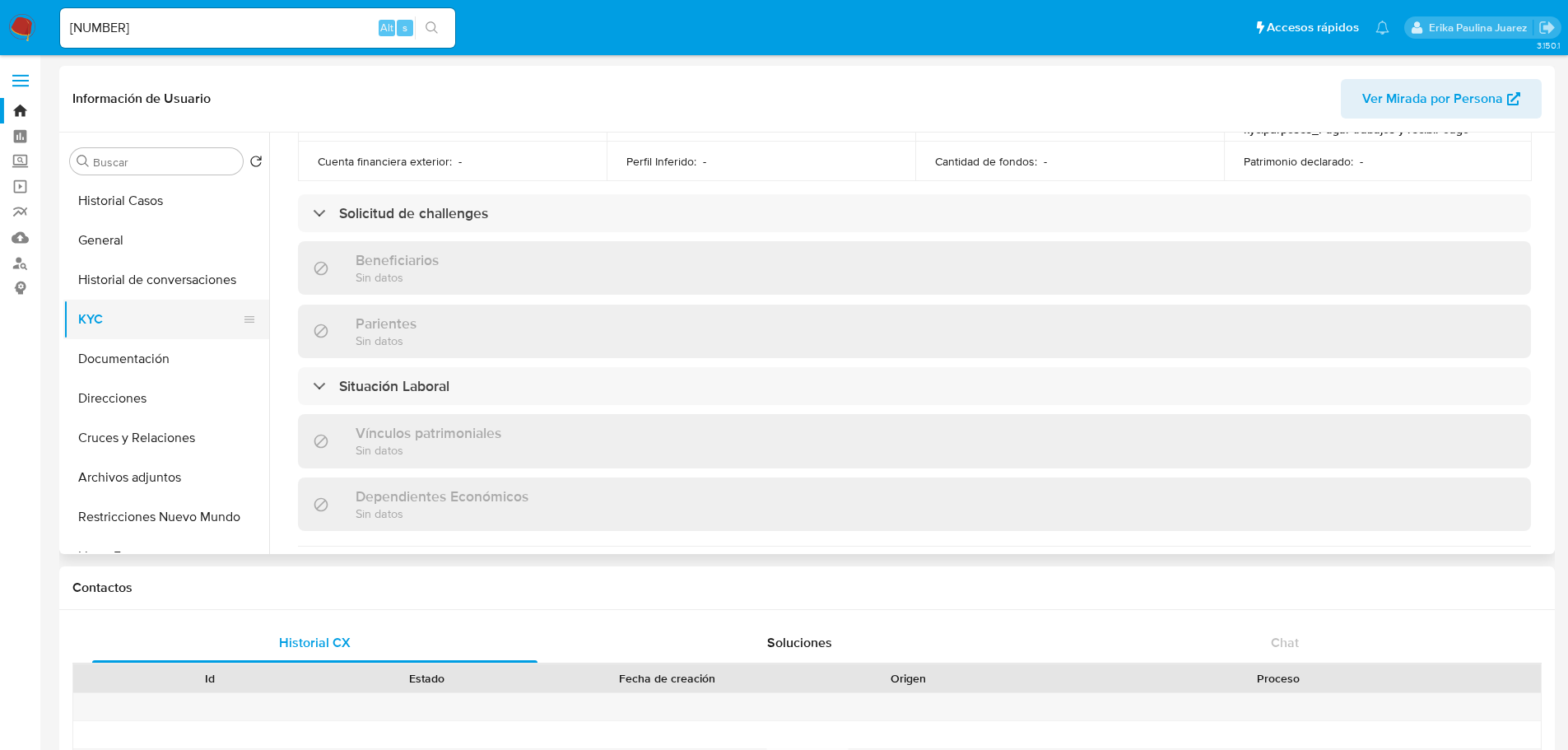 scroll, scrollTop: 412, scrollLeft: 0, axis: vertical 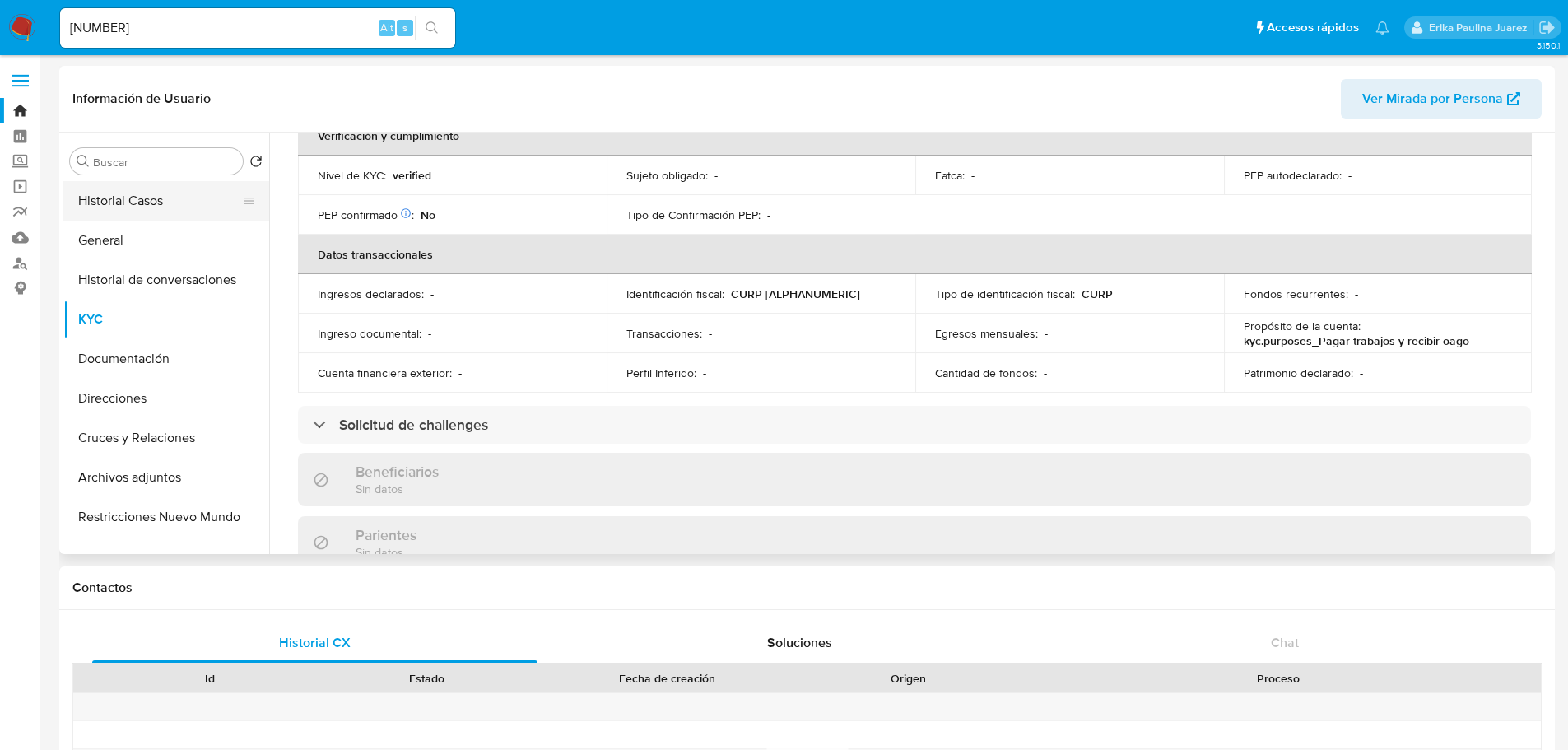 click on "Historial Casos" at bounding box center [160, 201] 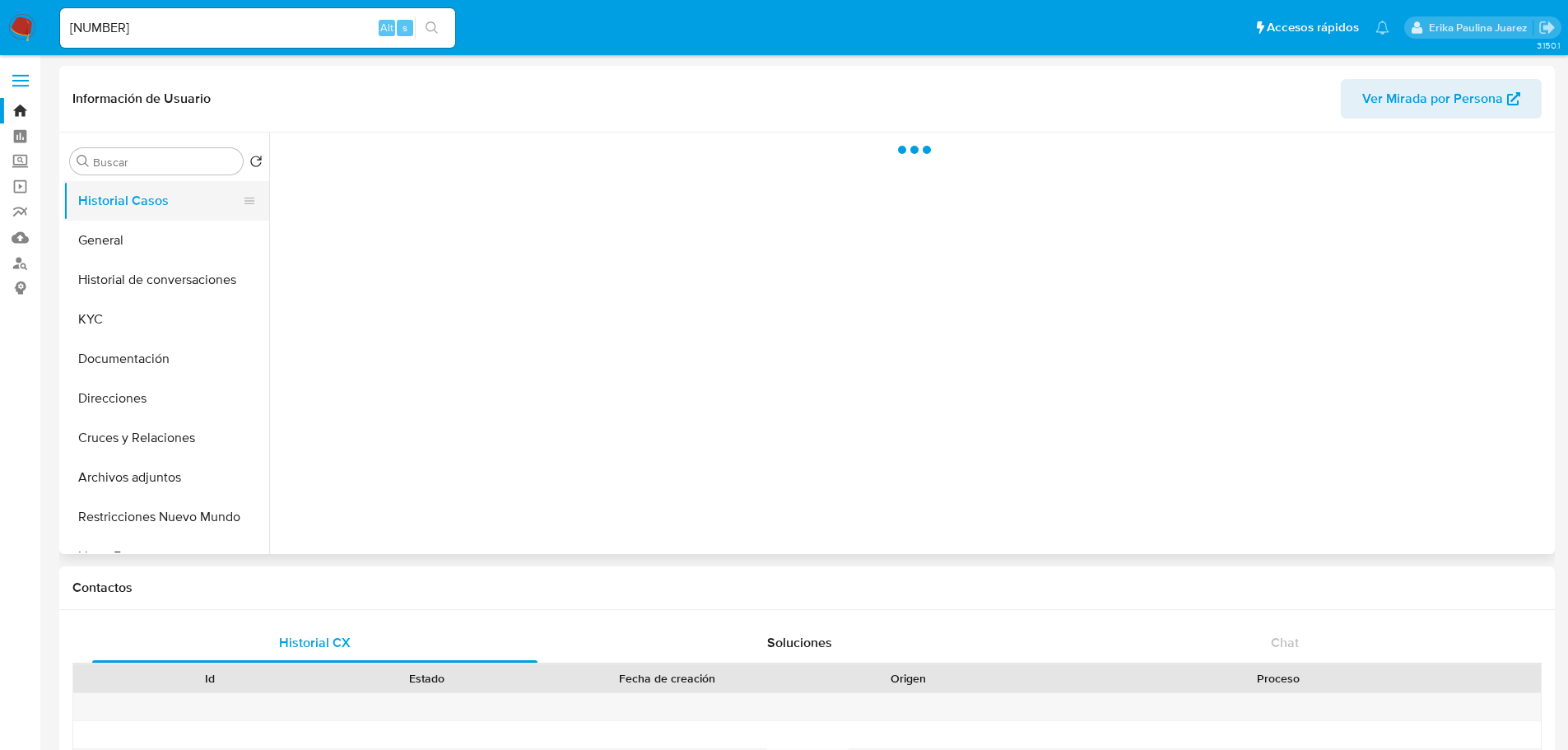 scroll, scrollTop: 0, scrollLeft: 0, axis: both 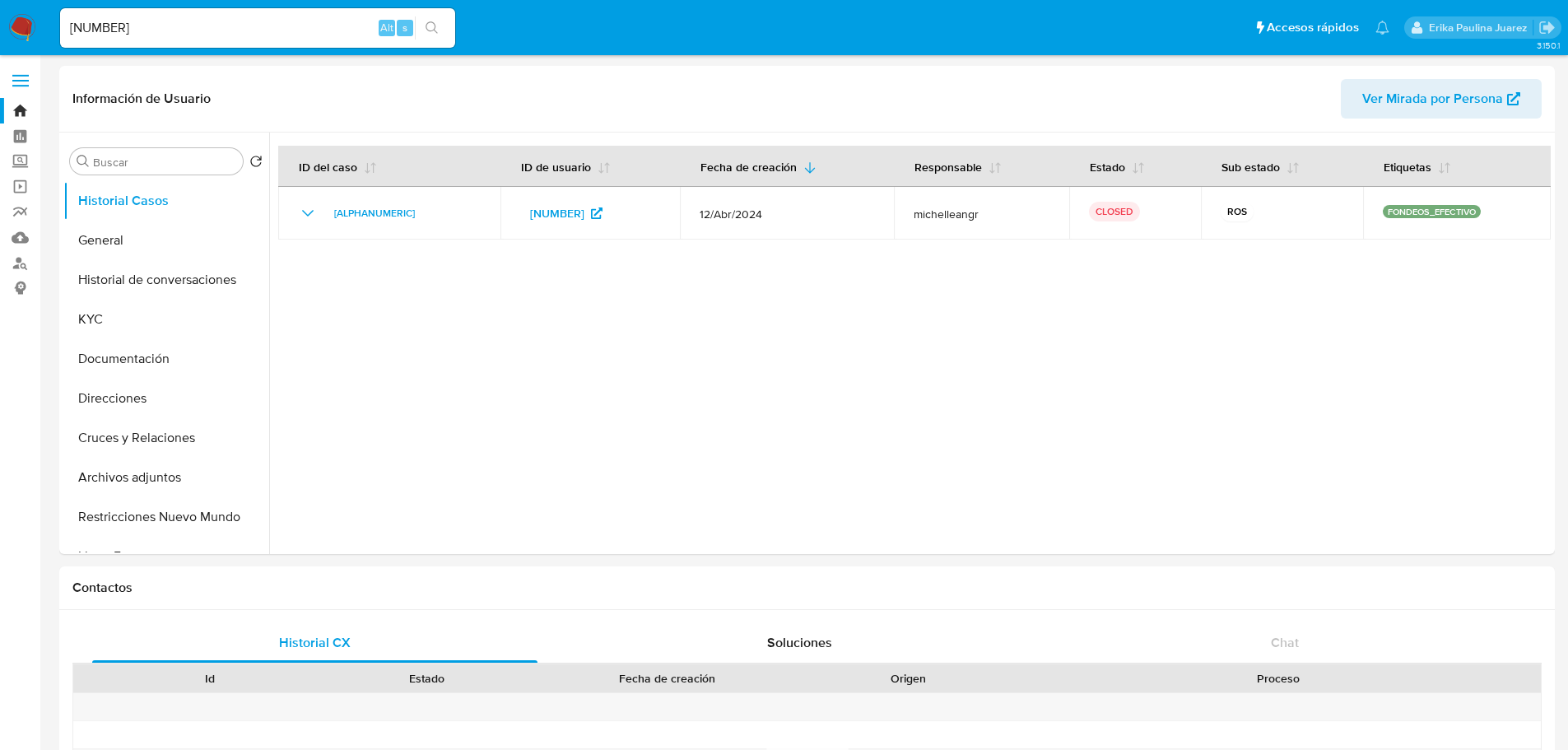 click at bounding box center (22, 28) 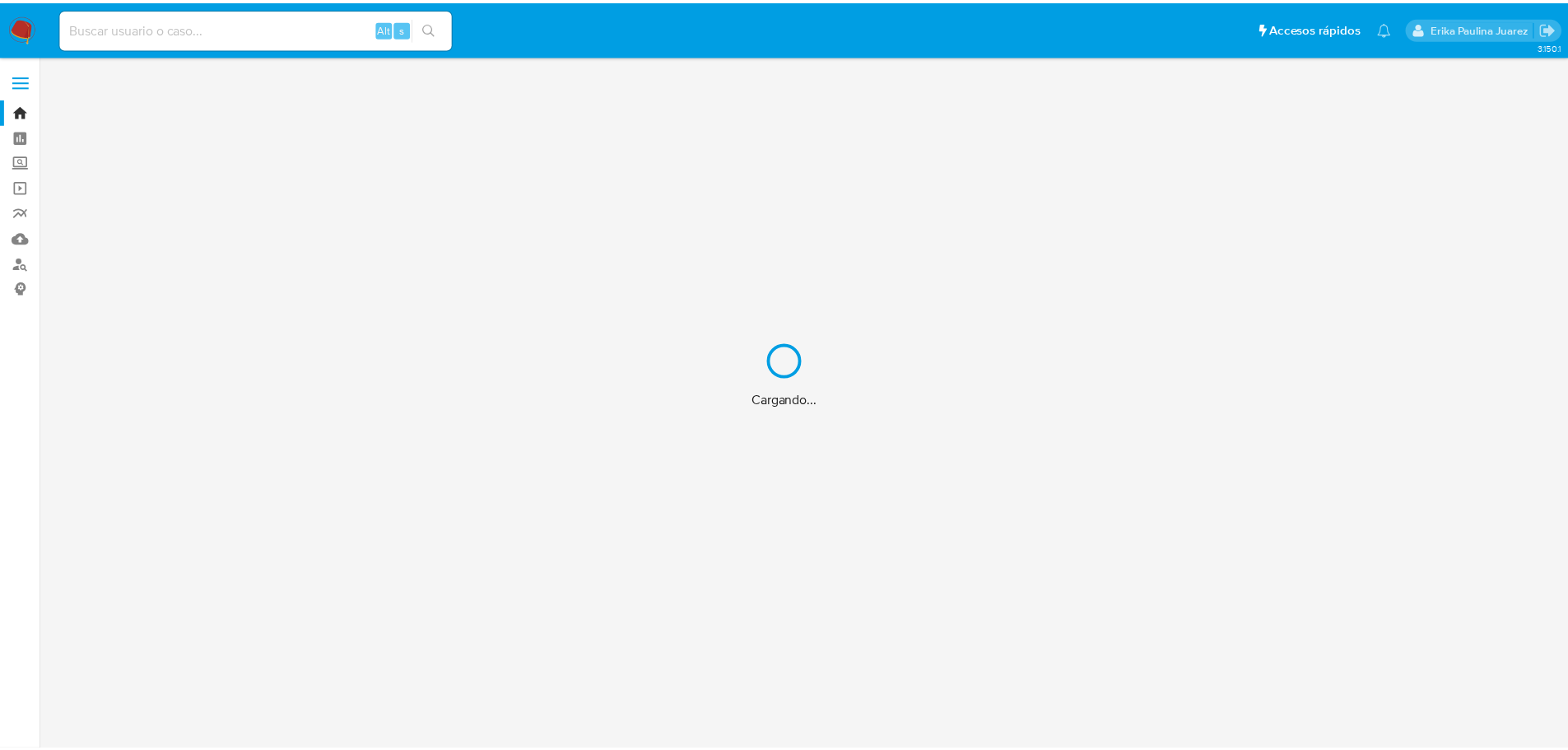 scroll, scrollTop: 0, scrollLeft: 0, axis: both 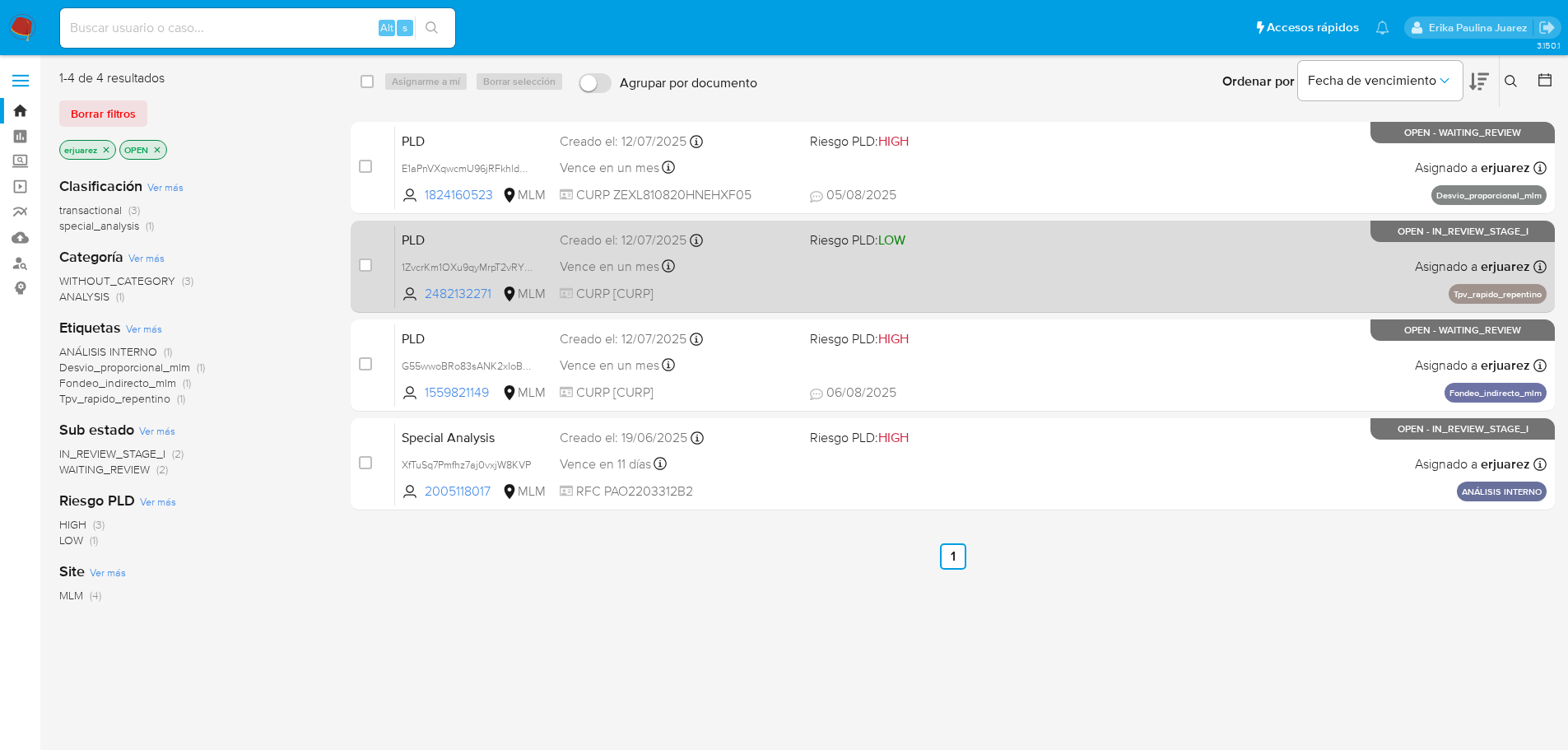 click on "PLD 1ZvcrKm1OXu9qyMrpT2vRYbP 2482132271 MLM Riesgo PLD:  LOW Creado el: [DATE]   Creado el: [DATE] [TIME] Vence en un mes   Vence el [DATE] [TIME] CURP   [CURP] Asignado a   [NAME]   Asignado el: [DATE] [TIME] Tpv_rapido_repentino OPEN - IN_REVIEW_STAGE_I" at bounding box center [970, 266] 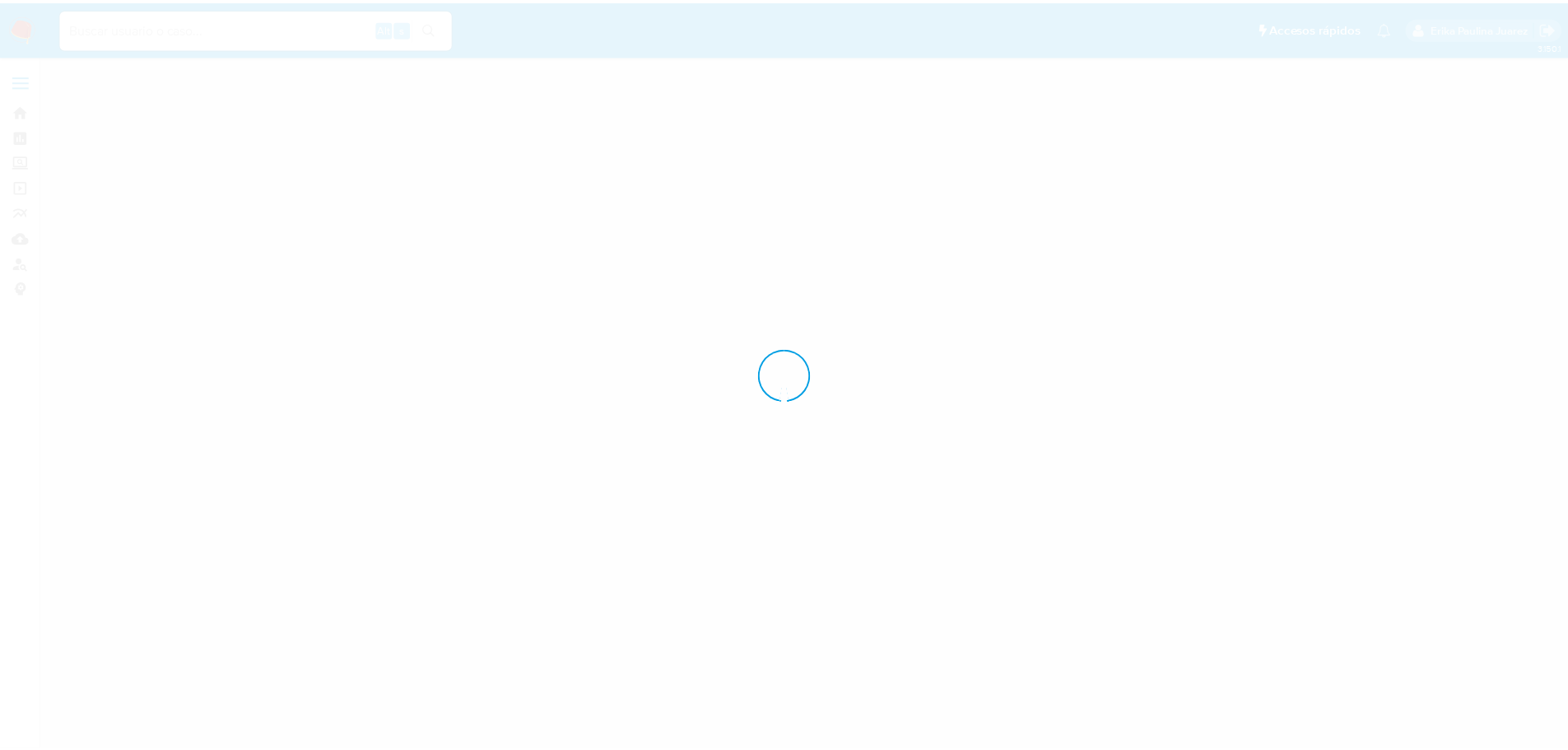 scroll, scrollTop: 0, scrollLeft: 0, axis: both 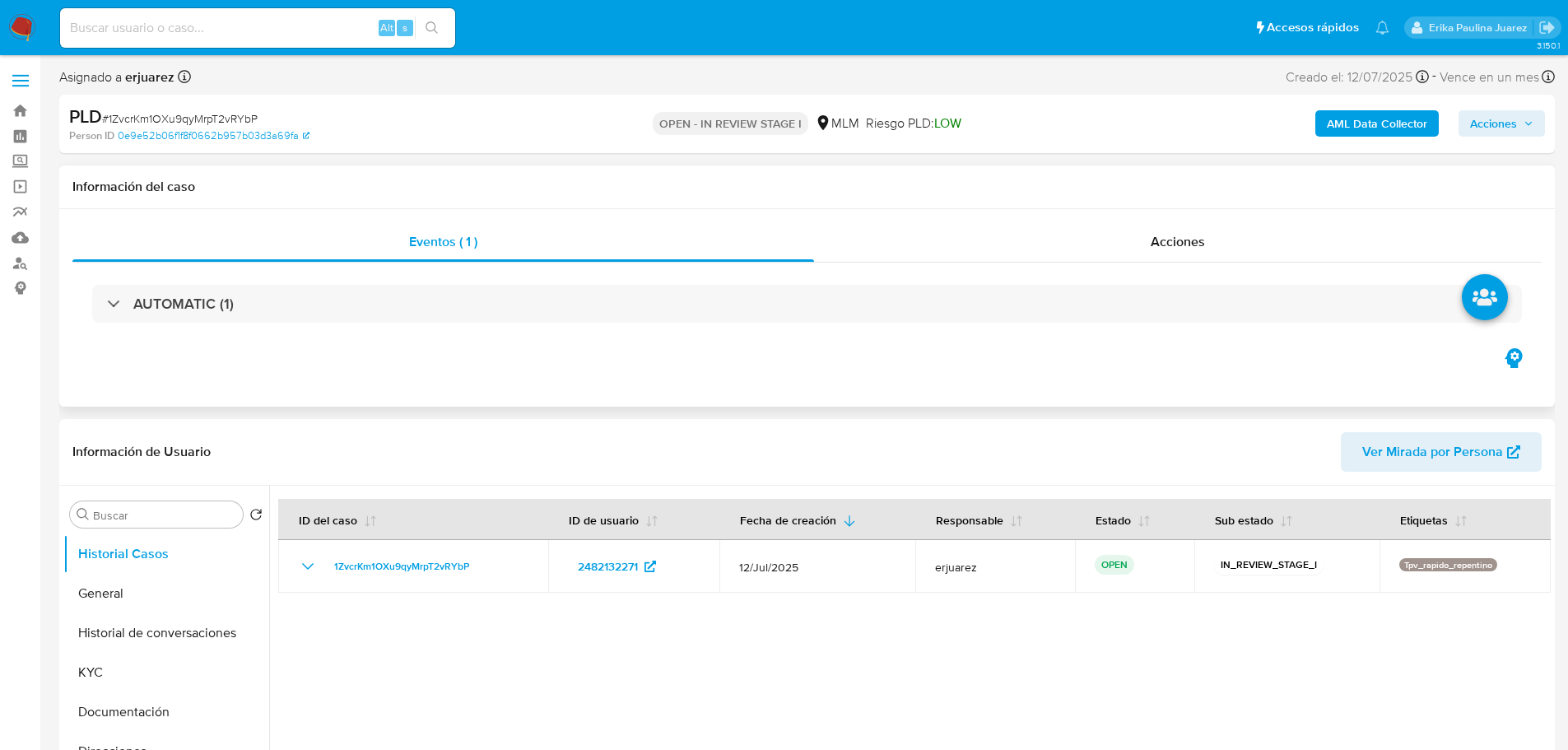 select on "10" 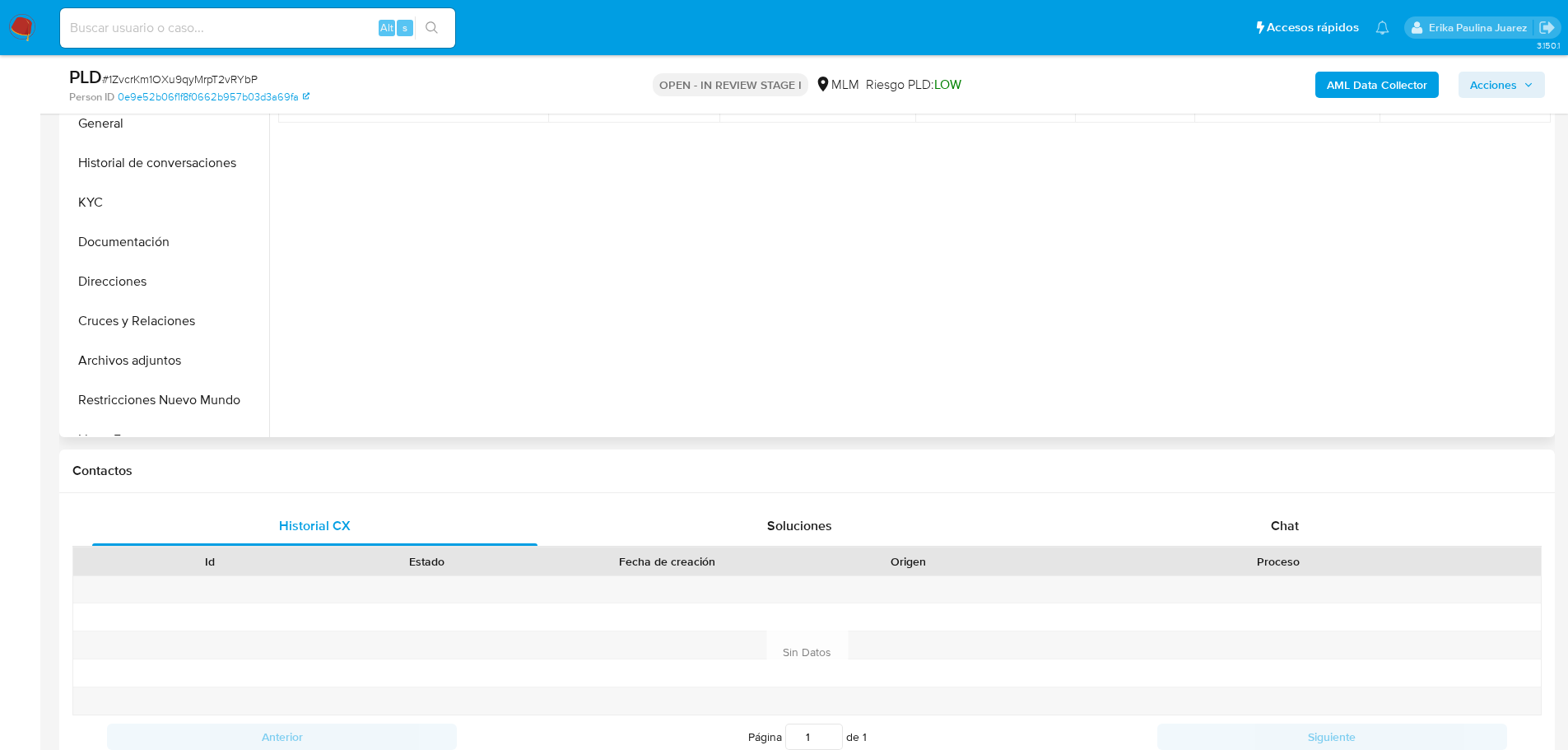 scroll, scrollTop: 247, scrollLeft: 0, axis: vertical 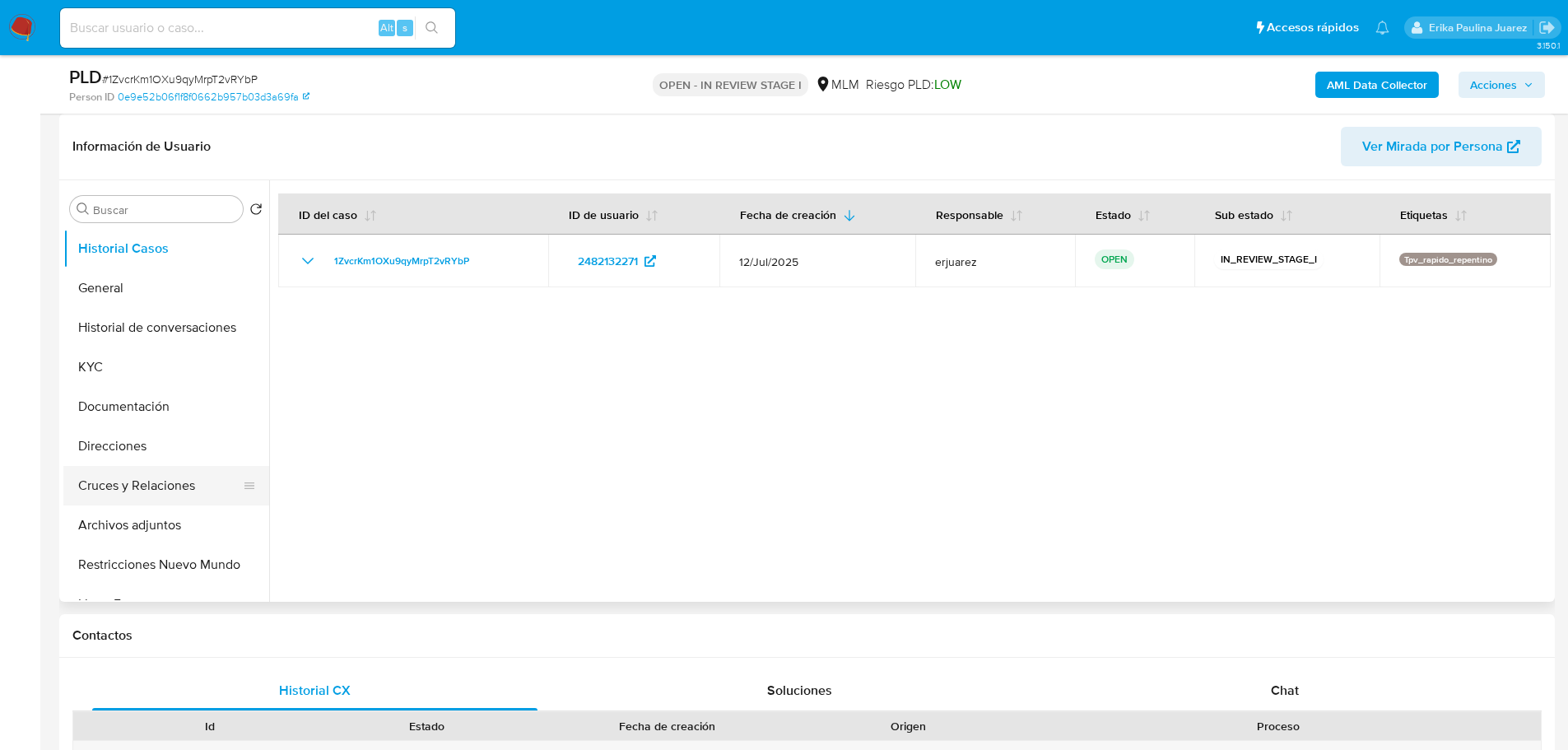 click on "Cruces y Relaciones" at bounding box center (160, 486) 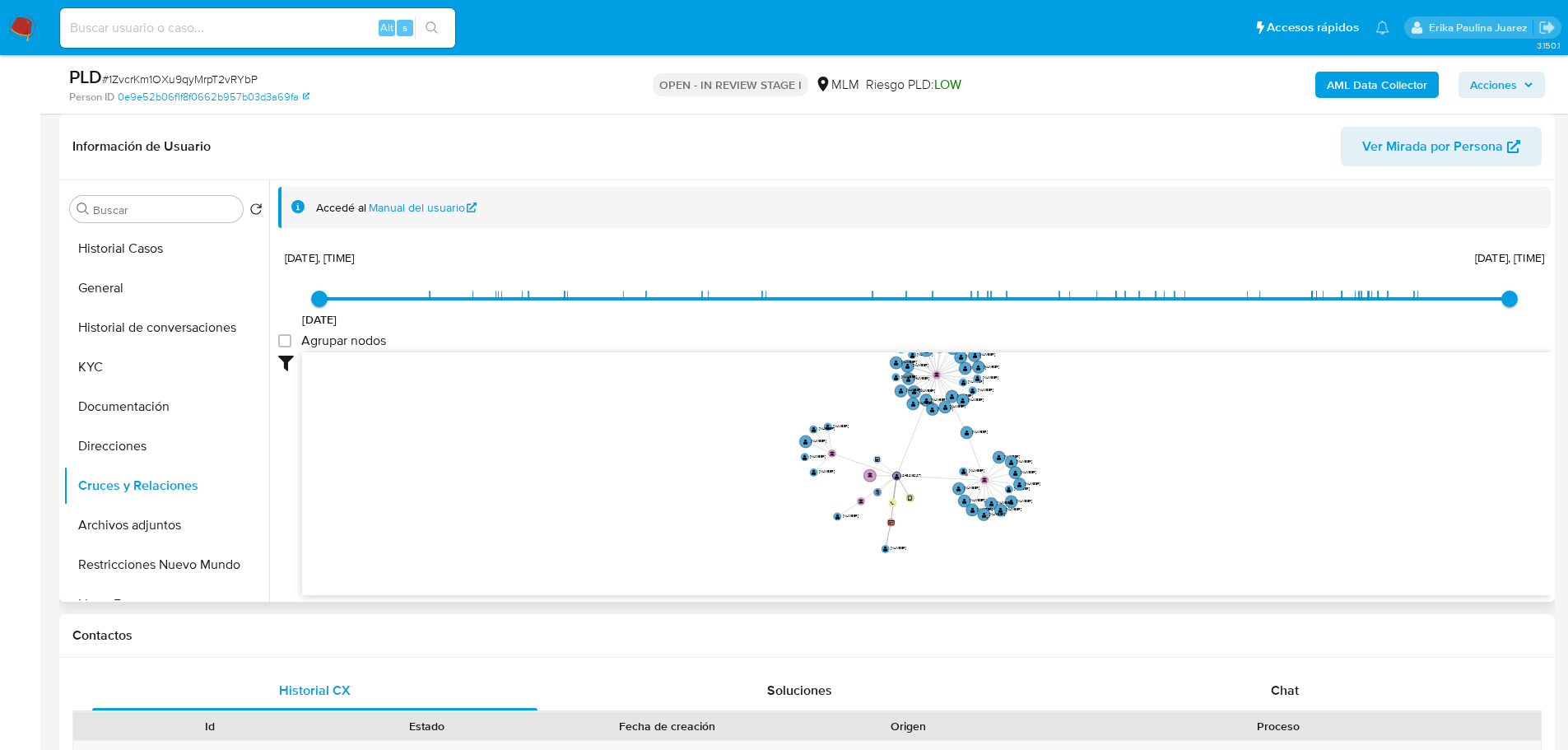 drag, startPoint x: 871, startPoint y: 440, endPoint x: 811, endPoint y: 469, distance: 66.640828 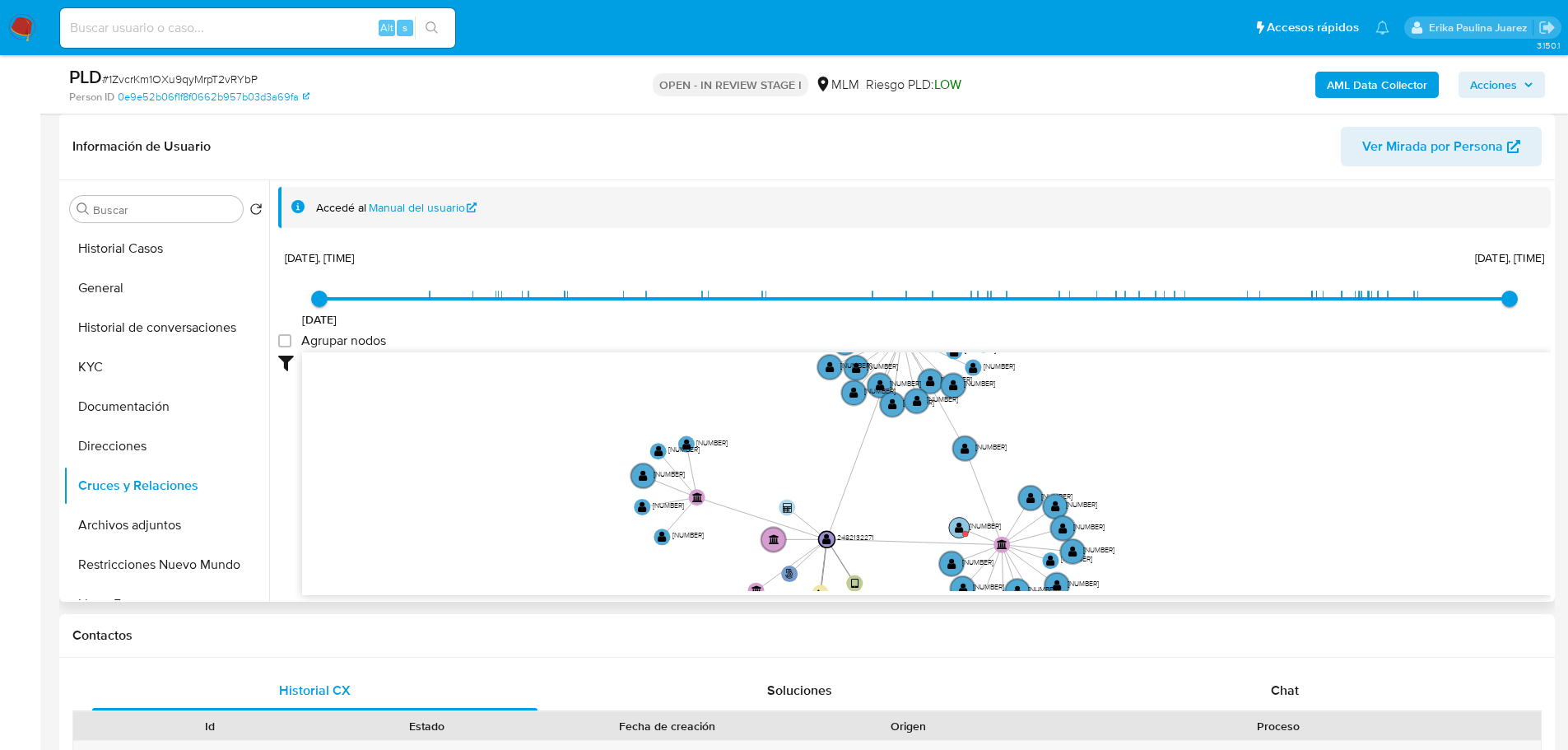 click on "" 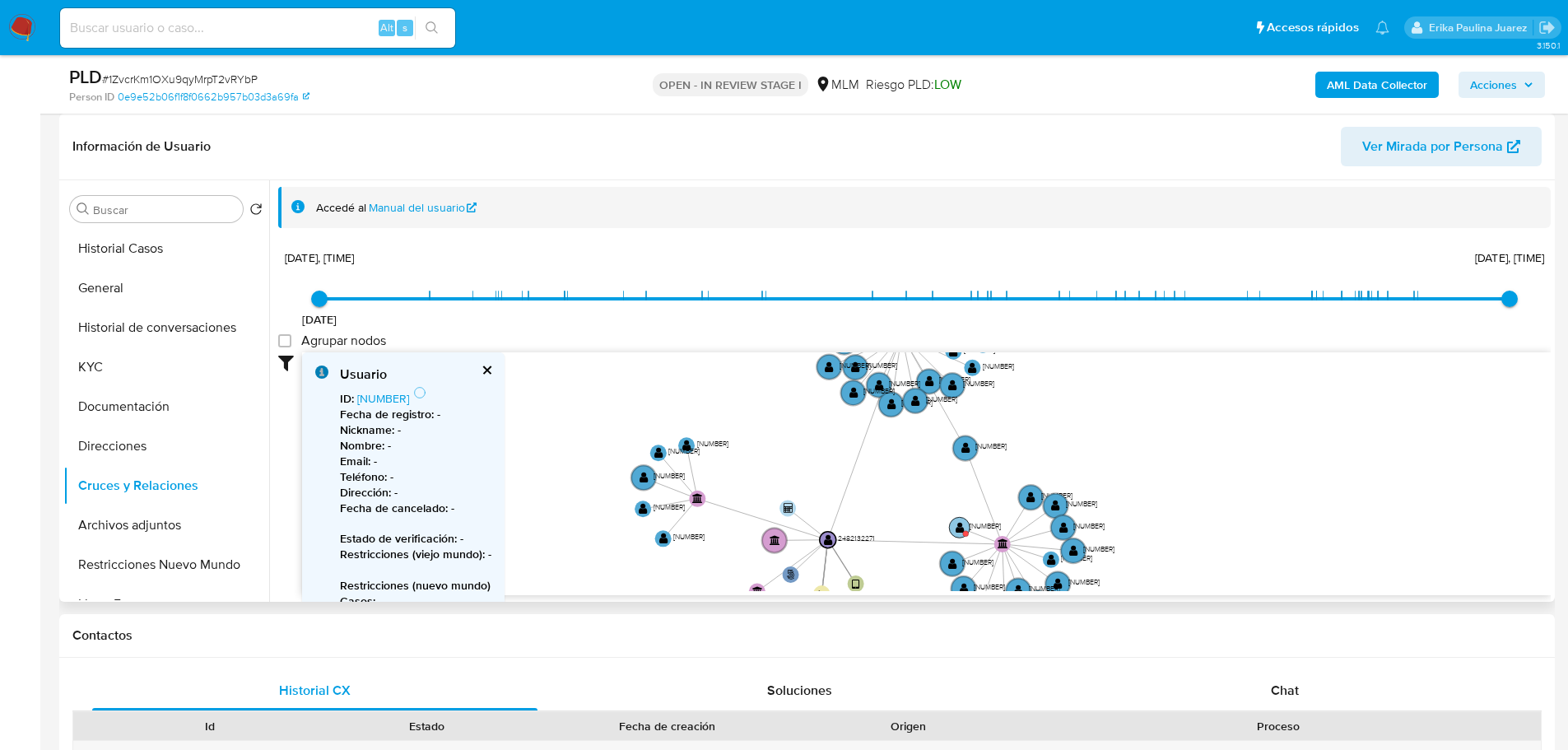 click on "" 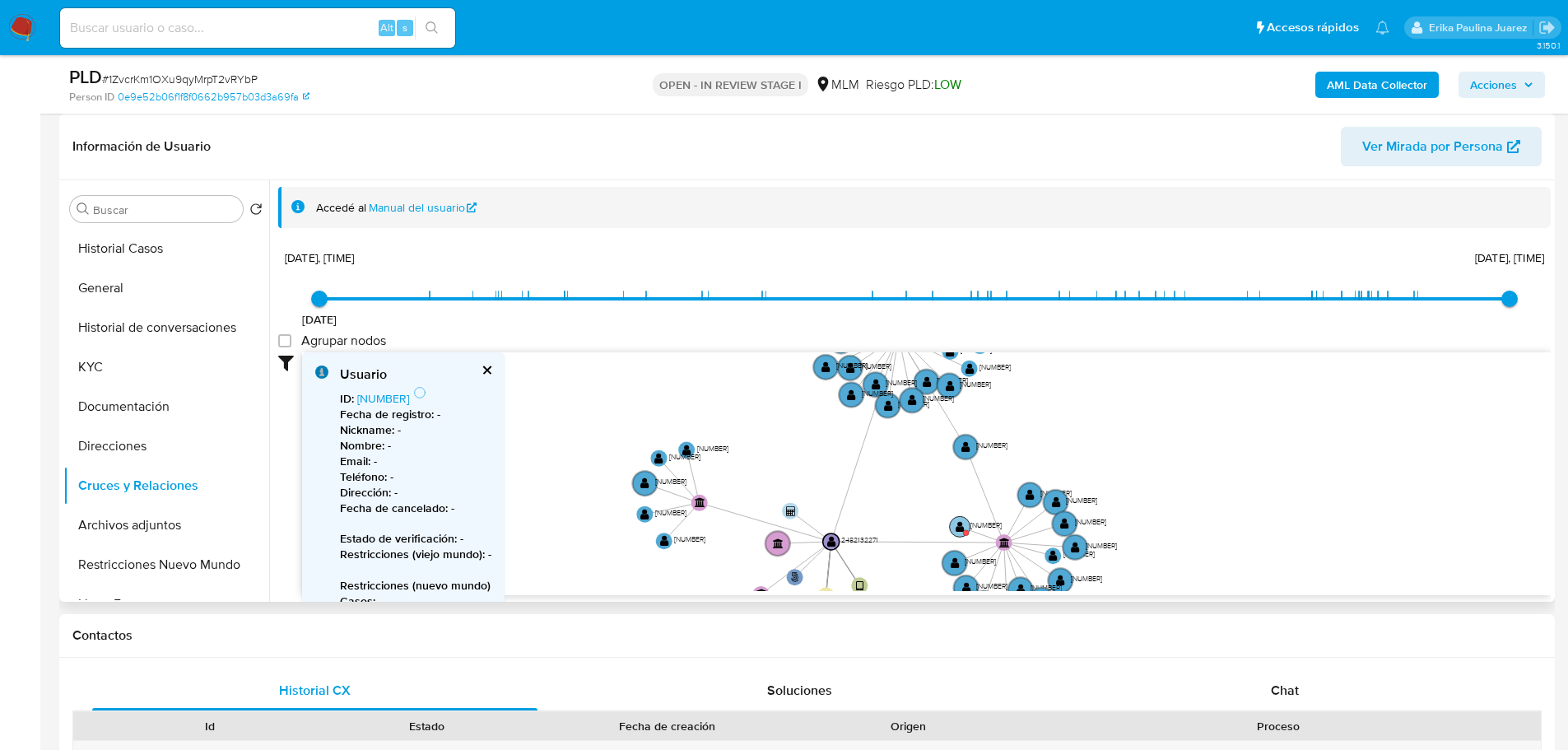 click on "" 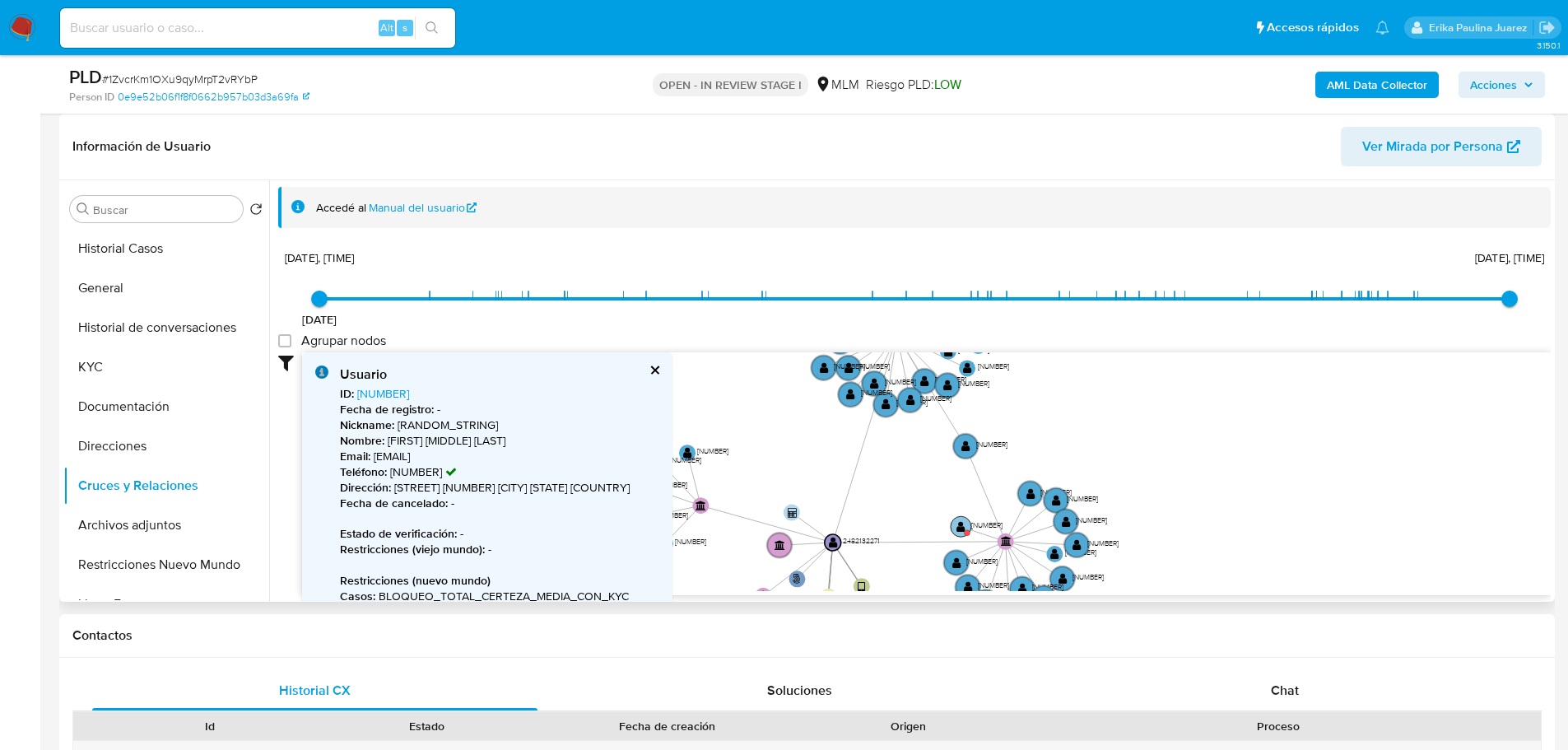 click on "" 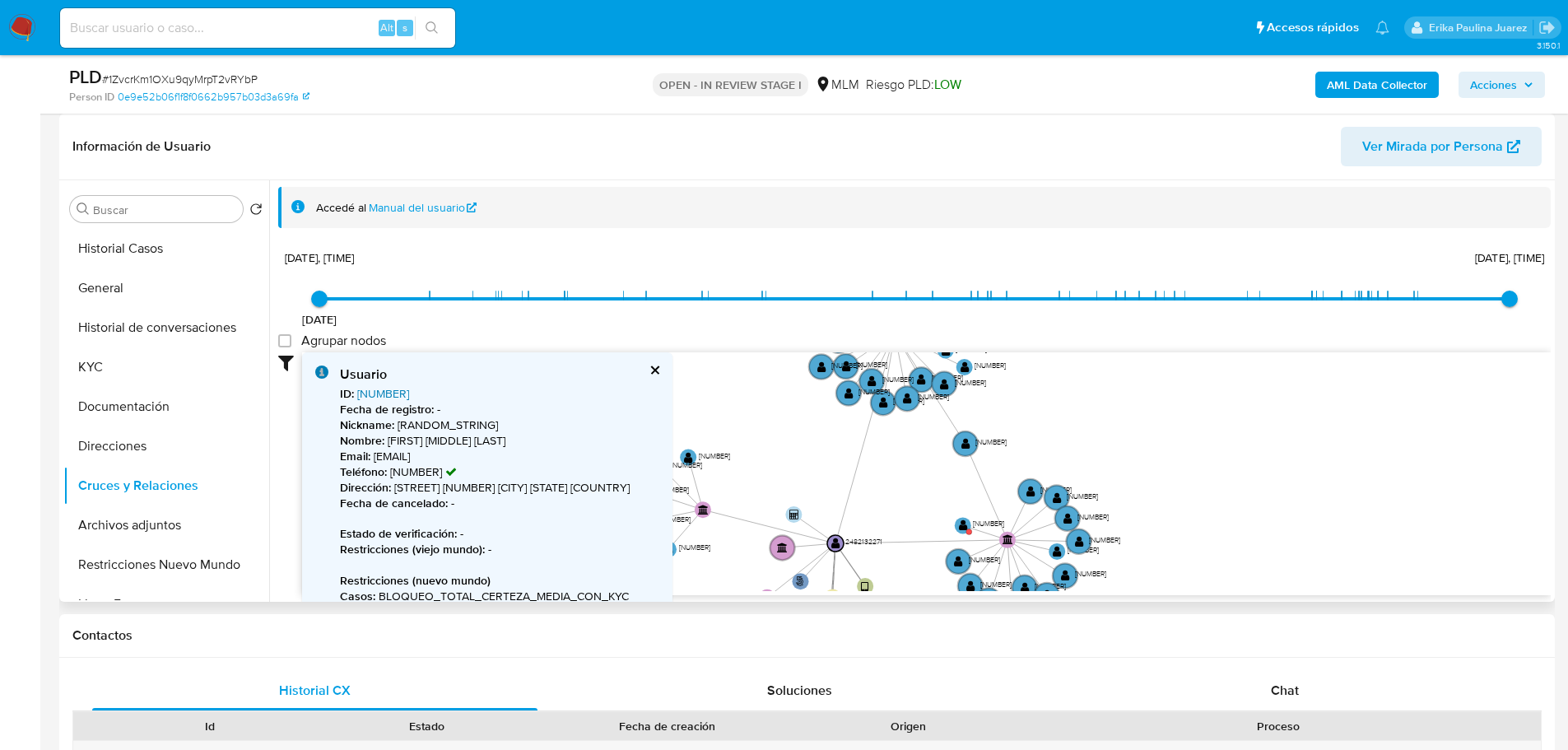 click on "325984371" at bounding box center [383, 394] 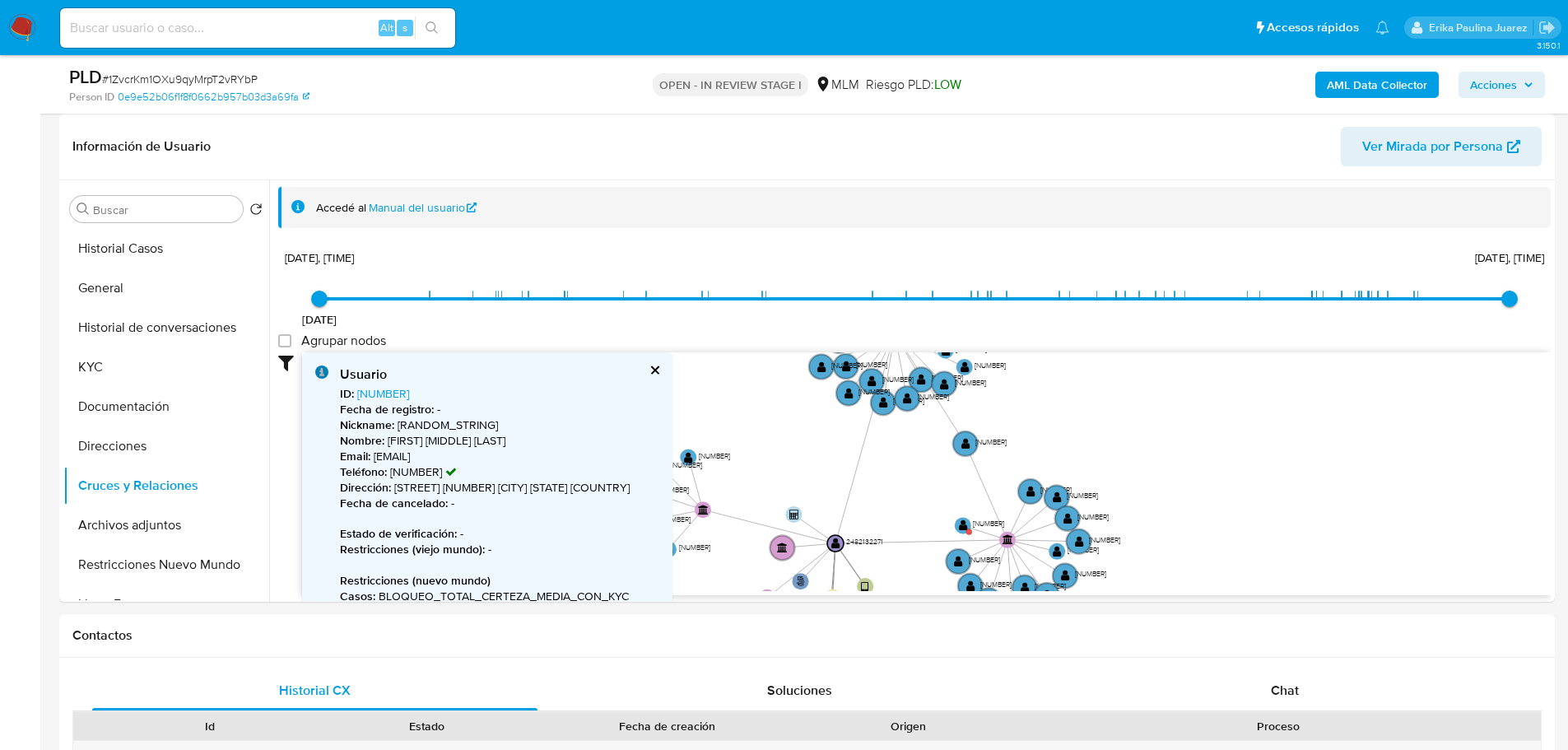 click at bounding box center (258, 28) 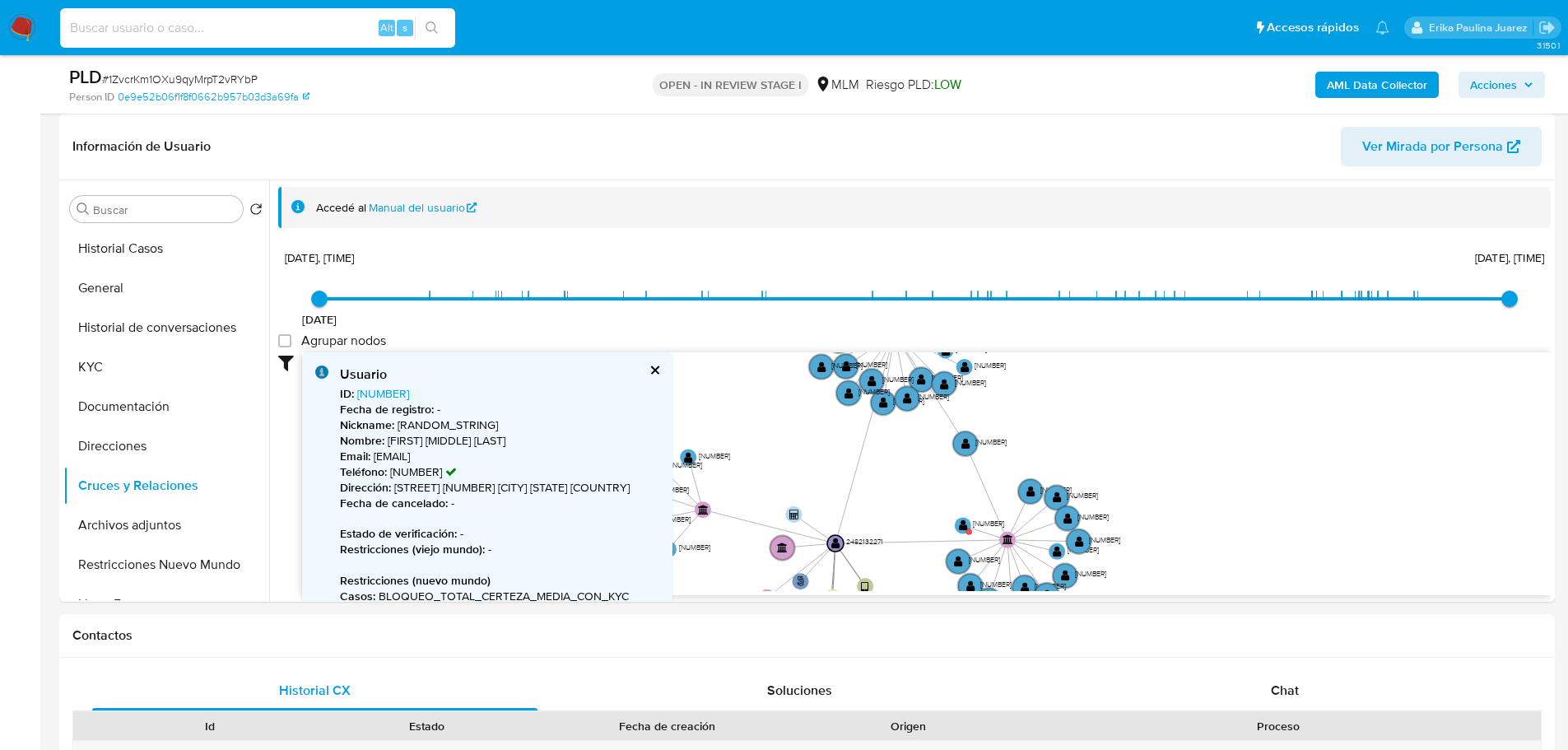 paste on "•	105335015" 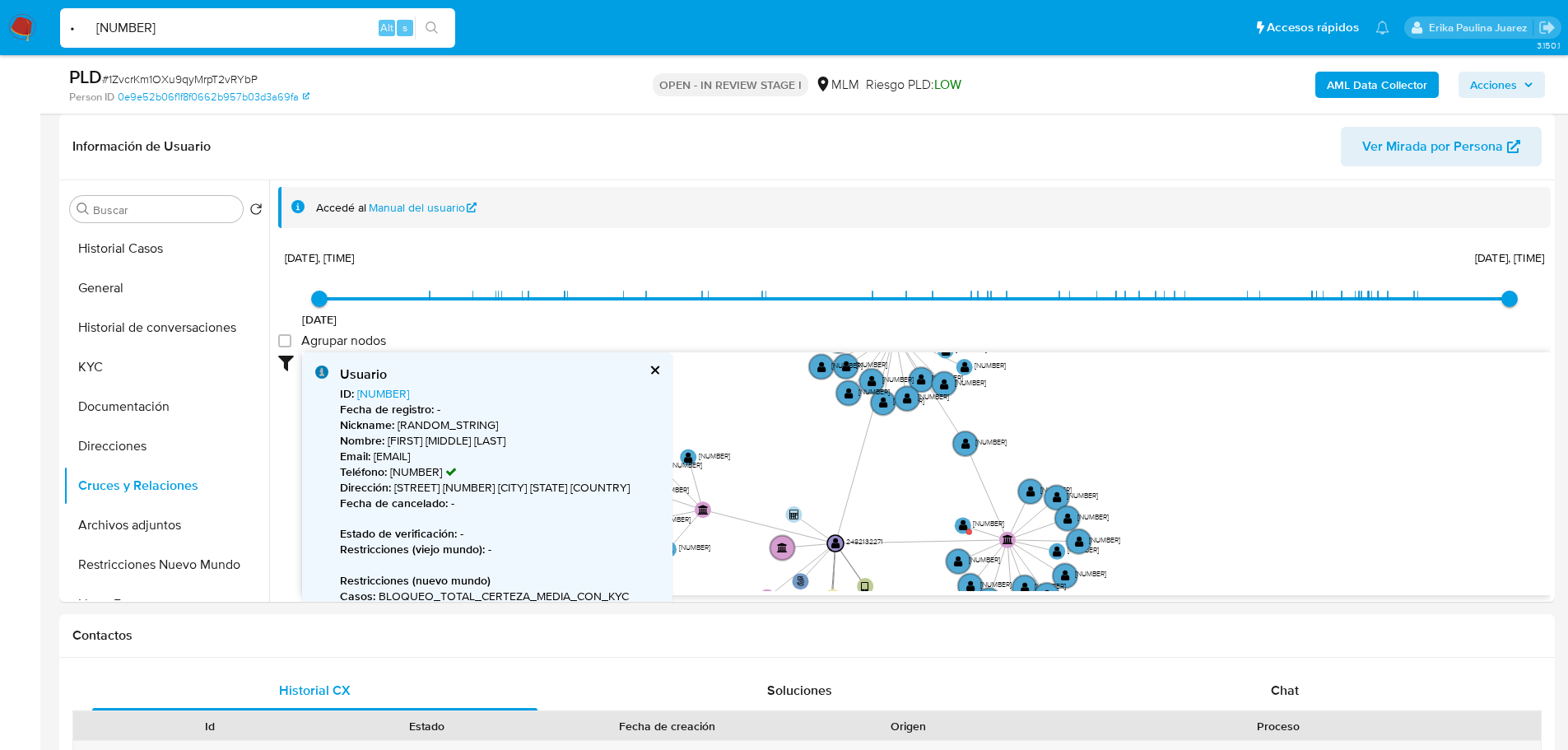 click on "•	105335015" at bounding box center (258, 28) 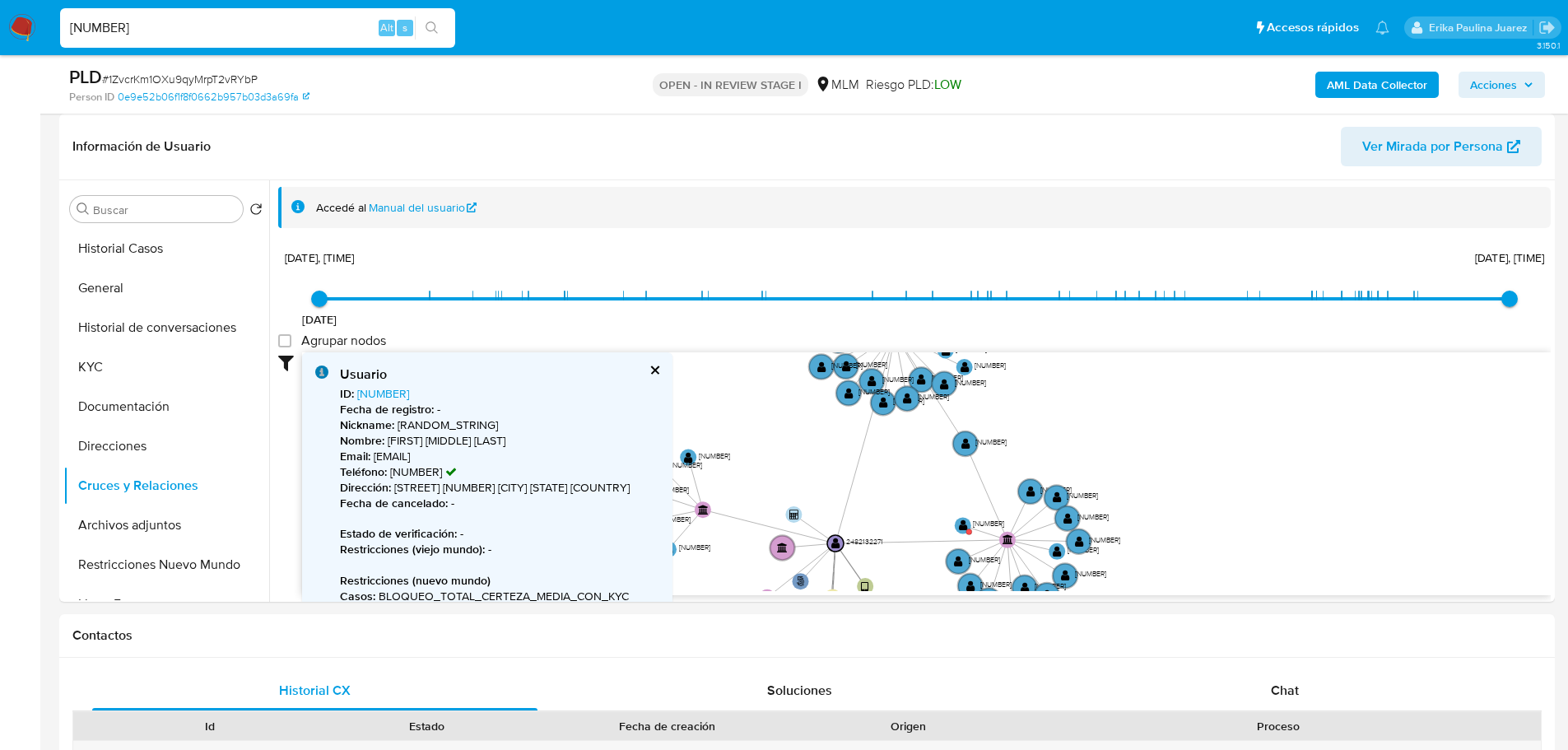 click on "105335015" at bounding box center (258, 28) 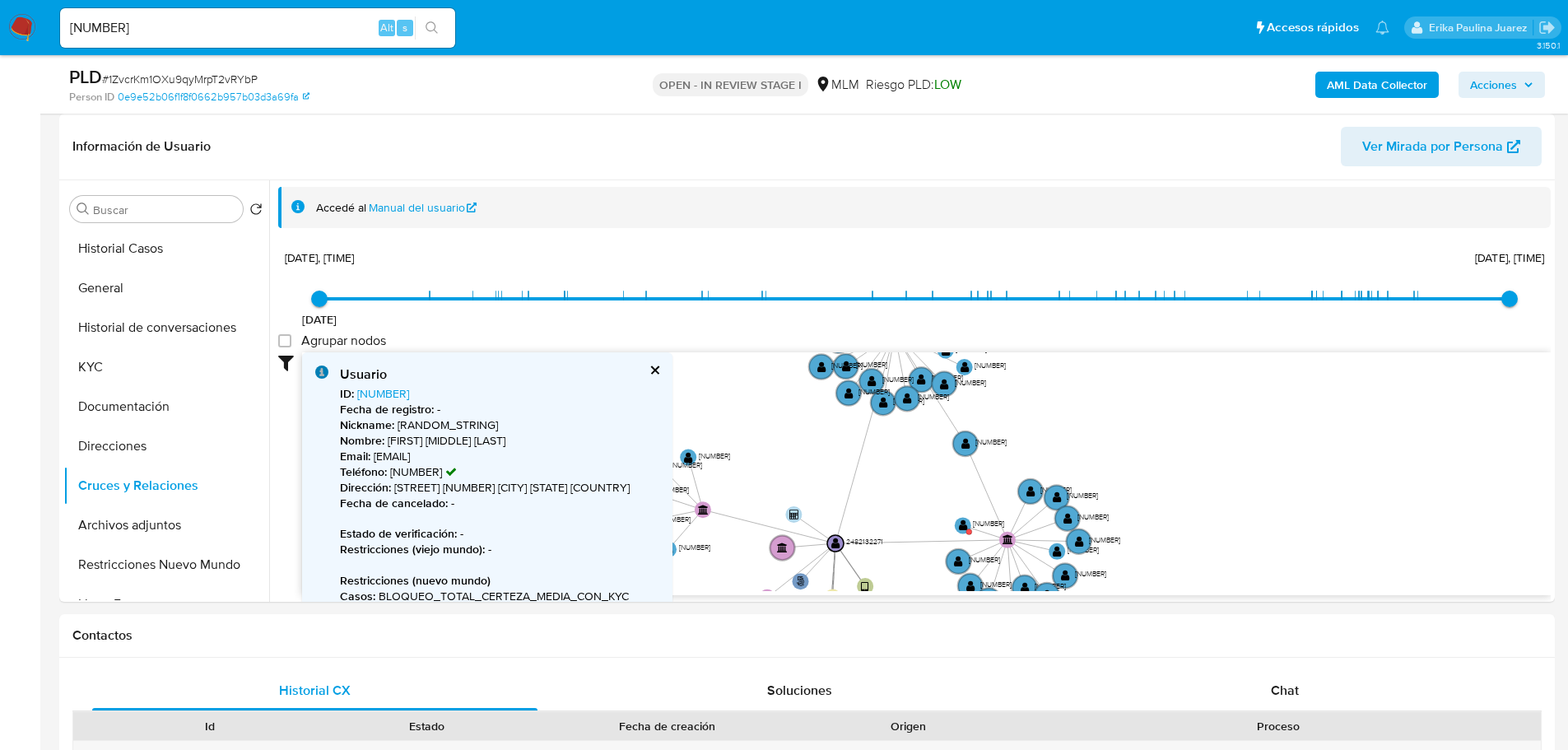 click 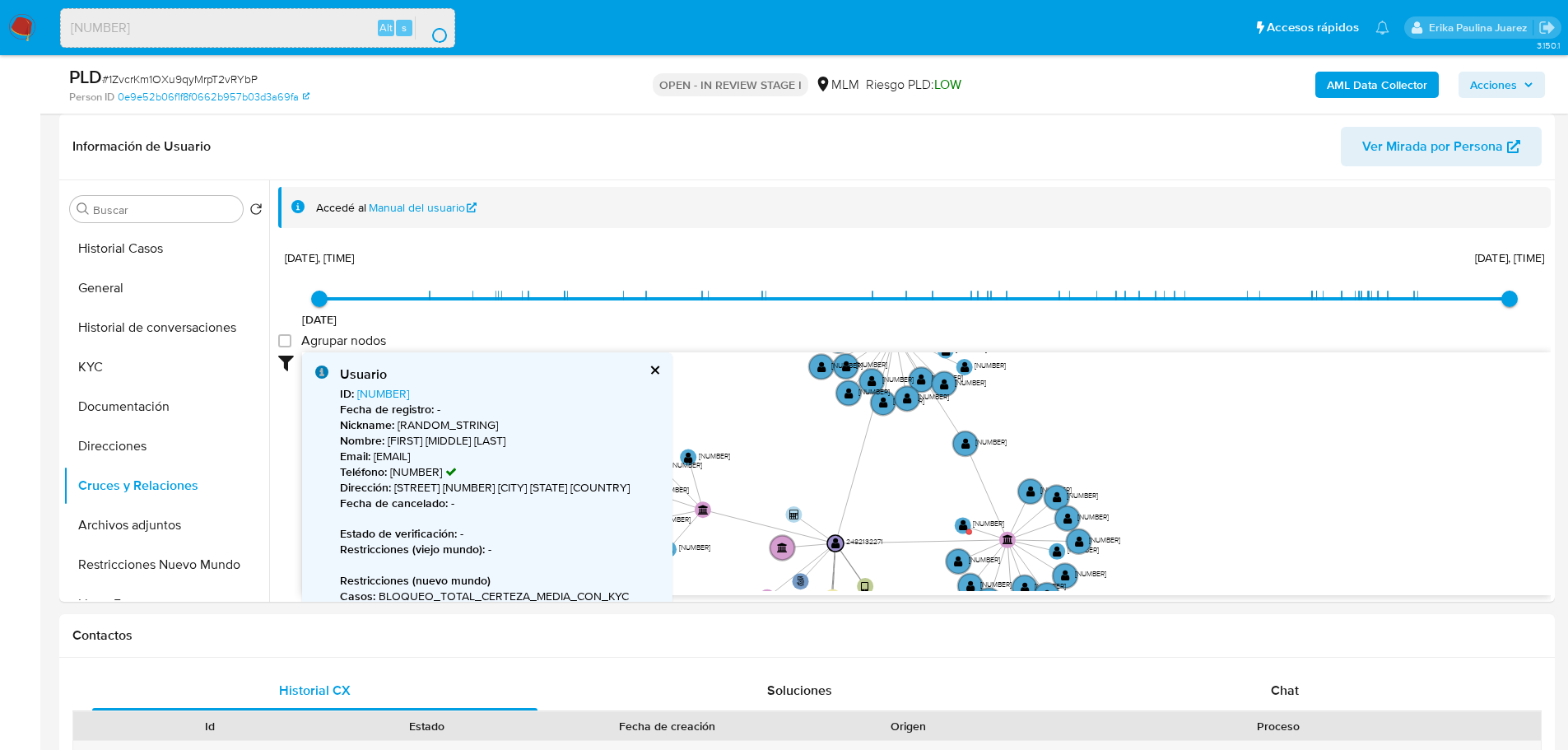 scroll, scrollTop: 0, scrollLeft: 0, axis: both 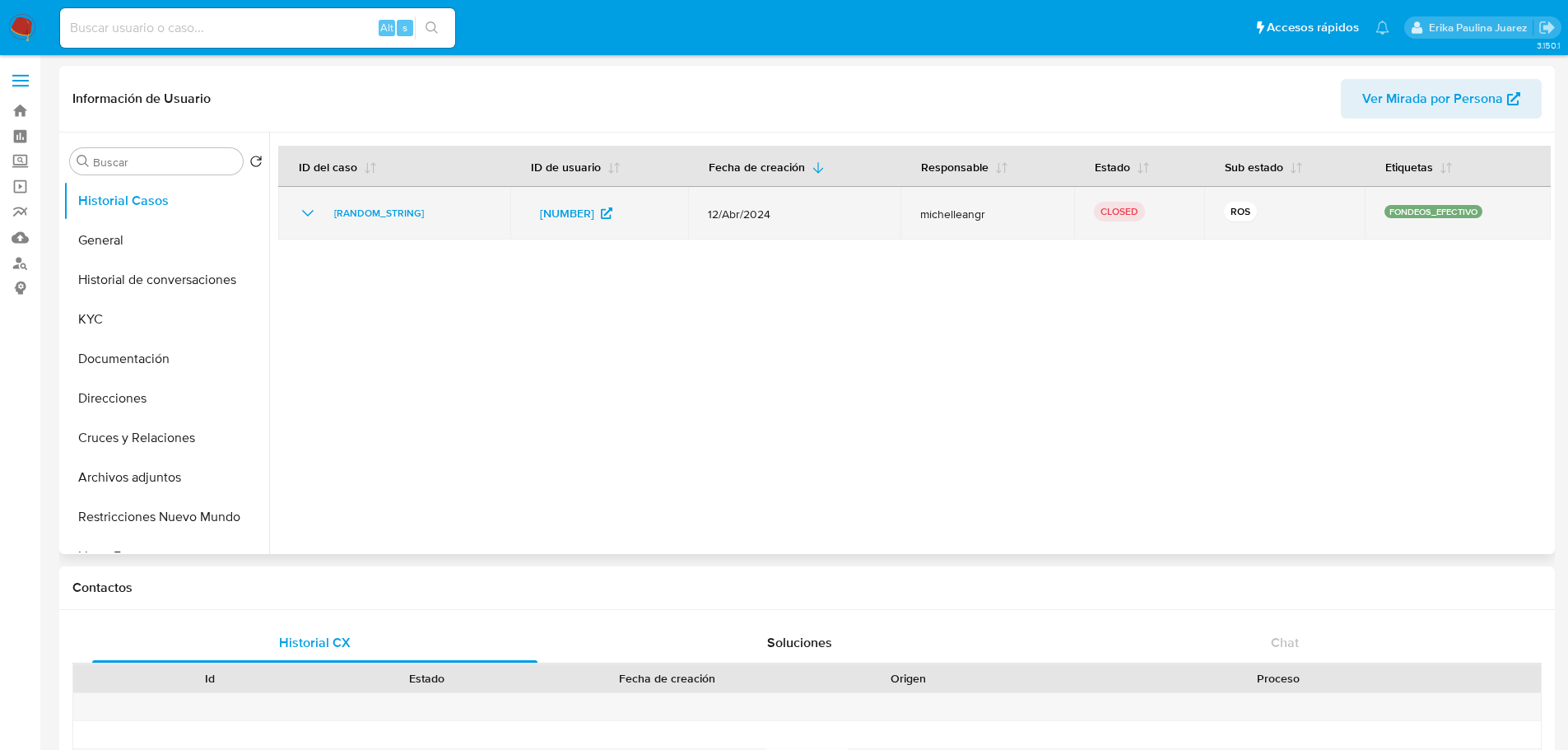 select on "10" 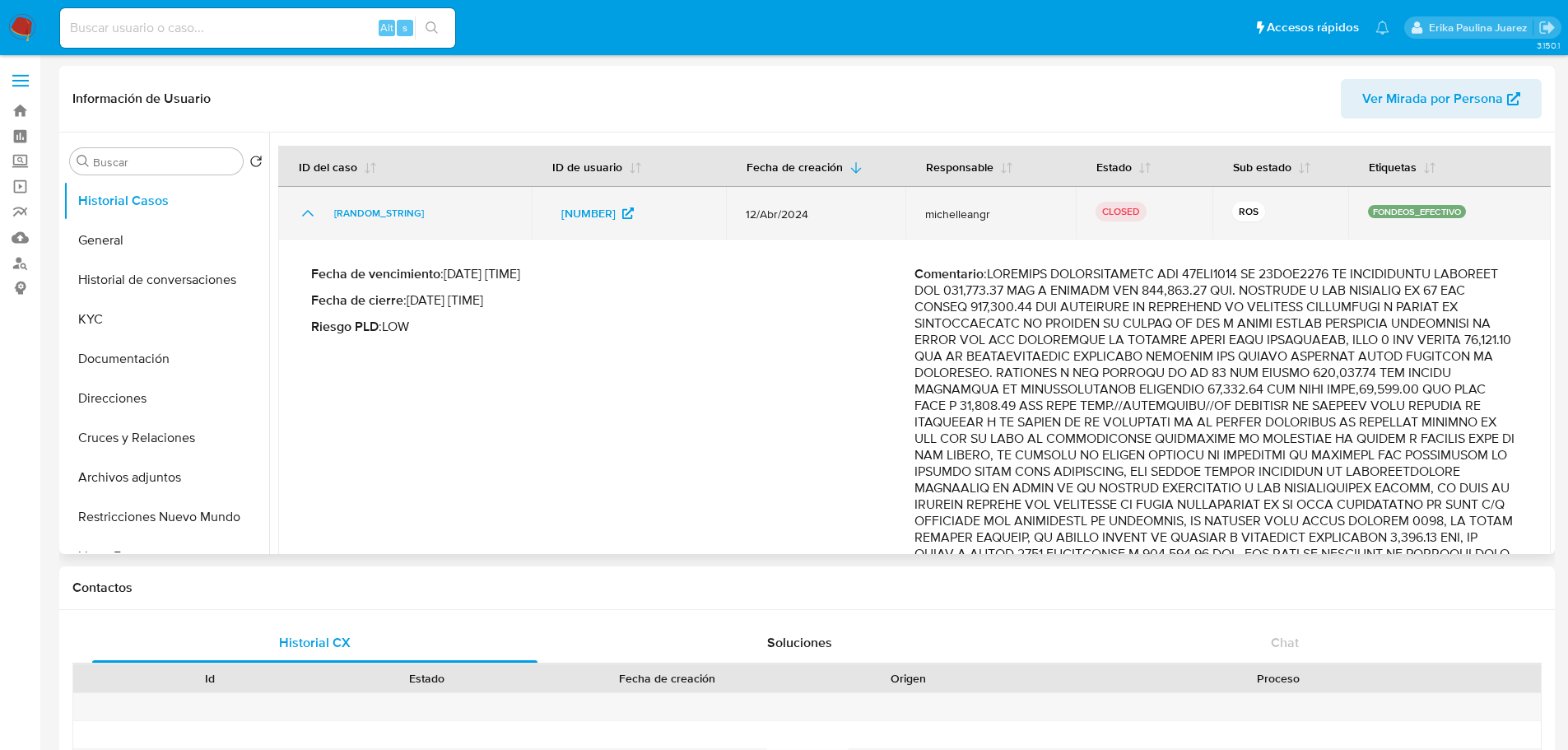 click on "8DbEpdyrYpTfOO7WQufdLkTJ" at bounding box center [405, 213] 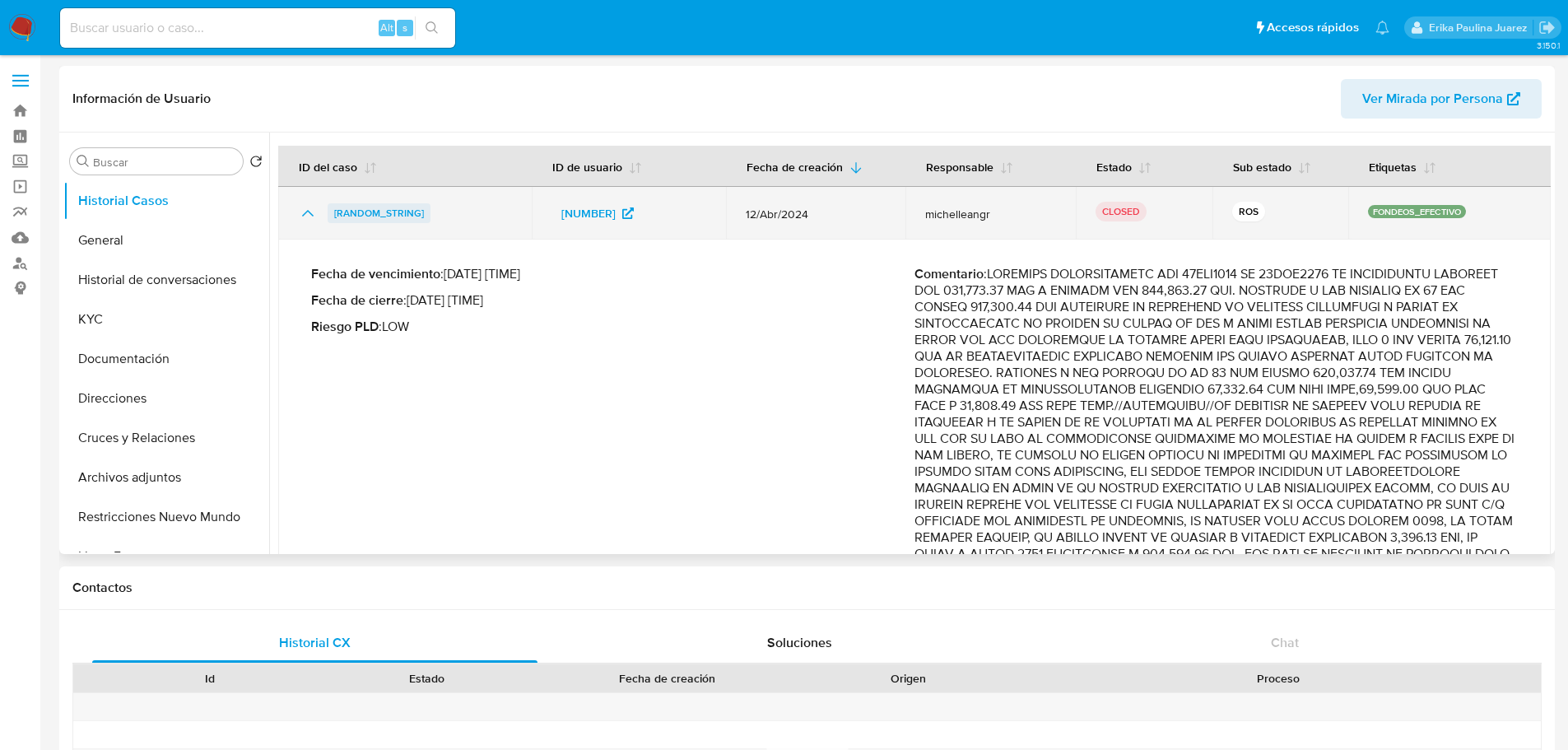 click on "8DbEpdyrYpTfOO7WQufdLkTJ" at bounding box center (379, 213) 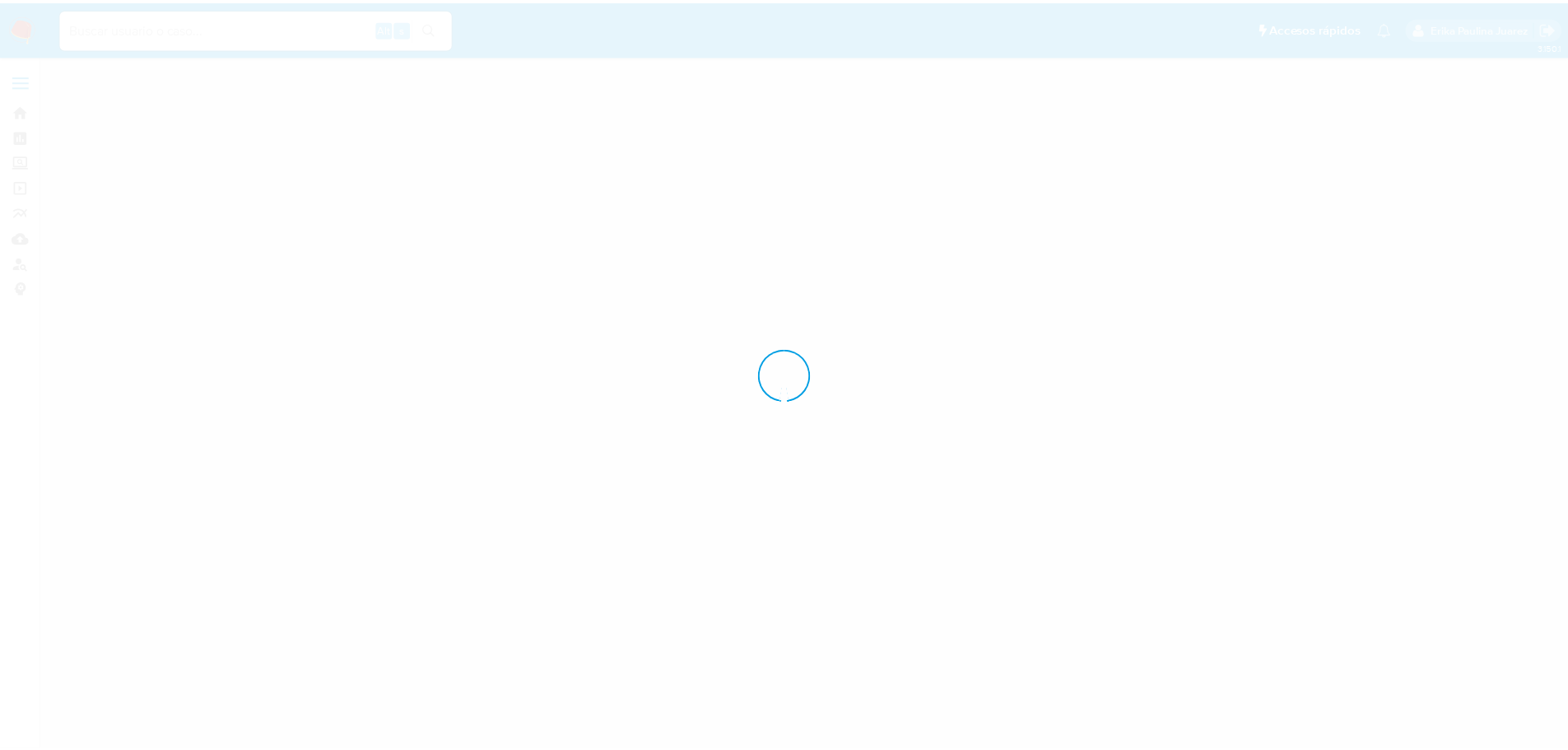 scroll, scrollTop: 0, scrollLeft: 0, axis: both 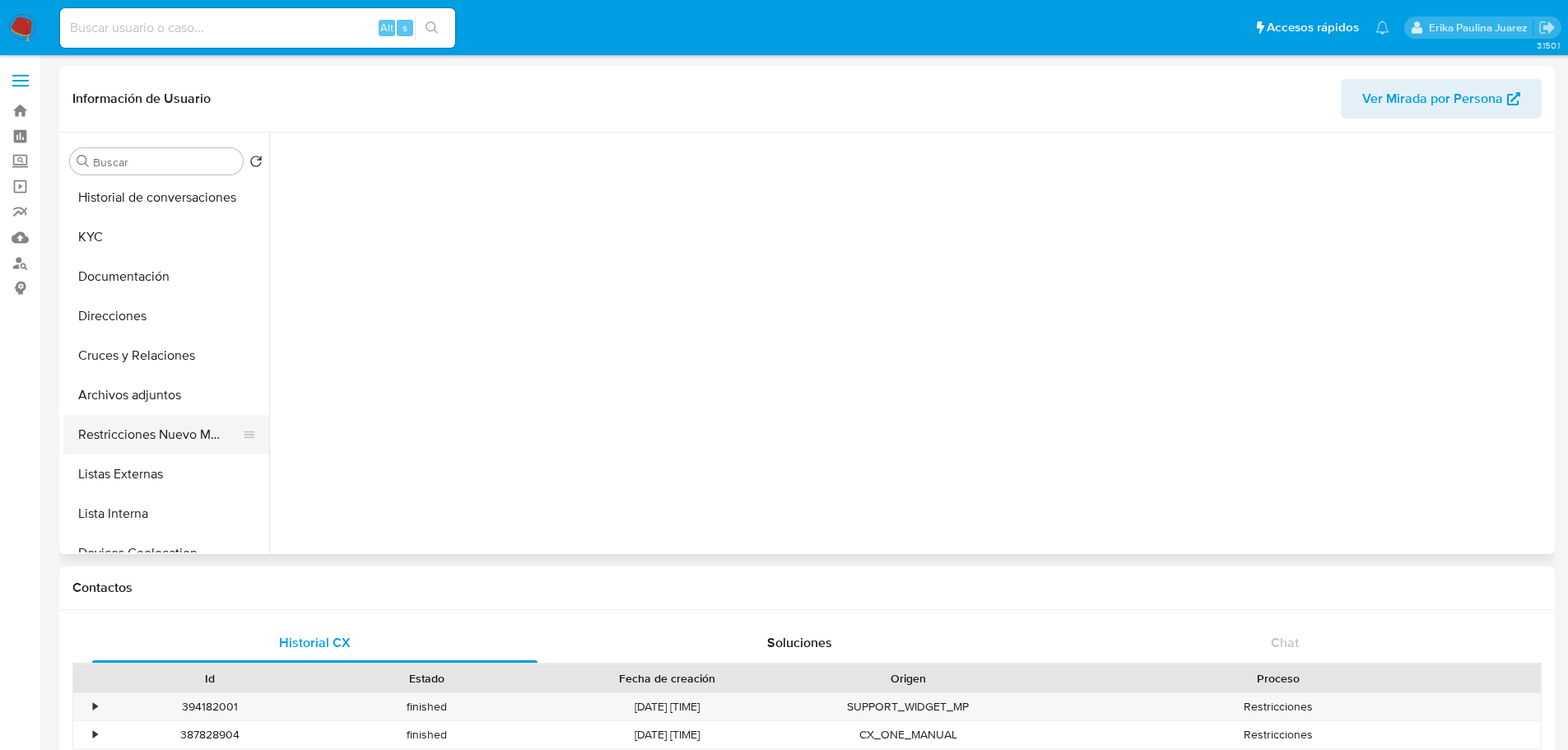 click on "Restricciones Nuevo Mundo" at bounding box center [160, 435] 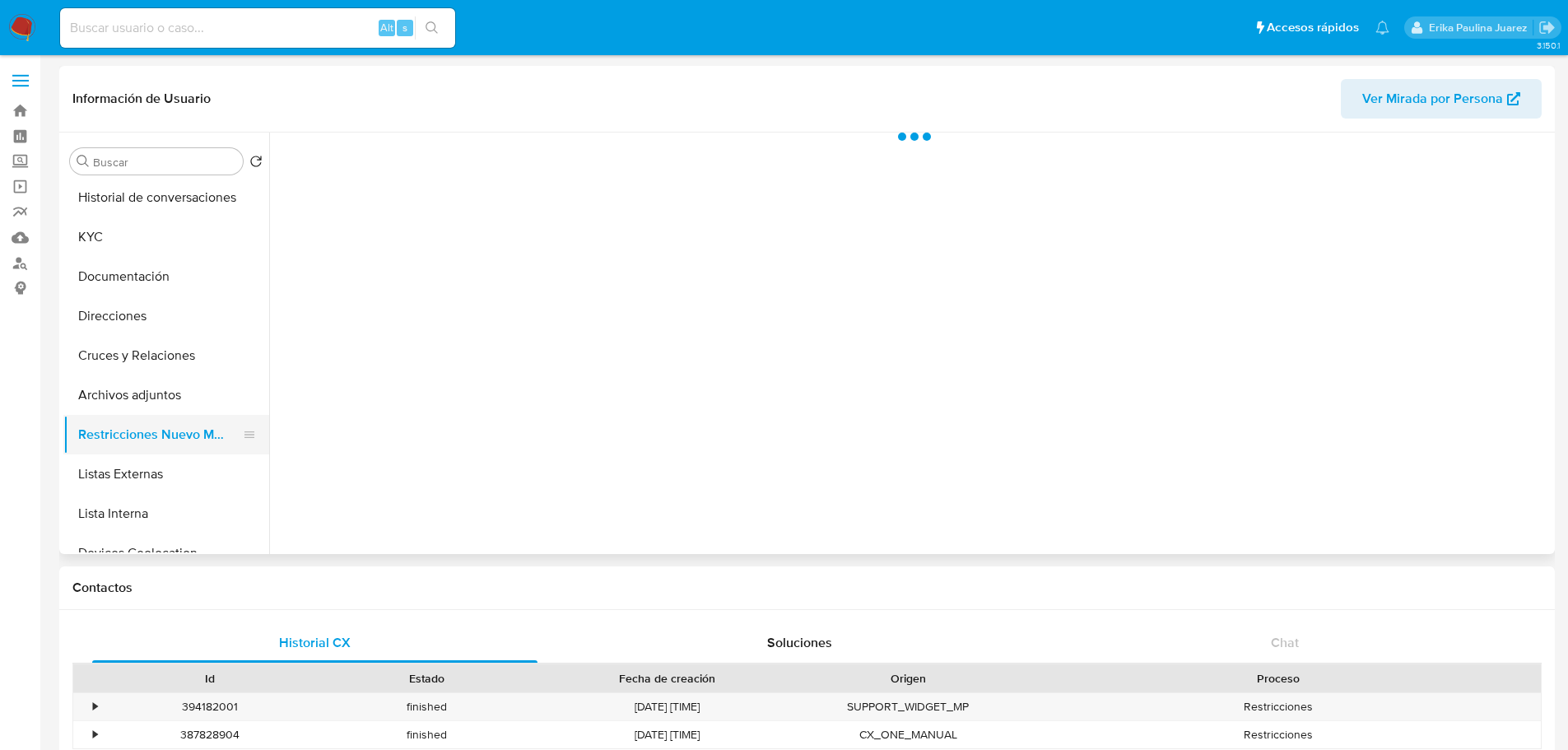 select on "10" 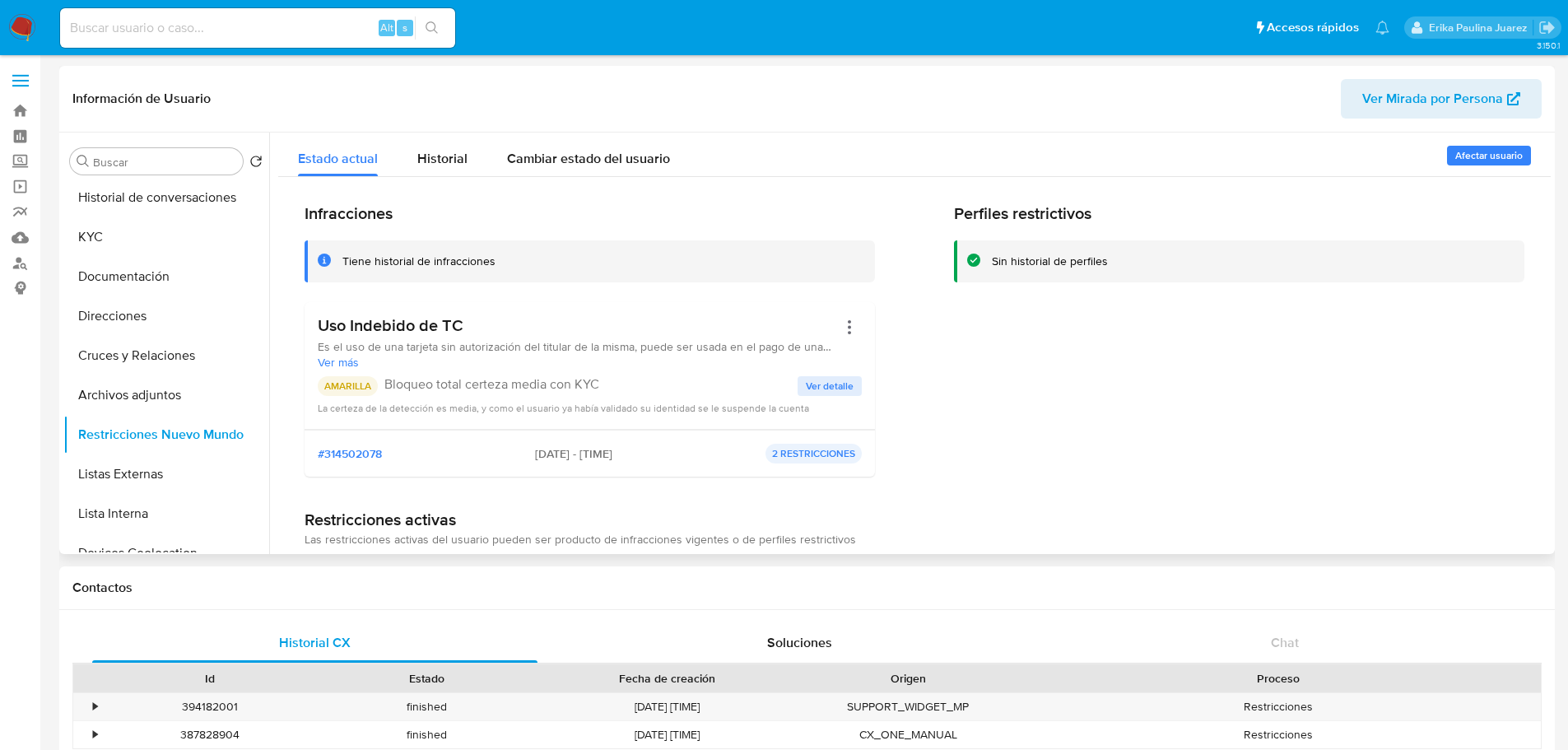 click on "Ver detalle" at bounding box center [830, 386] 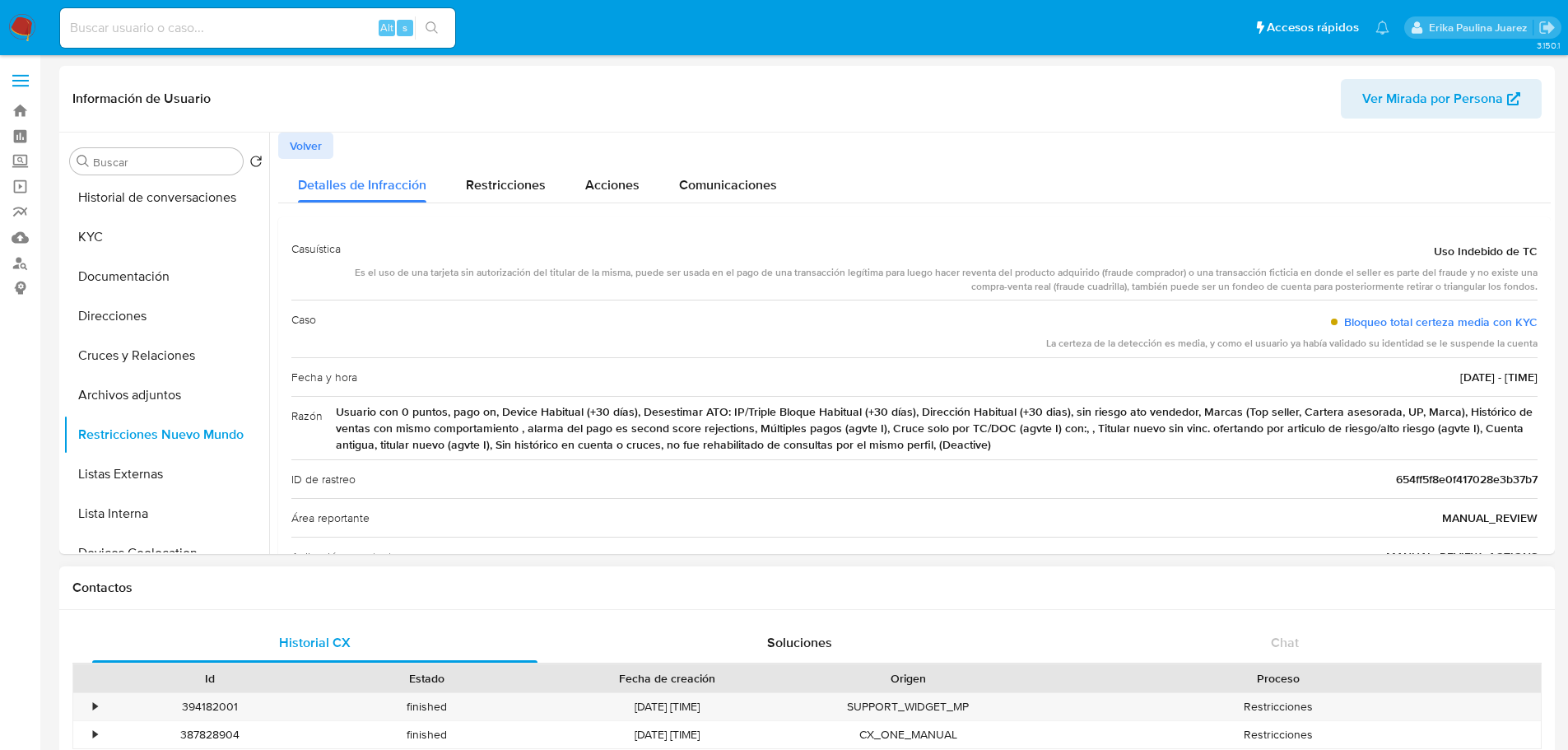 scroll, scrollTop: 133, scrollLeft: 0, axis: vertical 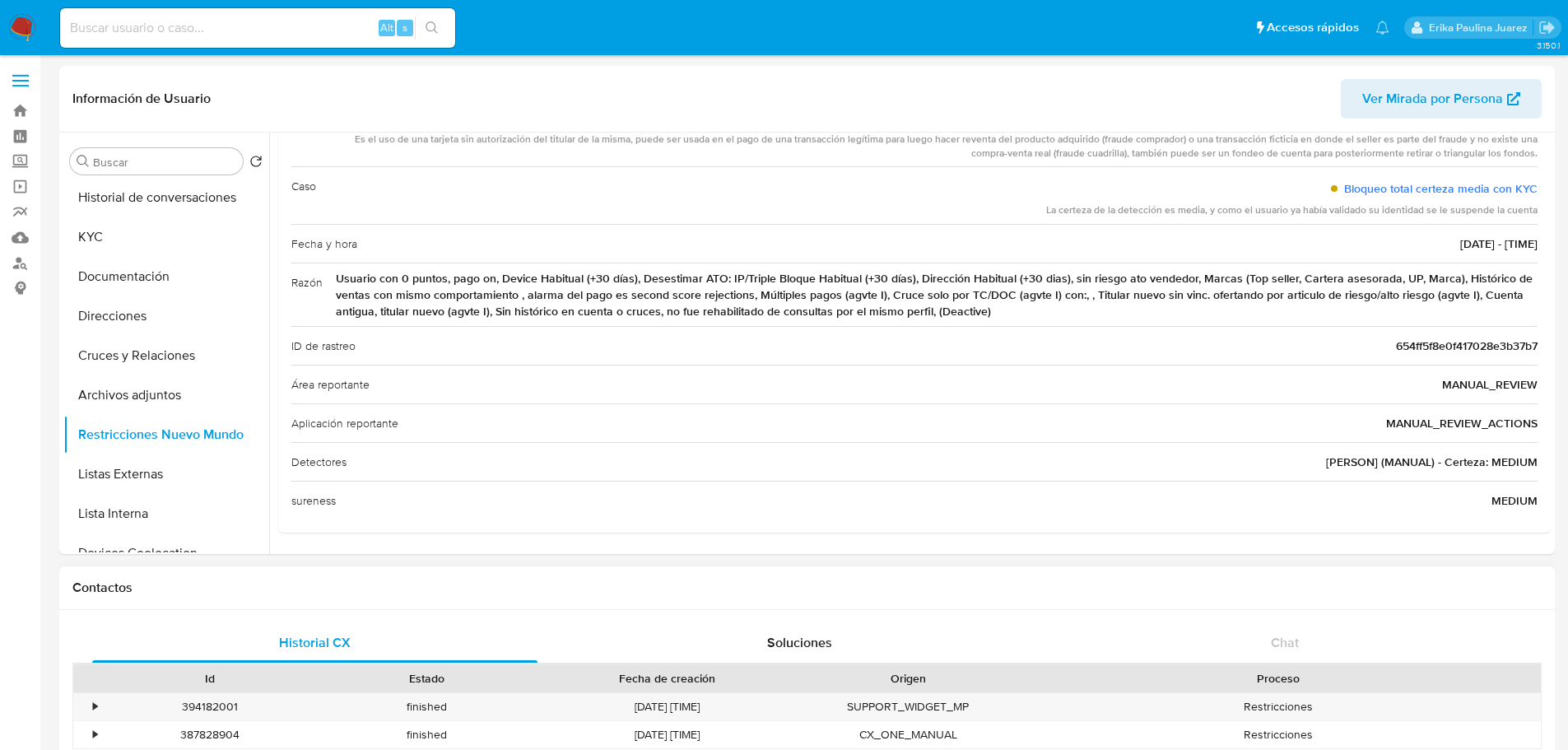 click on "Información de Usuario Ver Mirada por Persona Buscar   Volver al orden por defecto Historial Casos General Historial de conversaciones KYC Documentación Direcciones Cruces y Relaciones Archivos adjuntos Restricciones Nuevo Mundo Listas Externas Lista Interna Devices Geolocation Información de accesos Créditos Datos Modificados Dispositivos Point Items Marcas AML Anticipos de dinero Cuentas Bancarias Fecha Compliant Historial Riesgo PLD IV Challenges Insurtech Perfiles Tarjetas Contactos Historial CX Soluciones Chat Id Estado Fecha de creación Origen Proceso • 394182001 finished 08/07/2025 14:30:09 SUPPORT_WIDGET_MP Restricciones • 387828904 finished 31/05/2025 15:29:36 CX_ONE_MANUAL Restricciones Anterior Página   1   de   1 Siguiente Cargando... Transaccionalidad Usuarios Asociados" at bounding box center (807, 1293) 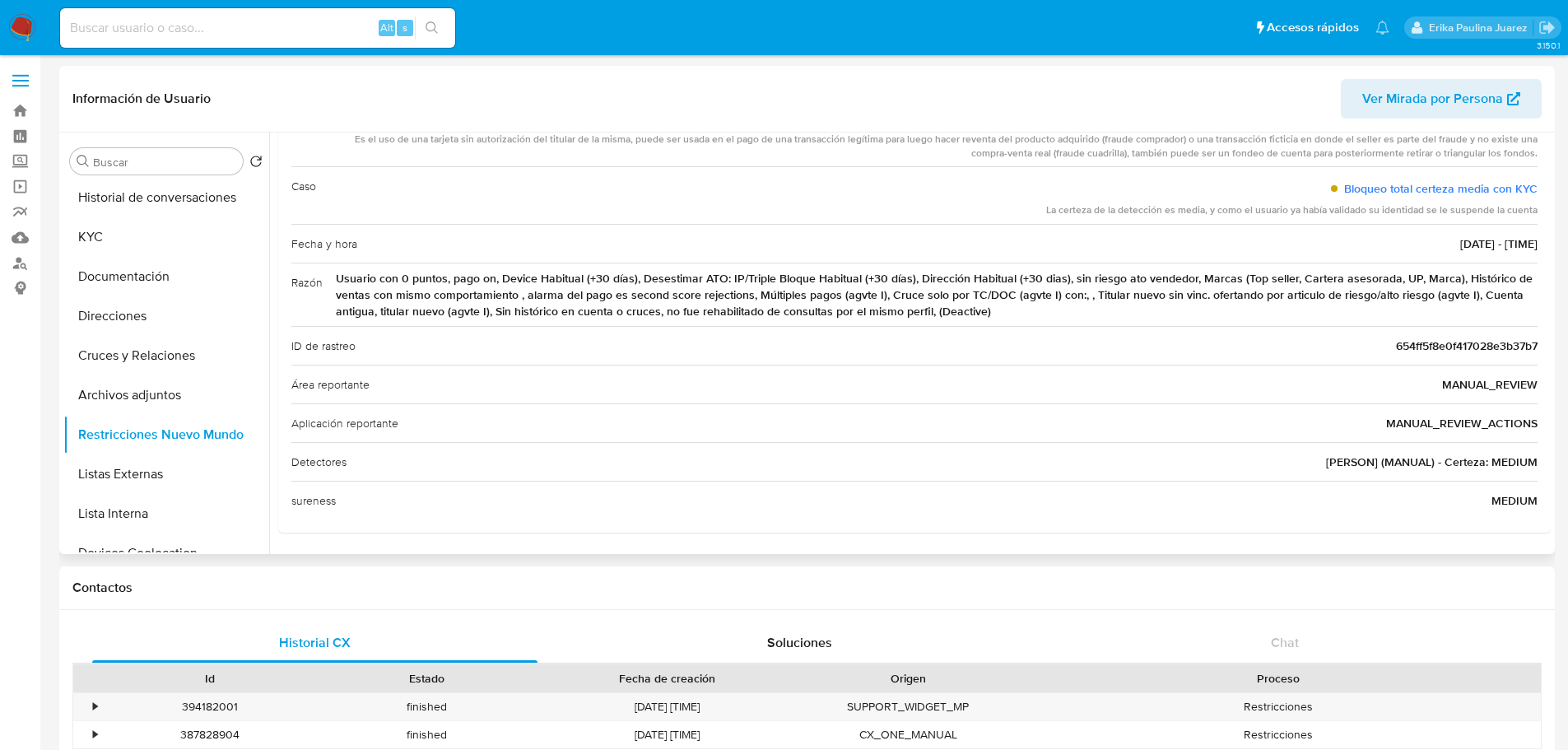 drag, startPoint x: 1207, startPoint y: 448, endPoint x: 1170, endPoint y: 428, distance: 42.059482 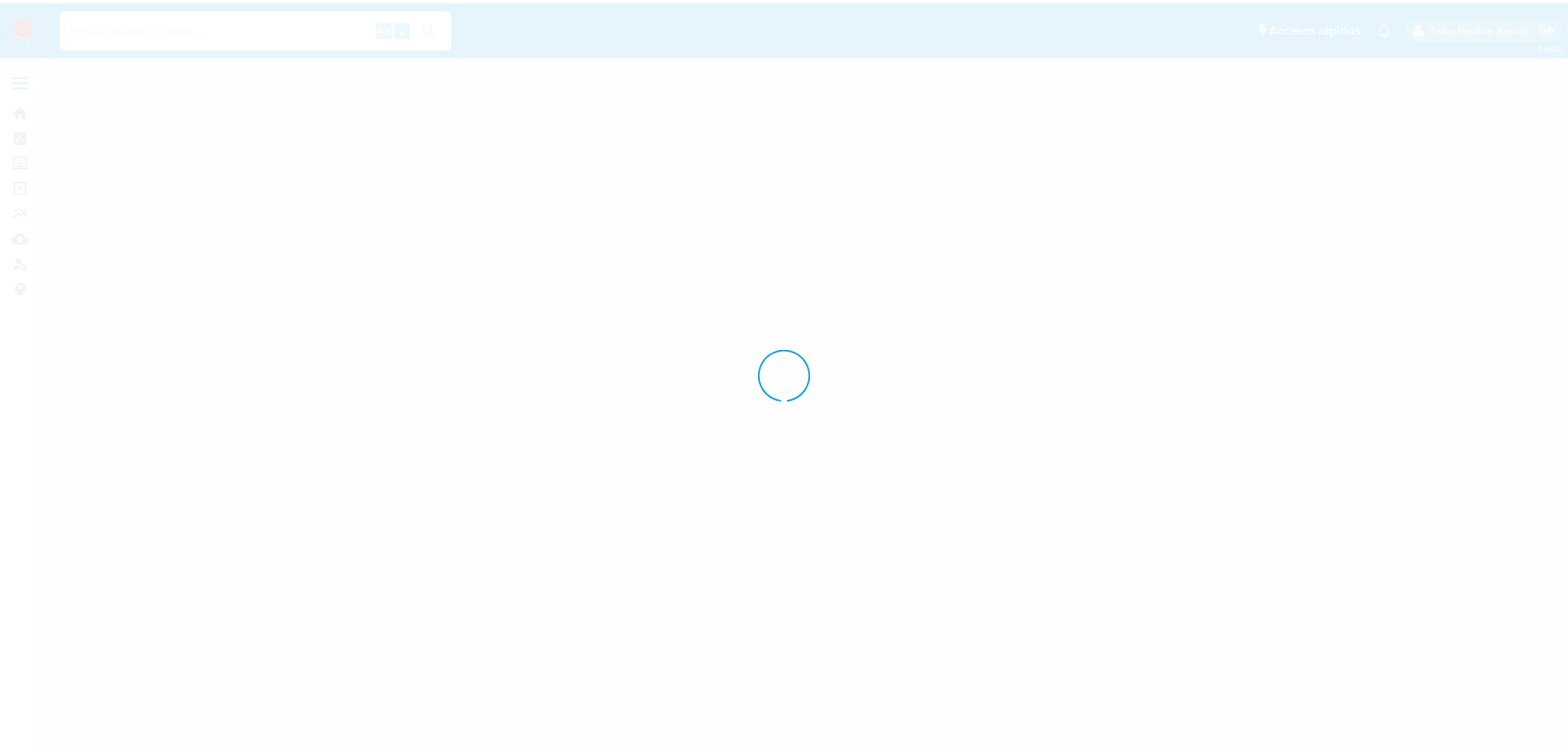 scroll, scrollTop: 0, scrollLeft: 0, axis: both 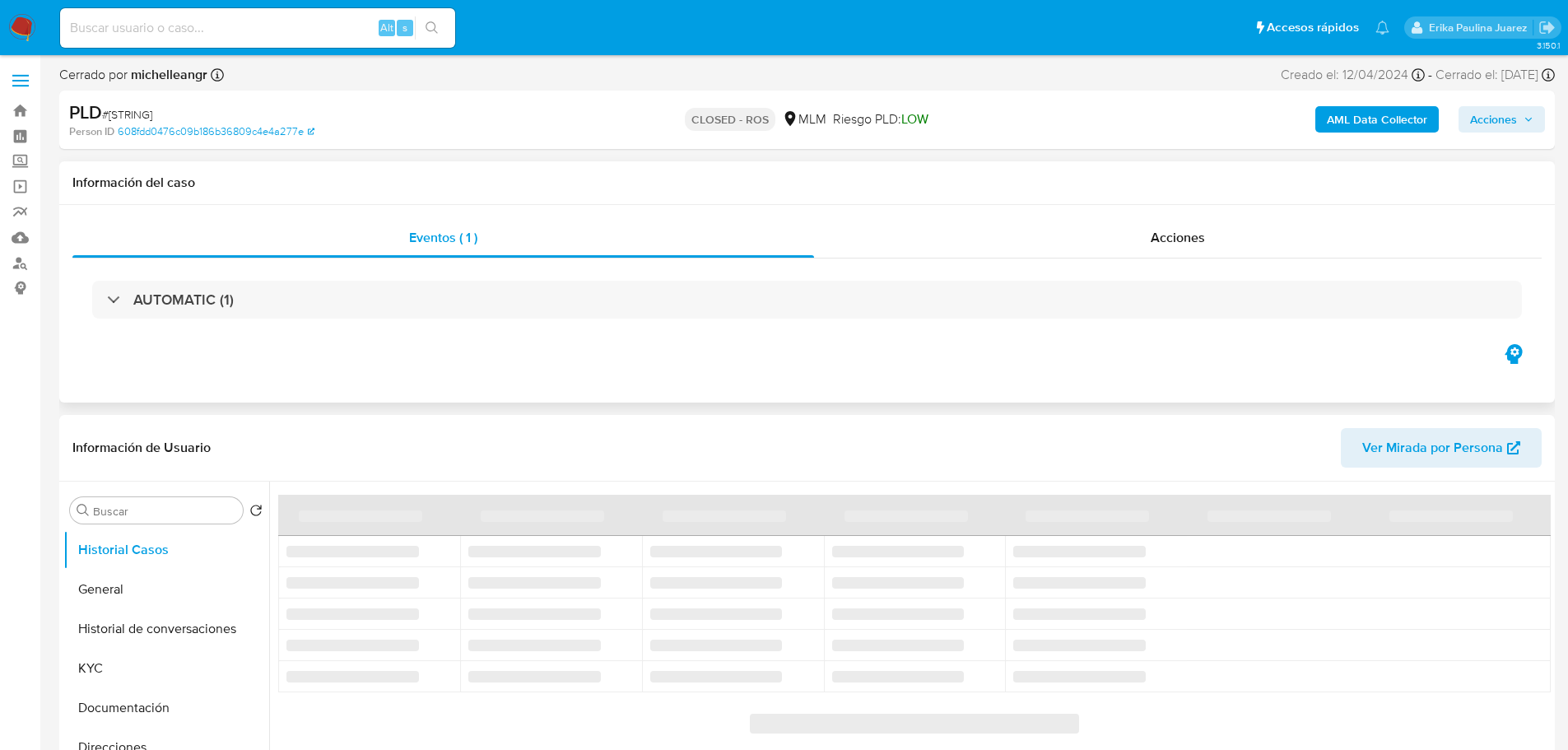select on "10" 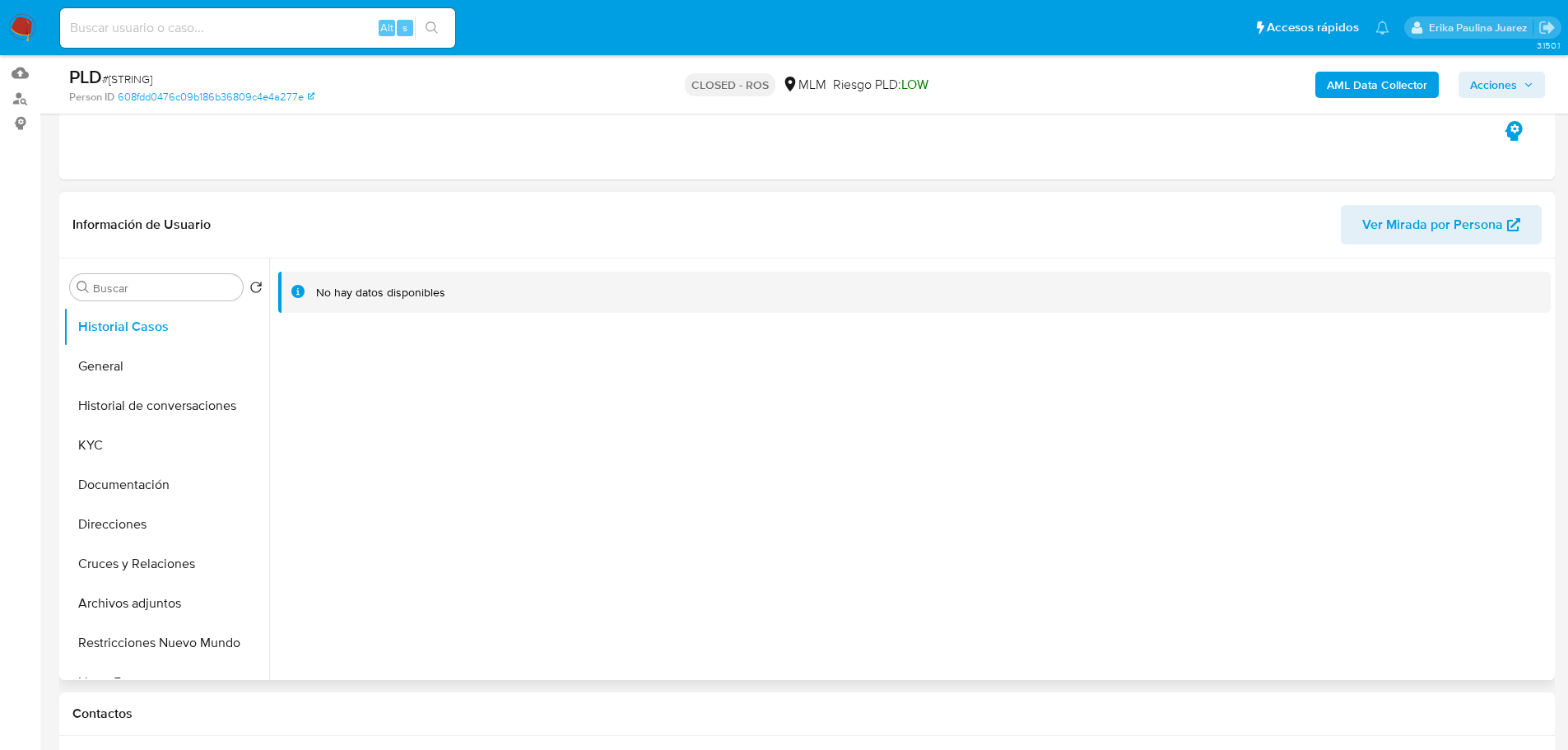 scroll, scrollTop: 0, scrollLeft: 0, axis: both 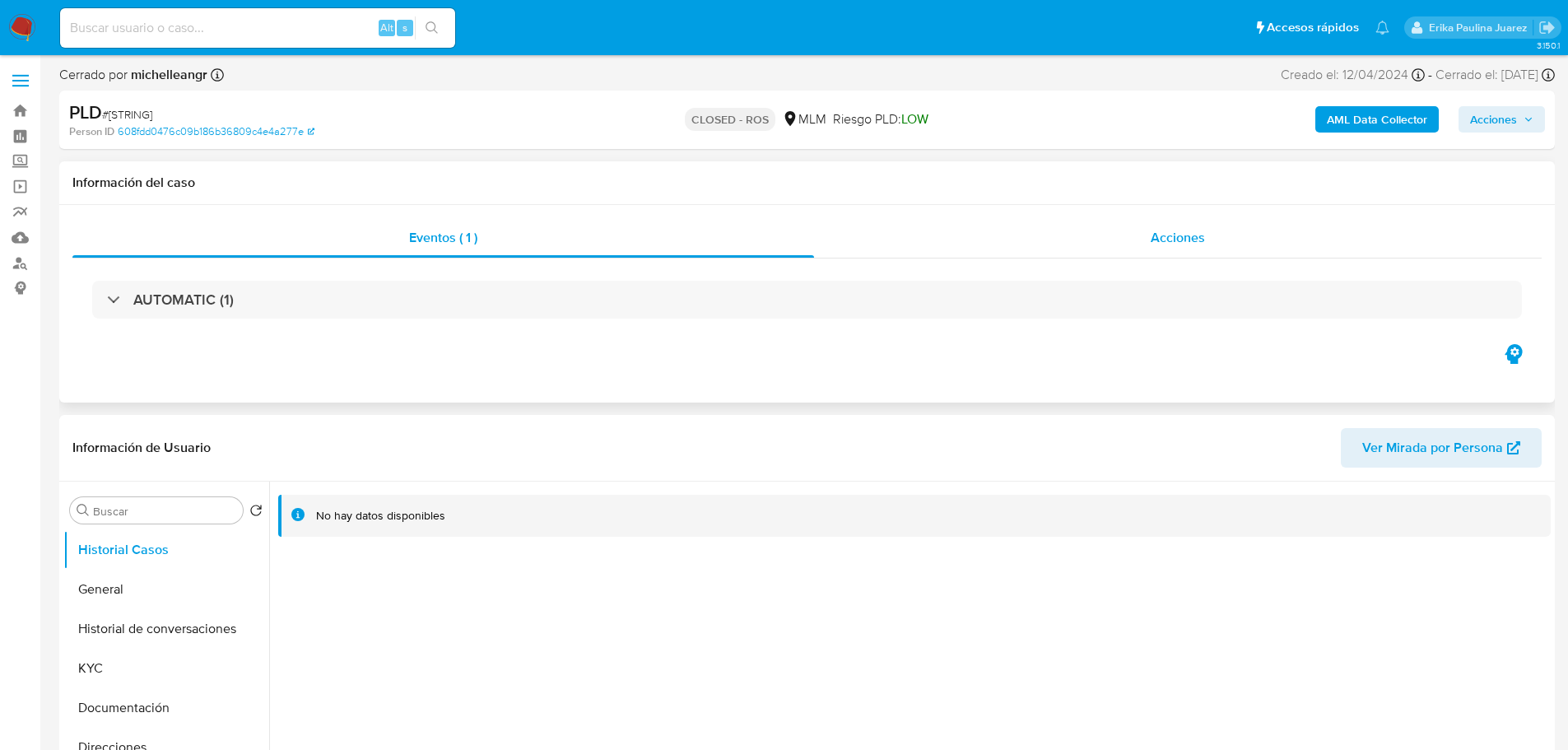 click on "Acciones" at bounding box center [1178, 238] 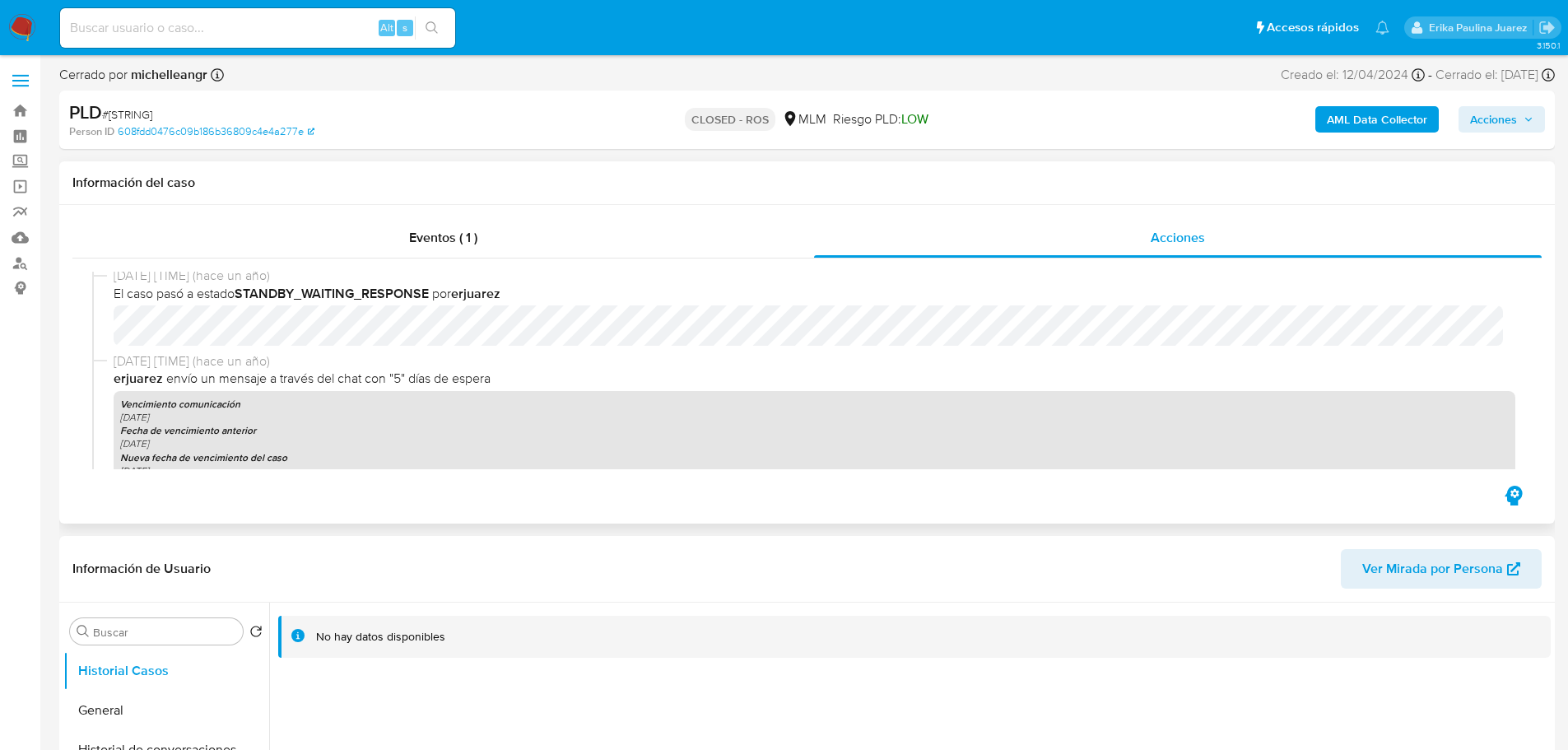 scroll, scrollTop: 1554, scrollLeft: 0, axis: vertical 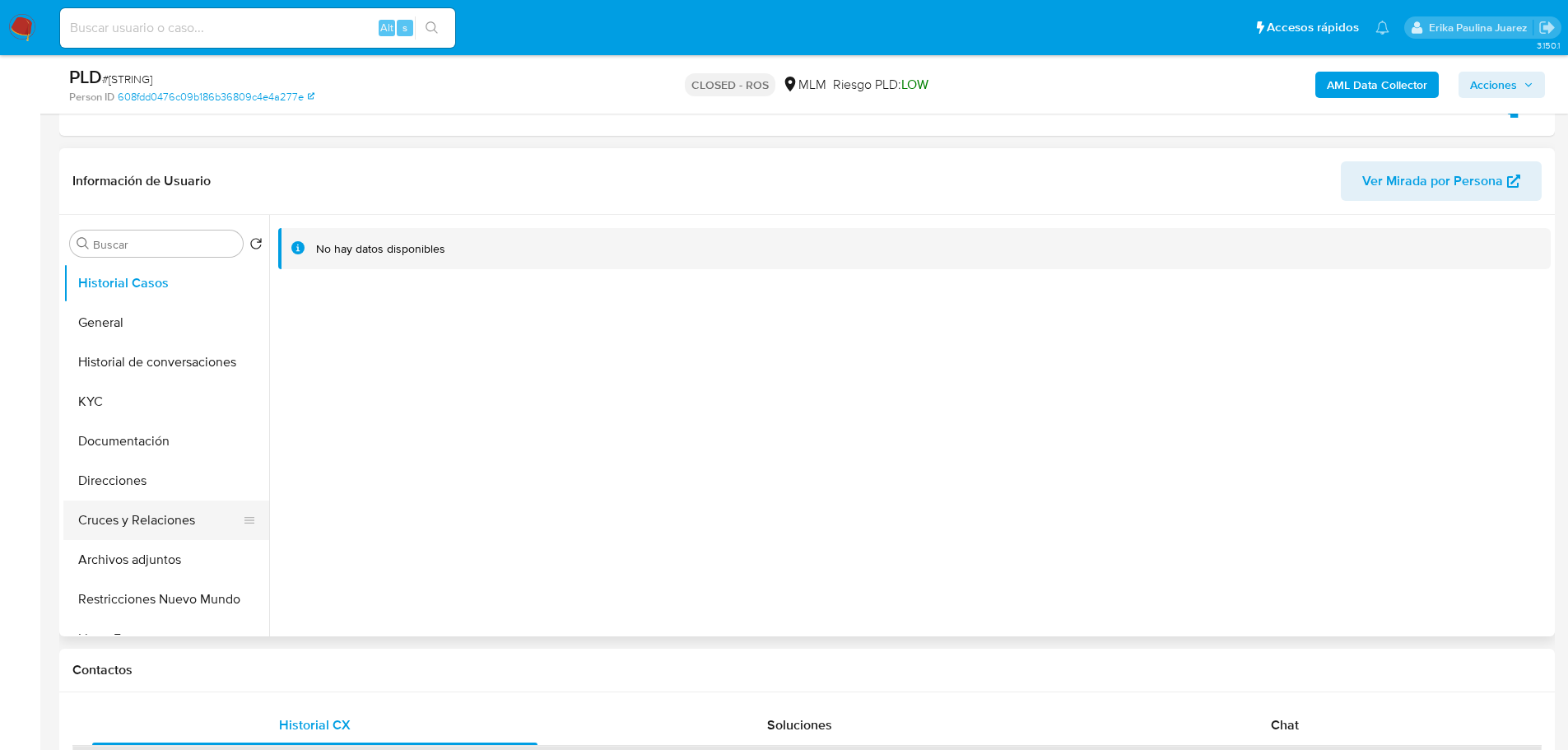 click on "Cruces y Relaciones" at bounding box center [160, 520] 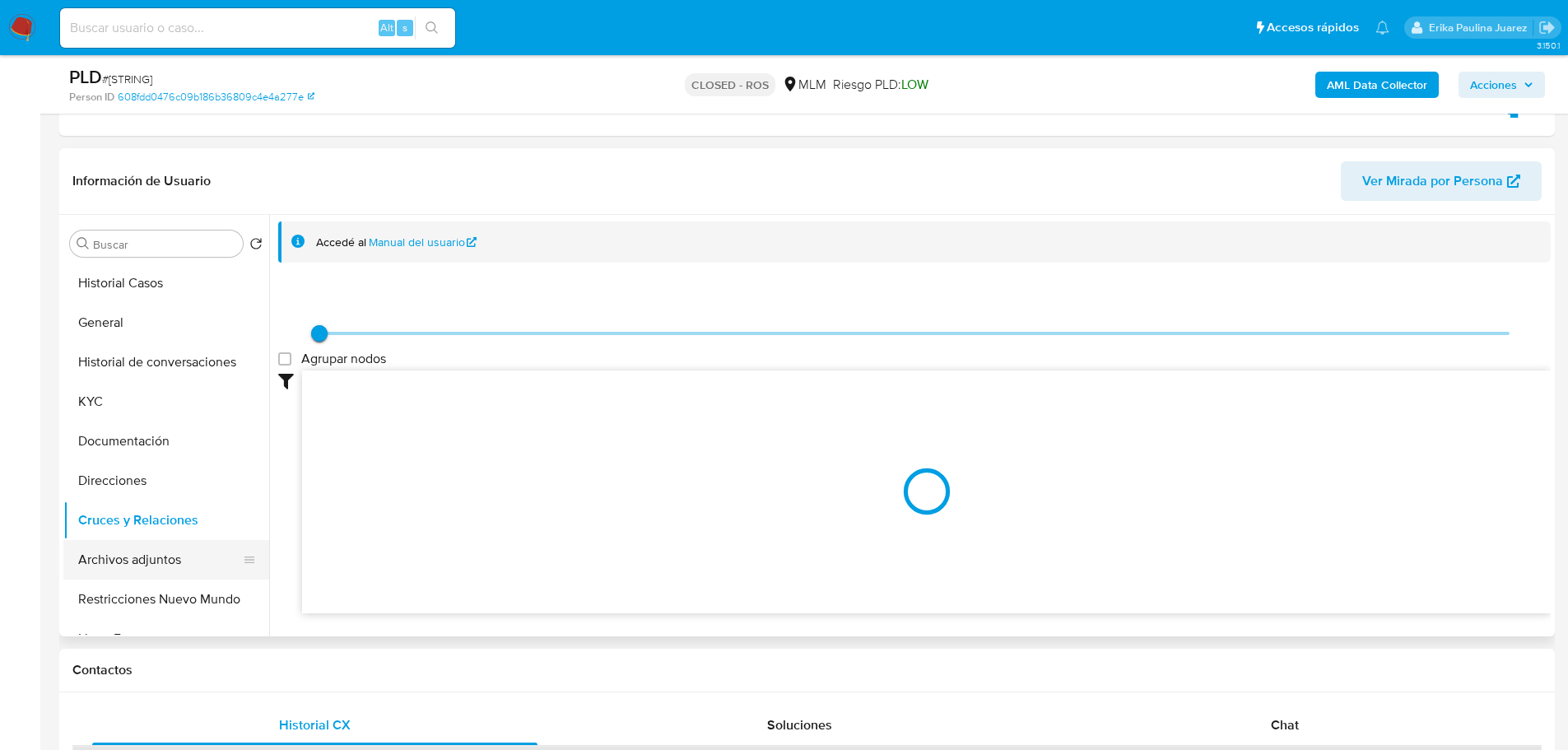 click on "Archivos adjuntos" at bounding box center [160, 560] 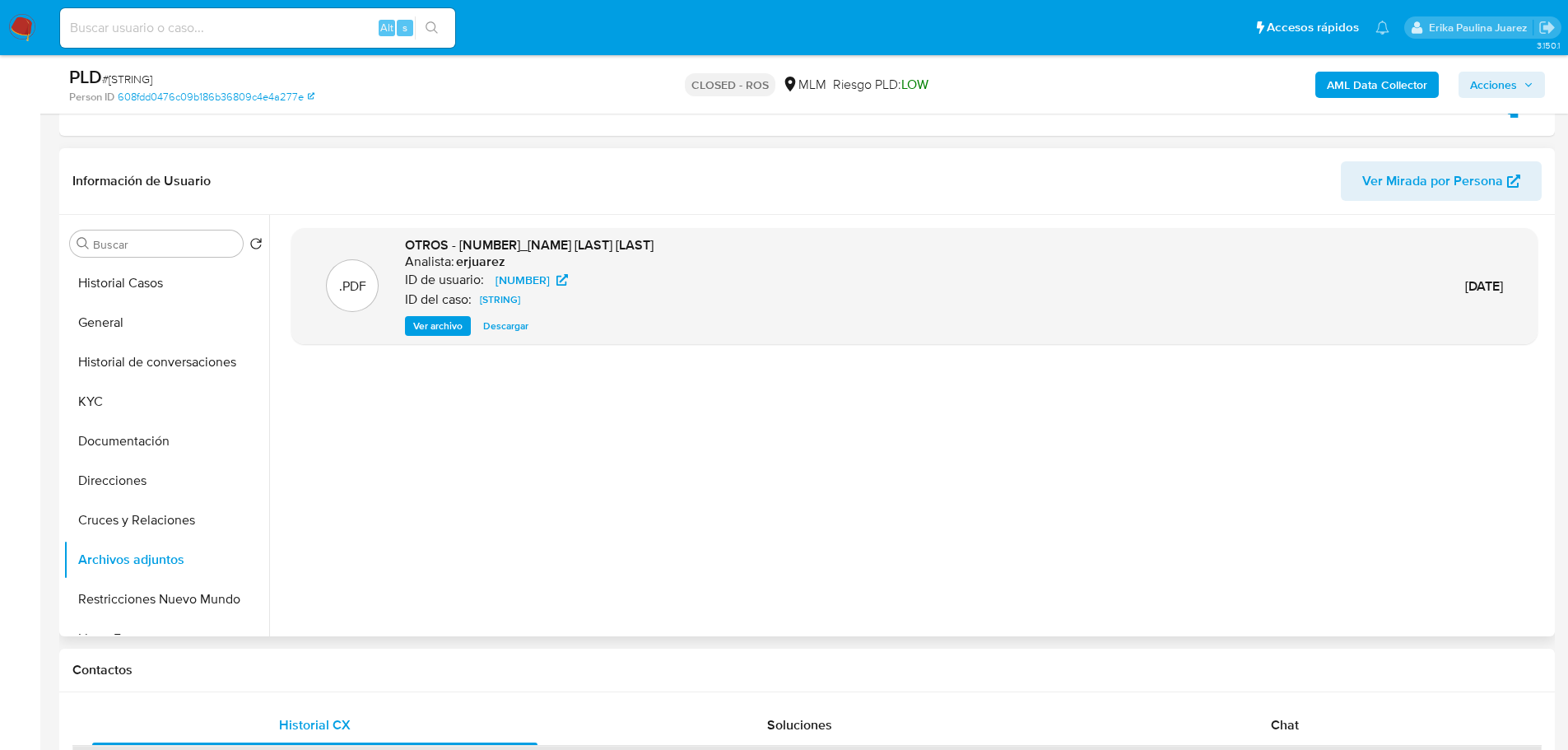 click on "Ver archivo" at bounding box center [438, 326] 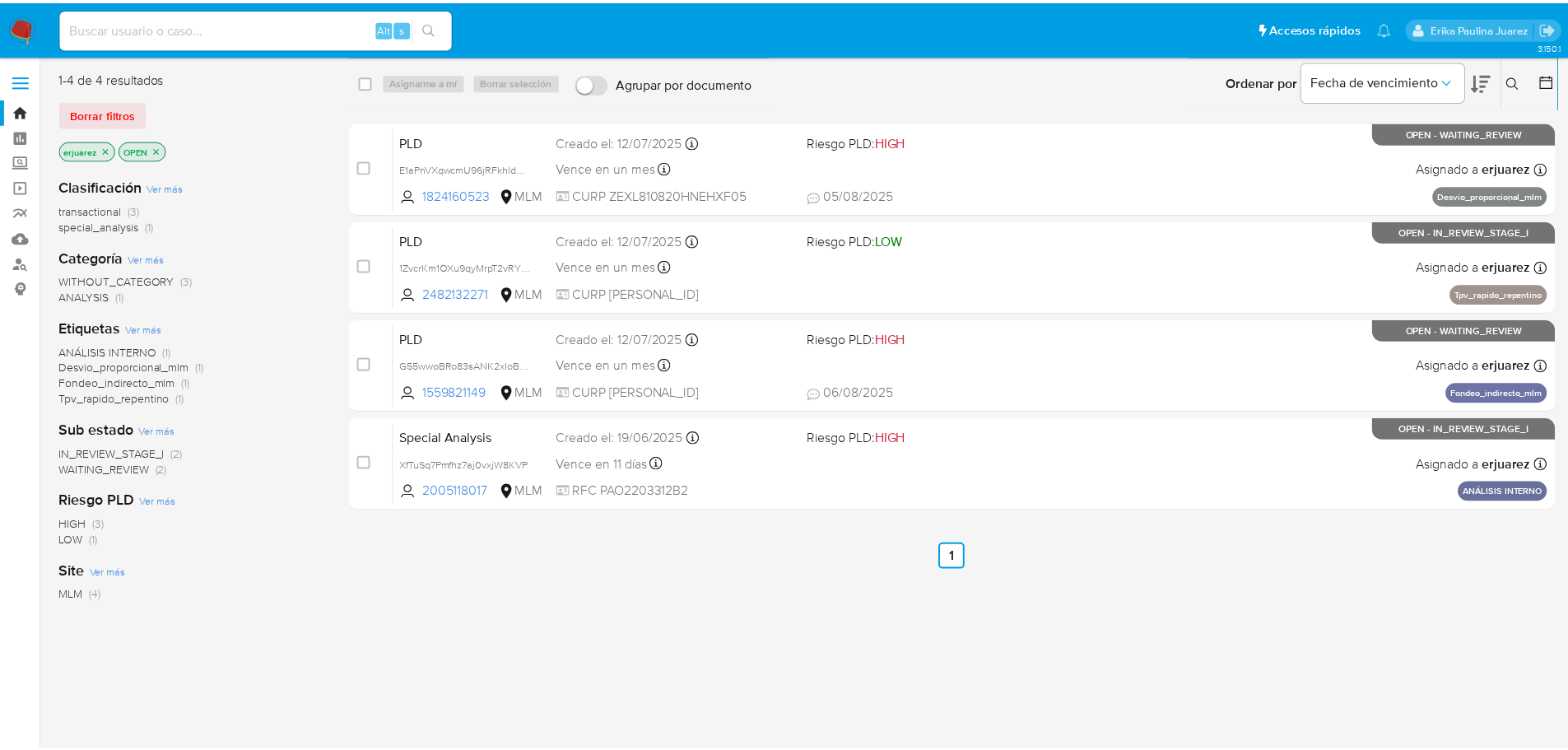 scroll, scrollTop: 0, scrollLeft: 0, axis: both 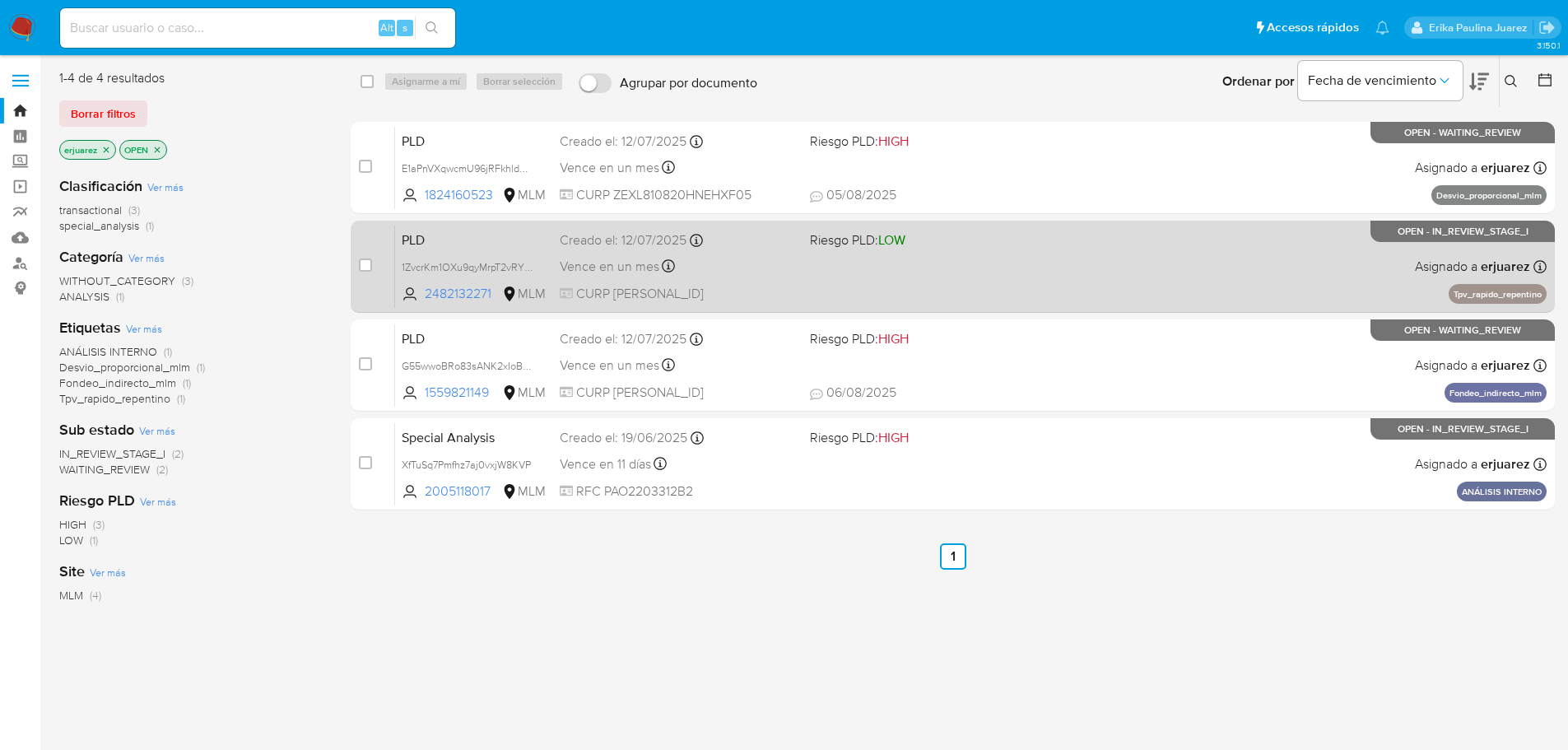 click on "PLD 1ZvcrKm1OXu9qyMrpT2vRYbP 2482132271 MLM Riesgo PLD:  LOW Creado el: [DATE]   Creado el: [DATE] [TIME] Vence en un mes   Vence el [DATE] [TIME] CURP   [PERSONAL_ID] Asignado a   [USERNAME]   Asignado el: [DATE] [TIME] Tpv_rapido_repentino OPEN - IN_REVIEW_STAGE_I" at bounding box center (970, 266) 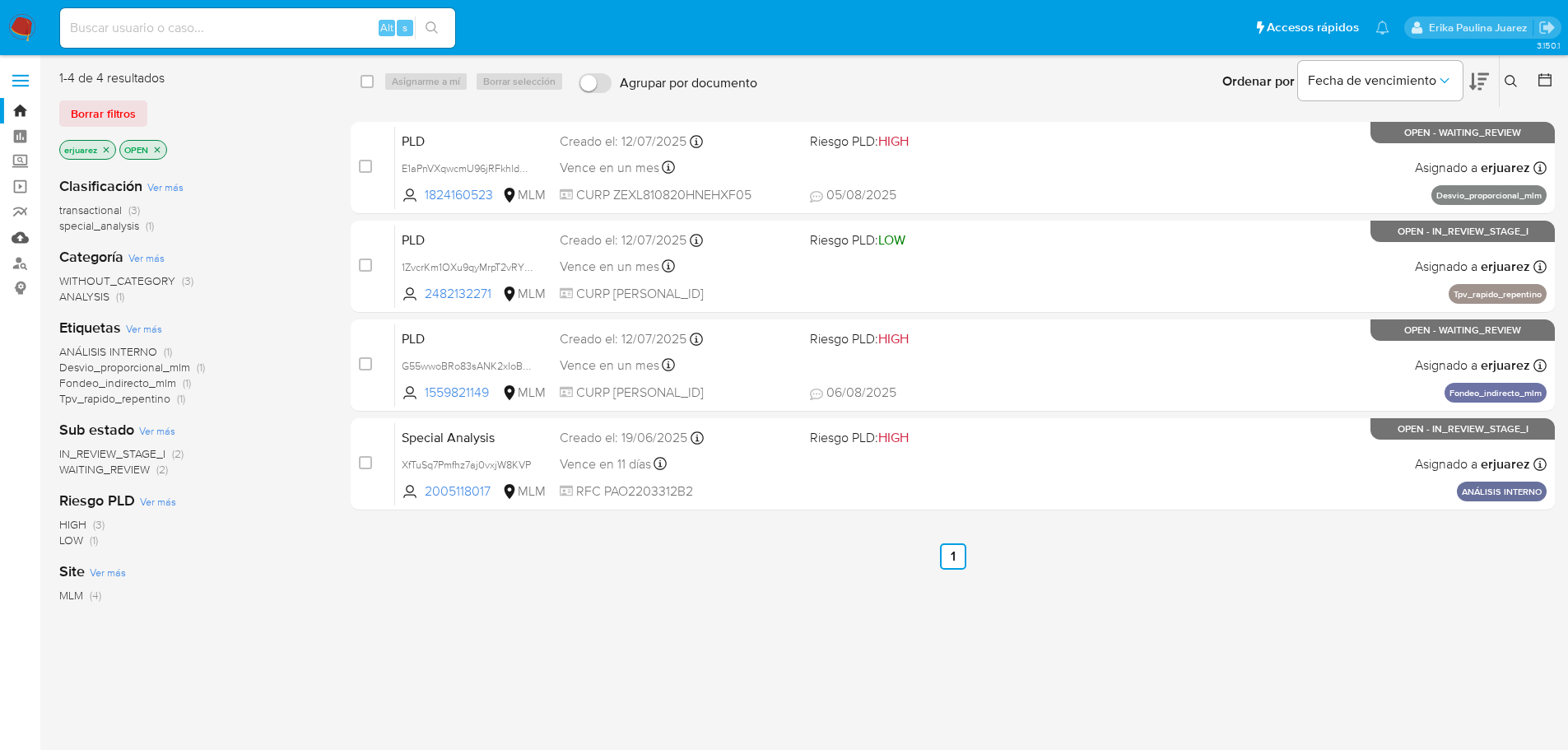 click on "Mulan" at bounding box center [98, 237] 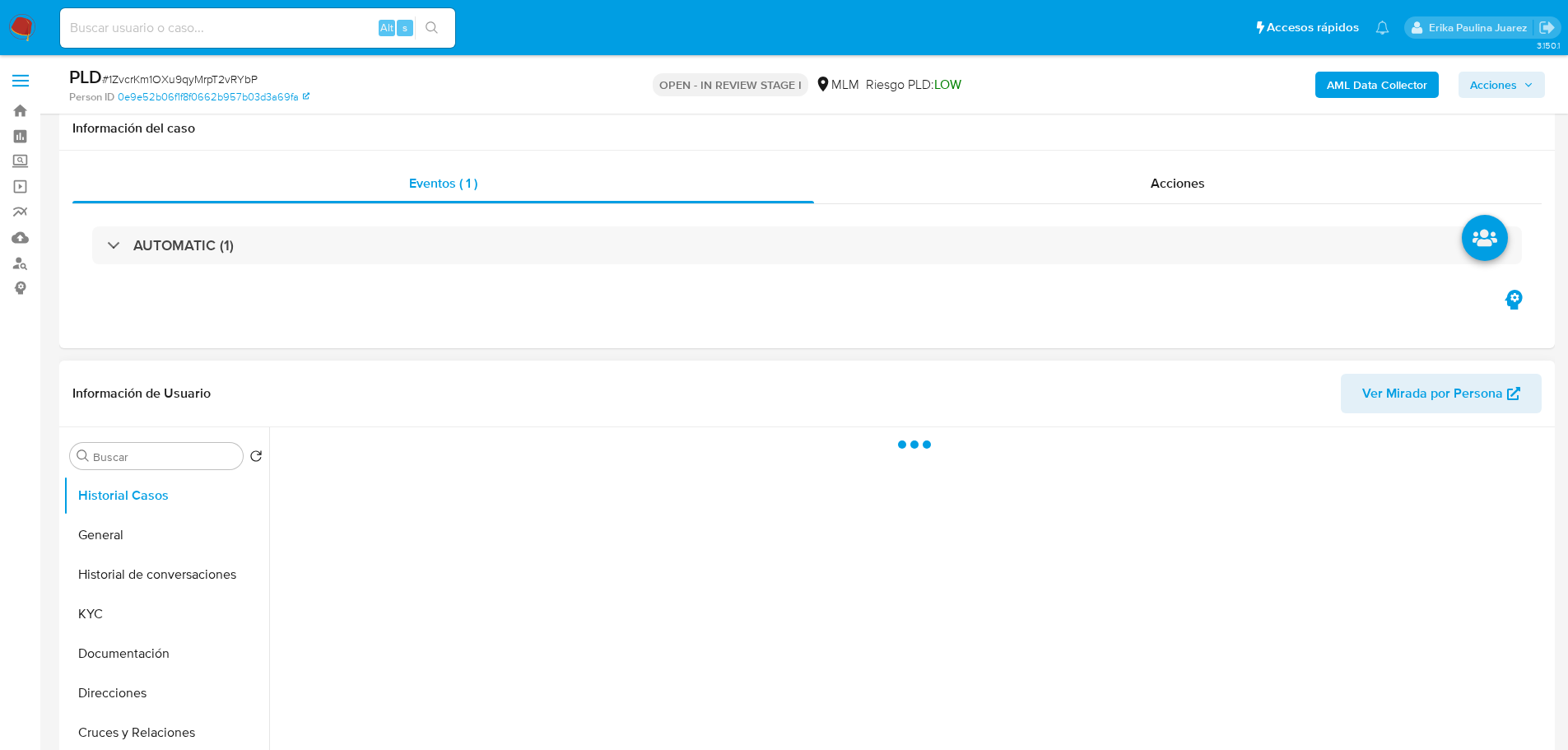 scroll, scrollTop: 329, scrollLeft: 0, axis: vertical 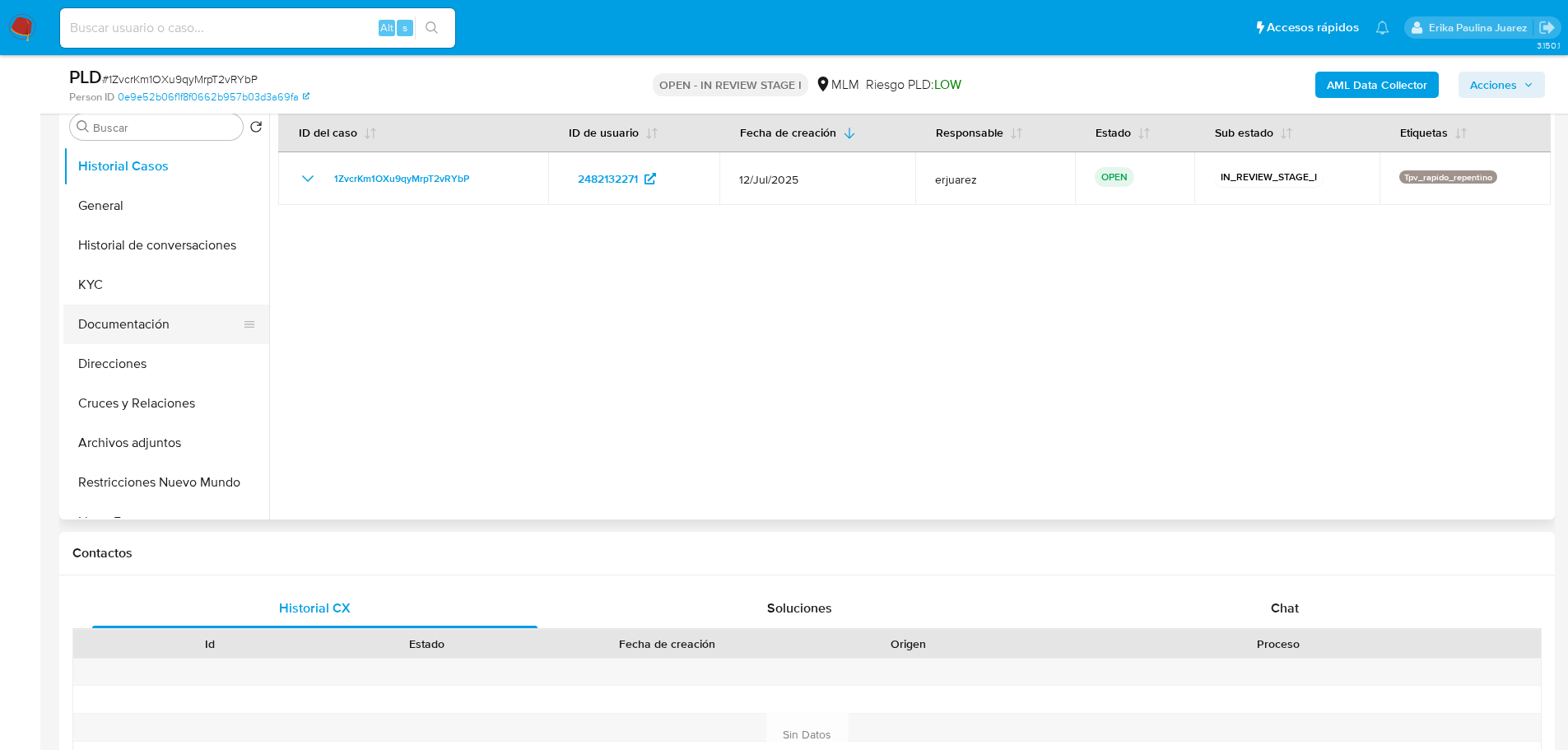 select on "10" 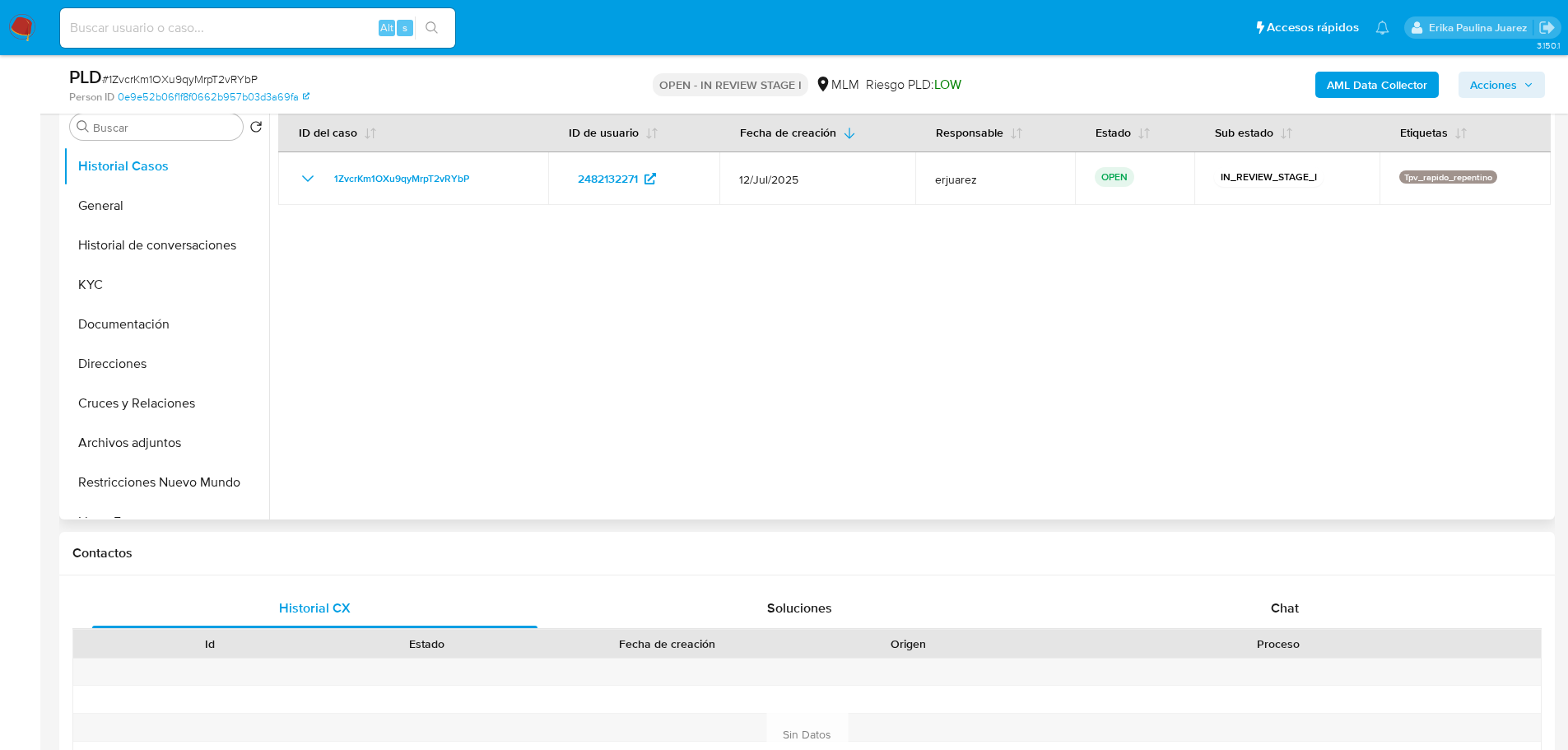 drag, startPoint x: 149, startPoint y: 438, endPoint x: 602, endPoint y: 440, distance: 453.00441 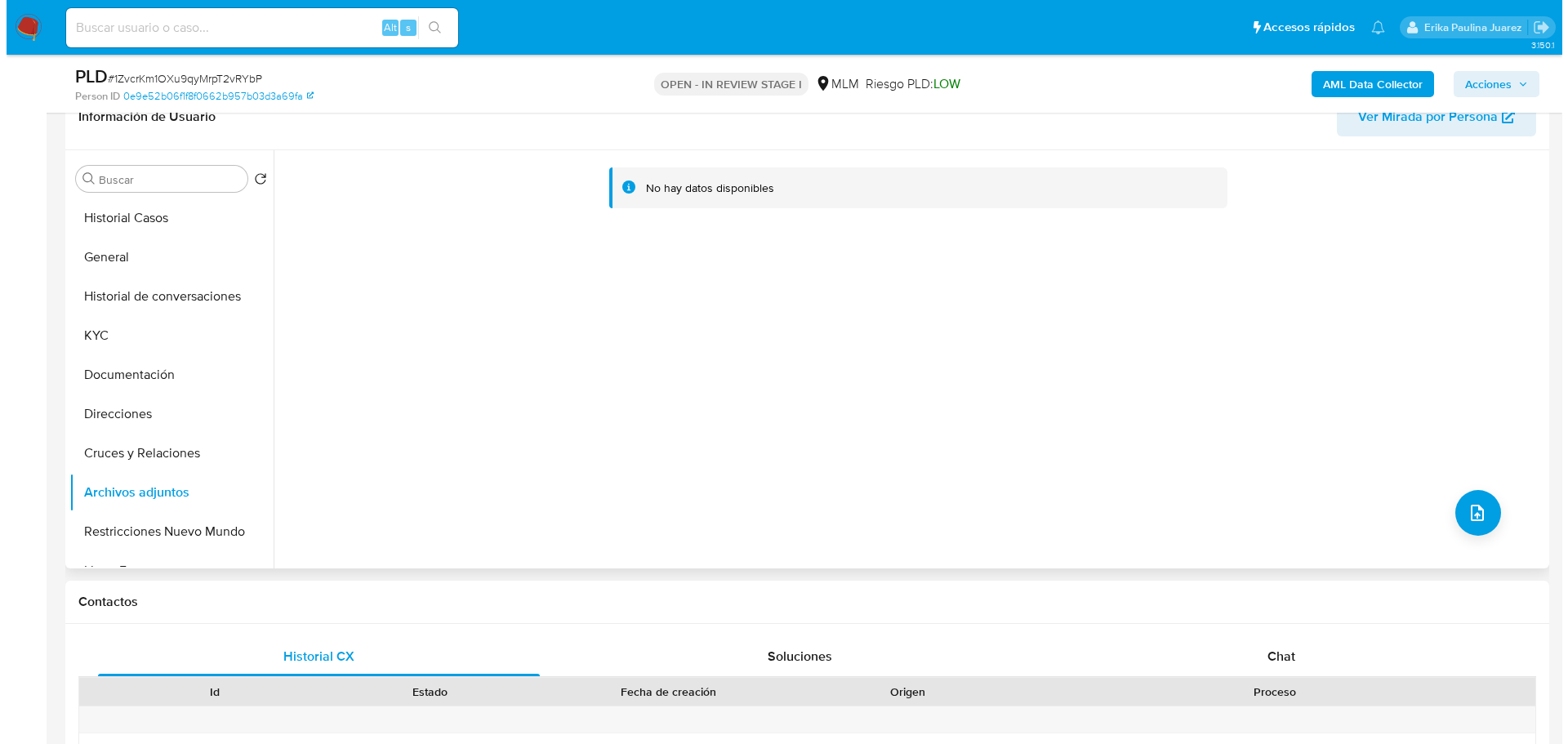 scroll, scrollTop: 245, scrollLeft: 0, axis: vertical 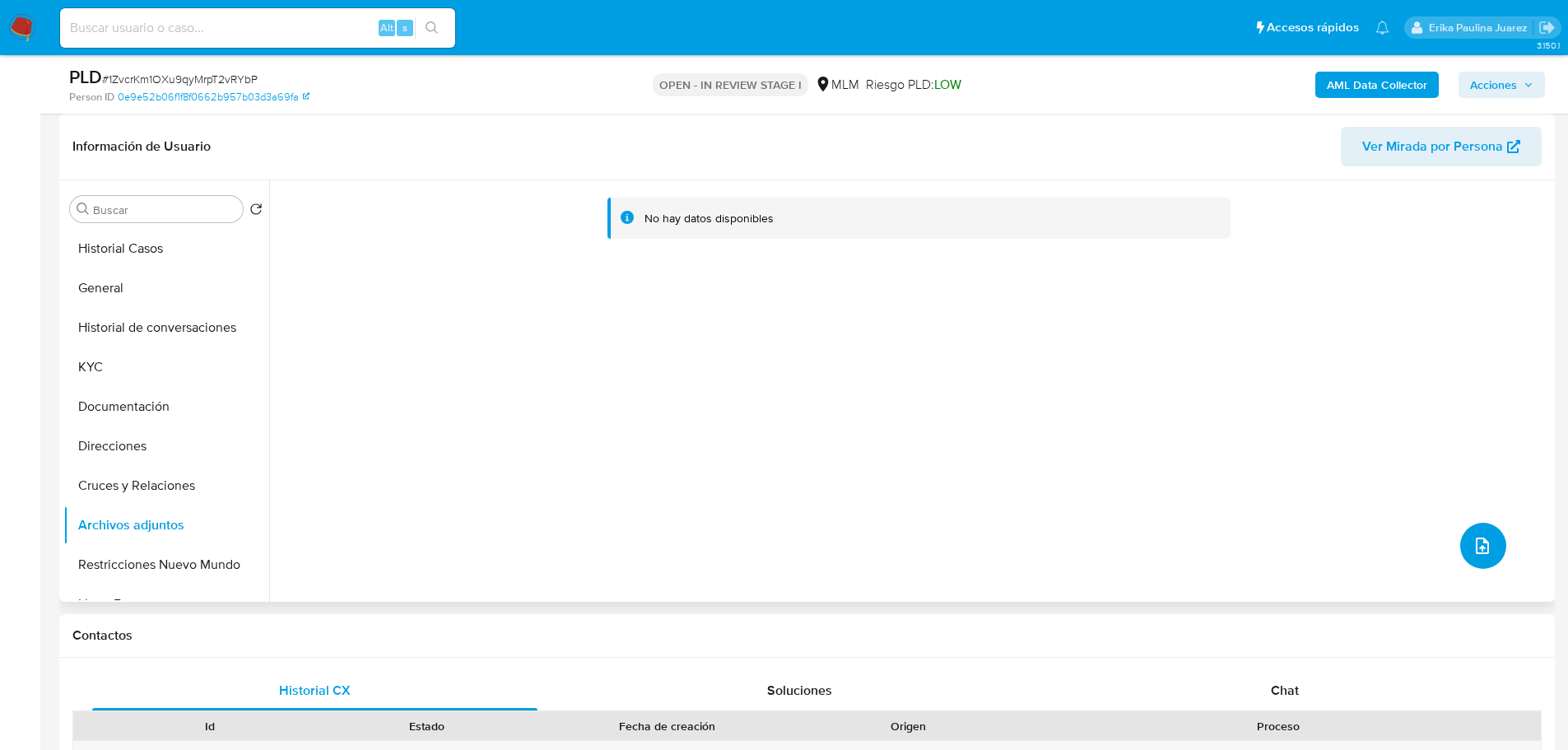 click at bounding box center [1483, 546] 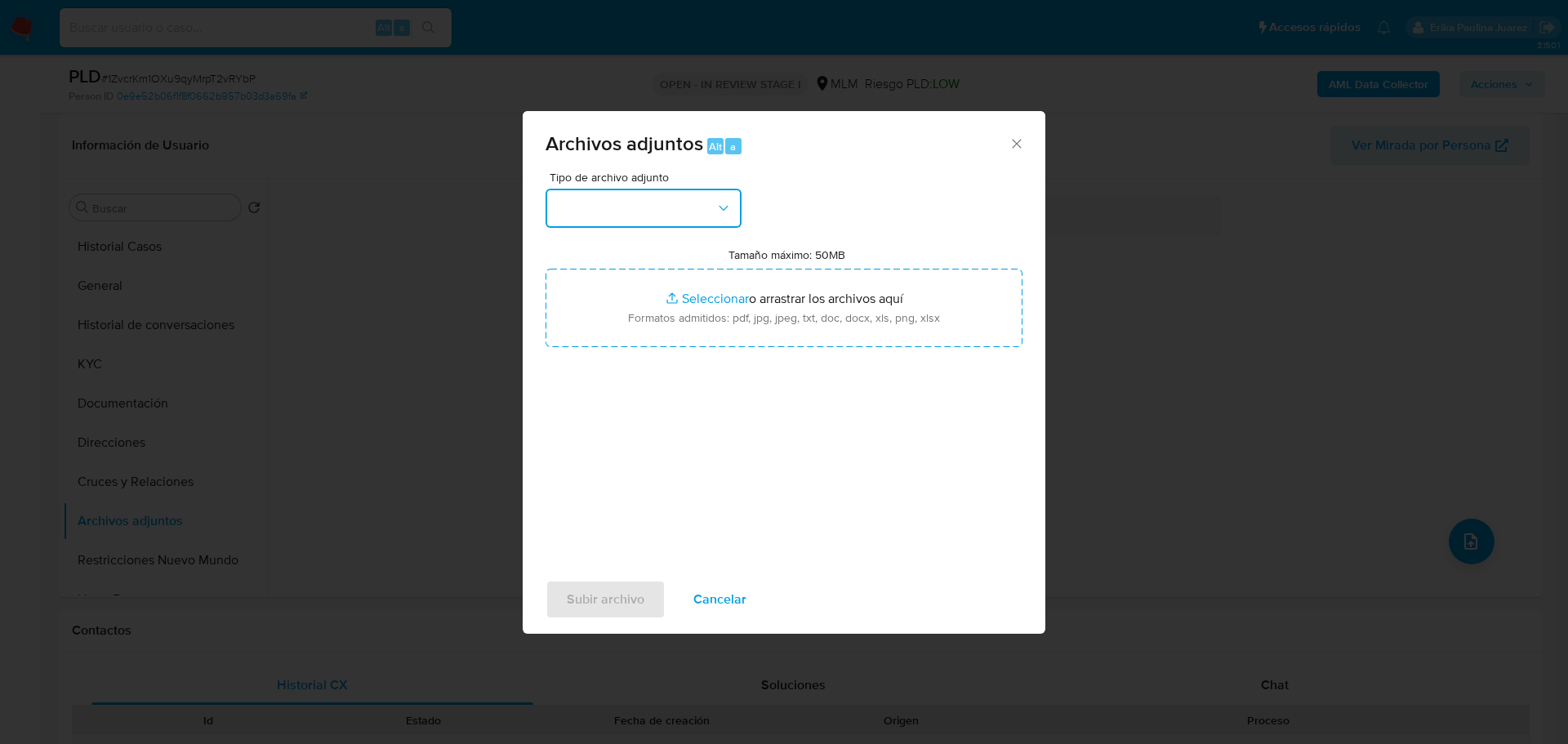 click at bounding box center [644, 208] 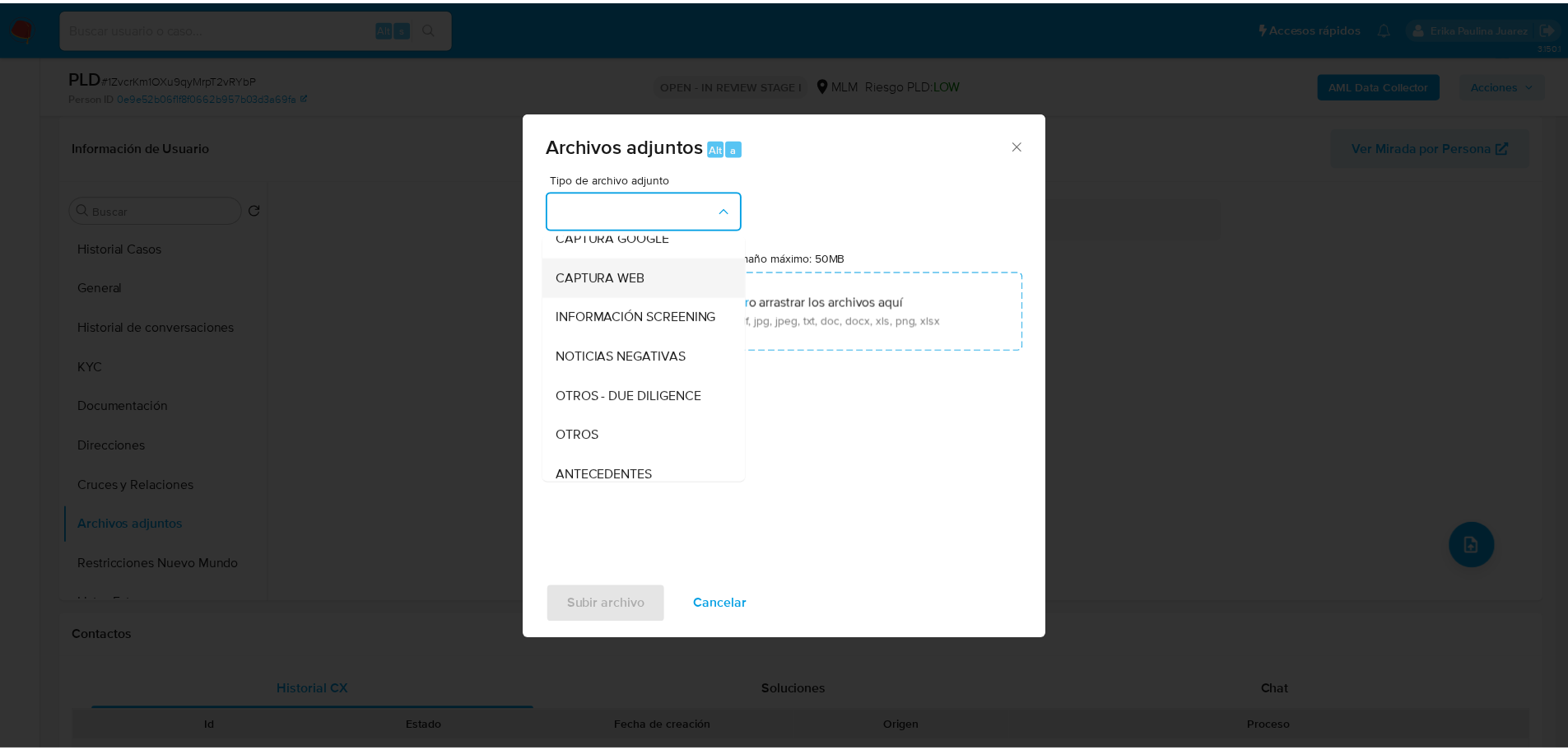 scroll, scrollTop: 247, scrollLeft: 0, axis: vertical 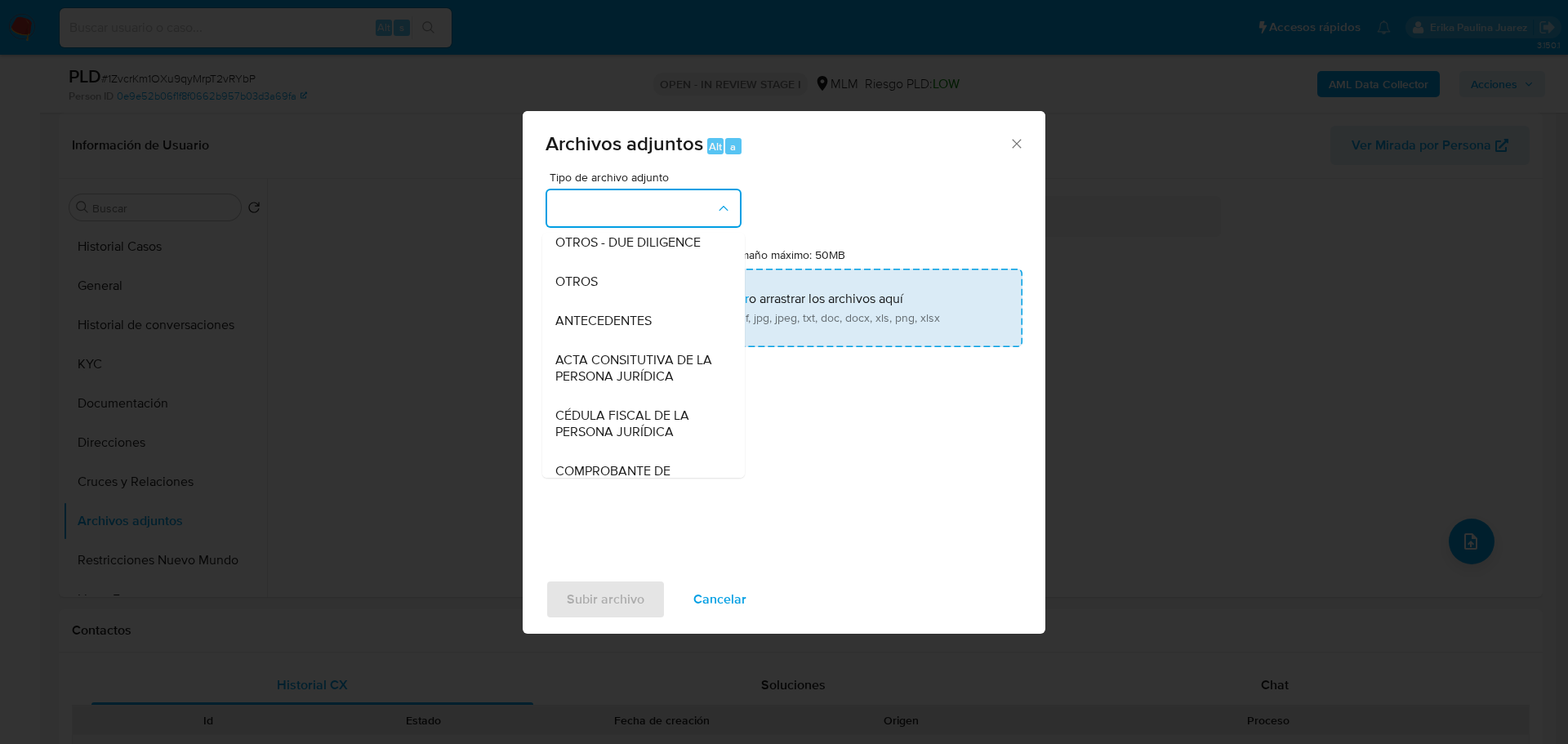 click on "OTROS" at bounding box center [577, 282] 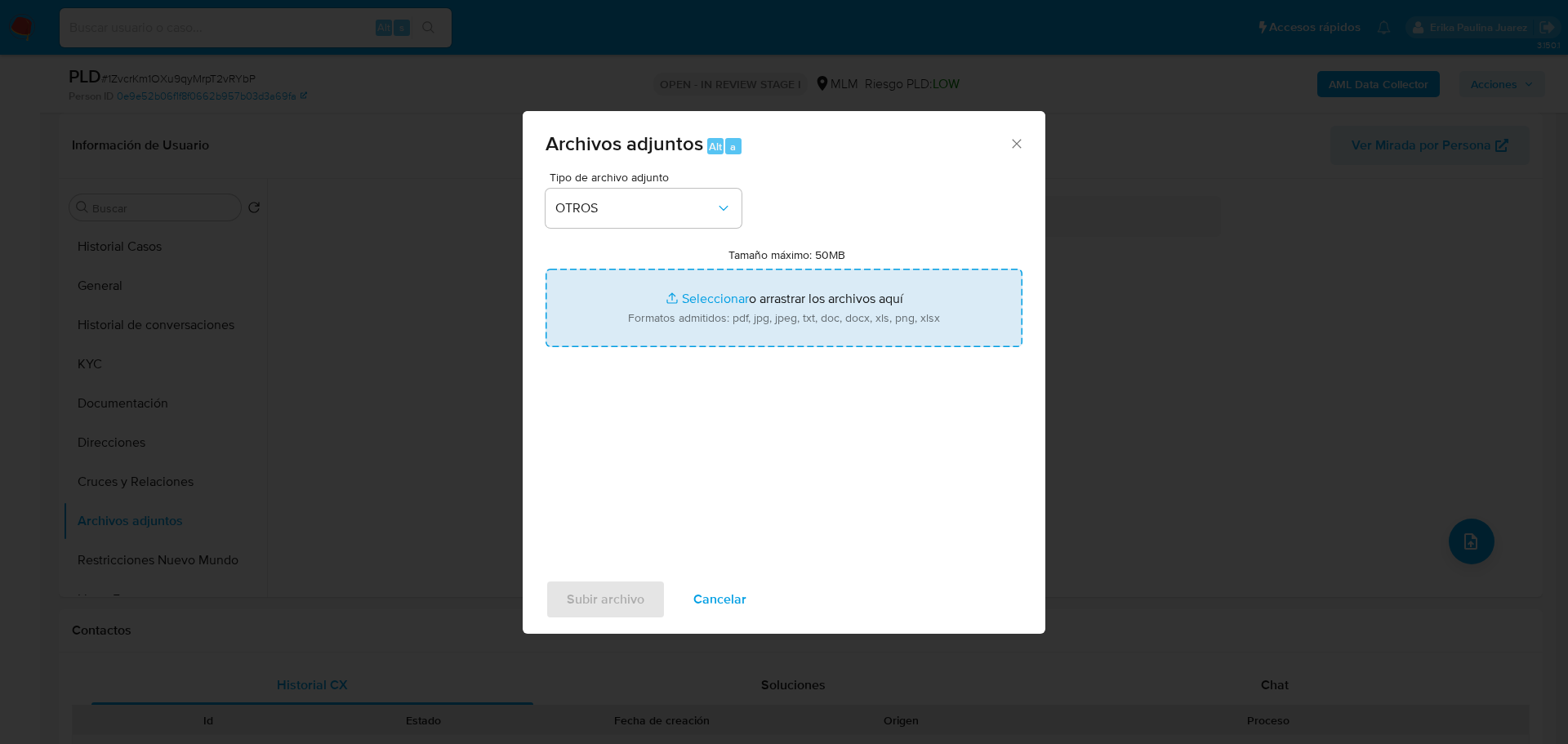 click on "Tamaño máximo: 50MB Seleccionar archivos" at bounding box center [784, 308] 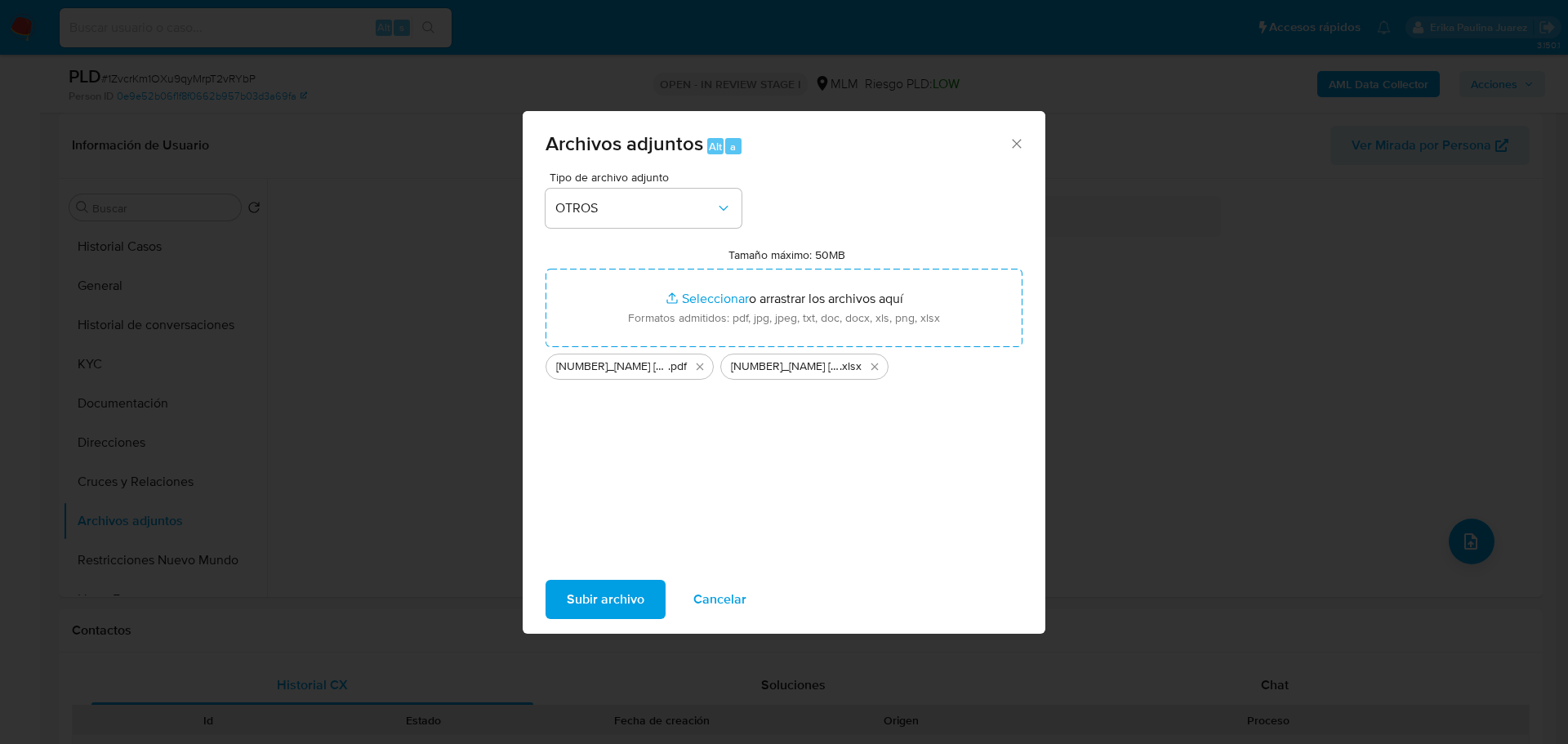 click on "Subir archivo" at bounding box center [605, 599] 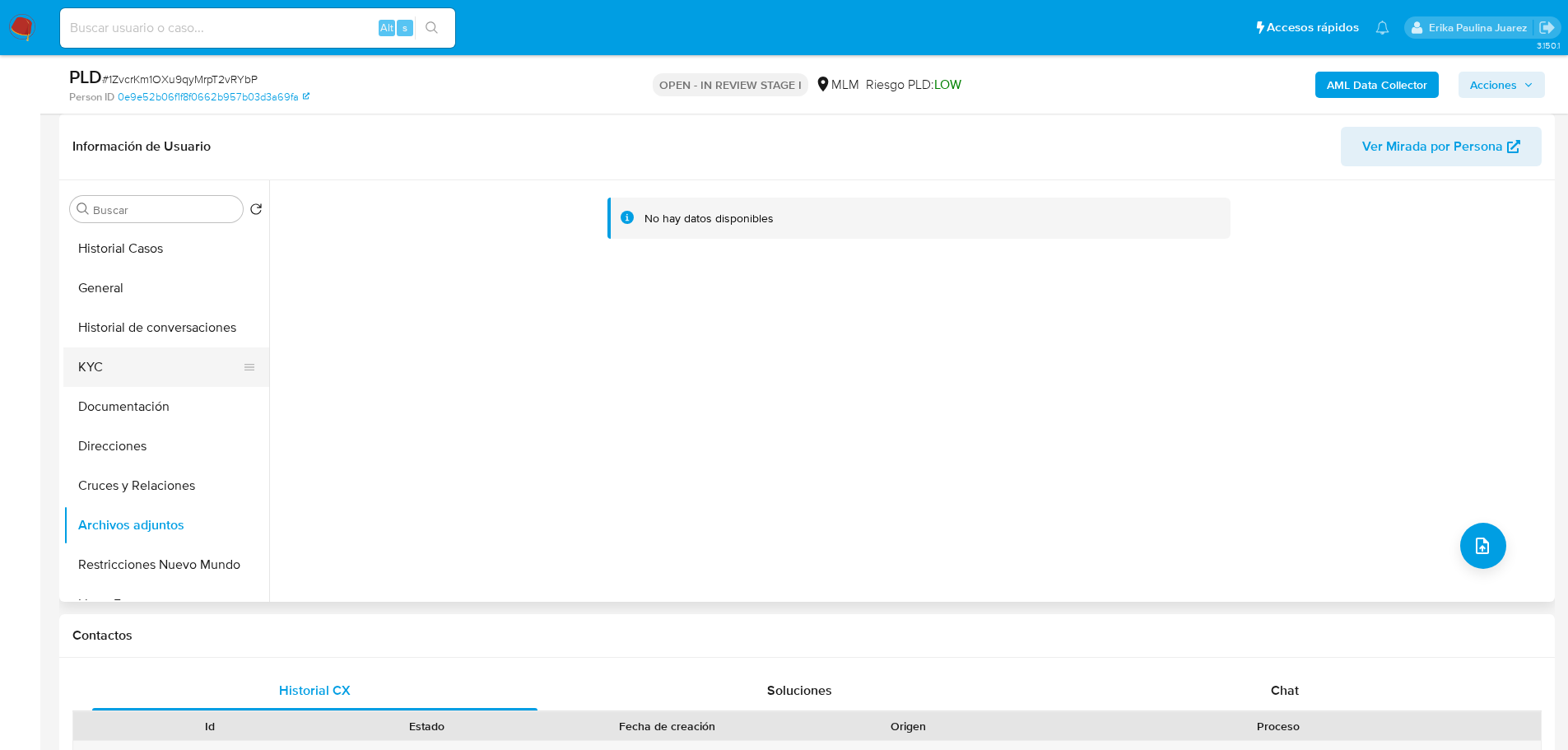 drag, startPoint x: 135, startPoint y: 337, endPoint x: 119, endPoint y: 385, distance: 50.596443 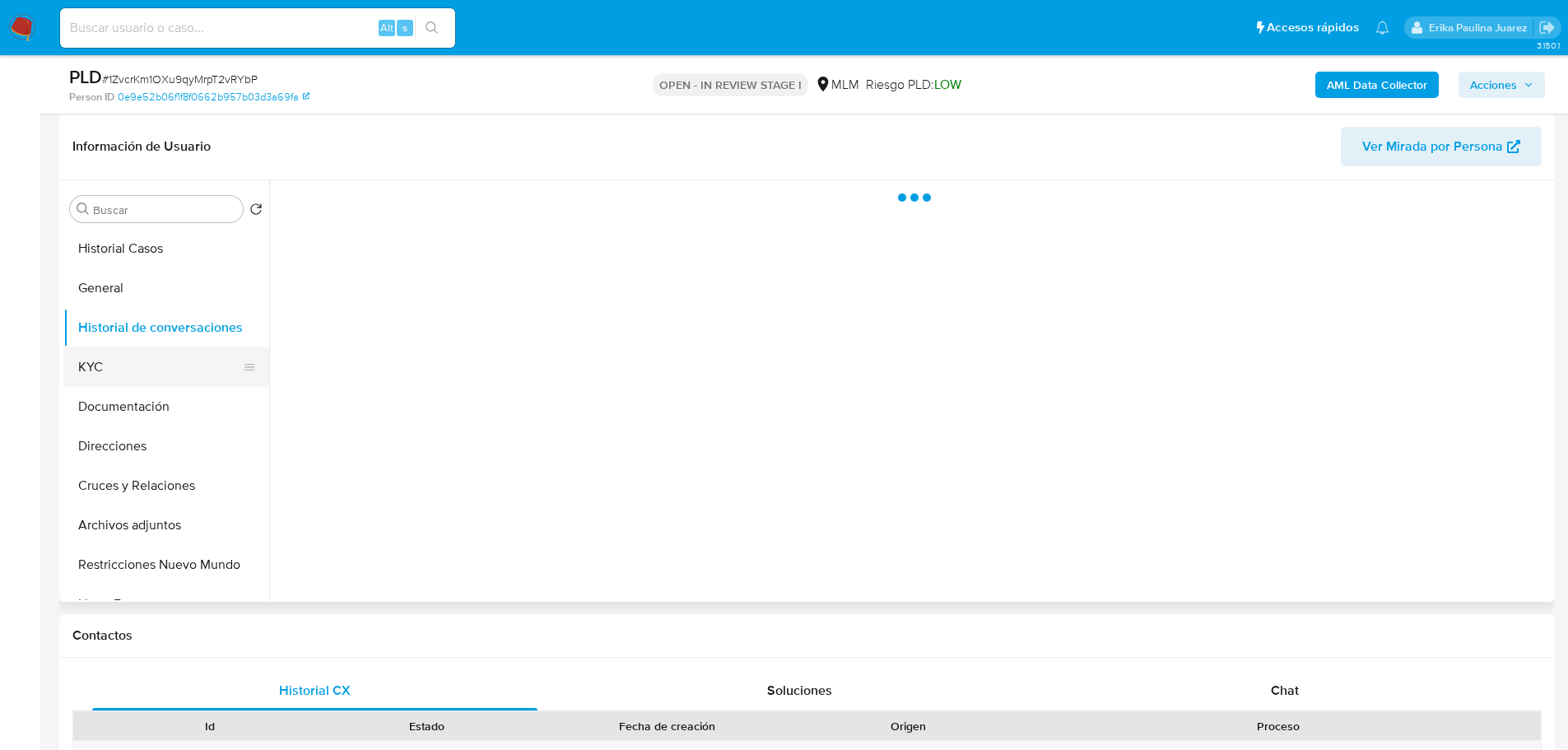 click on "KYC" at bounding box center [160, 367] 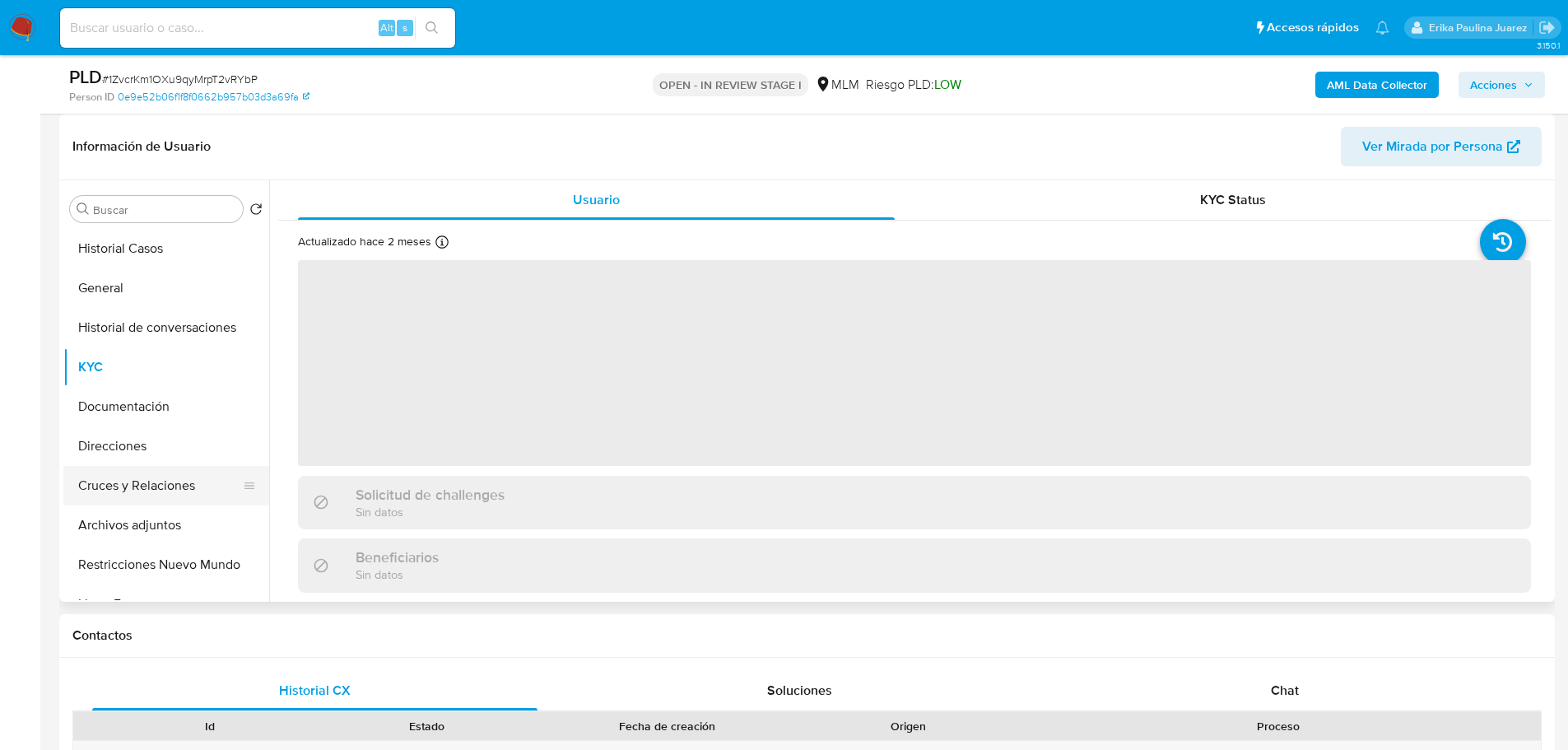 click on "Cruces y Relaciones" at bounding box center [160, 486] 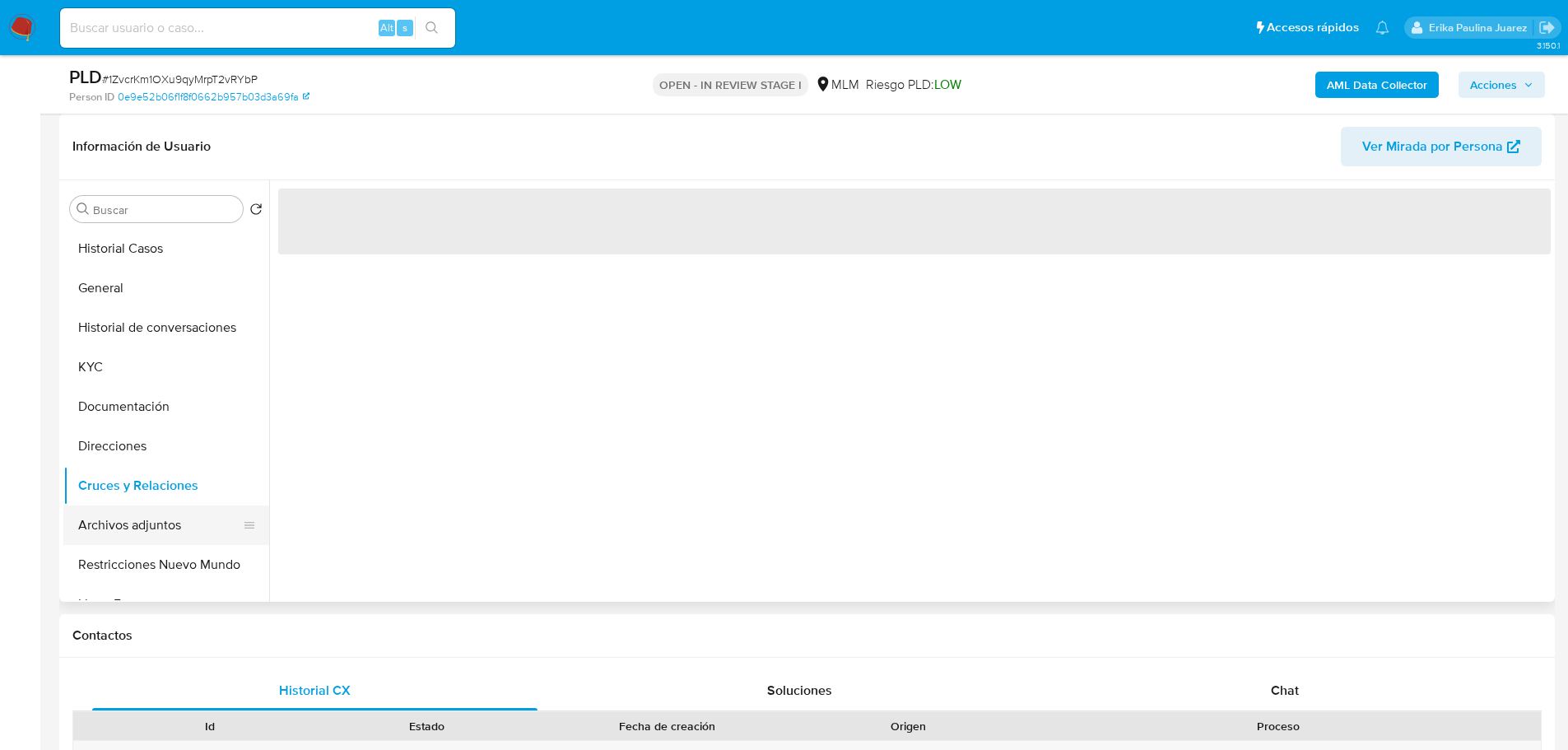 click on "Archivos adjuntos" at bounding box center [160, 525] 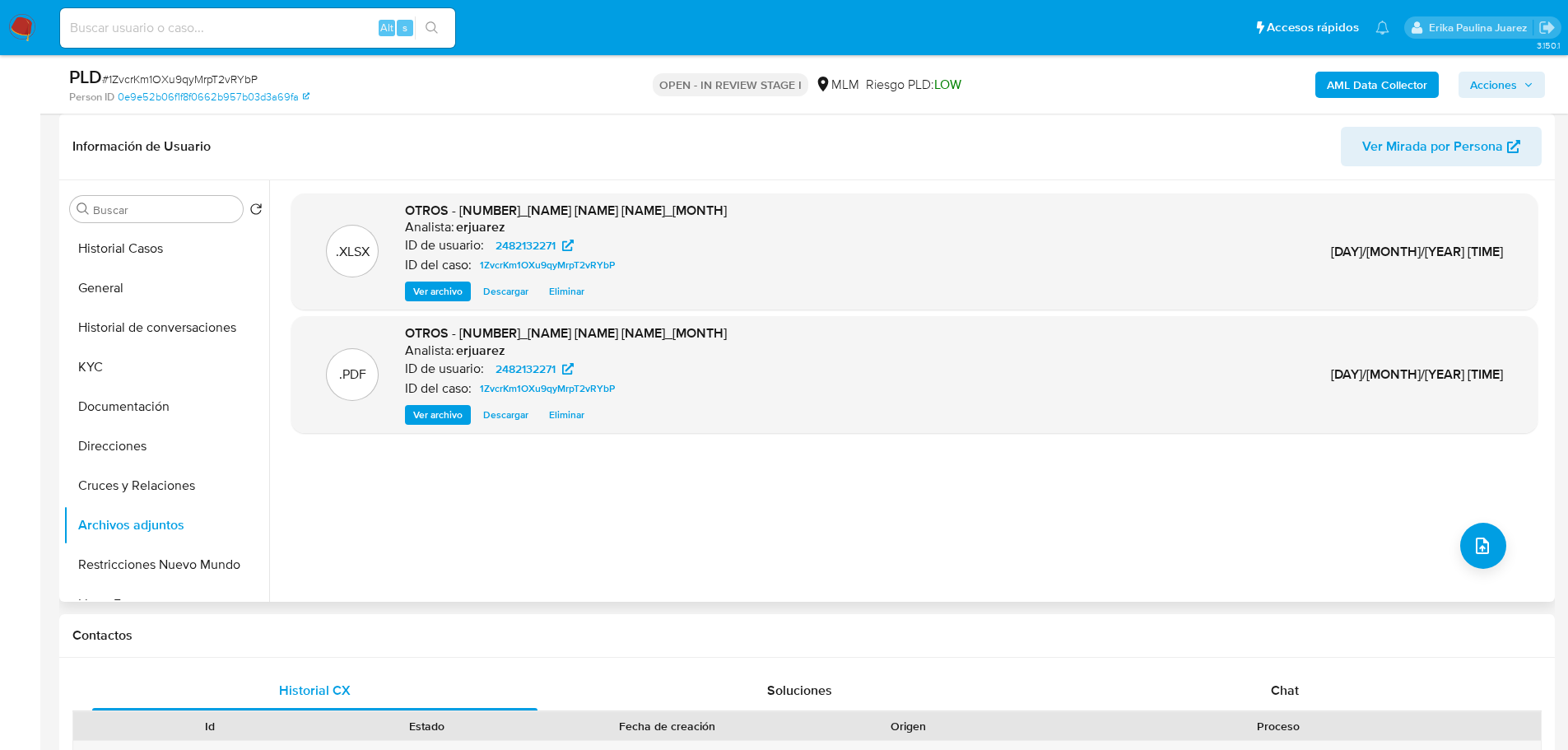 click on "Ver archivo" at bounding box center (438, 415) 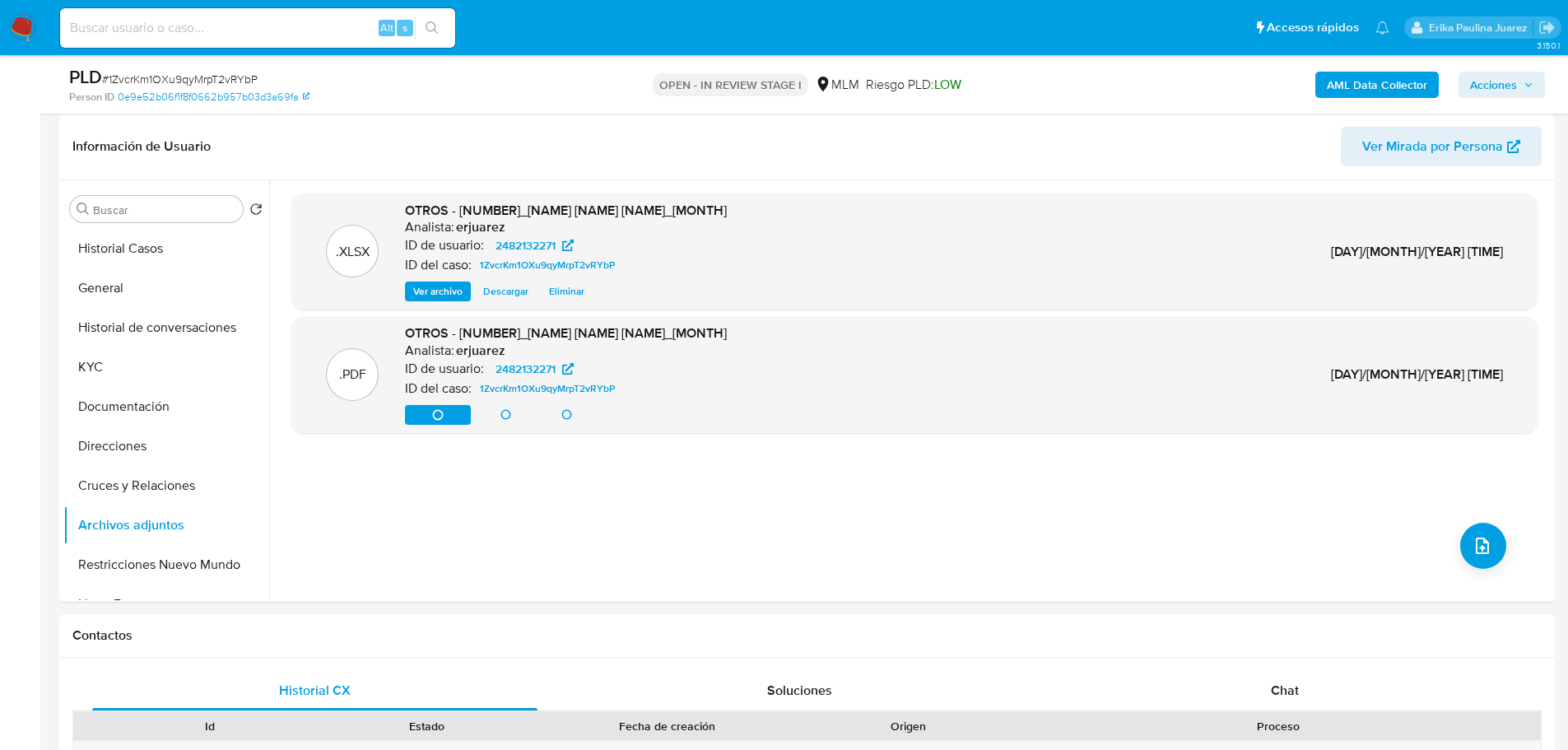 drag, startPoint x: 1496, startPoint y: 79, endPoint x: 1487, endPoint y: 79, distance: 9 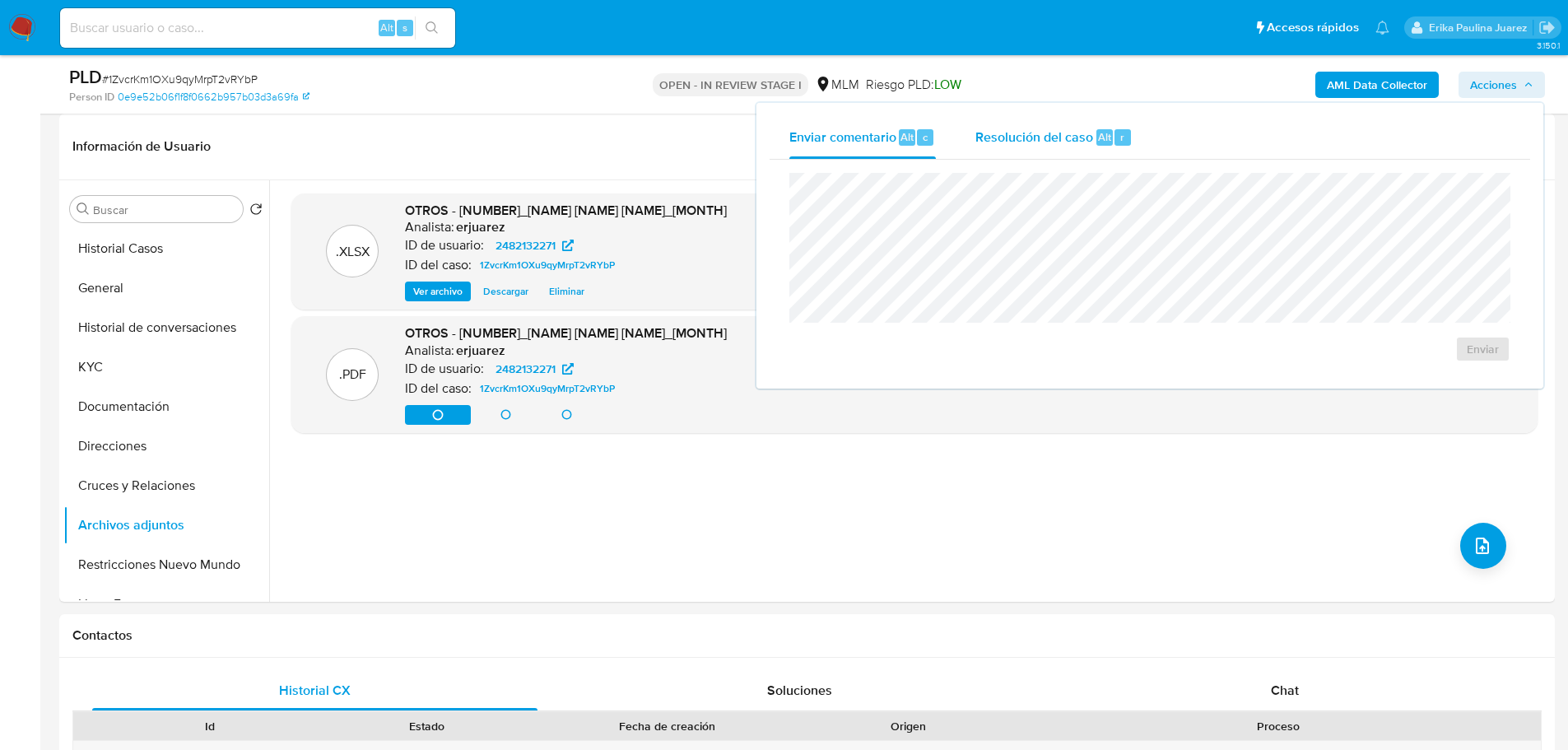 drag, startPoint x: 1137, startPoint y: 135, endPoint x: 1119, endPoint y: 142, distance: 19.313208 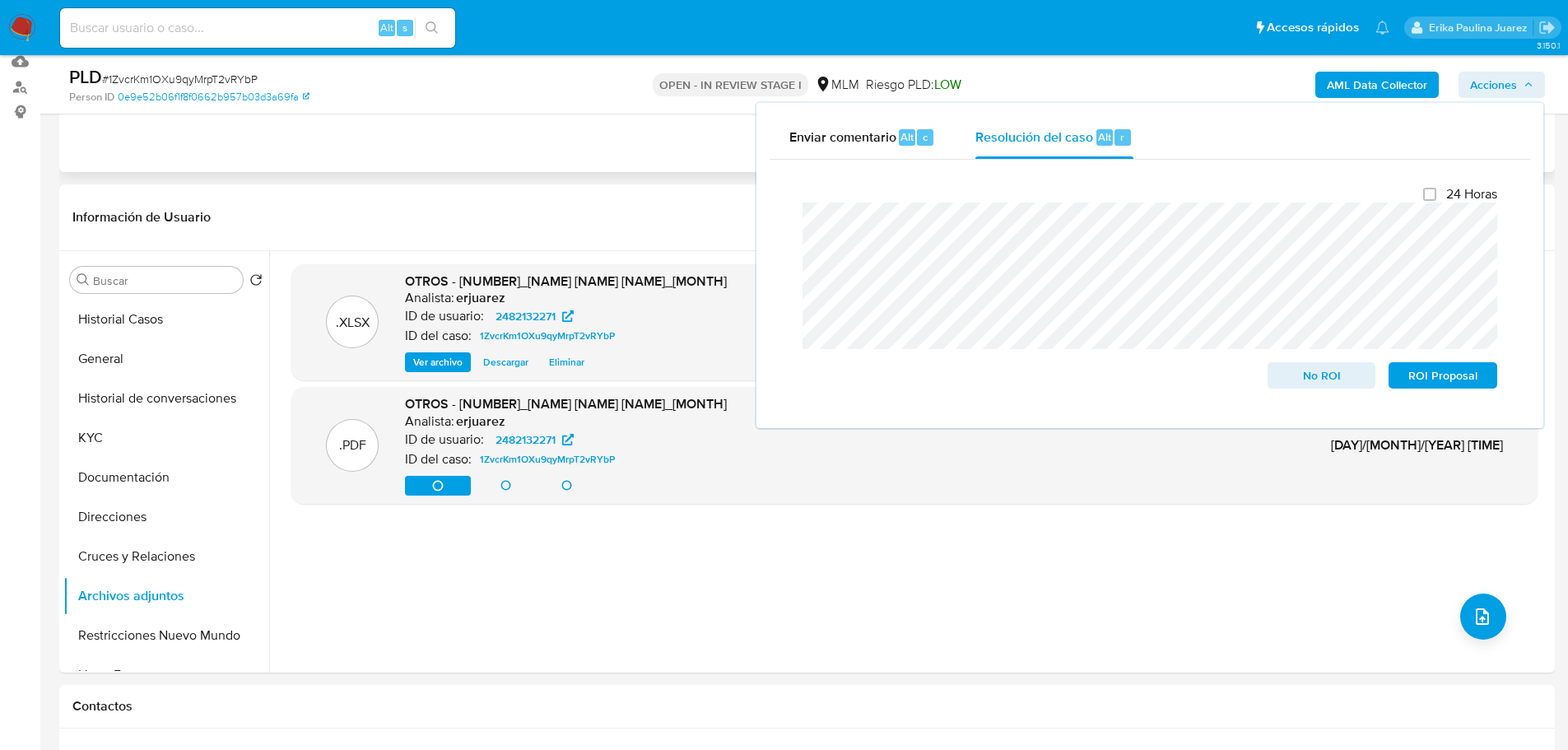 scroll, scrollTop: 0, scrollLeft: 0, axis: both 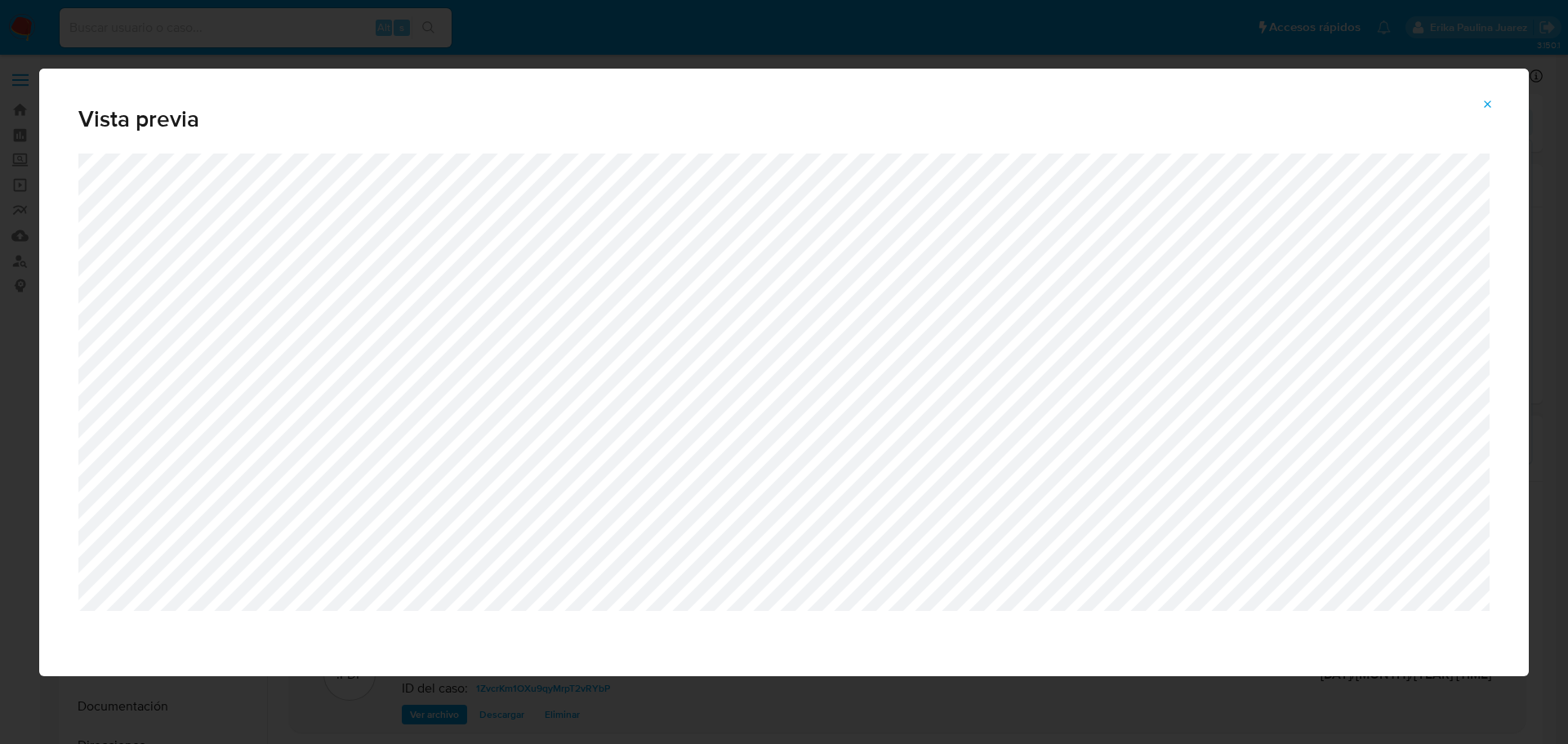 drag, startPoint x: 1490, startPoint y: 105, endPoint x: 1474, endPoint y: 104, distance: 16.03122 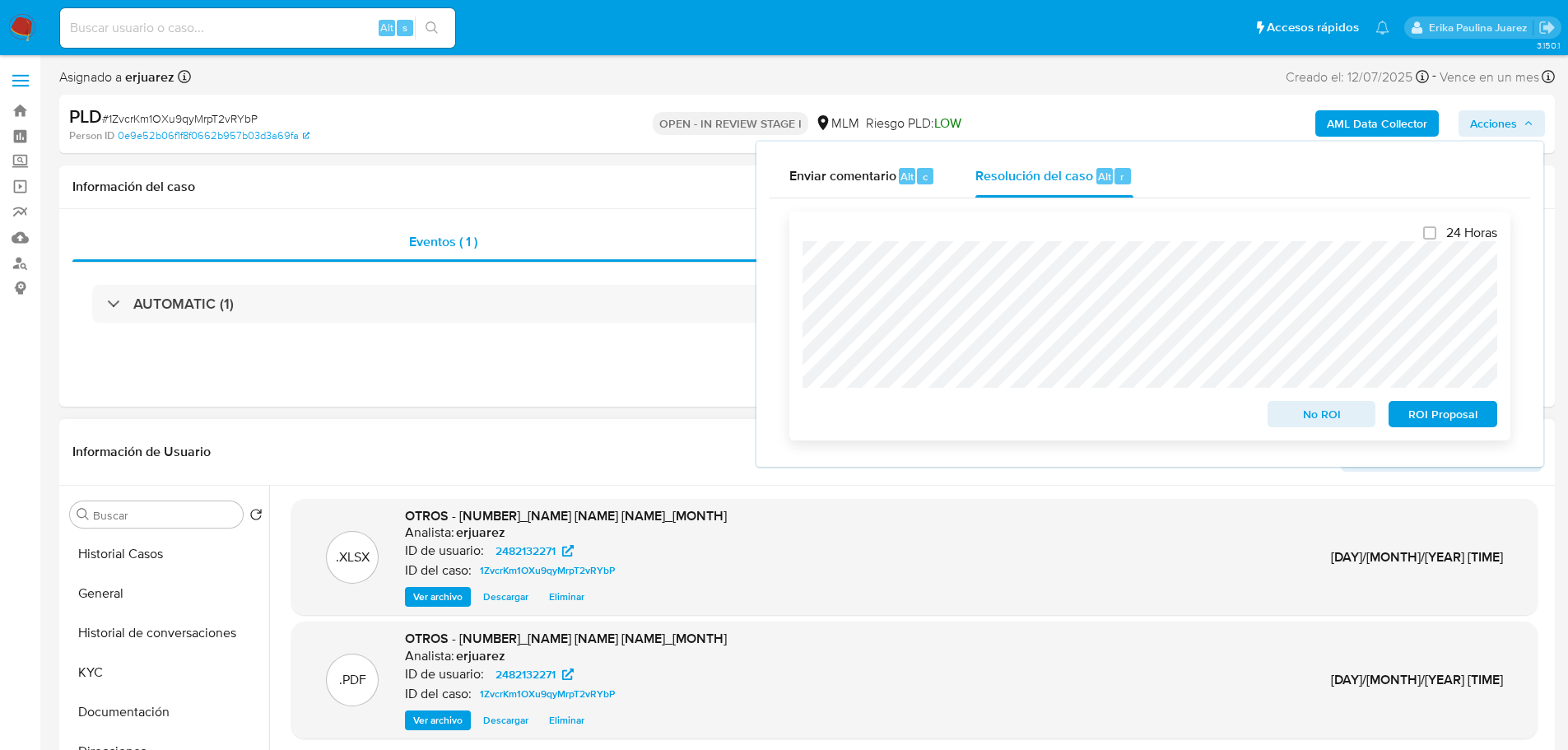 click on "ROI Proposal" at bounding box center (1443, 414) 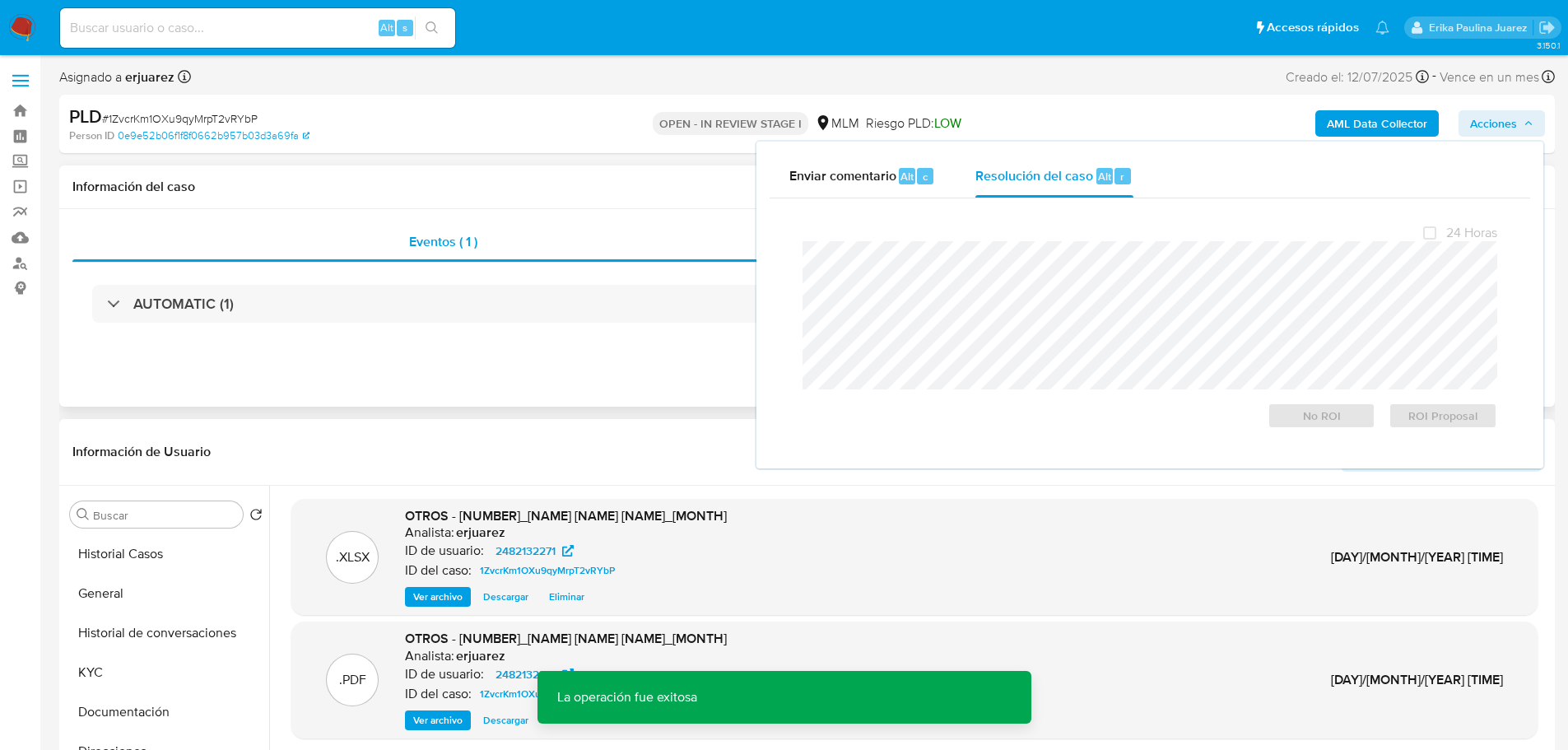drag, startPoint x: 516, startPoint y: 380, endPoint x: 743, endPoint y: 268, distance: 253.12645 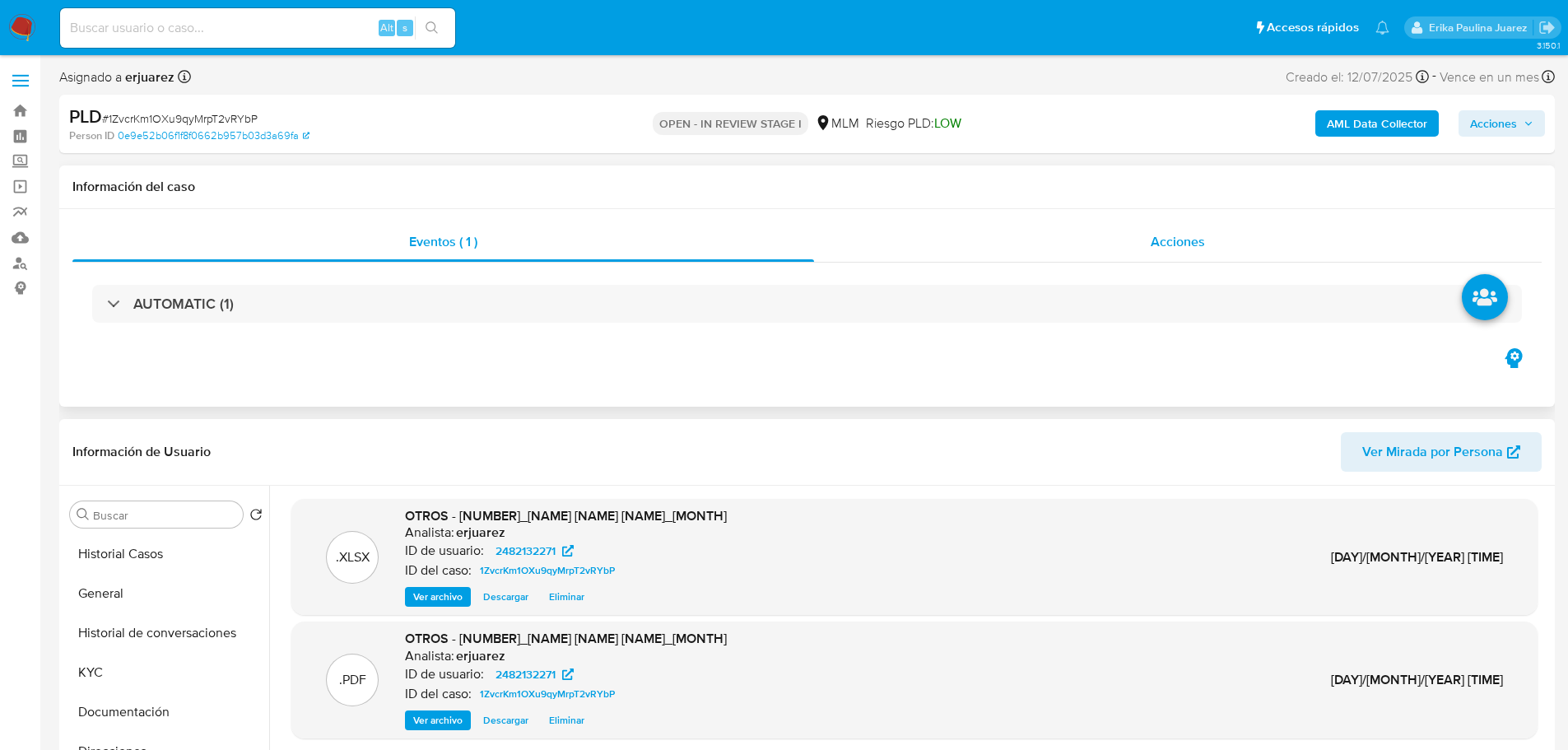 click on "Acciones" at bounding box center [1178, 242] 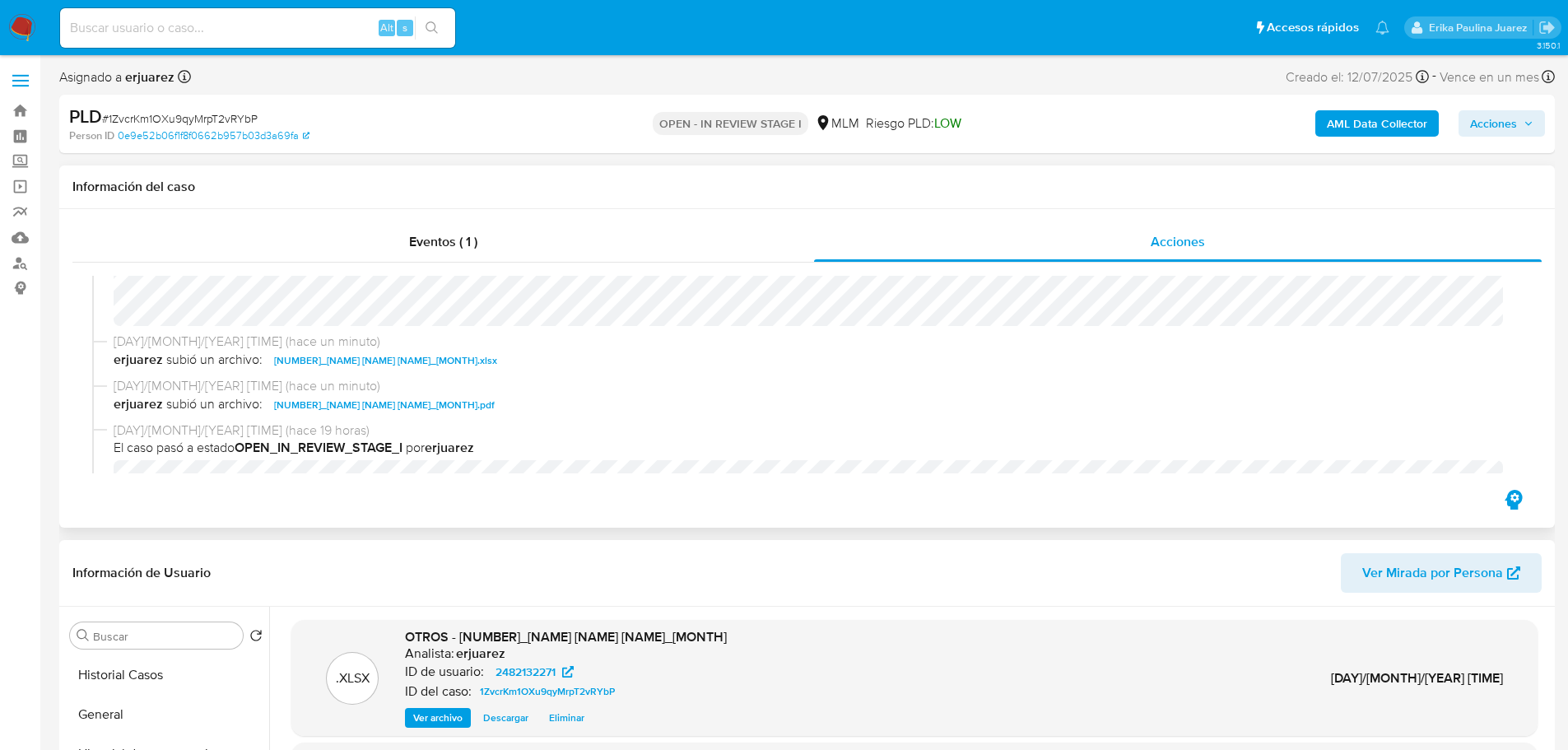 scroll, scrollTop: 151, scrollLeft: 0, axis: vertical 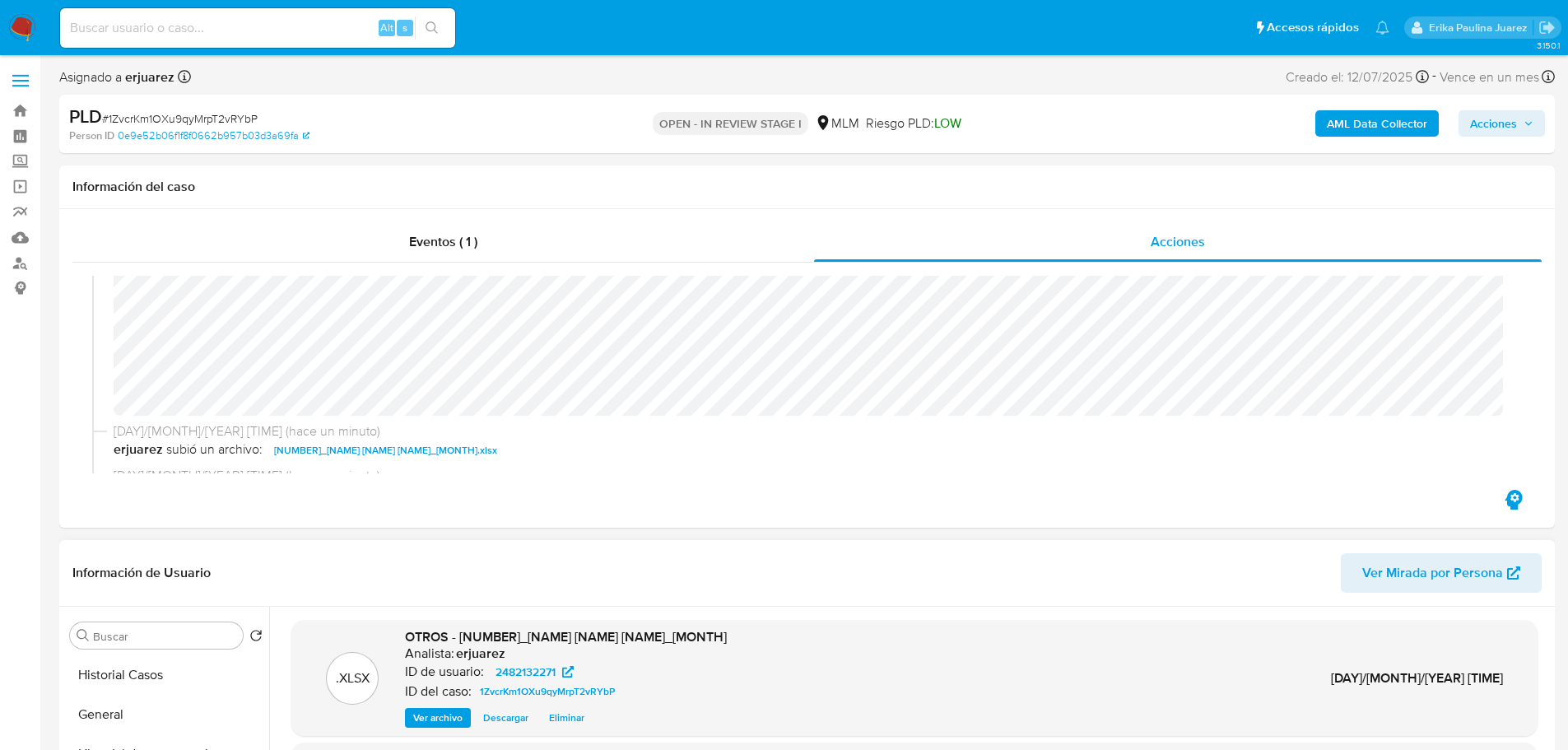 click at bounding box center (22, 28) 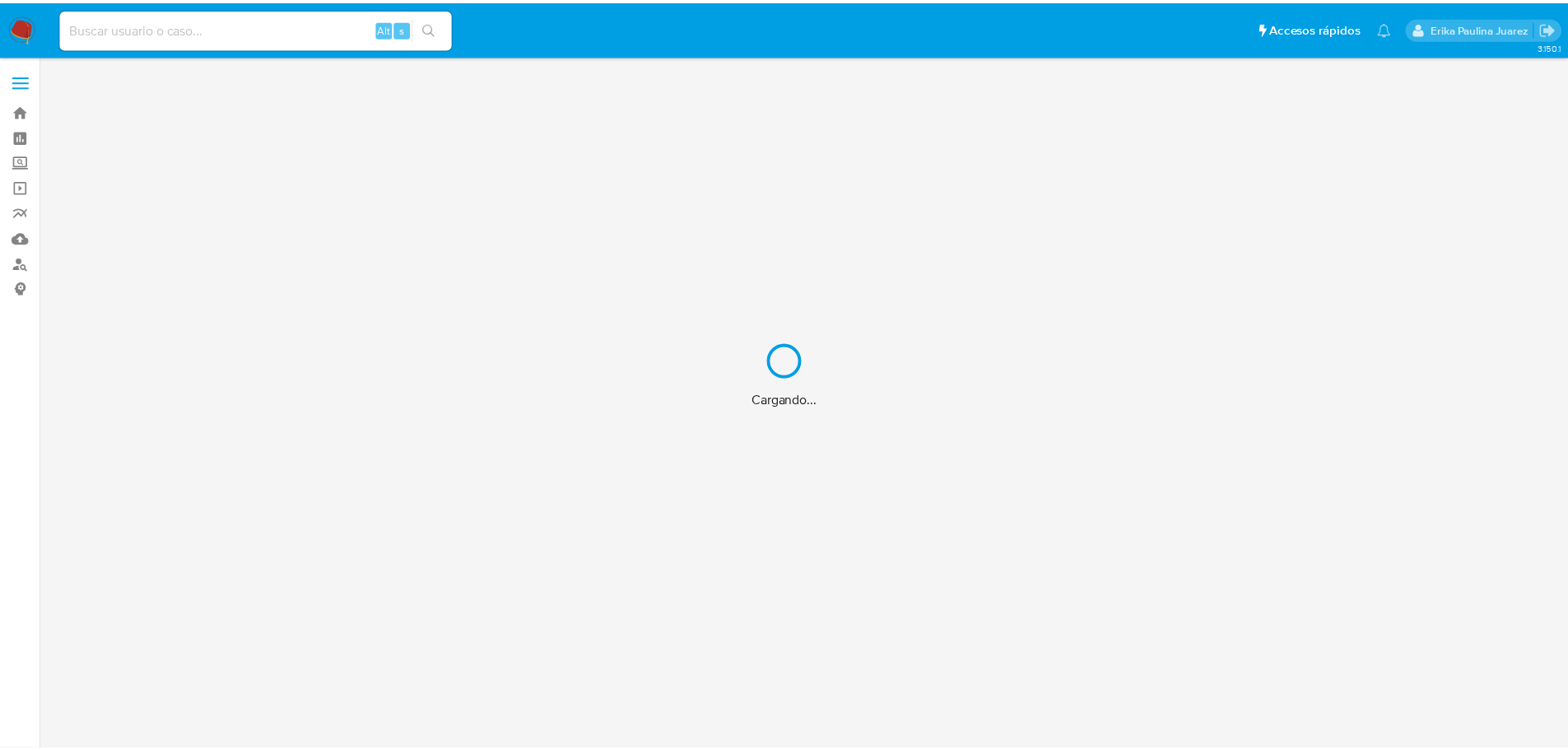 scroll, scrollTop: 0, scrollLeft: 0, axis: both 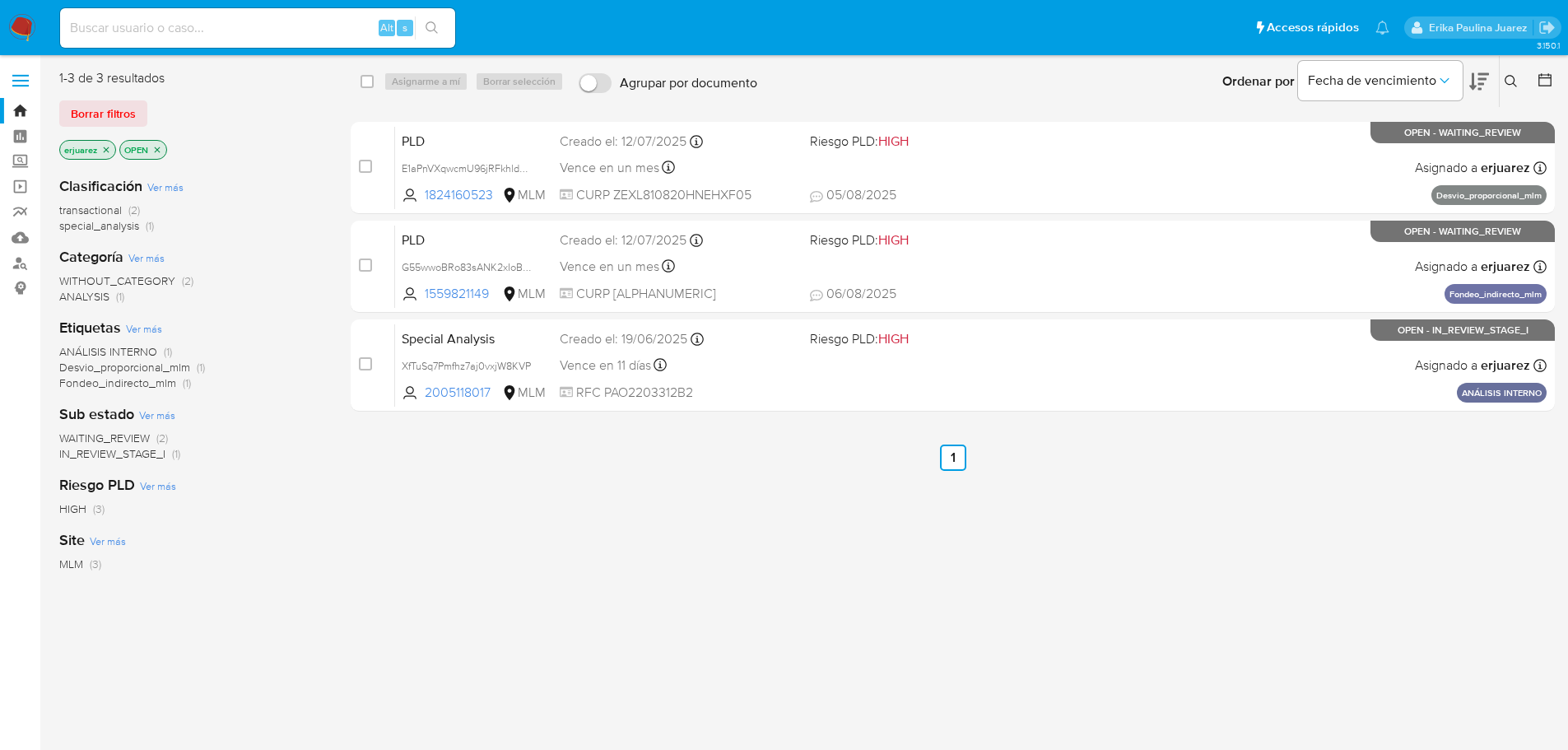 click on "Alt s" at bounding box center (258, 28) 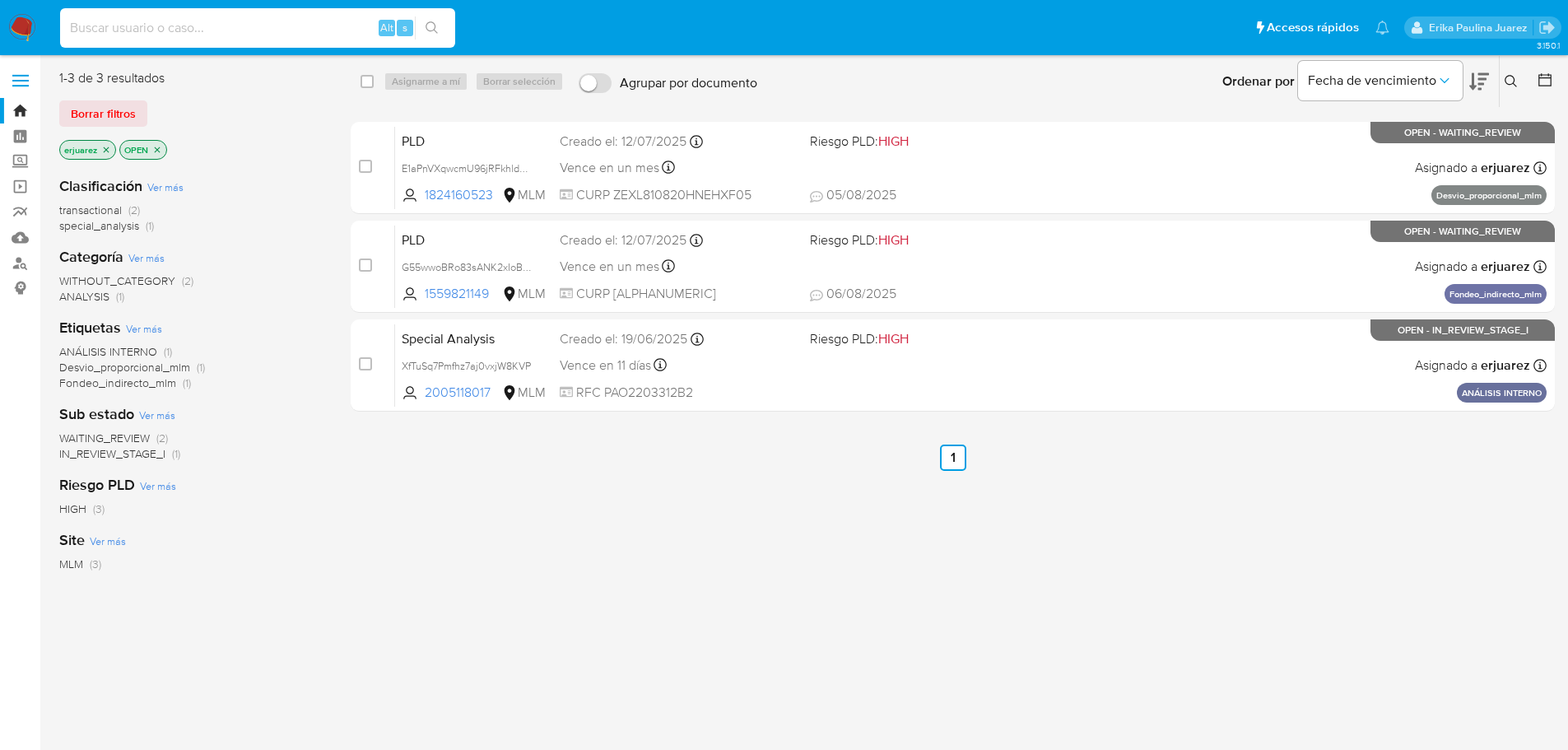 paste on "CONOCIMIENTO DEL CLIENTE O USUARIO CLIENTE CARLOS ALBERTO ISMAEL PALACIOS LEAÑOS, NUMERO DE CLIENTE 2482132271 Y NUMERO" 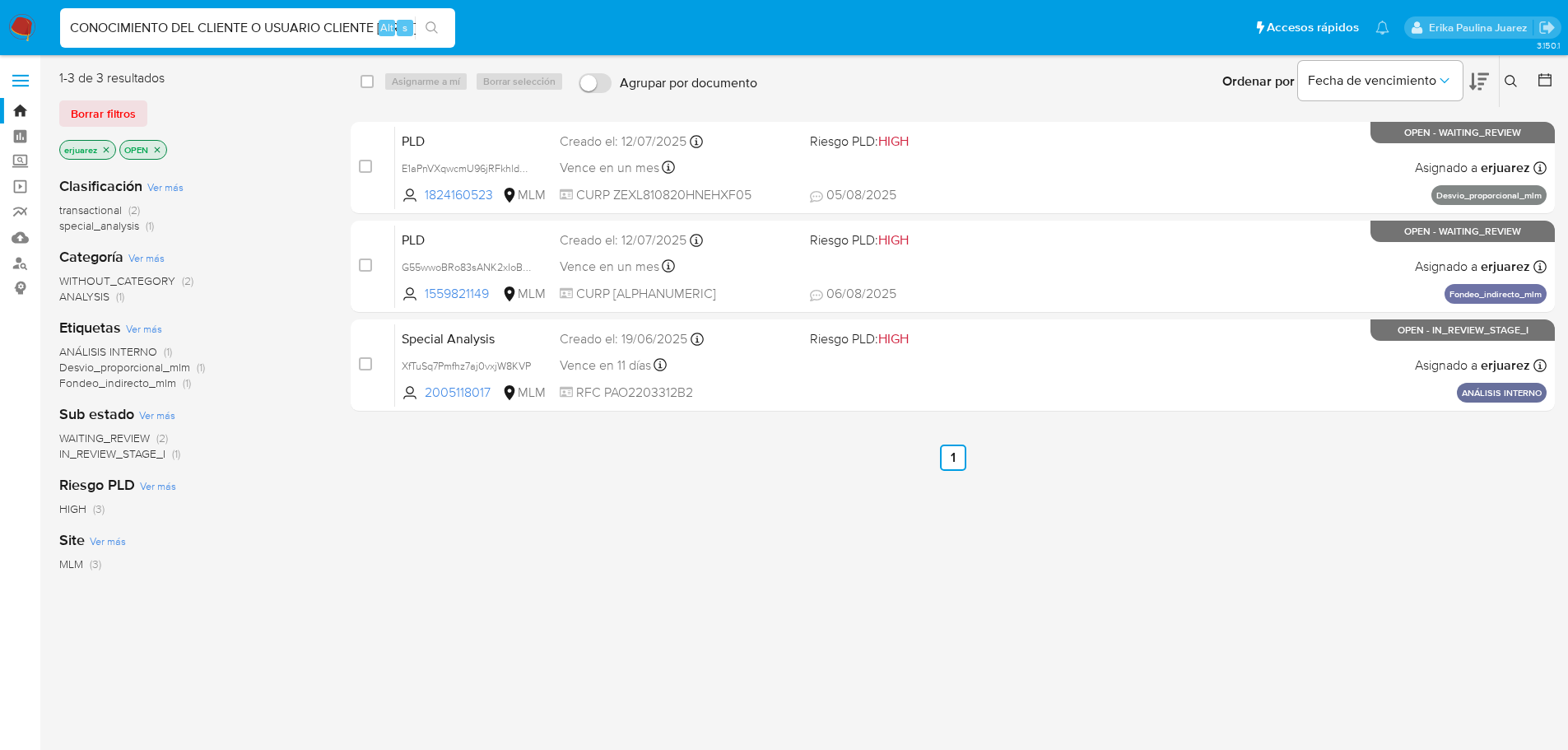 scroll, scrollTop: 0, scrollLeft: 519, axis: horizontal 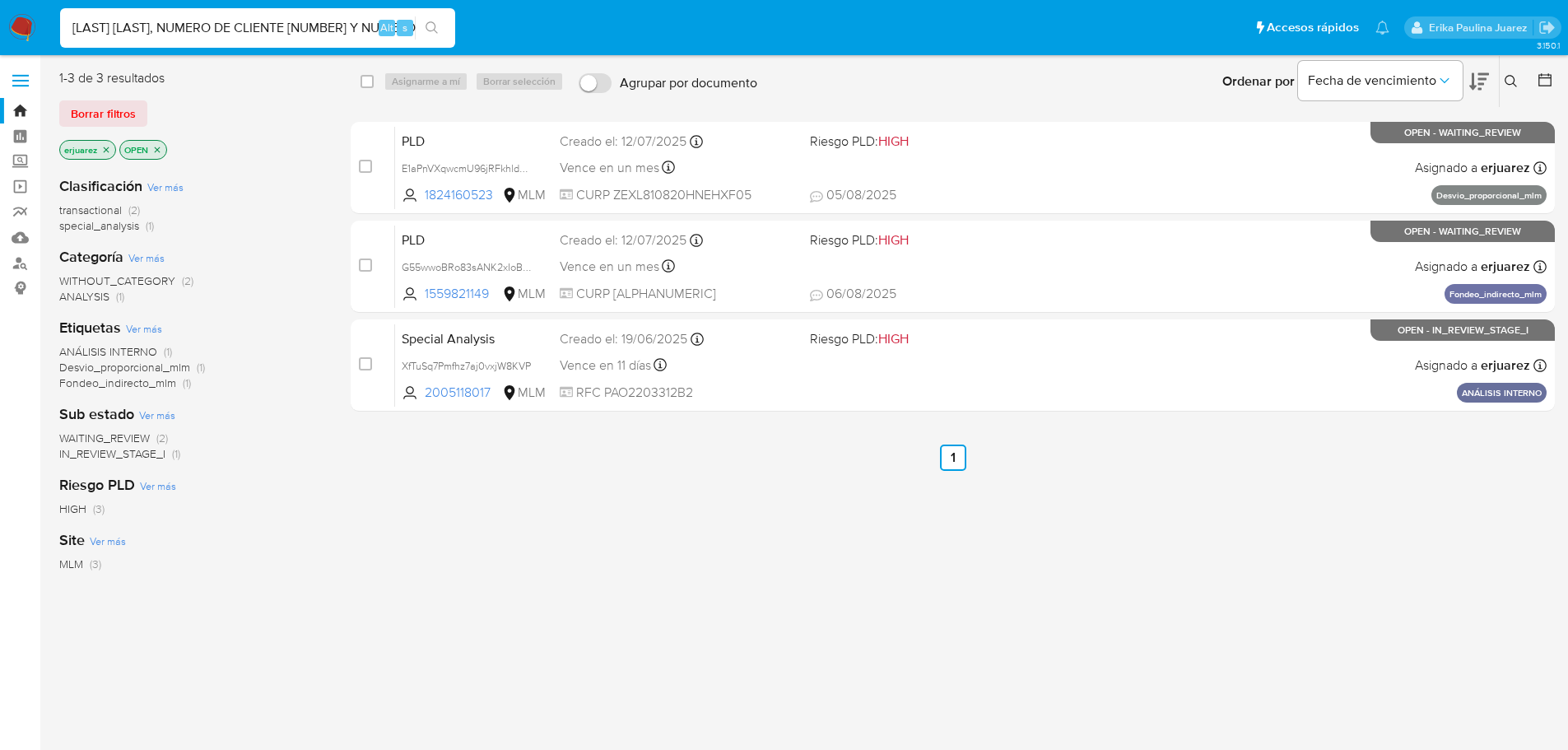 type on "CONOCIMIENTO DEL CLIENTE O USUARIO CLIENTE CARLOS ALBERTO ISMAEL PALACIOS LEAÑOS, NUMERO DE CLIENTE 2482132271 Y NUMERO" 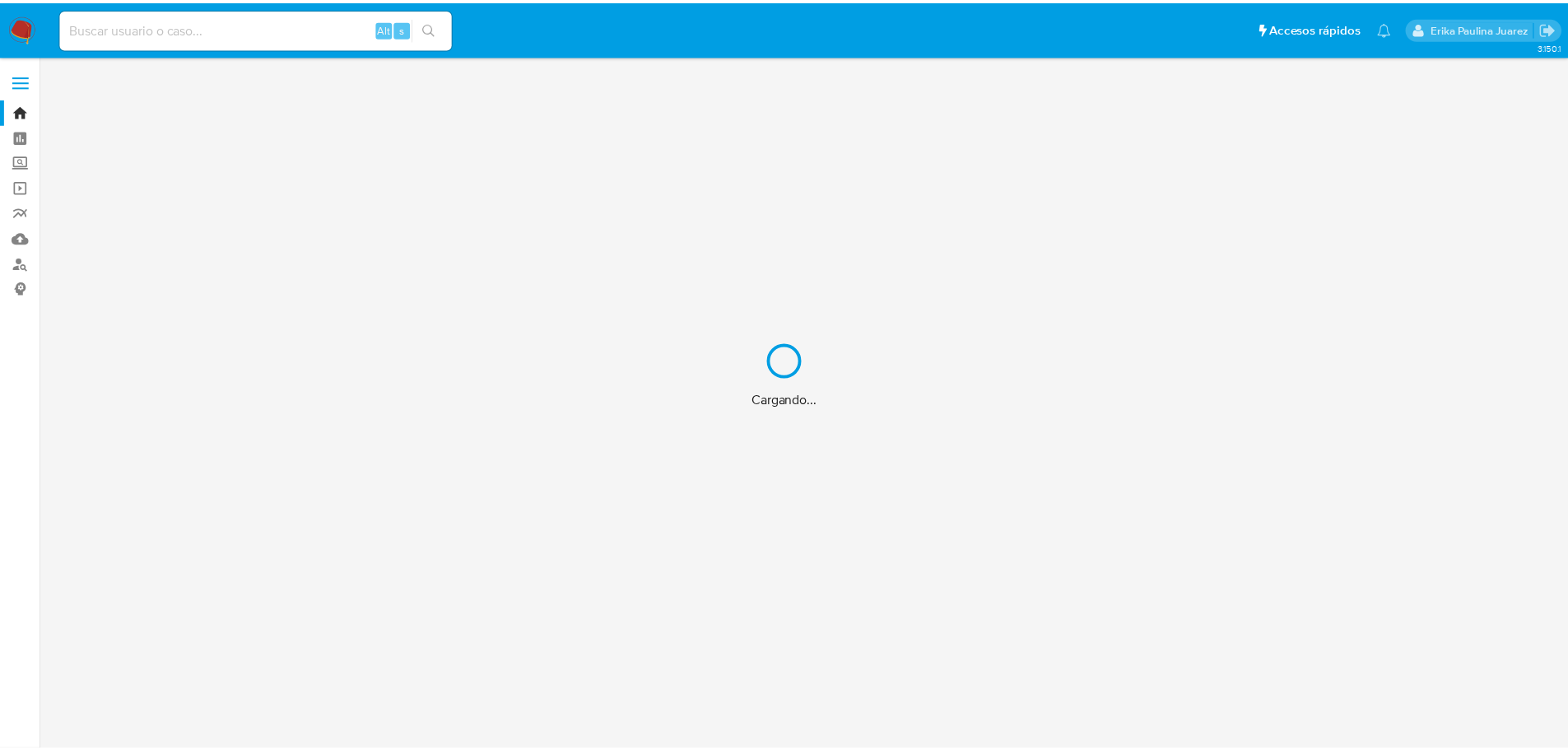 scroll, scrollTop: 0, scrollLeft: 0, axis: both 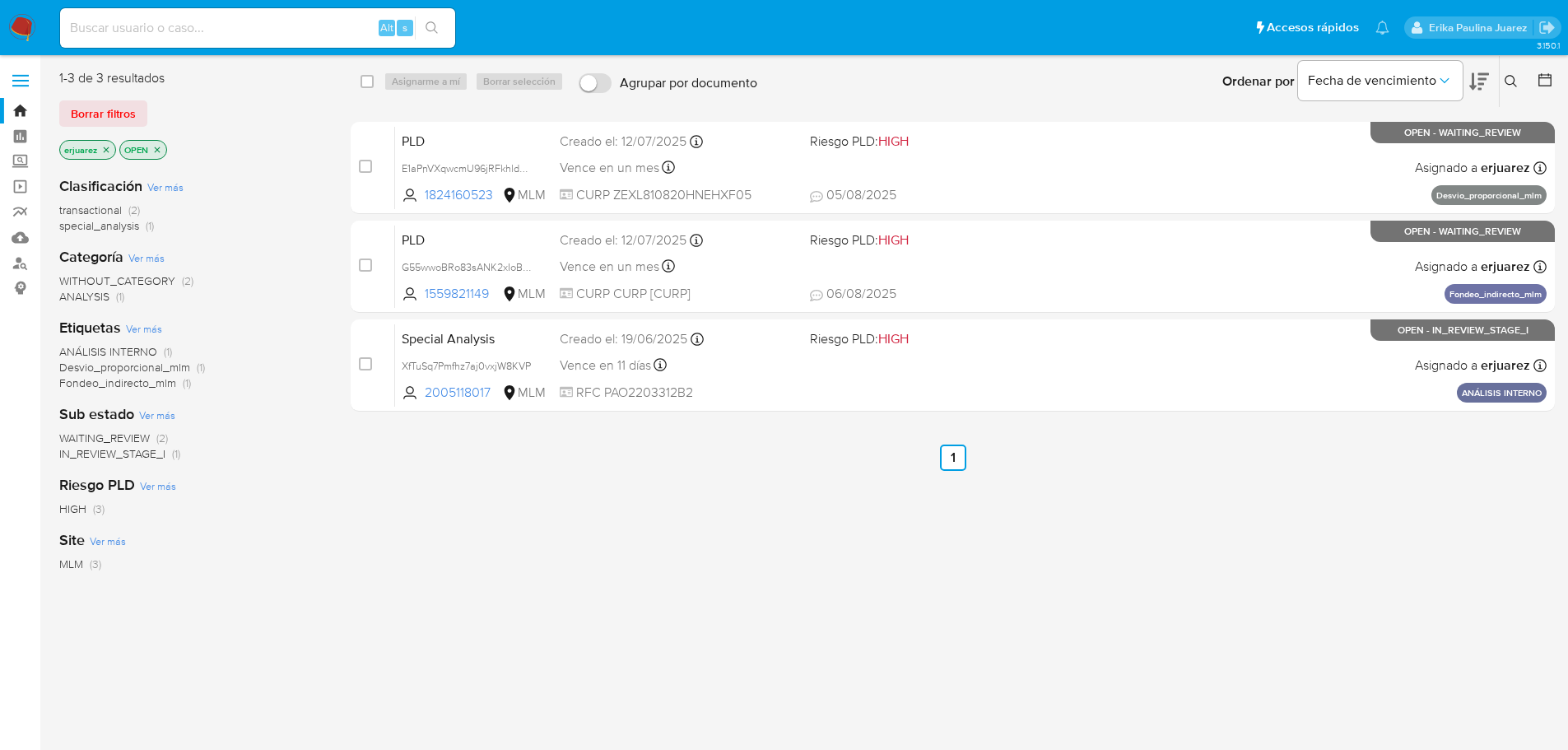 click on "Alt s" at bounding box center (258, 28) 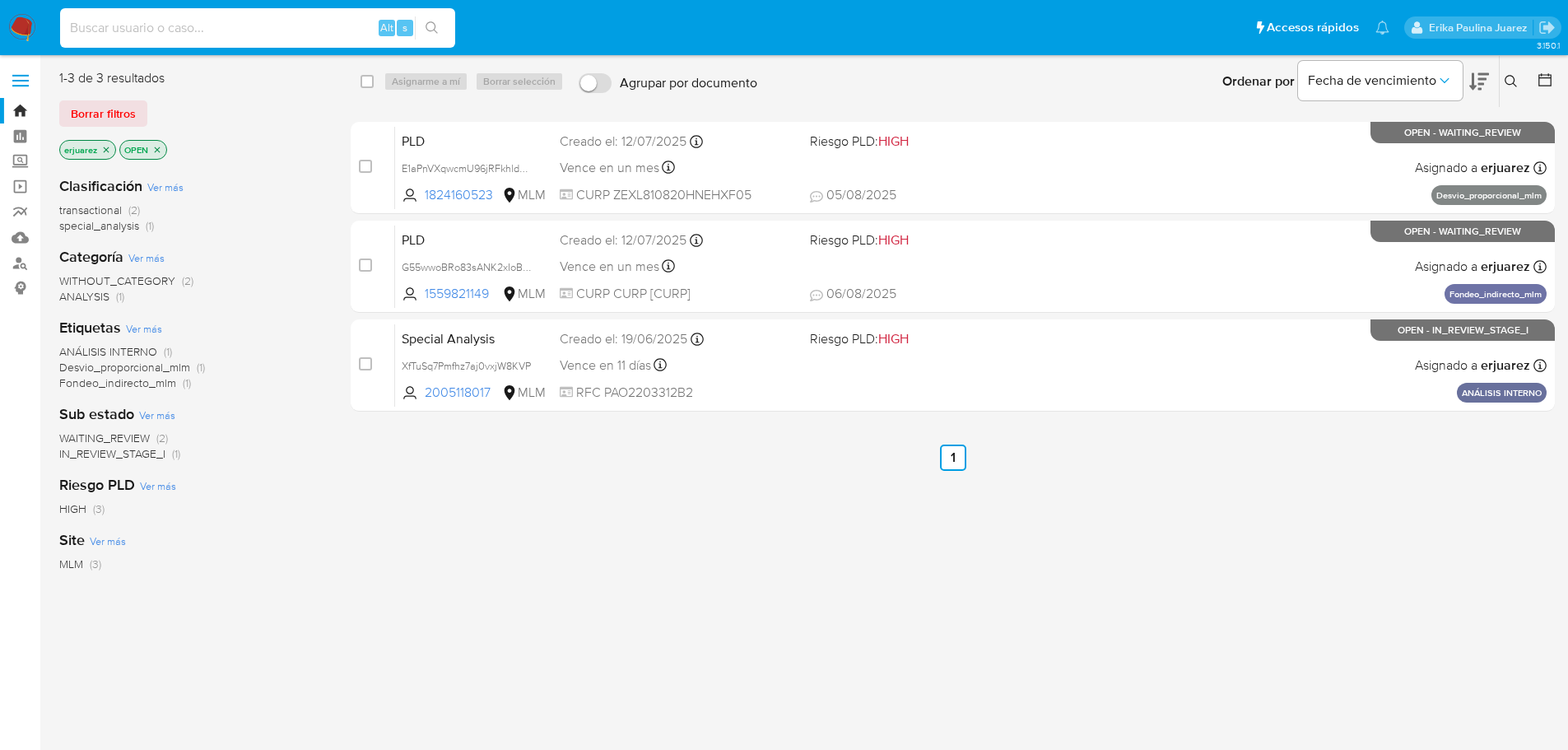 click at bounding box center [258, 28] 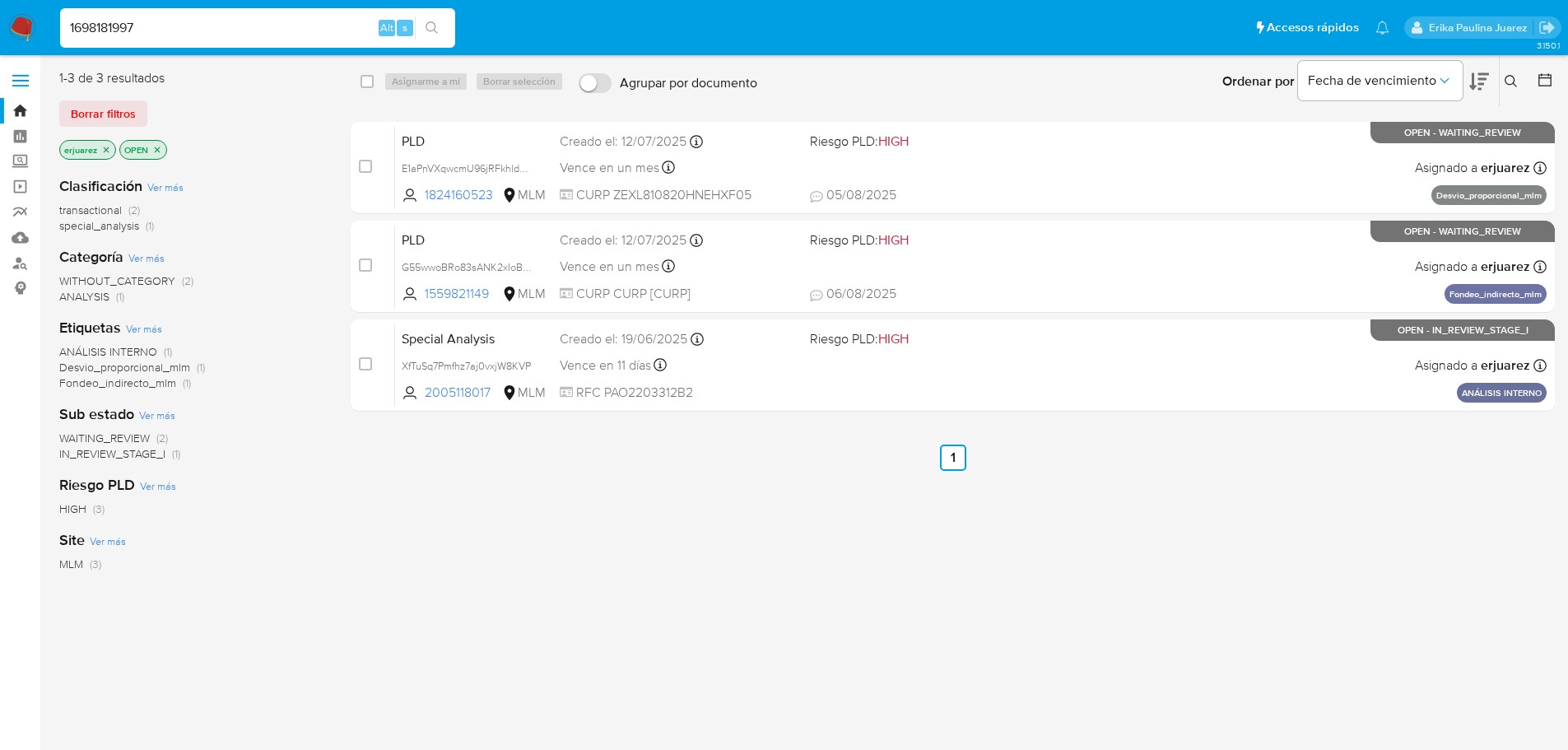 type on "1698181997" 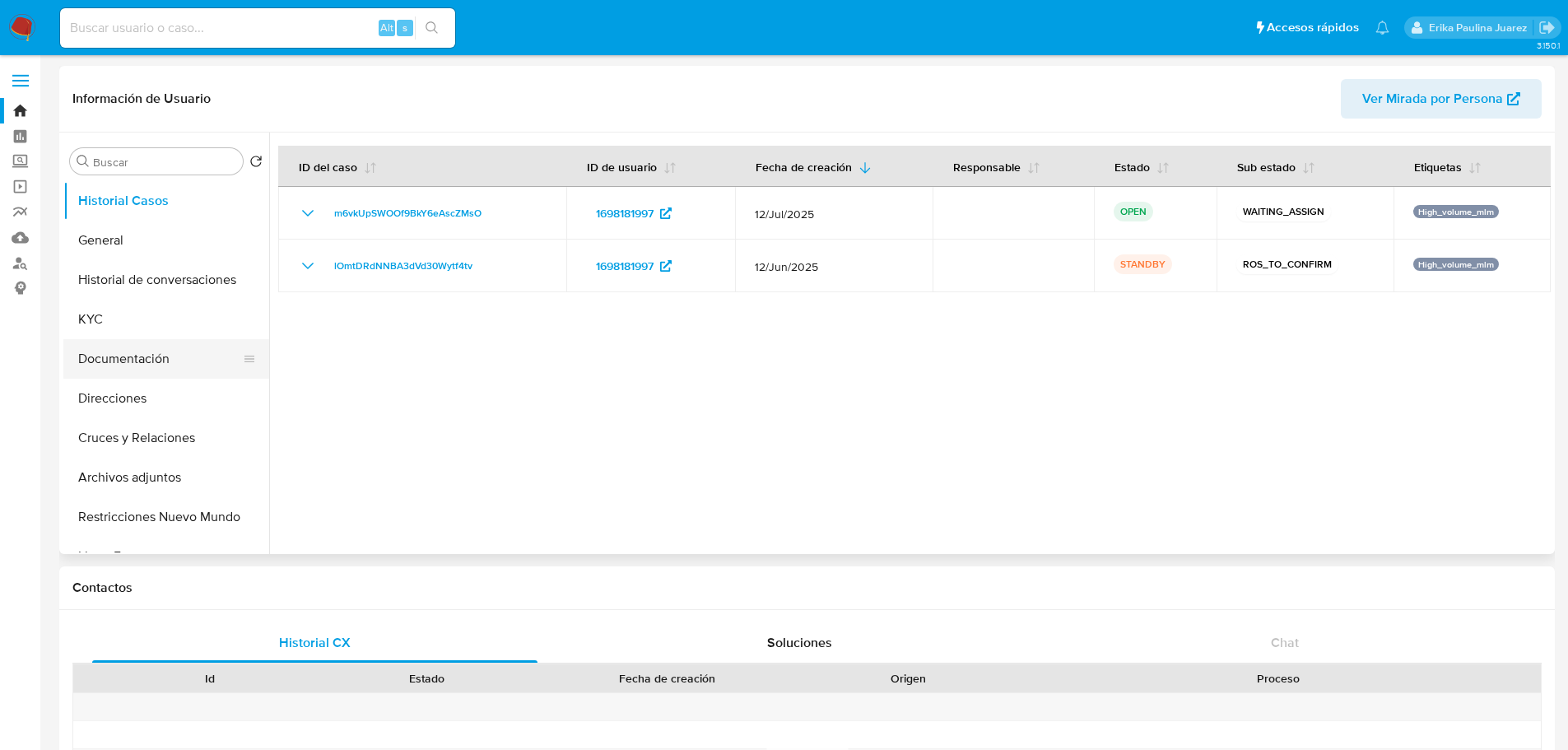 select on "10" 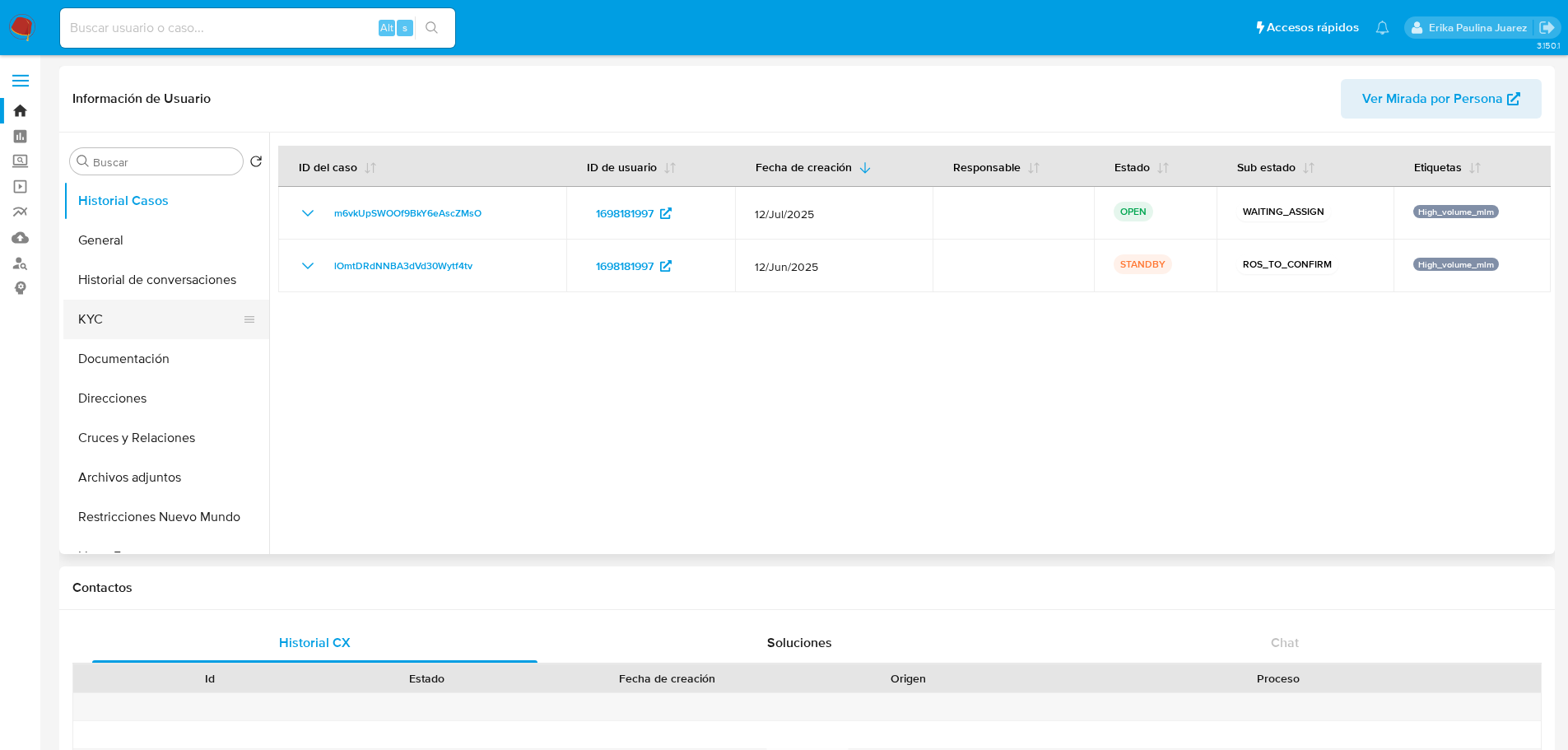 click on "KYC" at bounding box center (160, 319) 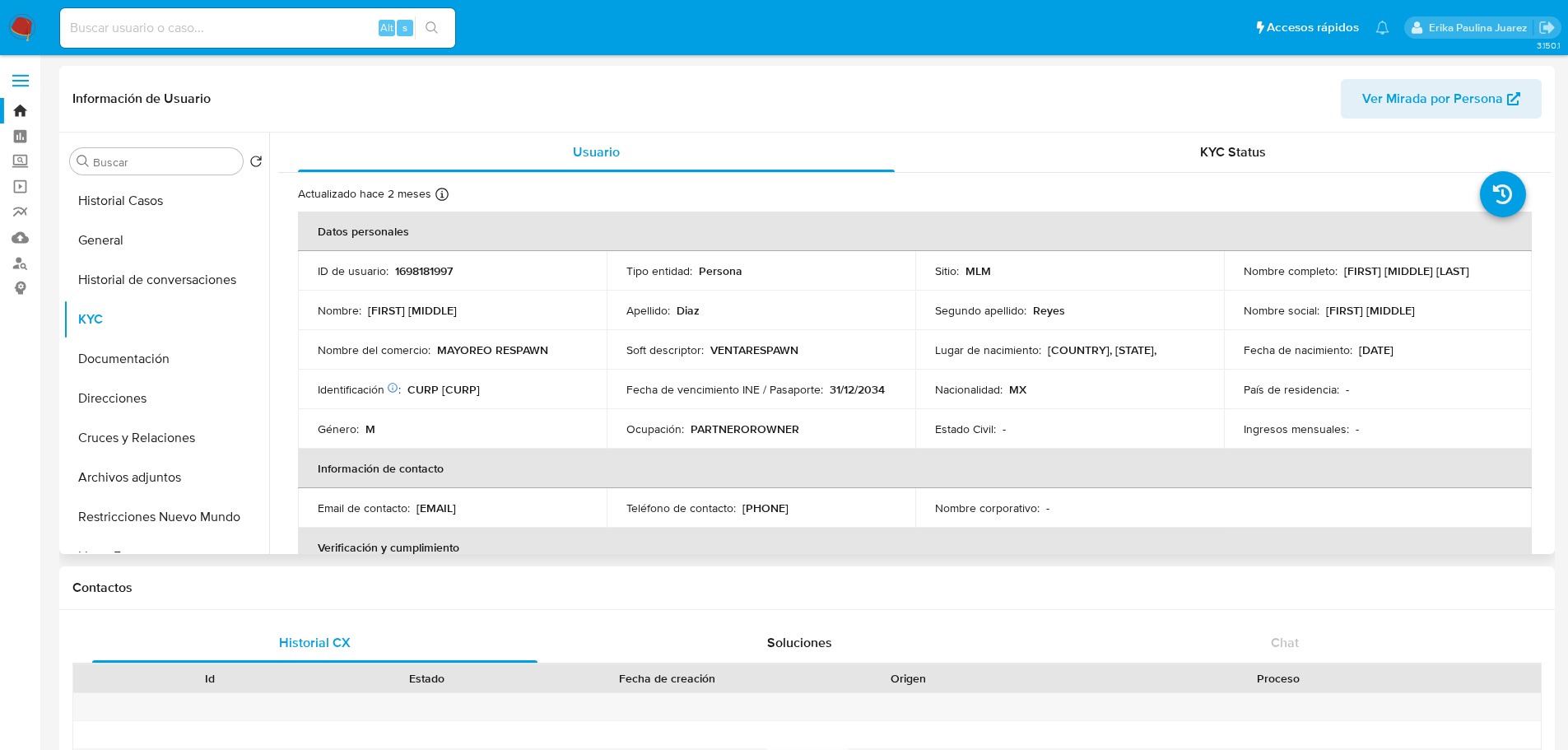 drag, startPoint x: 1336, startPoint y: 272, endPoint x: 1511, endPoint y: 272, distance: 175 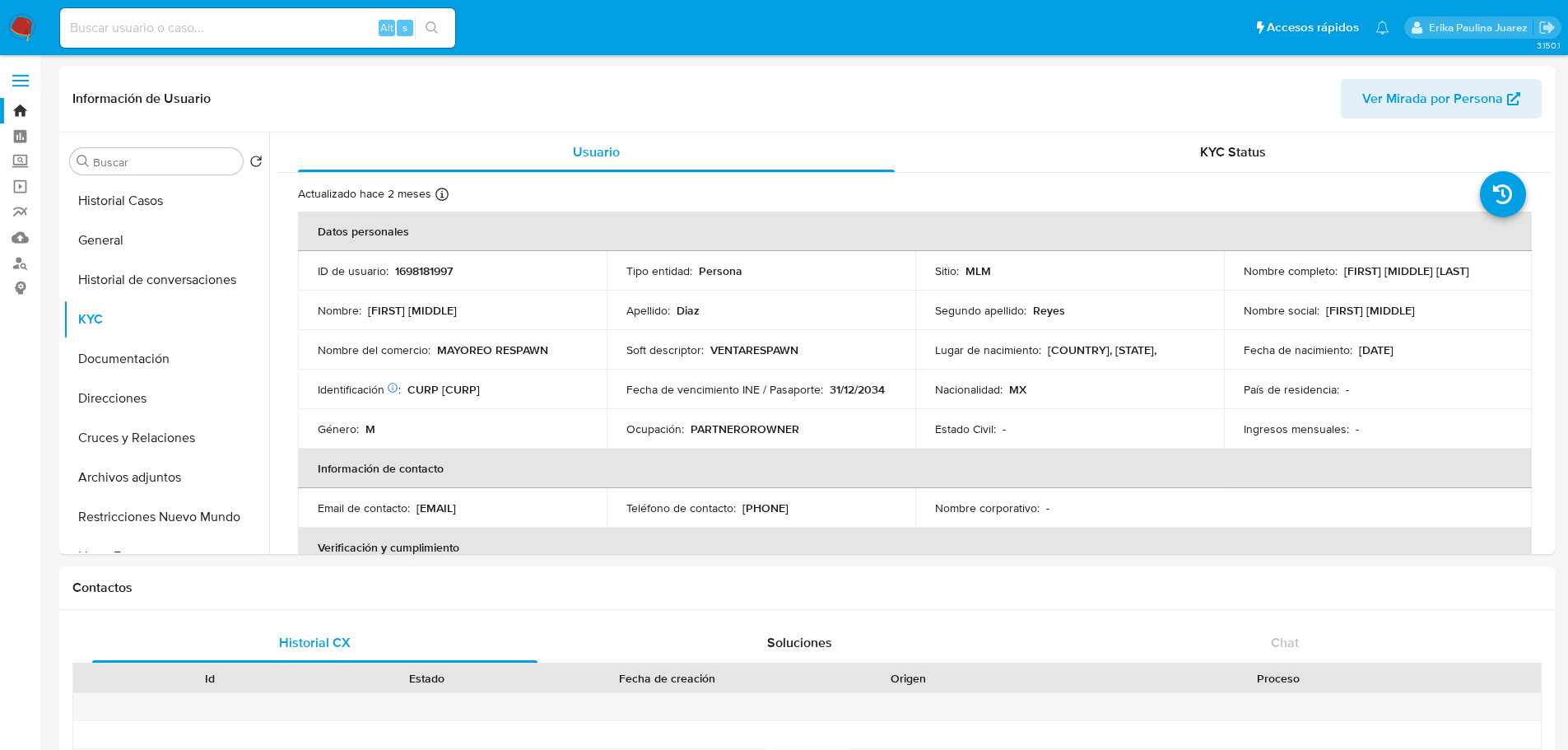 click at bounding box center [258, 28] 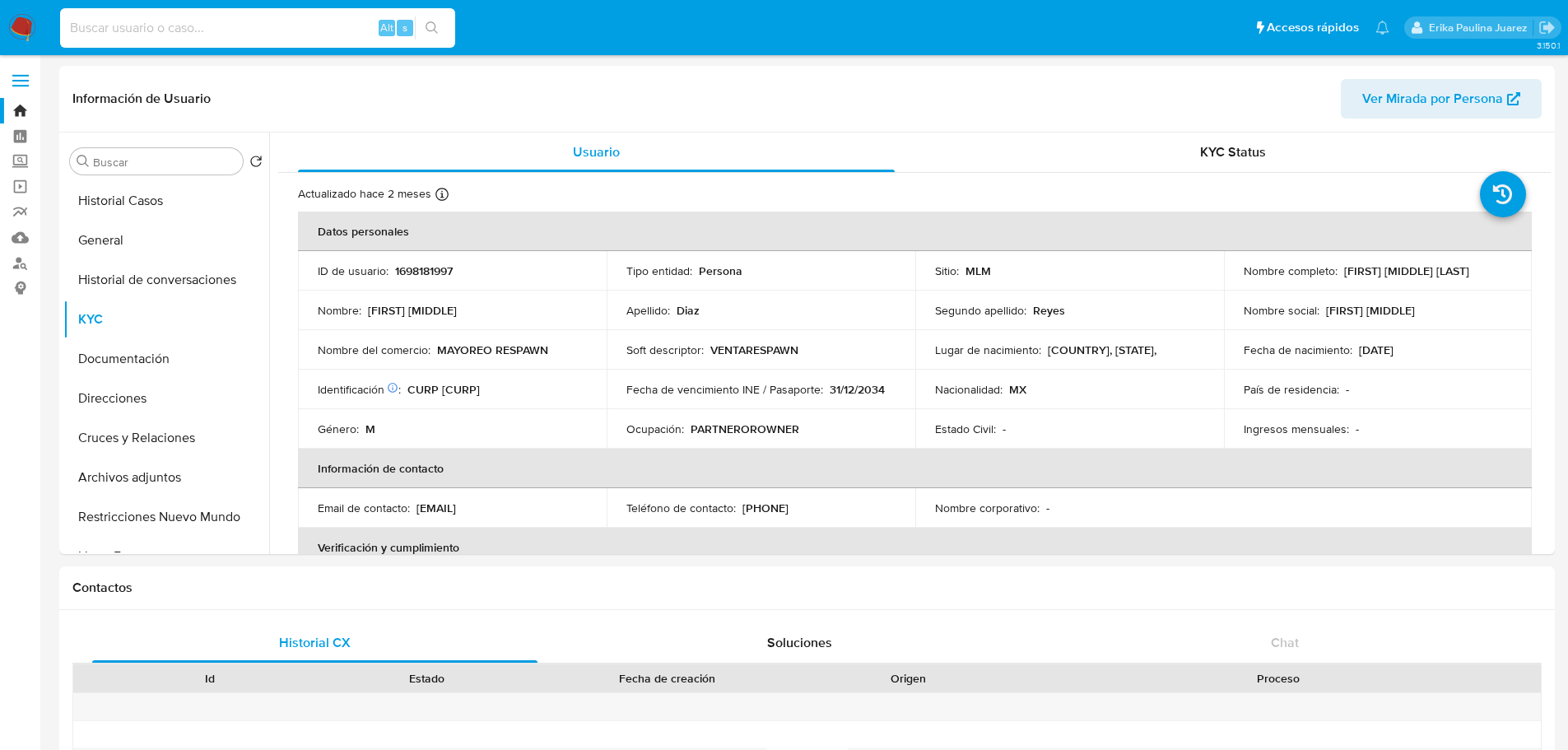 paste on "2482132271" 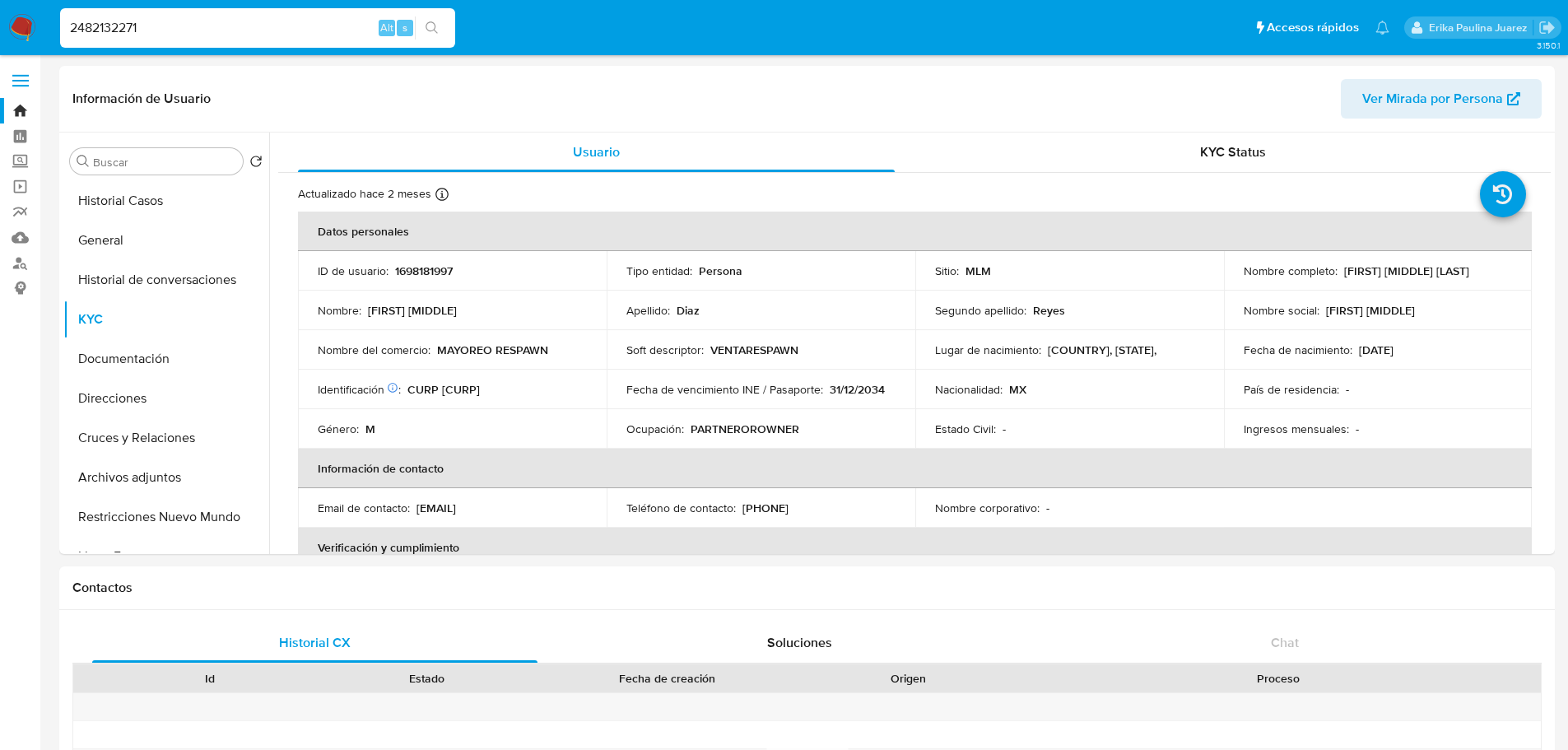 type on "2482132271" 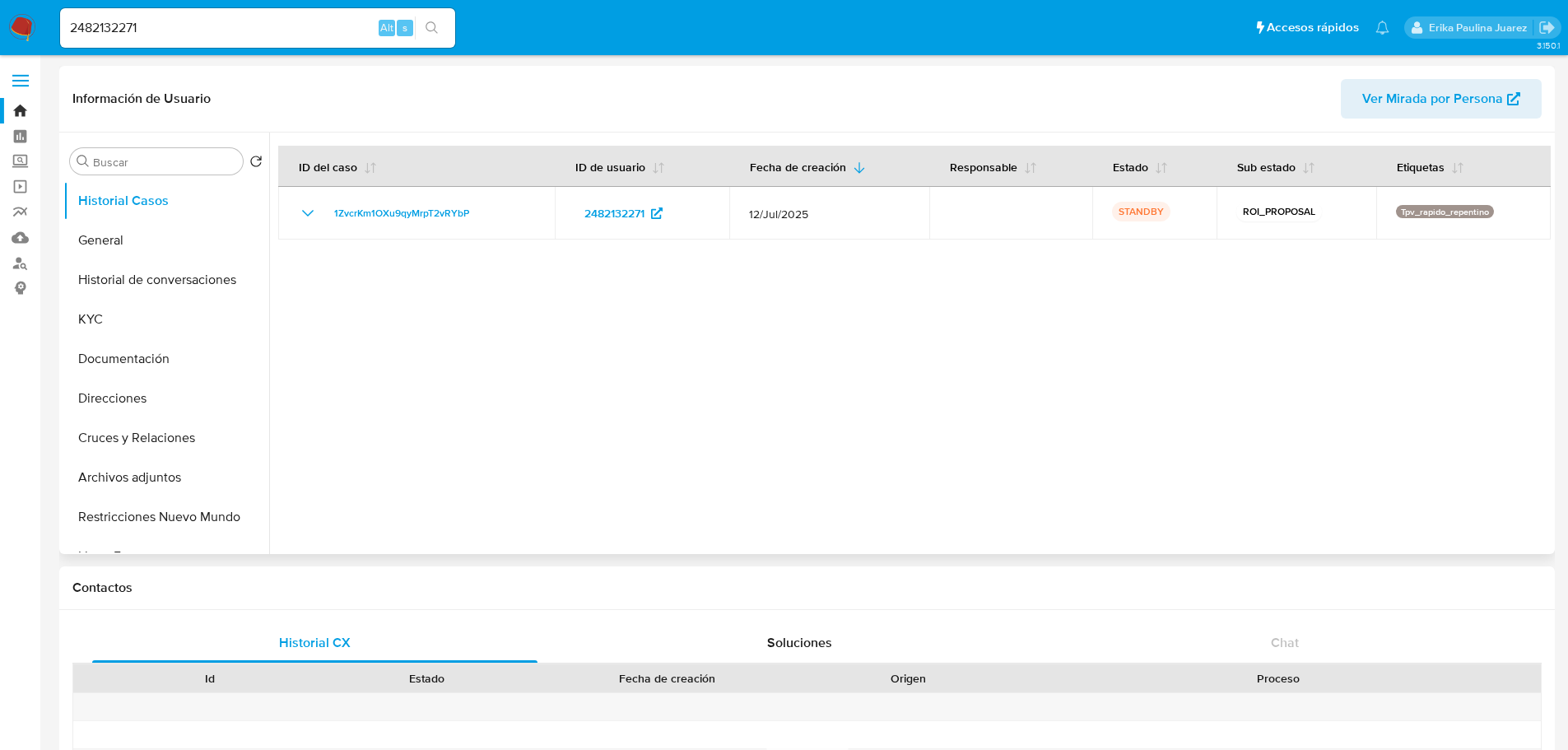 select on "10" 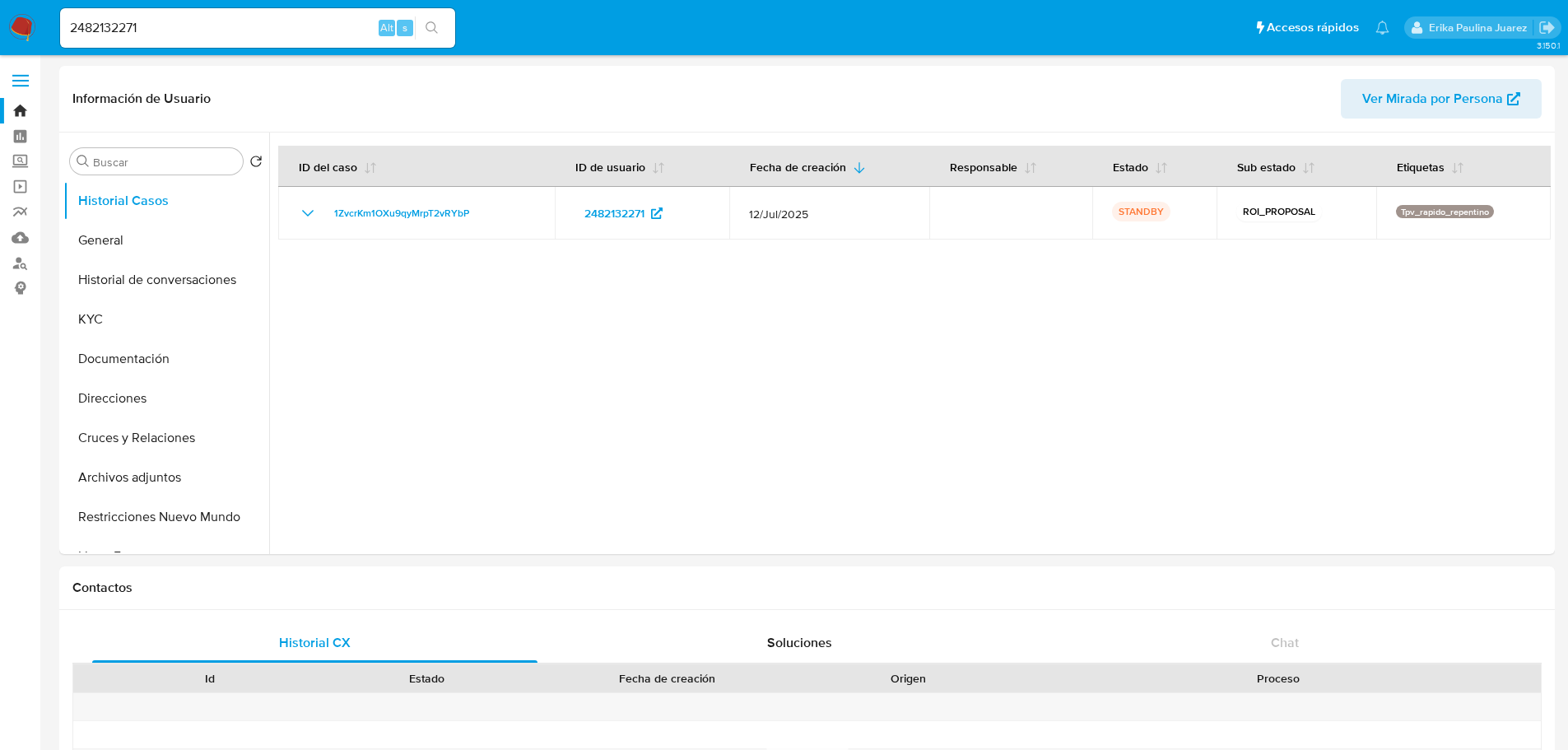 click on "2482132271" at bounding box center [258, 28] 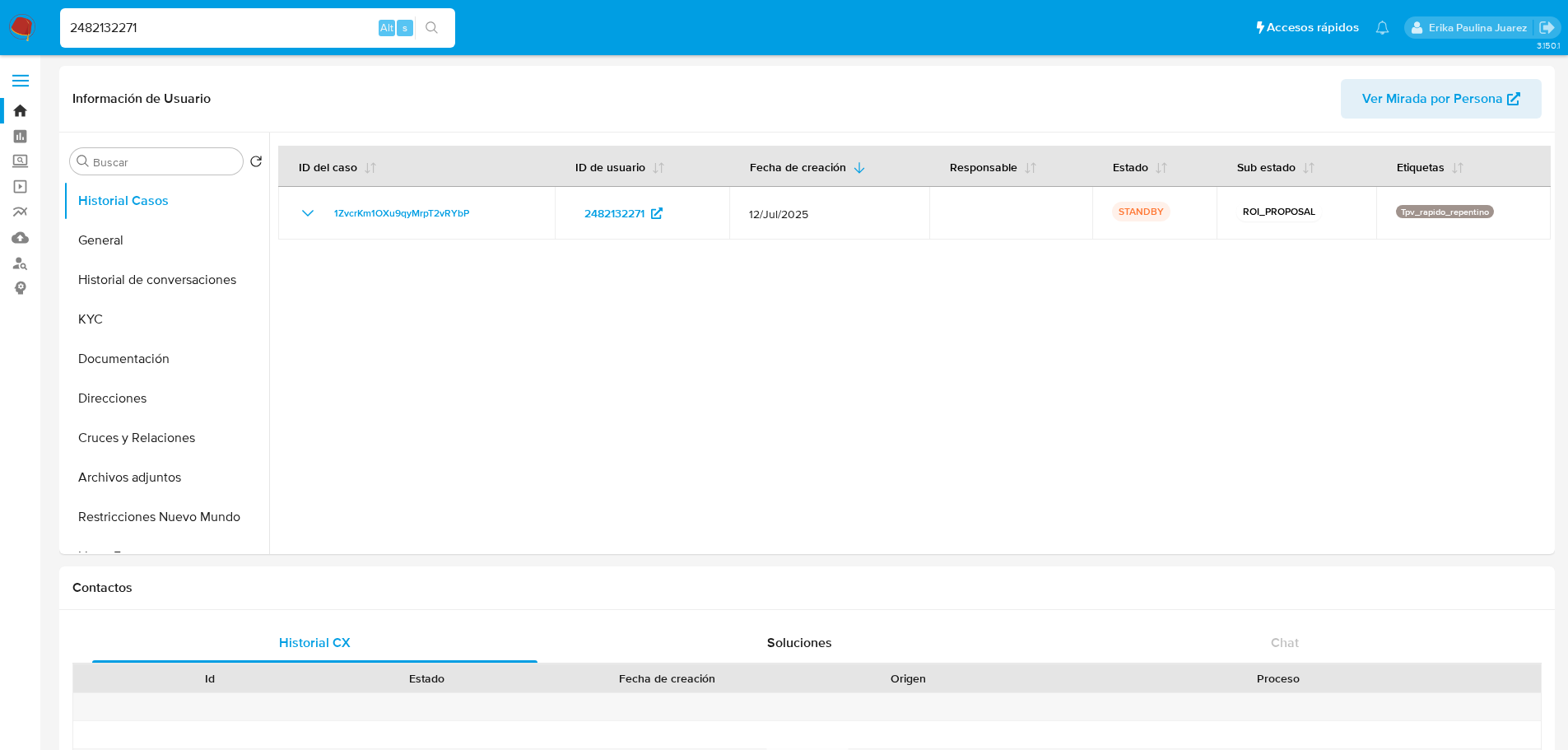 drag, startPoint x: 186, startPoint y: 26, endPoint x: -314, endPoint y: 15, distance: 500.12099 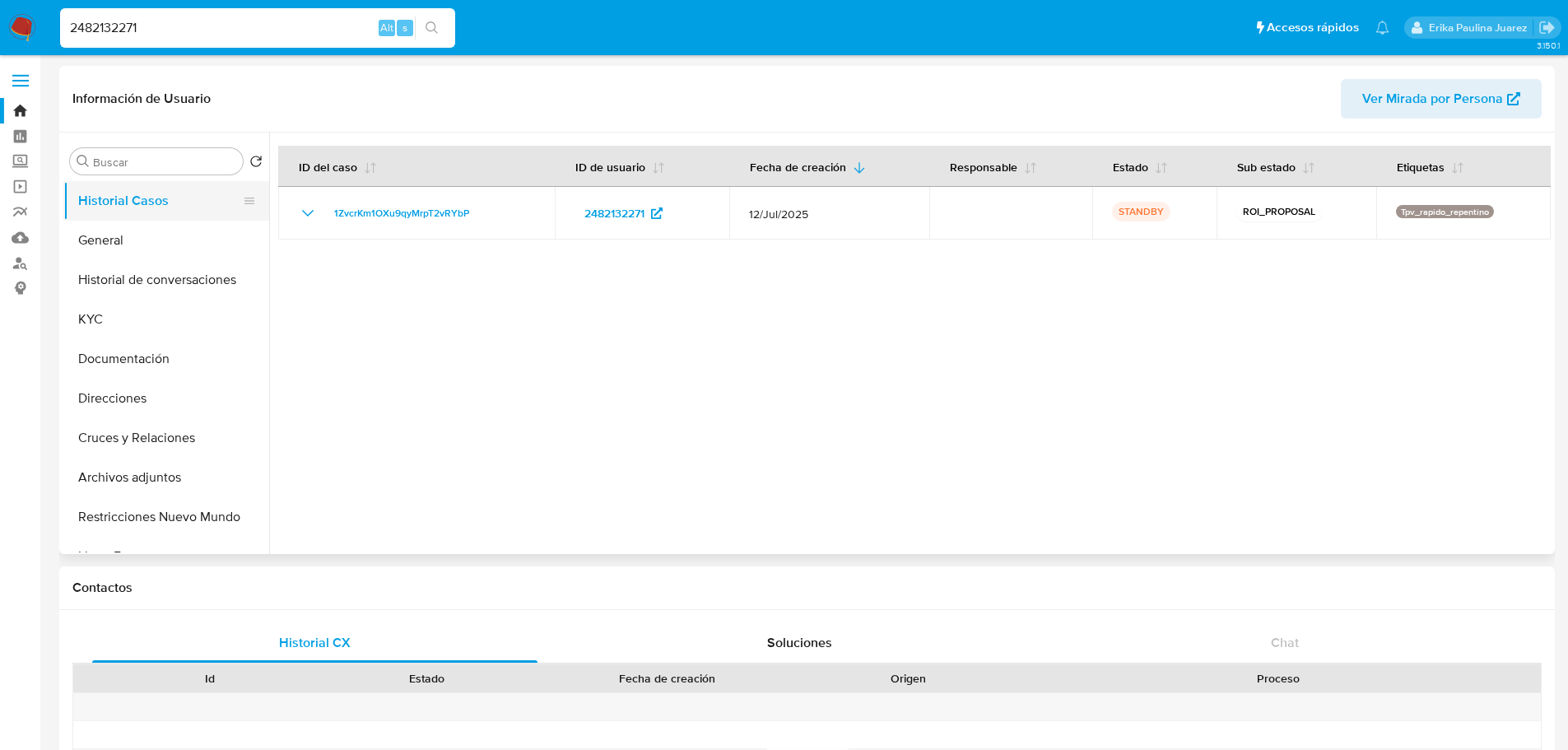 paste on "9533029" 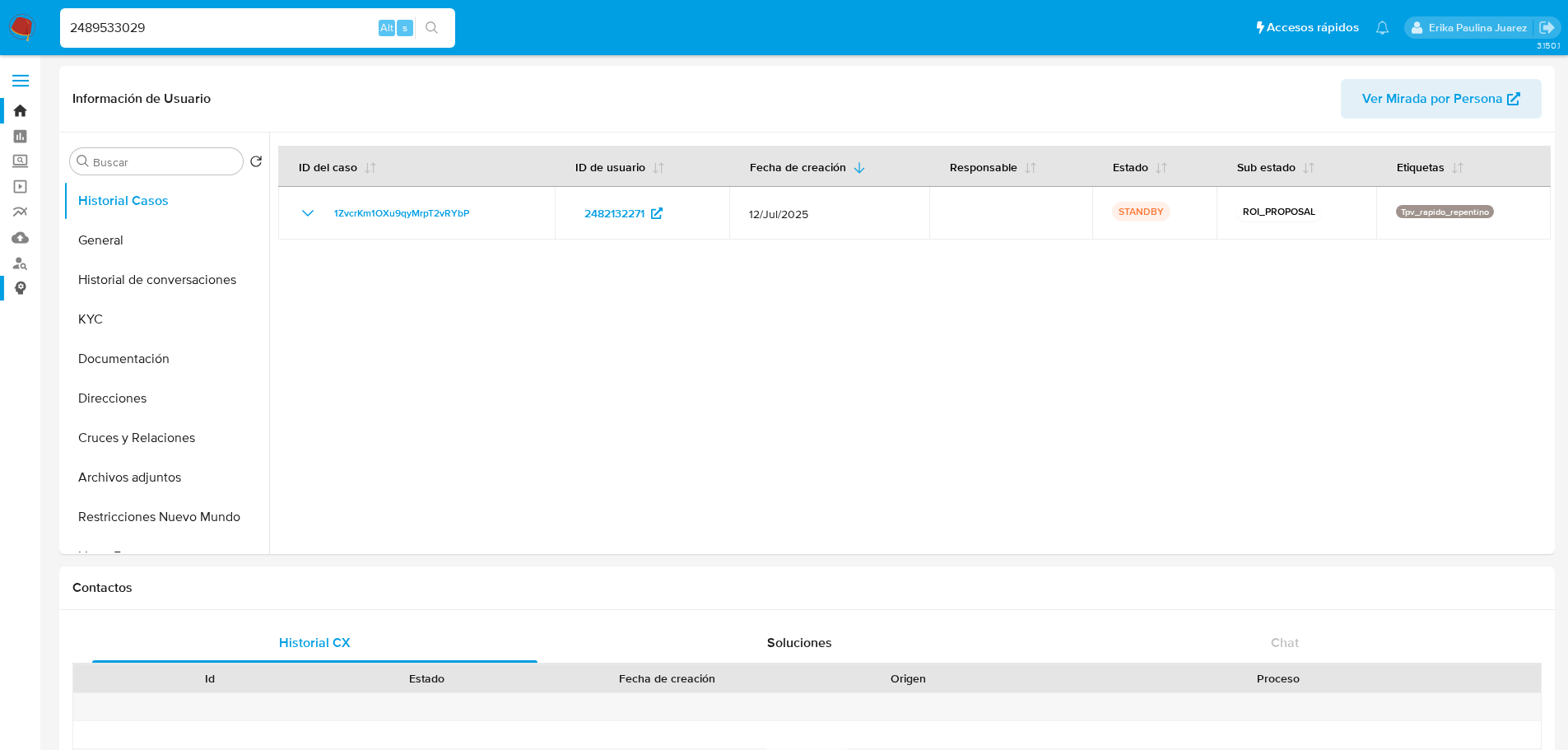 type on "2489533029" 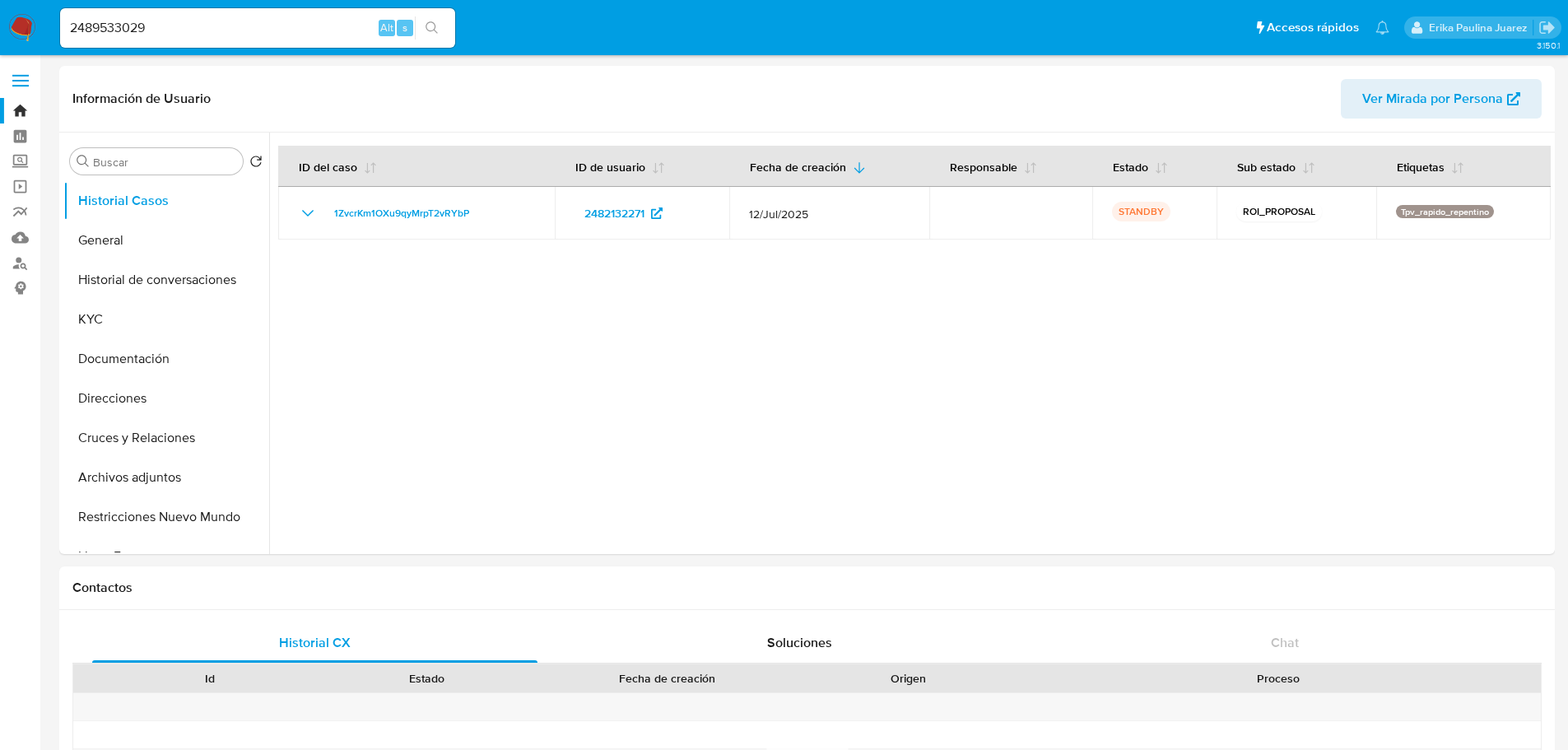 click 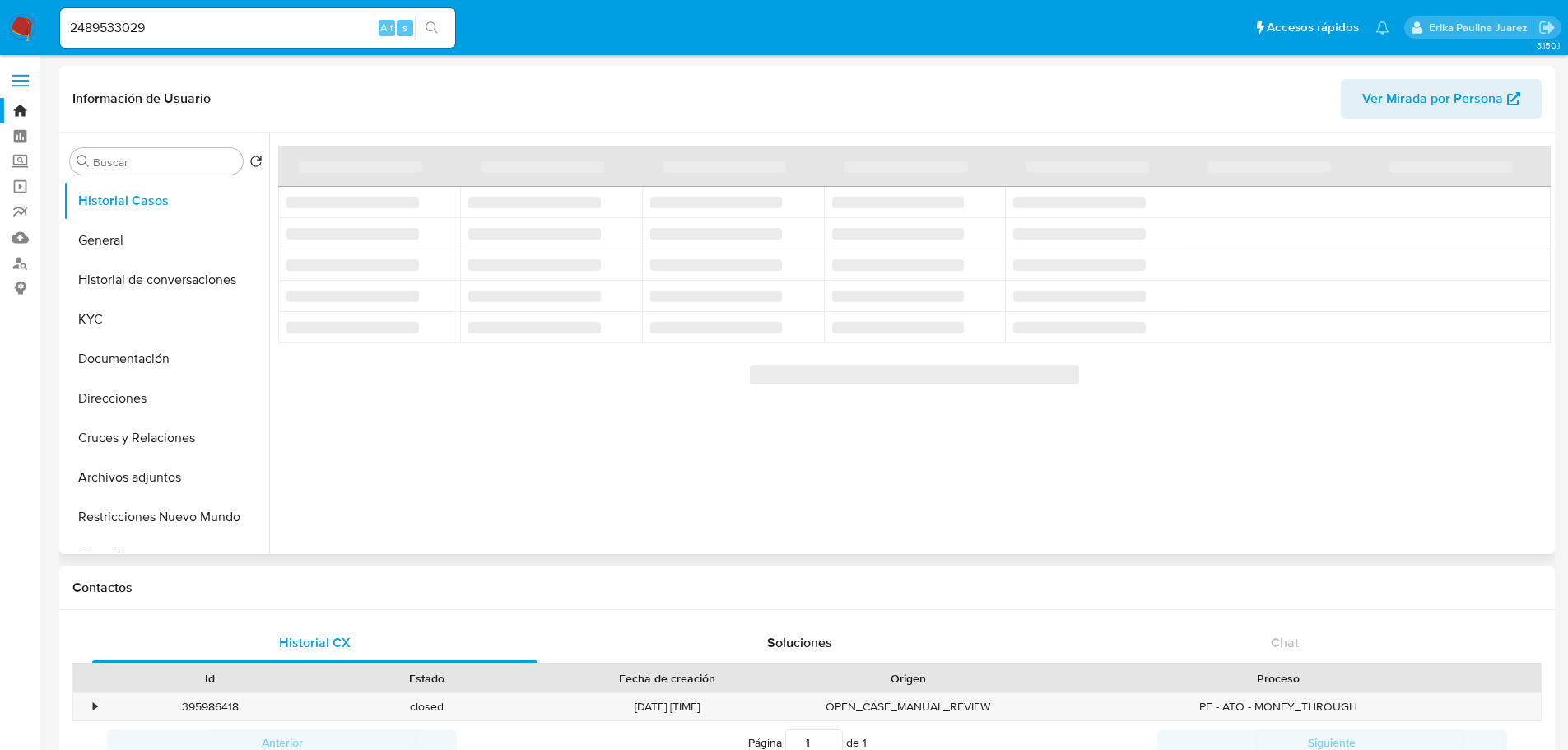 select on "10" 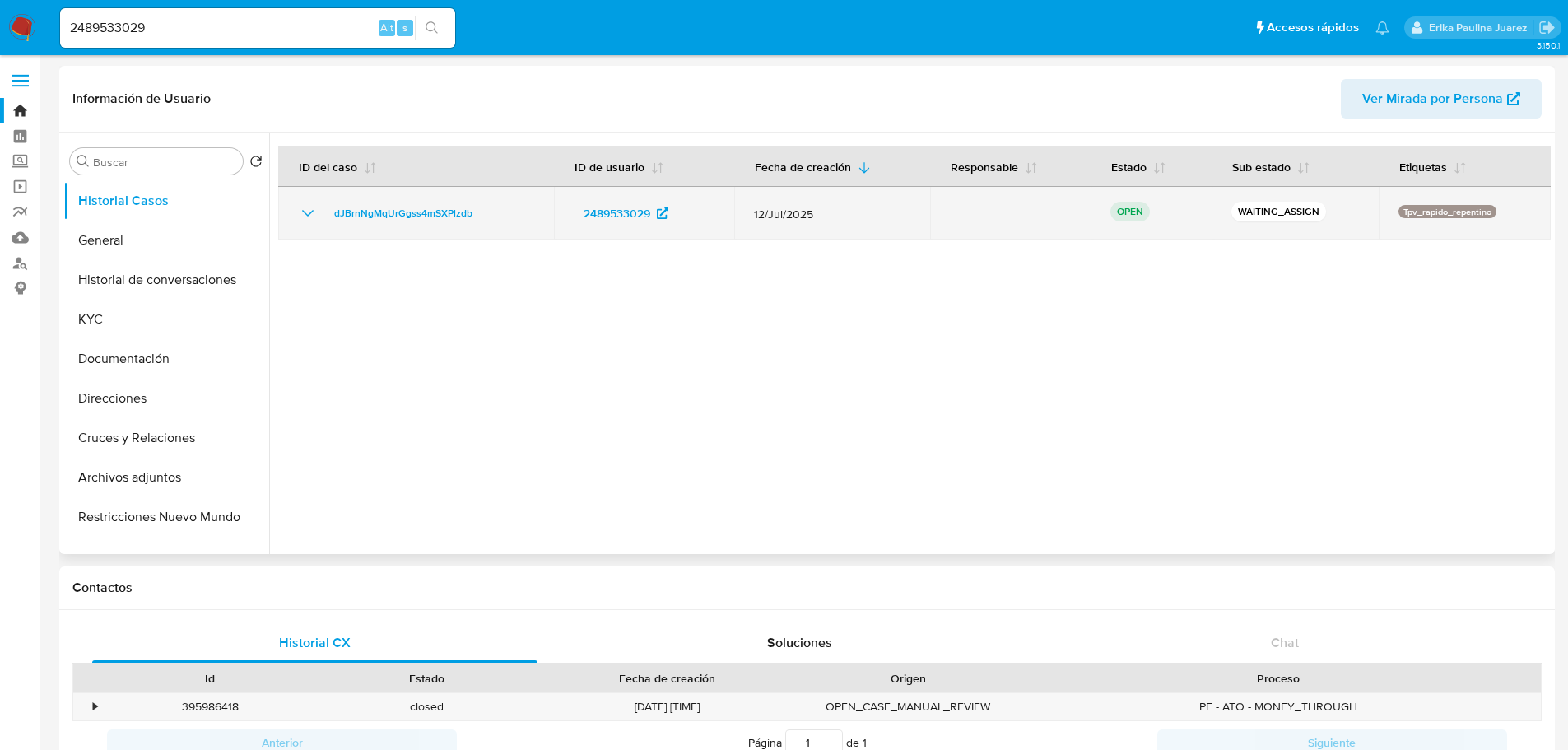 drag, startPoint x: 527, startPoint y: 214, endPoint x: 332, endPoint y: 200, distance: 195.50192 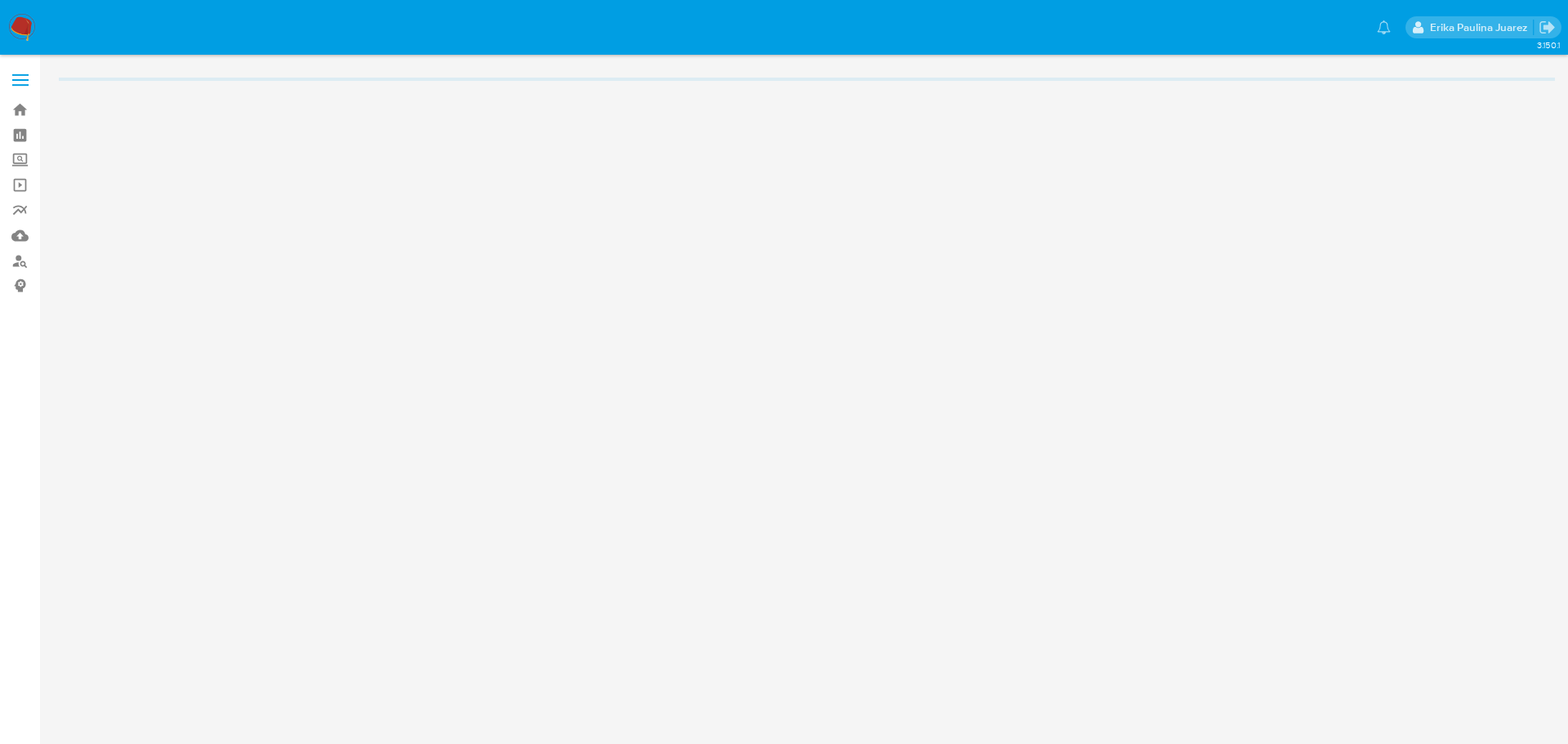 scroll, scrollTop: 0, scrollLeft: 0, axis: both 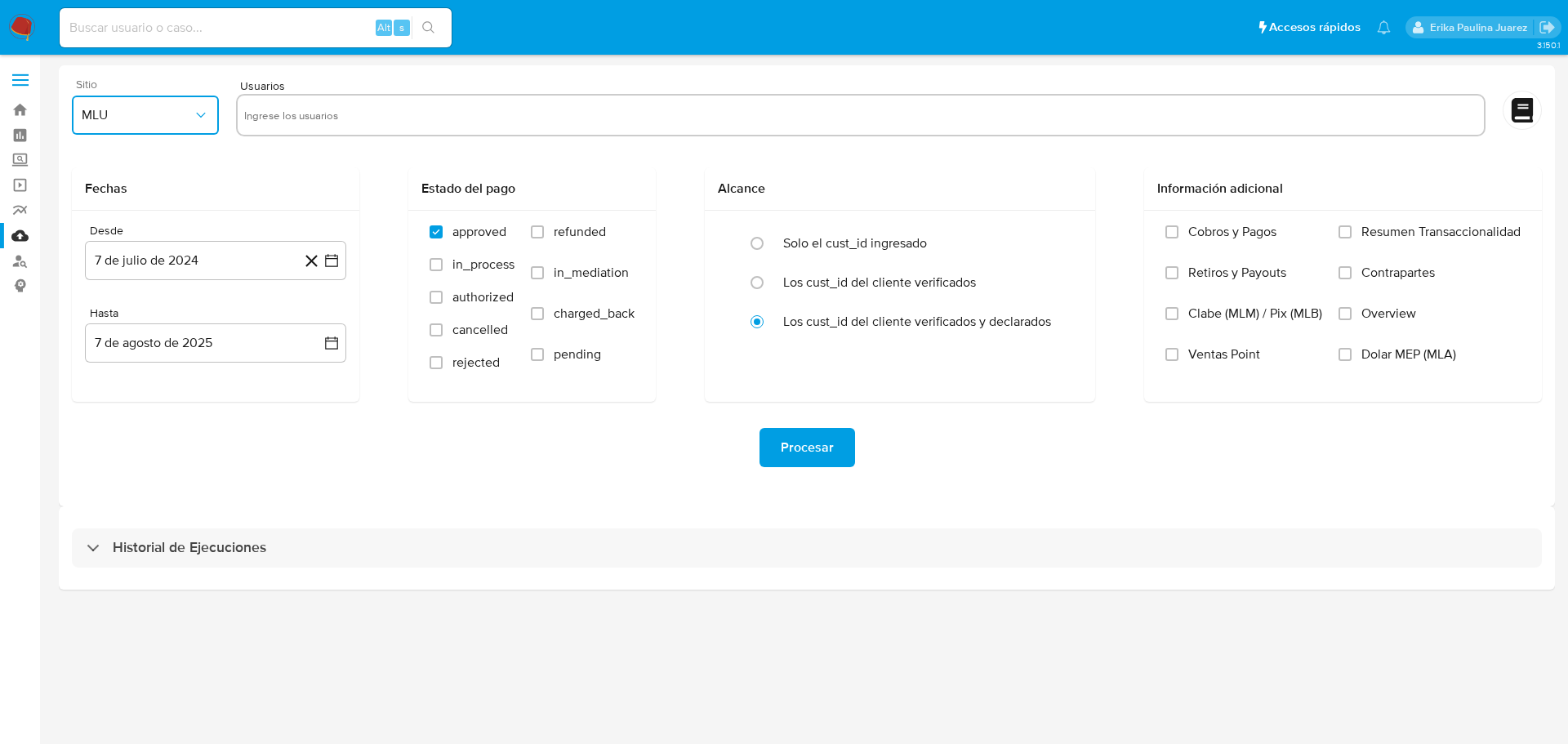 click on "MLU" at bounding box center [137, 115] 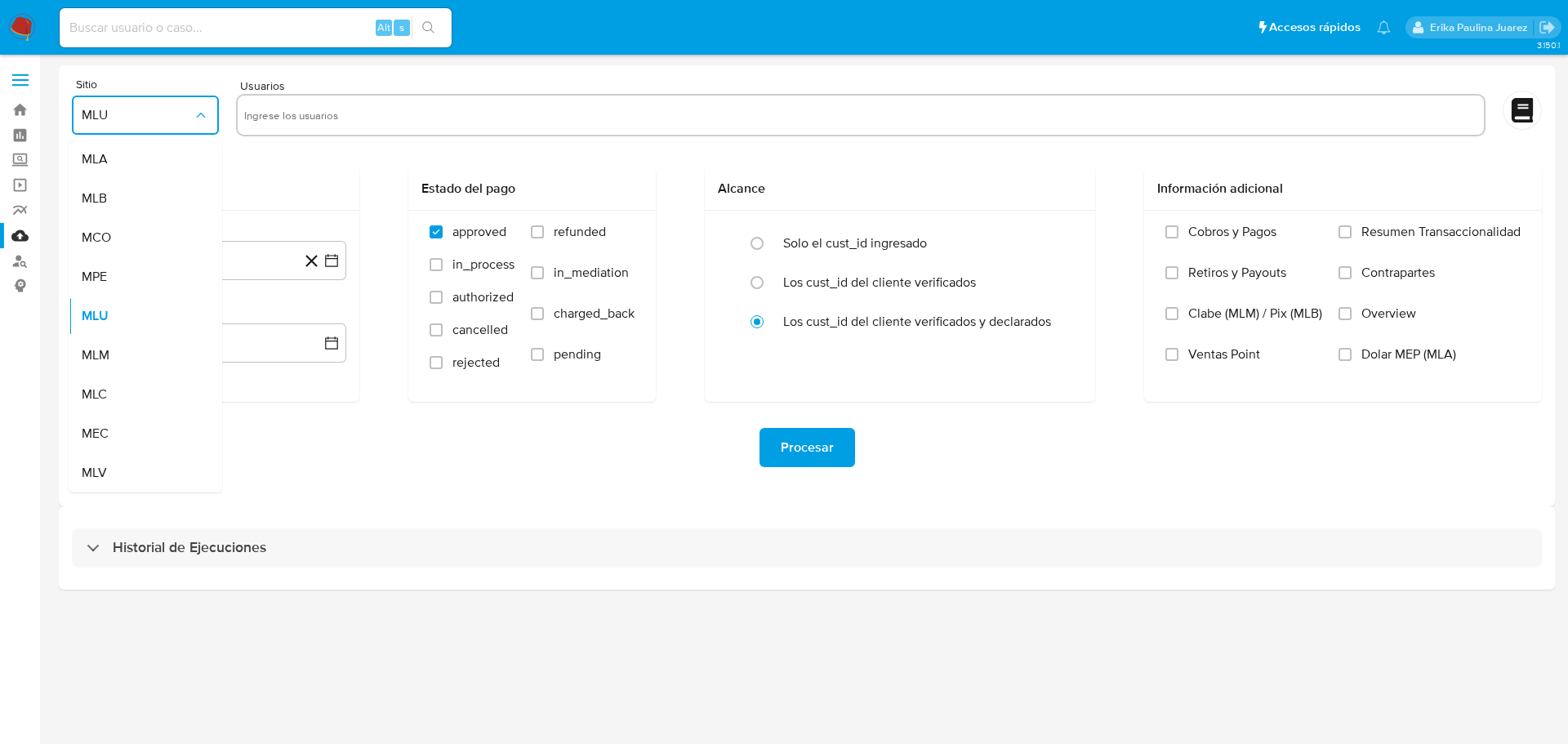drag, startPoint x: 109, startPoint y: 347, endPoint x: 263, endPoint y: 160, distance: 242.24987 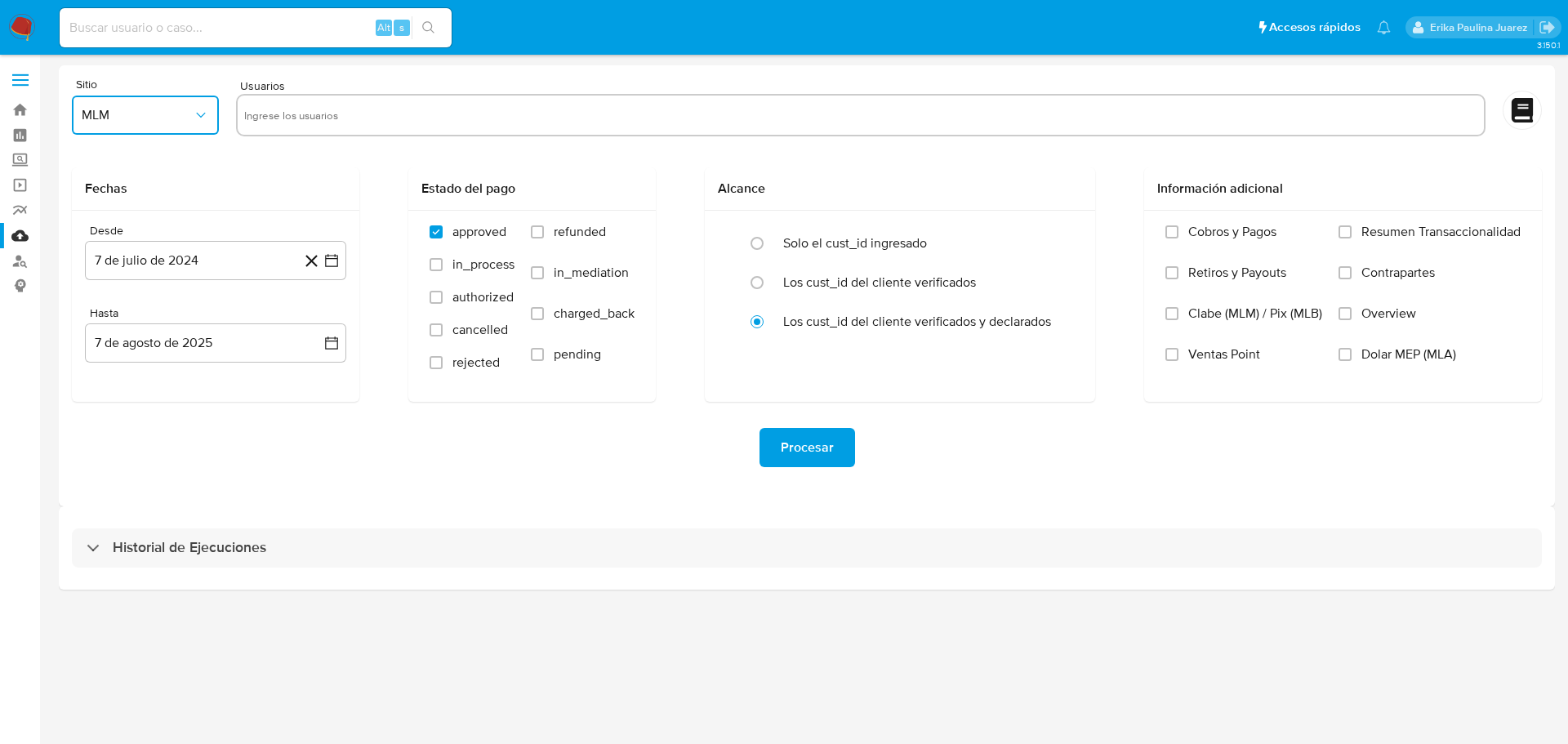 click at bounding box center [861, 115] 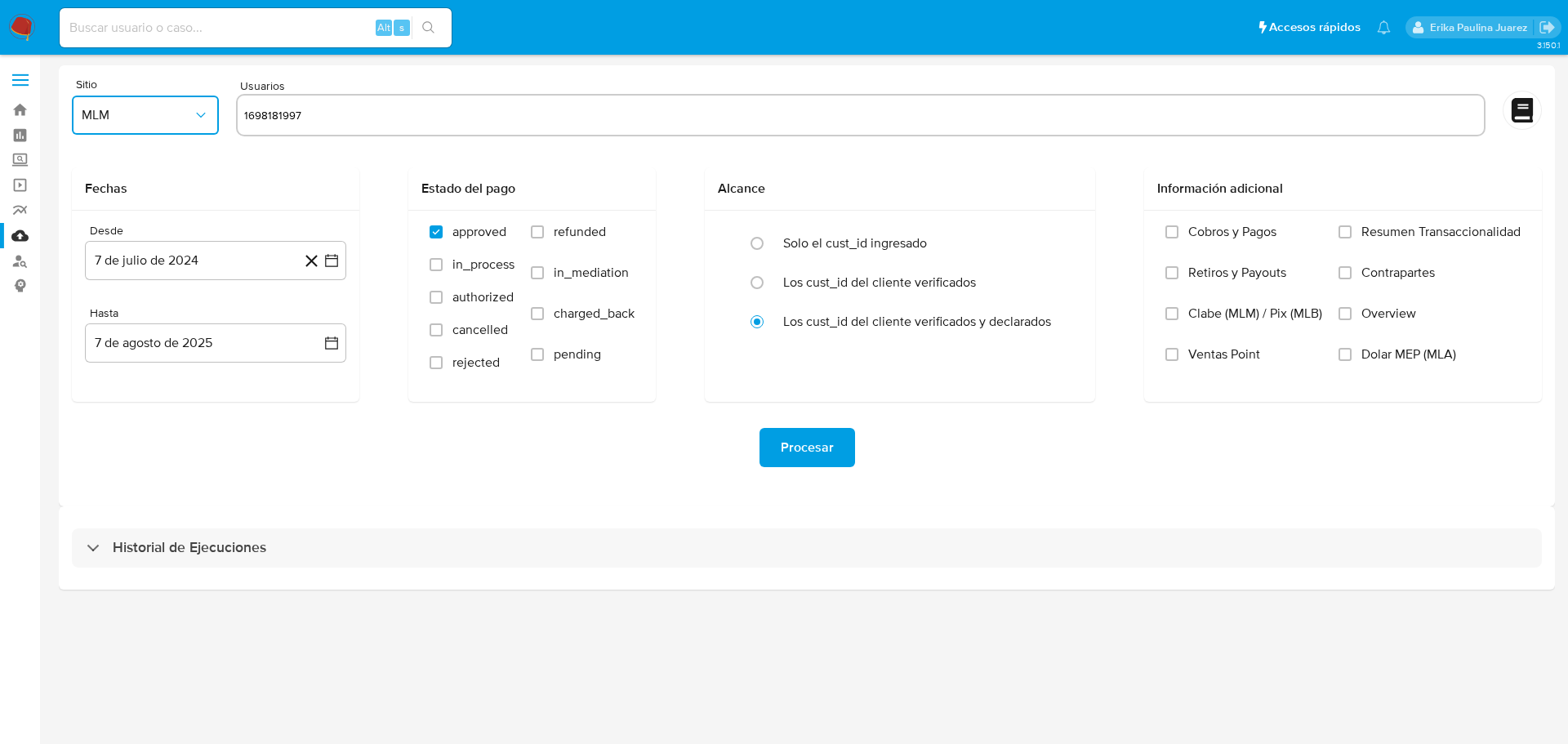 type 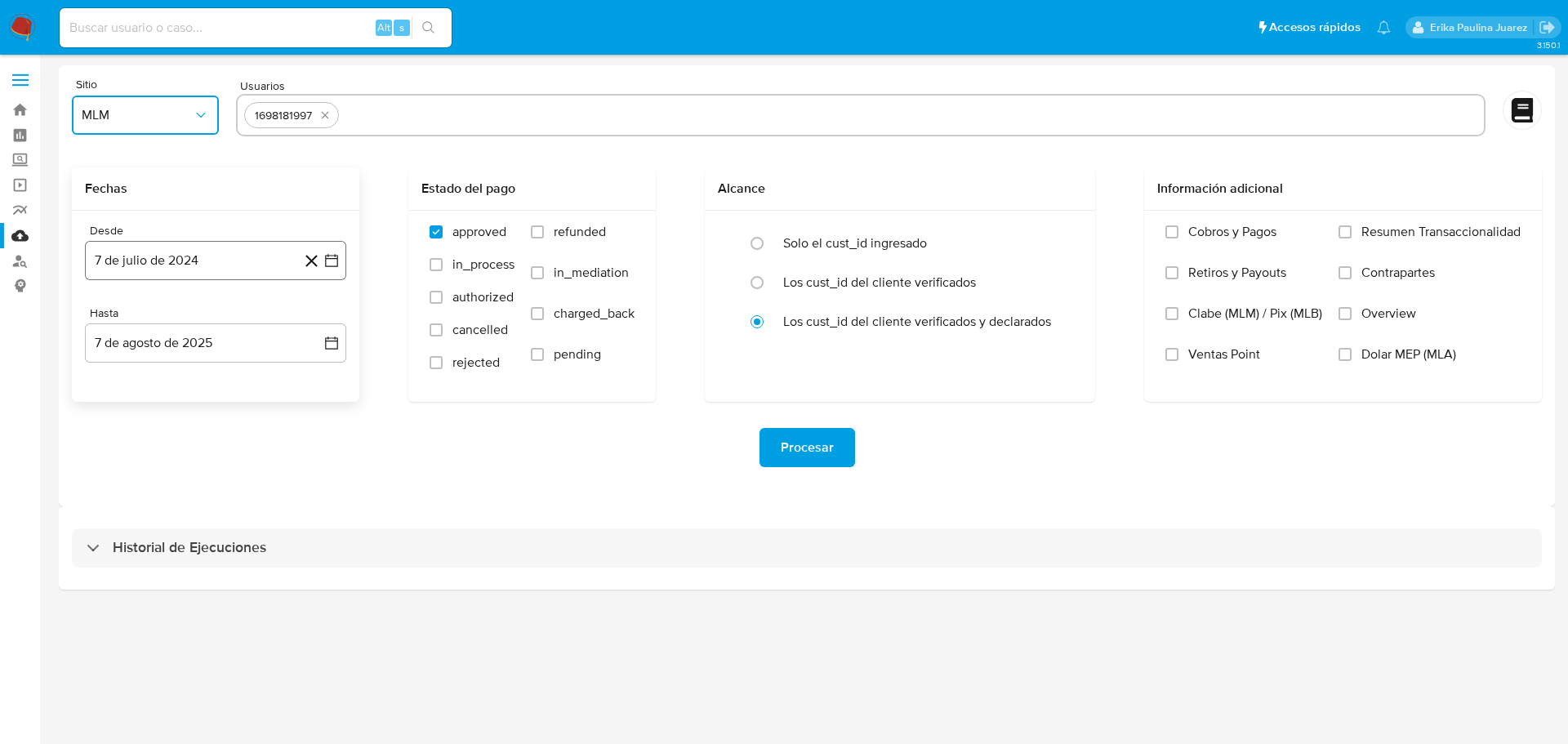 click 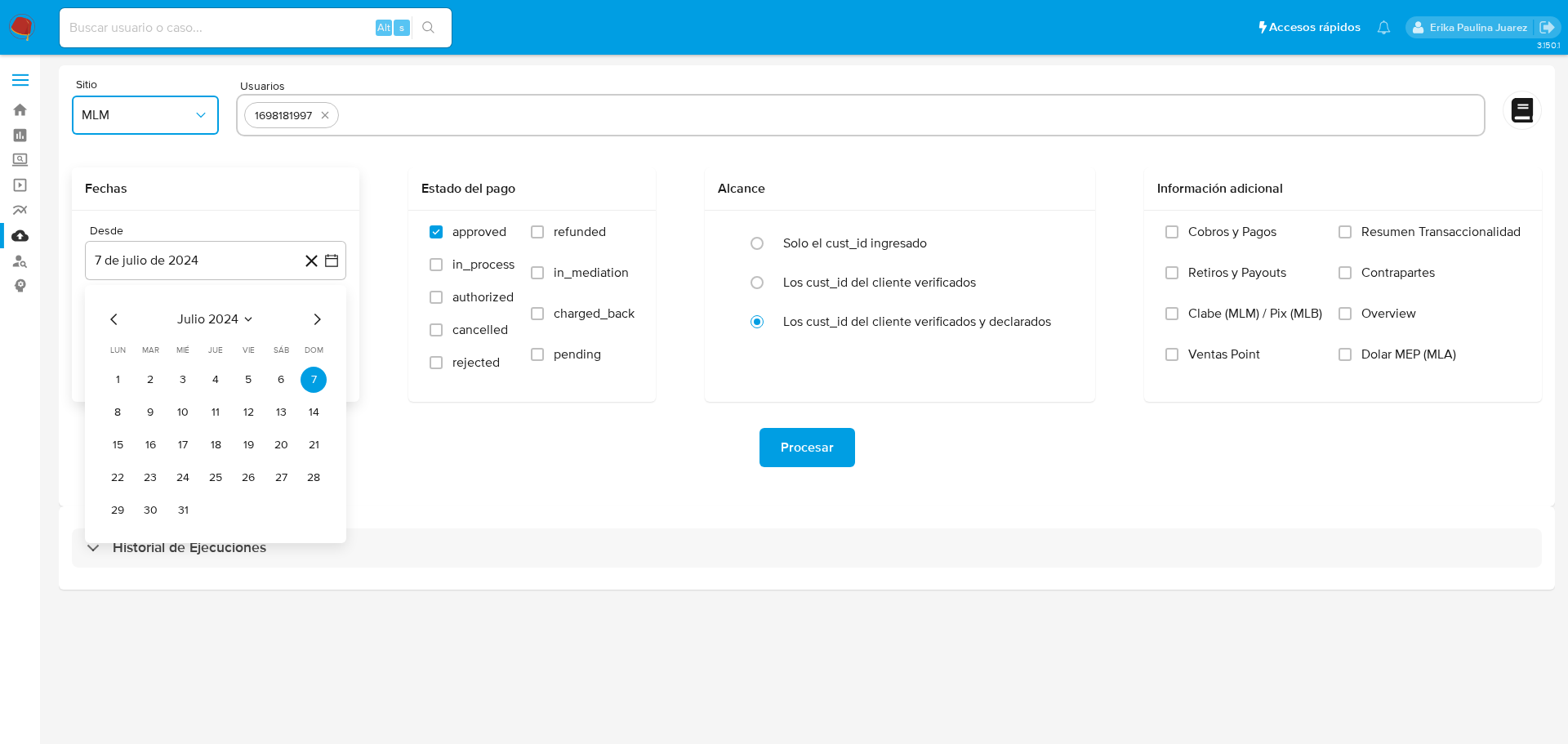 drag, startPoint x: 322, startPoint y: 321, endPoint x: 311, endPoint y: 322, distance: 11.045361 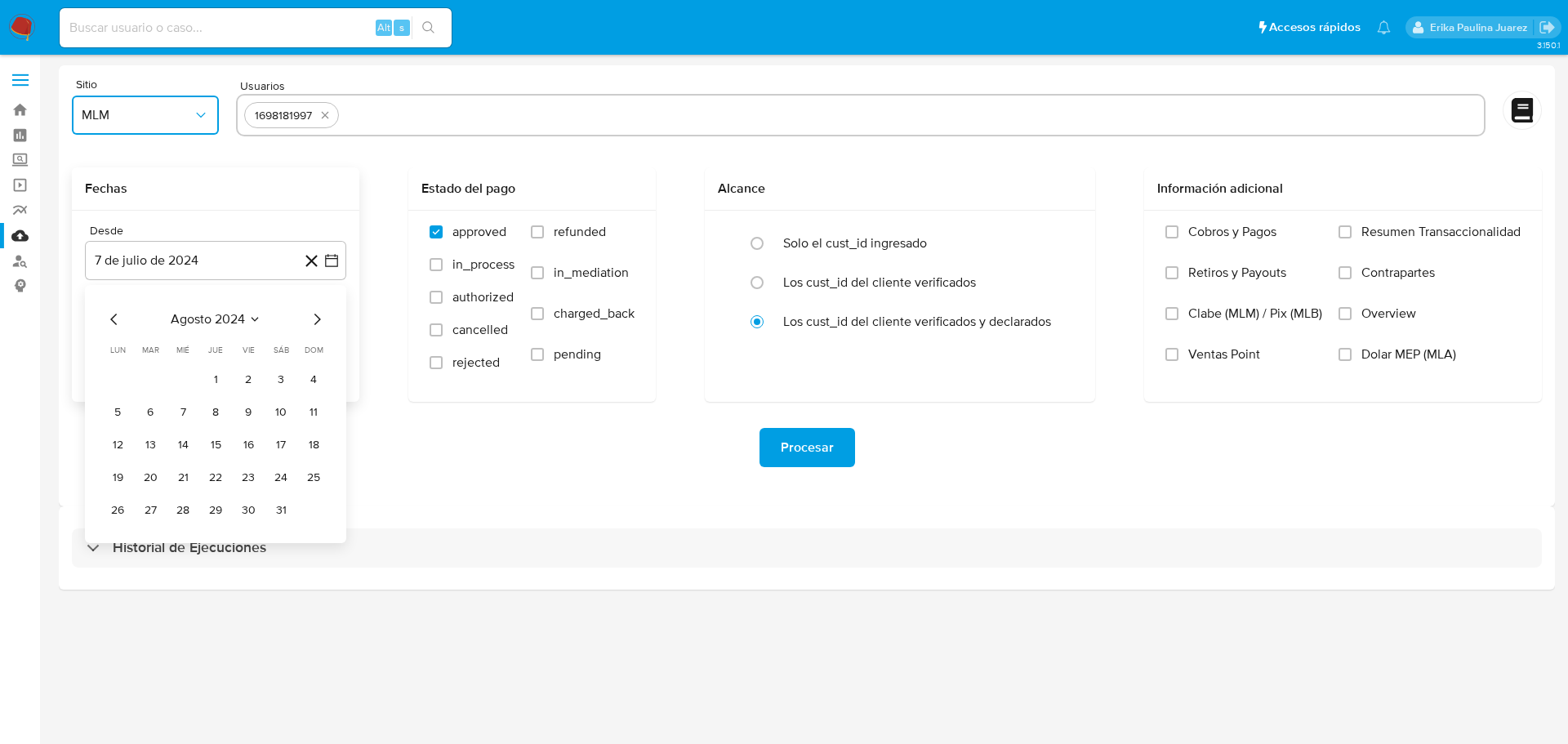 click 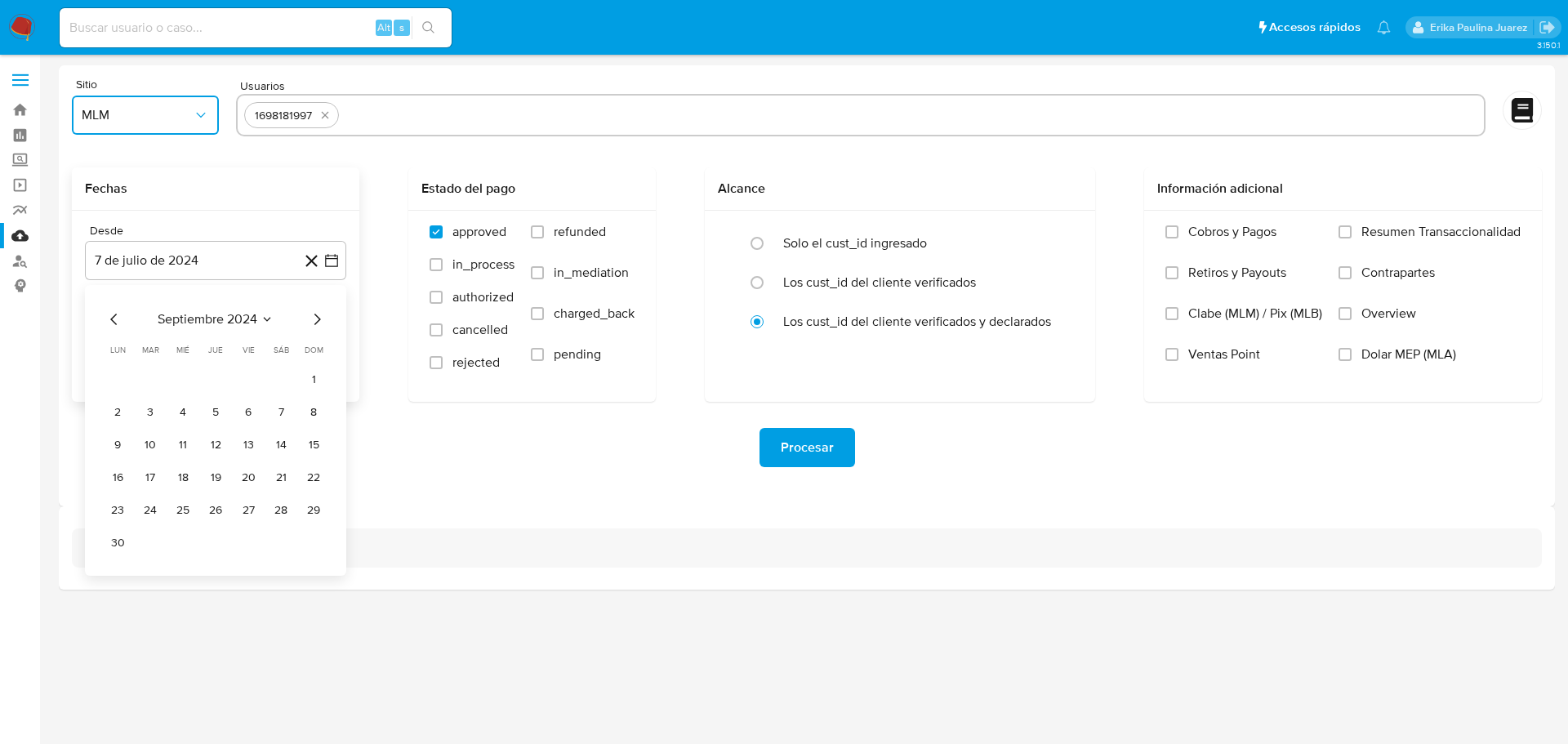 click 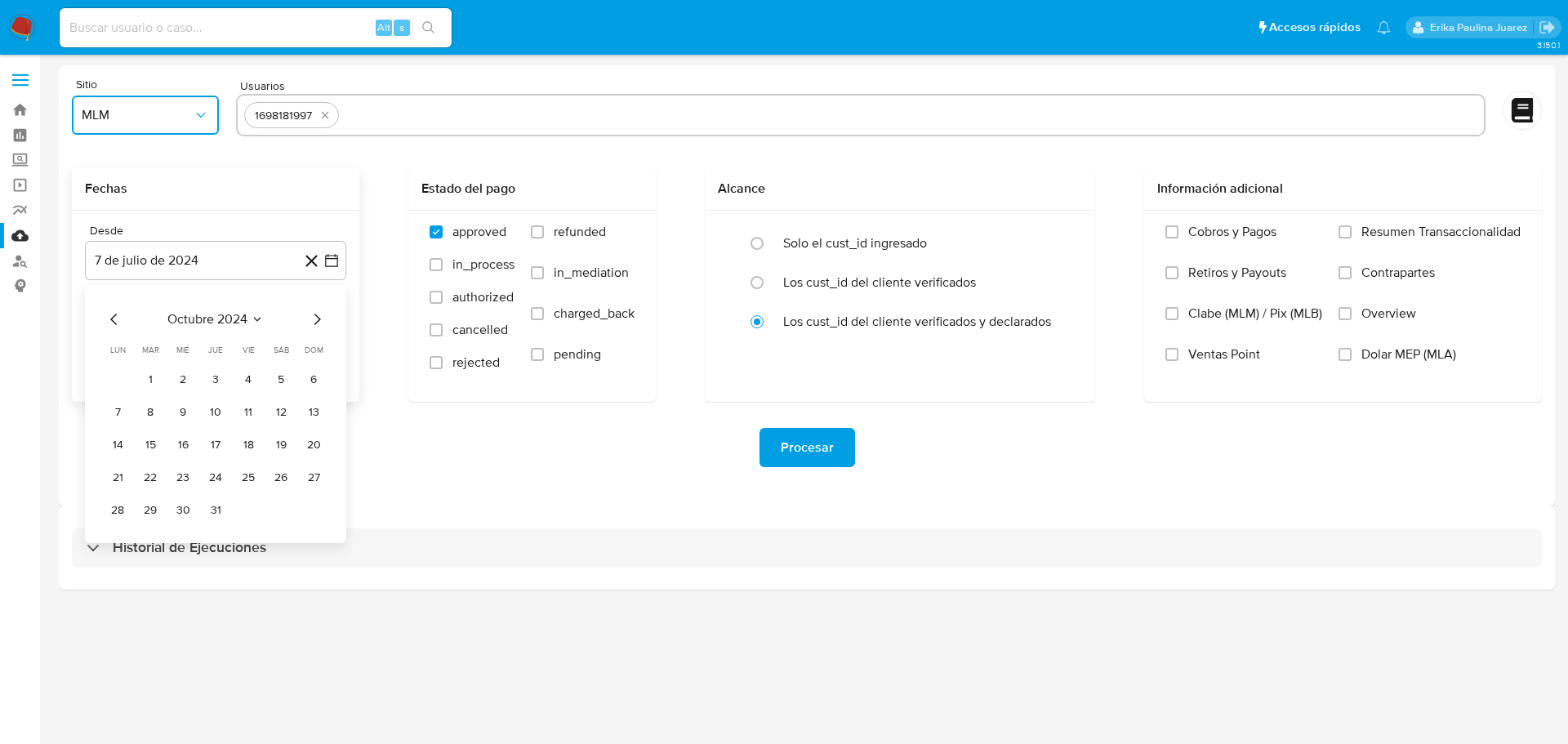 click 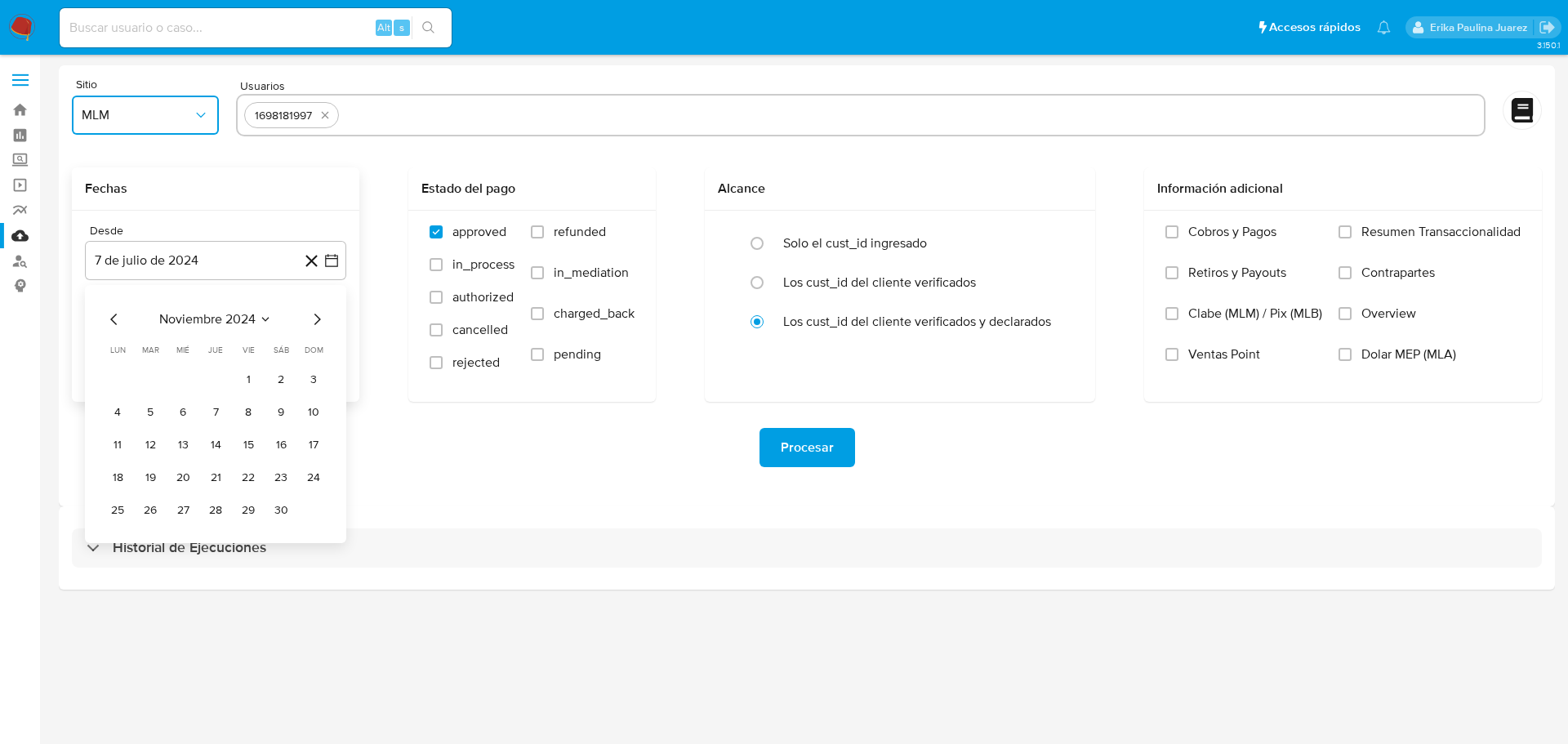 click 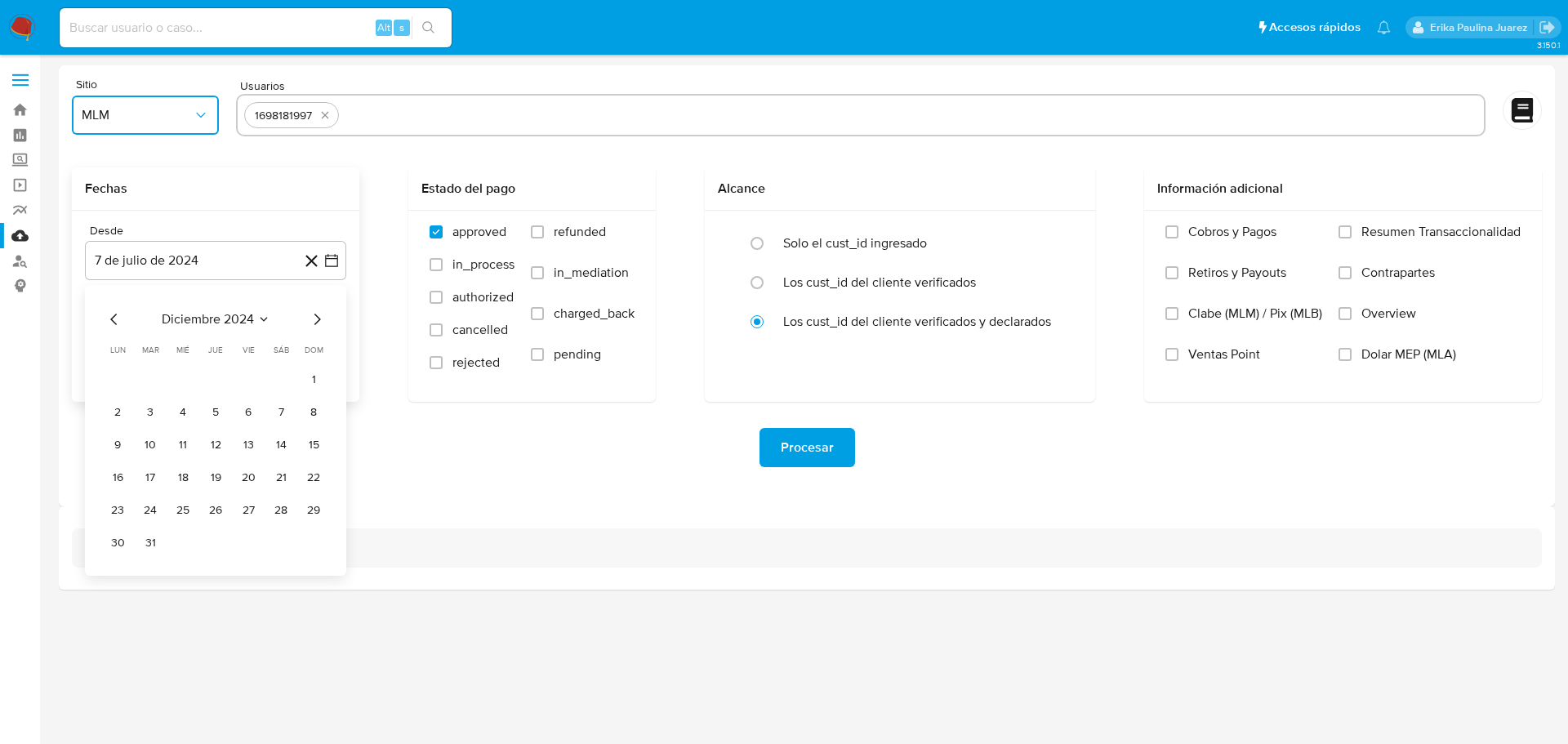 click on "diciembre 2024" at bounding box center (216, 319) 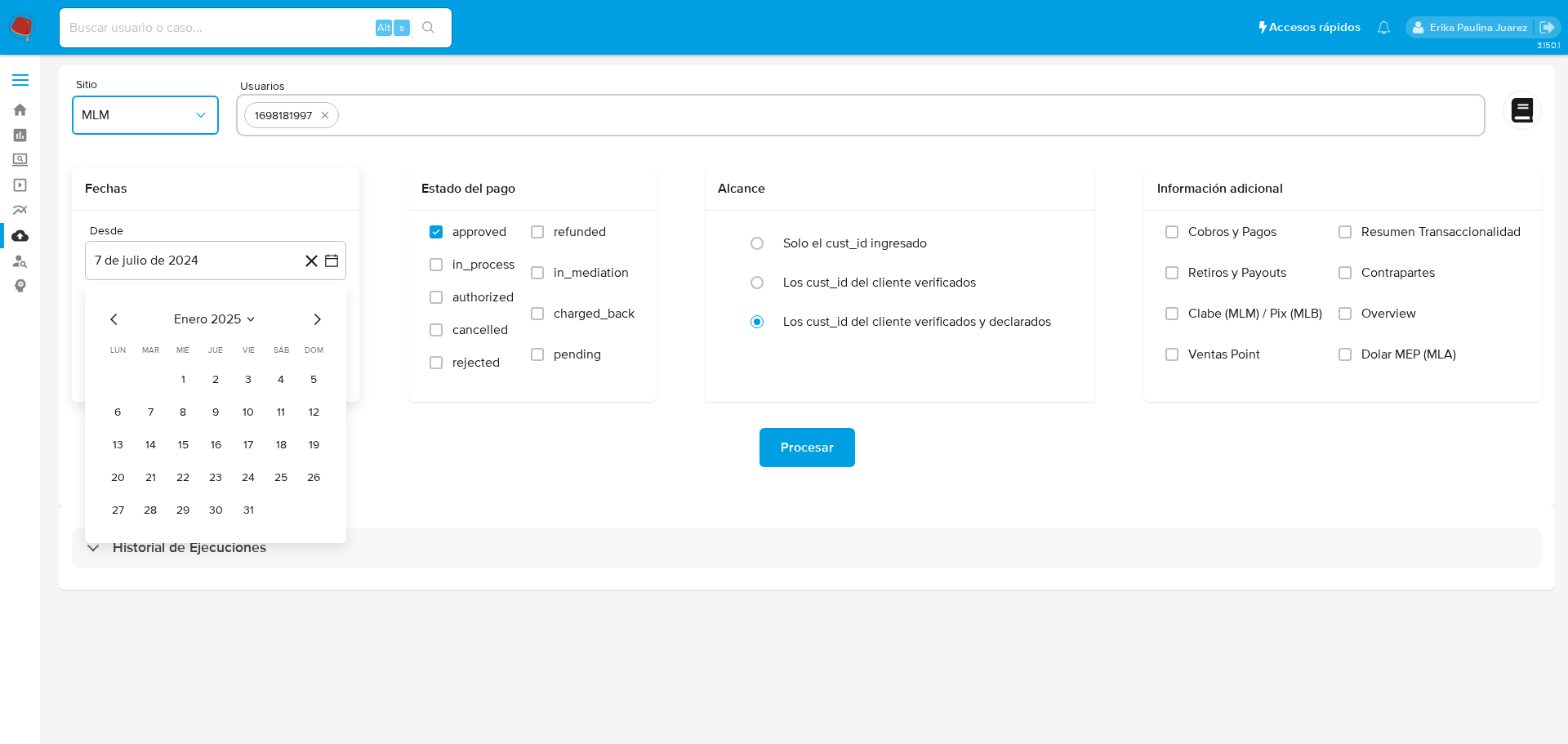 click 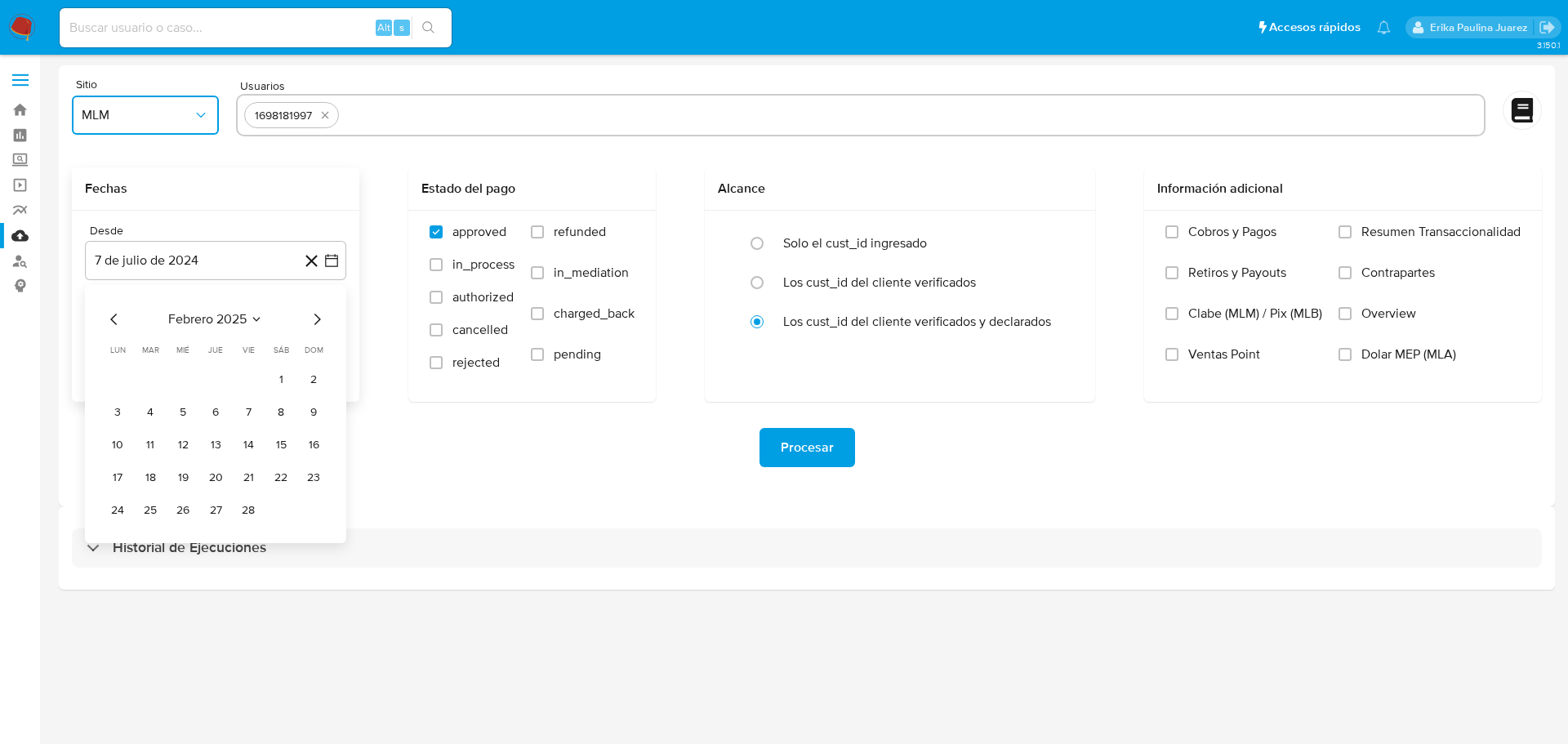click 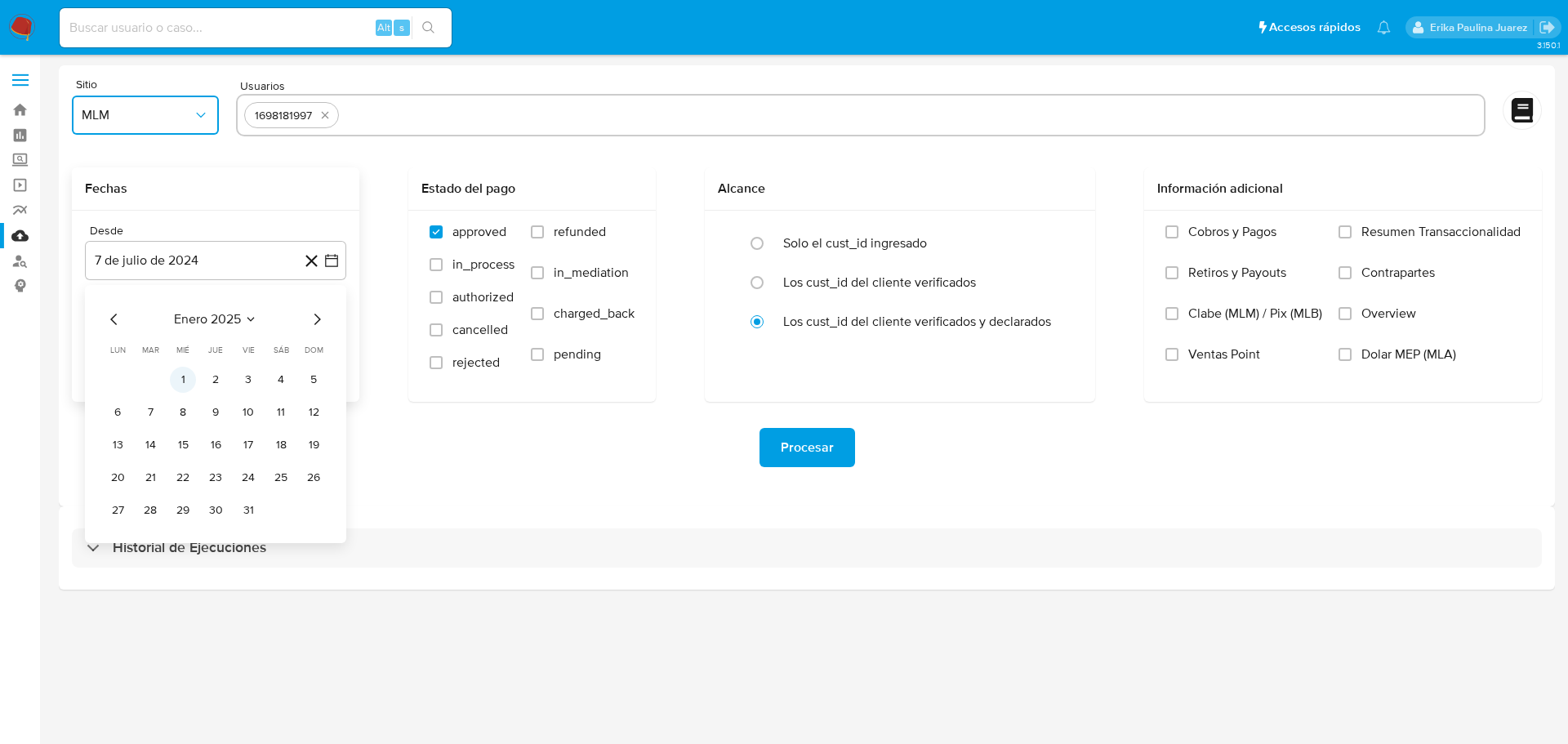 click on "1" at bounding box center (183, 380) 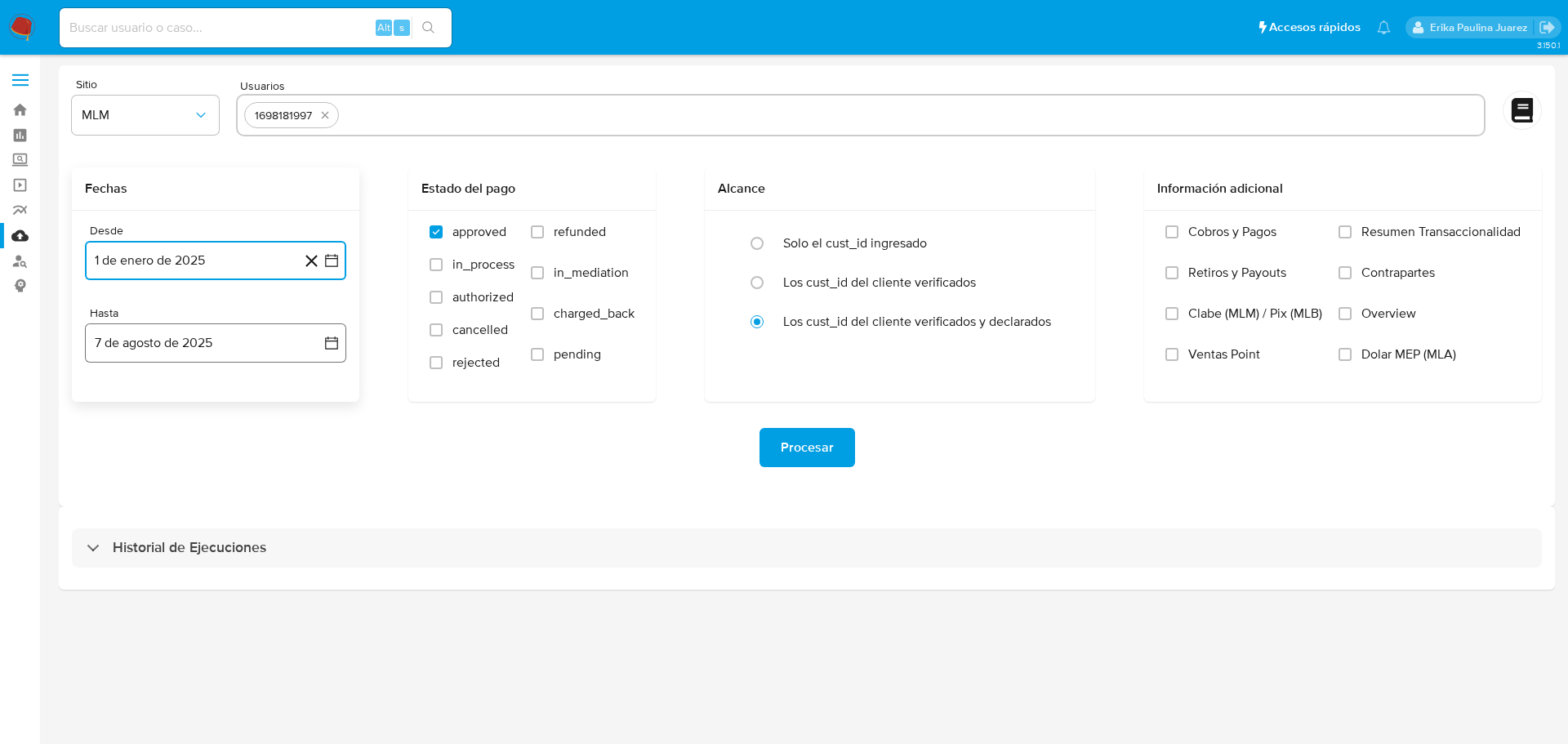 click 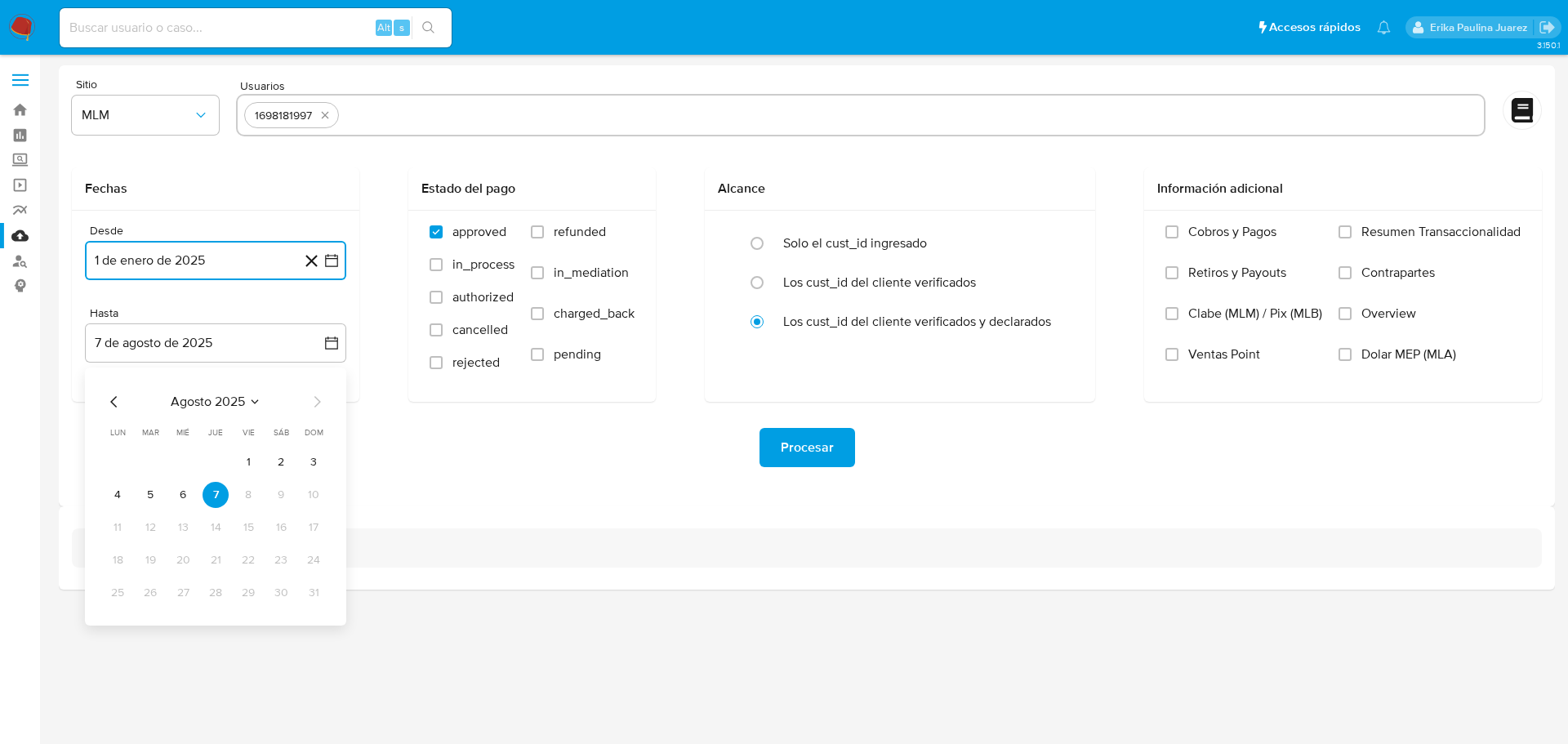 click on "6" at bounding box center [183, 495] 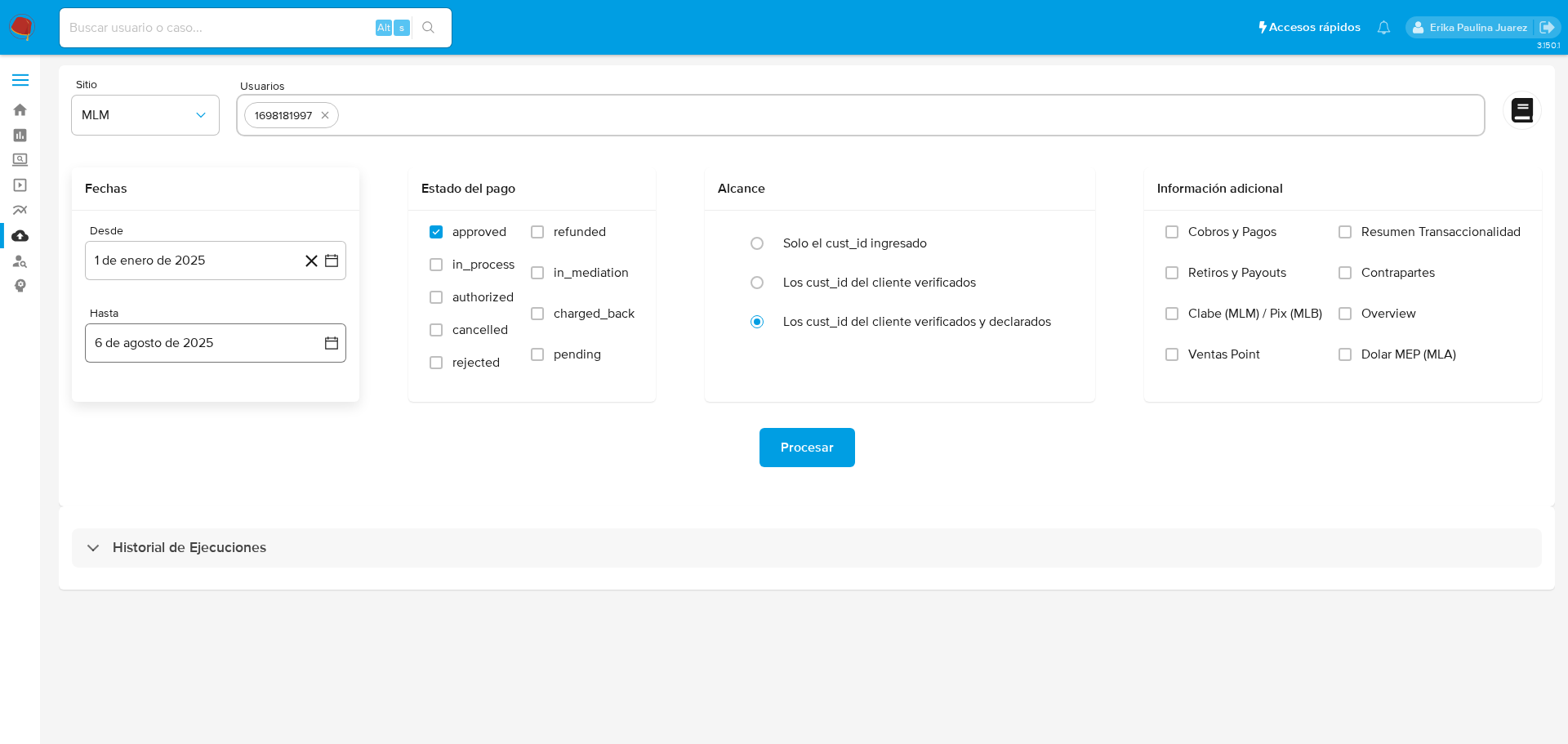 click on "Desde 1 de enero de 2025 1-01-2025 Hasta 6 de agosto de 2025 6-08-2025" at bounding box center (216, 306) 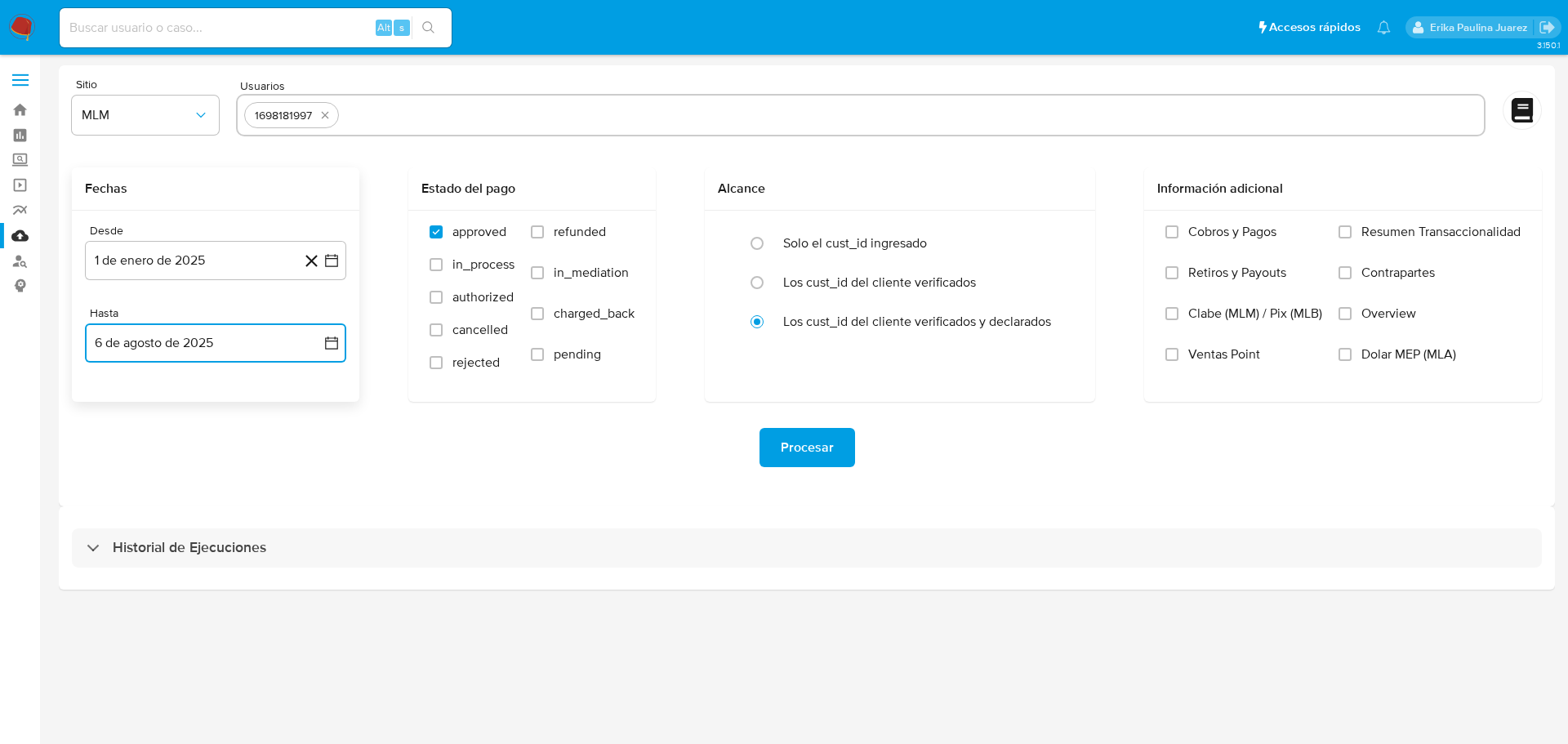 click on "6 de agosto de 2025" at bounding box center [216, 343] 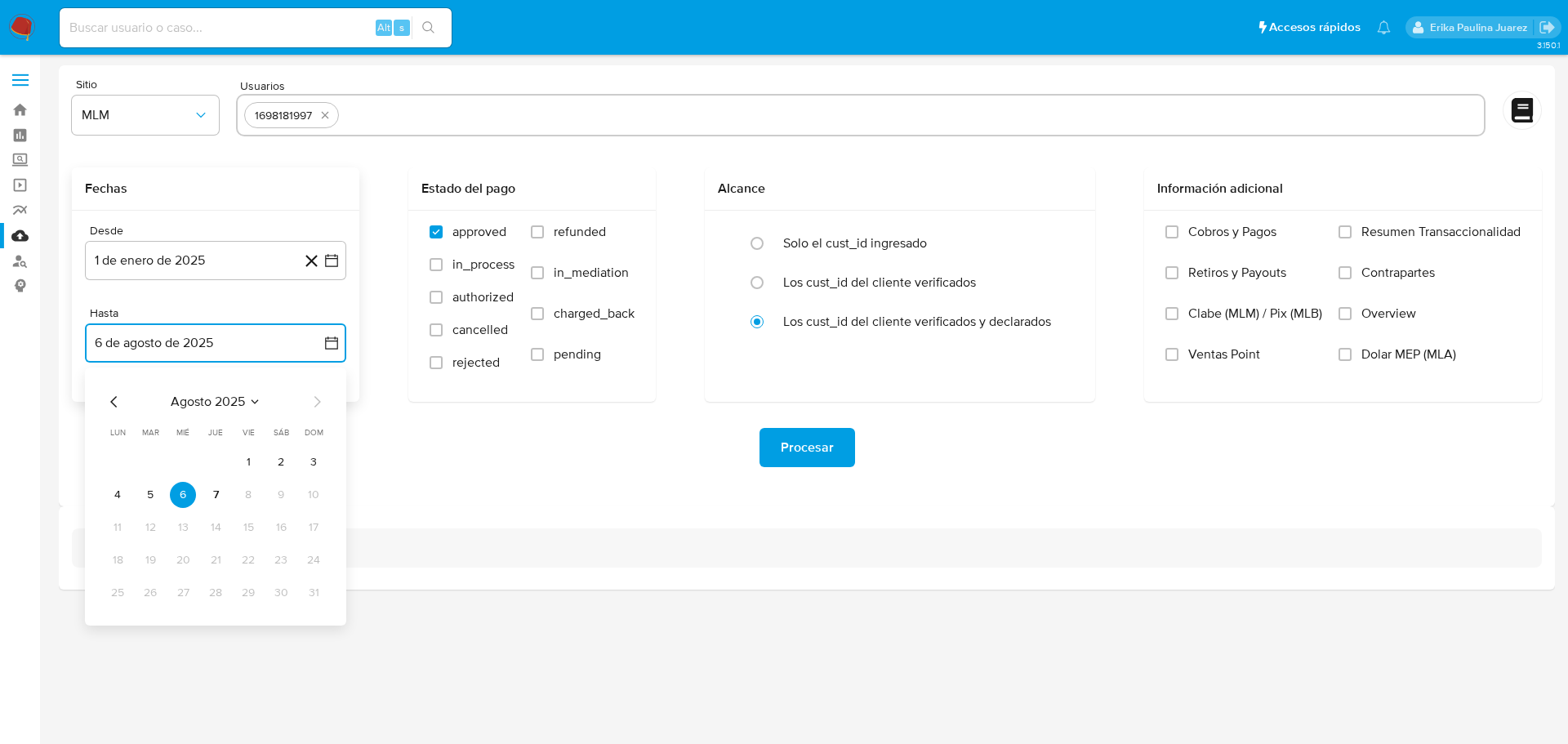 click 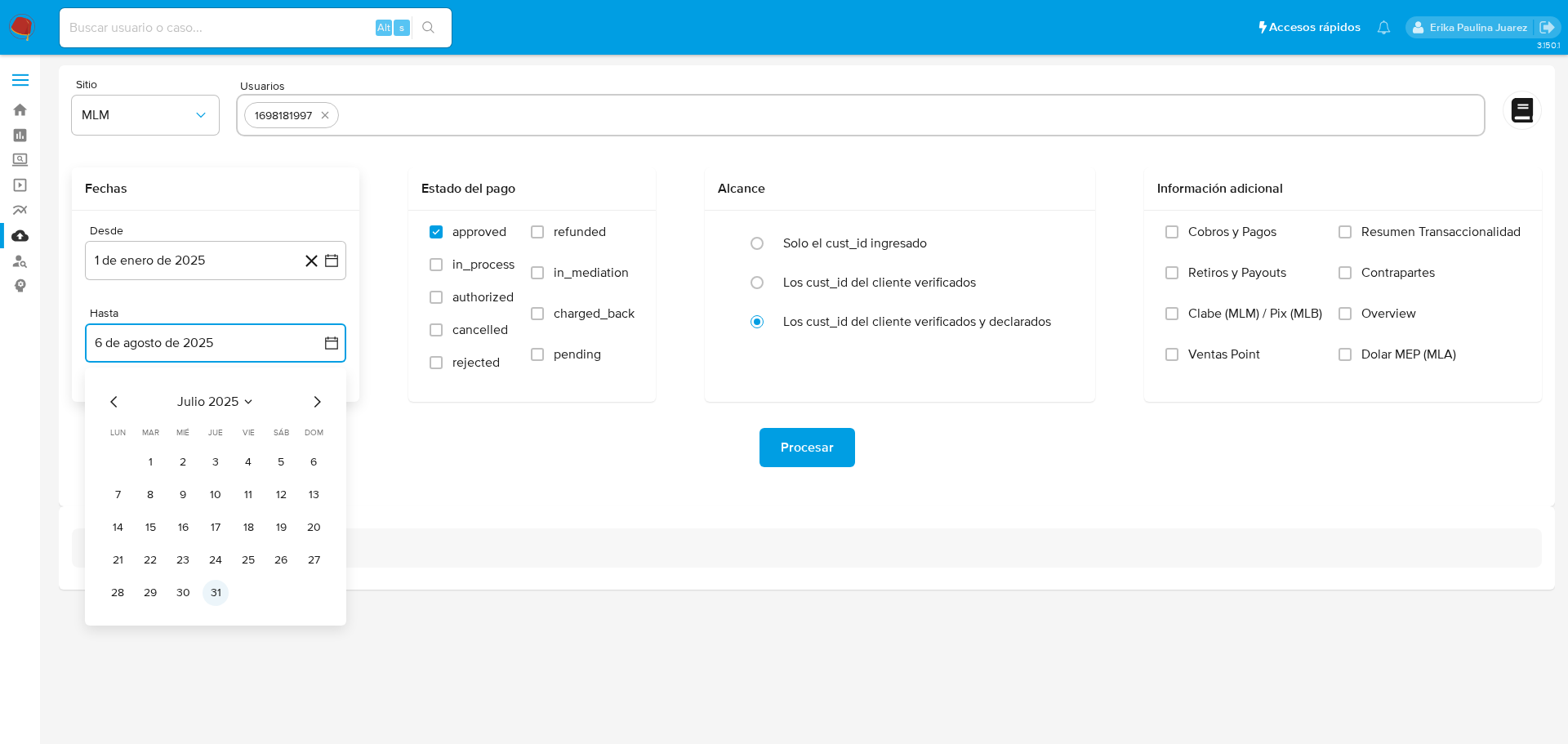 click on "31" at bounding box center [216, 593] 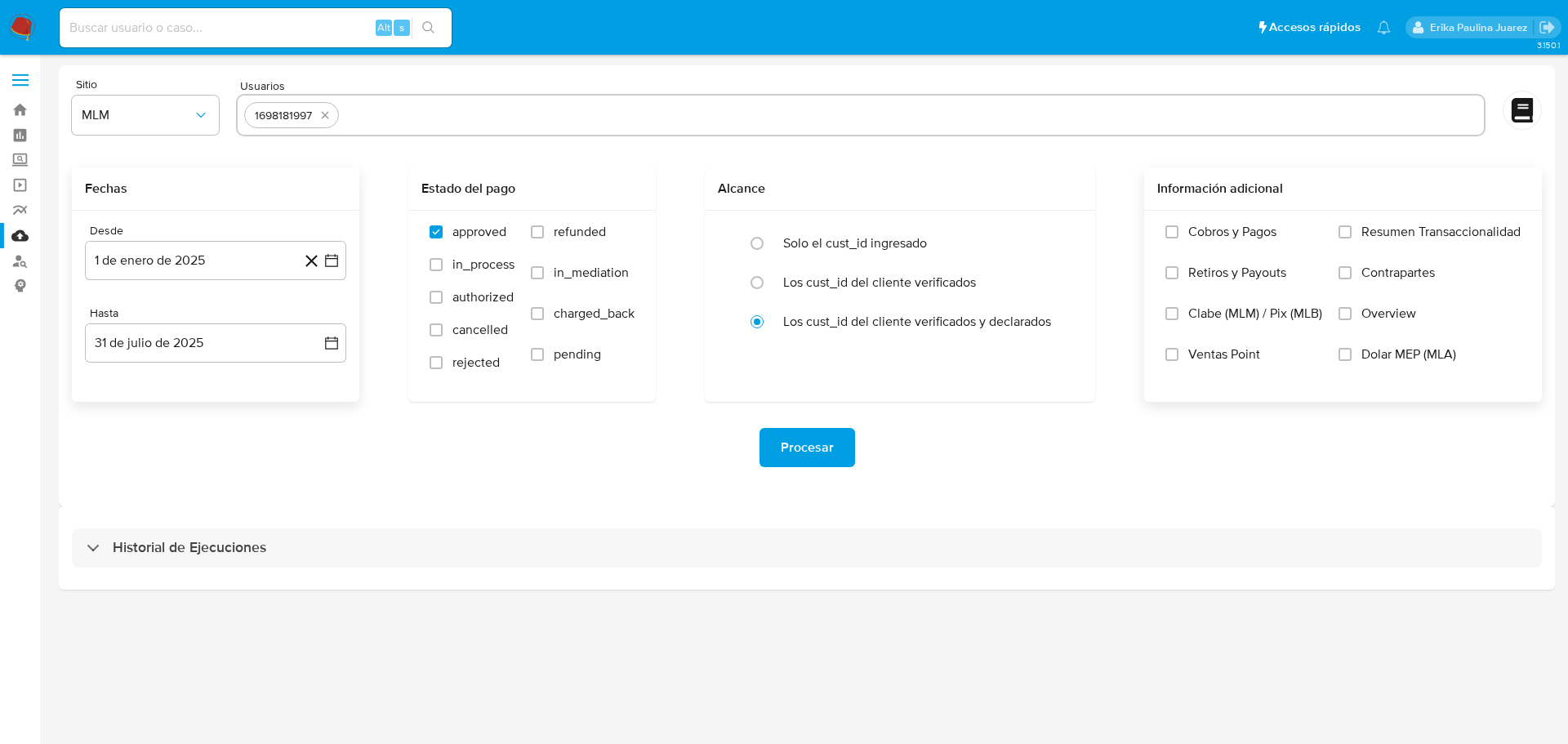 click on "Overview" at bounding box center (1429, 326) 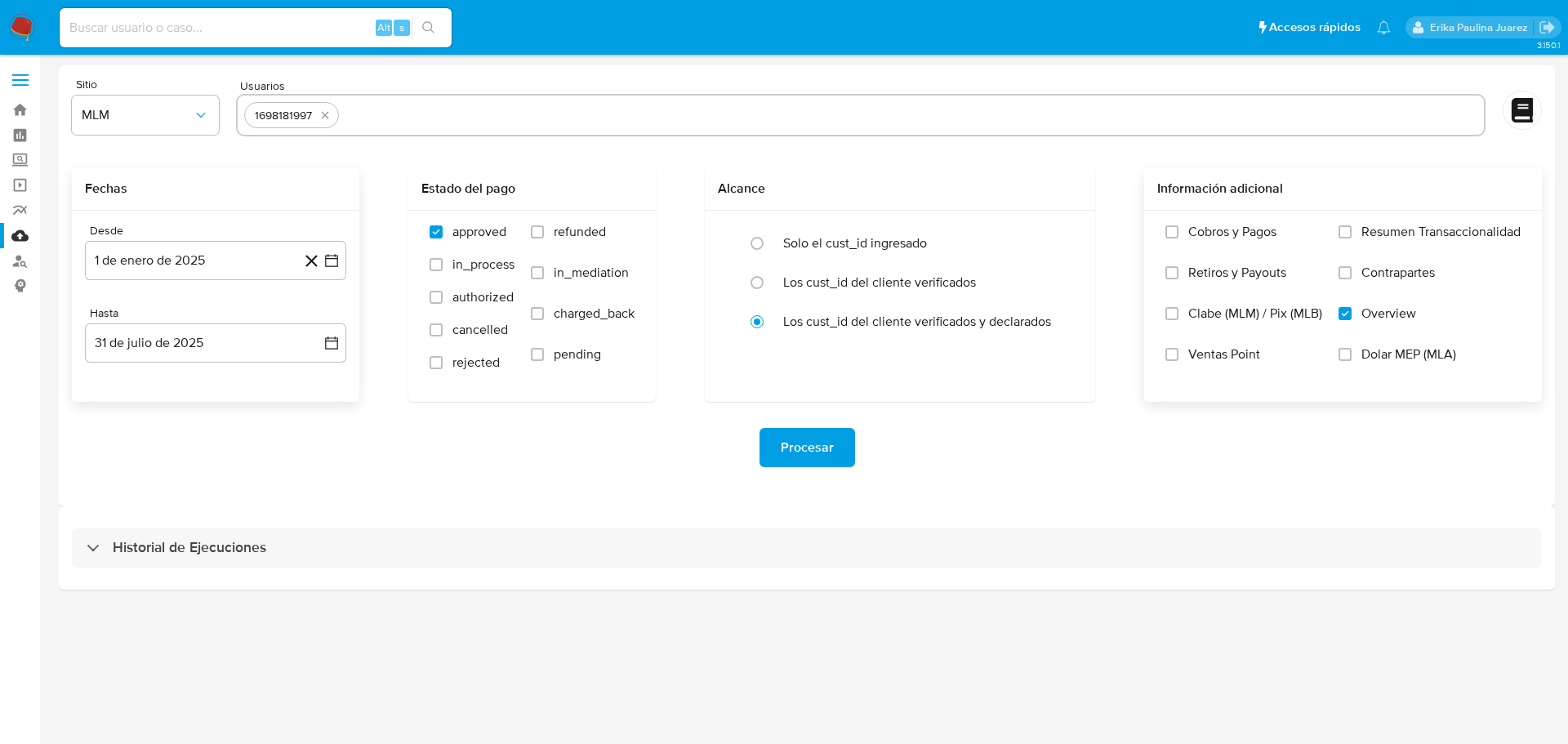 click on "Procesar" at bounding box center (807, 448) 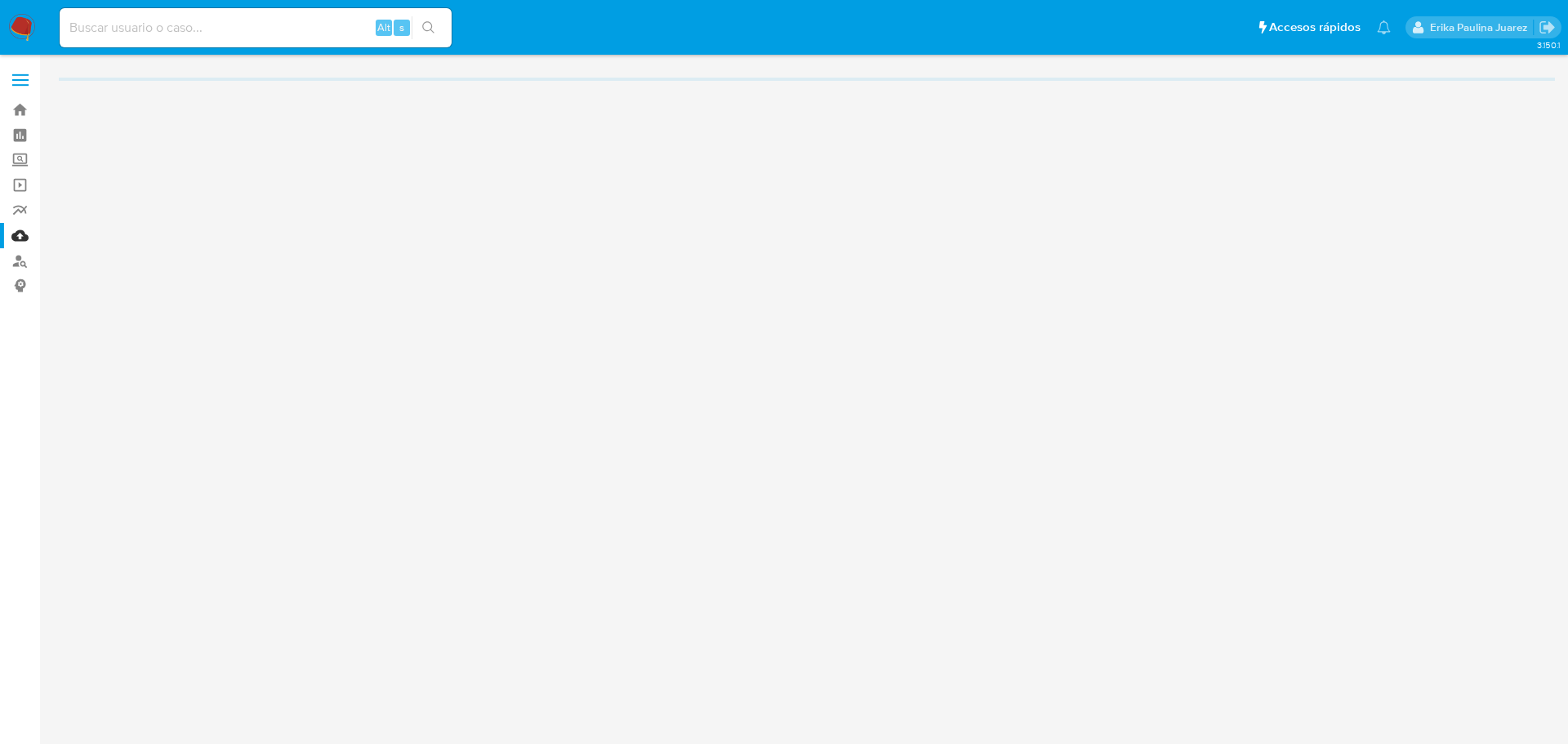 scroll, scrollTop: 0, scrollLeft: 0, axis: both 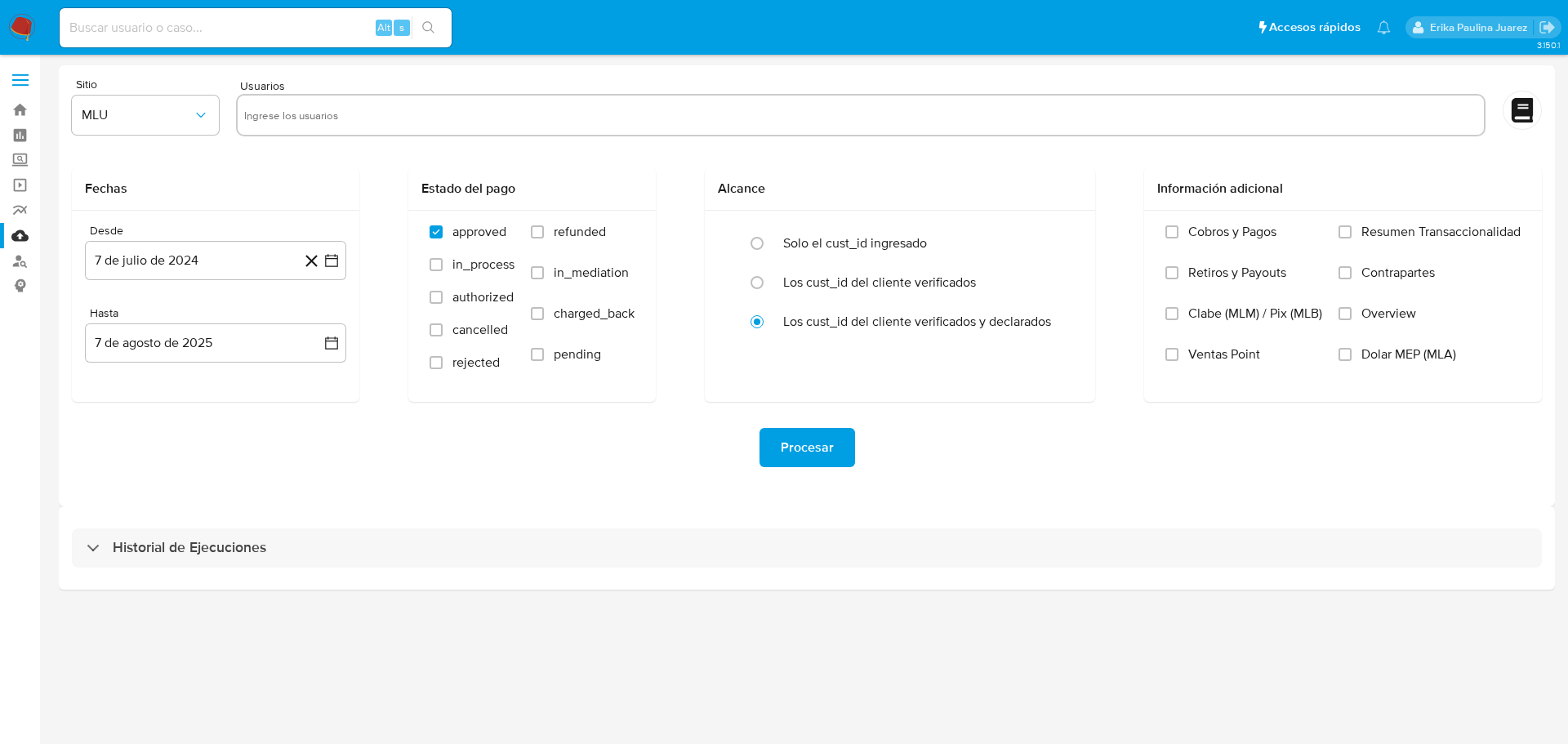 click on "3.150.1" at bounding box center (807, 399) 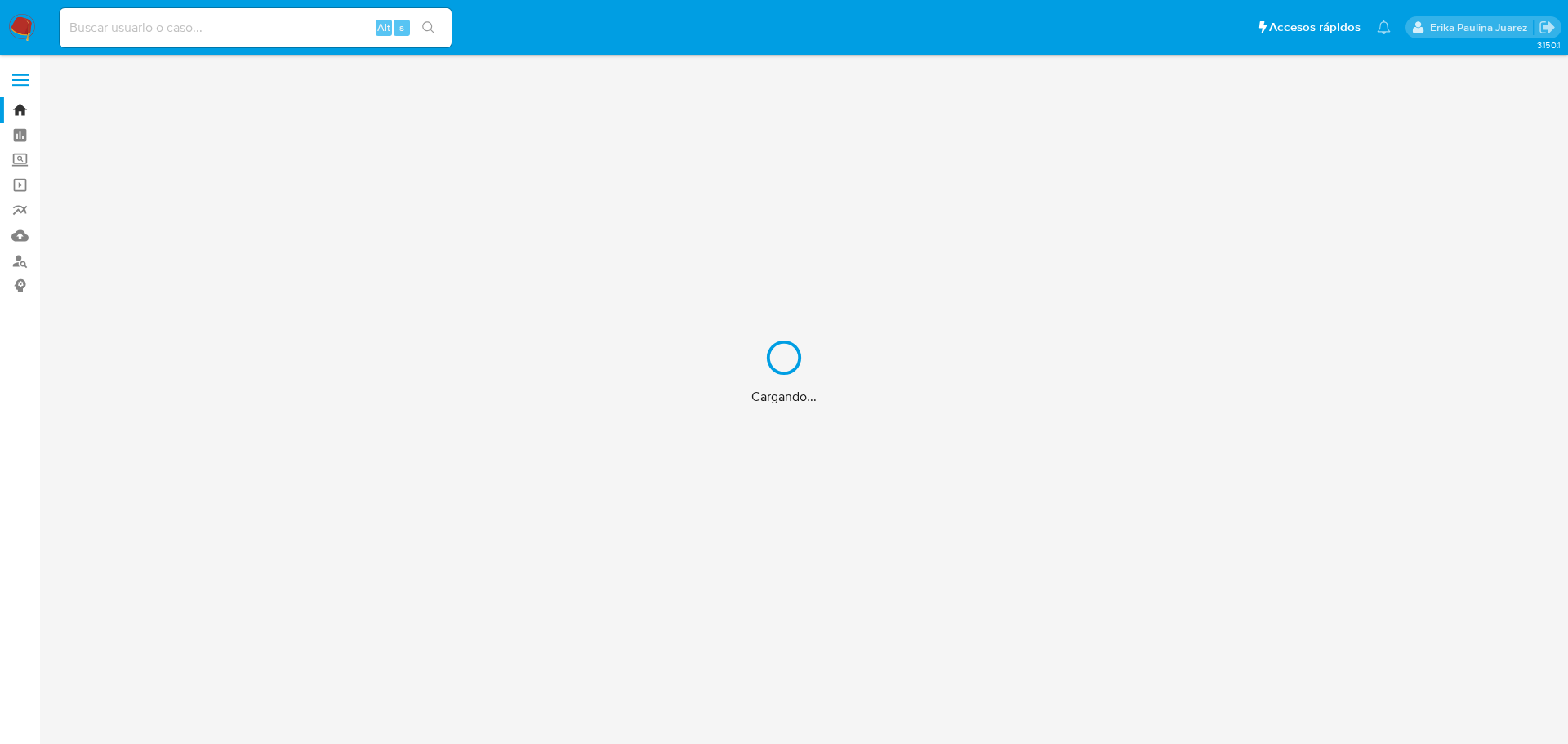 scroll, scrollTop: 0, scrollLeft: 0, axis: both 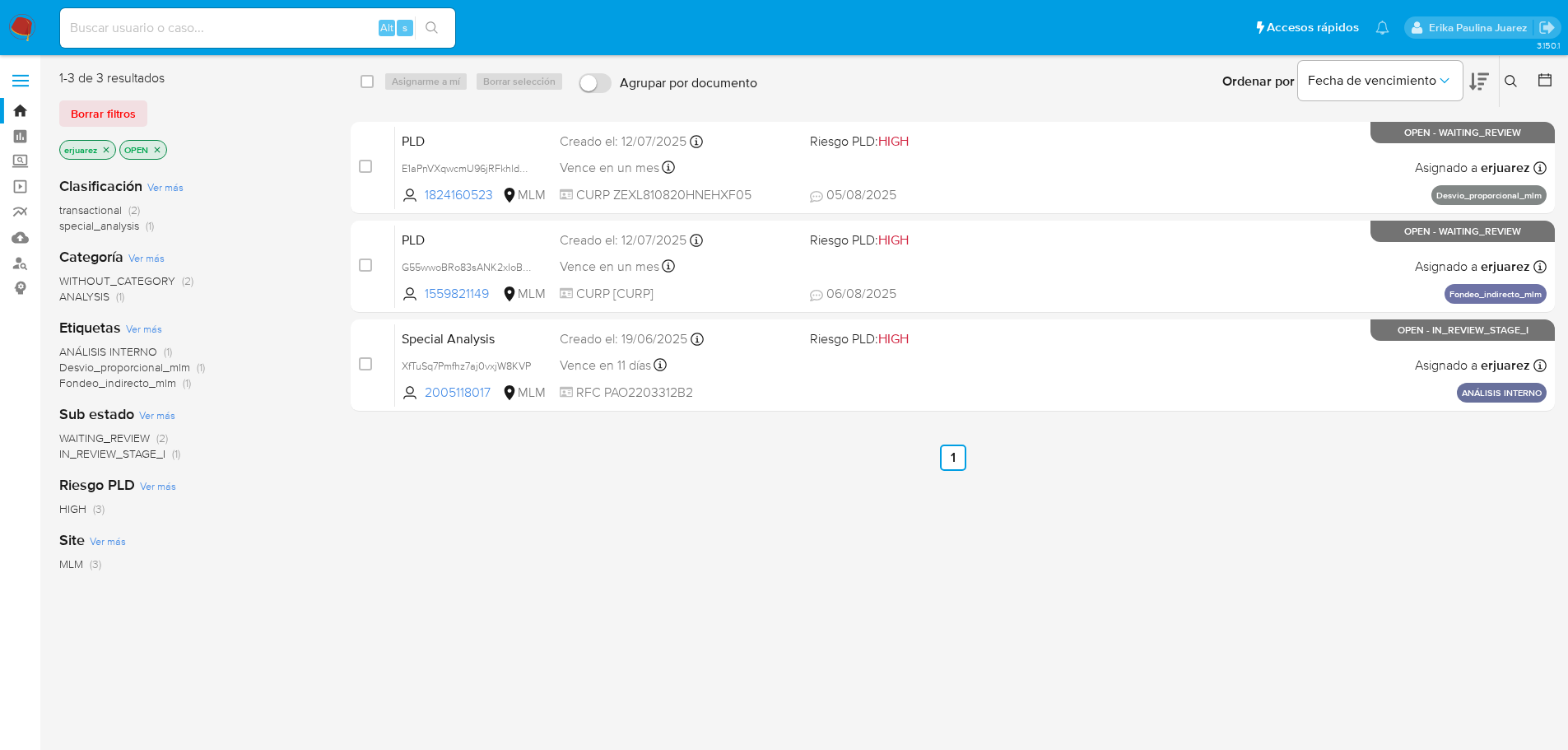 click 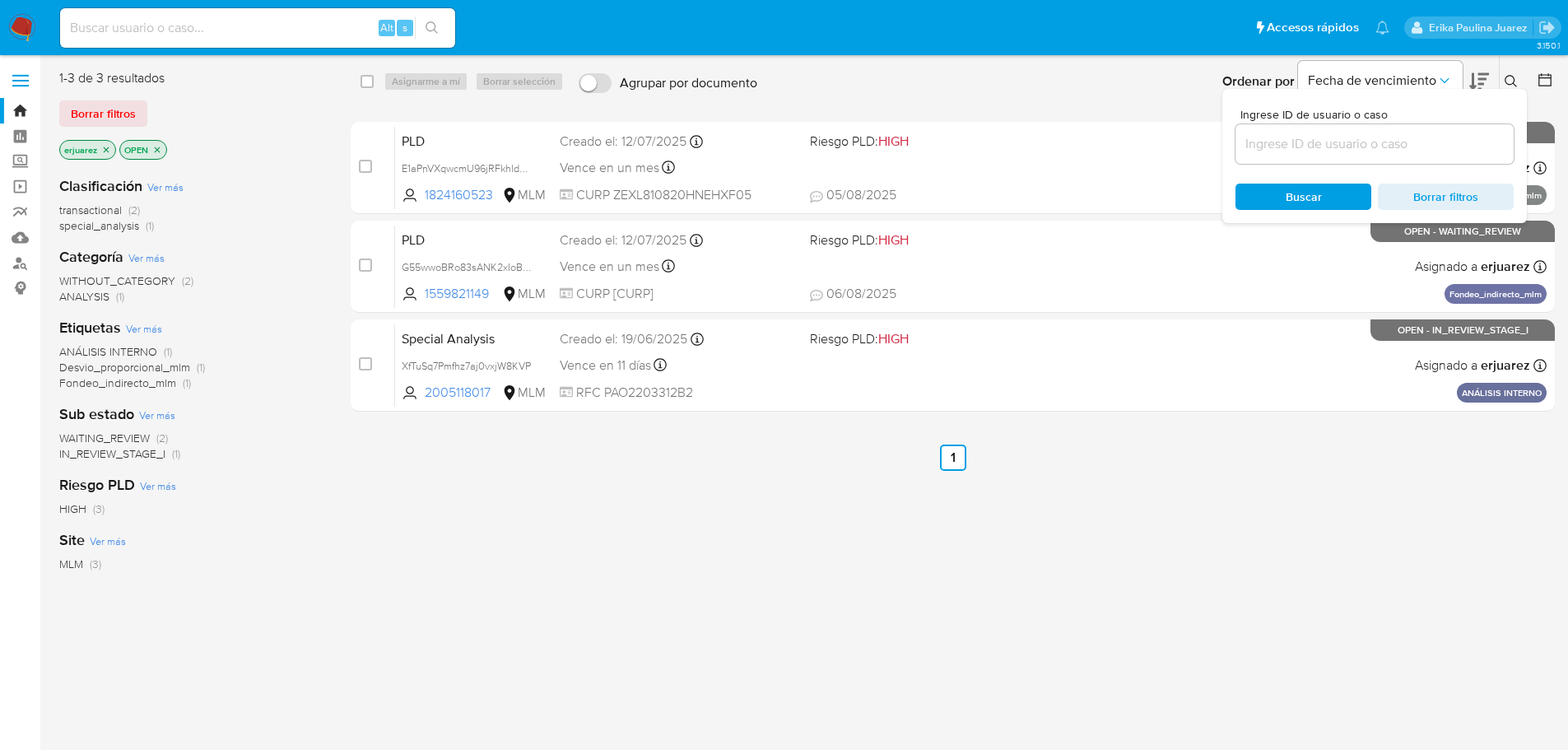 drag, startPoint x: 1303, startPoint y: 122, endPoint x: 1268, endPoint y: 139, distance: 38.910153 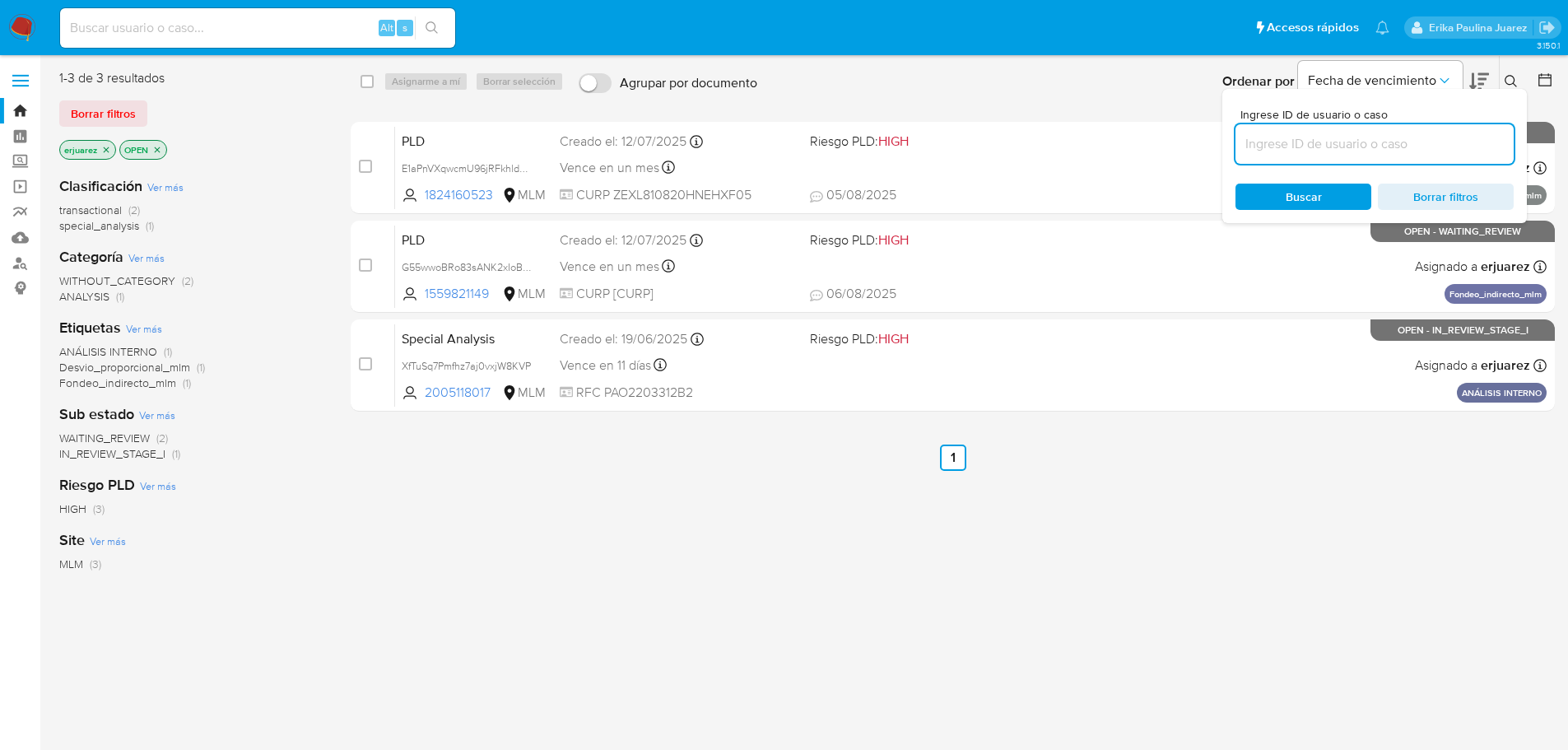 click at bounding box center [1375, 144] 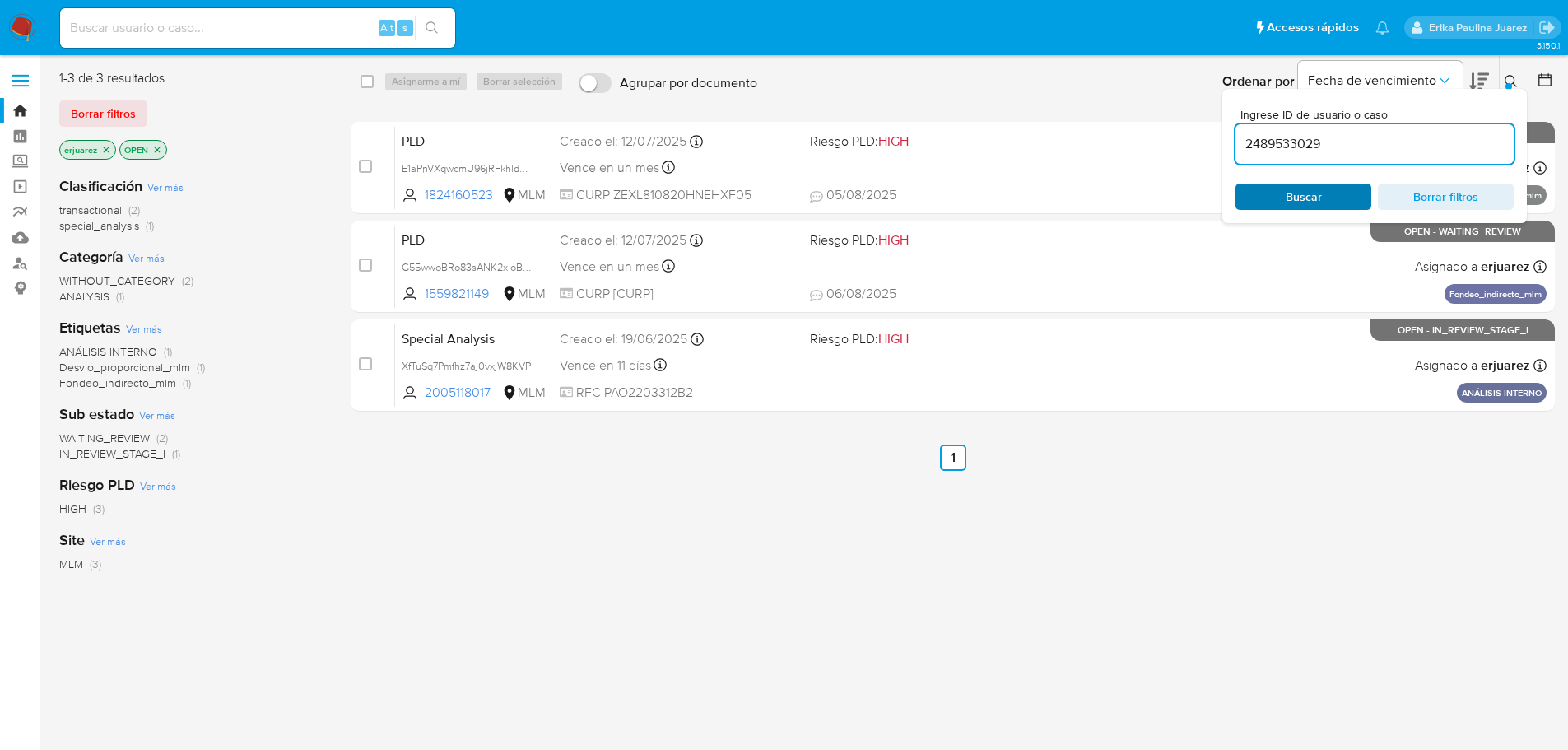 type on "2489533029" 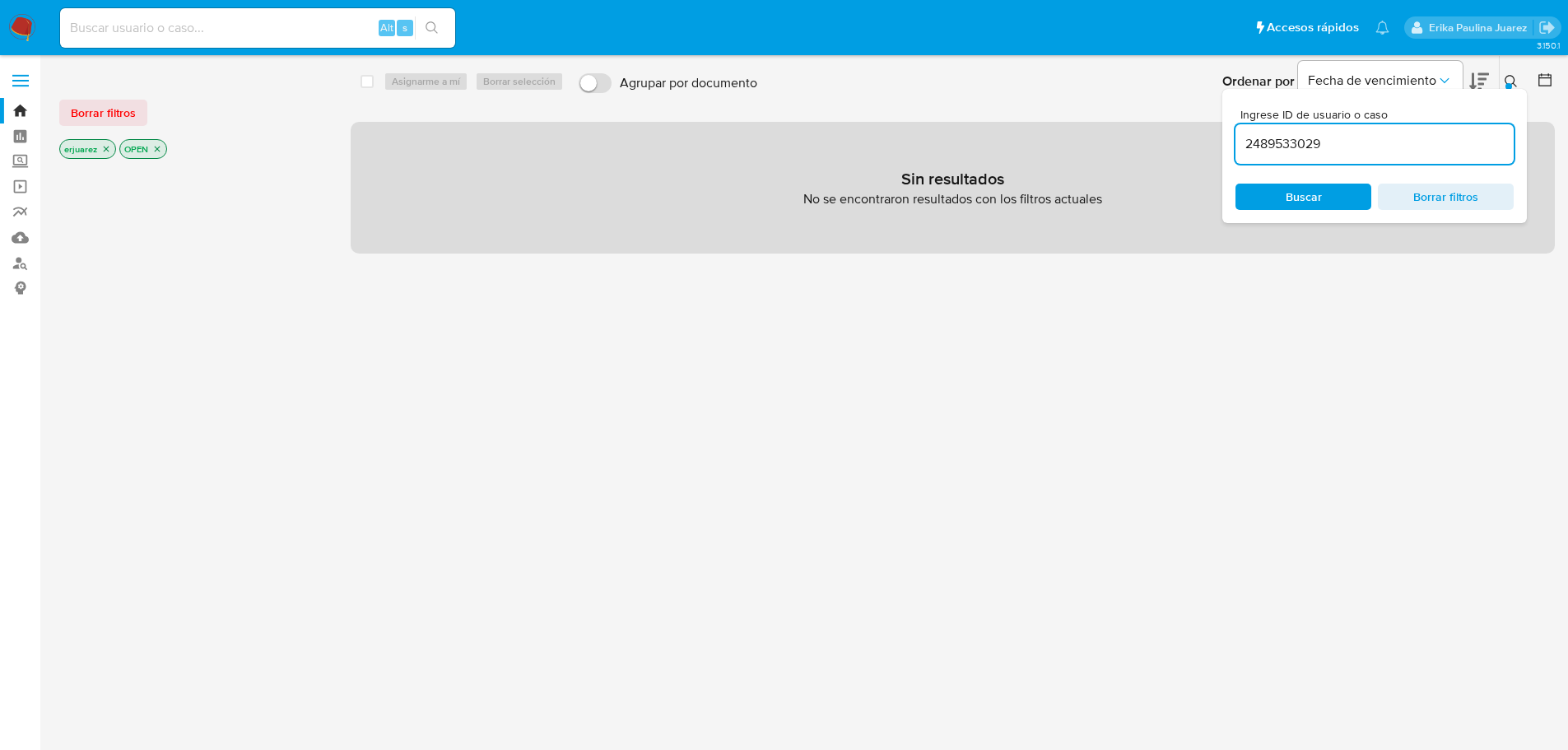 click on "erjuarez" at bounding box center (87, 149) 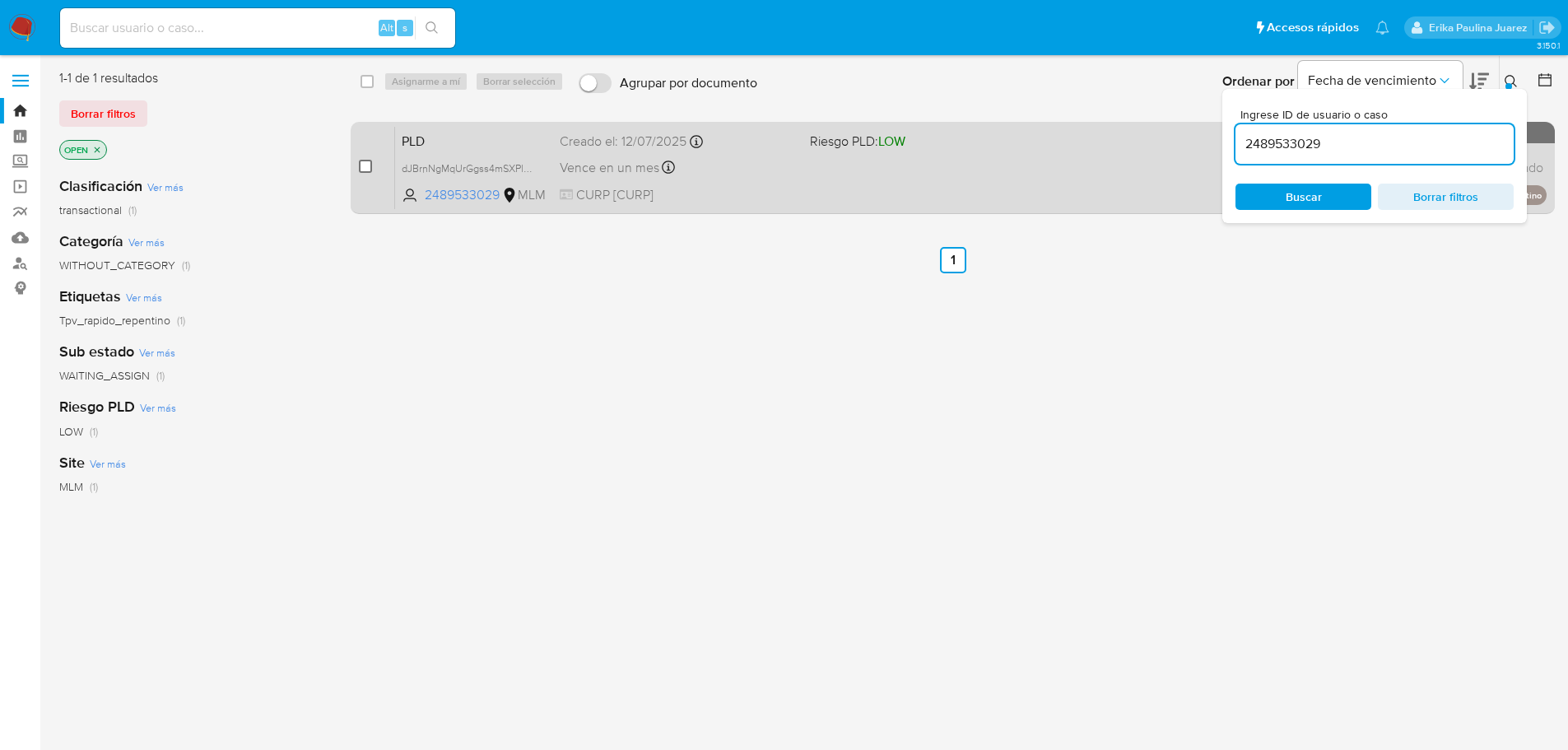 click at bounding box center [365, 166] 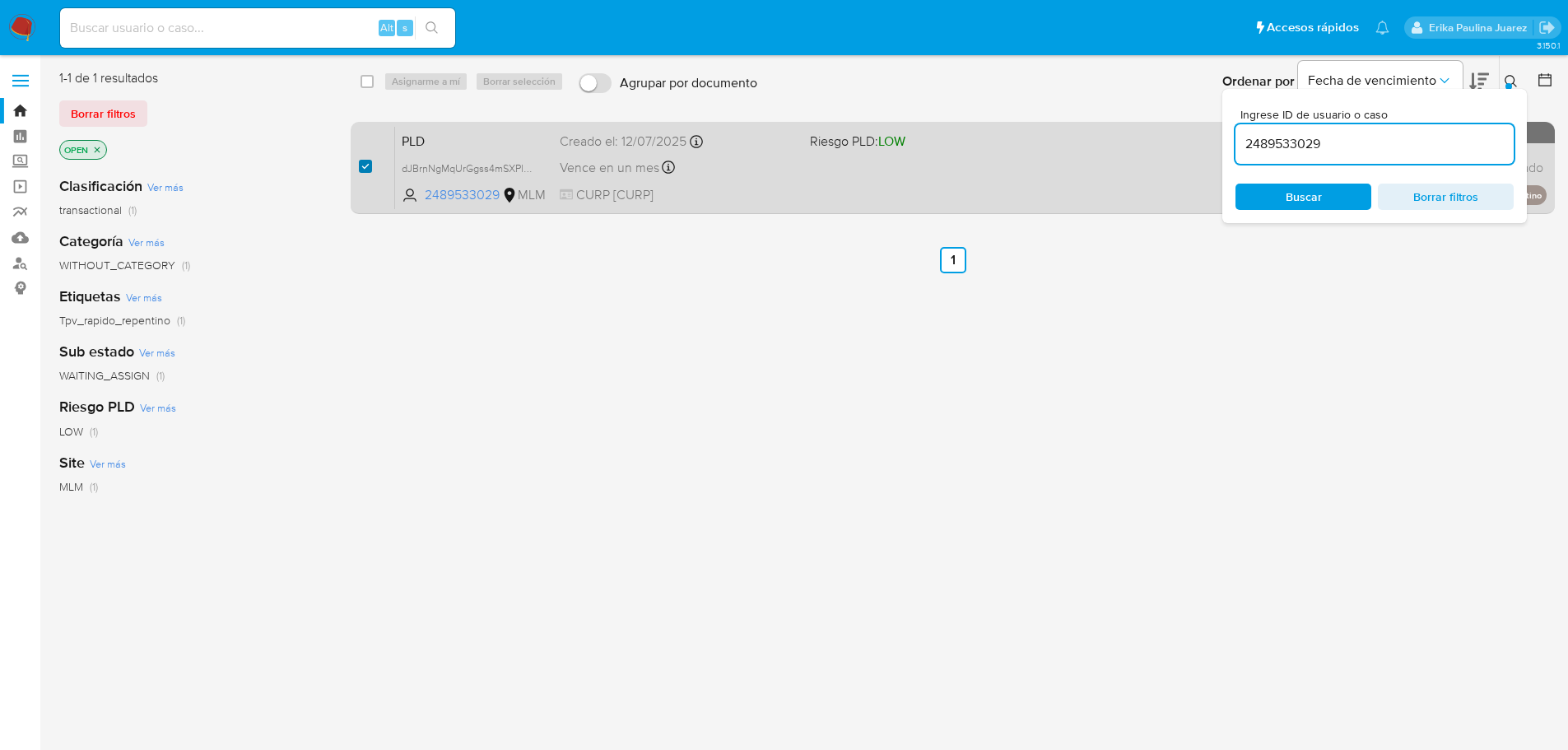checkbox on "true" 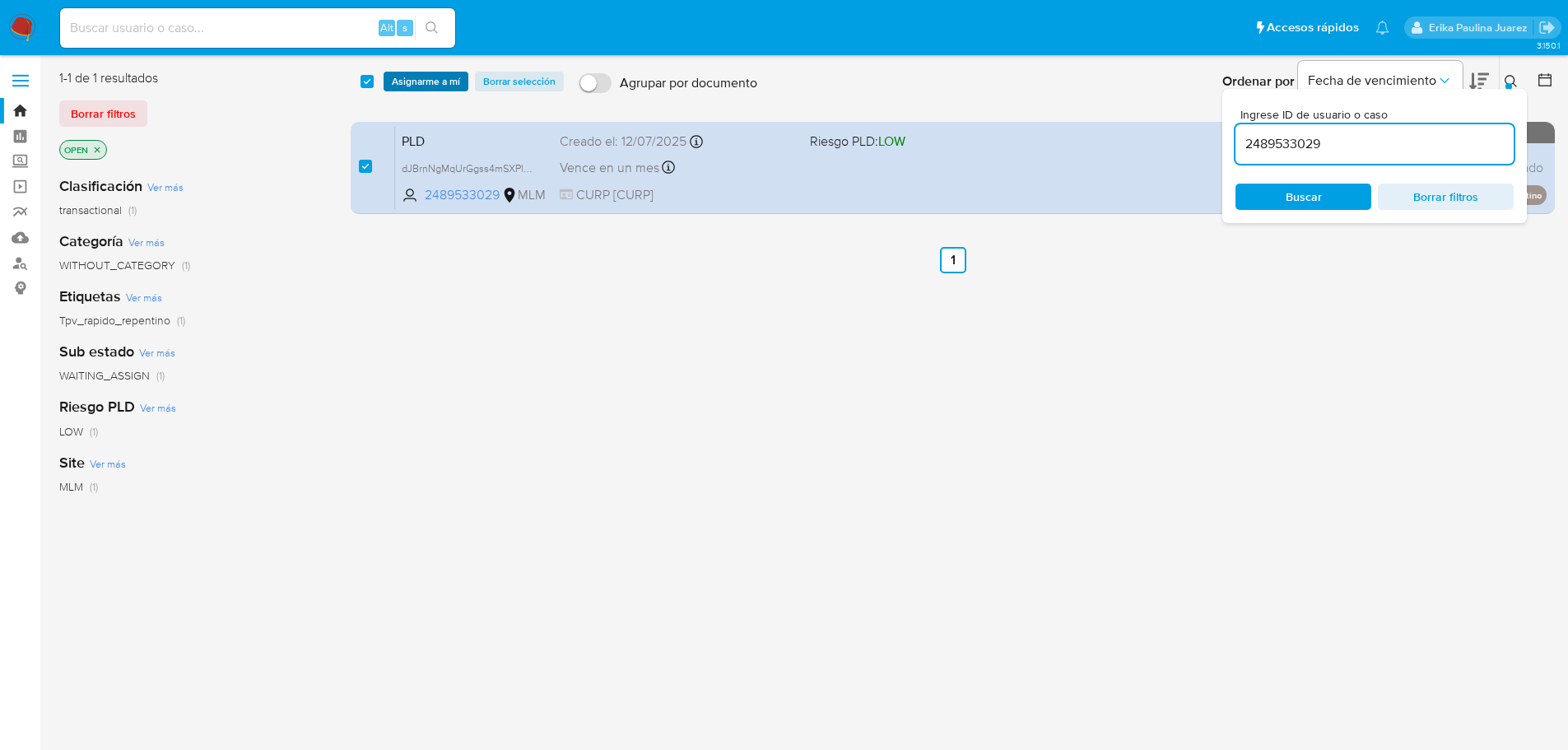 click on "Asignarme a mí" at bounding box center (426, 82) 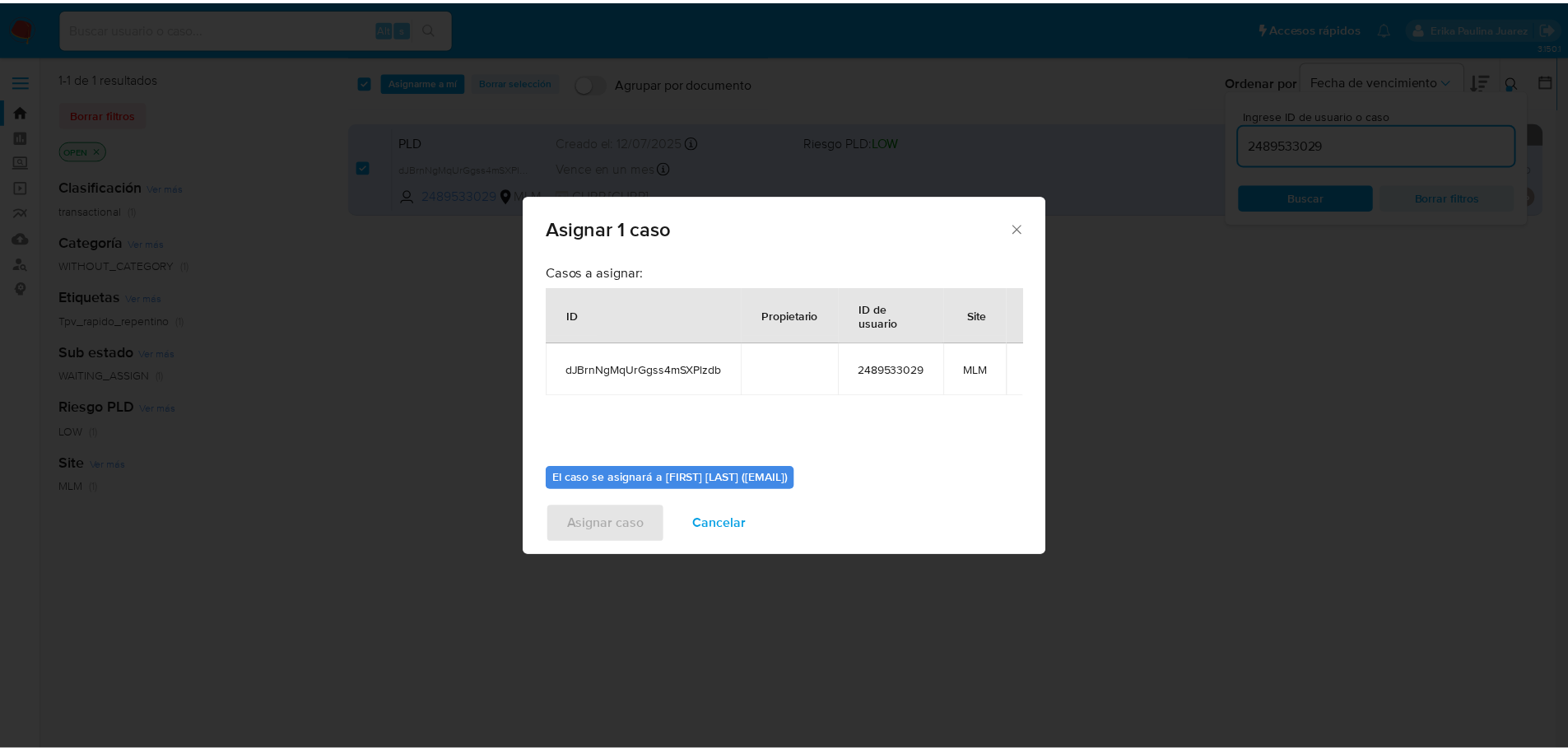 scroll, scrollTop: 86, scrollLeft: 0, axis: vertical 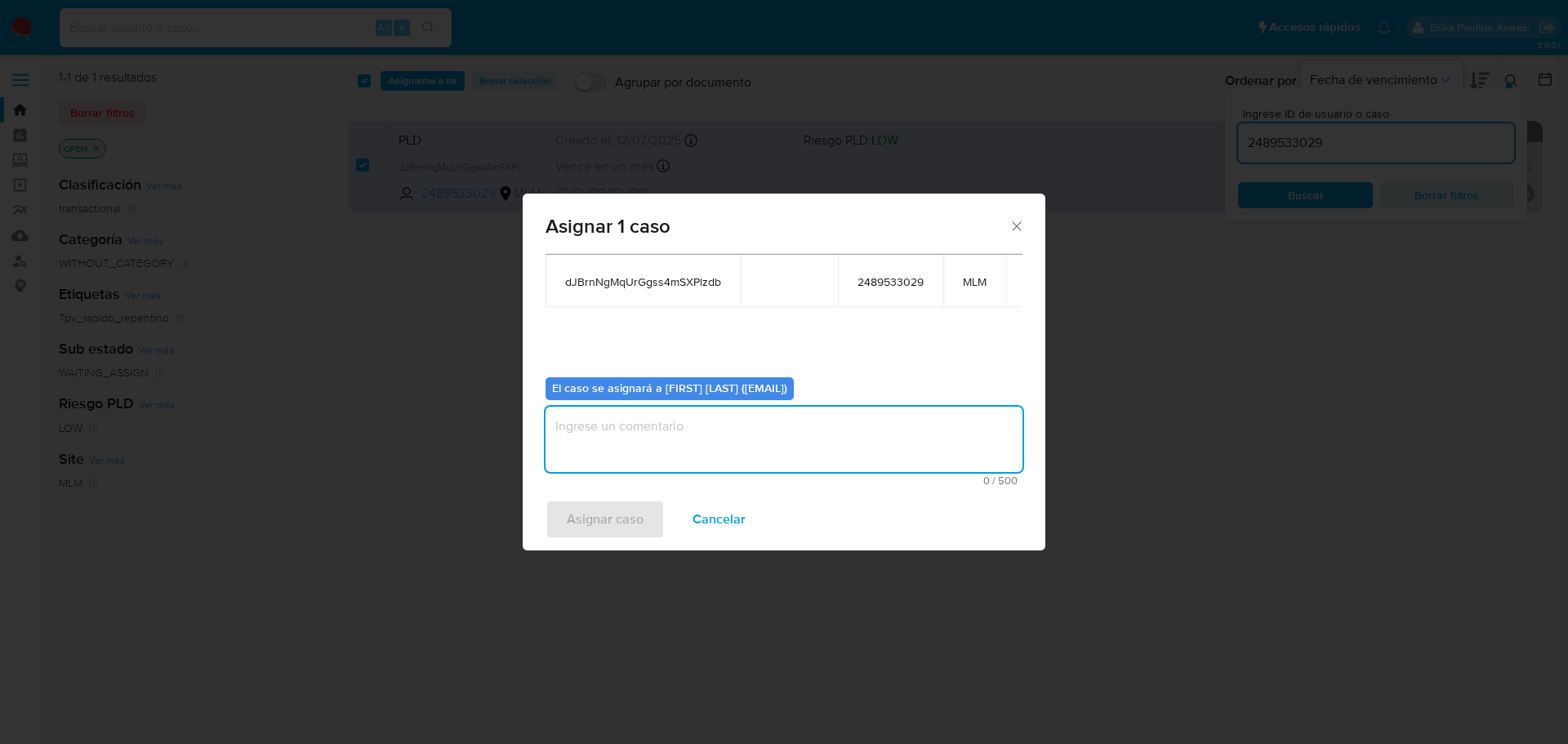 click at bounding box center (784, 439) 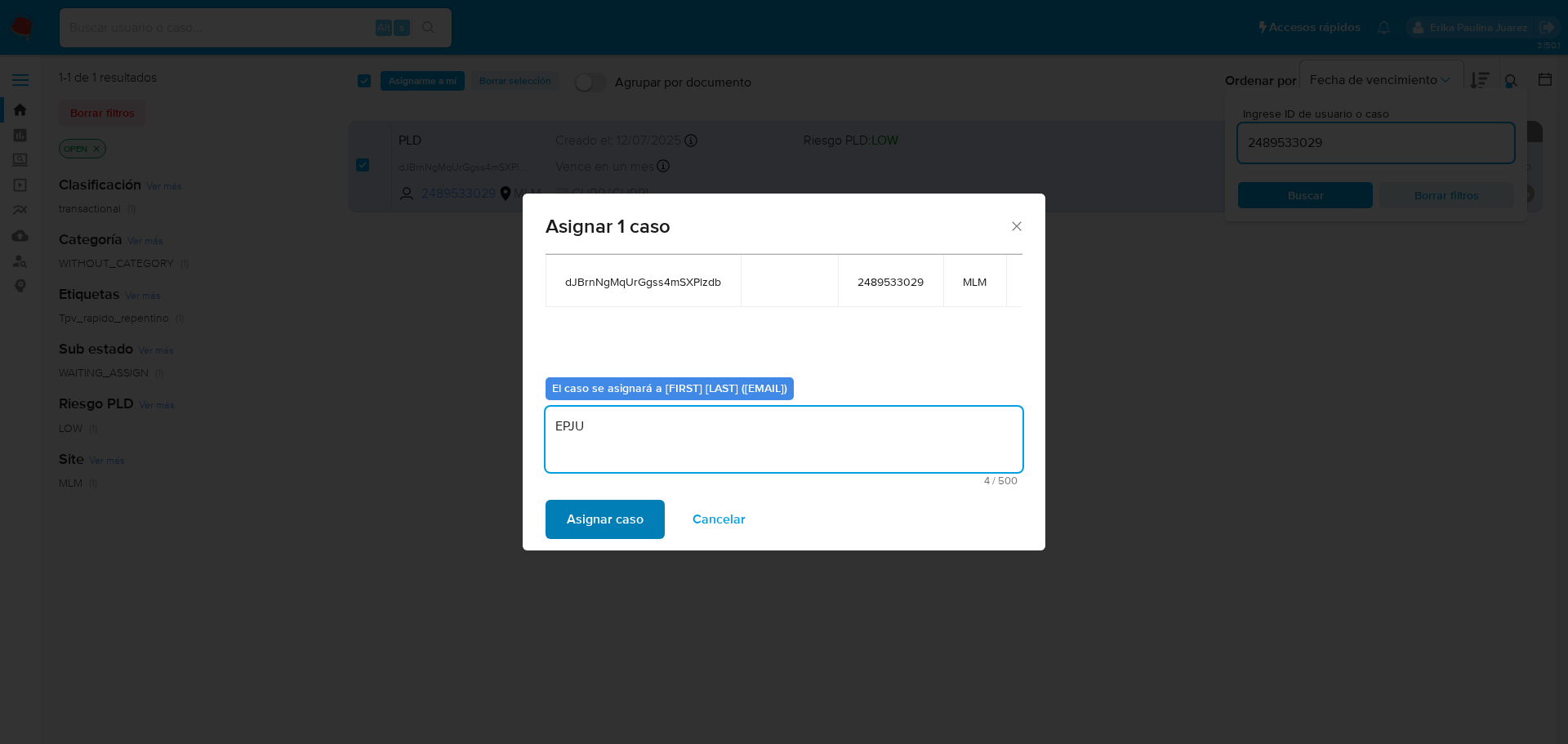 type on "EPJU" 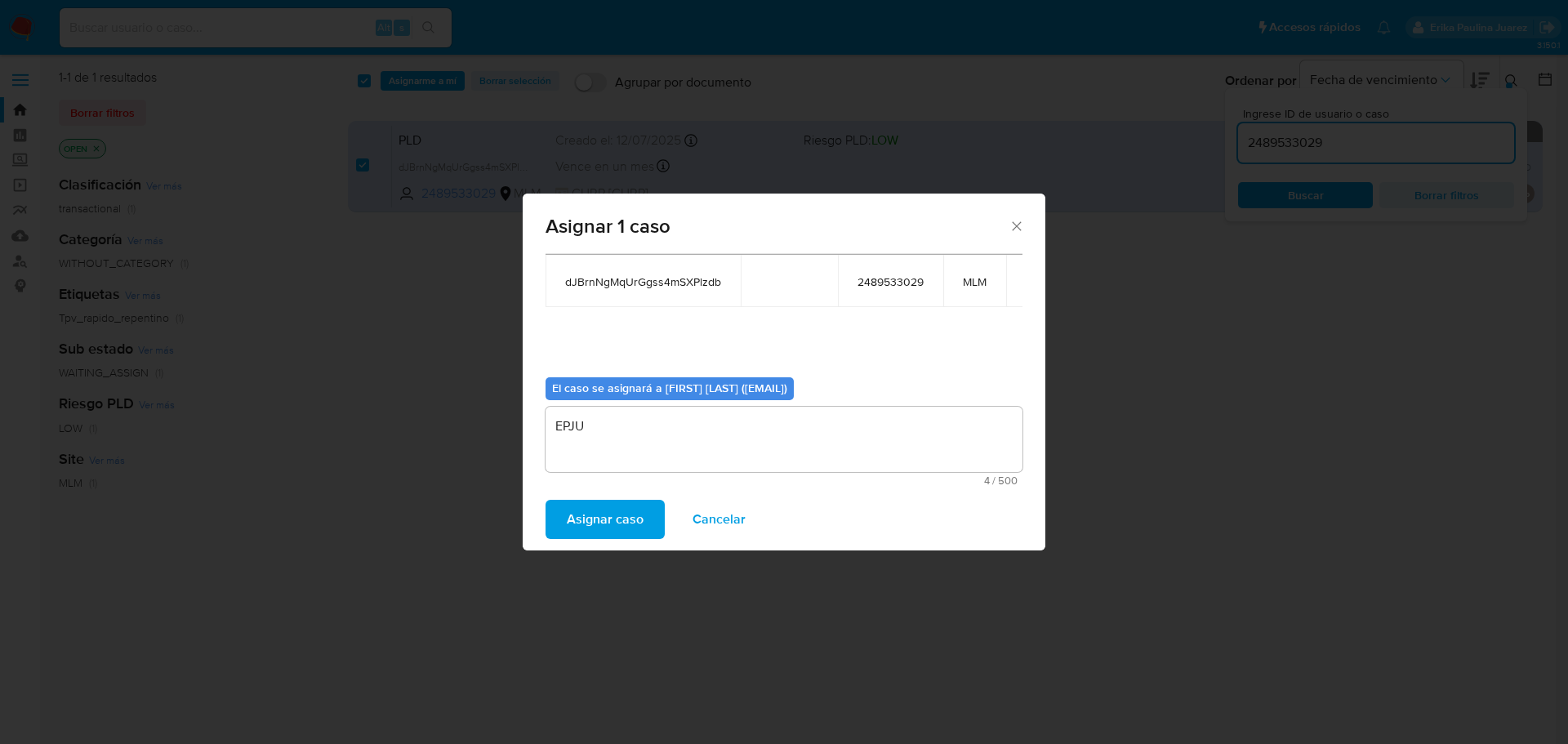 click on "Asignar caso" at bounding box center [605, 519] 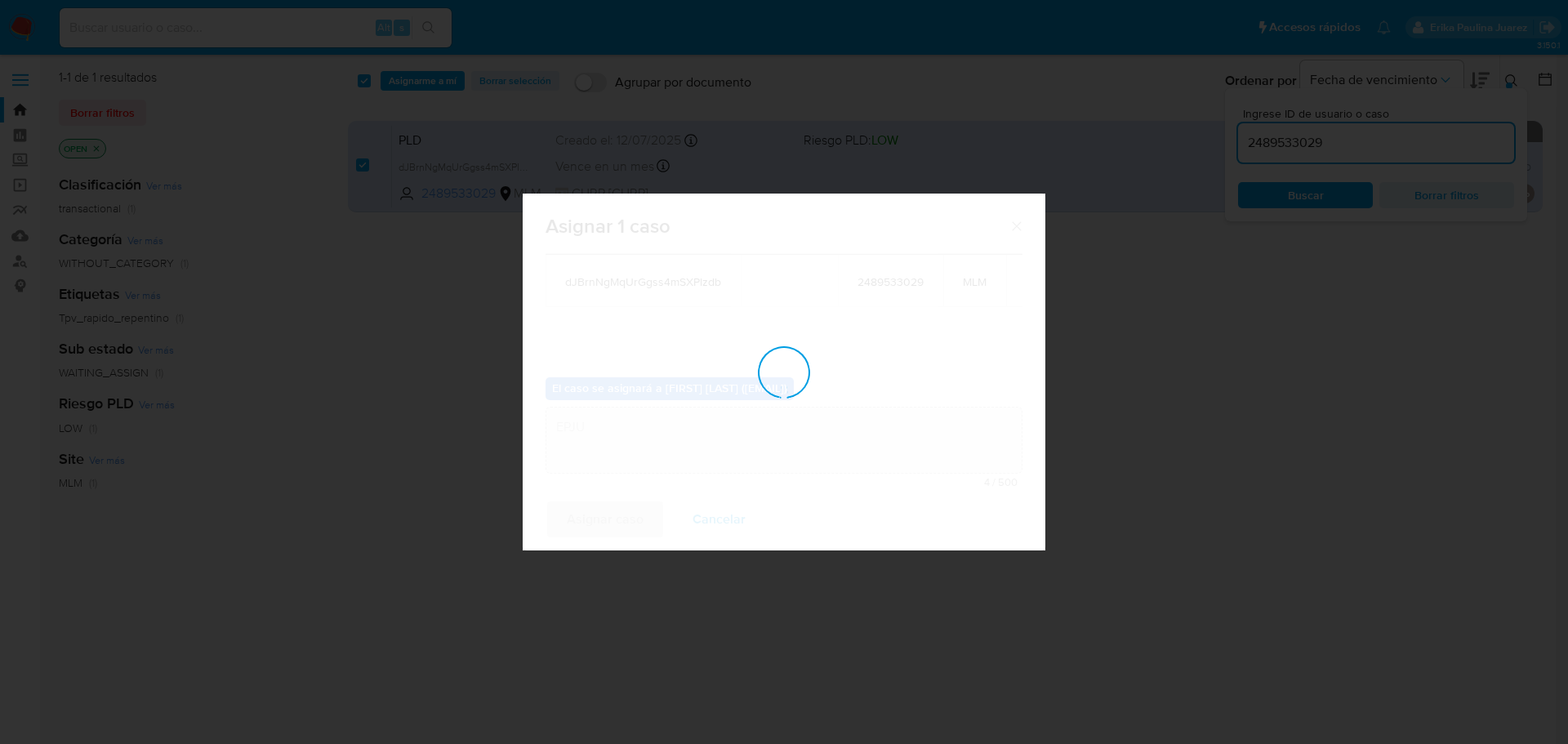 type 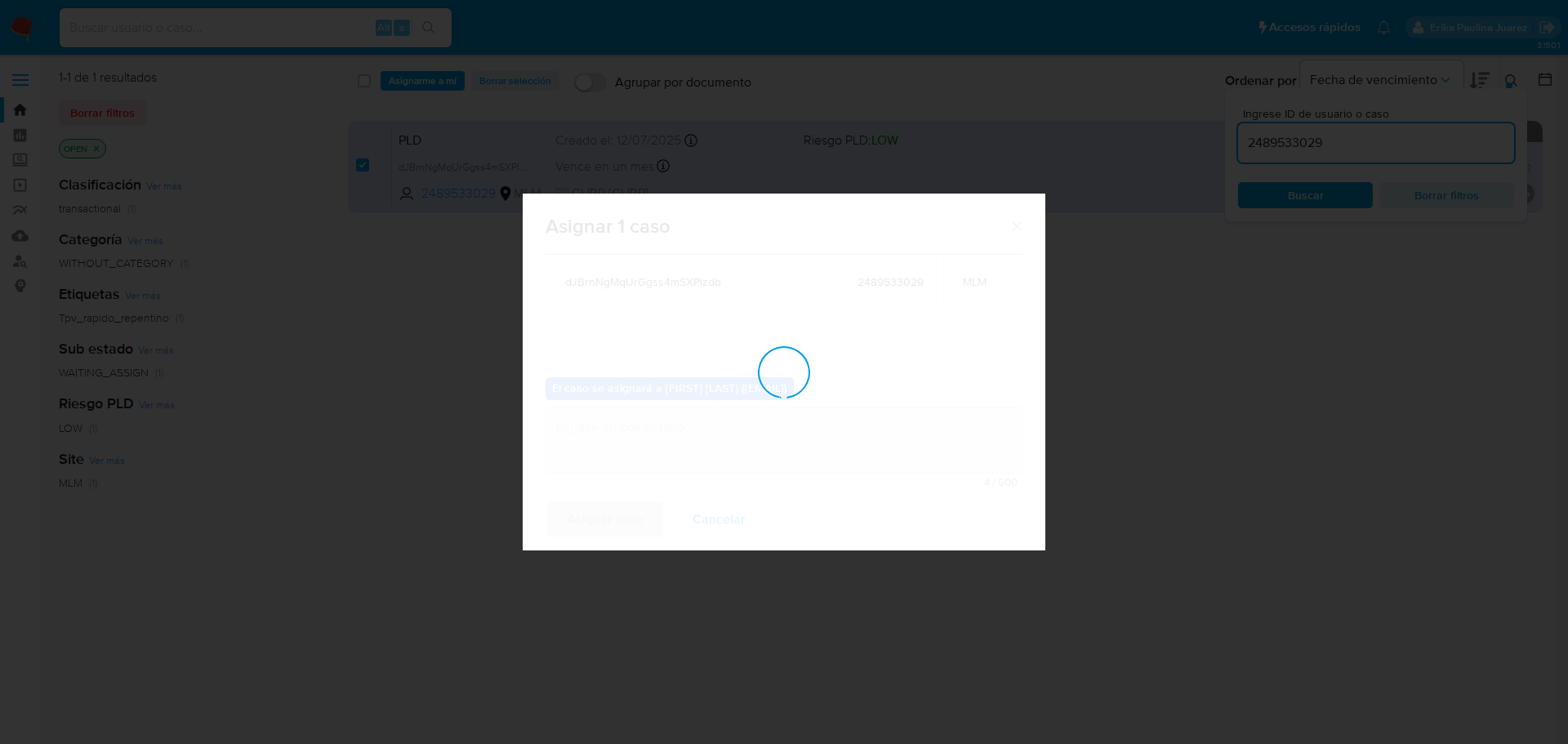 checkbox on "false" 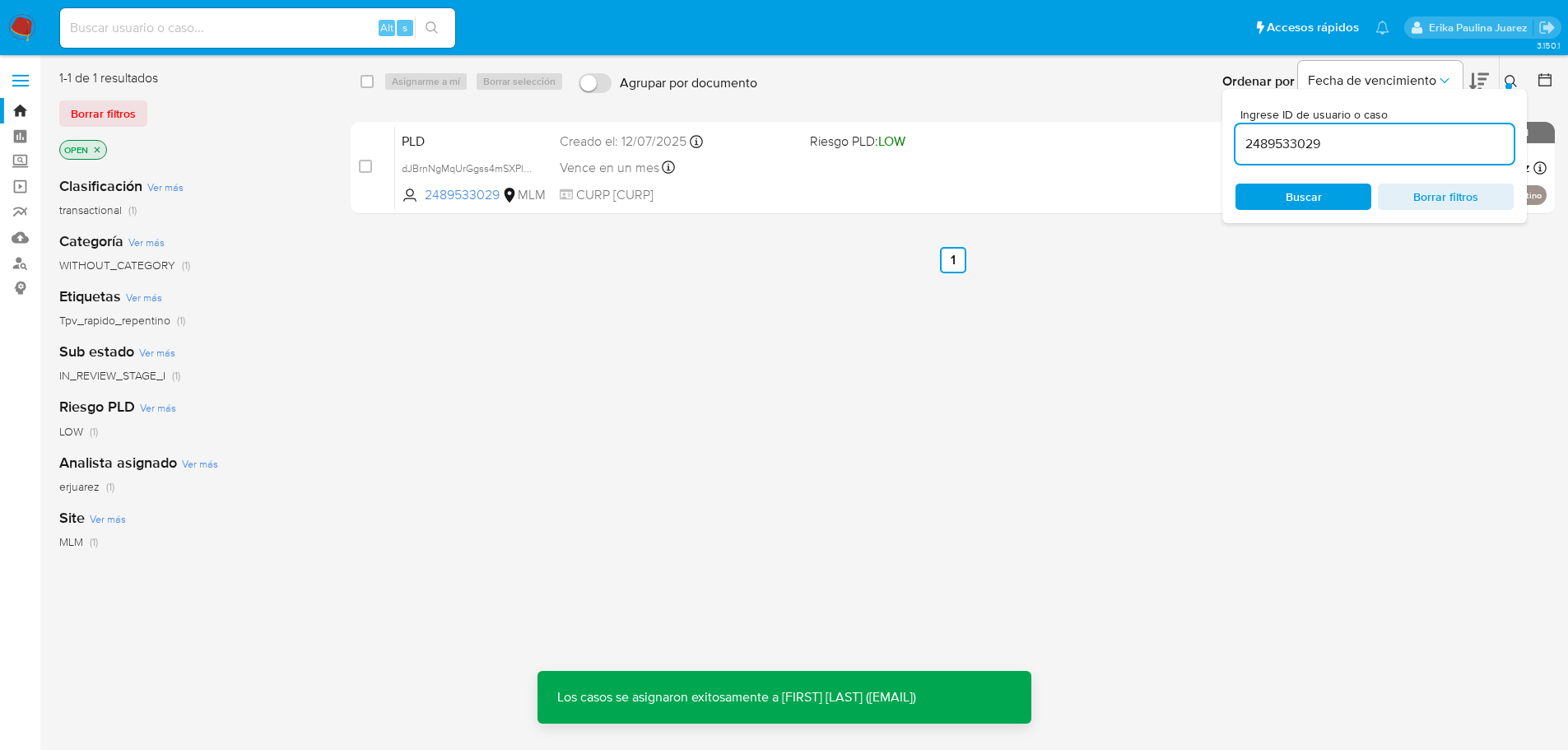 click on "select-all-cases-checkbox Asignarme a mí Borrar selección Agrupar por documento Ordenar por Fecha de vencimiento   No es posible ordenar los resultados mientras se encuentren agrupados. Ingrese ID de usuario o caso 2489533029 Buscar Borrar filtros Los casos se asignaron exitosamente a Erika Paulina Juarez (erjuarez) Los casos se asignaron exitosamente a Erika Paulina Juarez (erjuarez) case-item-checkbox   No es posible asignar el caso PLD dJBrnNgMqUrGgss4mSXPlzdb 2489533029 MLM Riesgo PLD:  LOW Creado el: 12/07/2025   Creado el: 12/07/2025 02:07:06 Vence en un mes   Vence el 10/09/2025 02:07:06 CURP   SEPO670201HMCHRM08 Asignado a   erjuarez   Asignado el: 07/08/2025 14:56:18 Tpv_rapido_repentino OPEN - IN_REVIEW_STAGE_I  Anterior 1 Siguiente" at bounding box center [952, 436] 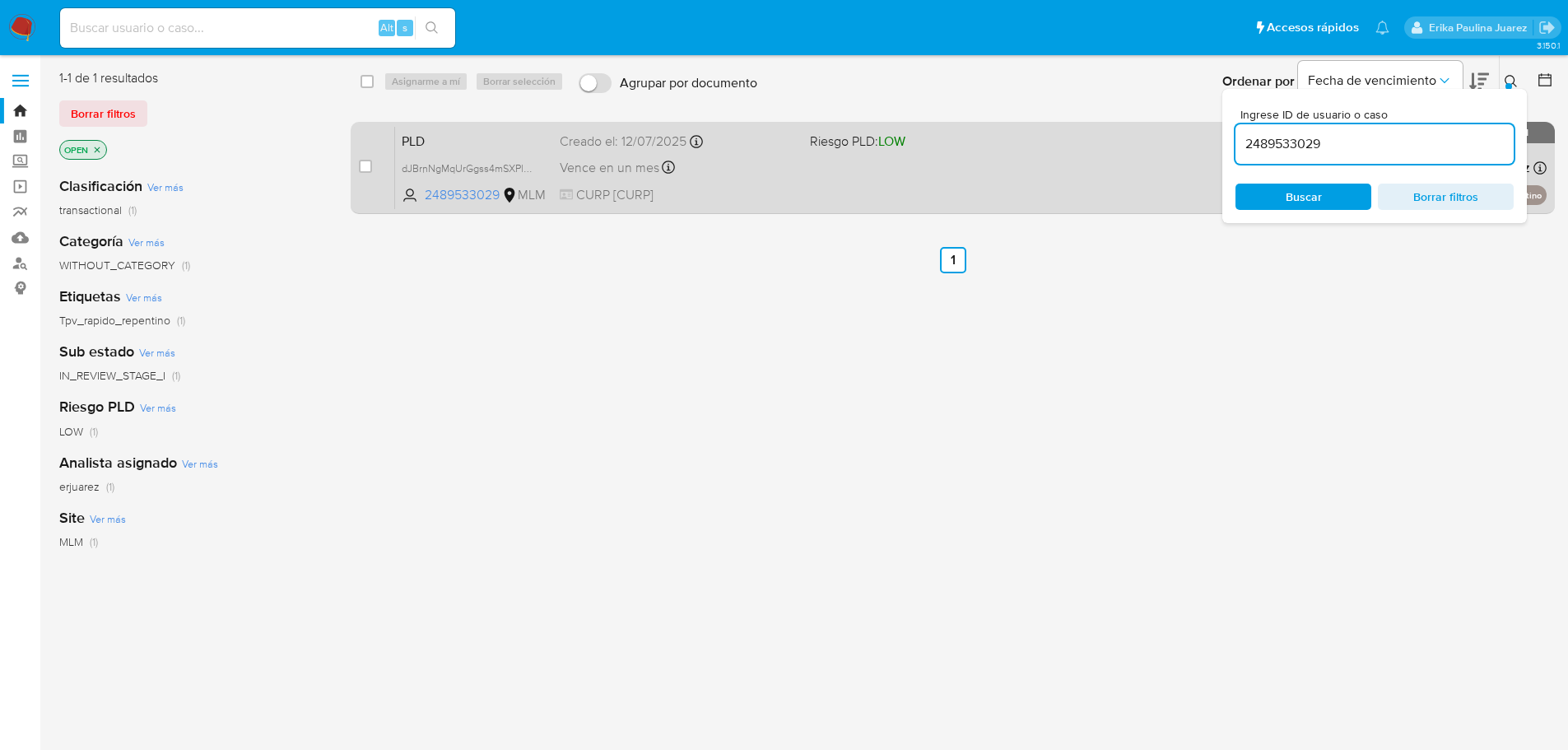 click on "PLD dJBrnNgMqUrGgss4mSXPlzdb 2489533029 MLM Riesgo PLD:  LOW Creado el: 12/07/2025   Creado el: 12/07/2025 02:07:06 Vence en un mes   Vence el 10/09/2025 02:07:06 CURP   SEPO670201HMCHRM08 Asignado a   erjuarez   Asignado el: 07/08/2025 14:56:18 Tpv_rapido_repentino OPEN - IN_REVIEW_STAGE_I" at bounding box center (970, 167) 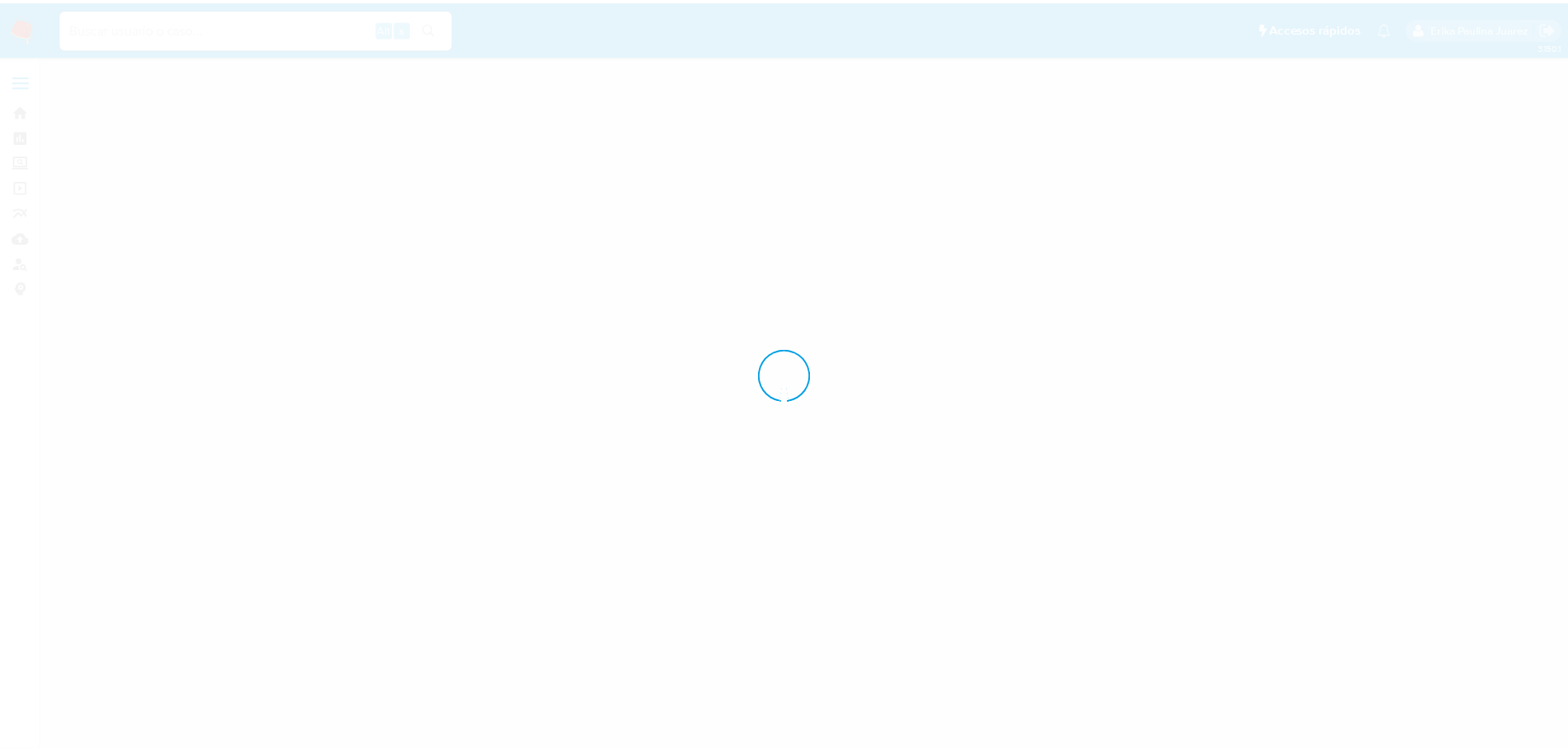 scroll, scrollTop: 0, scrollLeft: 0, axis: both 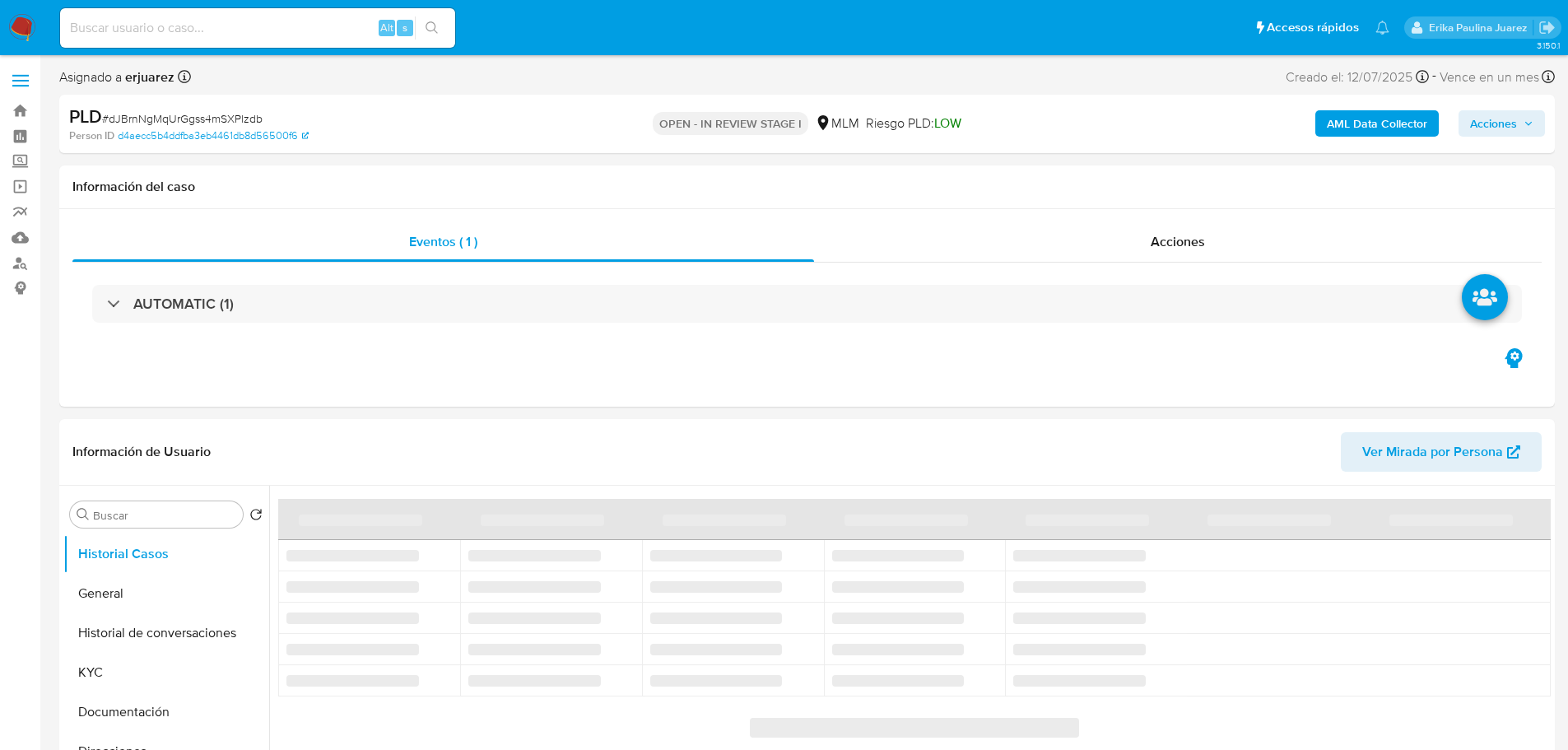 select on "10" 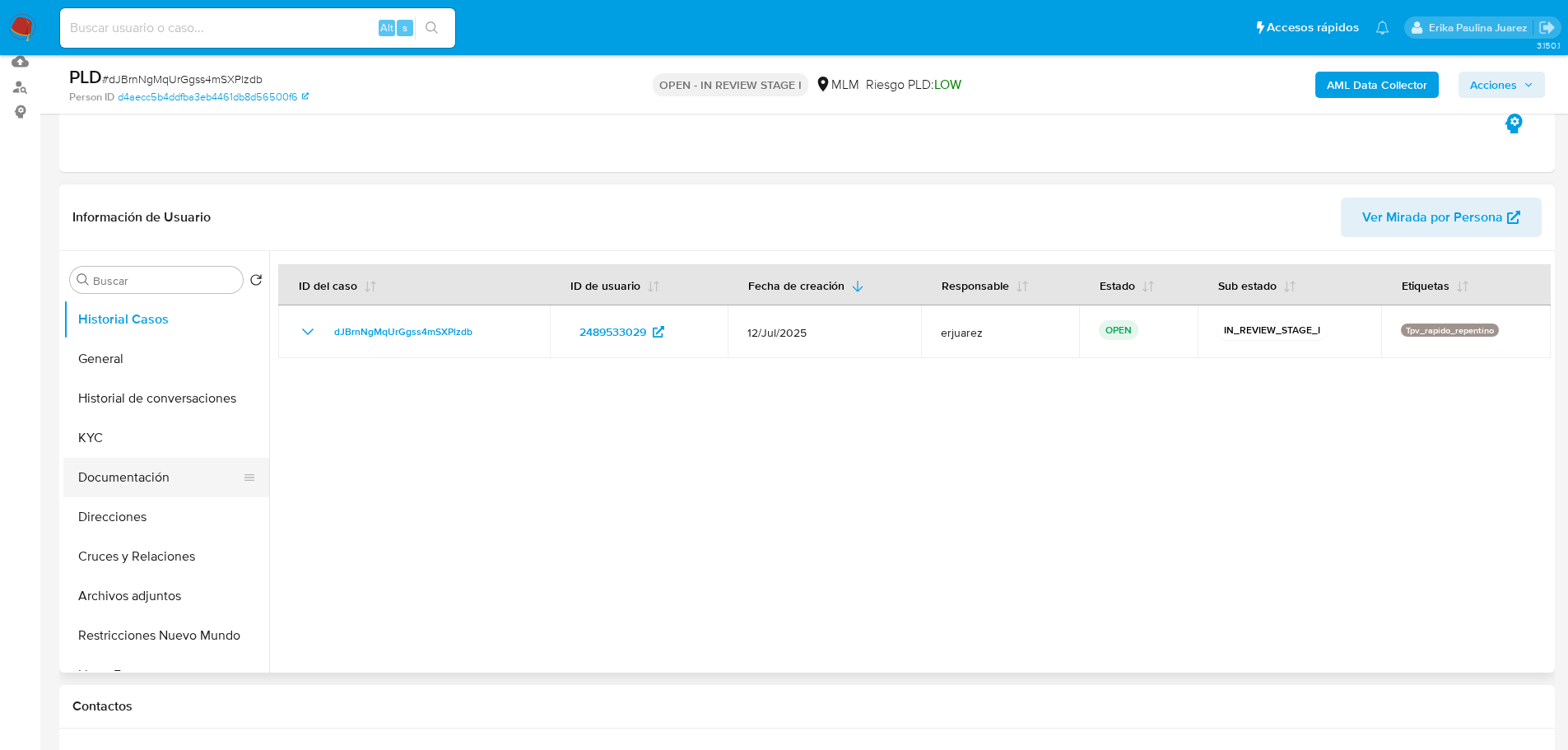 scroll, scrollTop: 247, scrollLeft: 0, axis: vertical 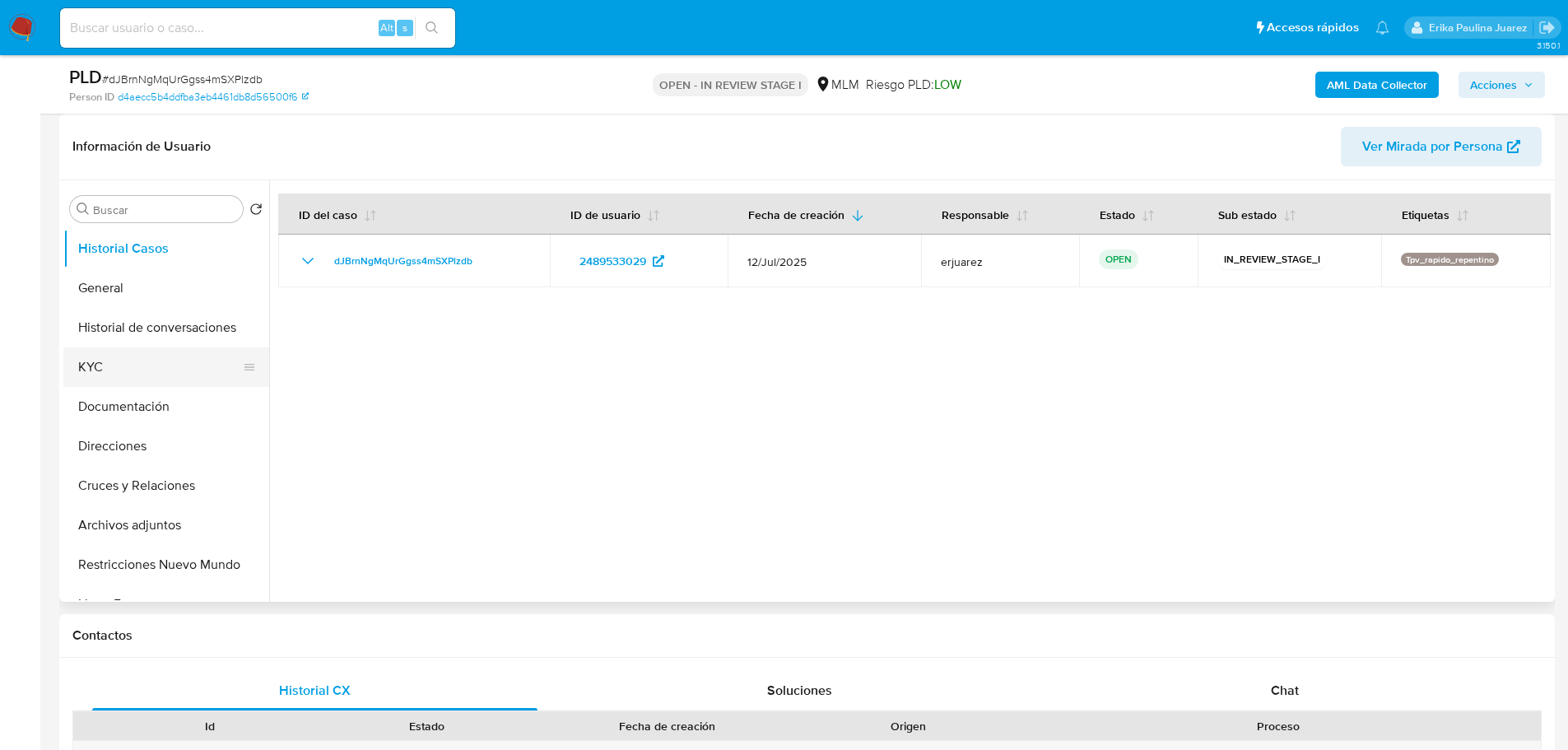 click on "KYC" at bounding box center (160, 367) 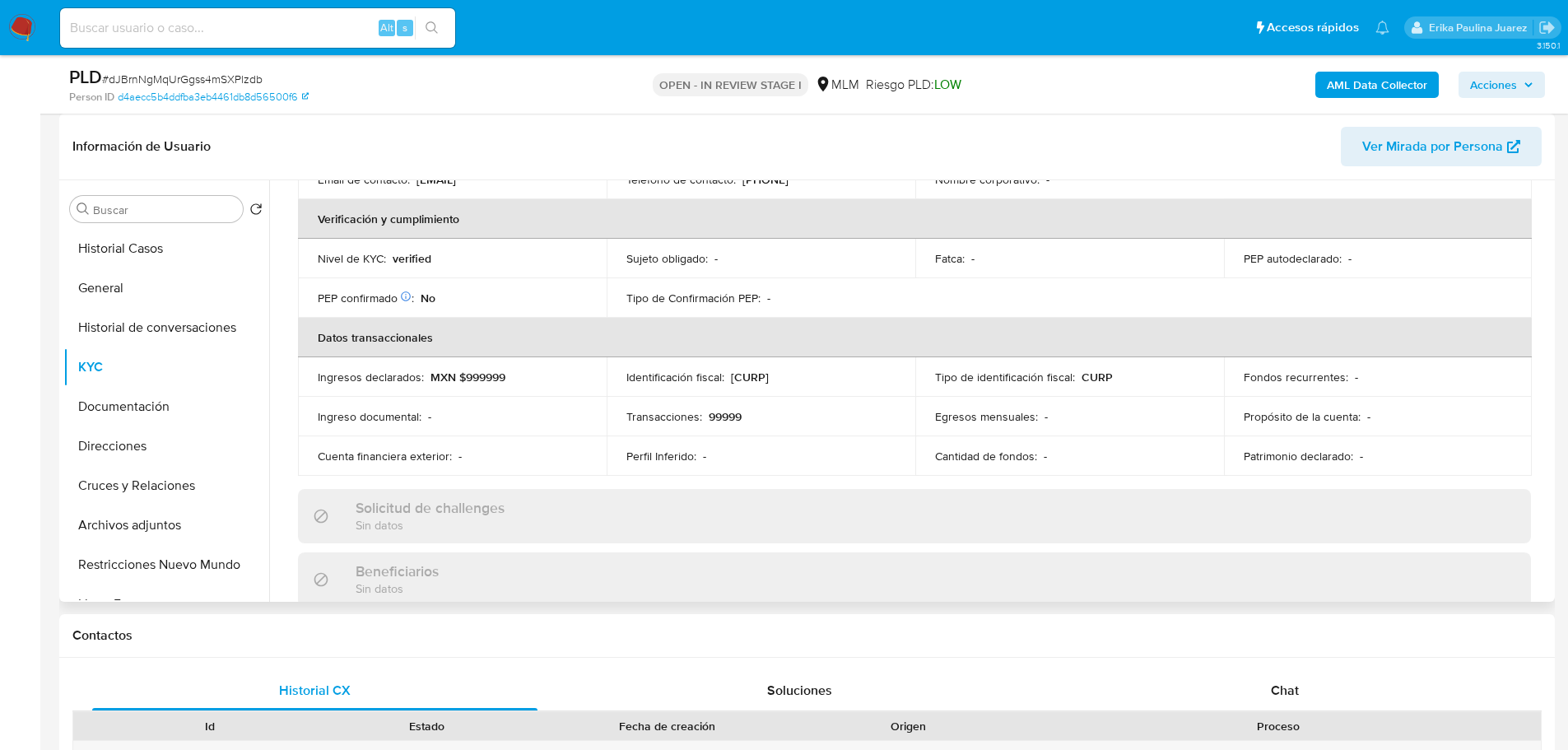 scroll, scrollTop: 576, scrollLeft: 0, axis: vertical 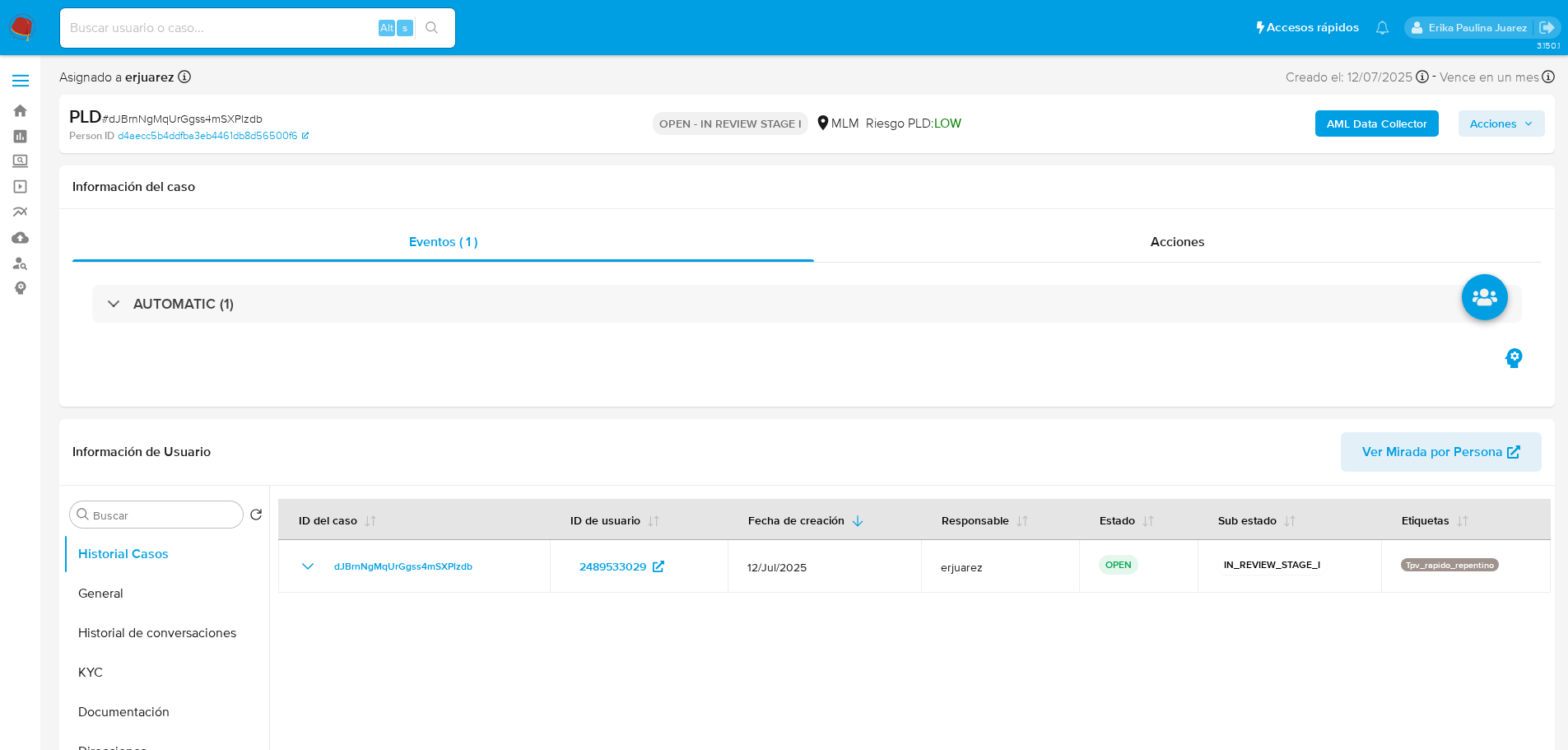 select on "10" 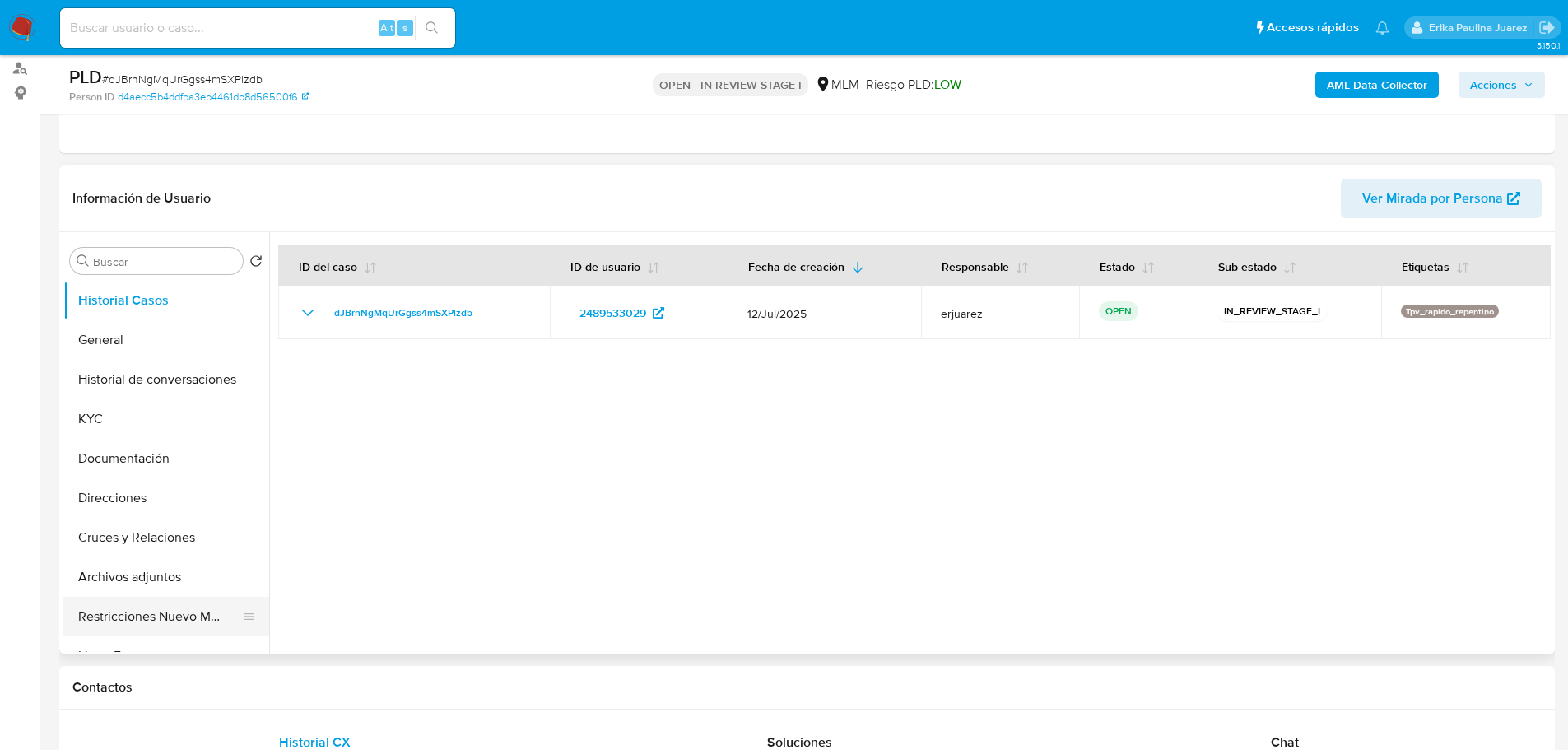 scroll, scrollTop: 412, scrollLeft: 0, axis: vertical 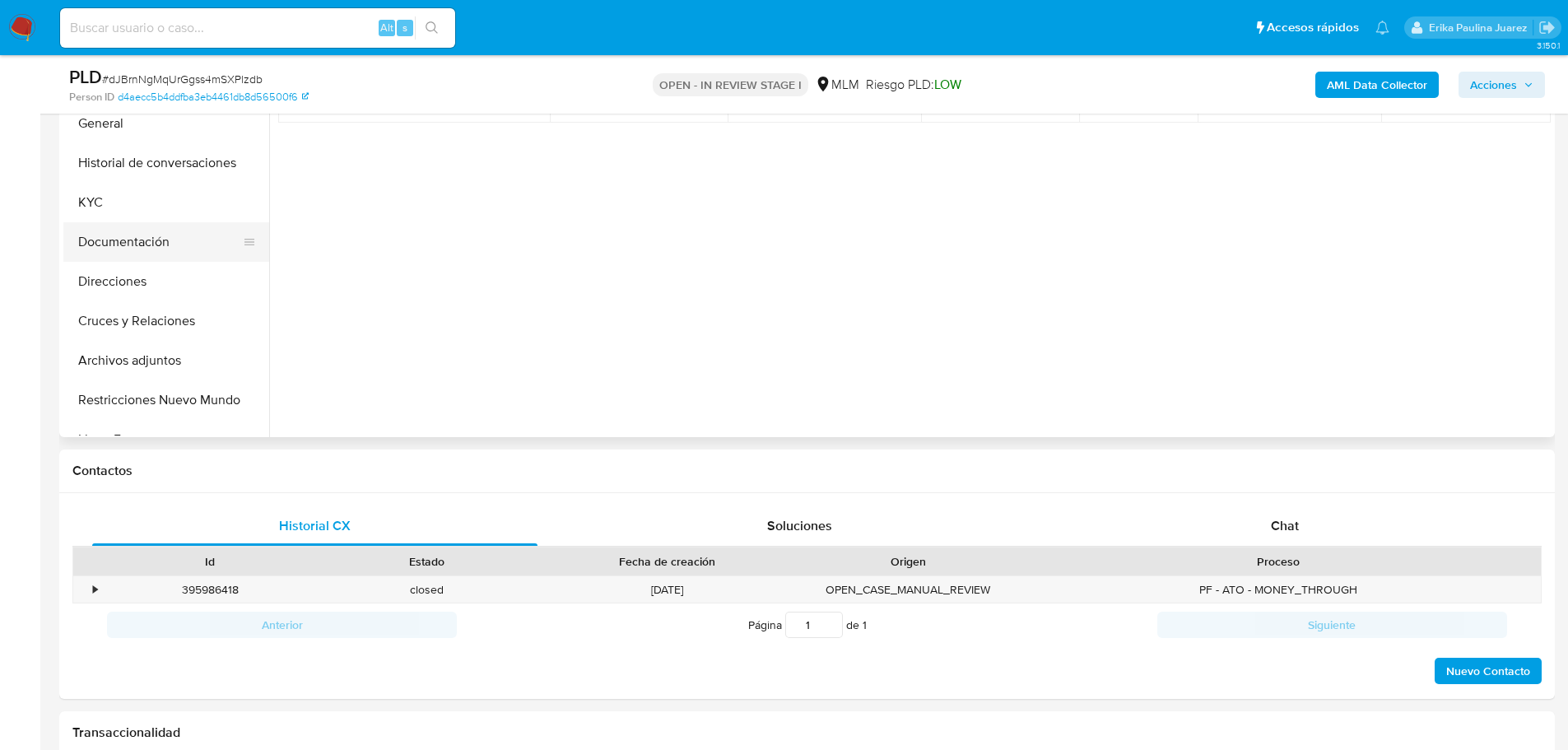 click on "Documentación" at bounding box center [160, 242] 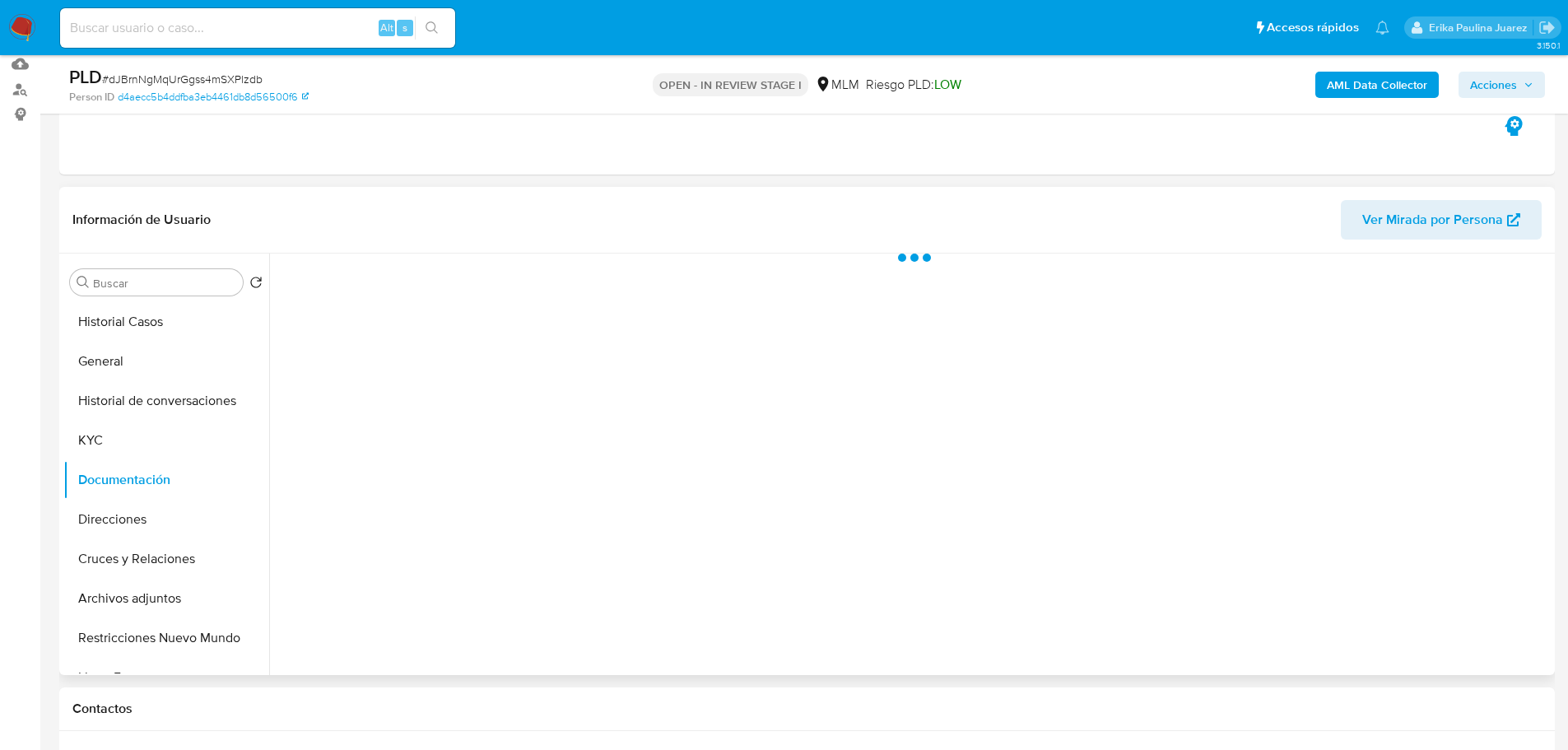 scroll, scrollTop: 165, scrollLeft: 0, axis: vertical 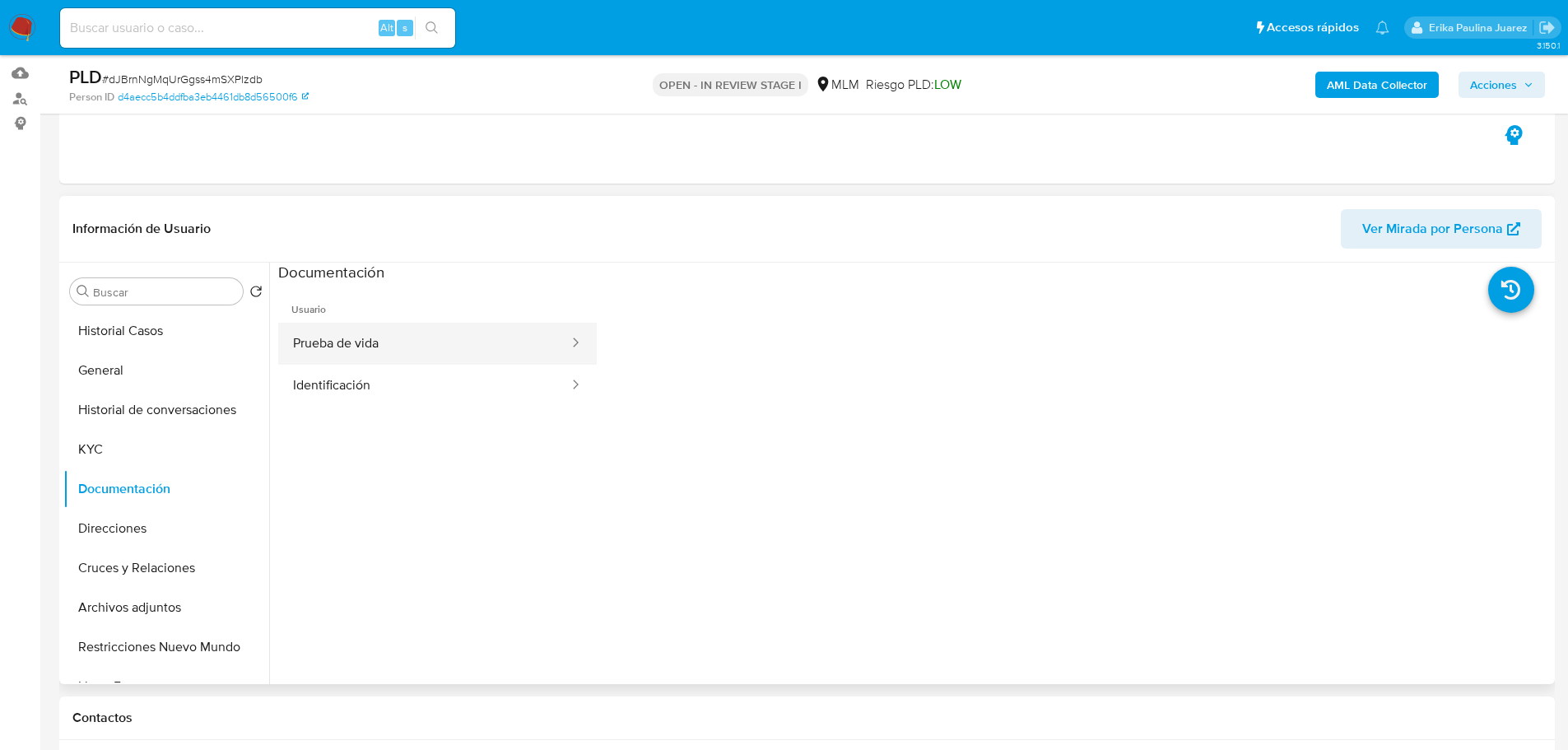 click on "Prueba de vida" at bounding box center [424, 343] 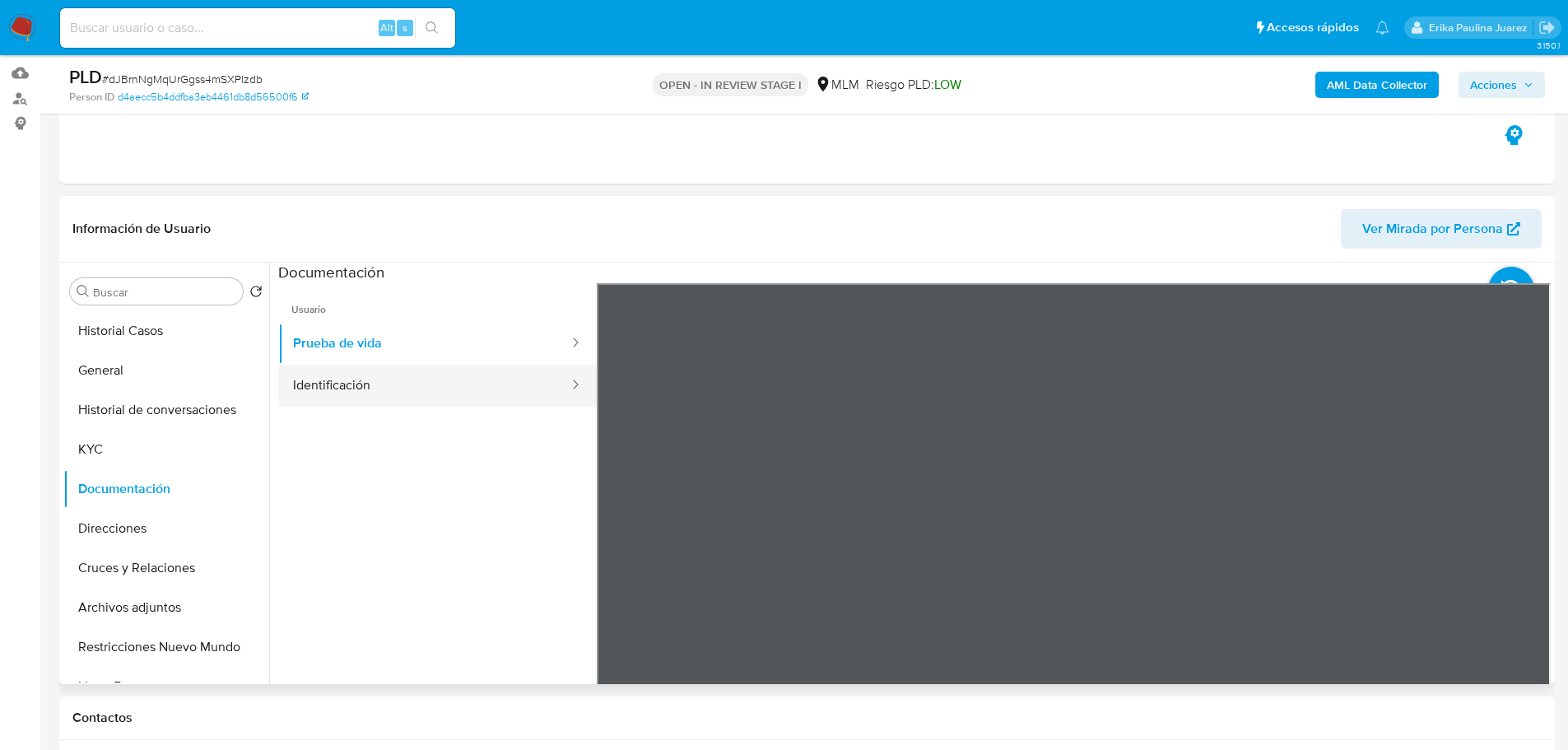 click on "Identificación" at bounding box center [424, 385] 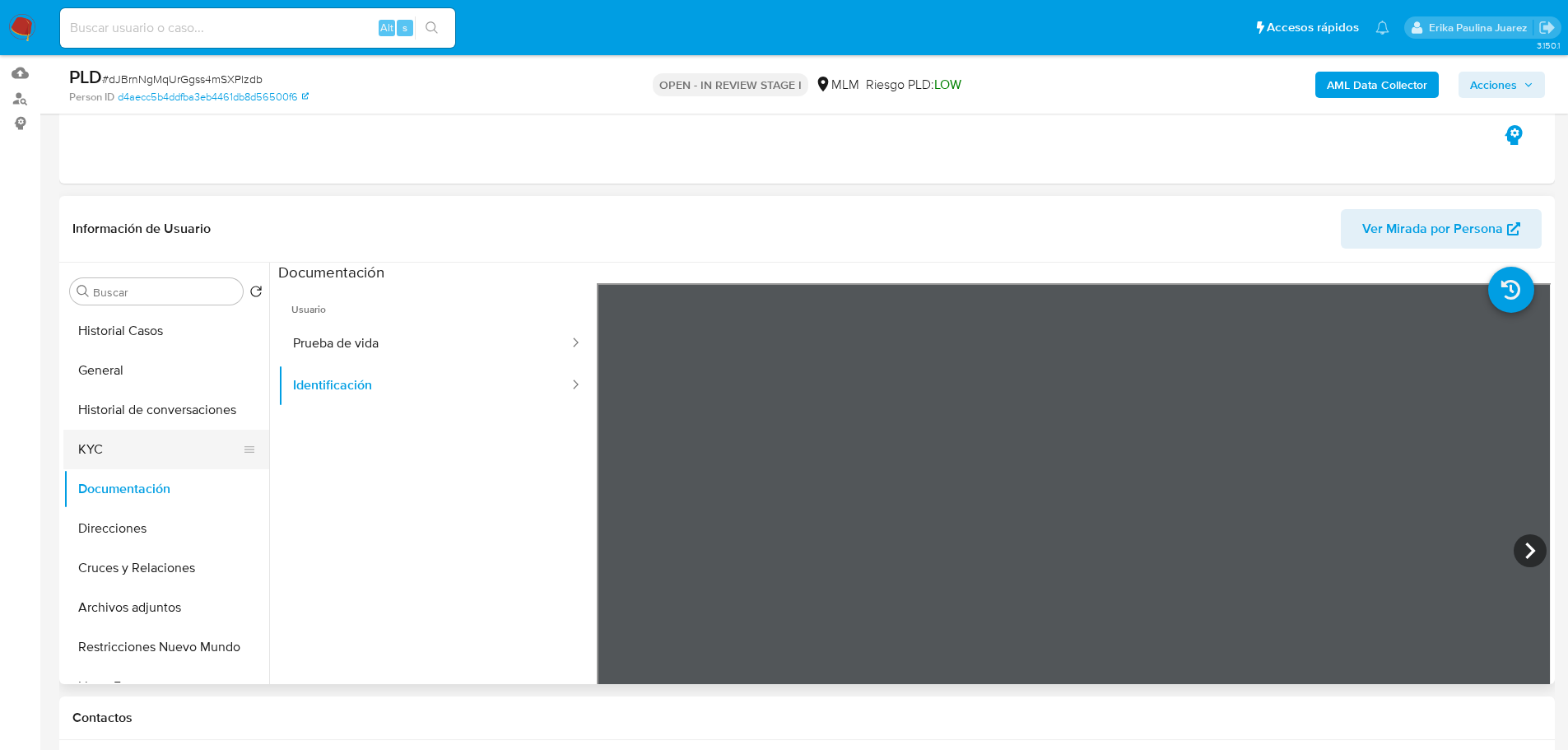 click on "KYC" at bounding box center [160, 450] 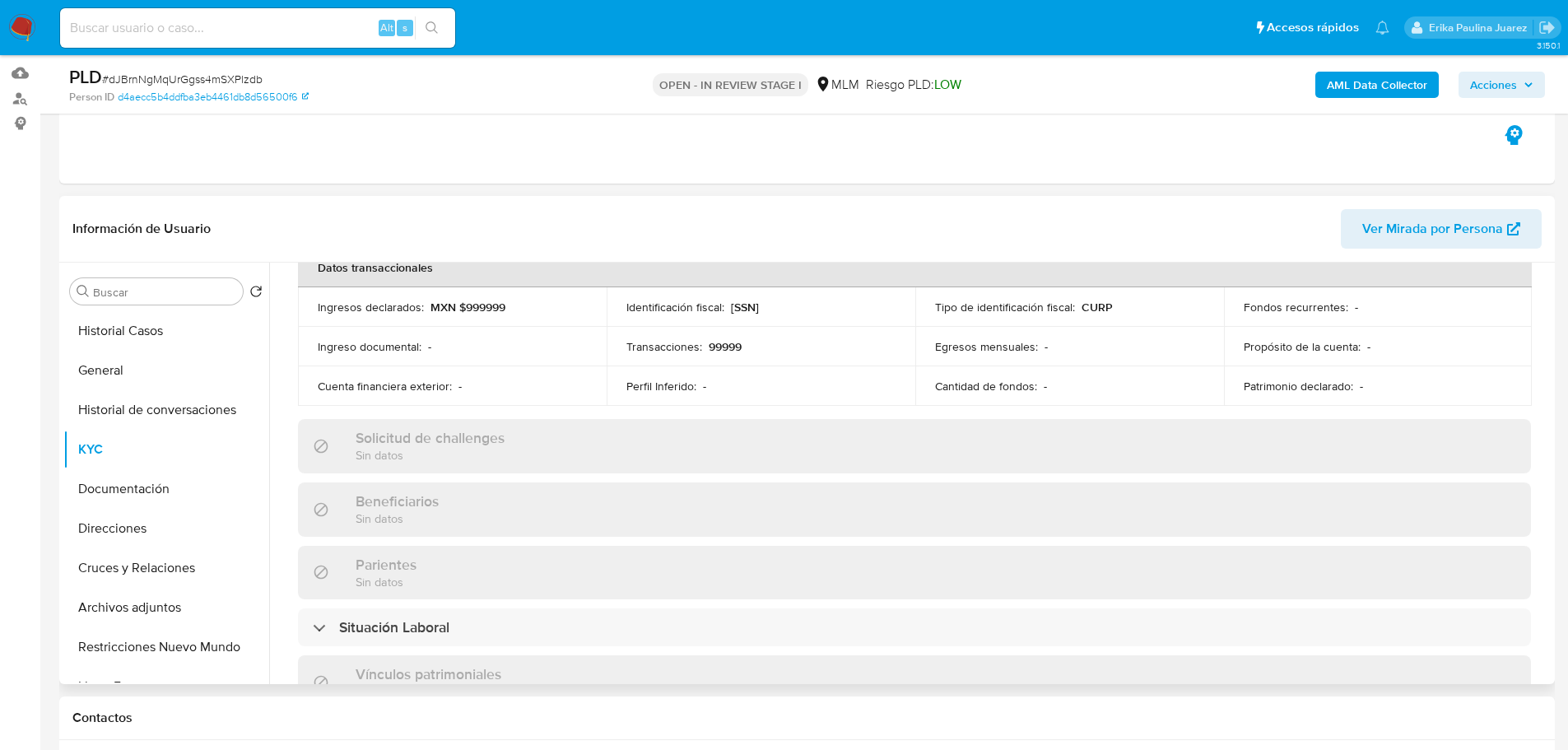scroll, scrollTop: 576, scrollLeft: 0, axis: vertical 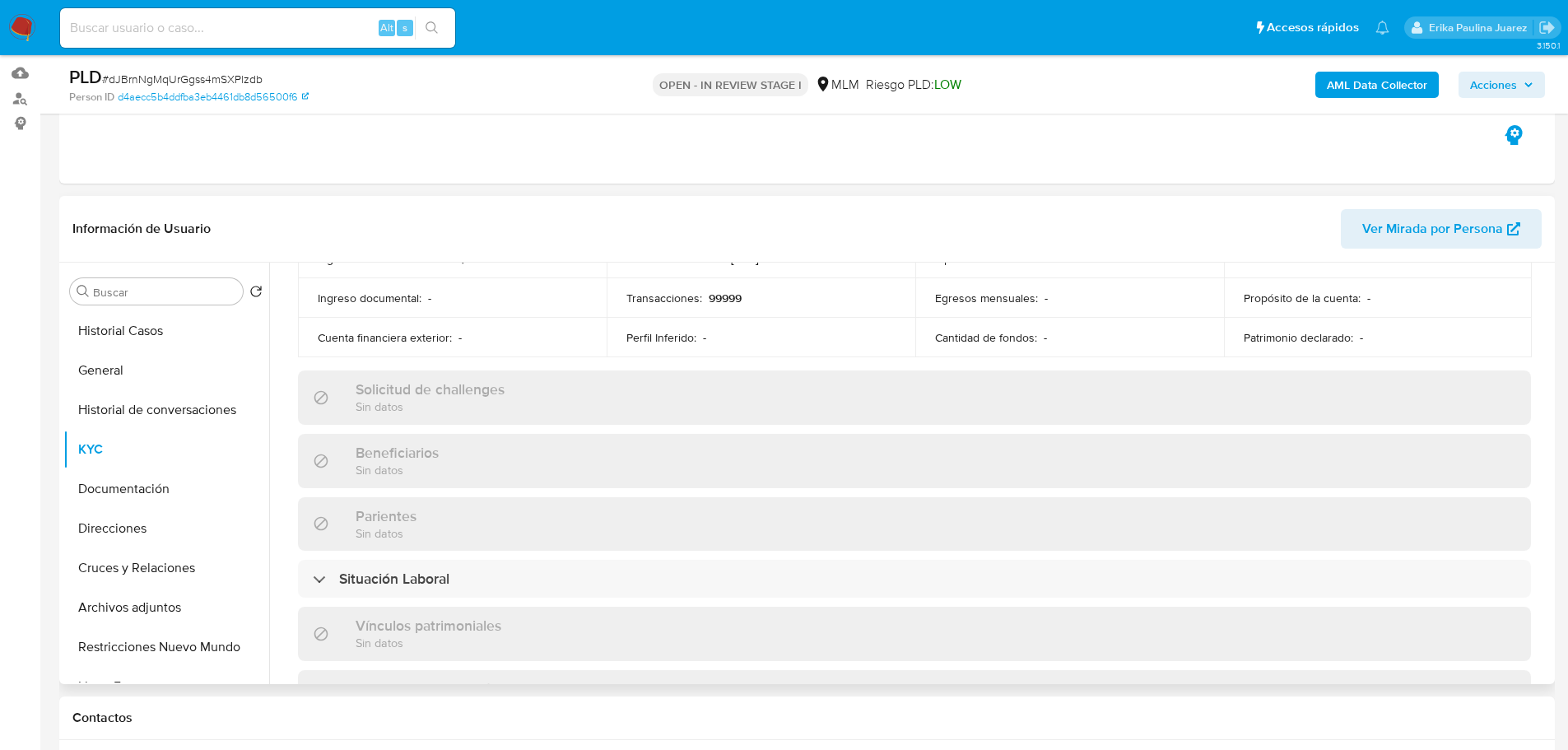 drag, startPoint x: 113, startPoint y: 532, endPoint x: 272, endPoint y: 450, distance: 178.89941 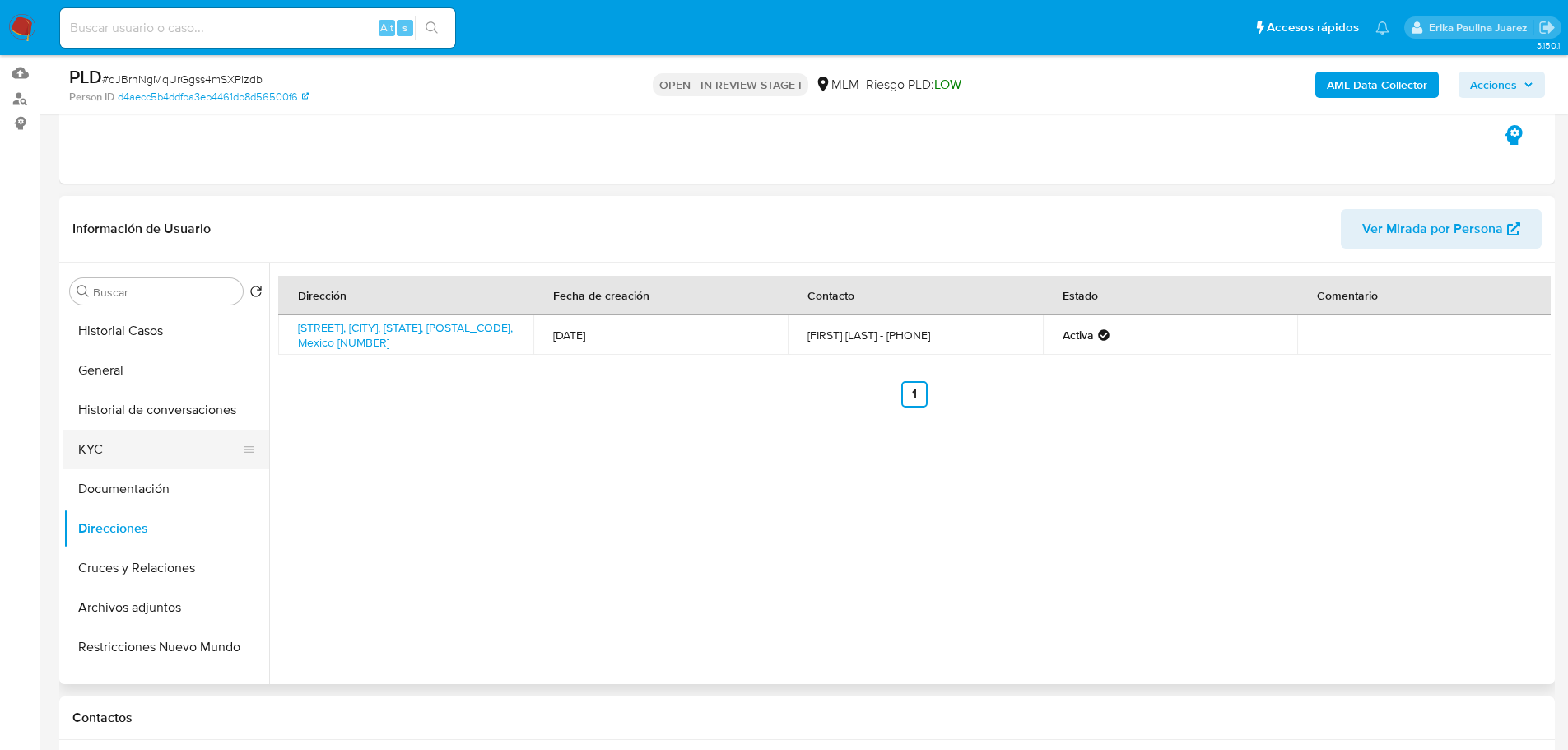 click on "KYC" at bounding box center (160, 450) 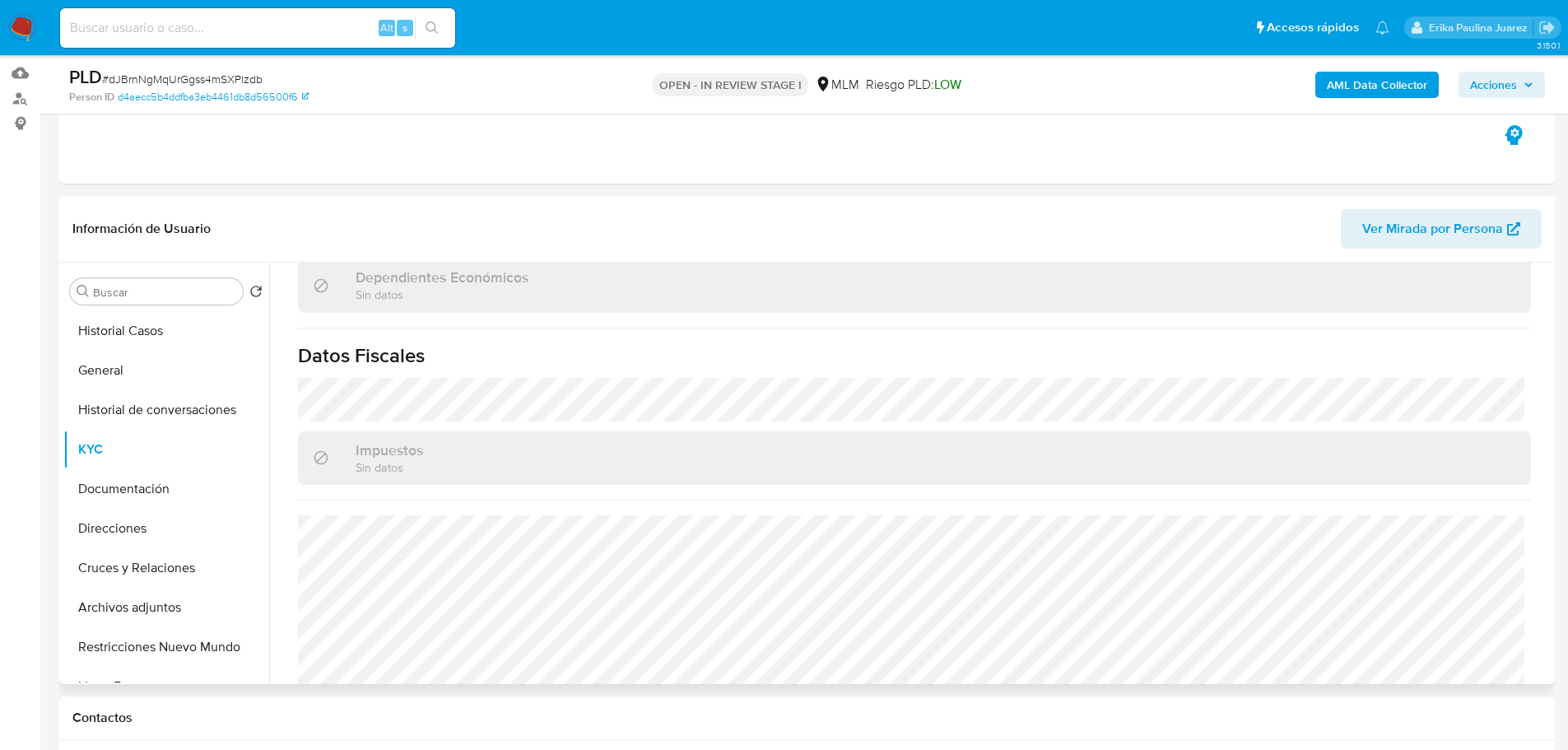 scroll, scrollTop: 1018, scrollLeft: 0, axis: vertical 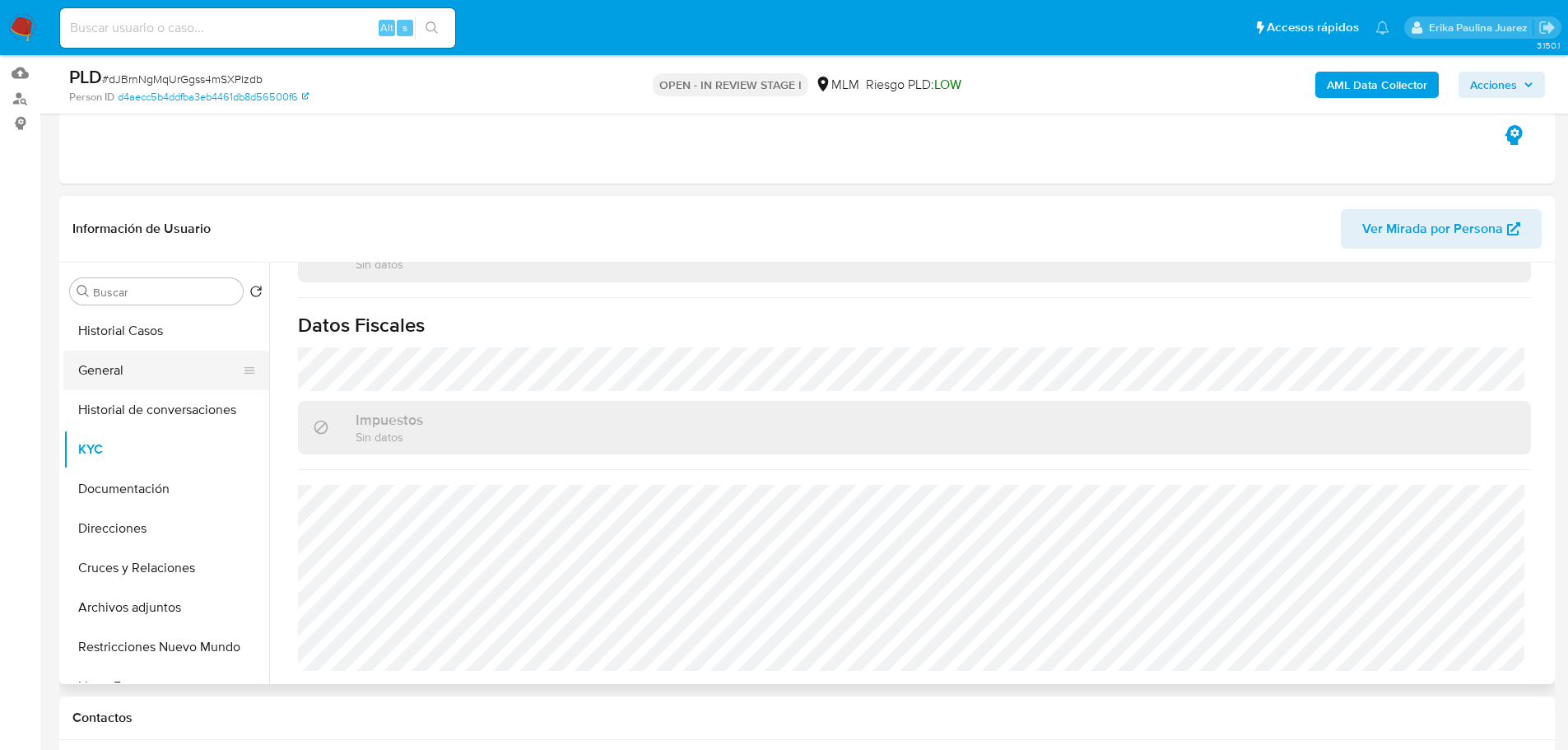 drag, startPoint x: 118, startPoint y: 365, endPoint x: 252, endPoint y: 362, distance: 134.0336 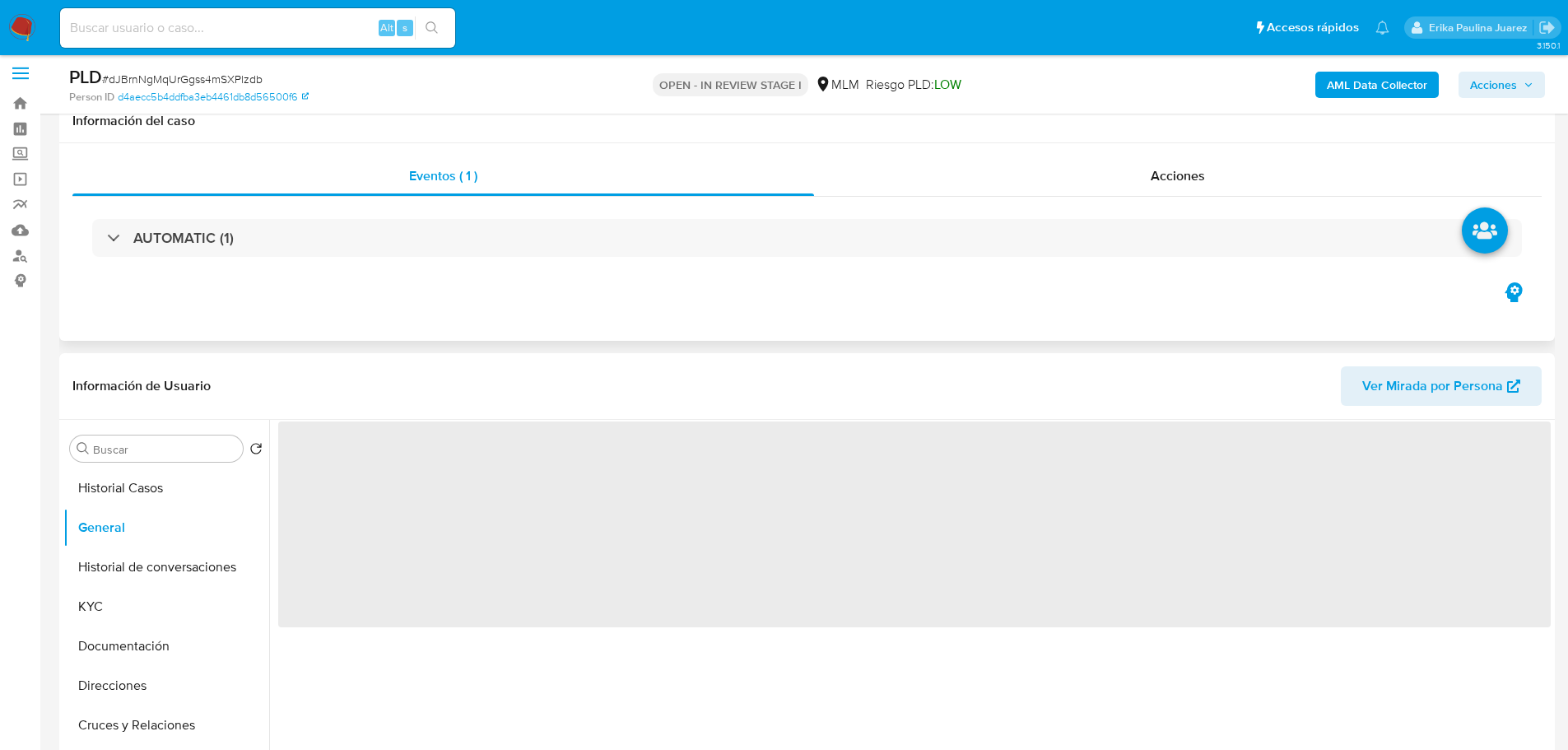 scroll, scrollTop: 0, scrollLeft: 0, axis: both 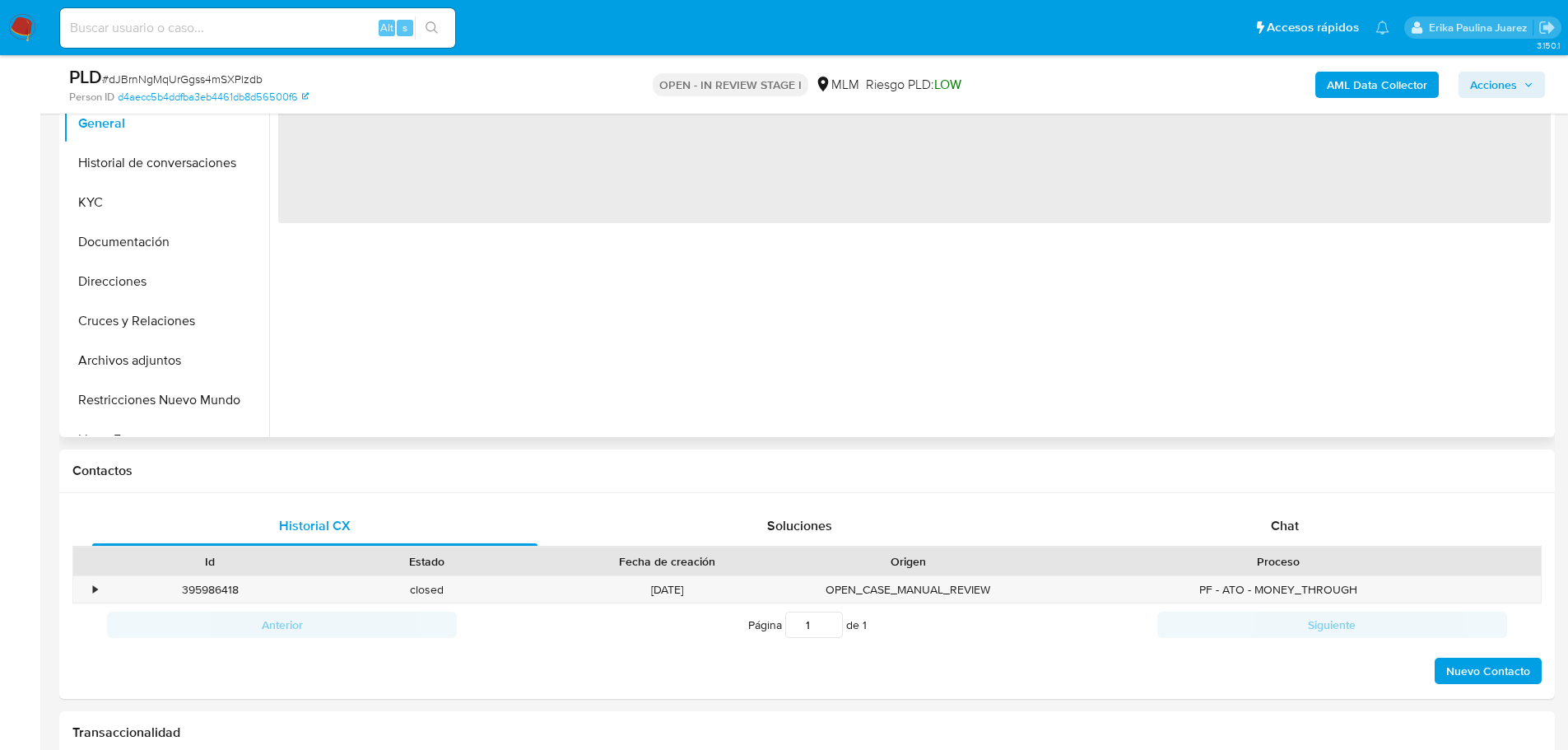 type 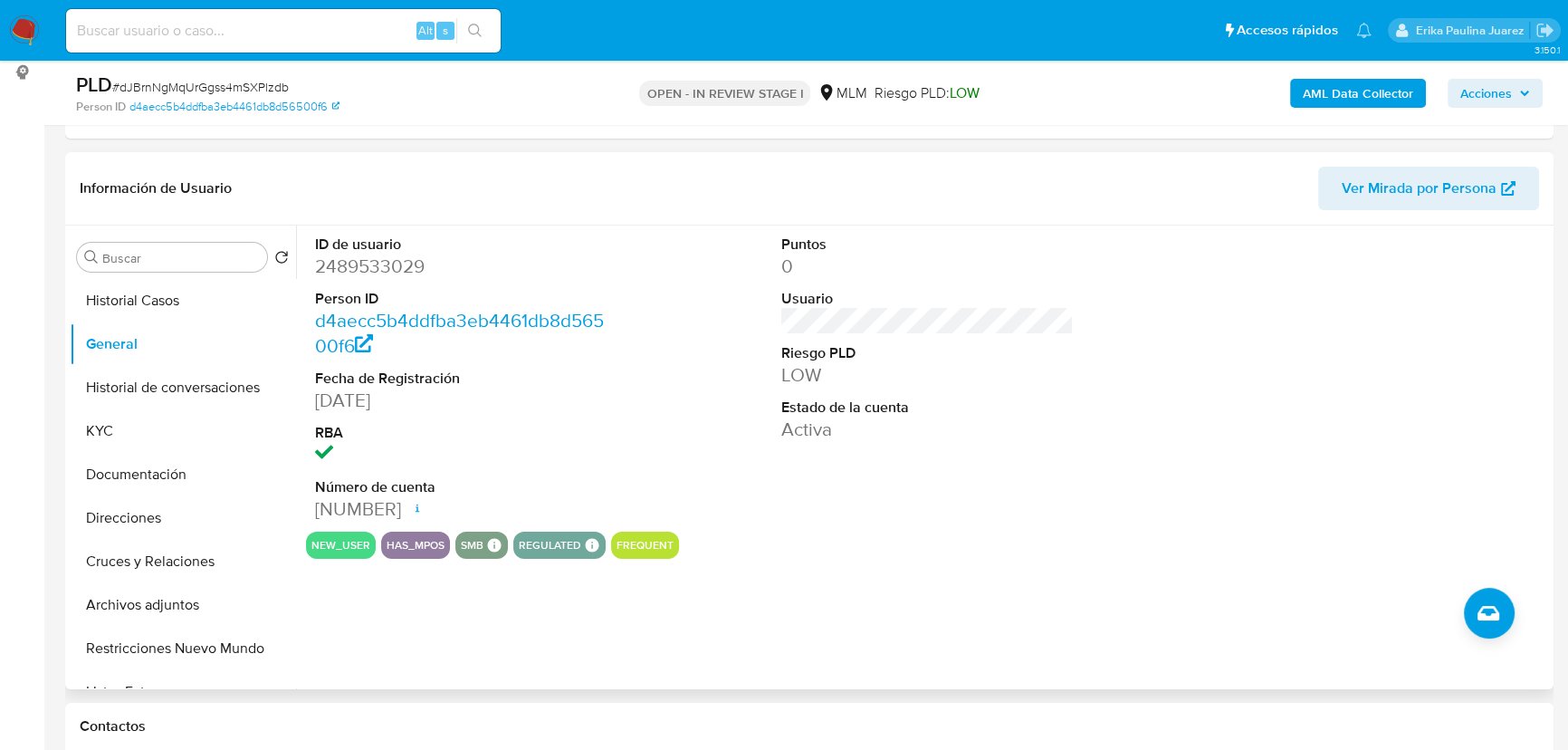 scroll, scrollTop: 206, scrollLeft: 0, axis: vertical 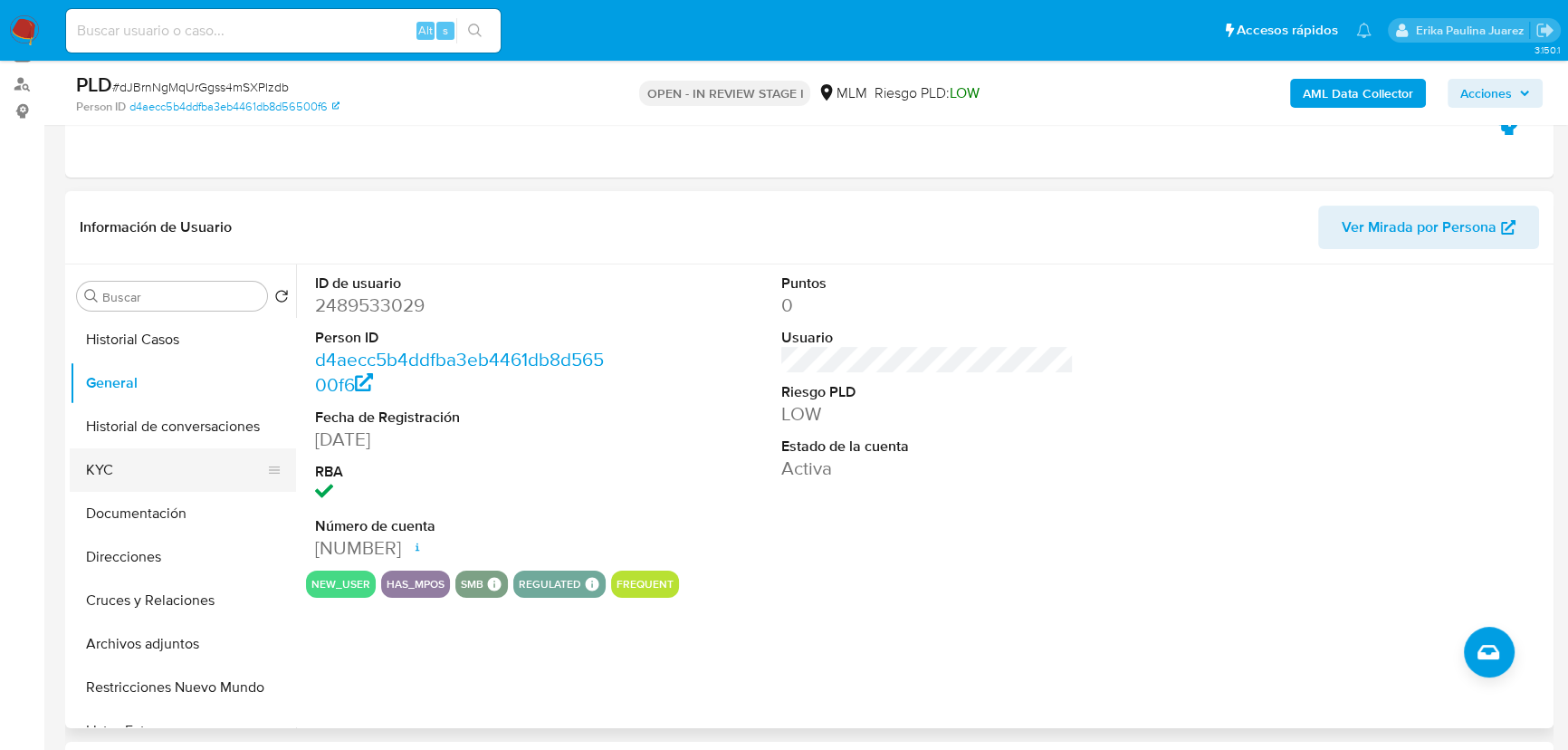 click on "KYC" at bounding box center (176, 470) 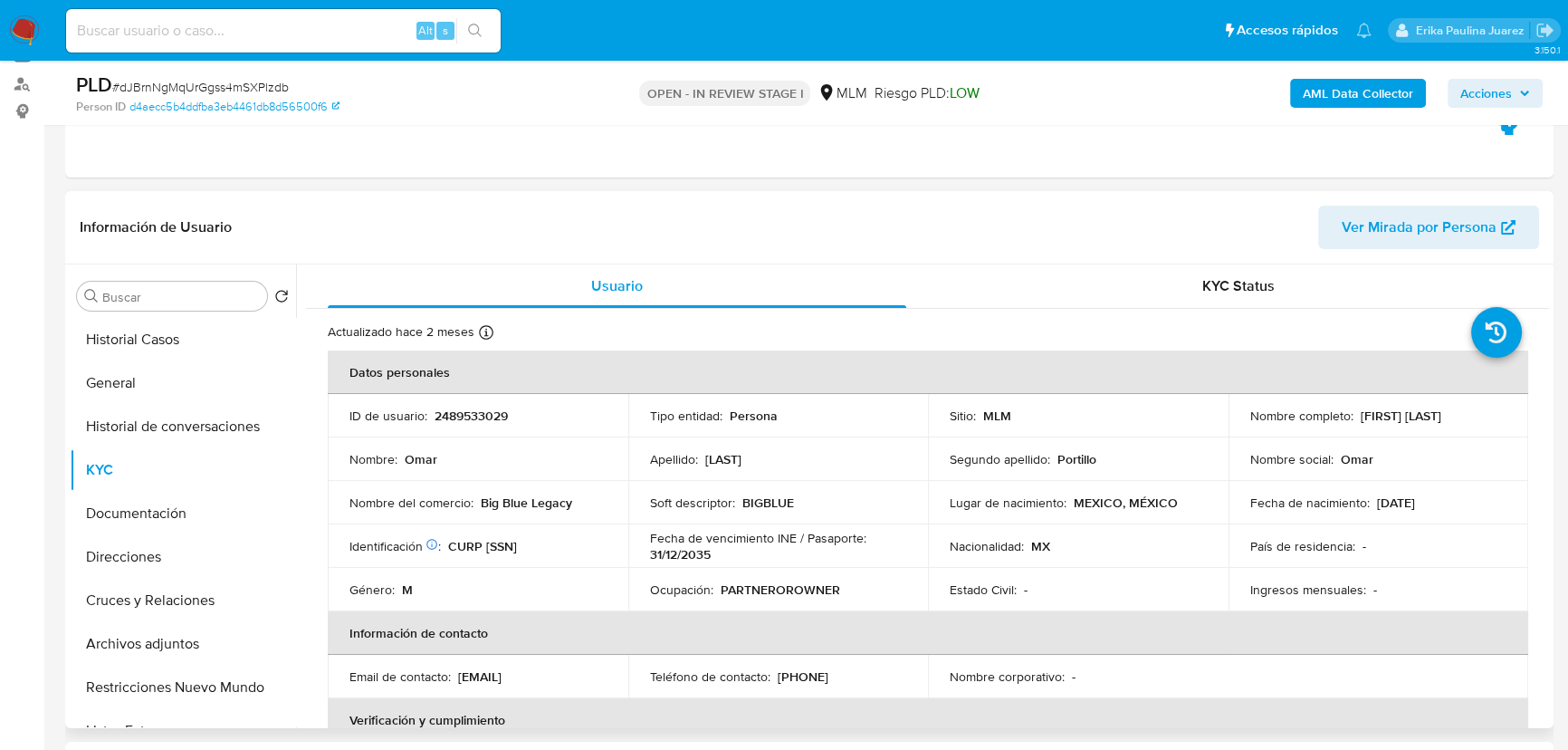 scroll, scrollTop: 82, scrollLeft: 0, axis: vertical 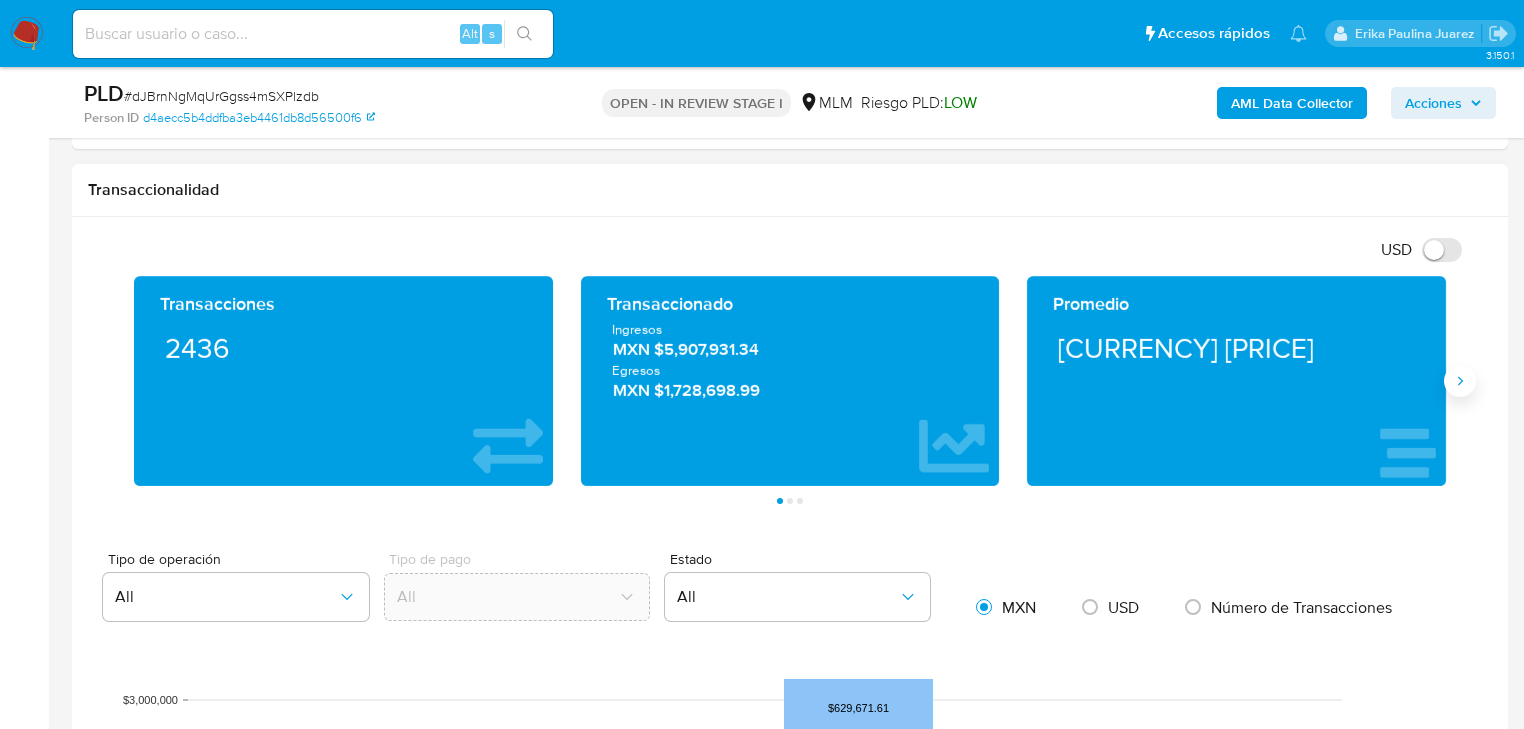 drag, startPoint x: 1460, startPoint y: 371, endPoint x: 1440, endPoint y: 385, distance: 24.41311 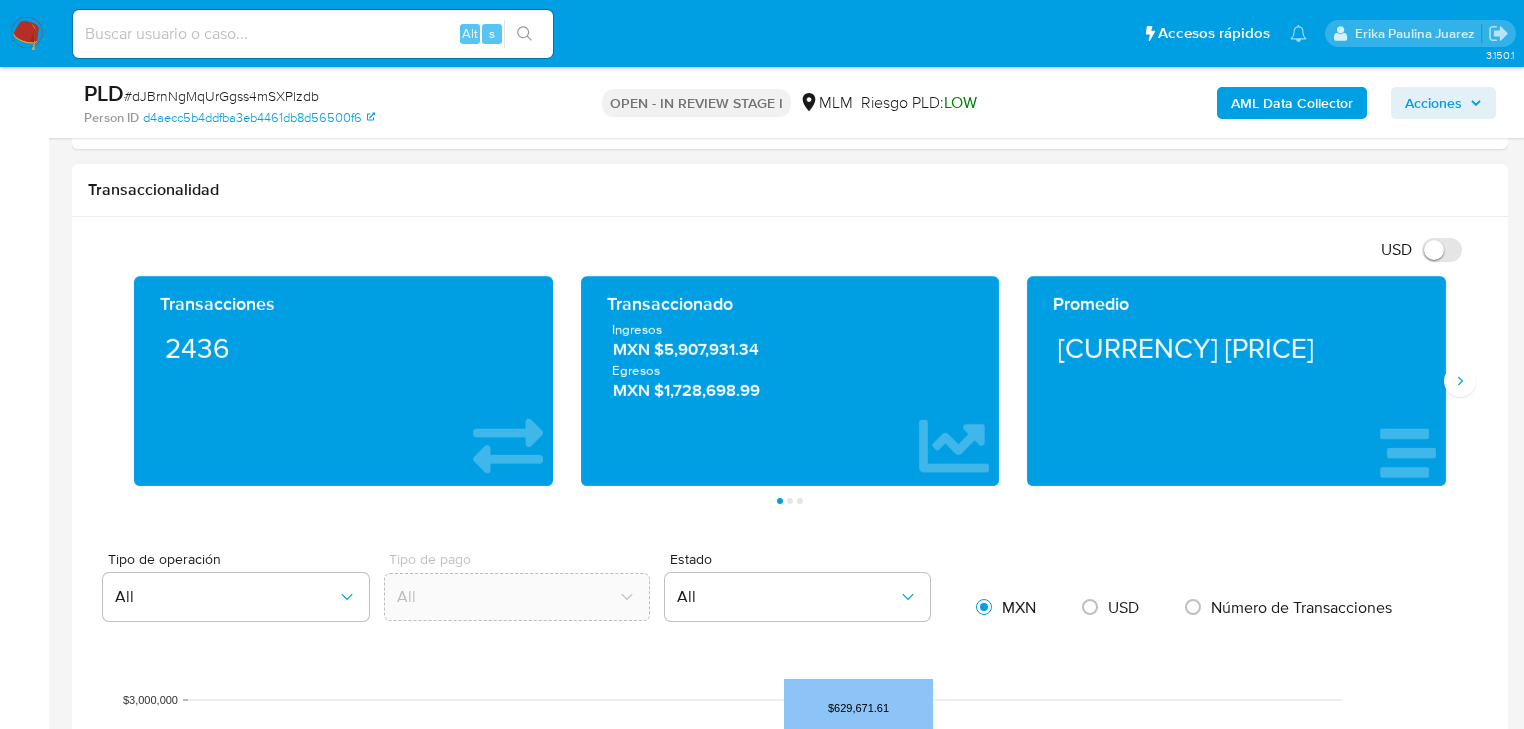 click at bounding box center [1460, 381] 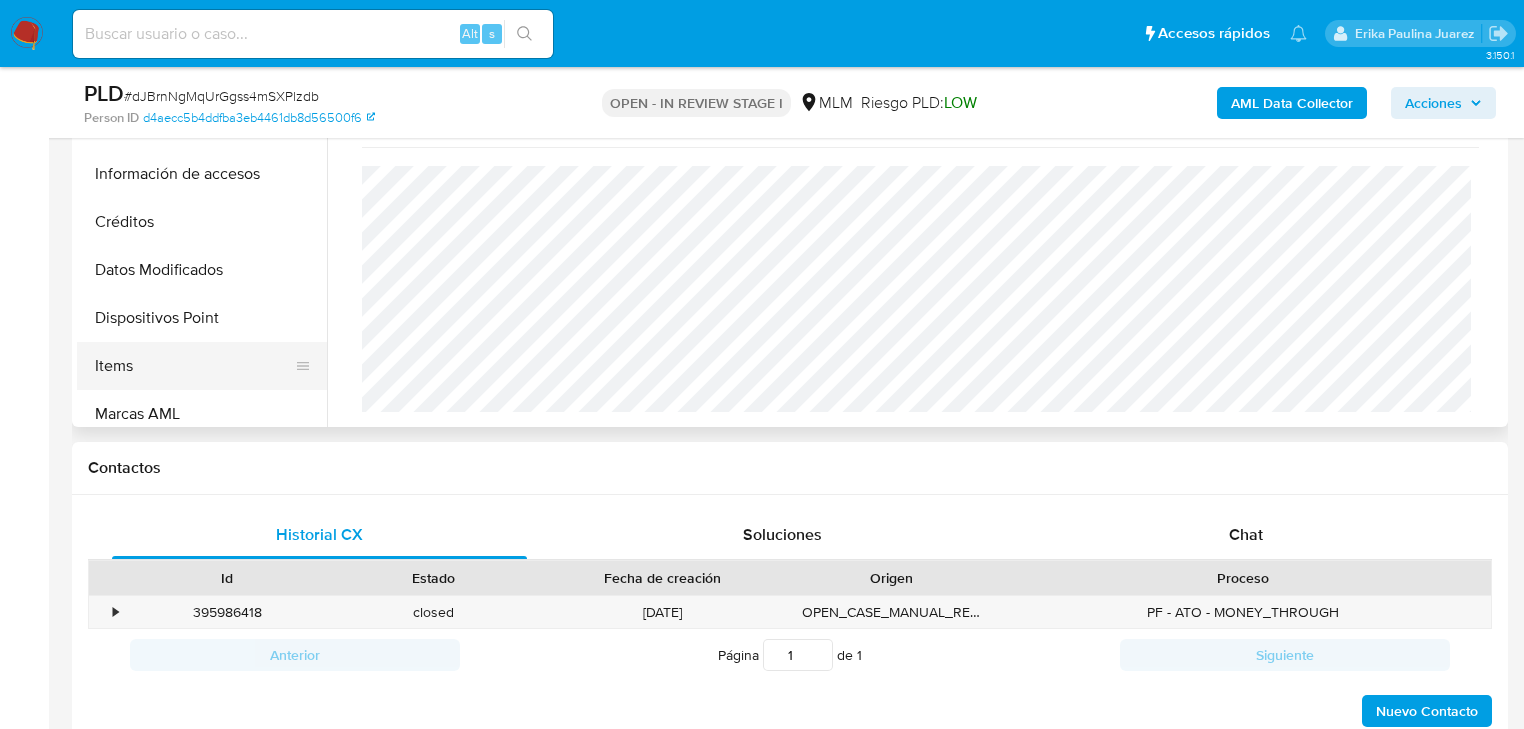 scroll, scrollTop: 640, scrollLeft: 0, axis: vertical 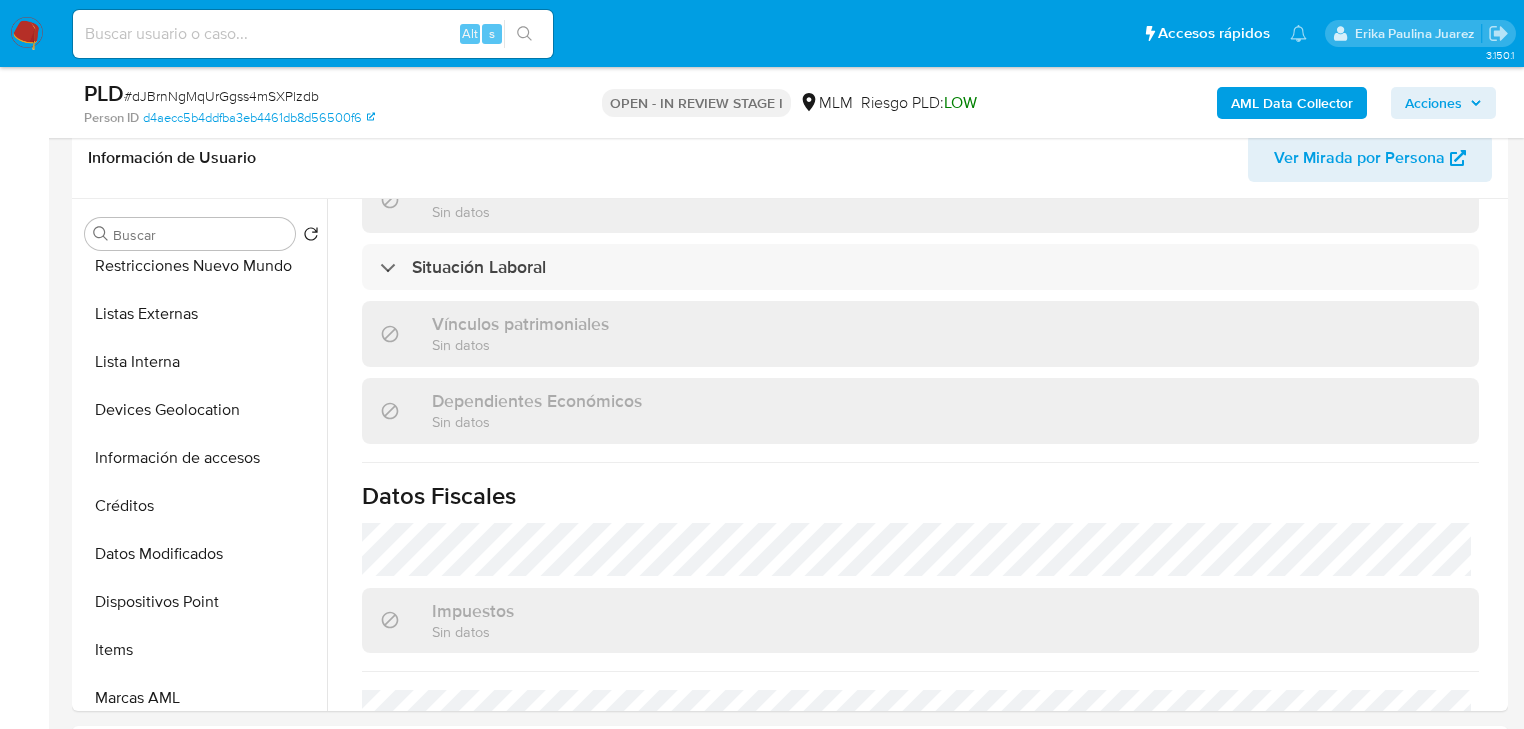 drag, startPoint x: 174, startPoint y: 313, endPoint x: 2, endPoint y: 384, distance: 186.07794 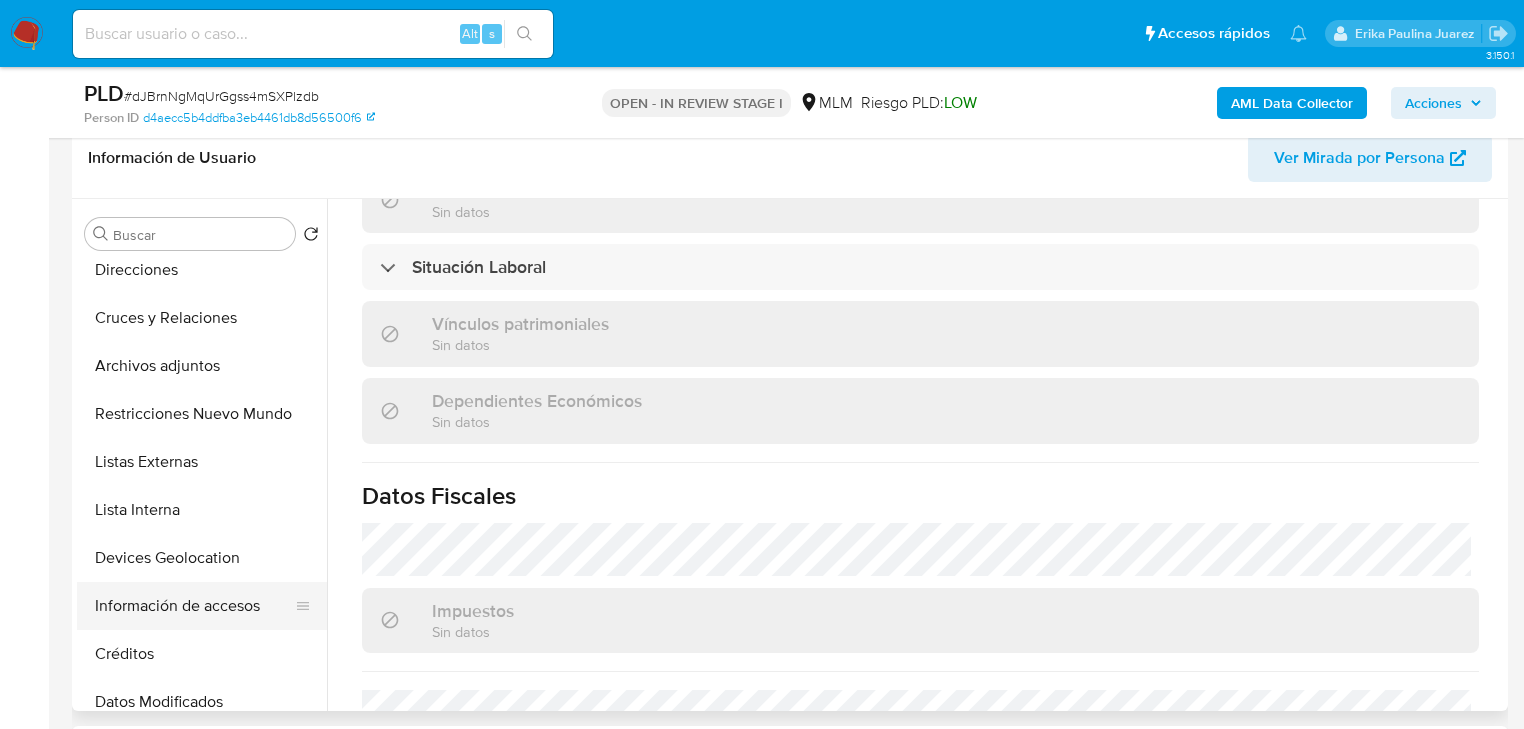 scroll, scrollTop: 240, scrollLeft: 0, axis: vertical 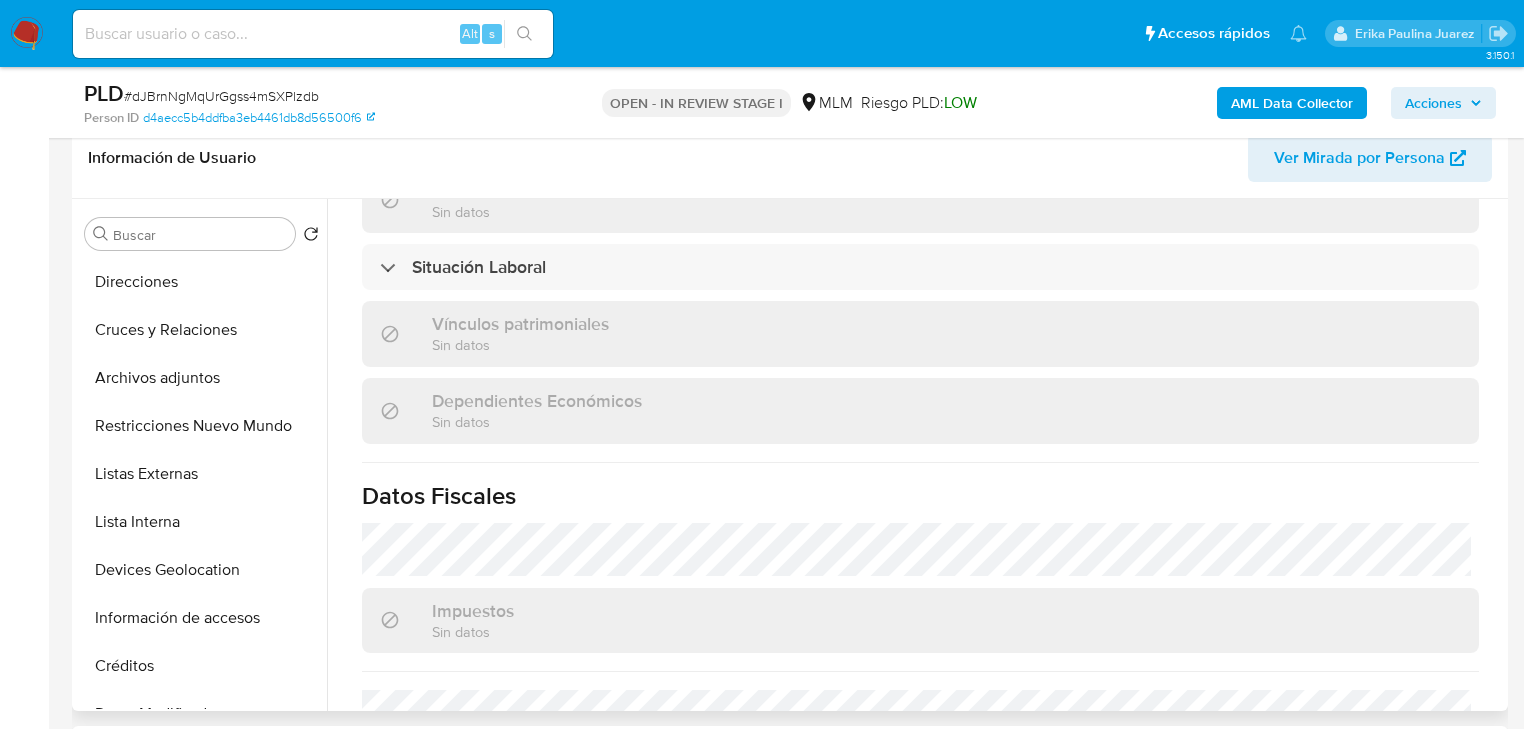 drag, startPoint x: 158, startPoint y: 459, endPoint x: 613, endPoint y: 358, distance: 466.0751 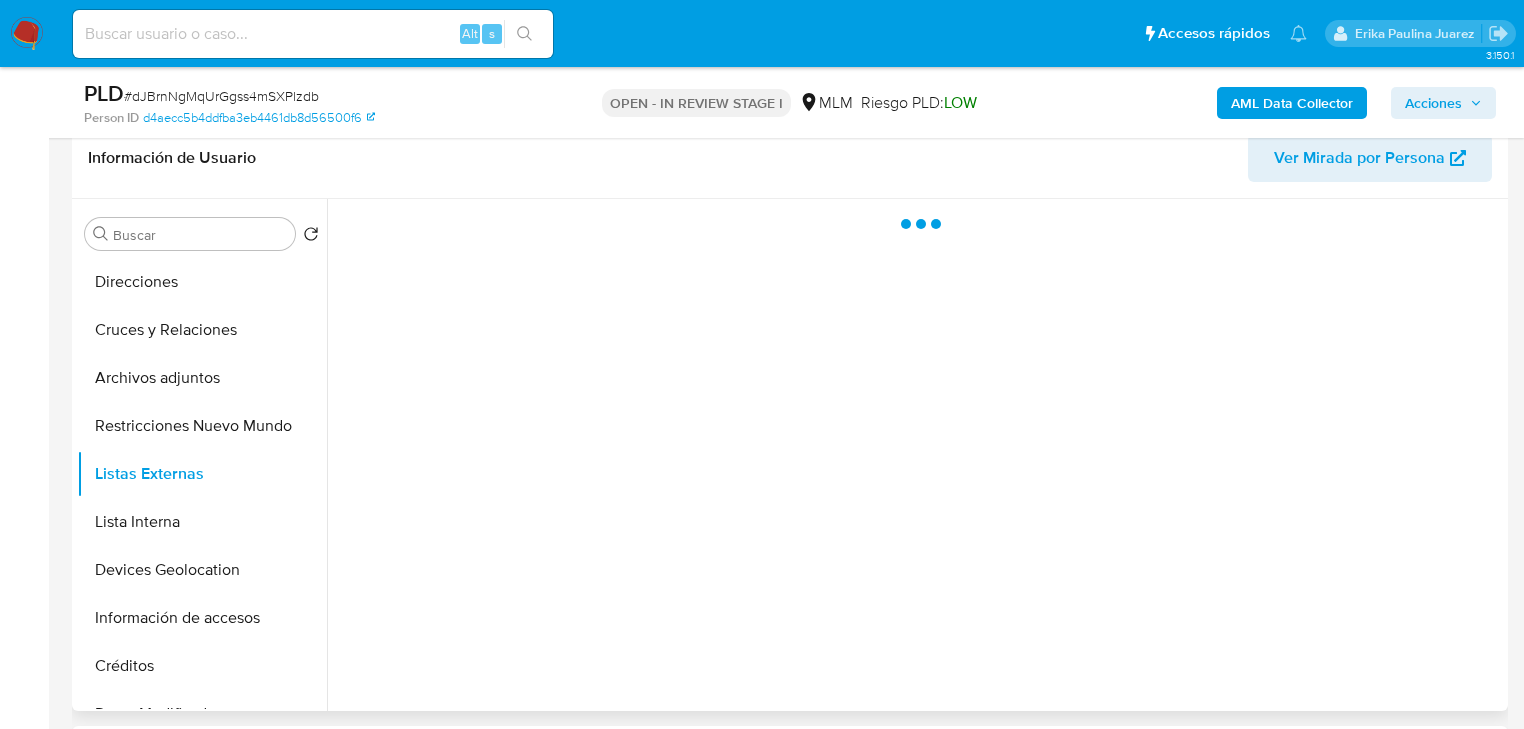scroll, scrollTop: 0, scrollLeft: 0, axis: both 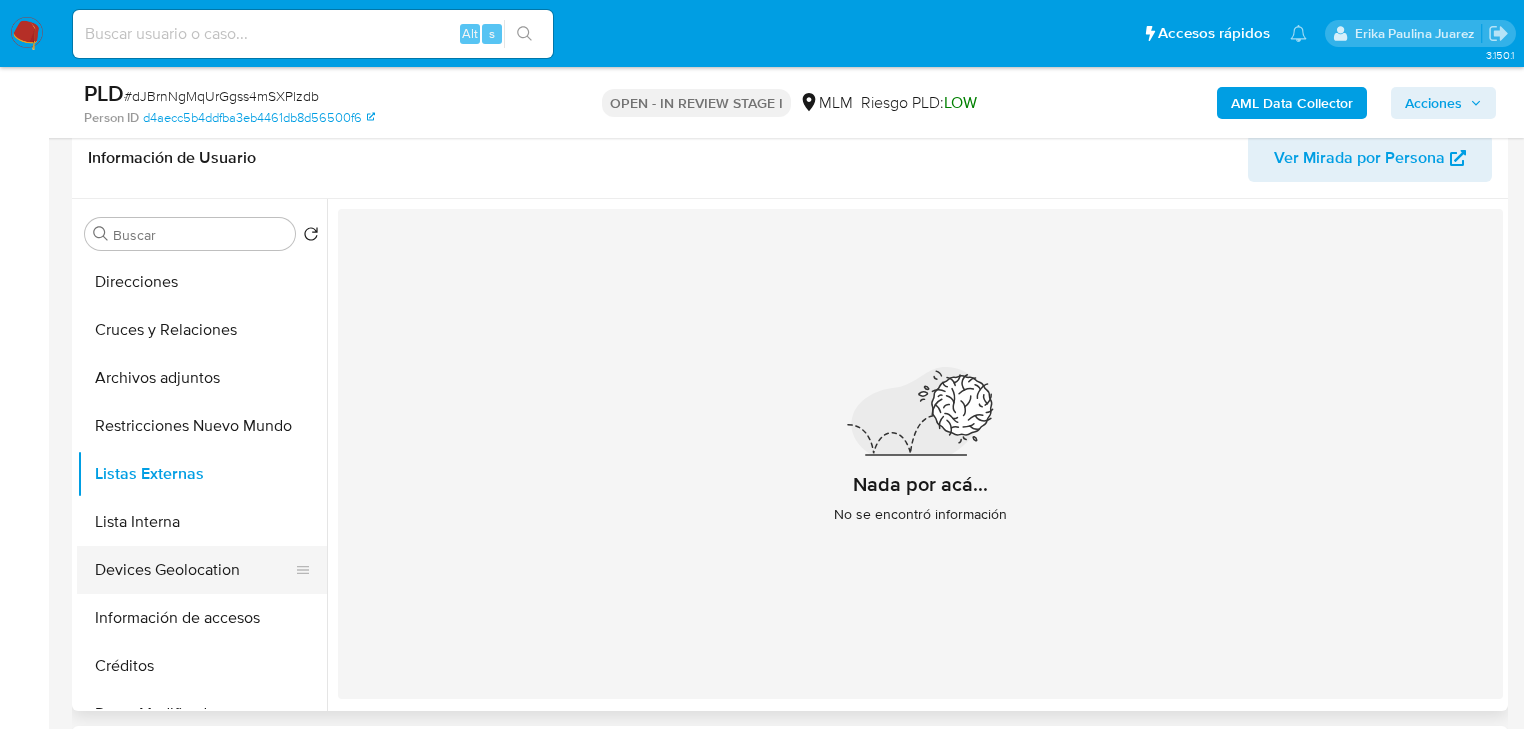 drag, startPoint x: 165, startPoint y: 523, endPoint x: 175, endPoint y: 566, distance: 44.14748 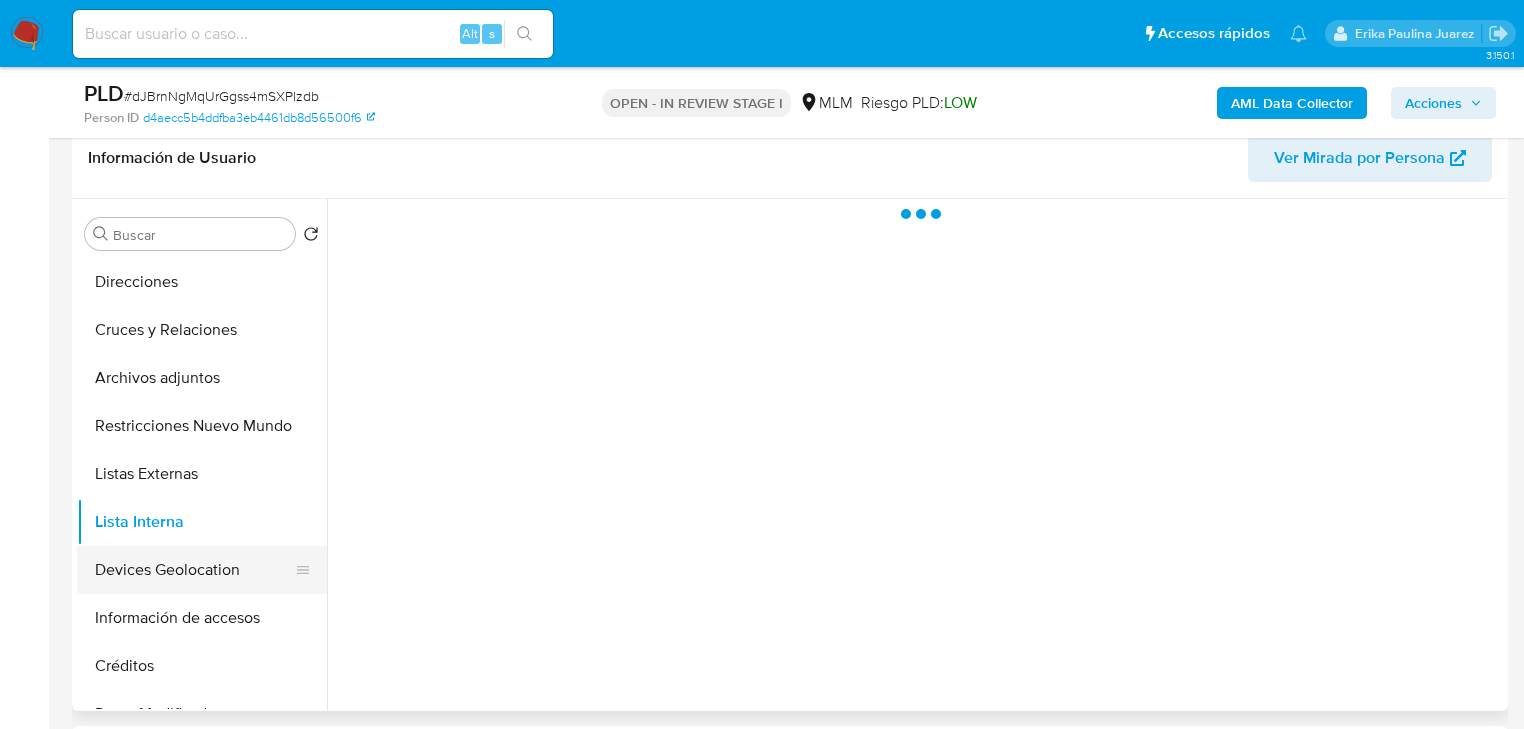 drag, startPoint x: 177, startPoint y: 572, endPoint x: 167, endPoint y: 580, distance: 12.806249 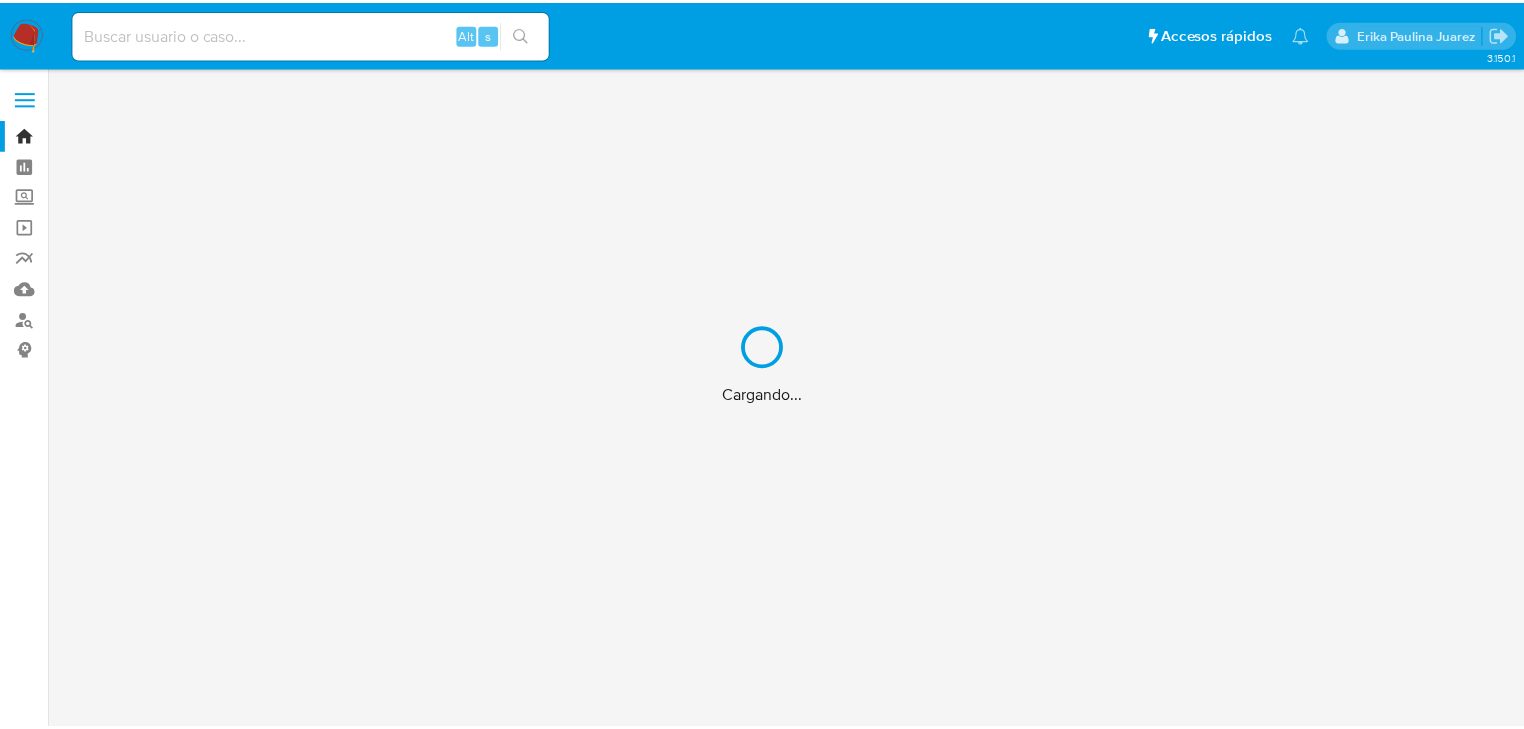 scroll, scrollTop: 0, scrollLeft: 0, axis: both 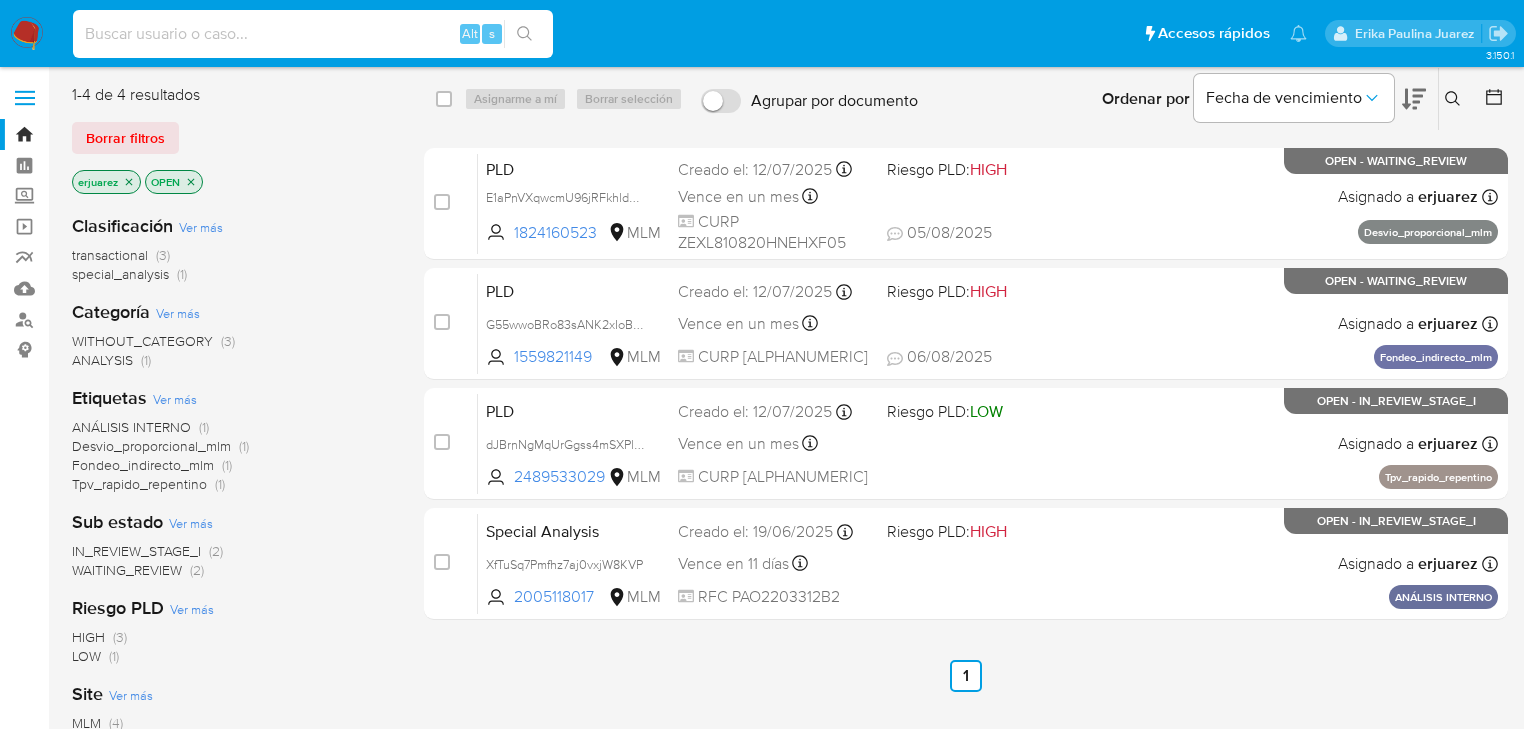 click at bounding box center [313, 34] 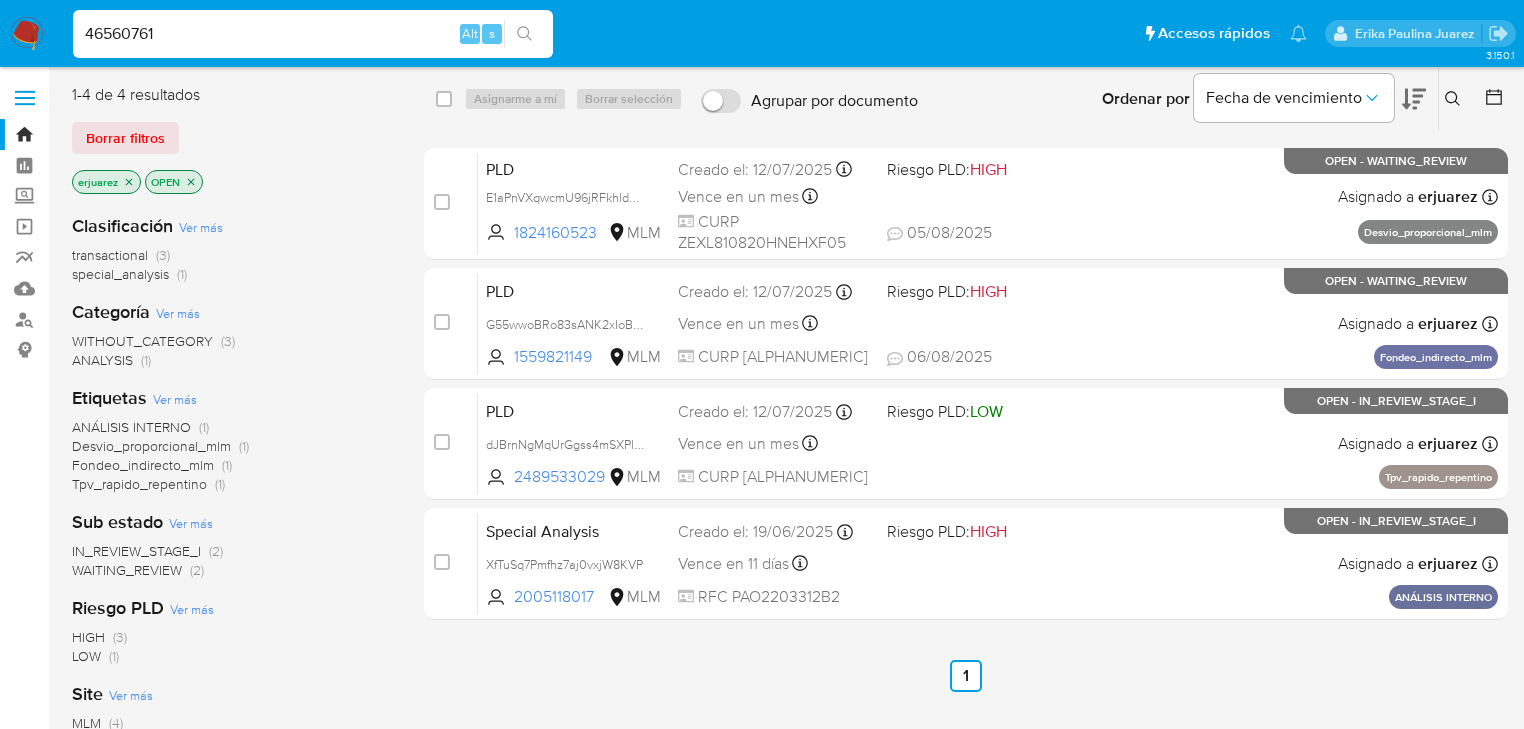 type on "46560761" 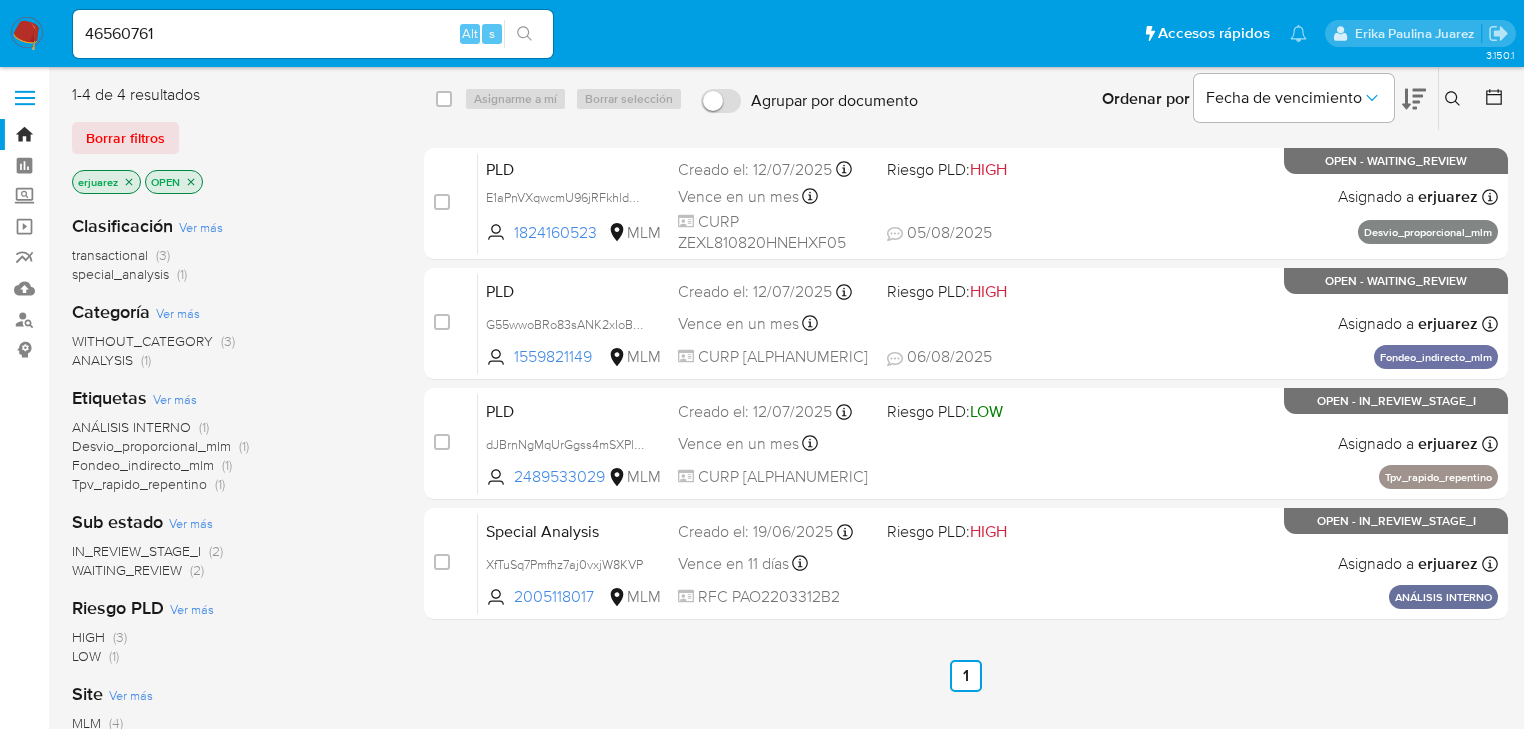 click at bounding box center (524, 34) 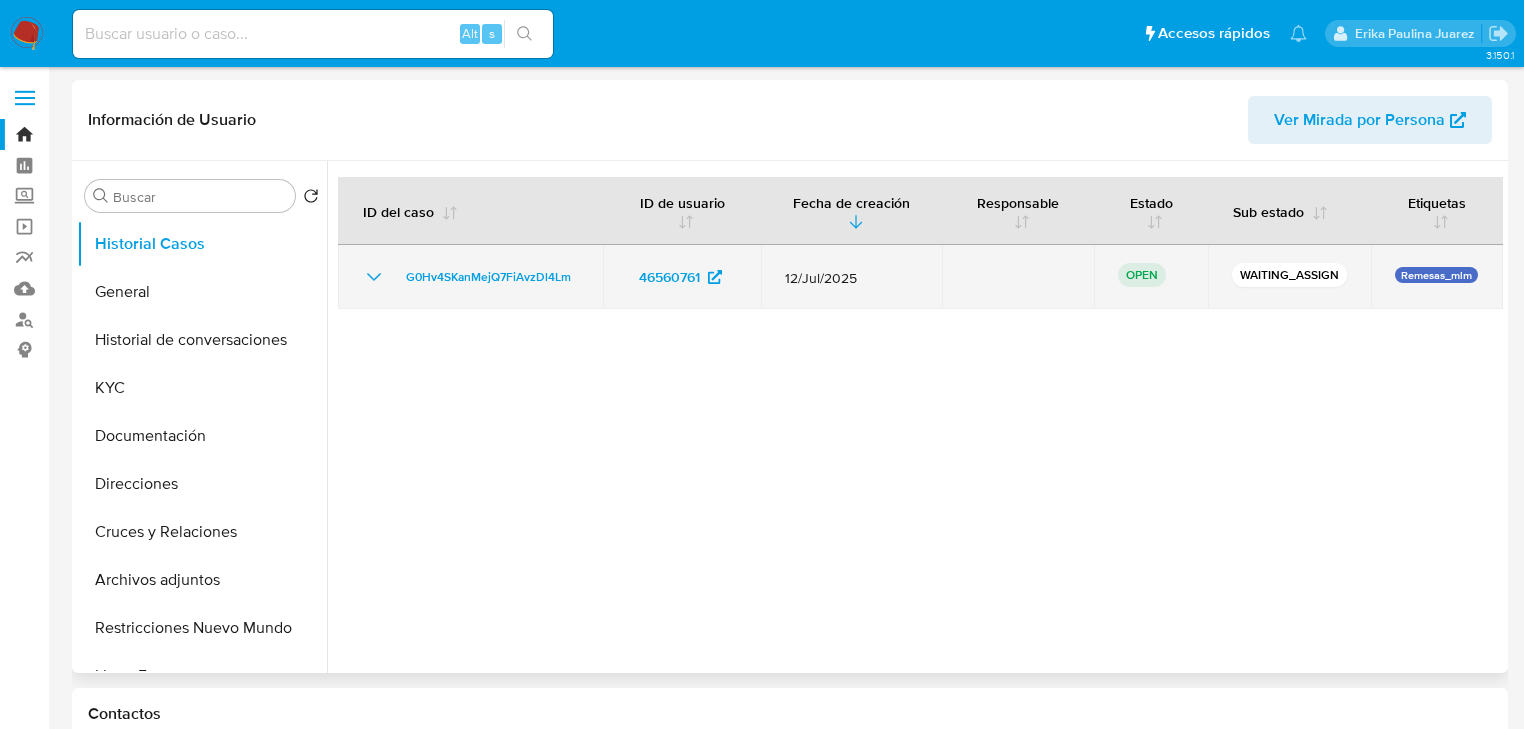 select on "10" 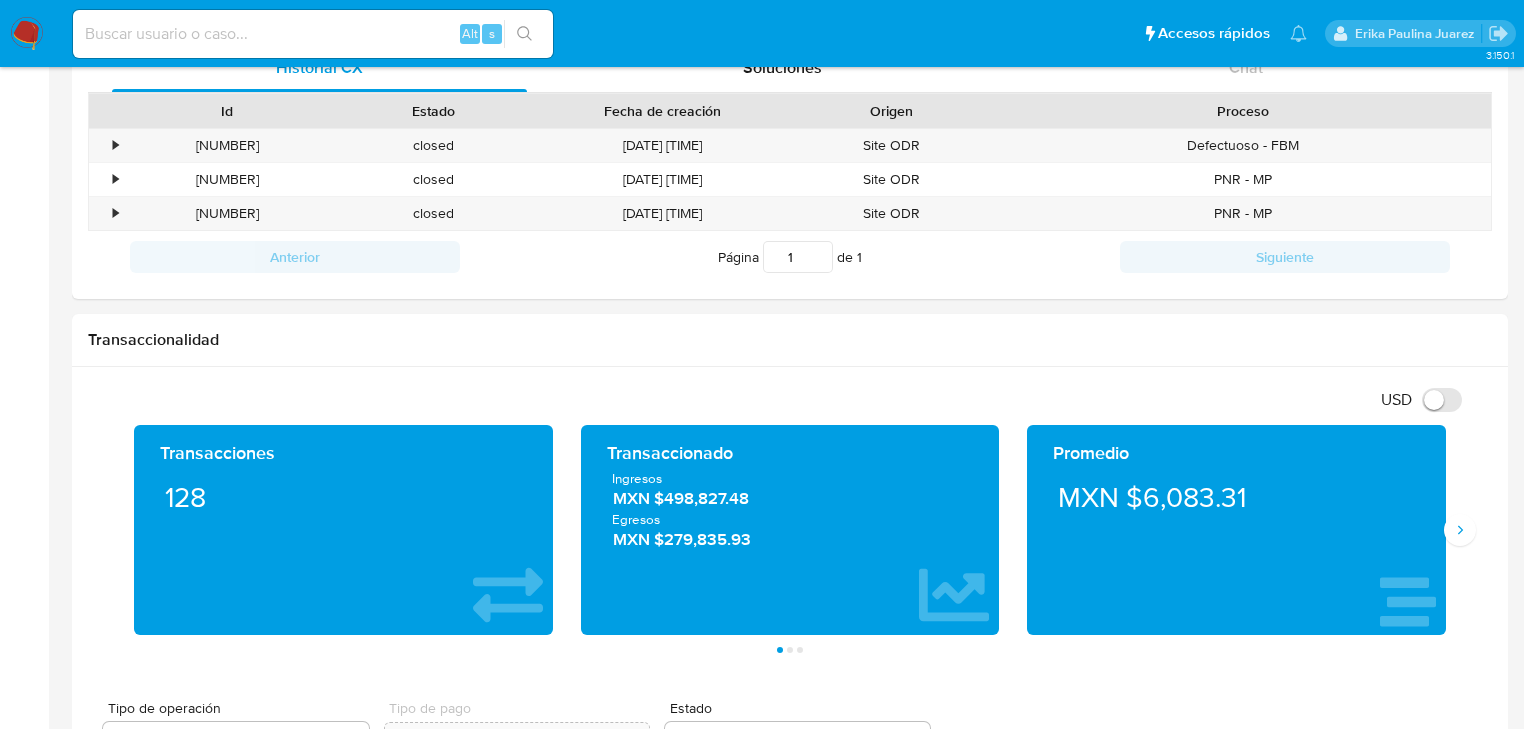 scroll, scrollTop: 1040, scrollLeft: 0, axis: vertical 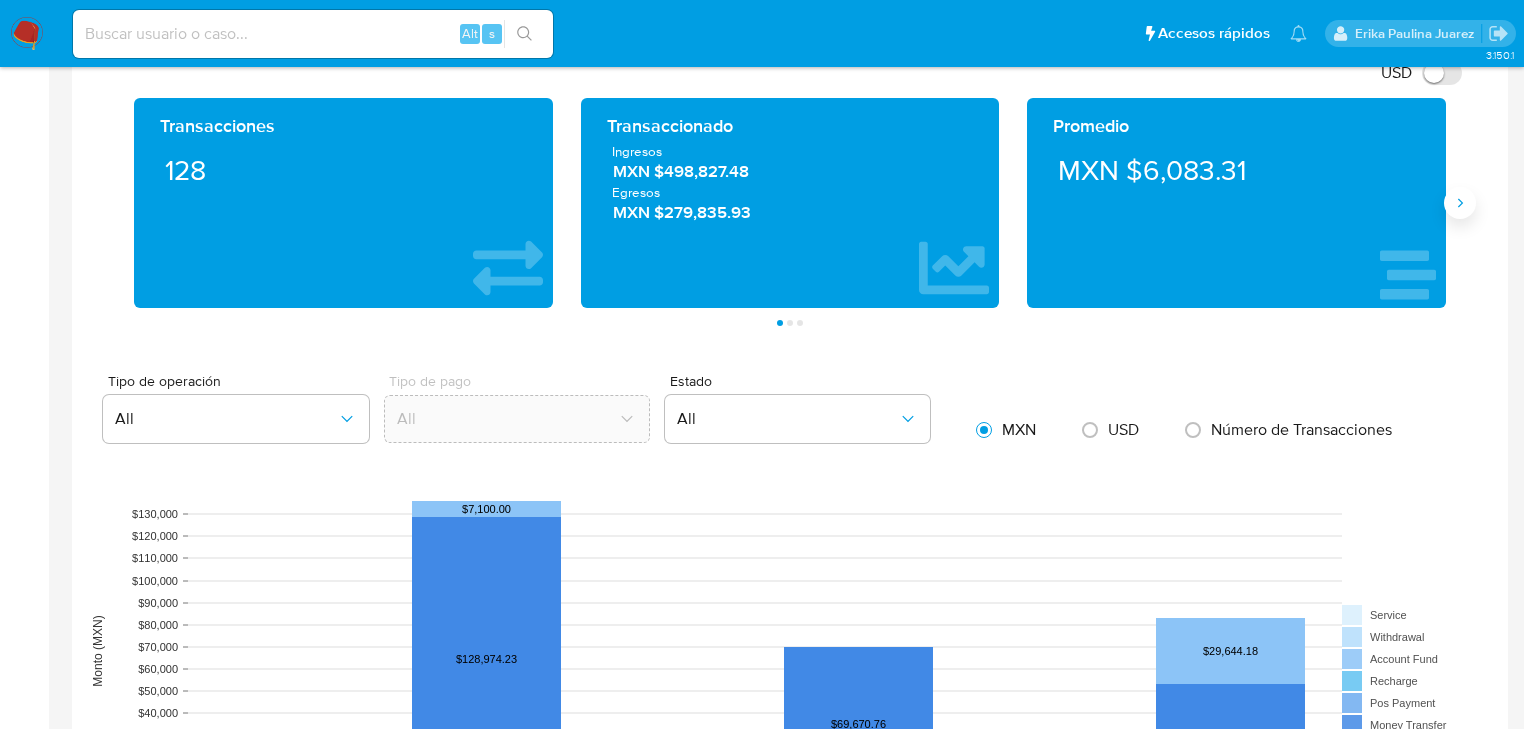 click at bounding box center [1460, 203] 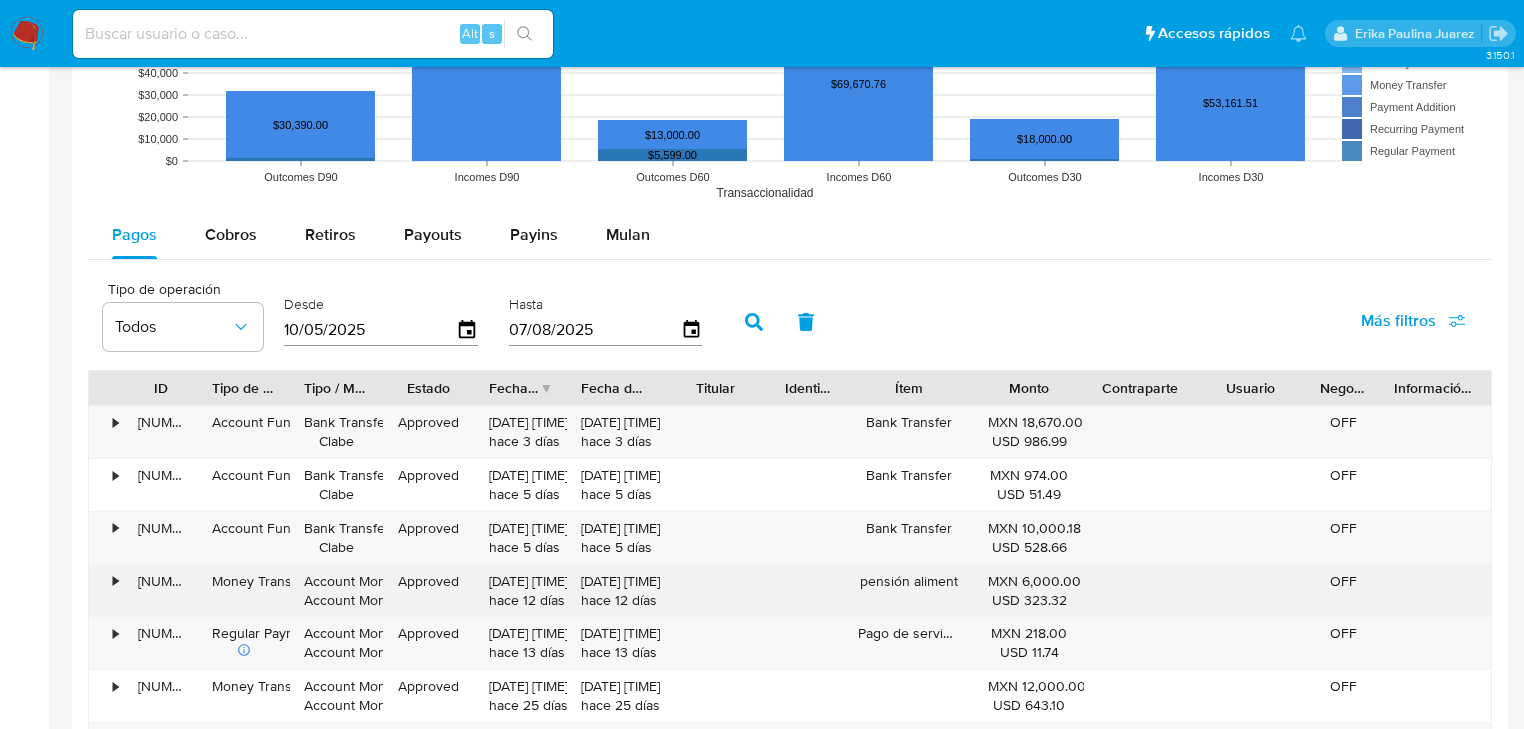 scroll, scrollTop: 1760, scrollLeft: 0, axis: vertical 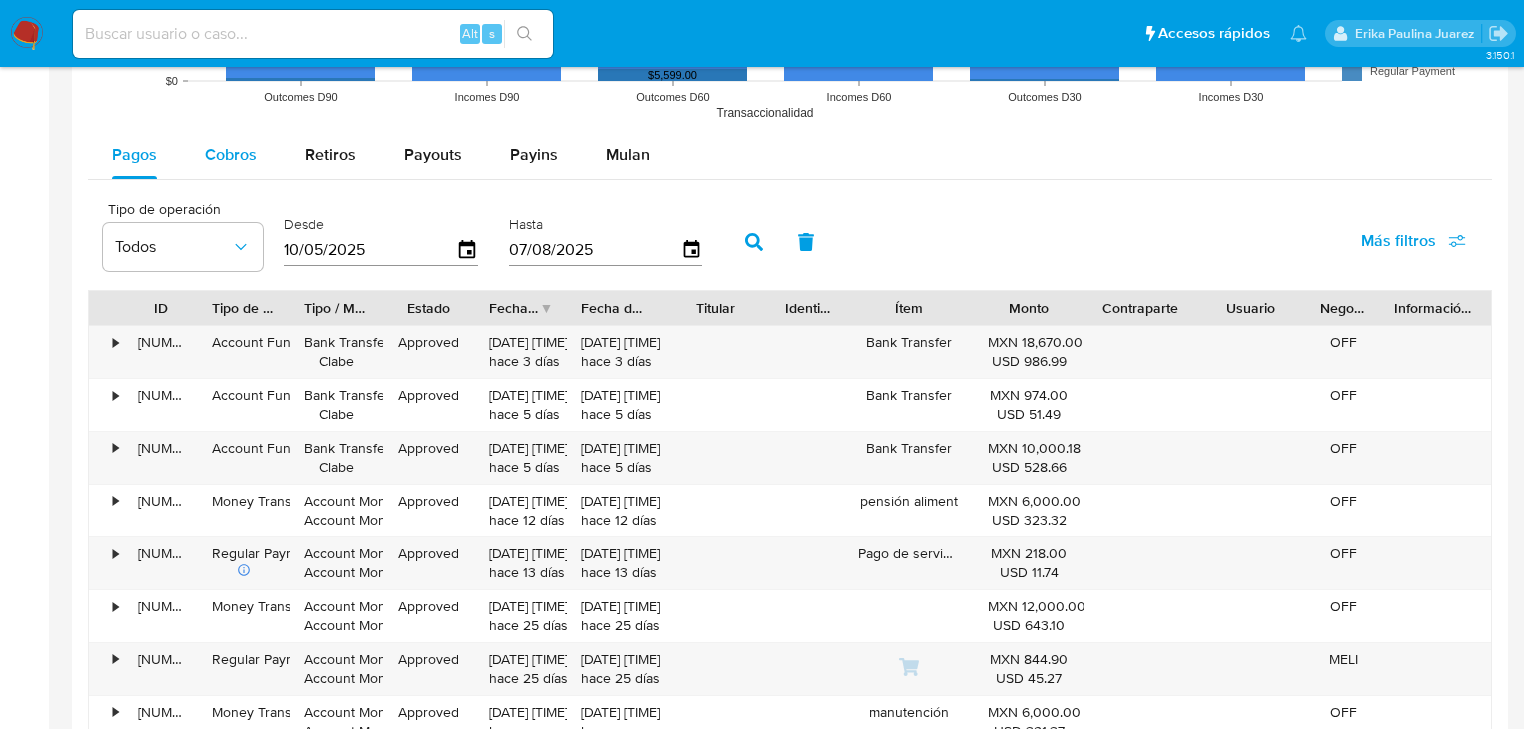 click on "Cobros" at bounding box center (231, 155) 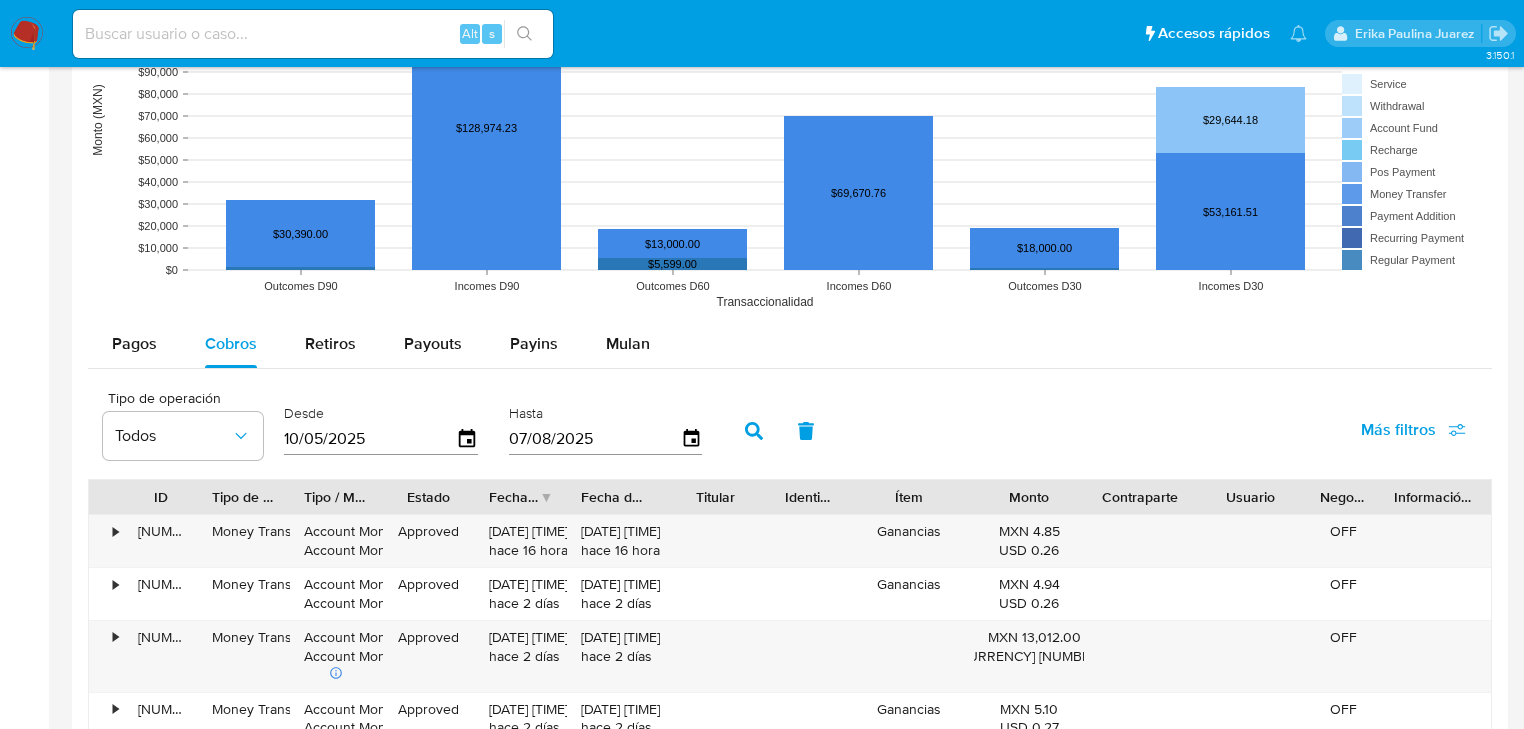 scroll, scrollTop: 1600, scrollLeft: 0, axis: vertical 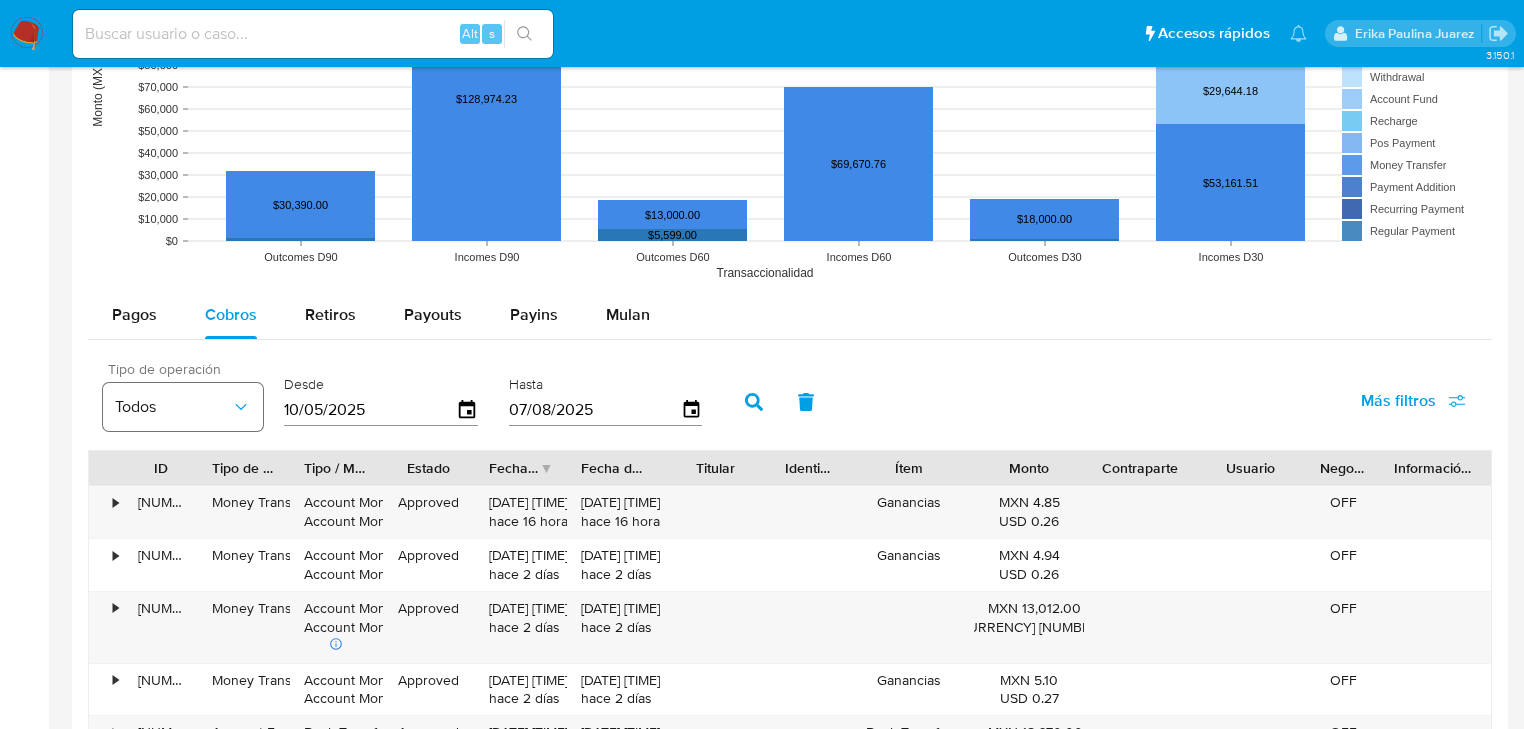 drag, startPoint x: 394, startPoint y: 415, endPoint x: 258, endPoint y: 395, distance: 137.46272 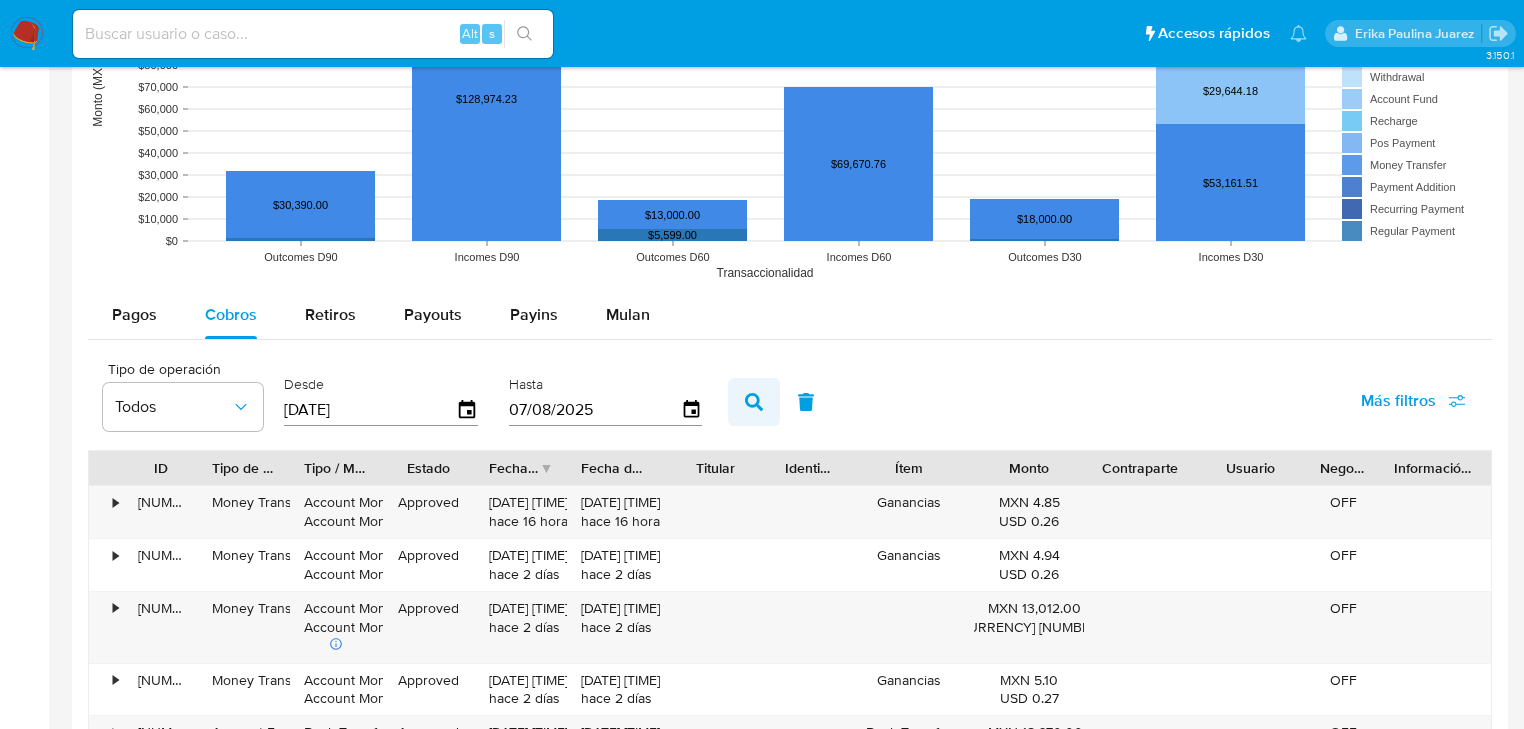 type on "[DATE]" 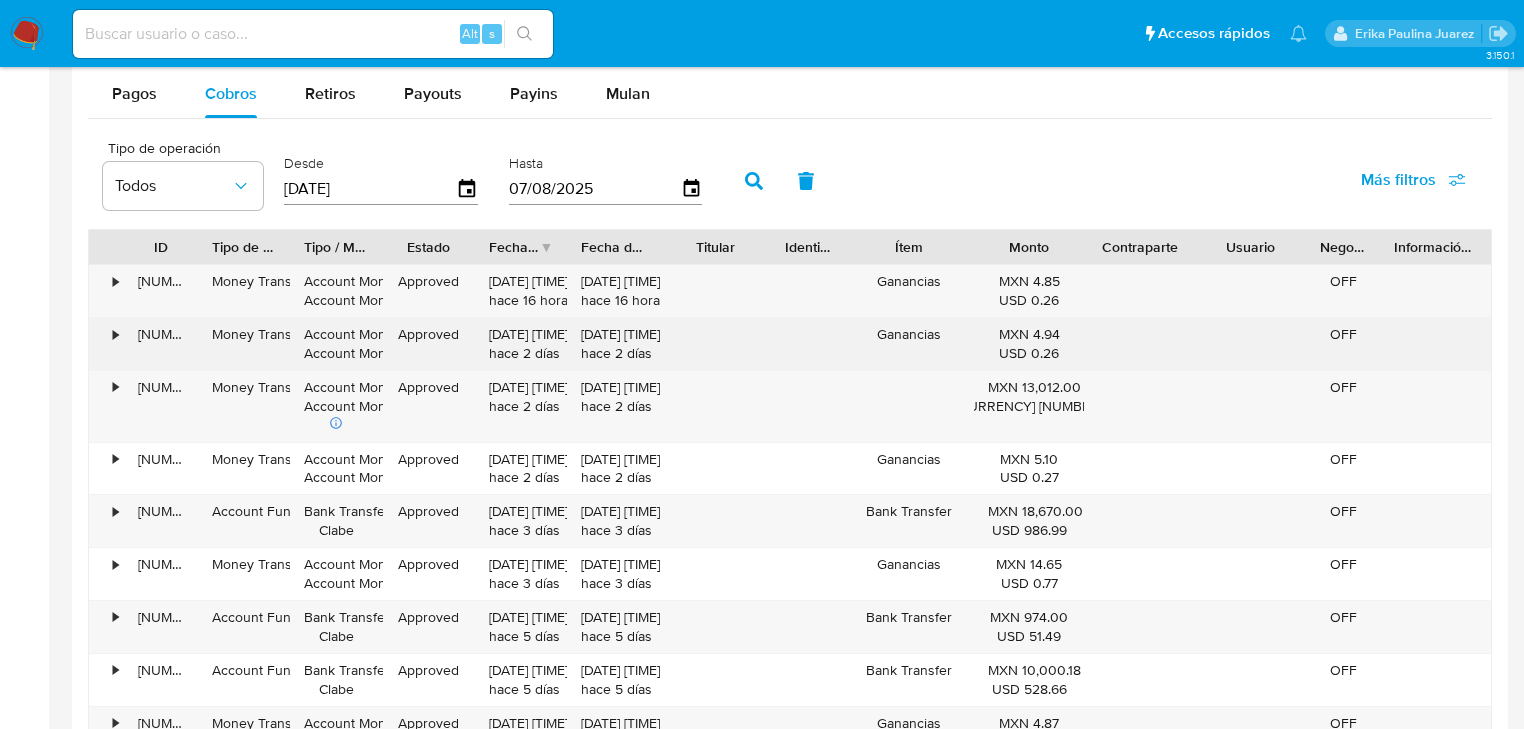 scroll, scrollTop: 1840, scrollLeft: 0, axis: vertical 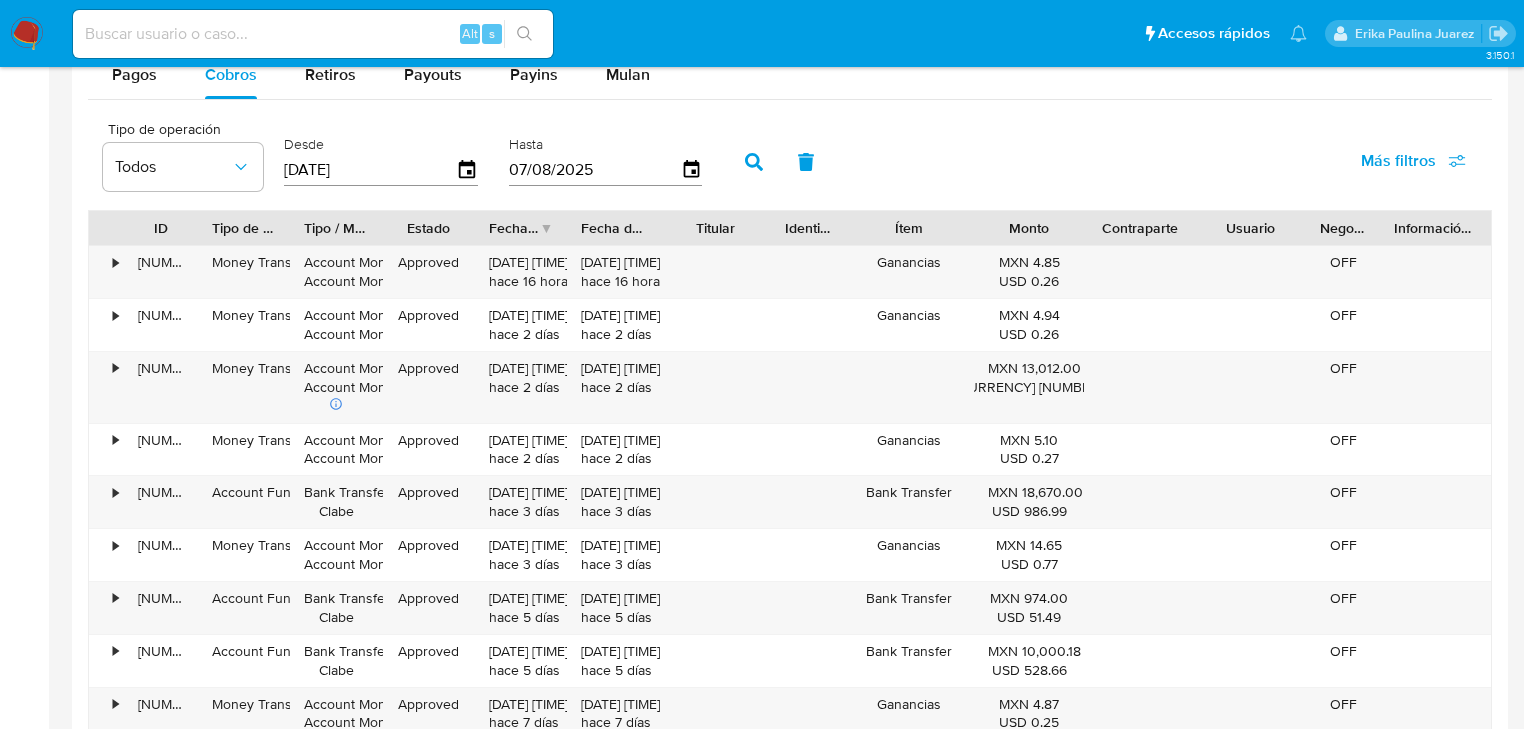 click on "Fecha de creación" at bounding box center (521, 228) 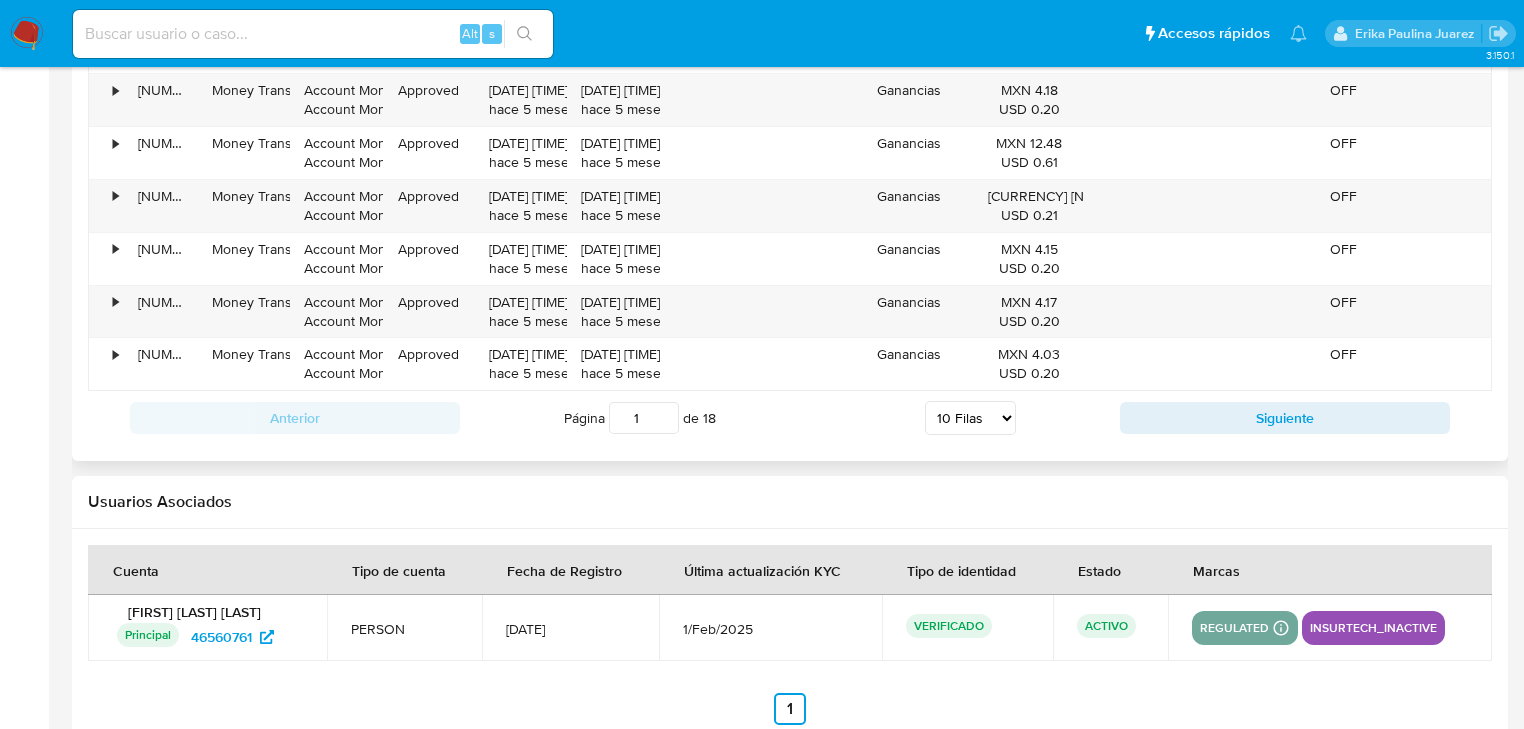 scroll, scrollTop: 2240, scrollLeft: 0, axis: vertical 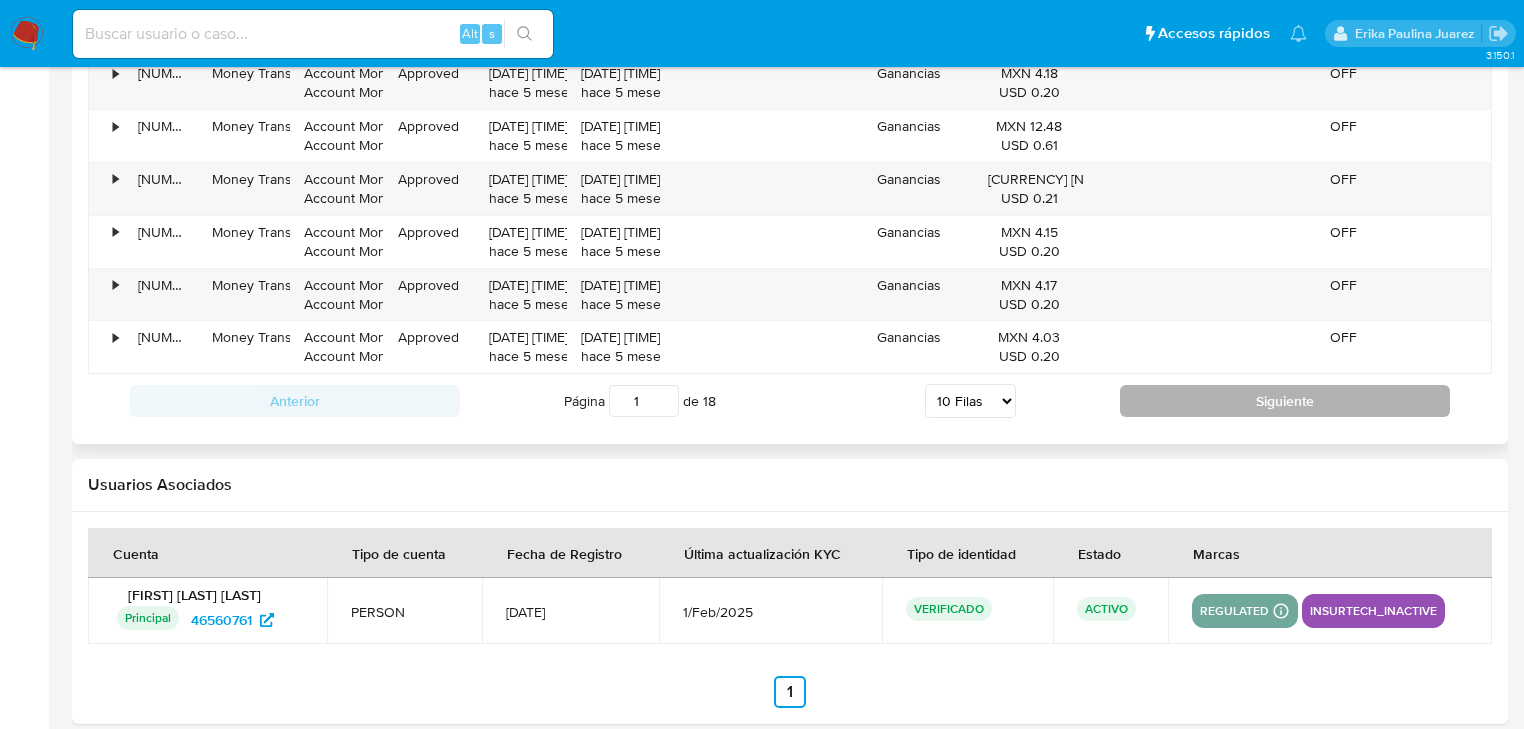 click on "Siguiente" at bounding box center [1285, 401] 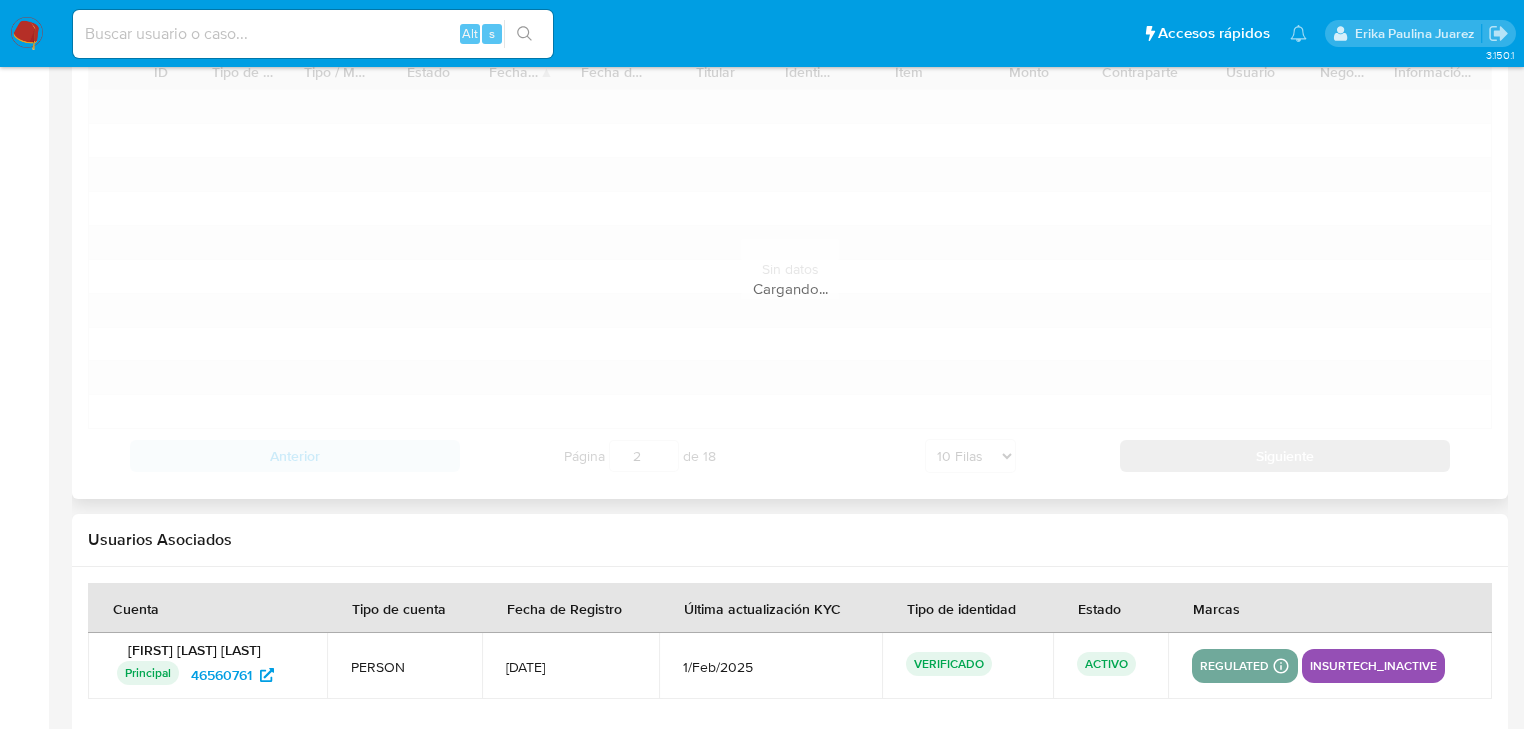 scroll, scrollTop: 1910, scrollLeft: 0, axis: vertical 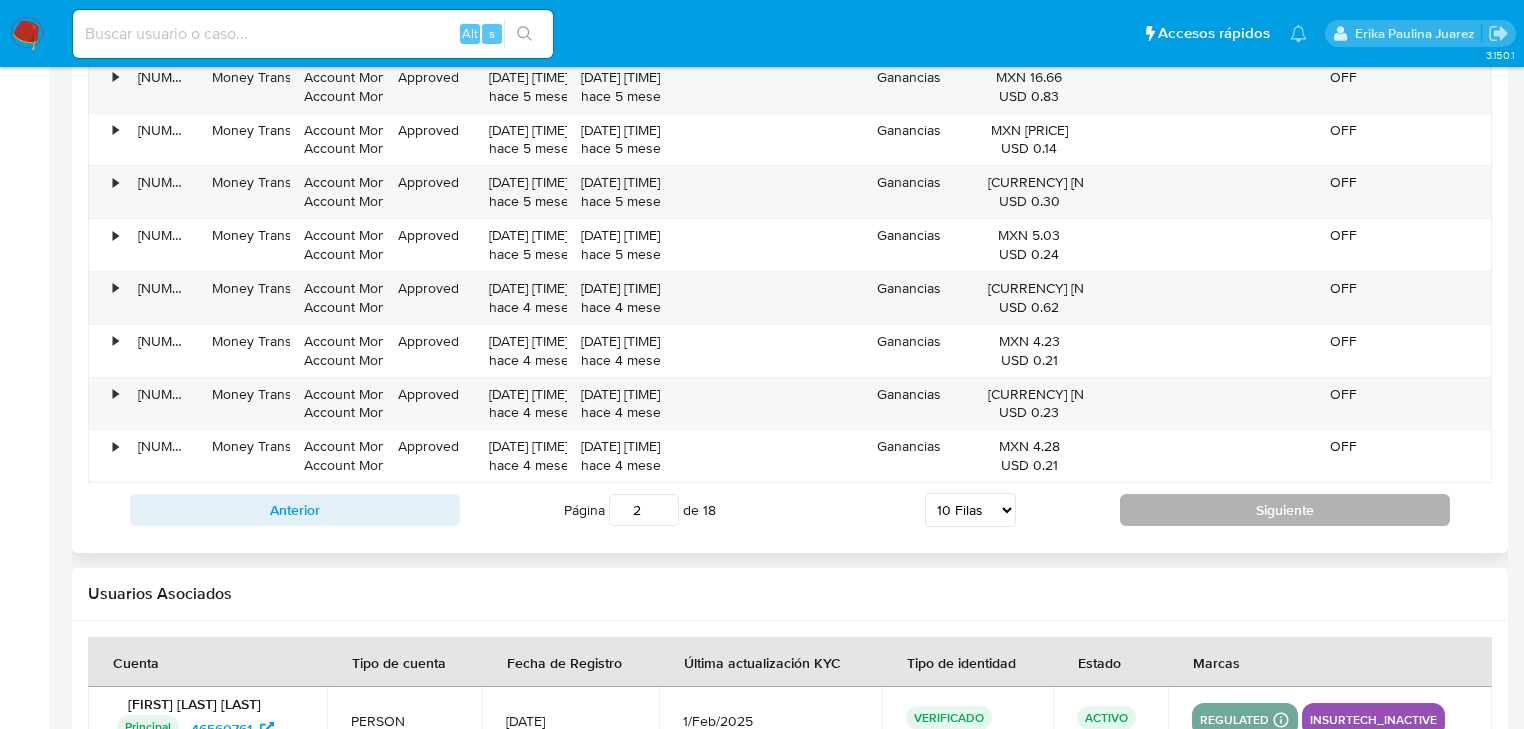 click on "Siguiente" at bounding box center (1285, 510) 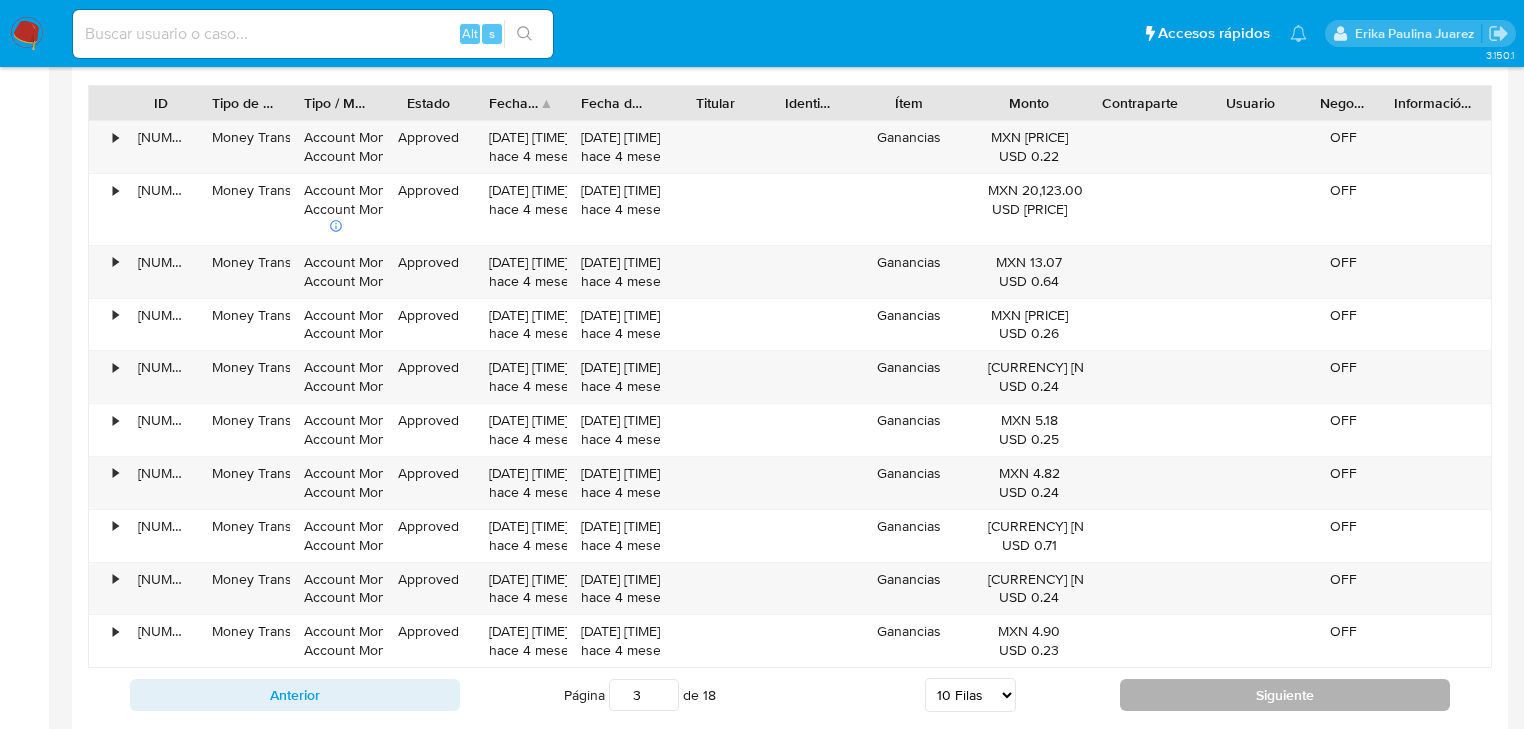 scroll, scrollTop: 1990, scrollLeft: 0, axis: vertical 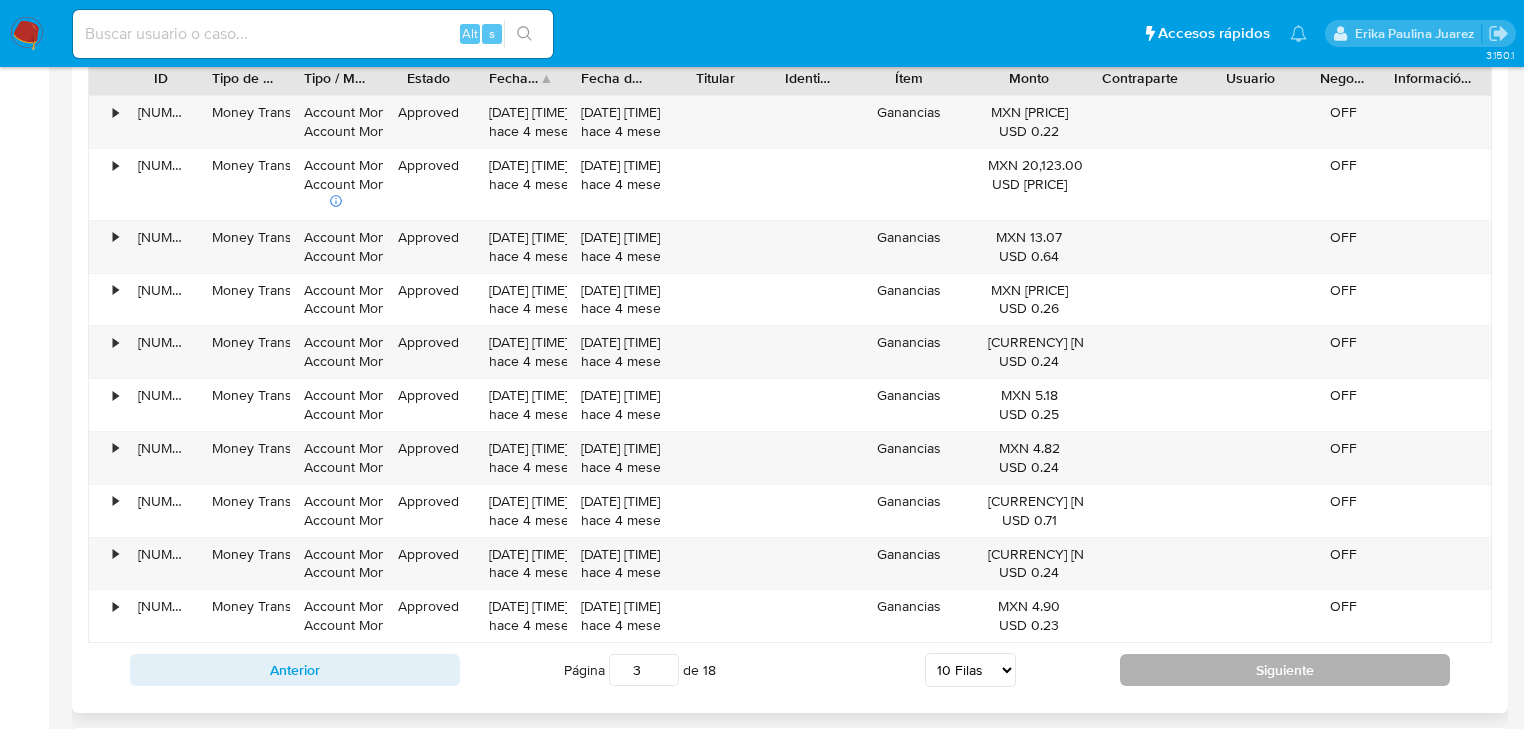 click on "Siguiente" at bounding box center [1285, 670] 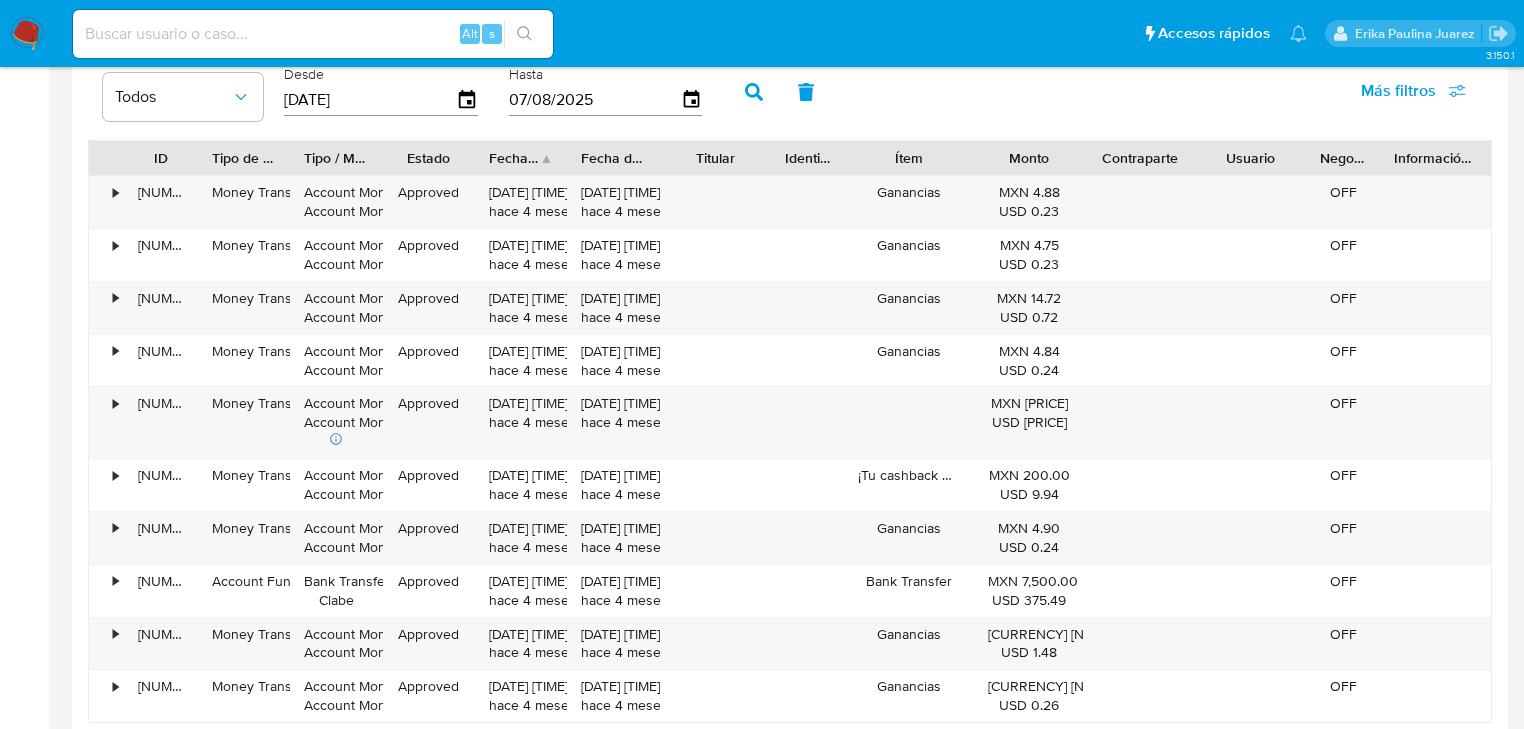 scroll, scrollTop: 1990, scrollLeft: 0, axis: vertical 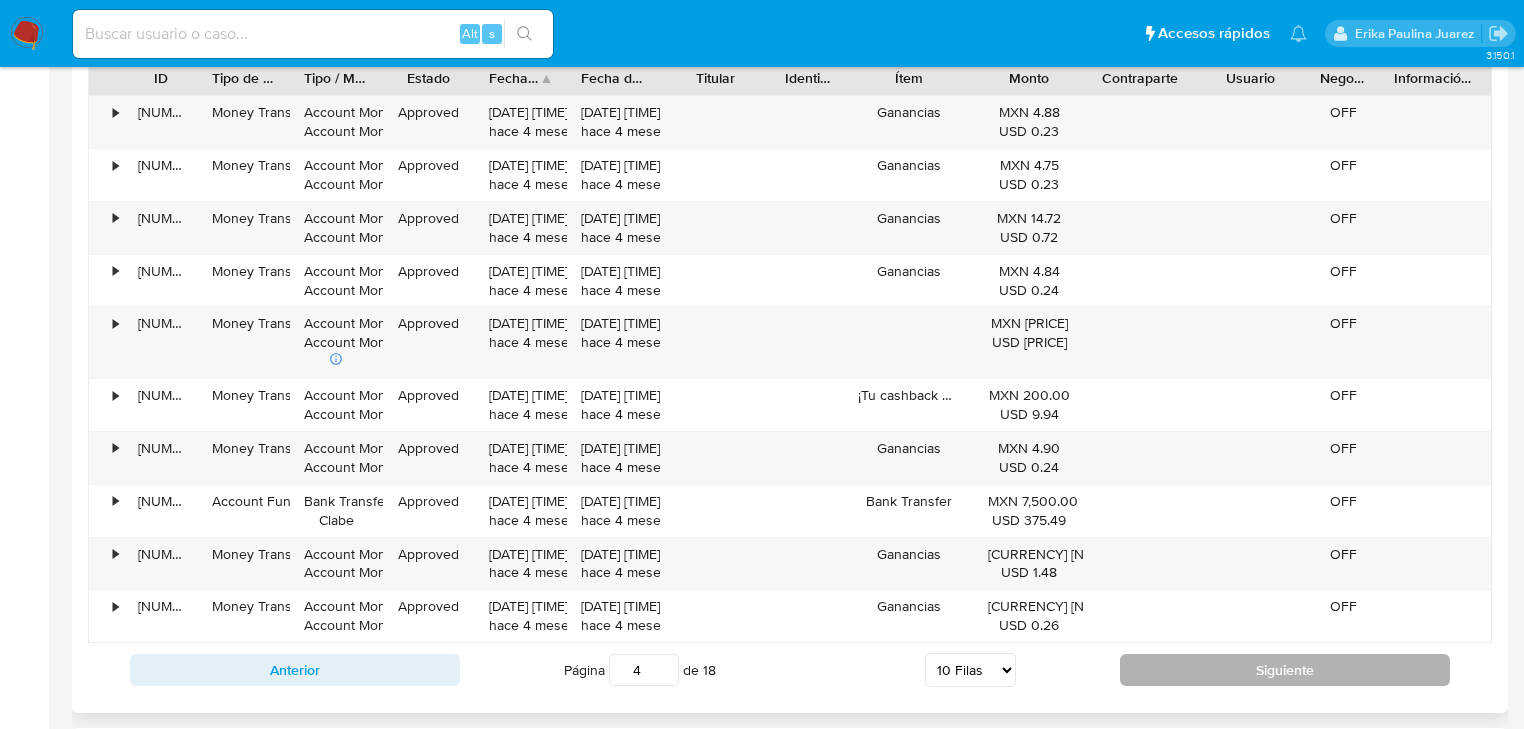 click on "Siguiente" at bounding box center [1285, 670] 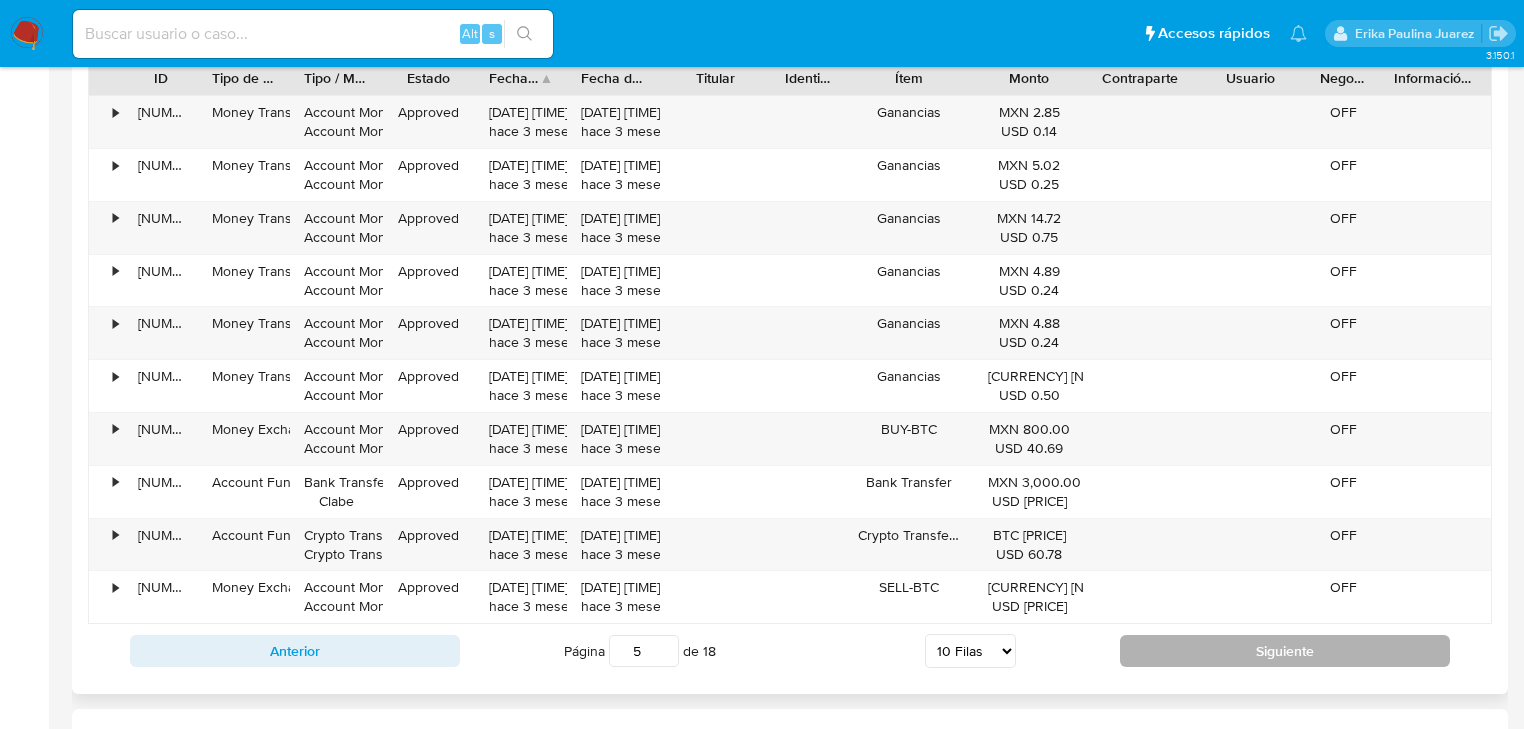 click on "Siguiente" at bounding box center [1285, 651] 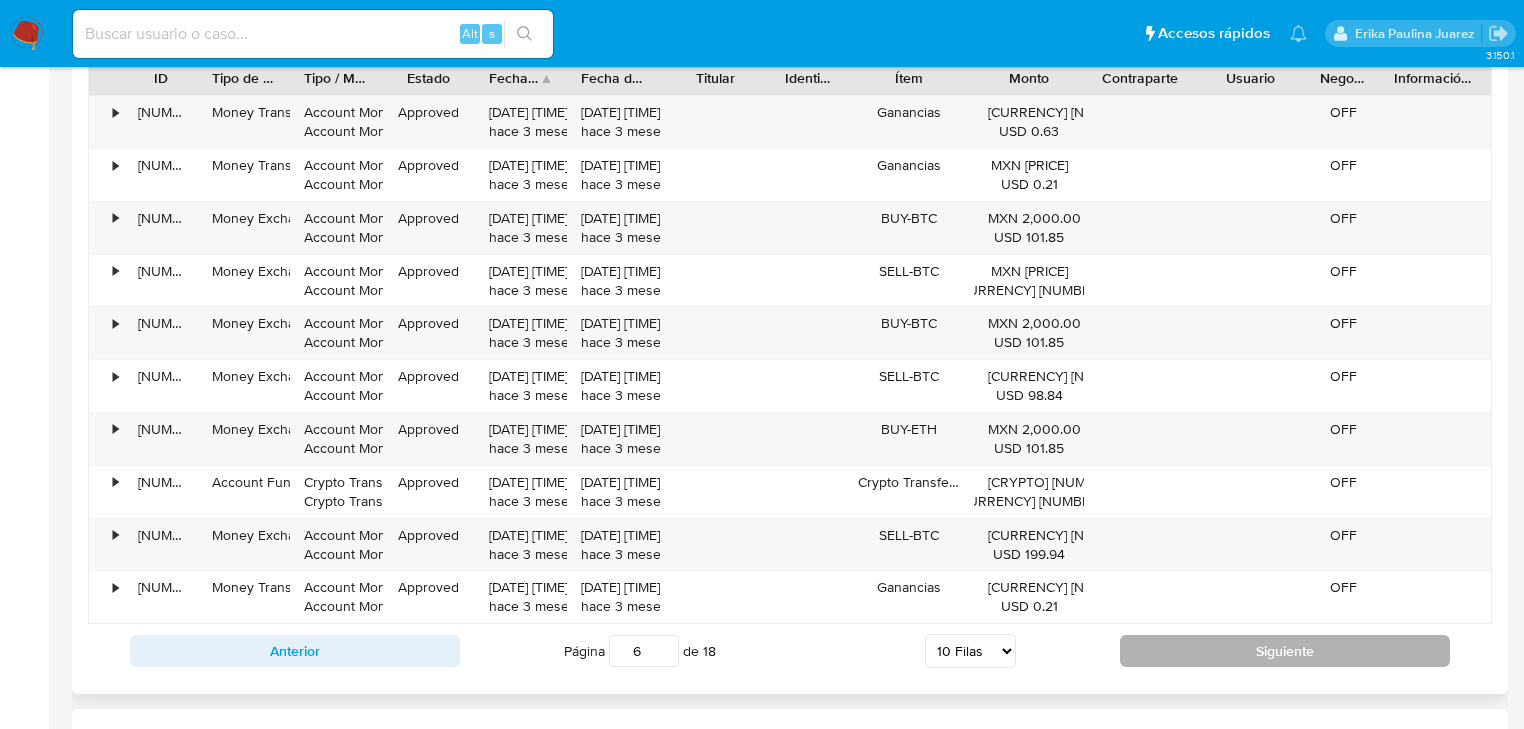 click on "Siguiente" at bounding box center [1285, 651] 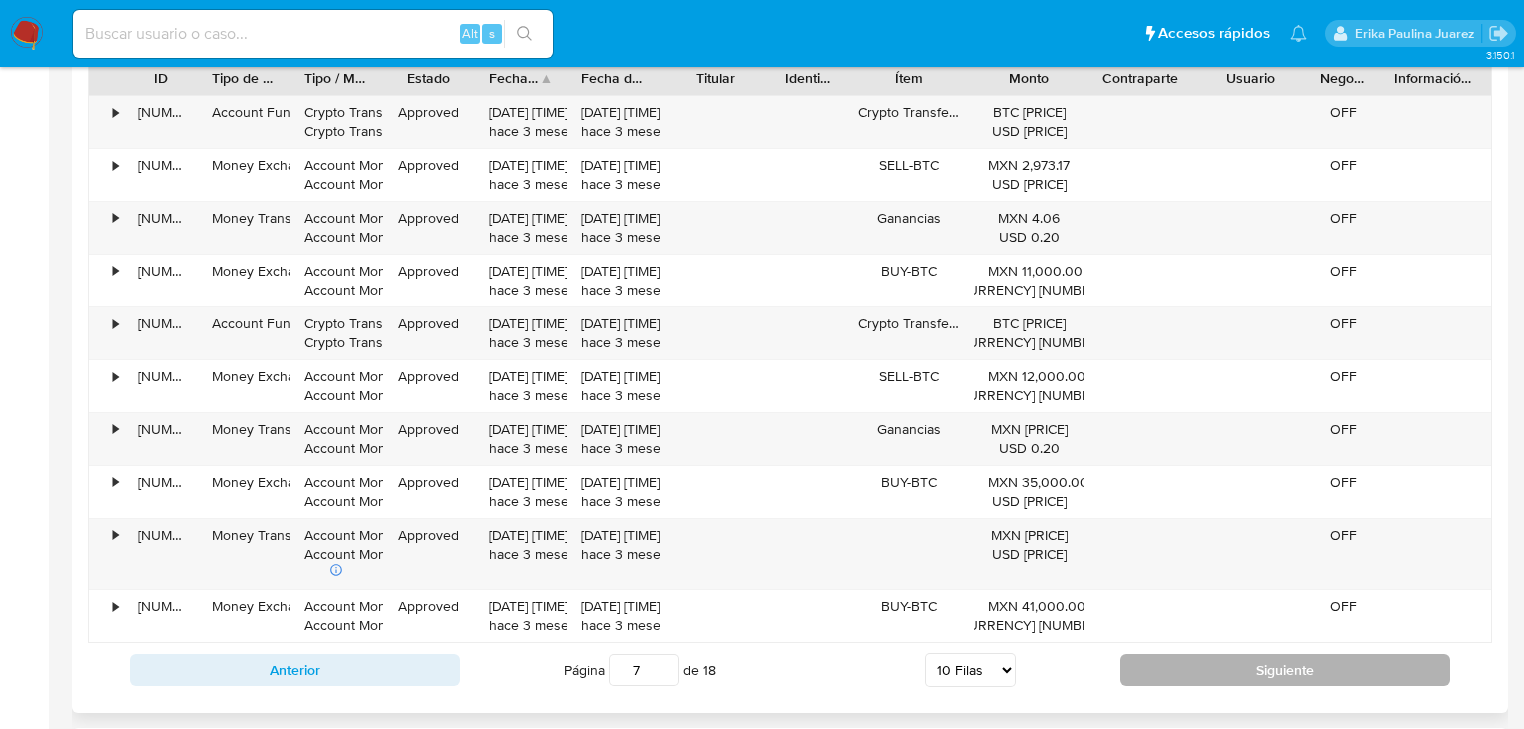 click on "Siguiente" at bounding box center [1285, 670] 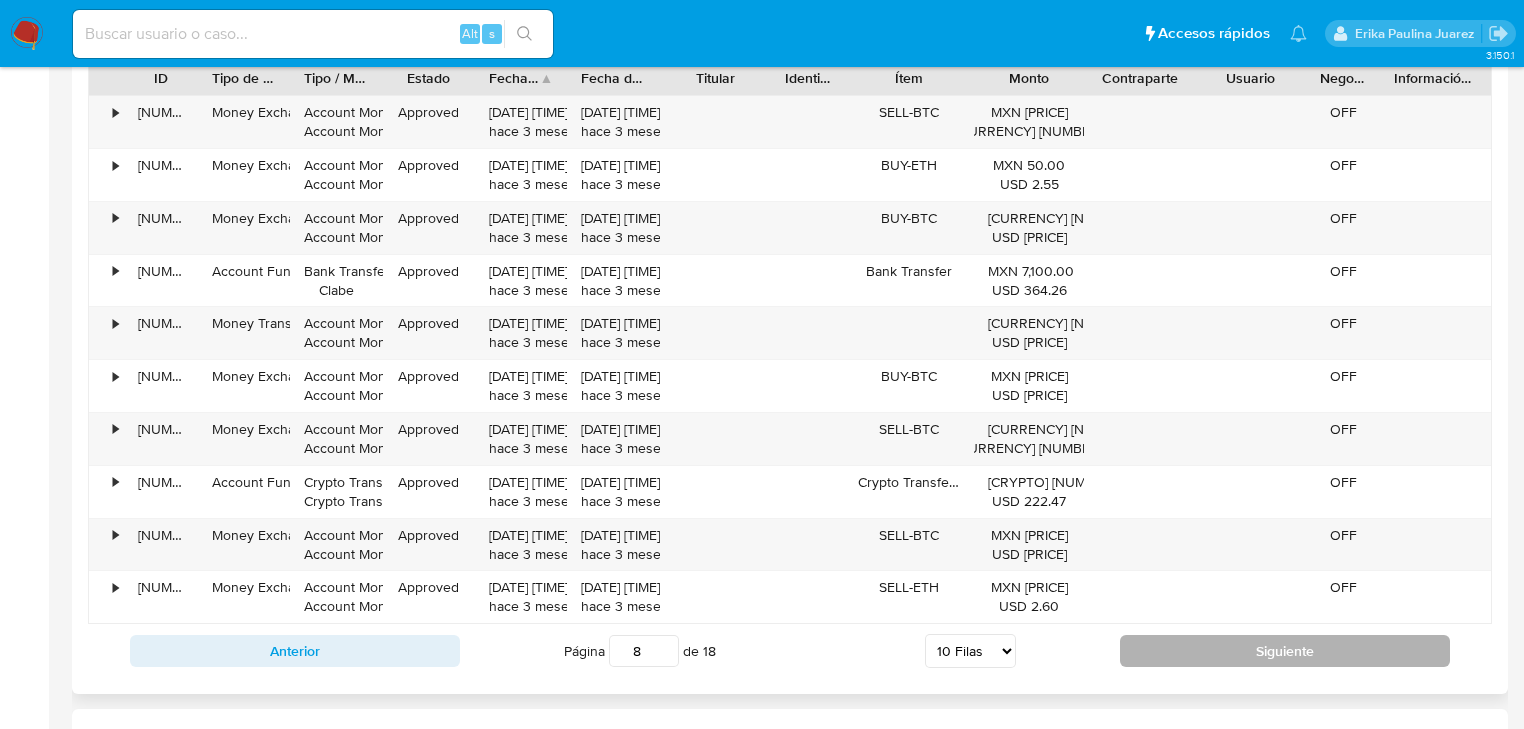 click on "Siguiente" at bounding box center (1285, 651) 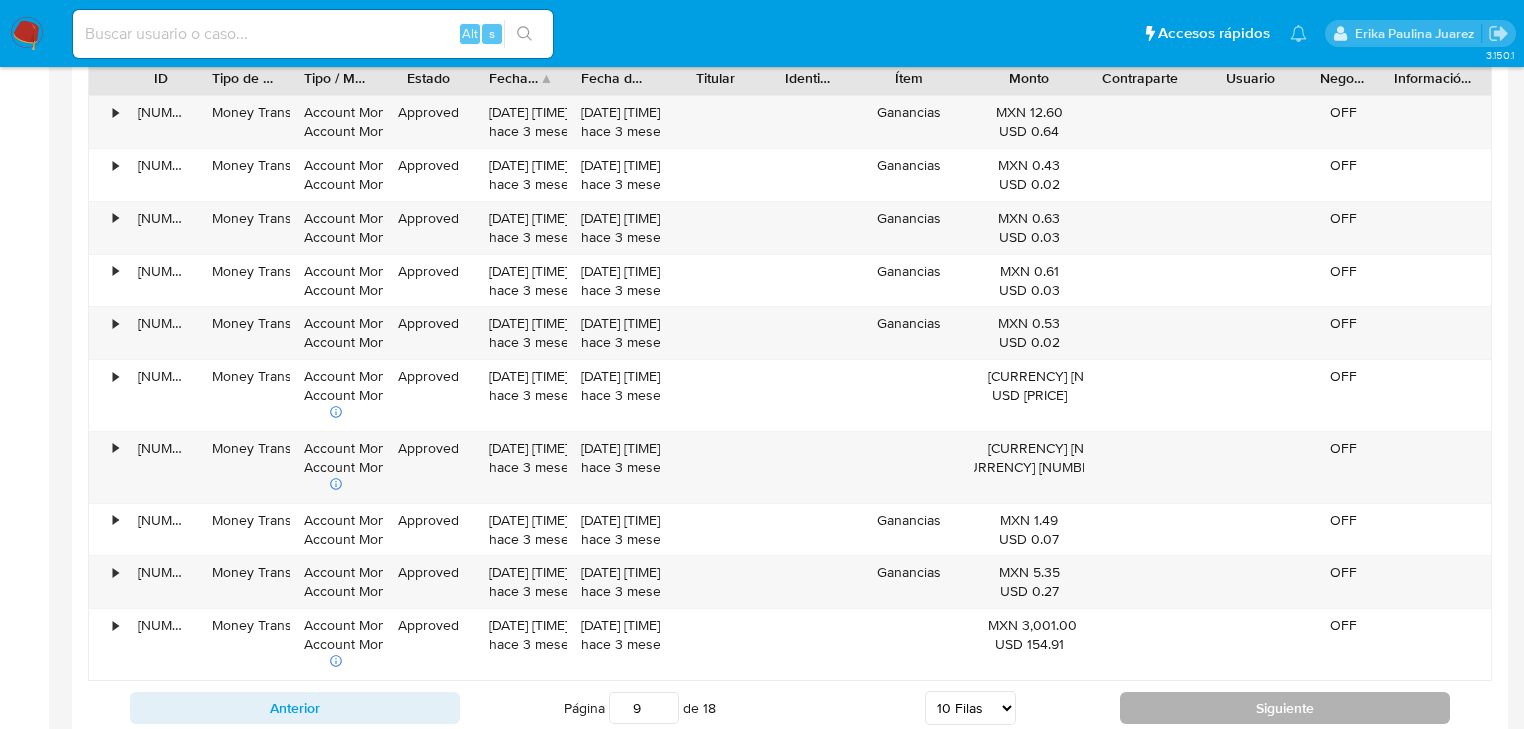 click on "Siguiente" at bounding box center (1285, 708) 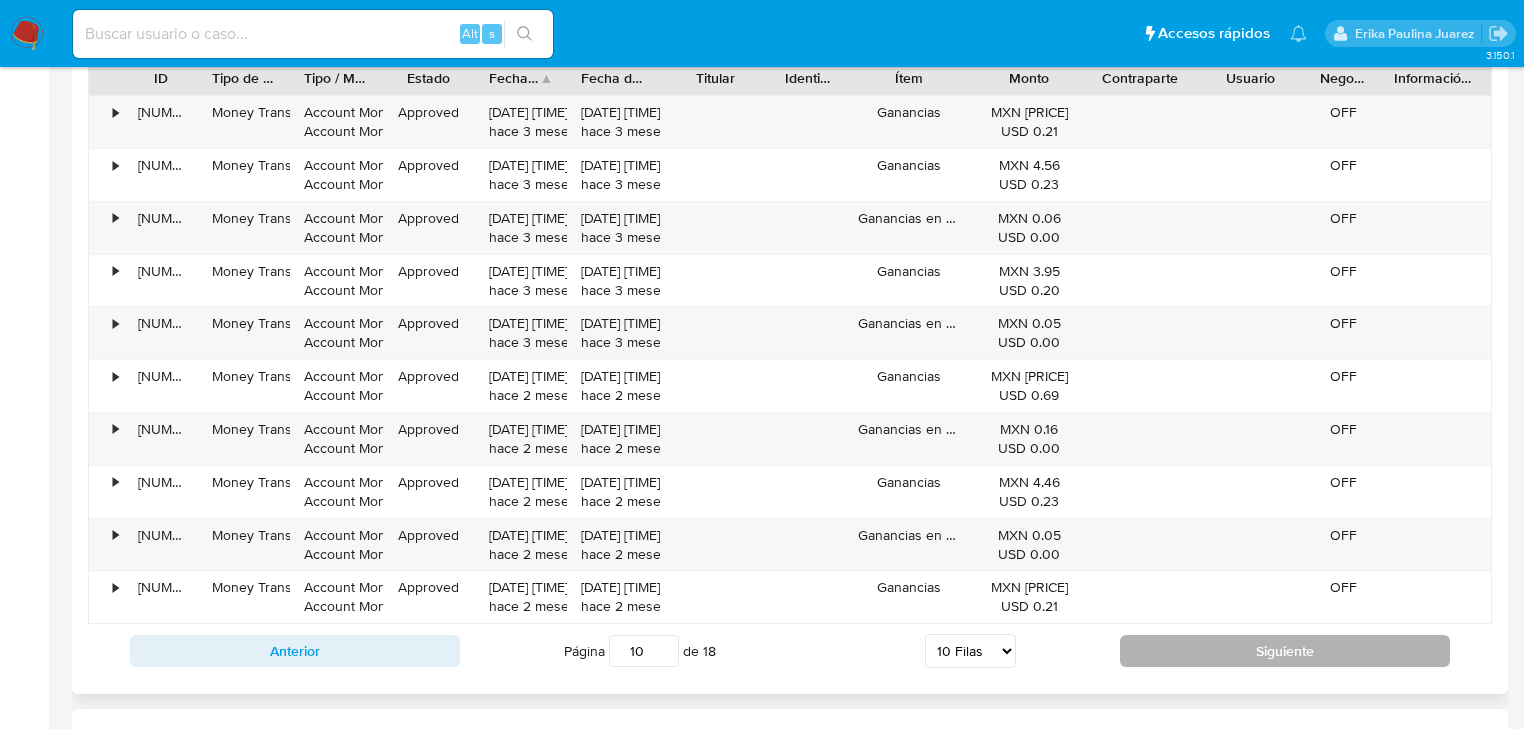 click on "Información de Usuario Ver Mirada por Persona Buscar Volver al orden por defecto Historial Casos General Historial de conversaciones KYC Documentación Direcciones Cruces y Relaciones Archivos adjuntos Restricciones Nuevo Mundo Listas Externas Lista Interna Devices Geolocation Información de accesos Créditos Datos Modificados Dispositivos Point Items Marcas AML Anticipos de dinero Cuentas Bancarias Fecha Compliant Historial Riesgo PLD IV Challenges Insurtech Perfiles Tarjetas Contactos Historial CX Soluciones Chat Id Estado Fecha de creación Origen Proceso • [NUMBER] closed [DATE] [TIME] Site ODR Defectuoso - FBM • [NUMBER] closed [DATE] [TIME] Site ODR PNR - MP • [NUMBER] closed [DATE] [TIME] Site ODR PNR - MP Anterior Página 1 de 1 Siguiente Cargando... Transaccionalidad Usuarios Asociados" at bounding box center [790, -468] 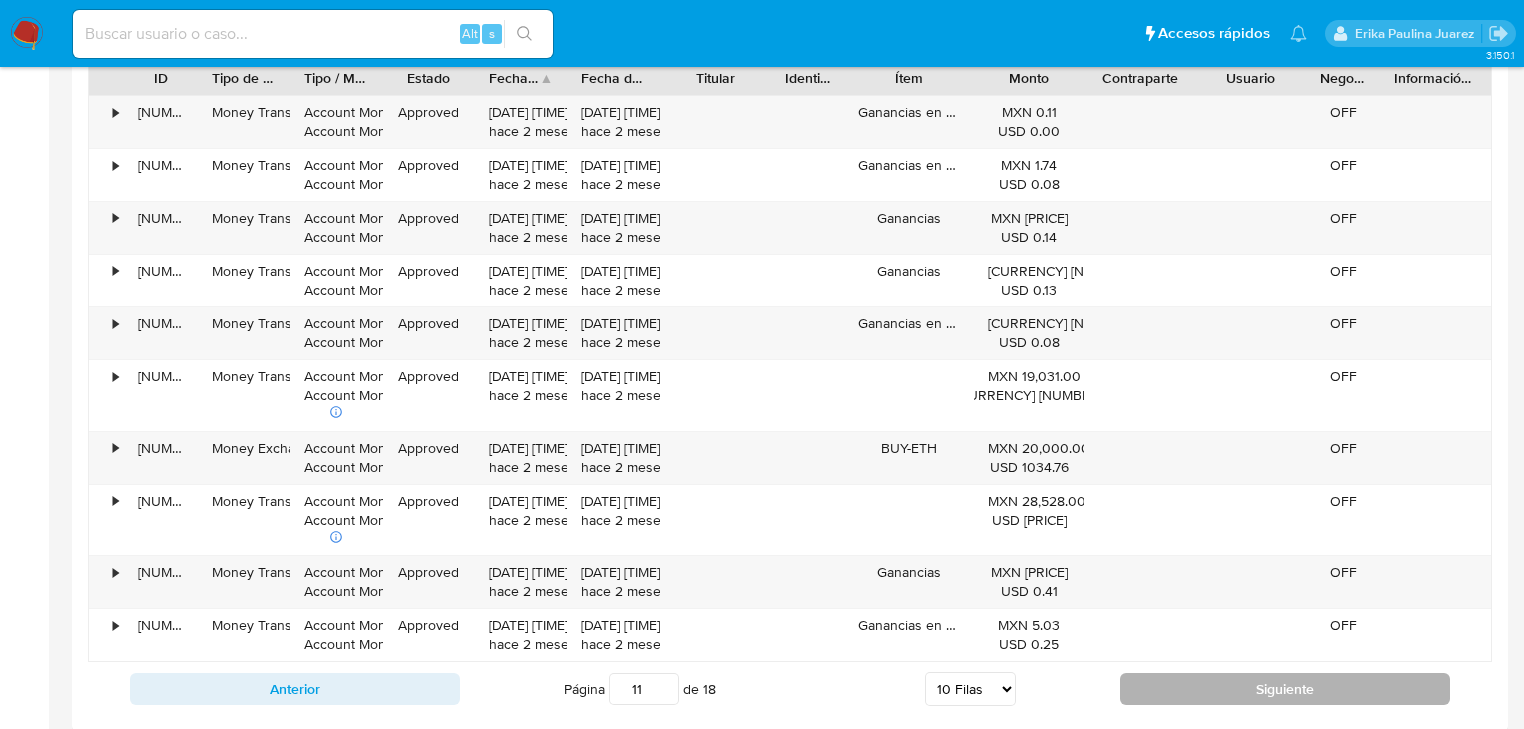 click on "Siguiente" at bounding box center (1285, 689) 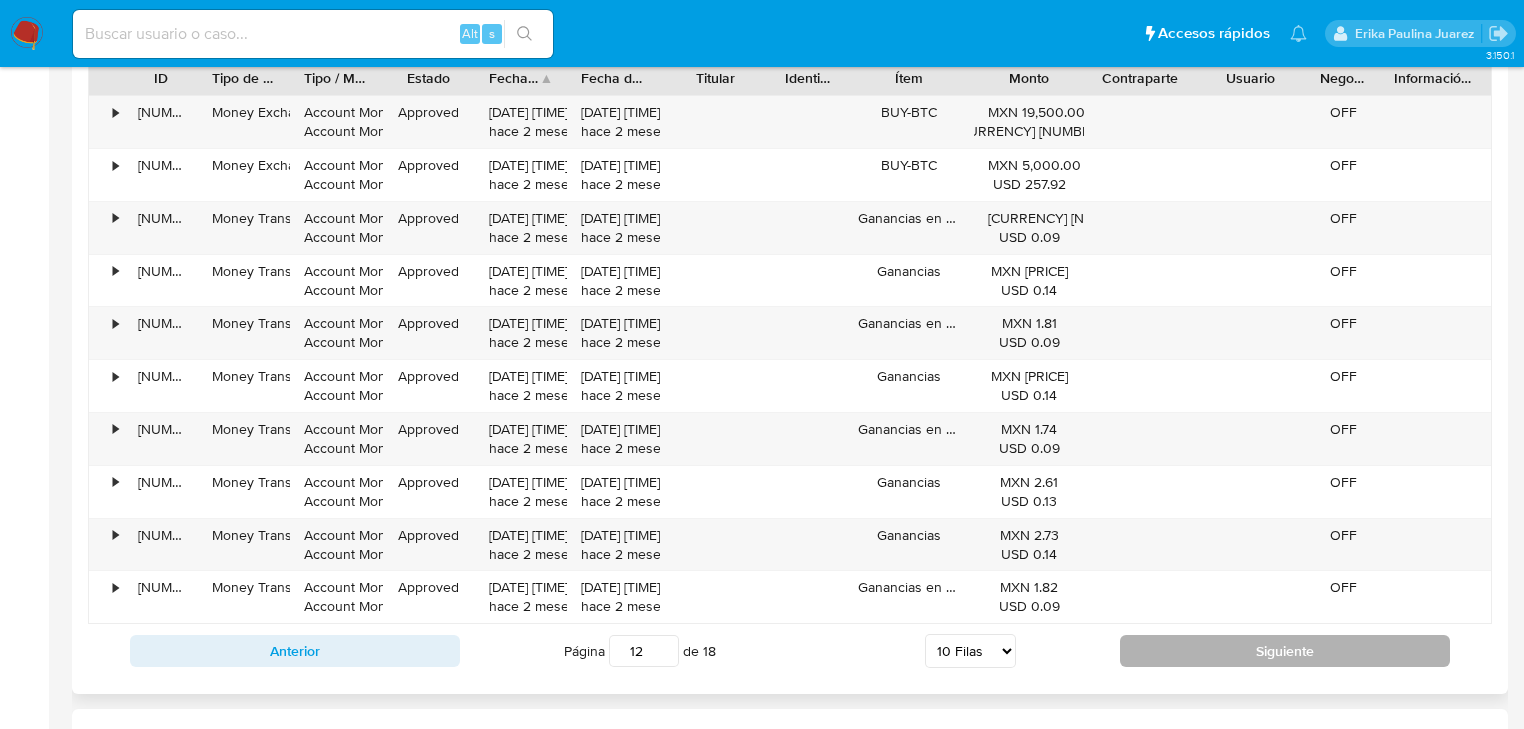 click at bounding box center (790, -108) 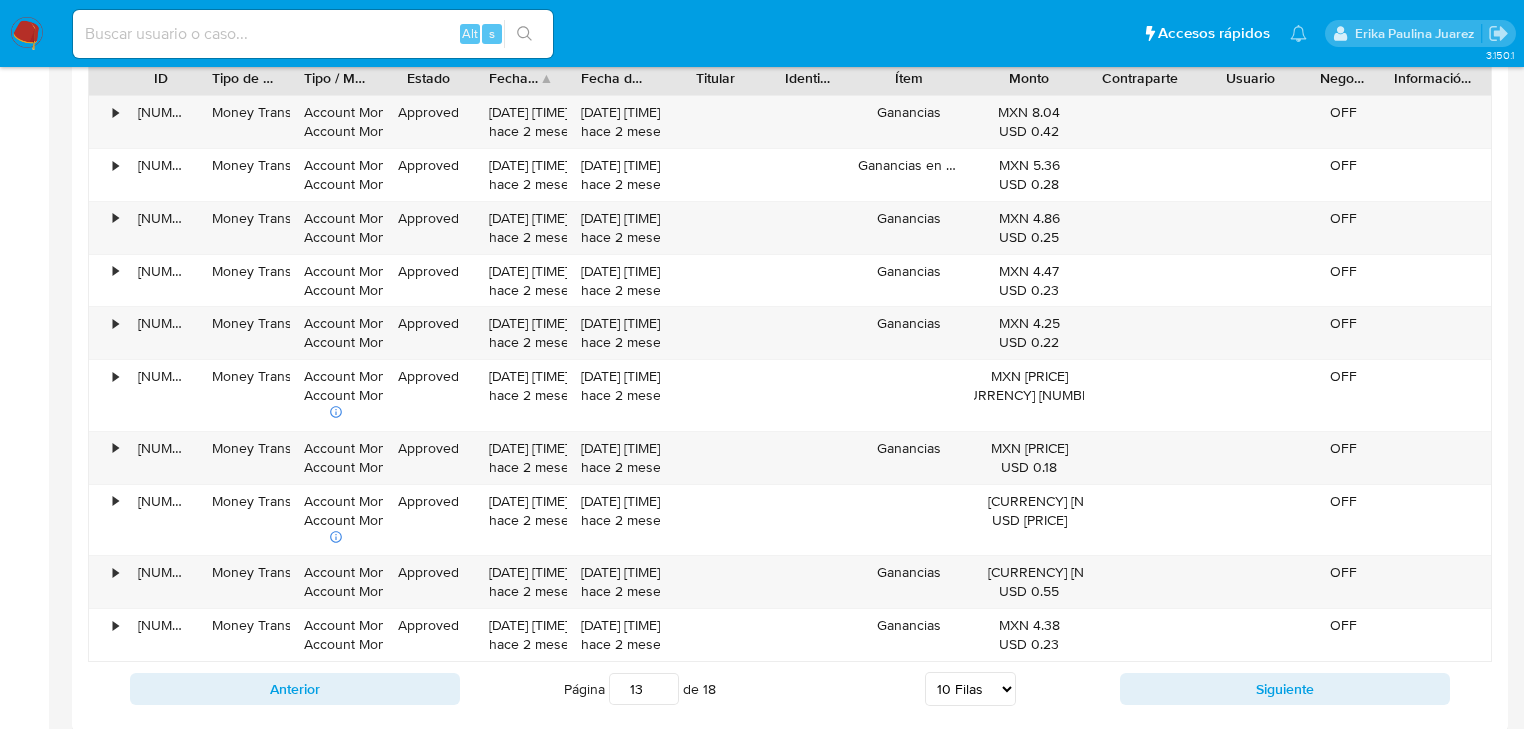 click on "Anterior Página   [NUMBER]   de   [NUMBER]   Filas [NUMBER]   Filas [NUMBER]   Filas [NUMBER]   Filas [NUMBER]   Filas [NUMBER]   Filas Siguiente" at bounding box center (790, 689) 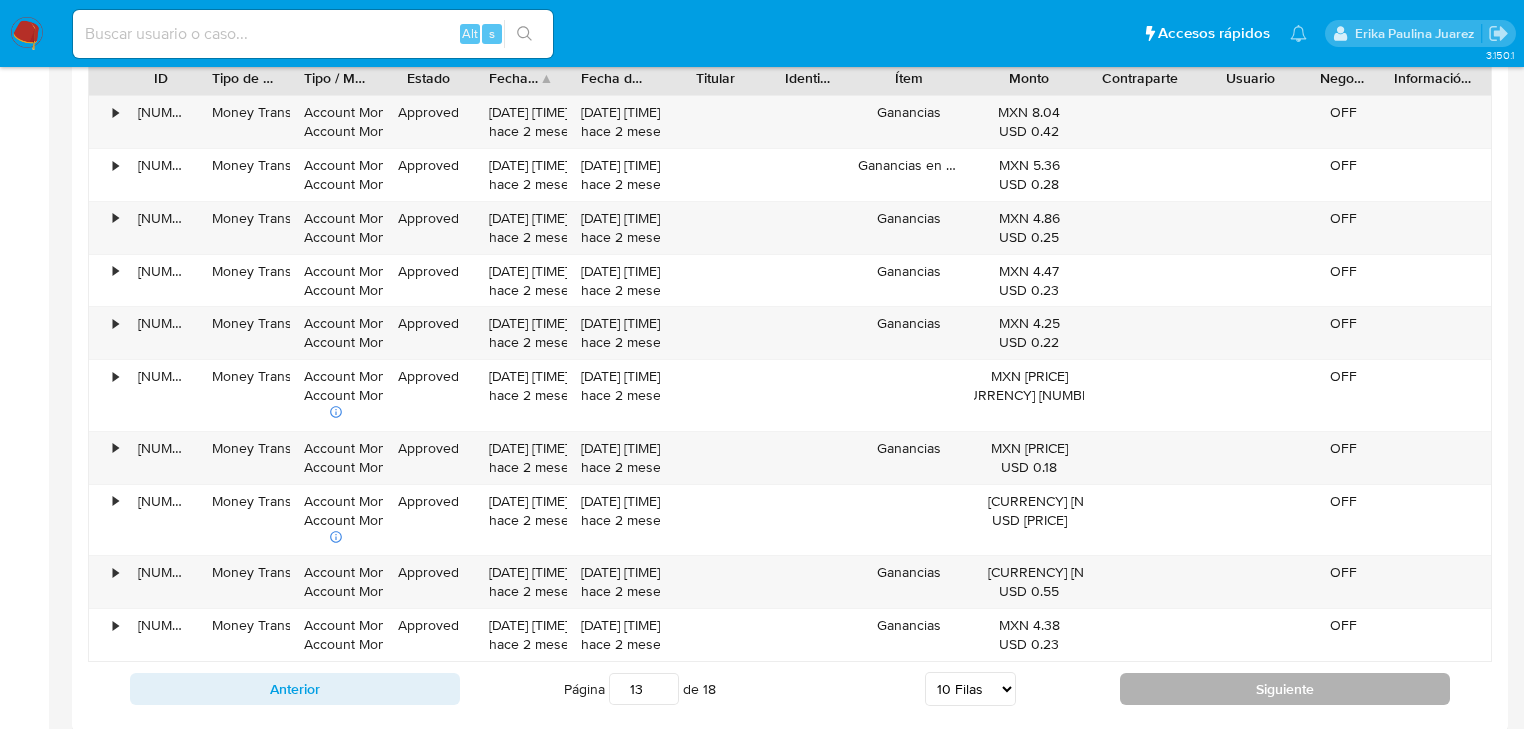 click on "Siguiente" at bounding box center (1285, 689) 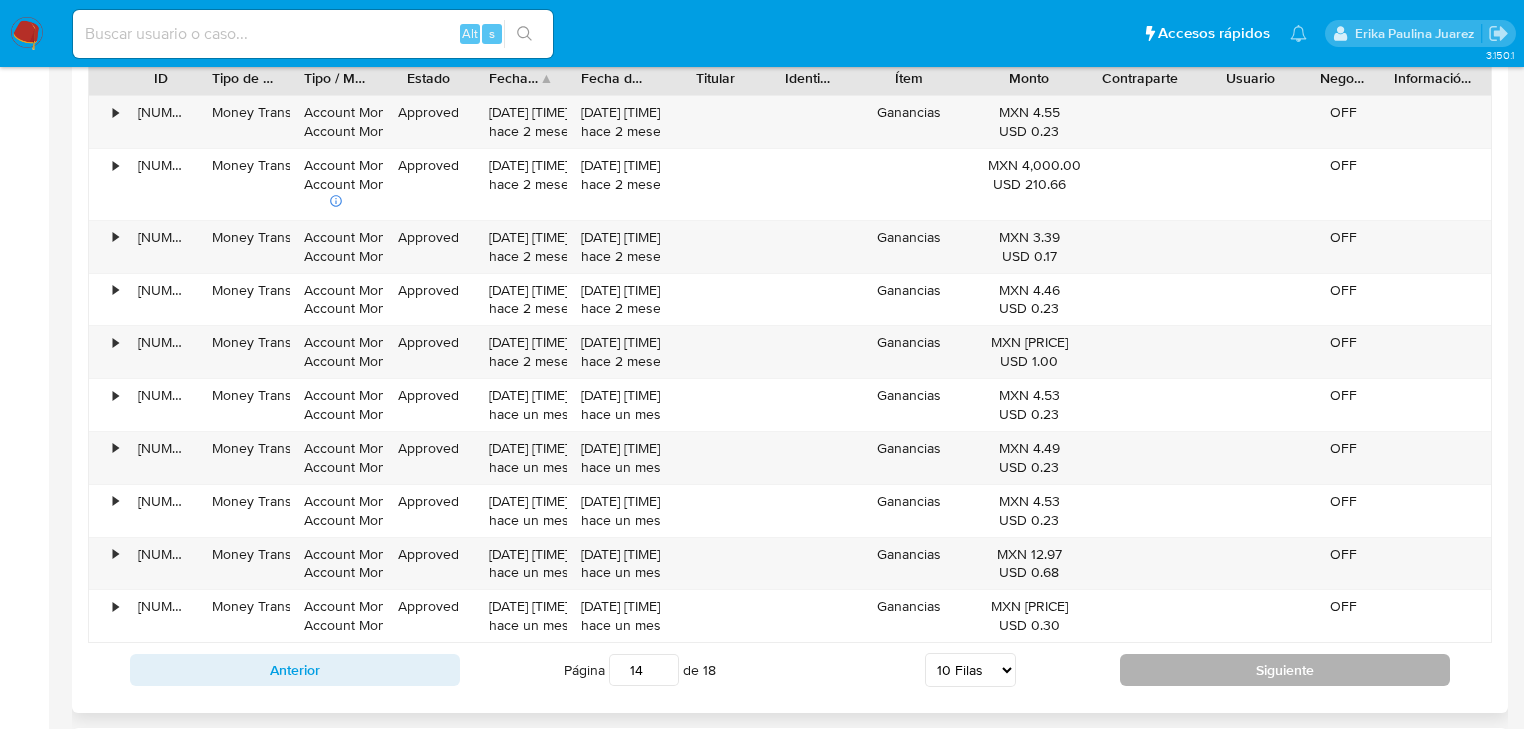 click on "Siguiente" at bounding box center [1285, 670] 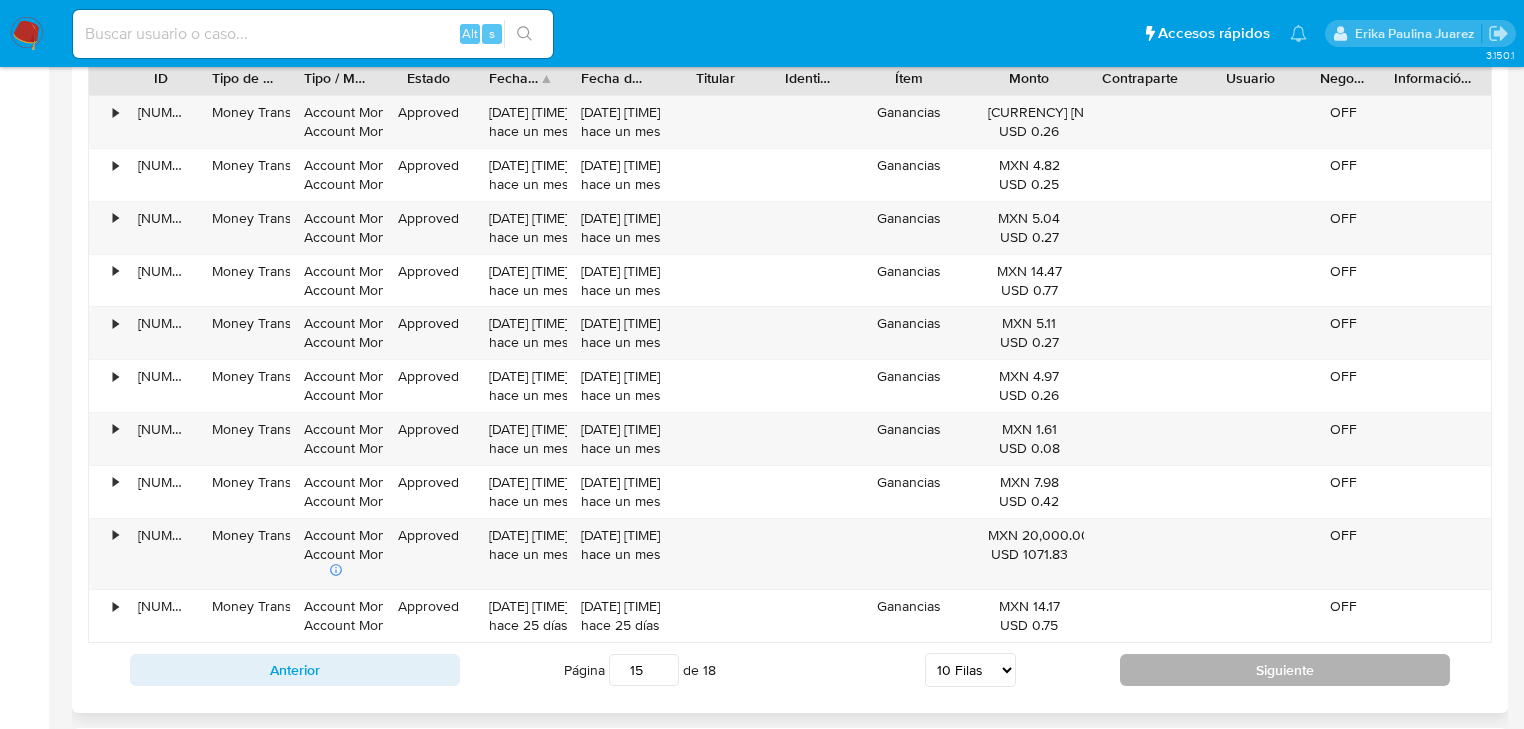 click on "Siguiente" at bounding box center (1285, 670) 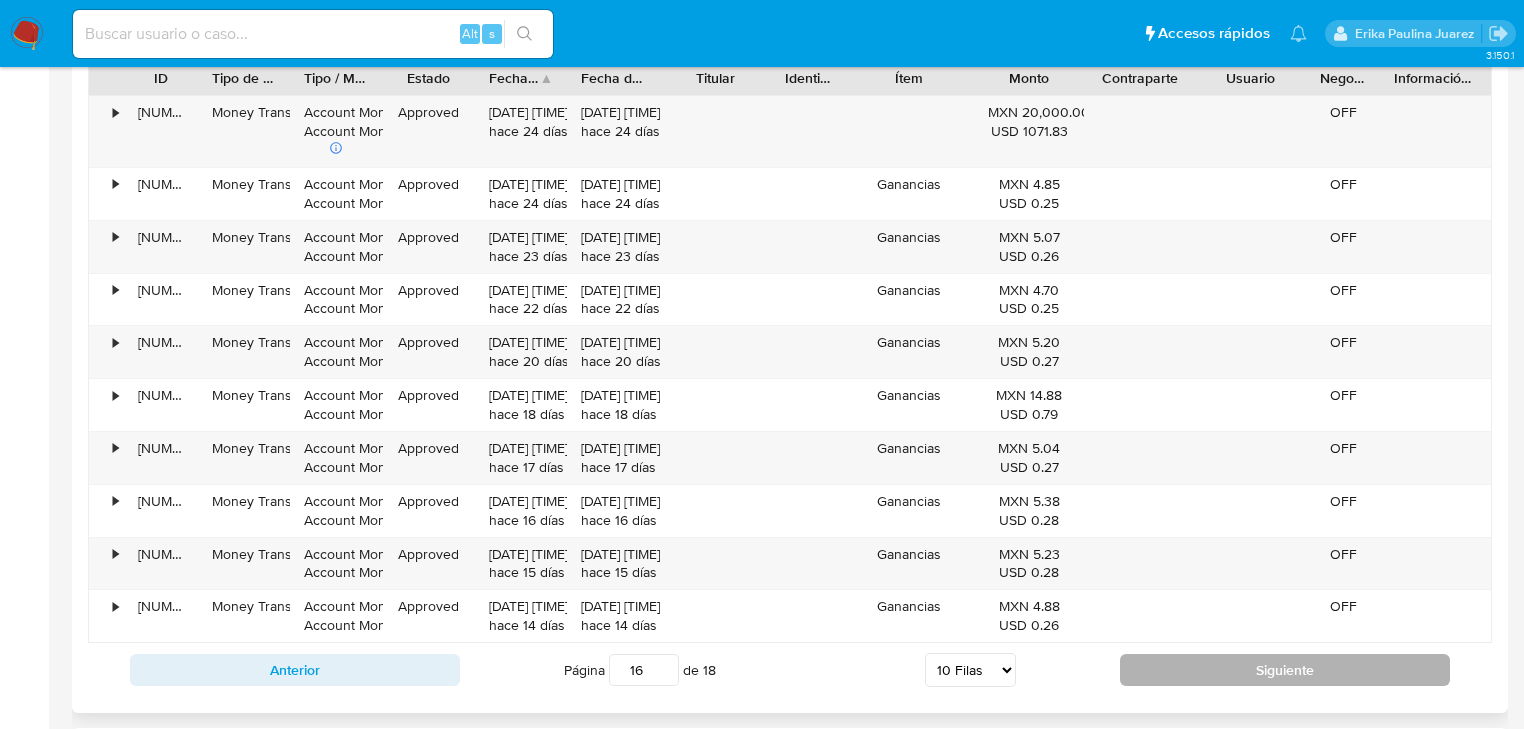 click on "Siguiente" at bounding box center (1285, 670) 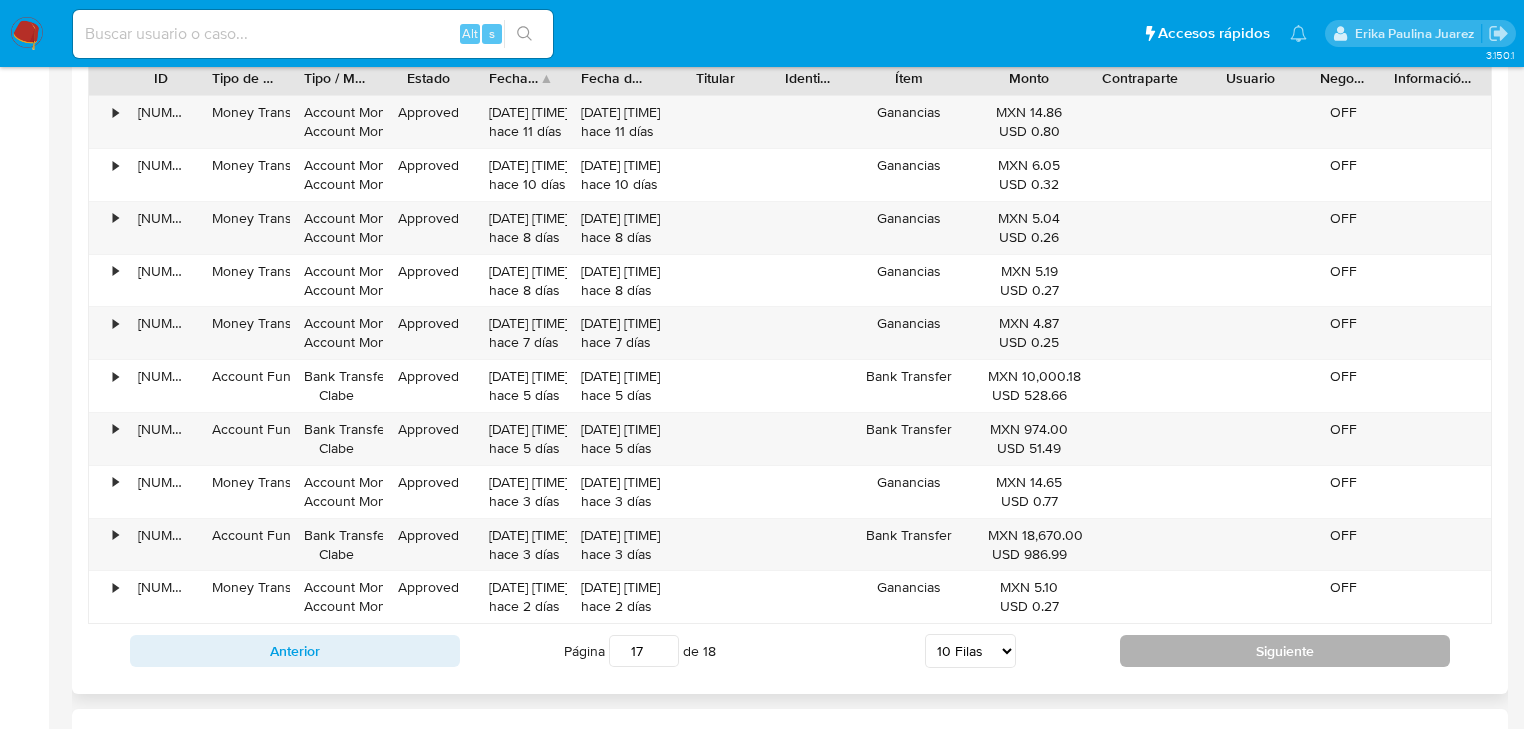 click on "Siguiente" at bounding box center [1285, 651] 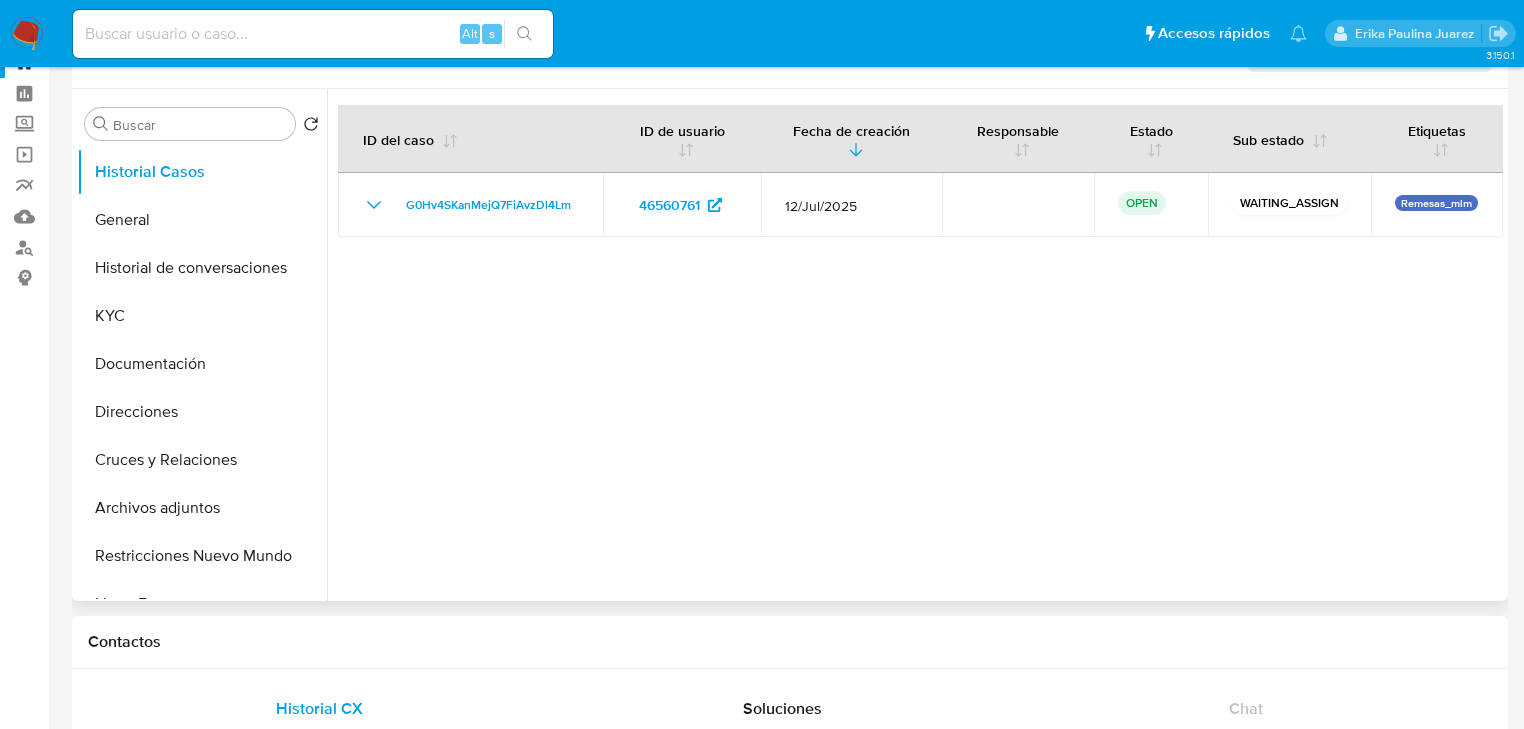 scroll, scrollTop: 0, scrollLeft: 0, axis: both 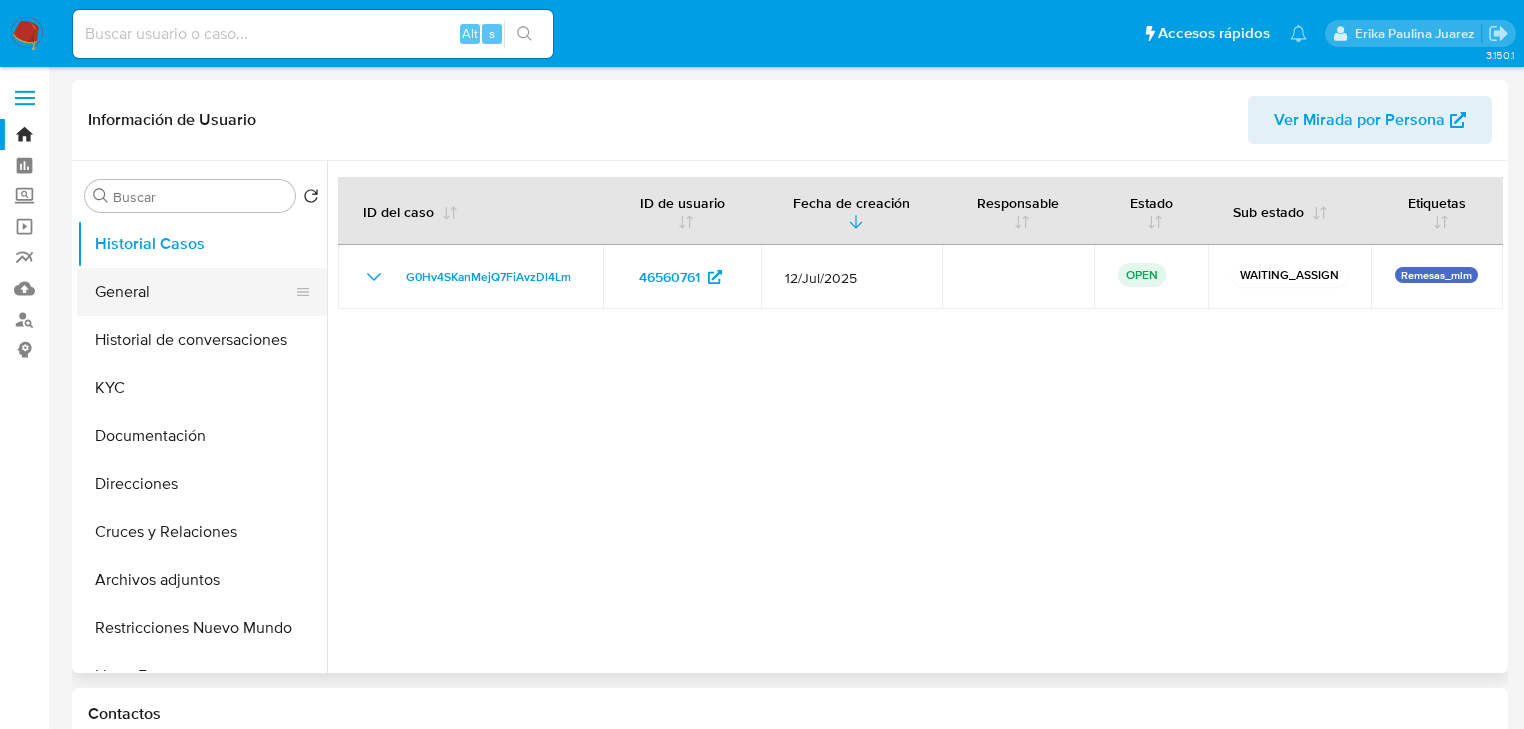 drag, startPoint x: 147, startPoint y: 306, endPoint x: 198, endPoint y: 291, distance: 53.160137 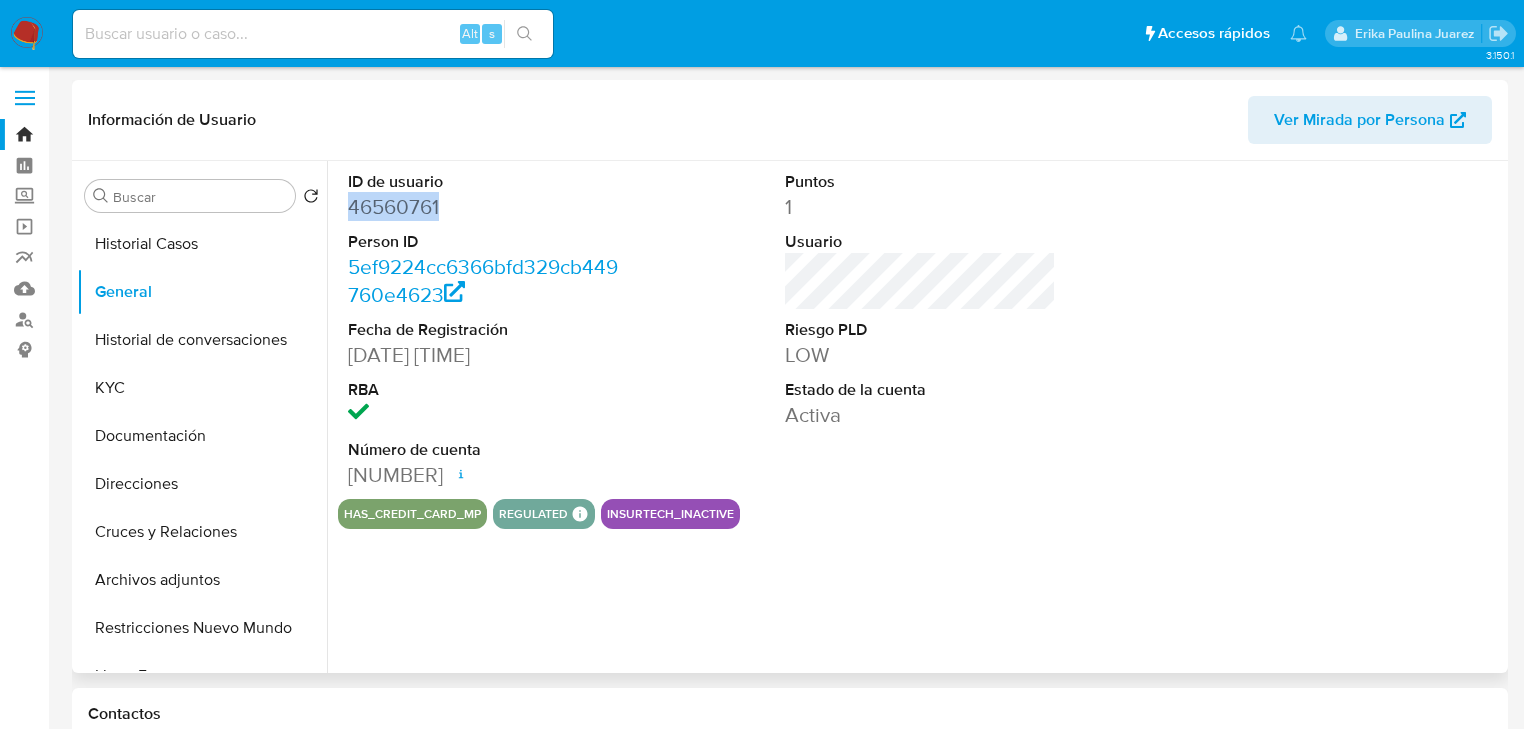 drag, startPoint x: 387, startPoint y: 207, endPoint x: 343, endPoint y: 205, distance: 44.04543 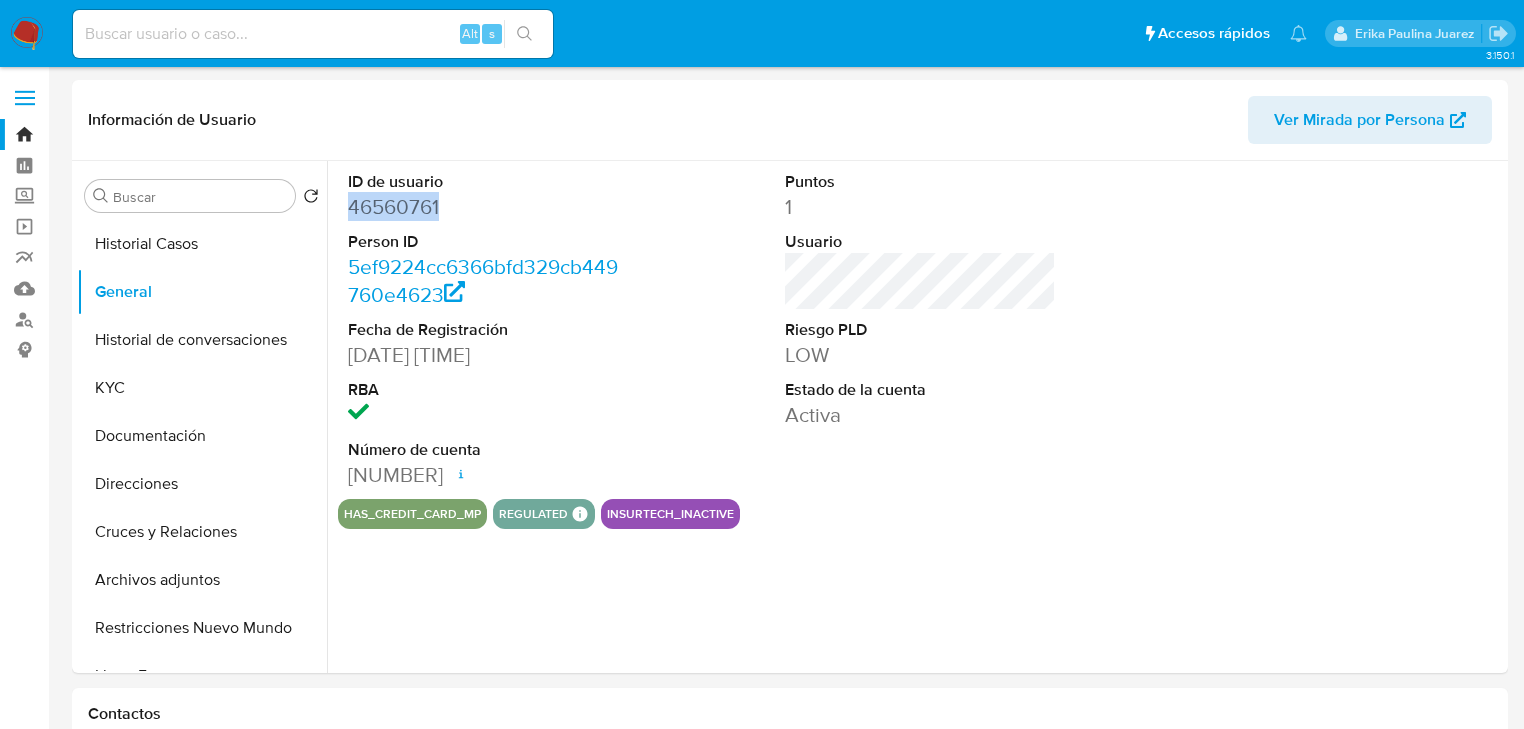 copy on "46560761" 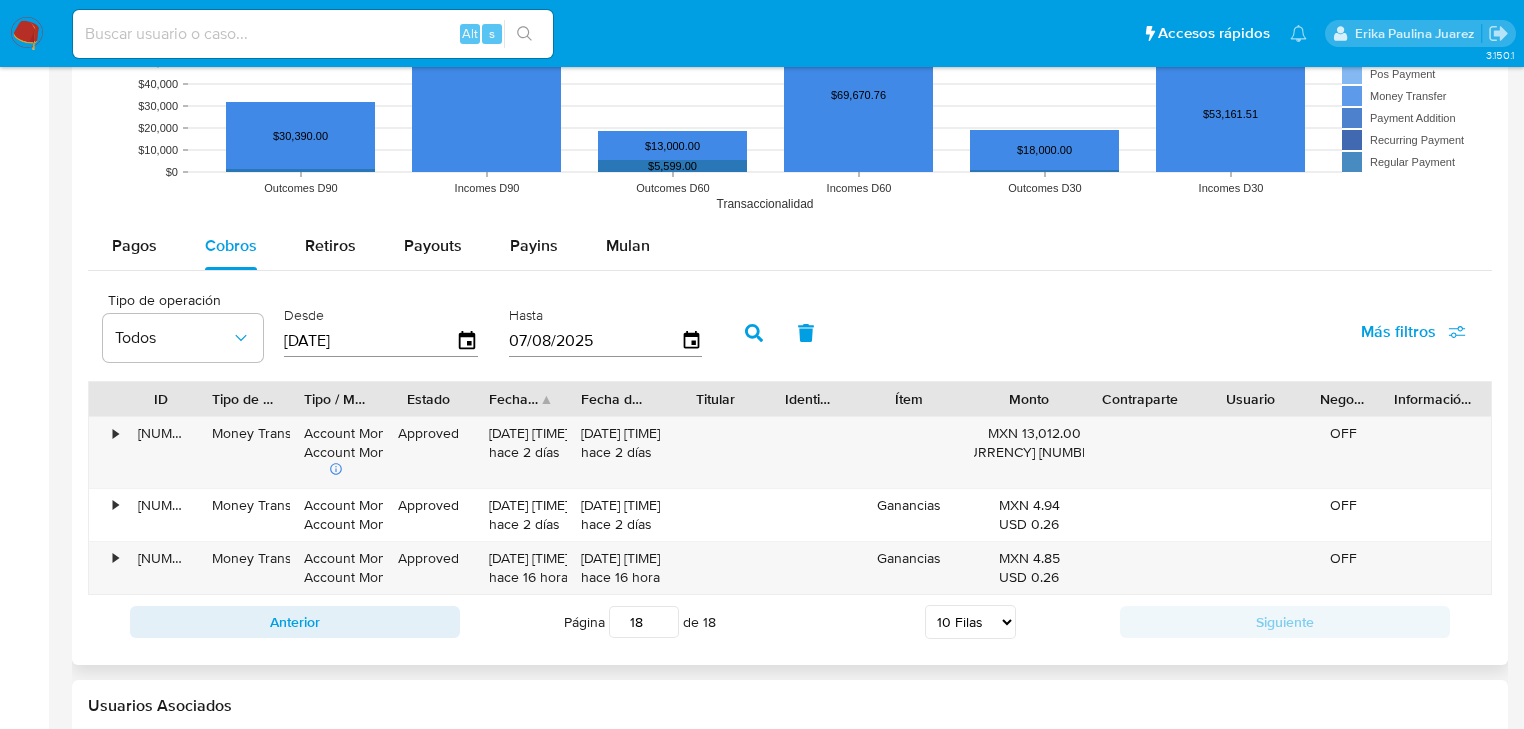 scroll, scrollTop: 1840, scrollLeft: 0, axis: vertical 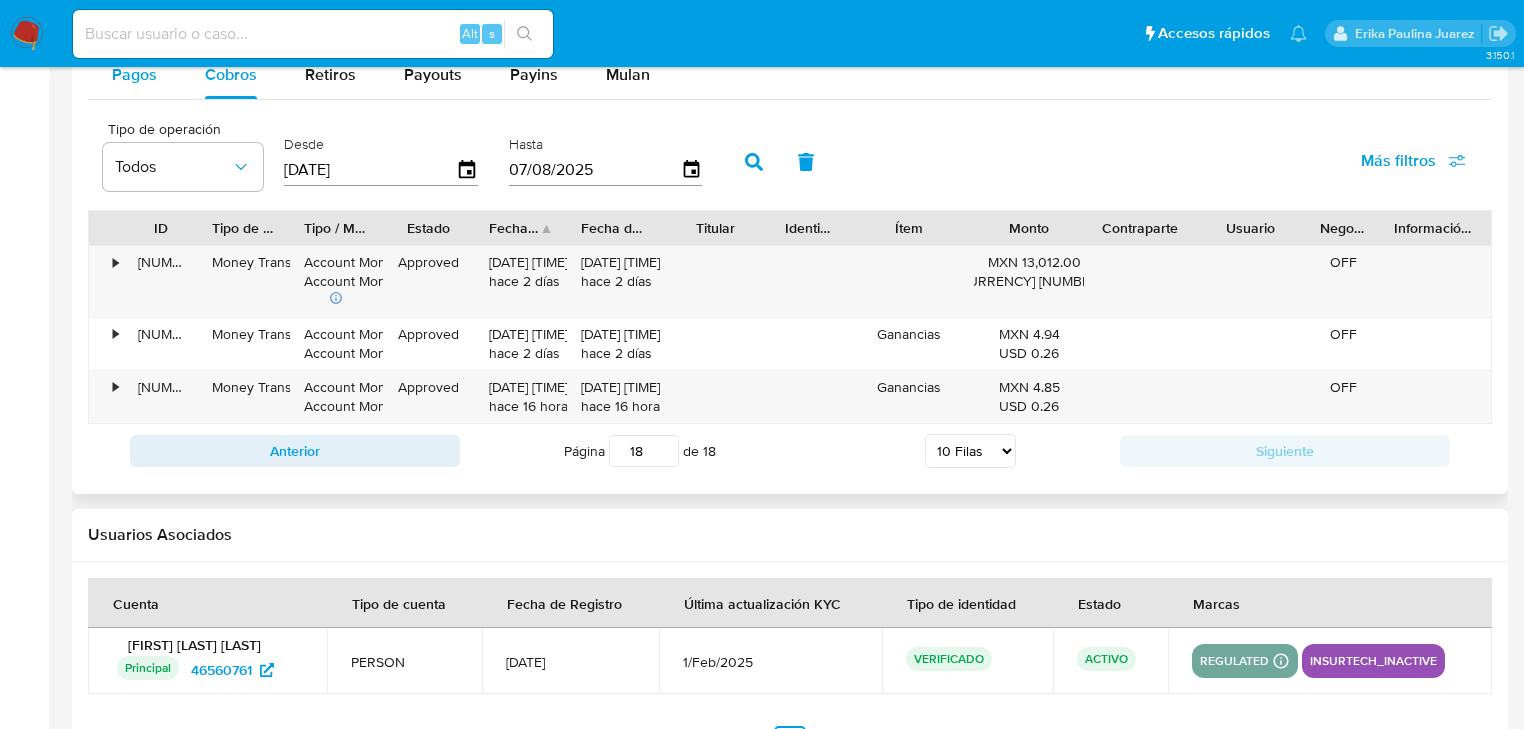 click on "Pagos" at bounding box center (134, 74) 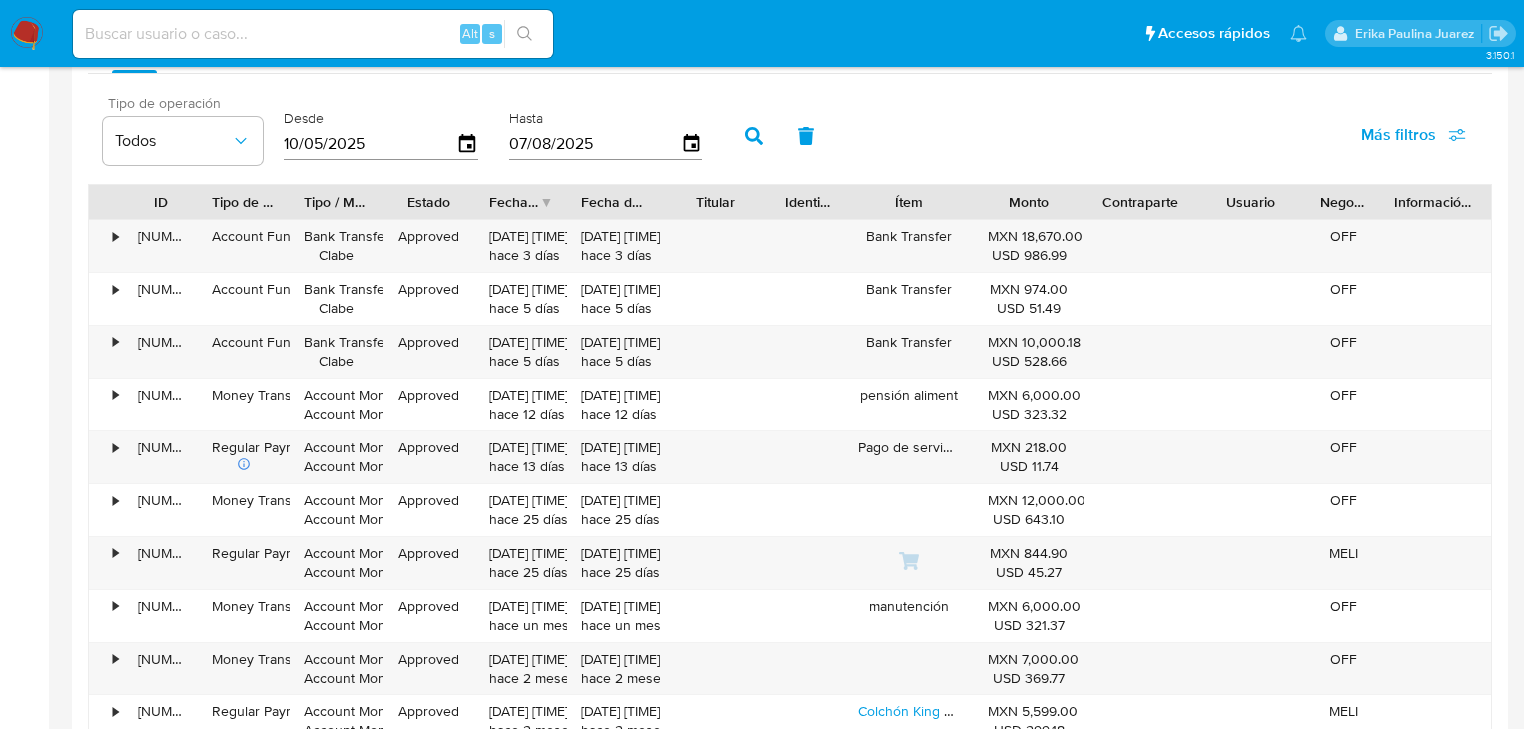 scroll, scrollTop: 1760, scrollLeft: 0, axis: vertical 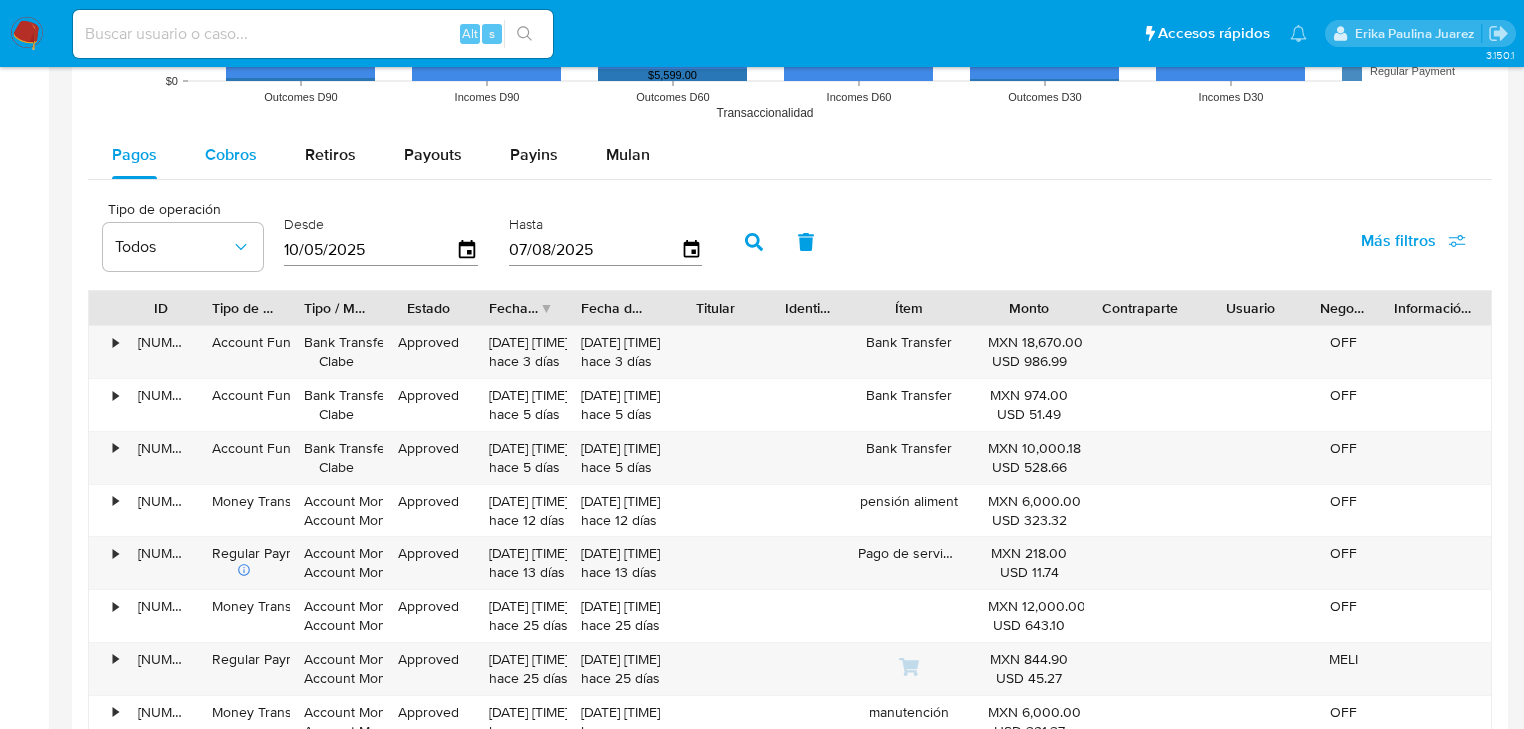 click on "Cobros" at bounding box center (231, 155) 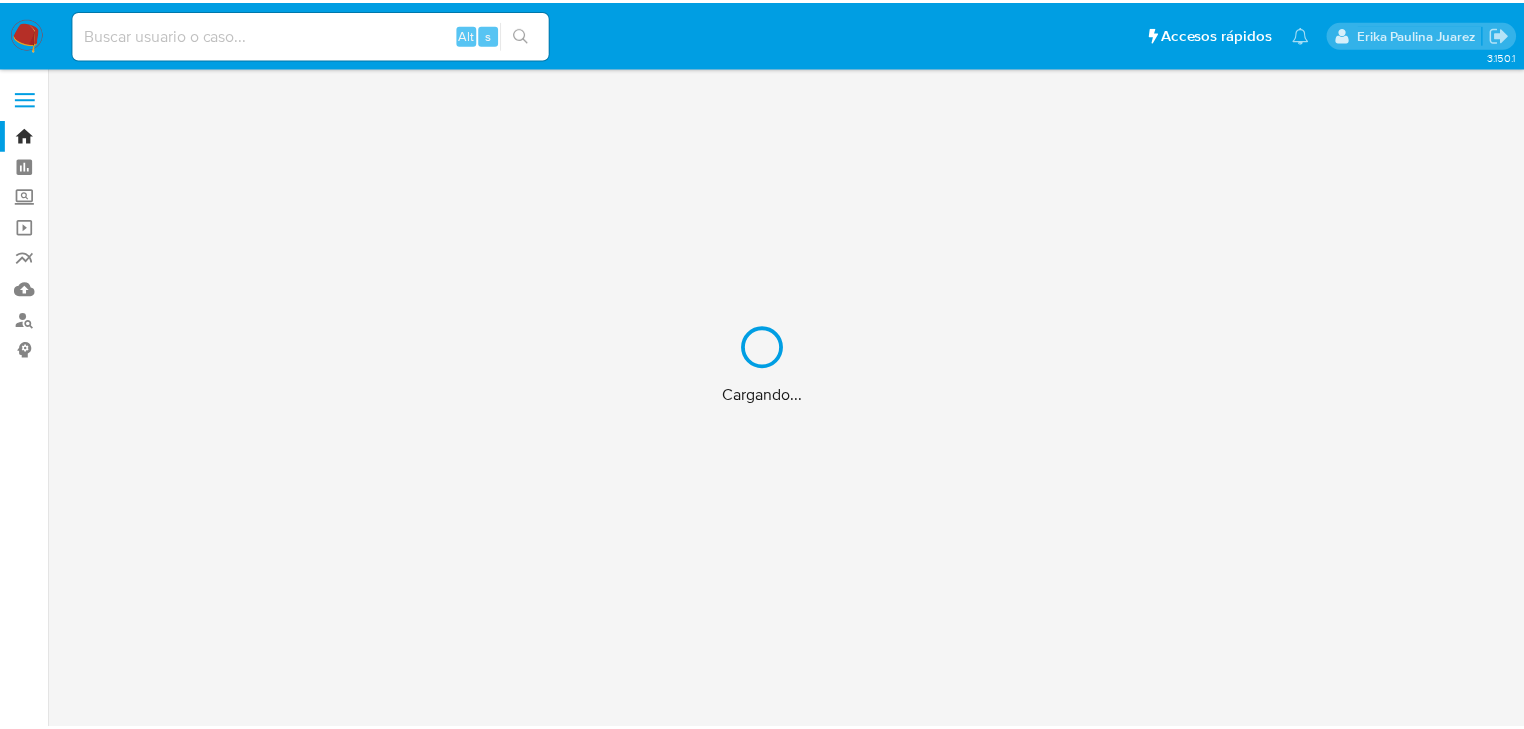 scroll, scrollTop: 0, scrollLeft: 0, axis: both 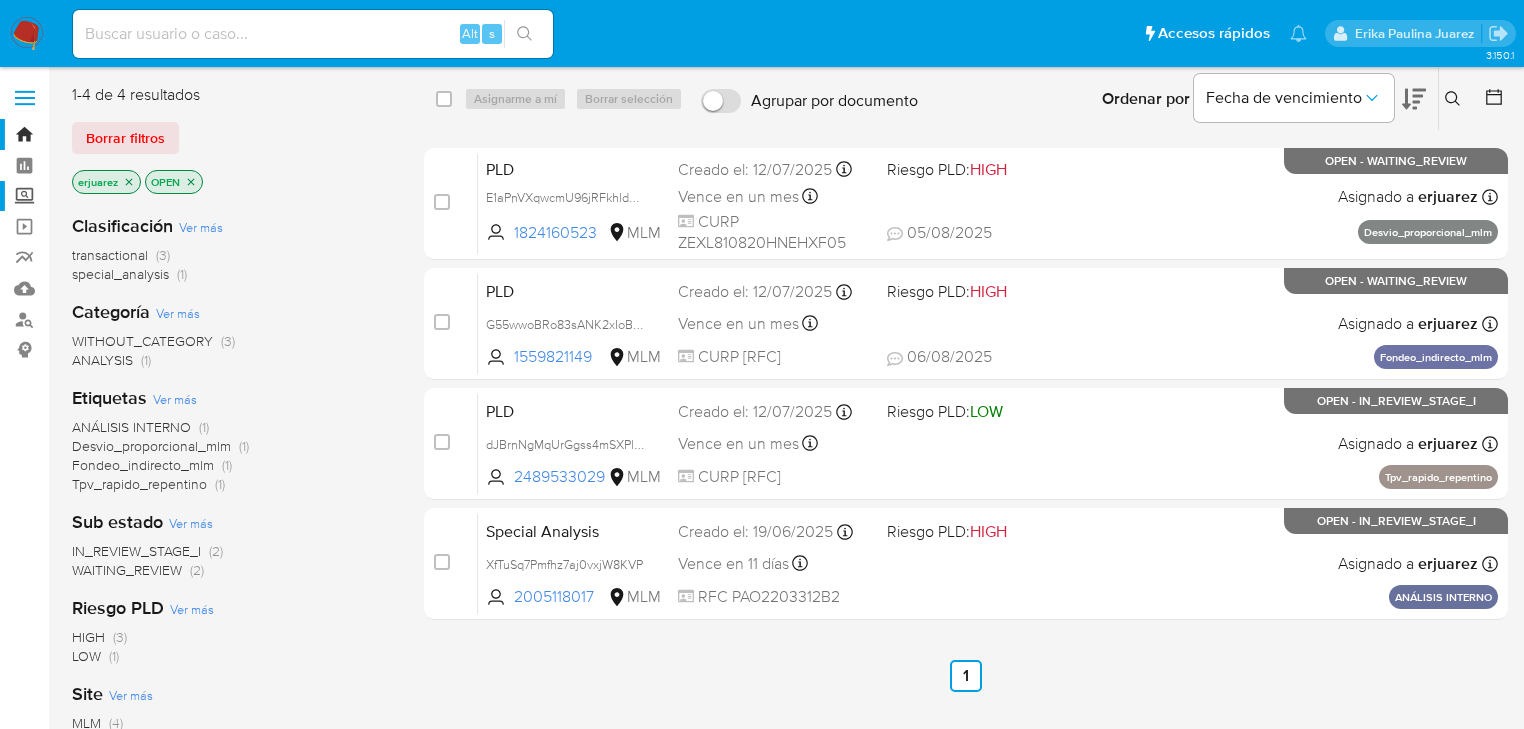 click on "Screening" at bounding box center [119, 196] 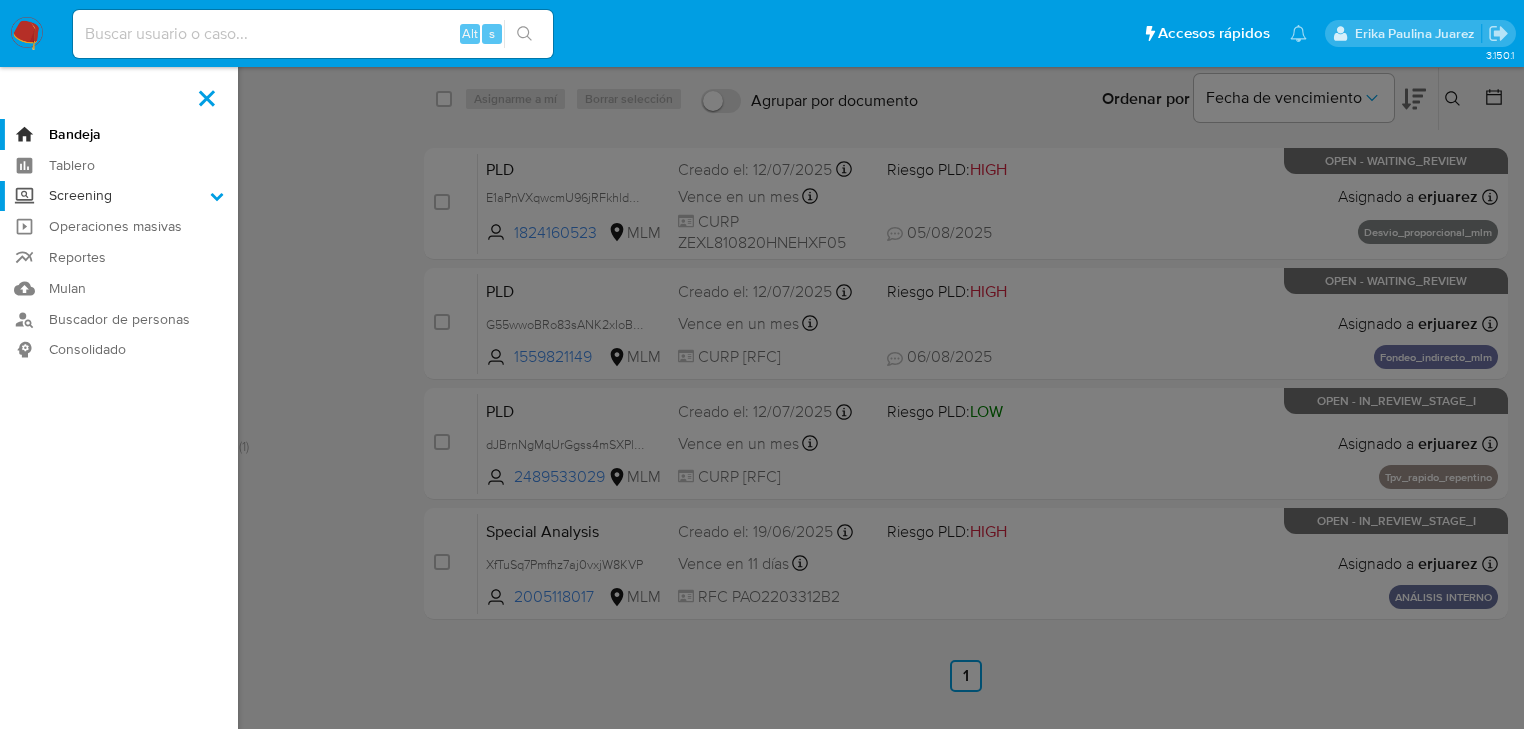 click on "Screening" at bounding box center (0, 0) 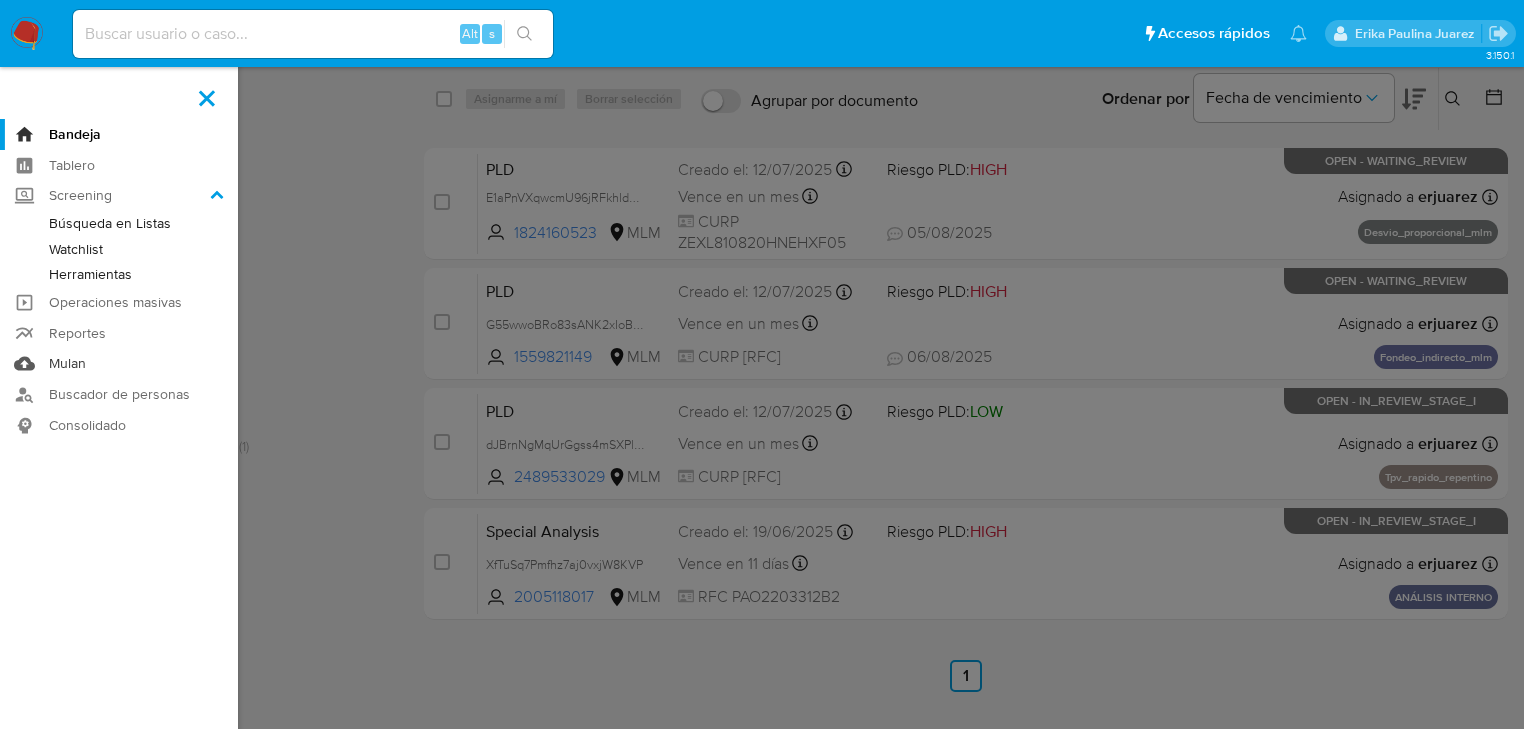 drag, startPoint x: 92, startPoint y: 365, endPoint x: 640, endPoint y: 478, distance: 559.5293 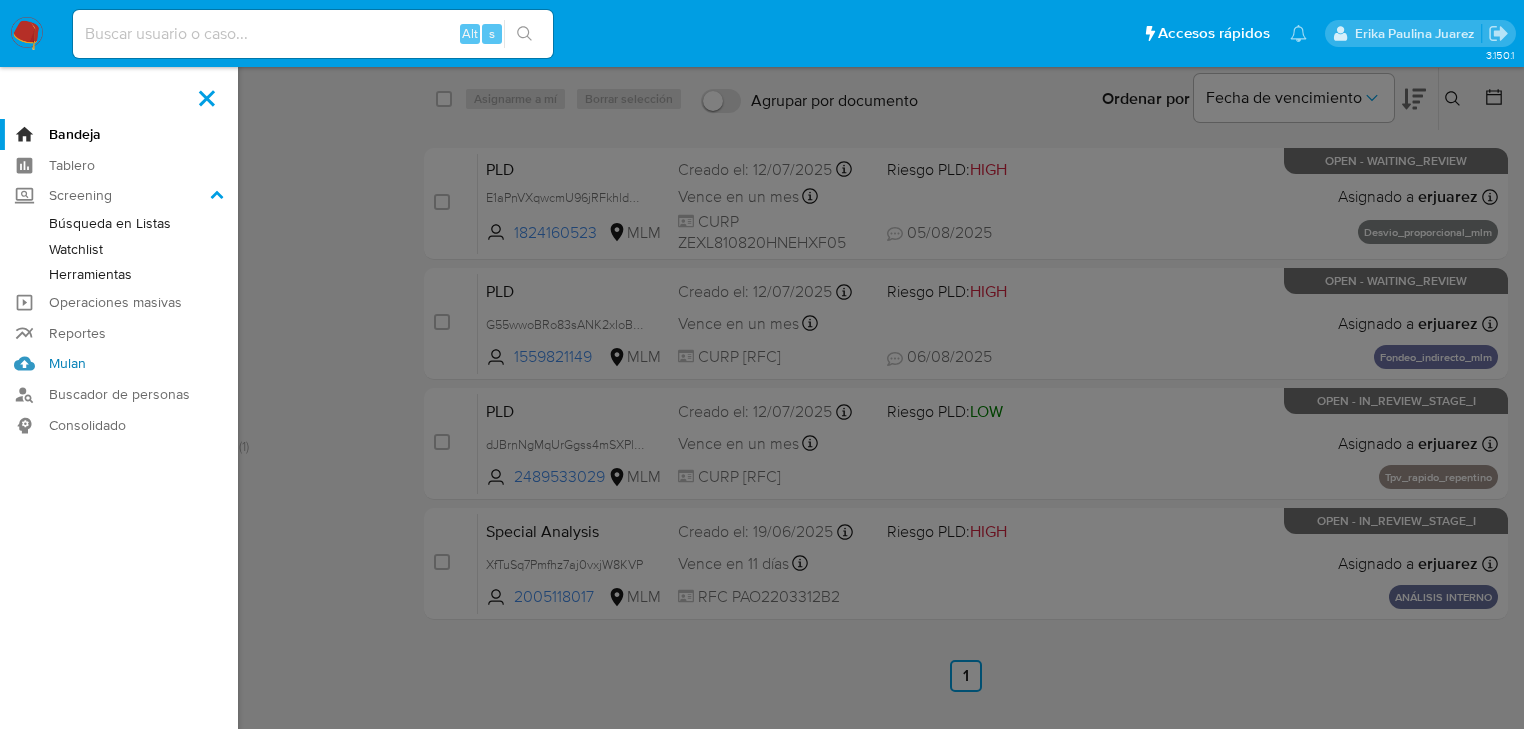 click on "Mulan" at bounding box center (119, 364) 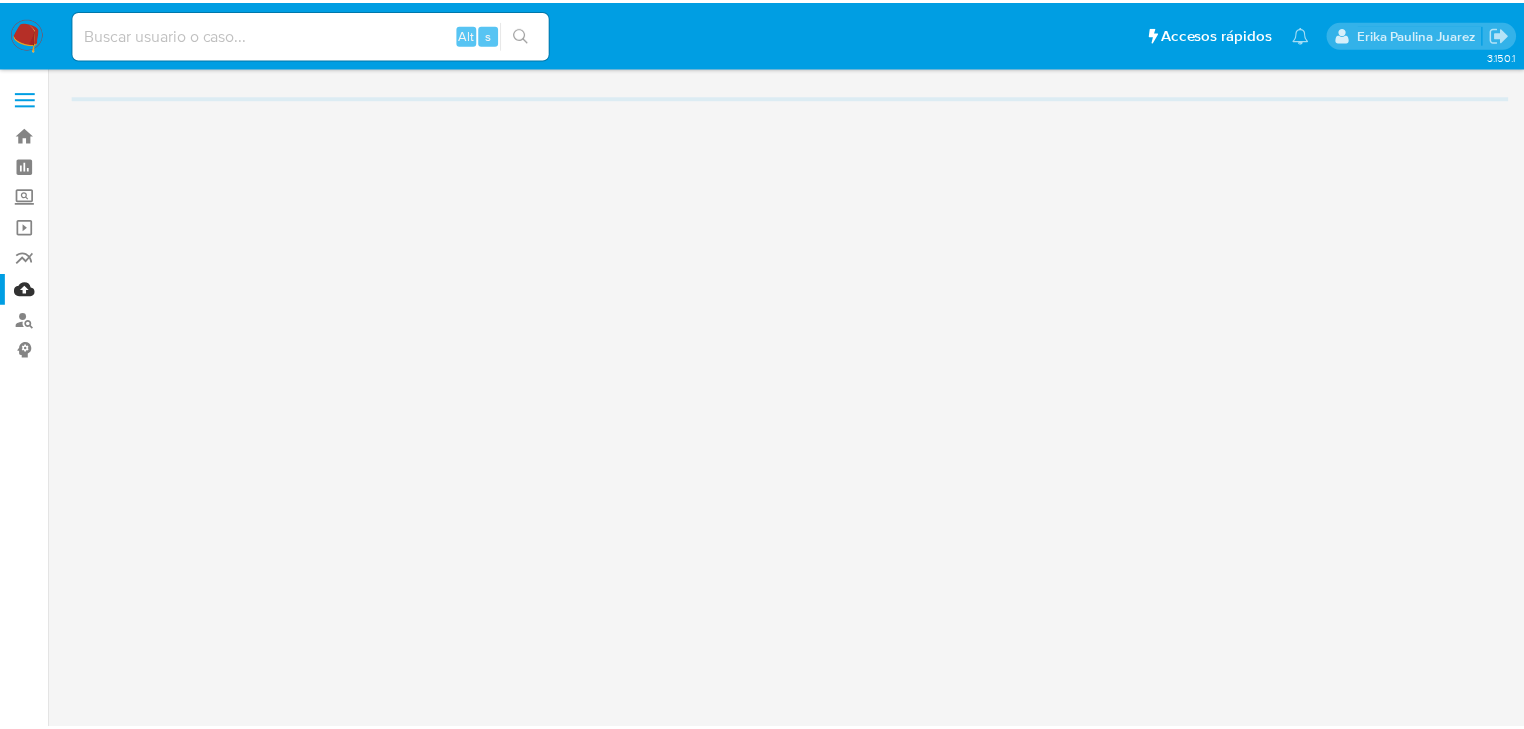 scroll, scrollTop: 0, scrollLeft: 0, axis: both 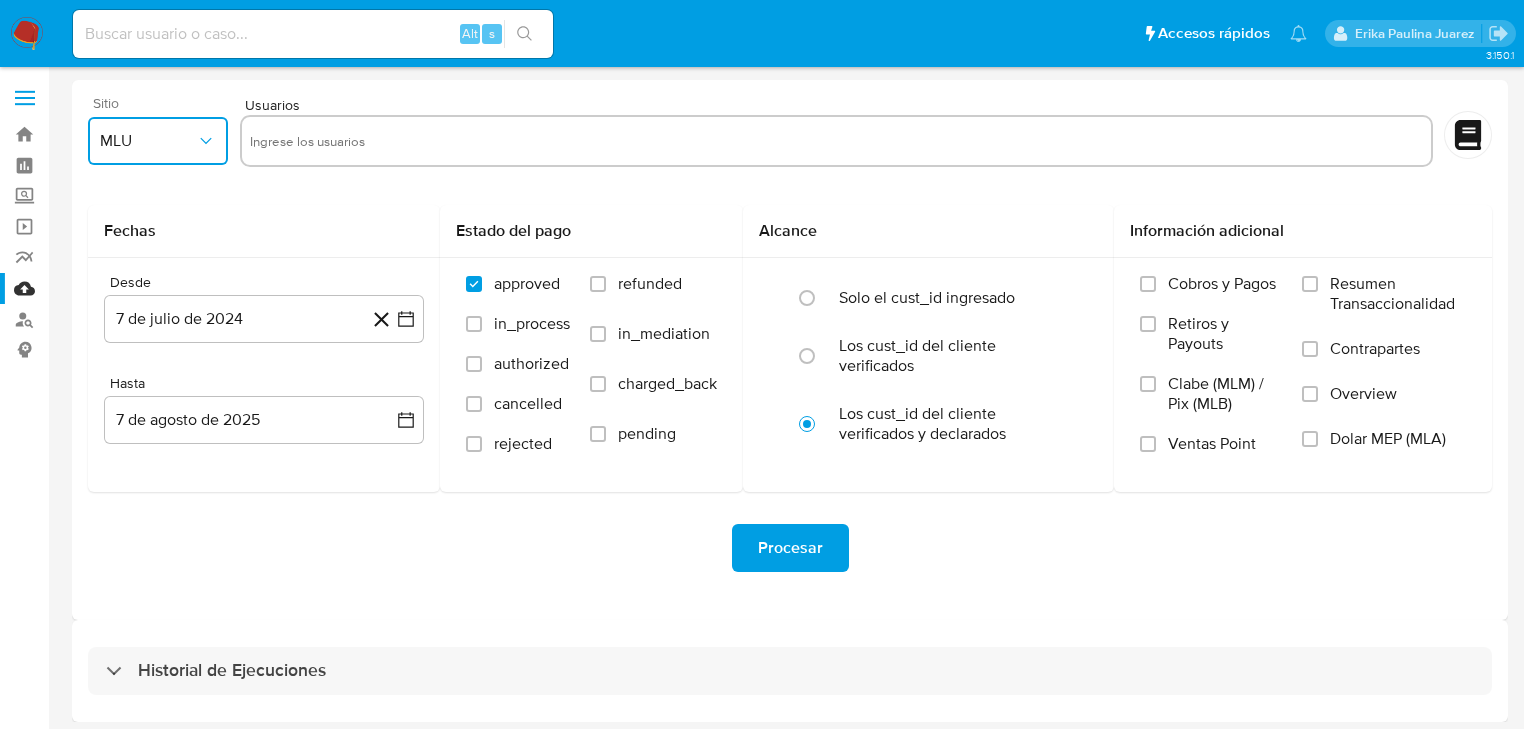 click on "MLU" at bounding box center [158, 141] 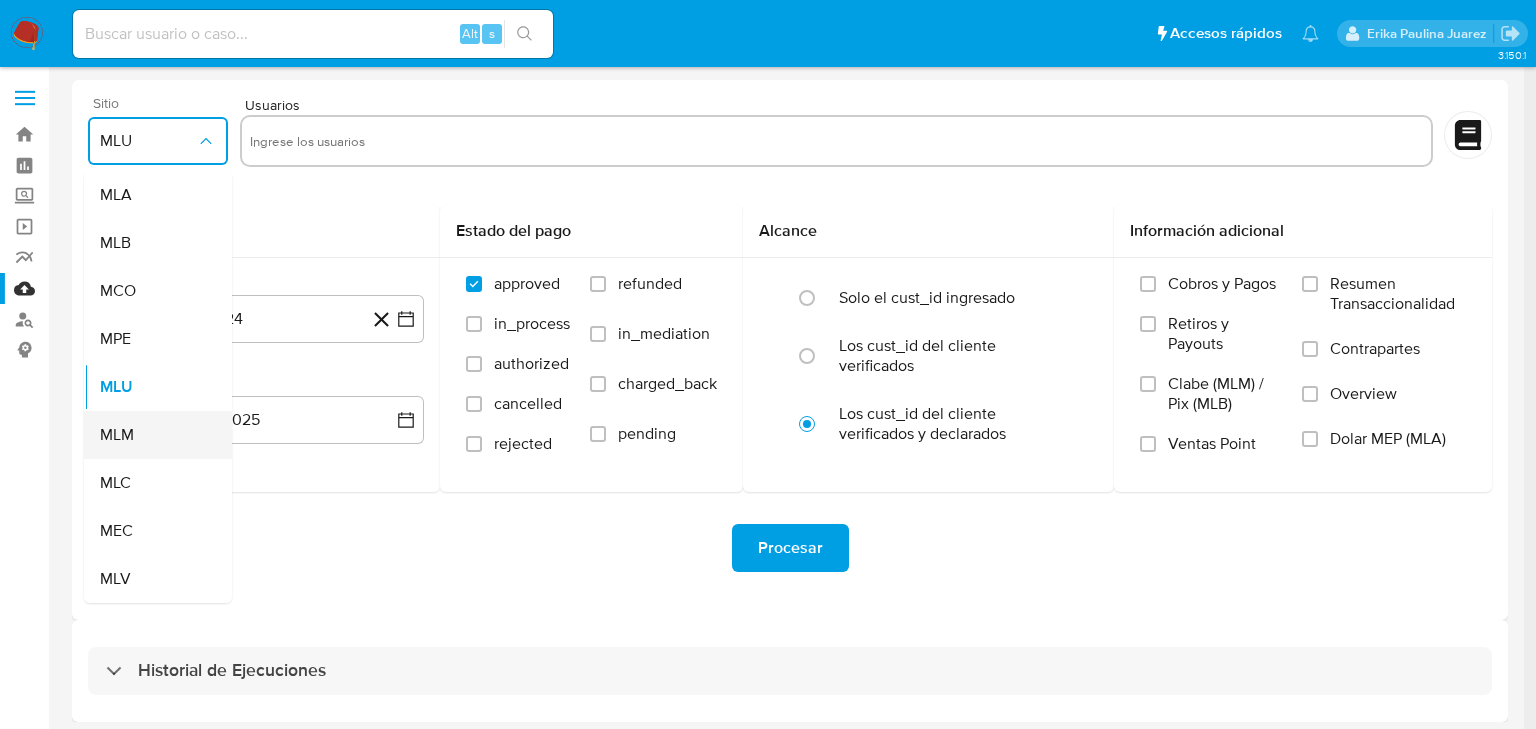 click on "MLM" at bounding box center [117, 435] 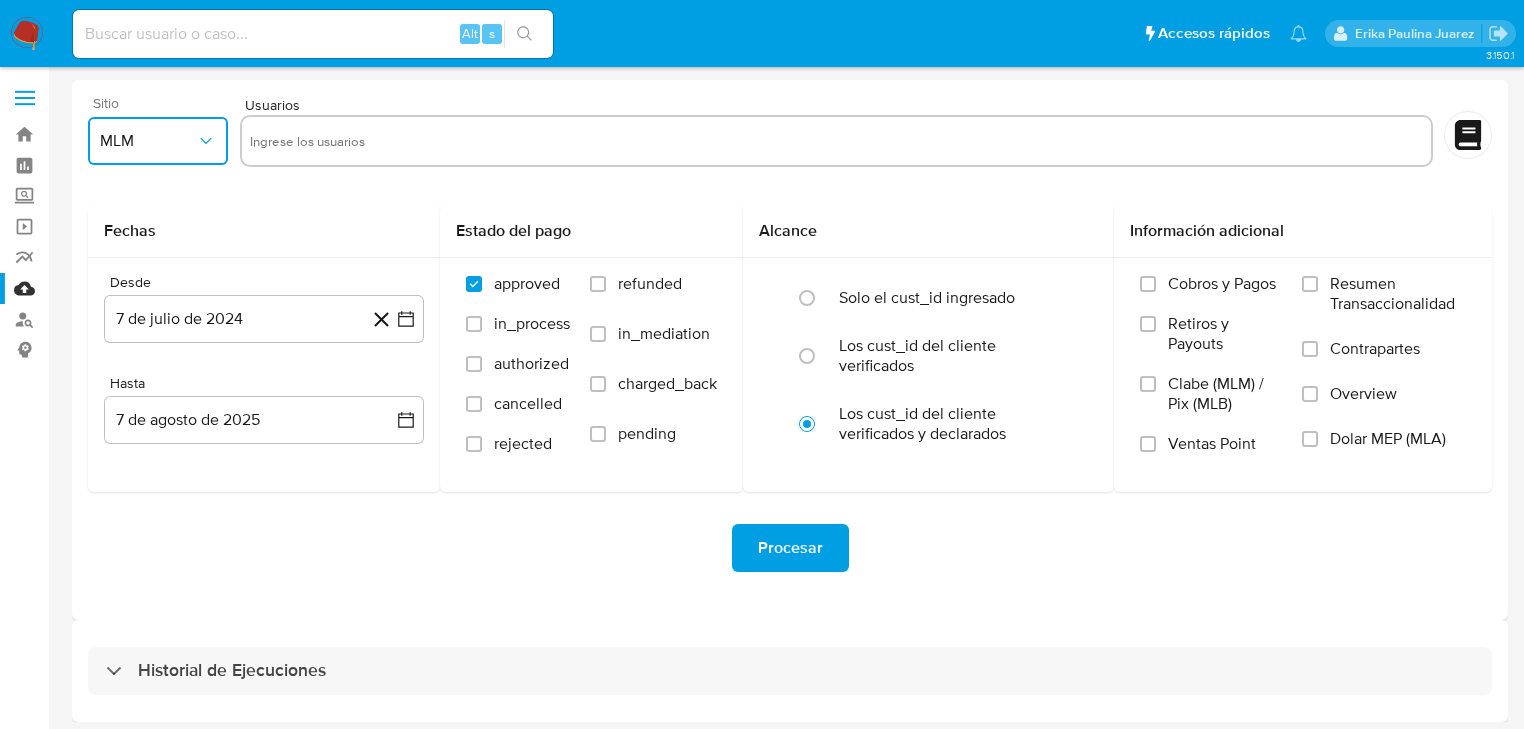 click at bounding box center (836, 141) 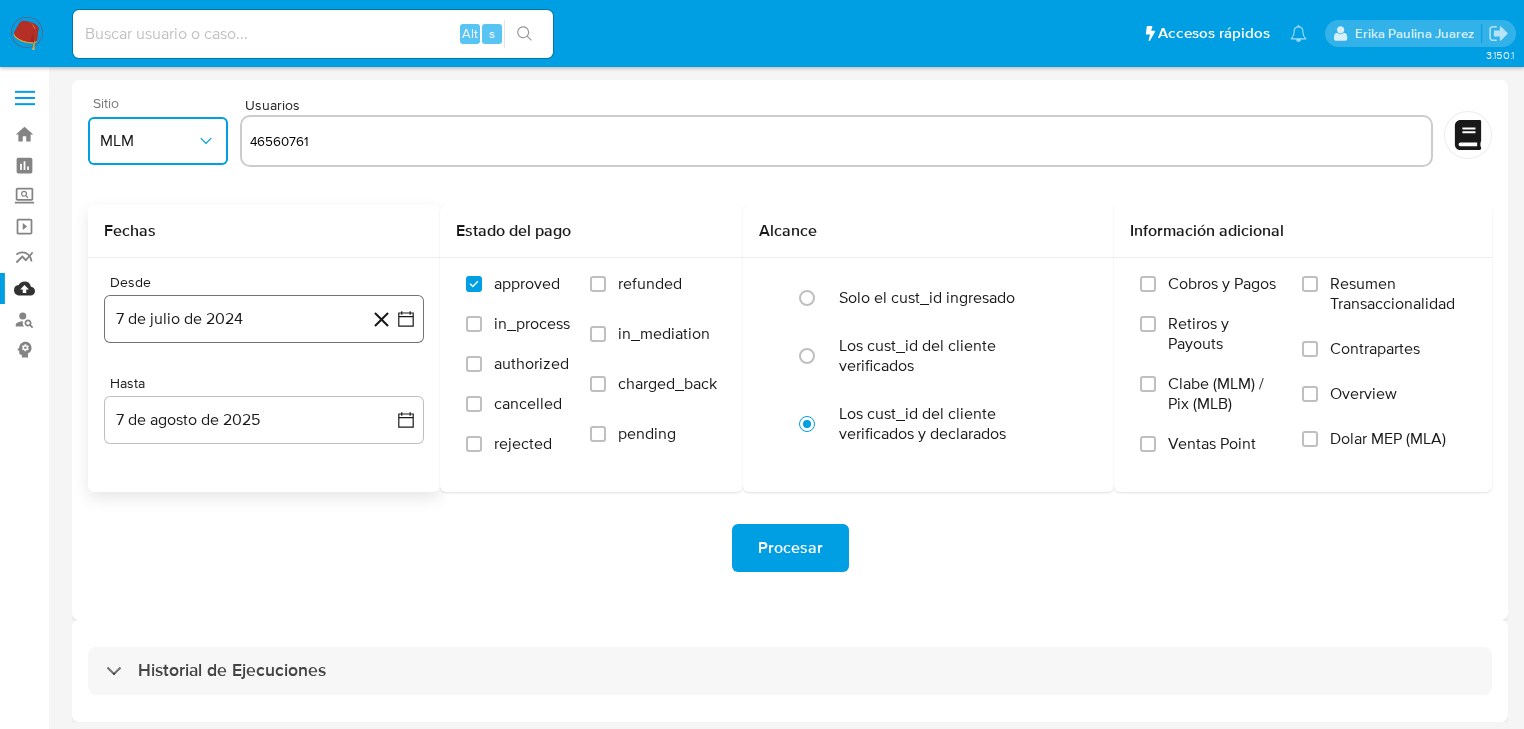type on "46560761" 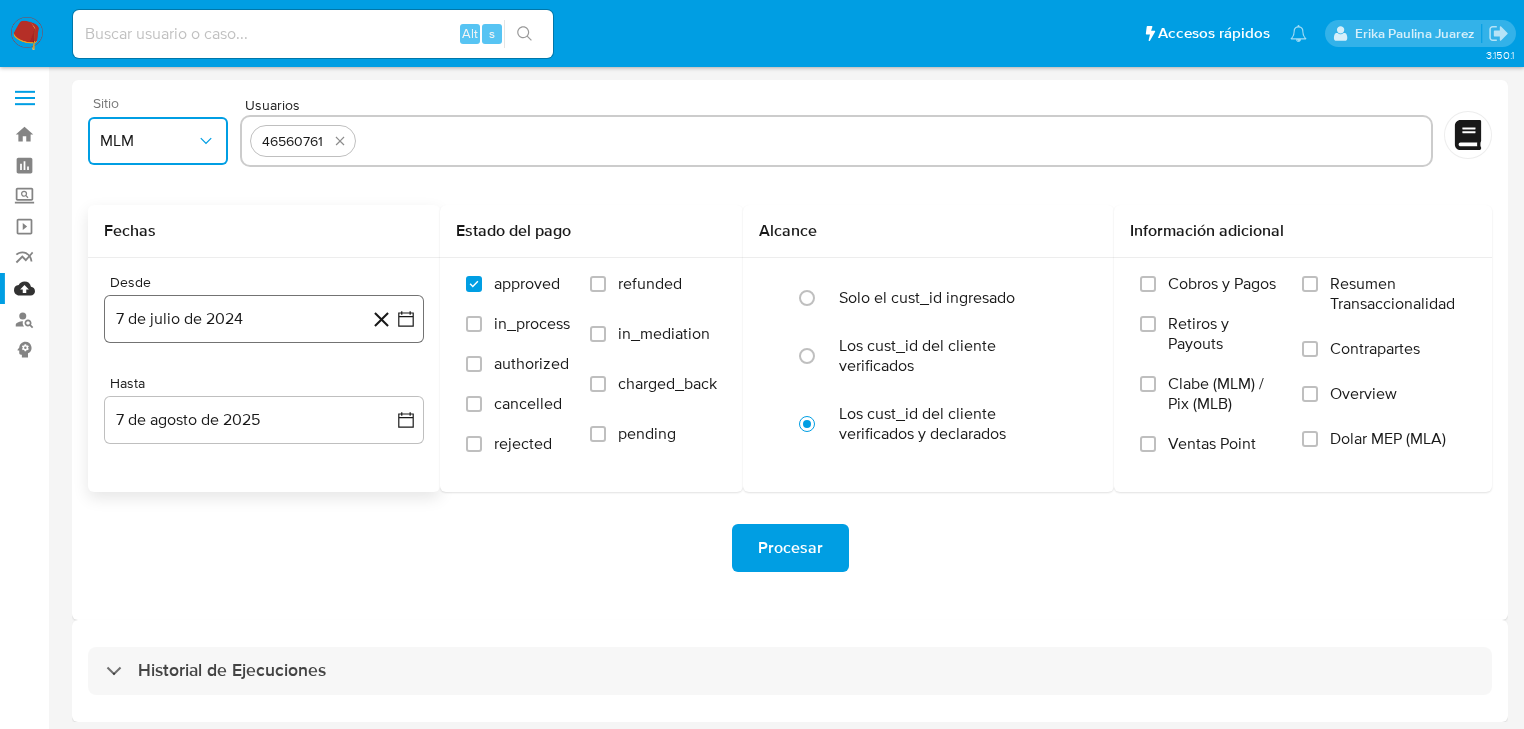click 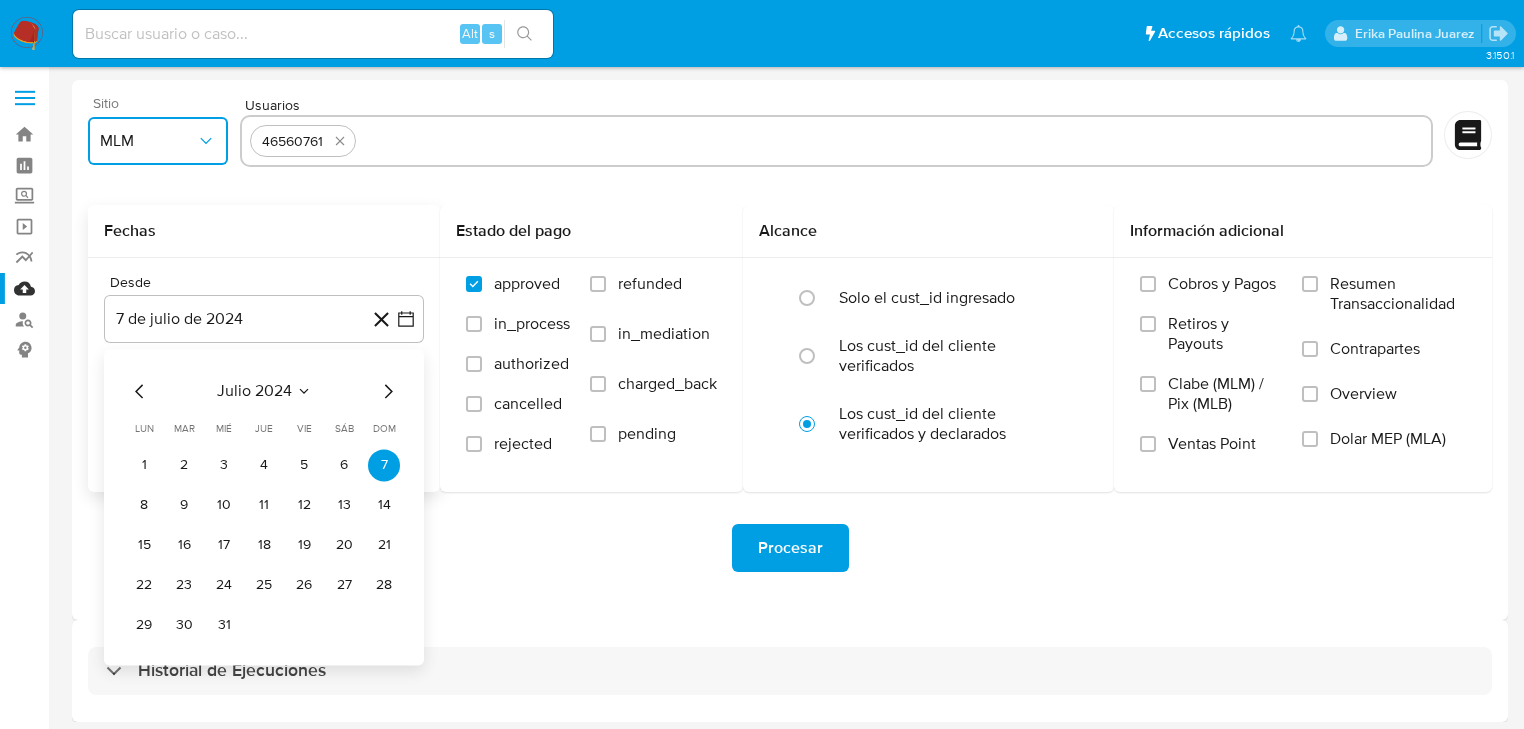 click 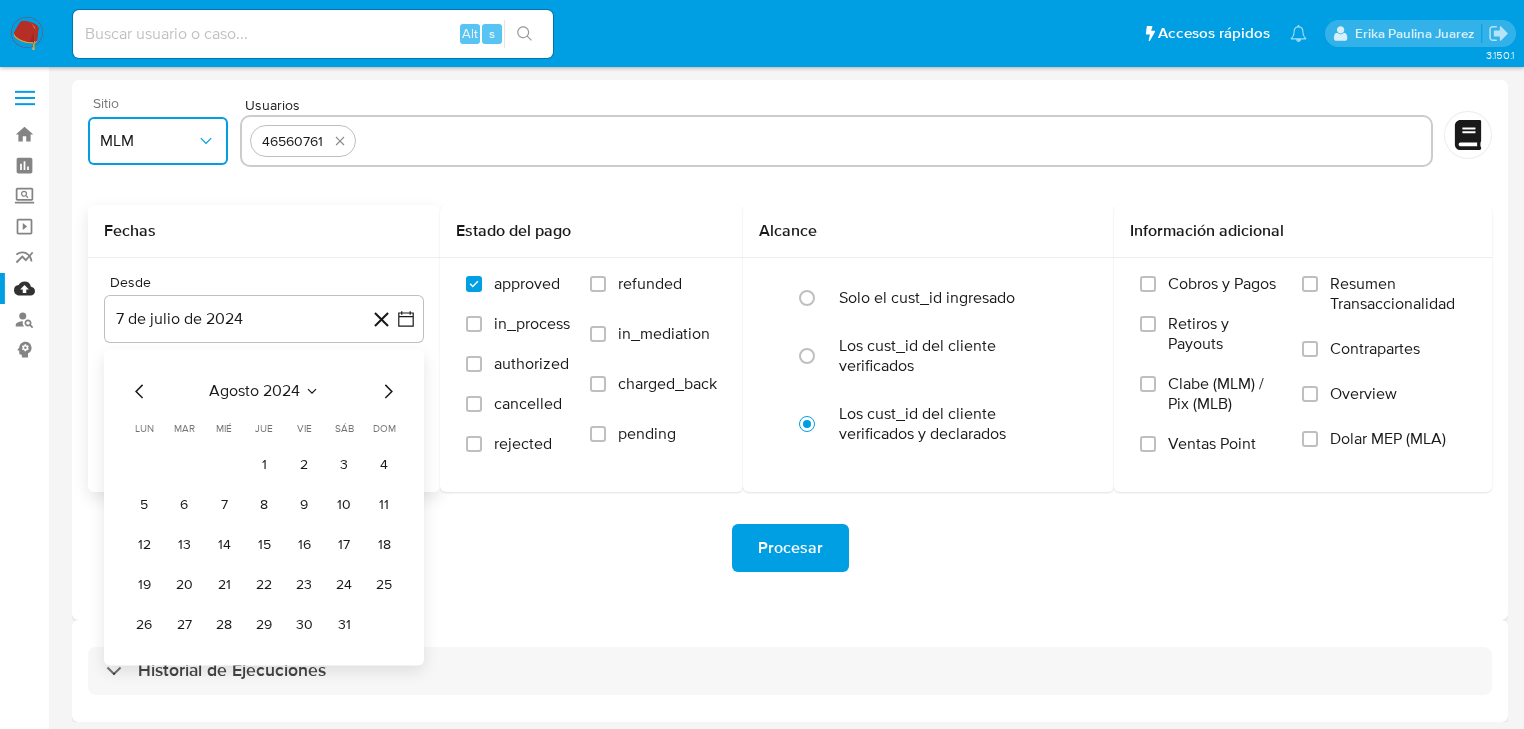 click 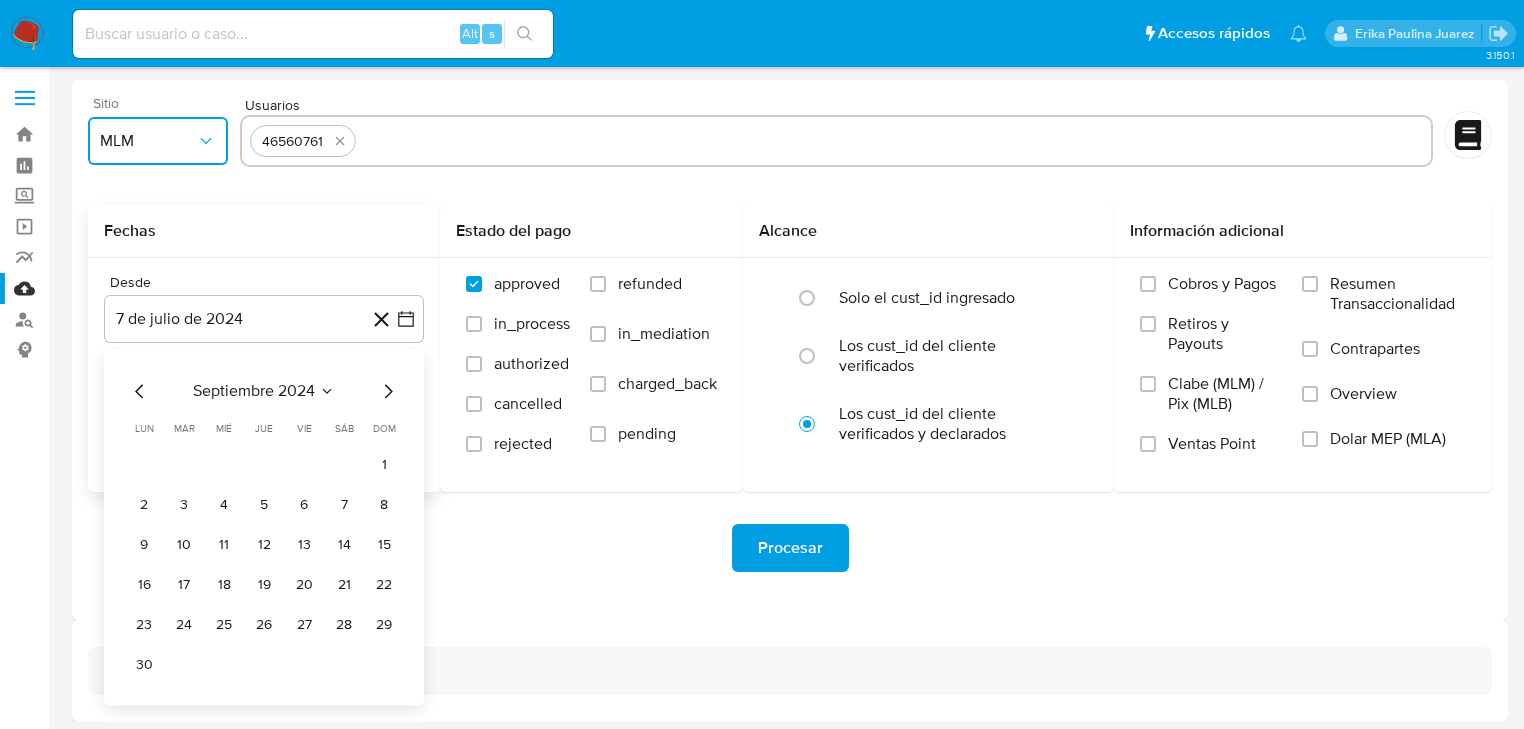 click 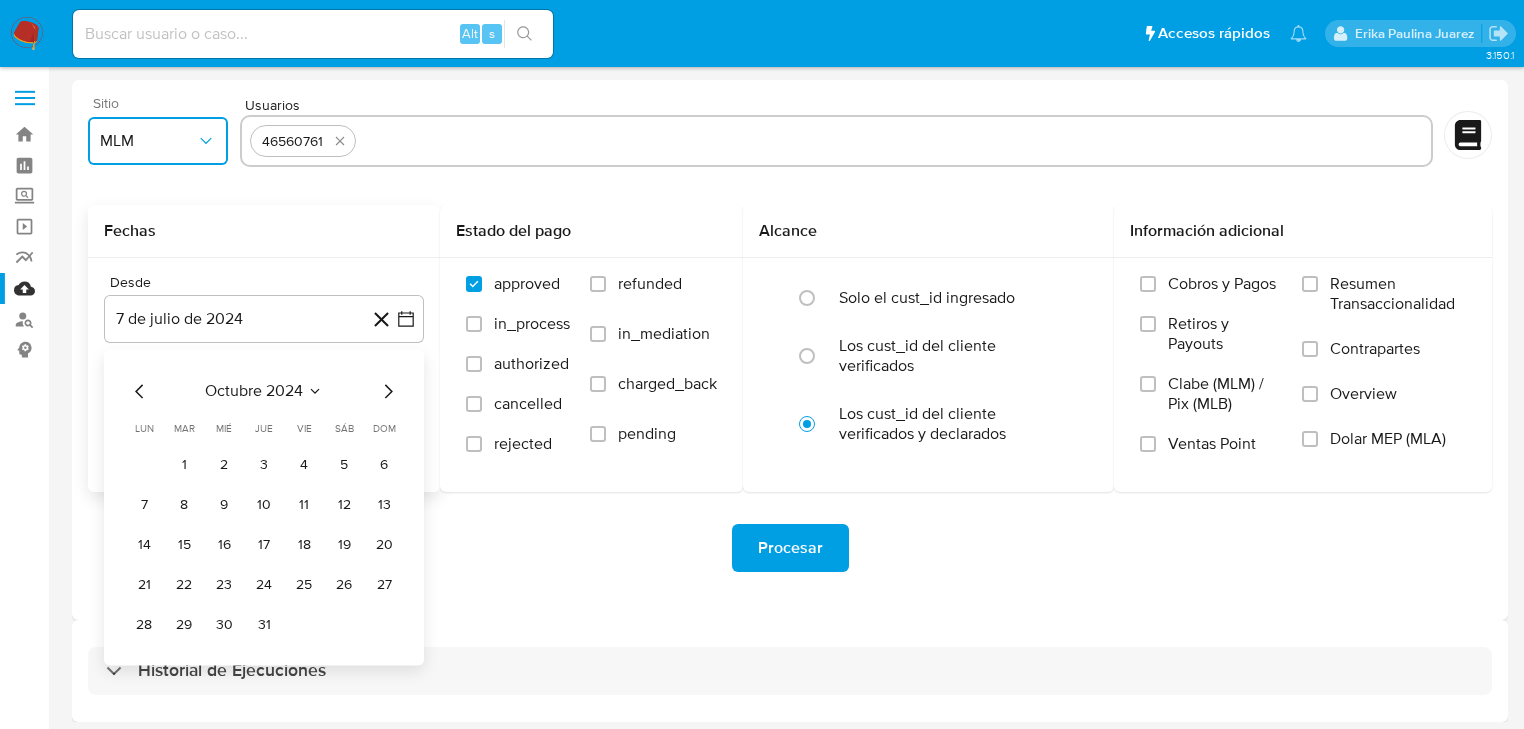 click 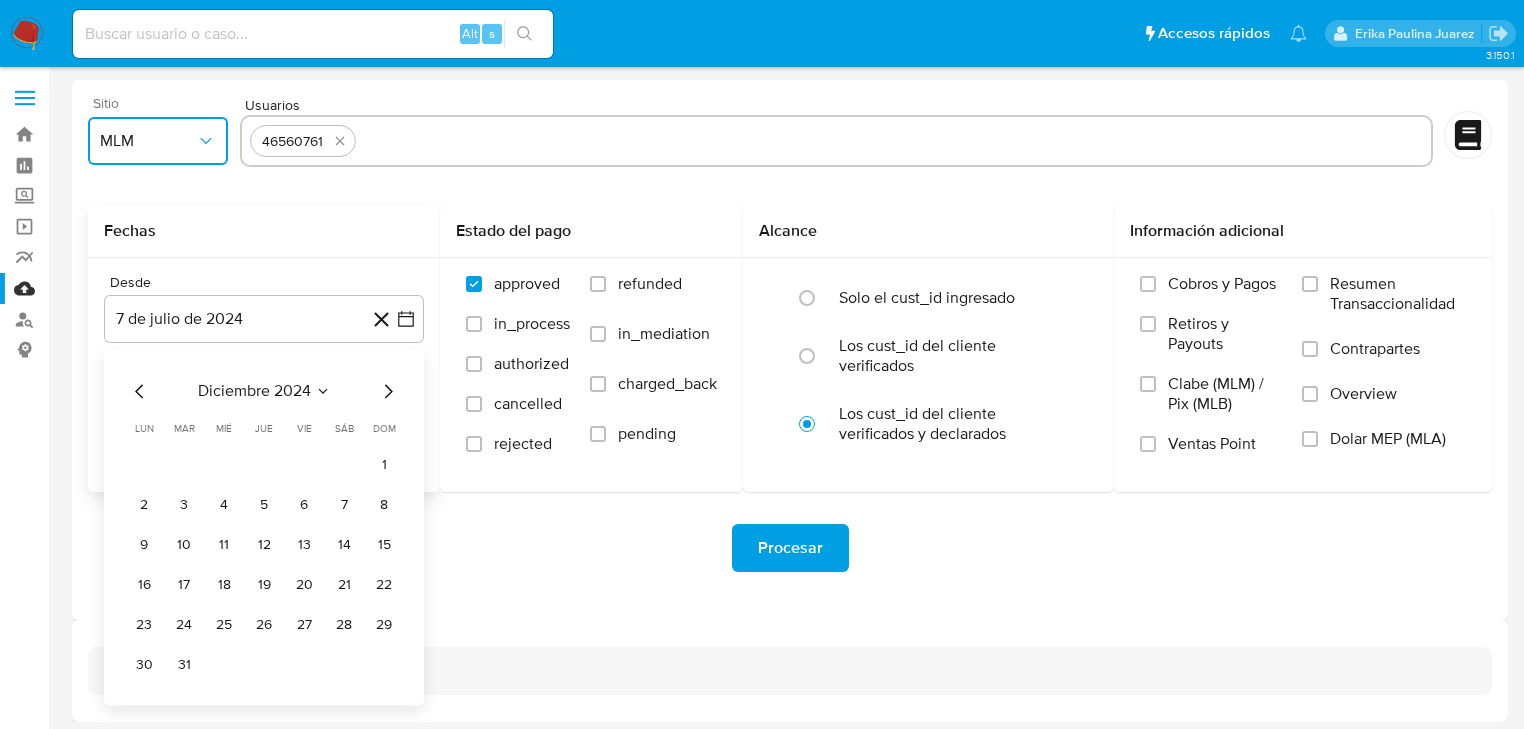click 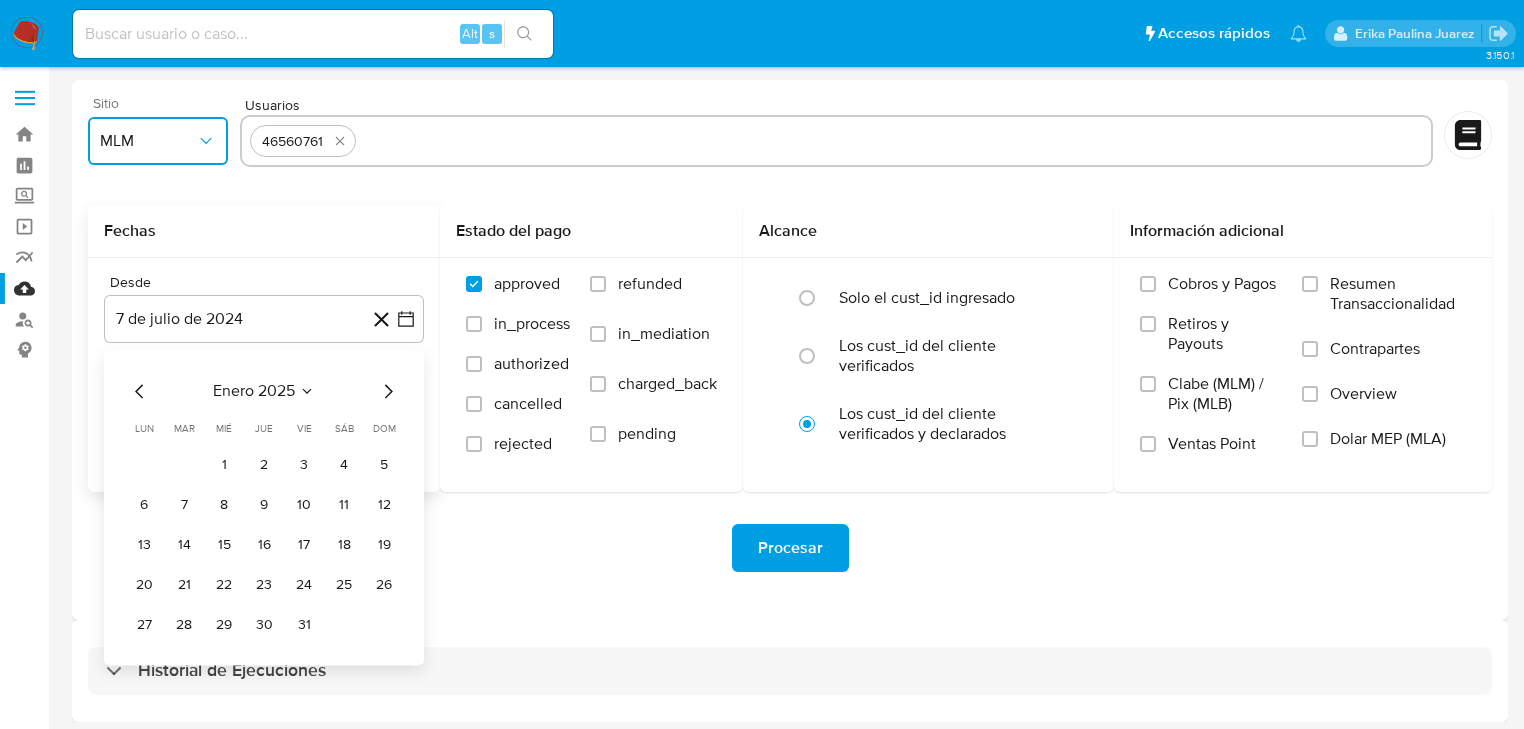 click 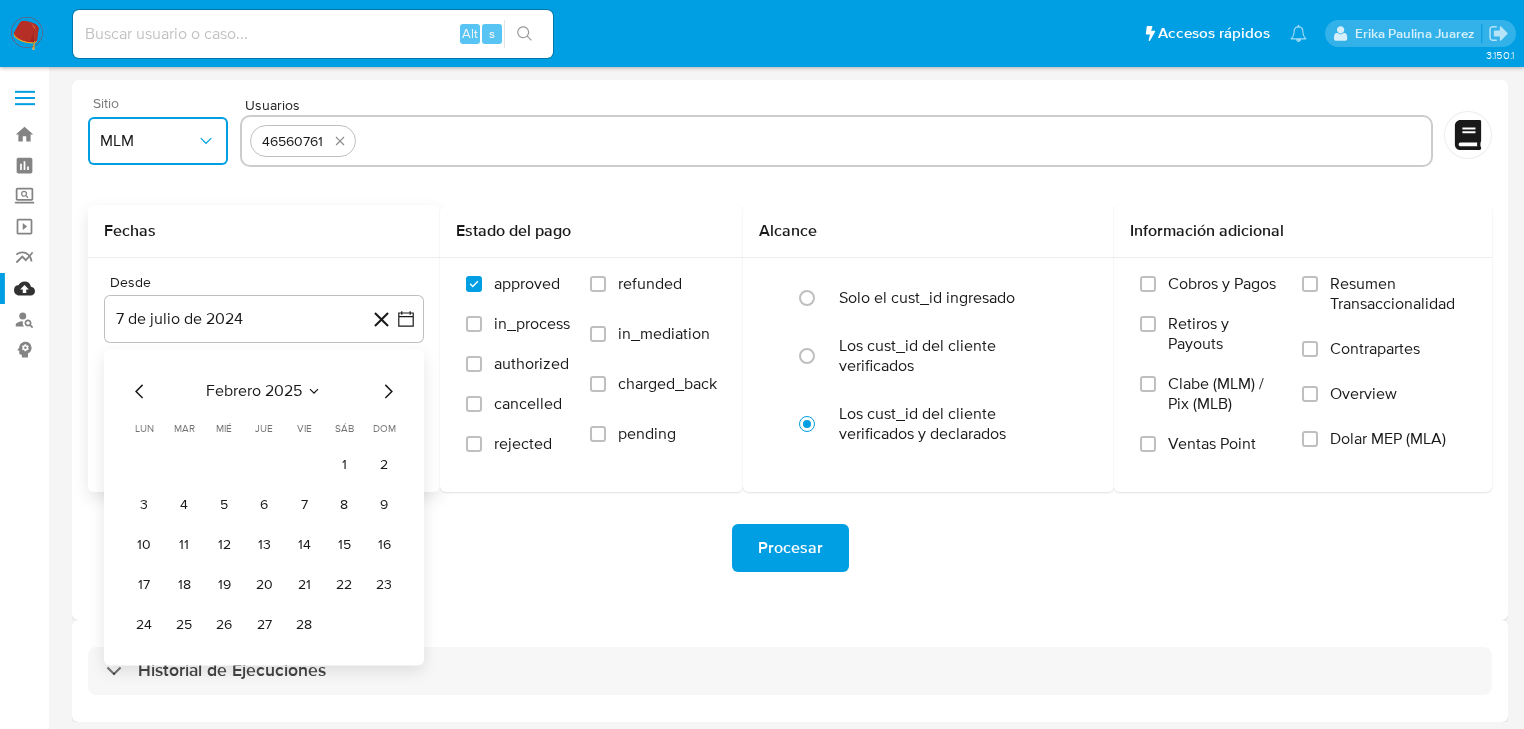 click 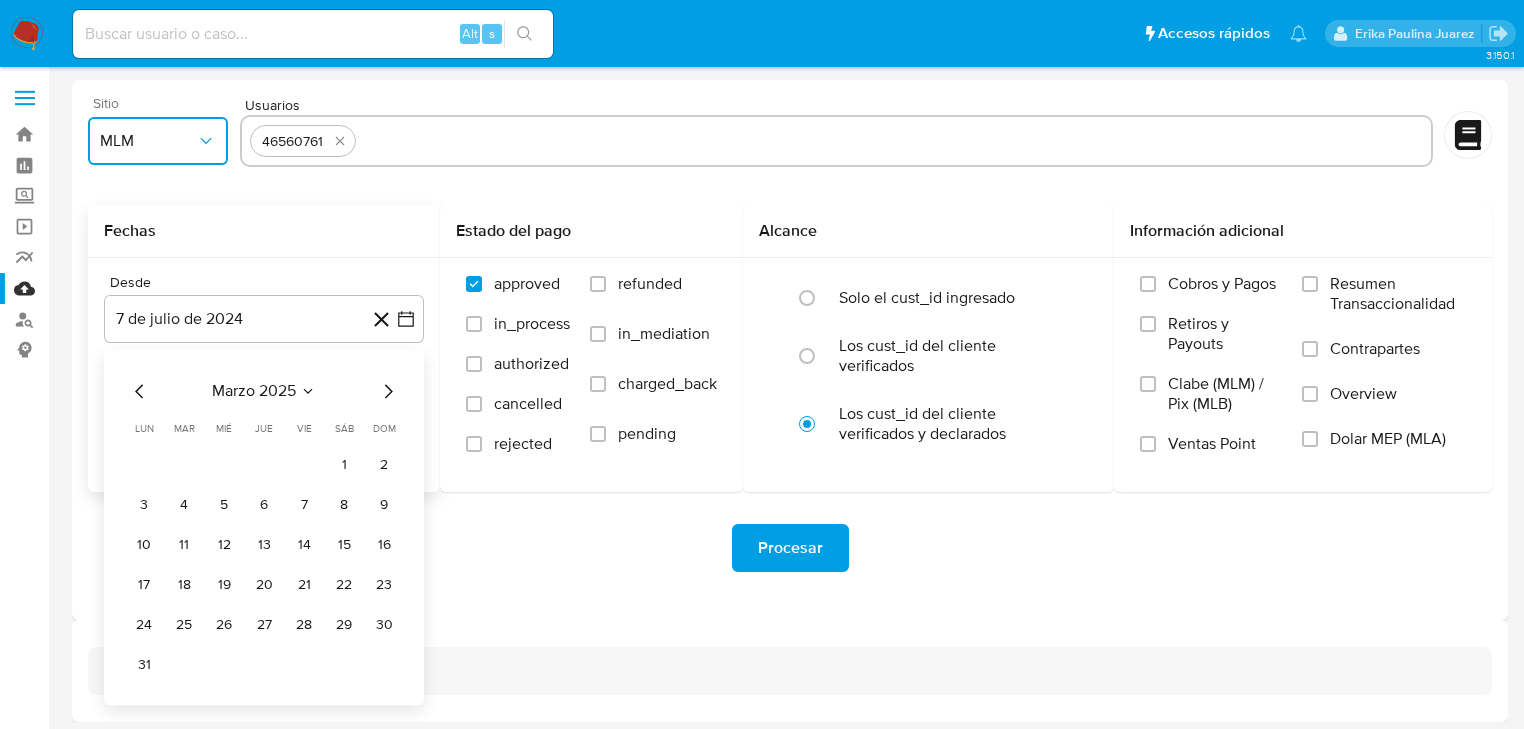 click on "1" at bounding box center (344, 465) 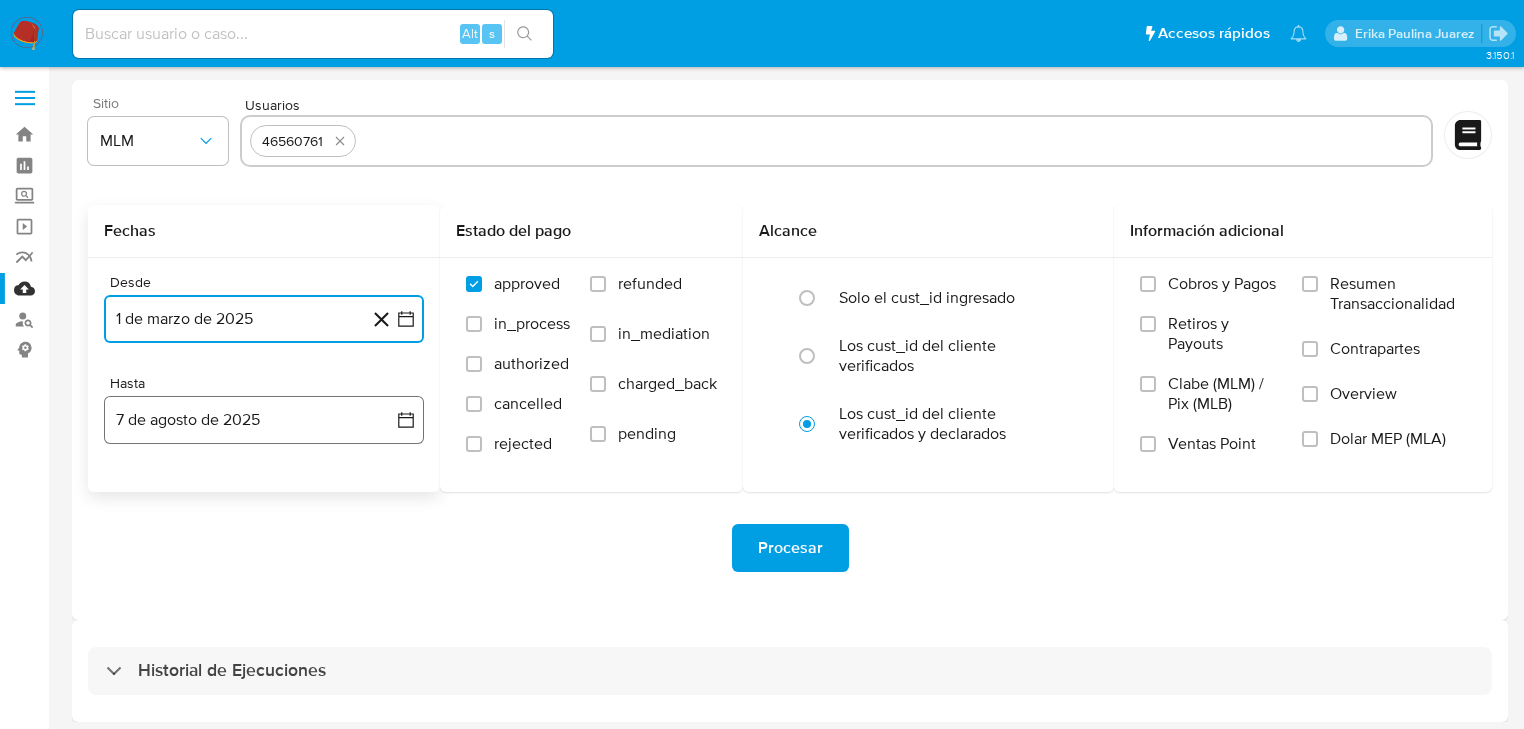 click 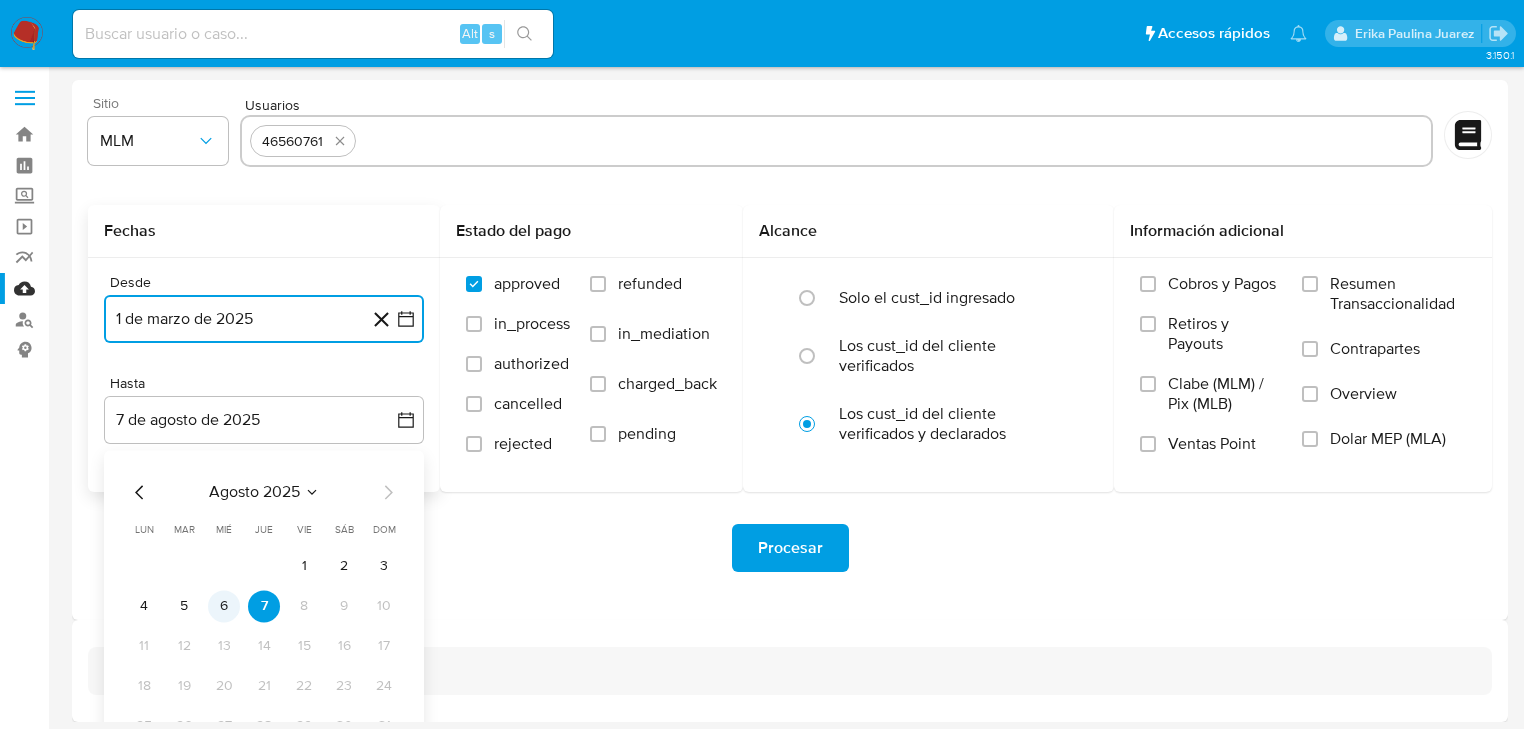click on "6" at bounding box center (224, 606) 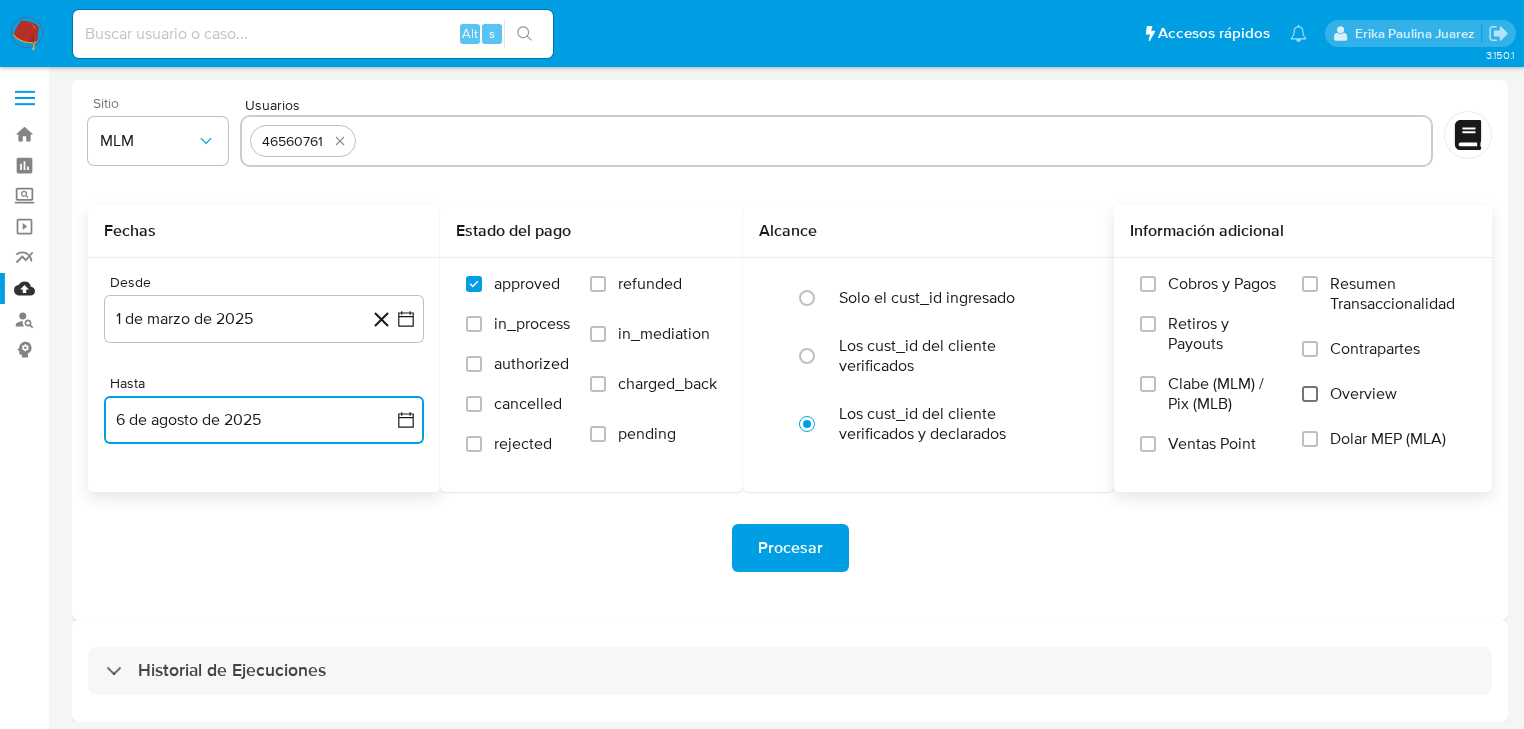 click on "Overview" at bounding box center (1310, 394) 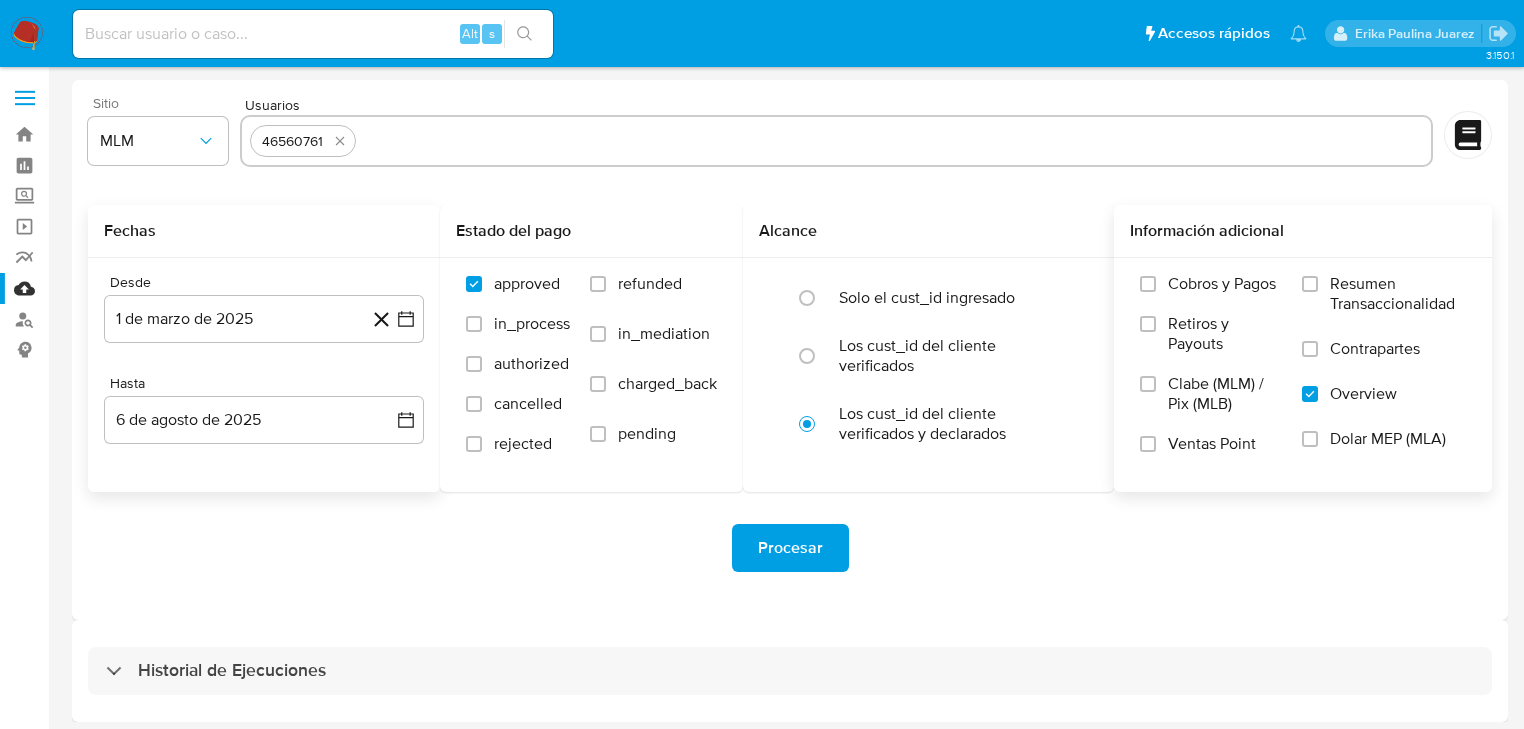 click on "Procesar" at bounding box center [790, 548] 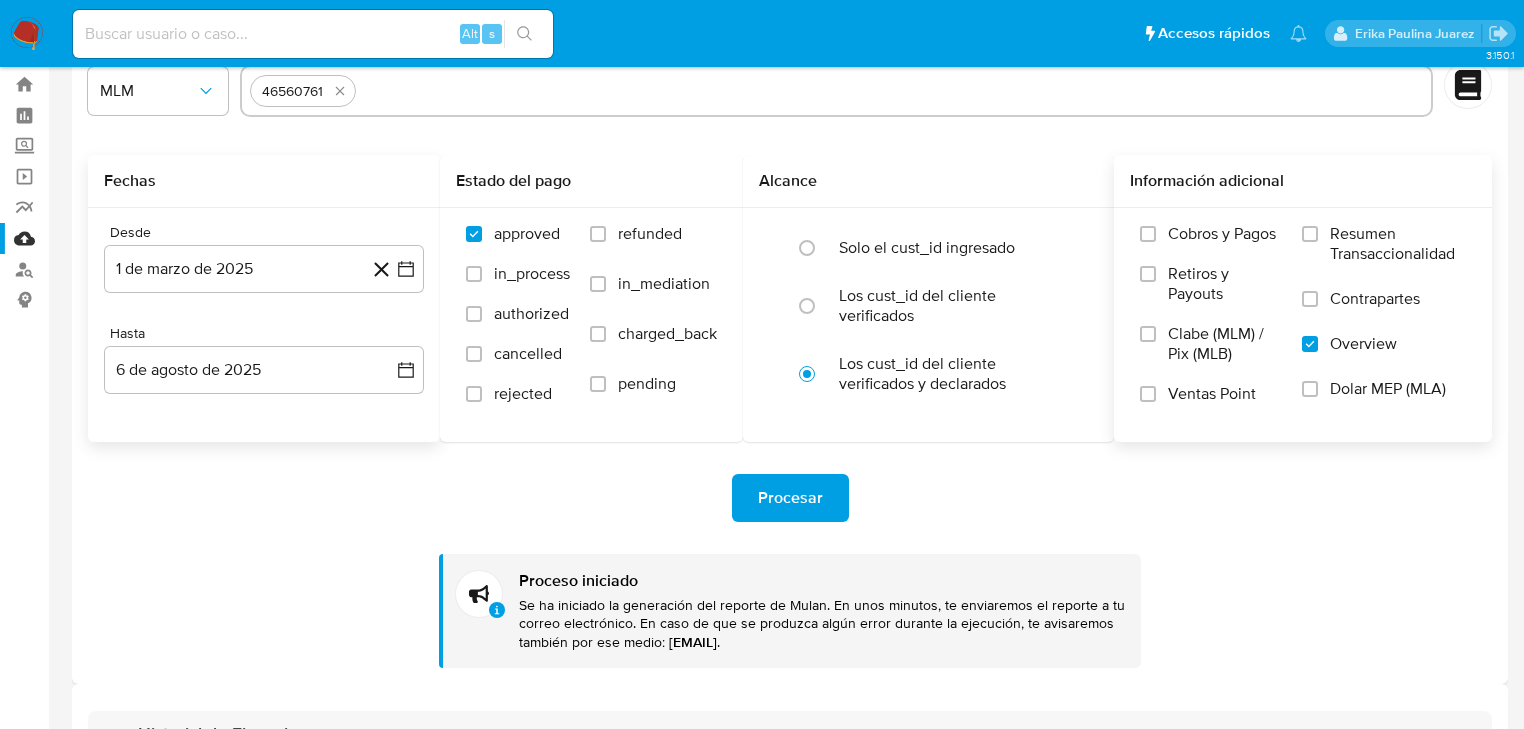 scroll, scrollTop: 120, scrollLeft: 0, axis: vertical 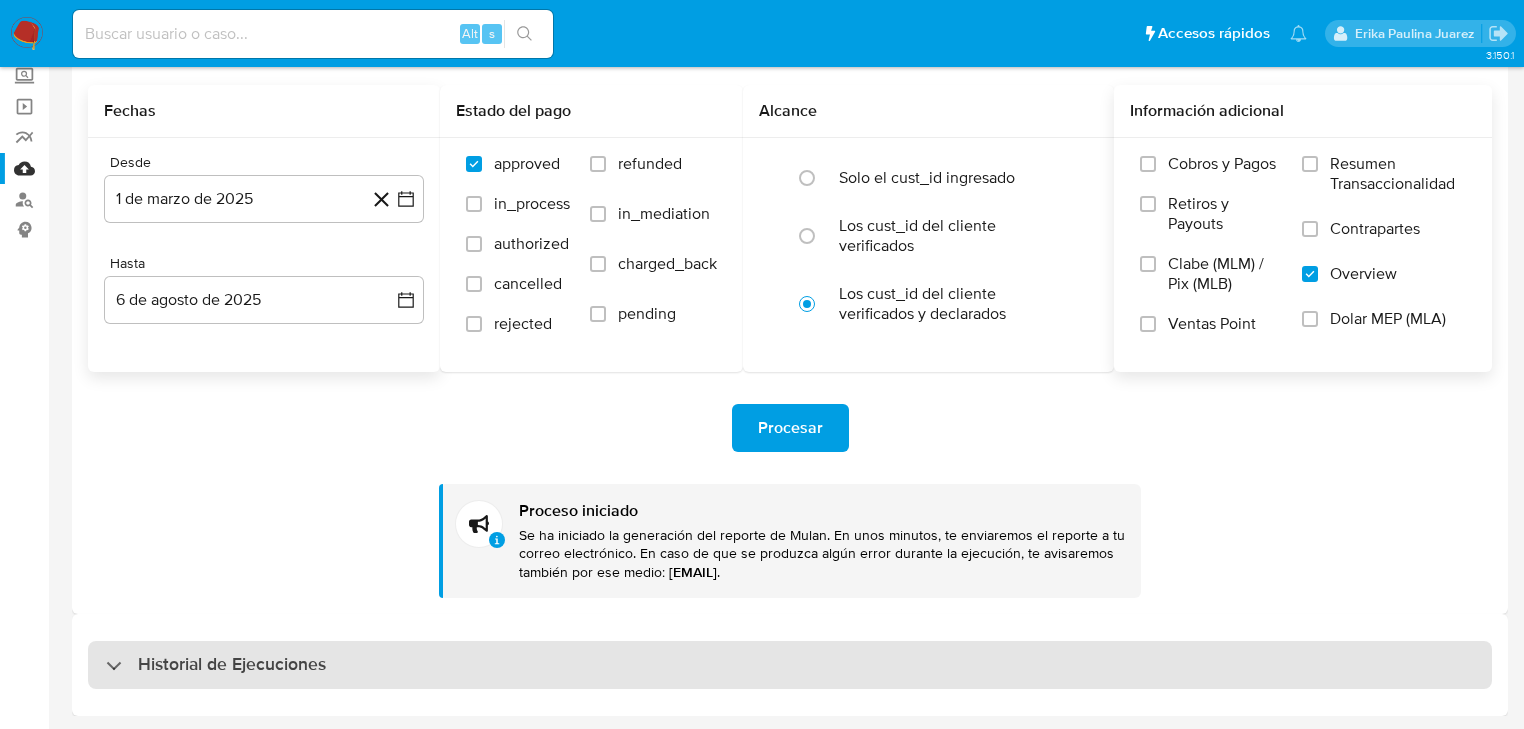 click on "Historial de Ejecuciones" at bounding box center (232, 665) 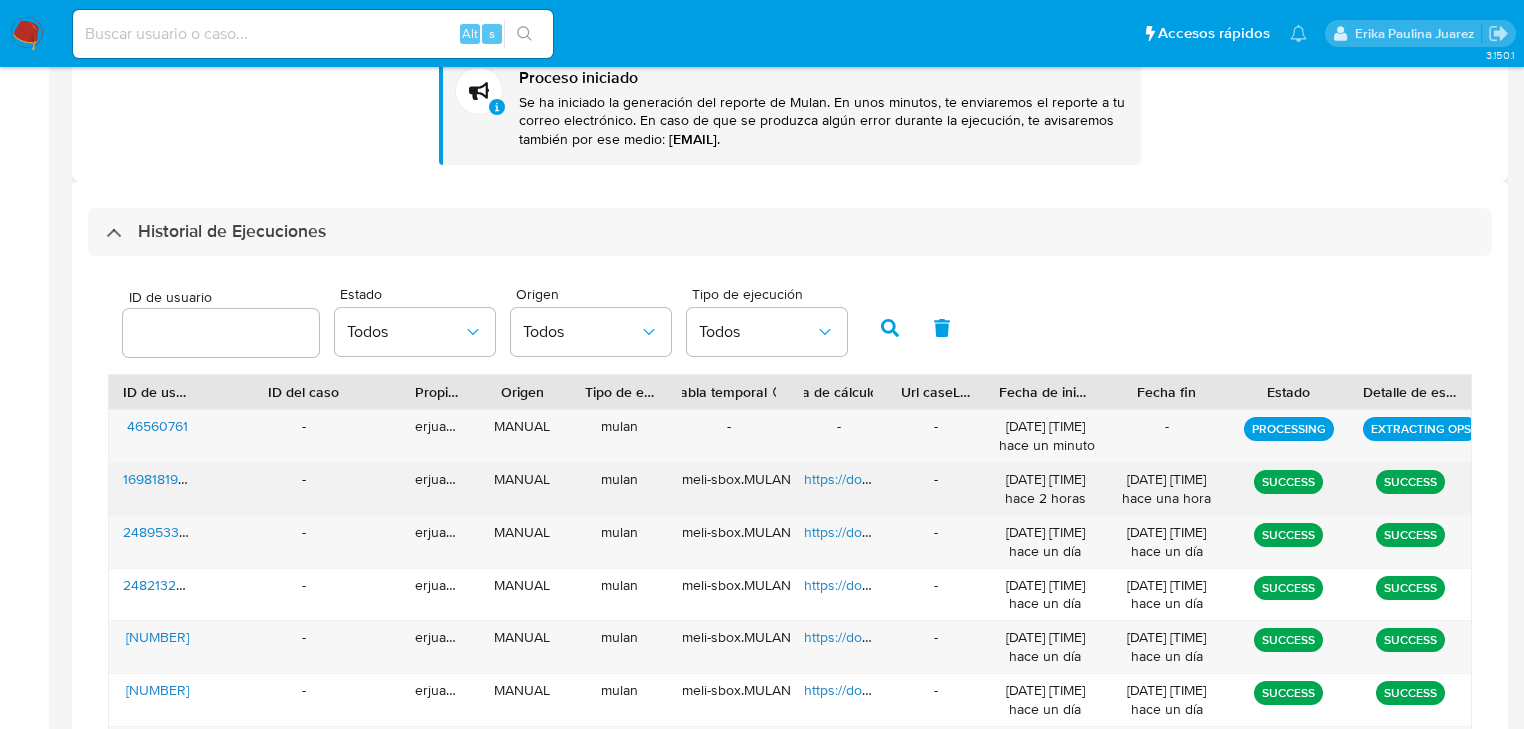 scroll, scrollTop: 600, scrollLeft: 0, axis: vertical 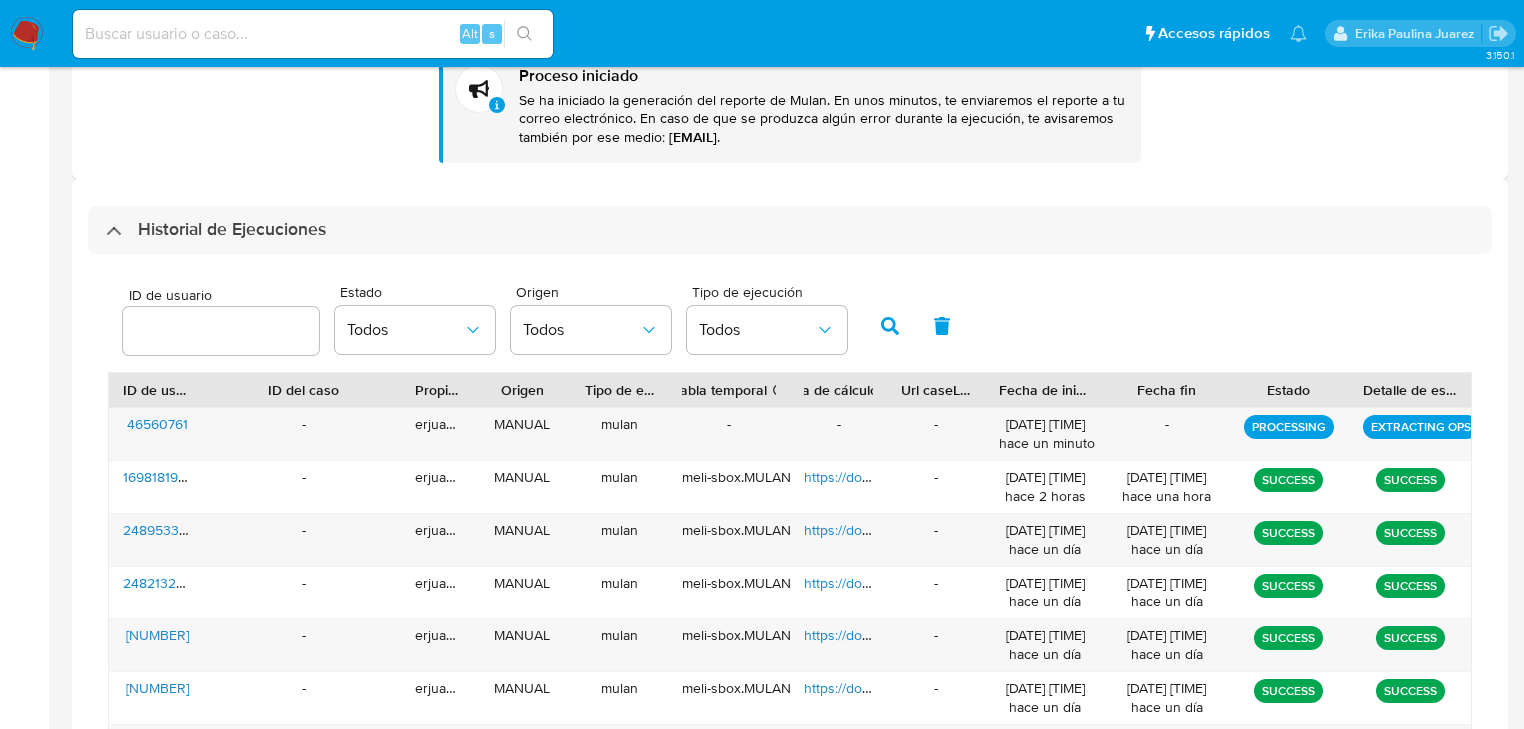 click on "Historial de Ejecuciones" at bounding box center (216, 230) 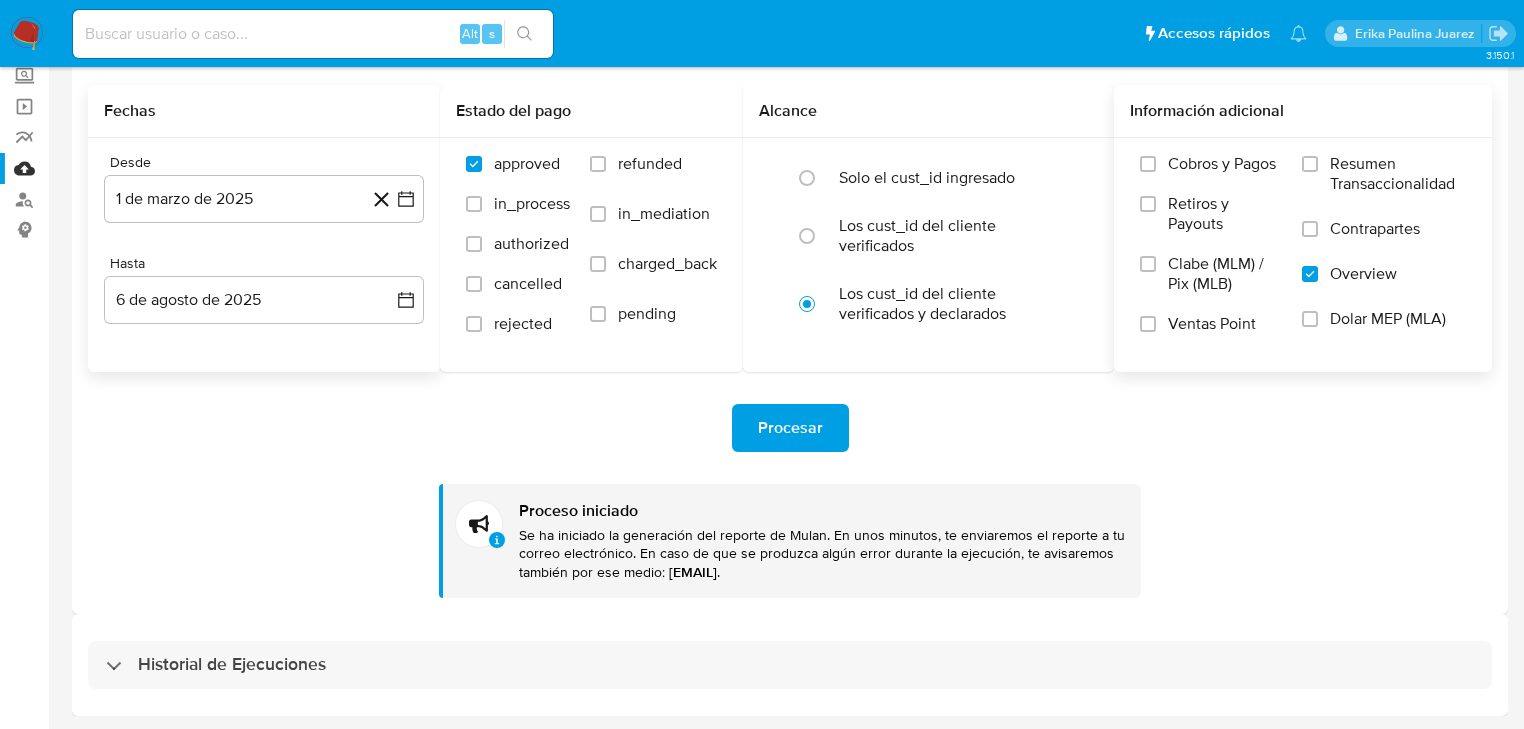 scroll, scrollTop: 120, scrollLeft: 0, axis: vertical 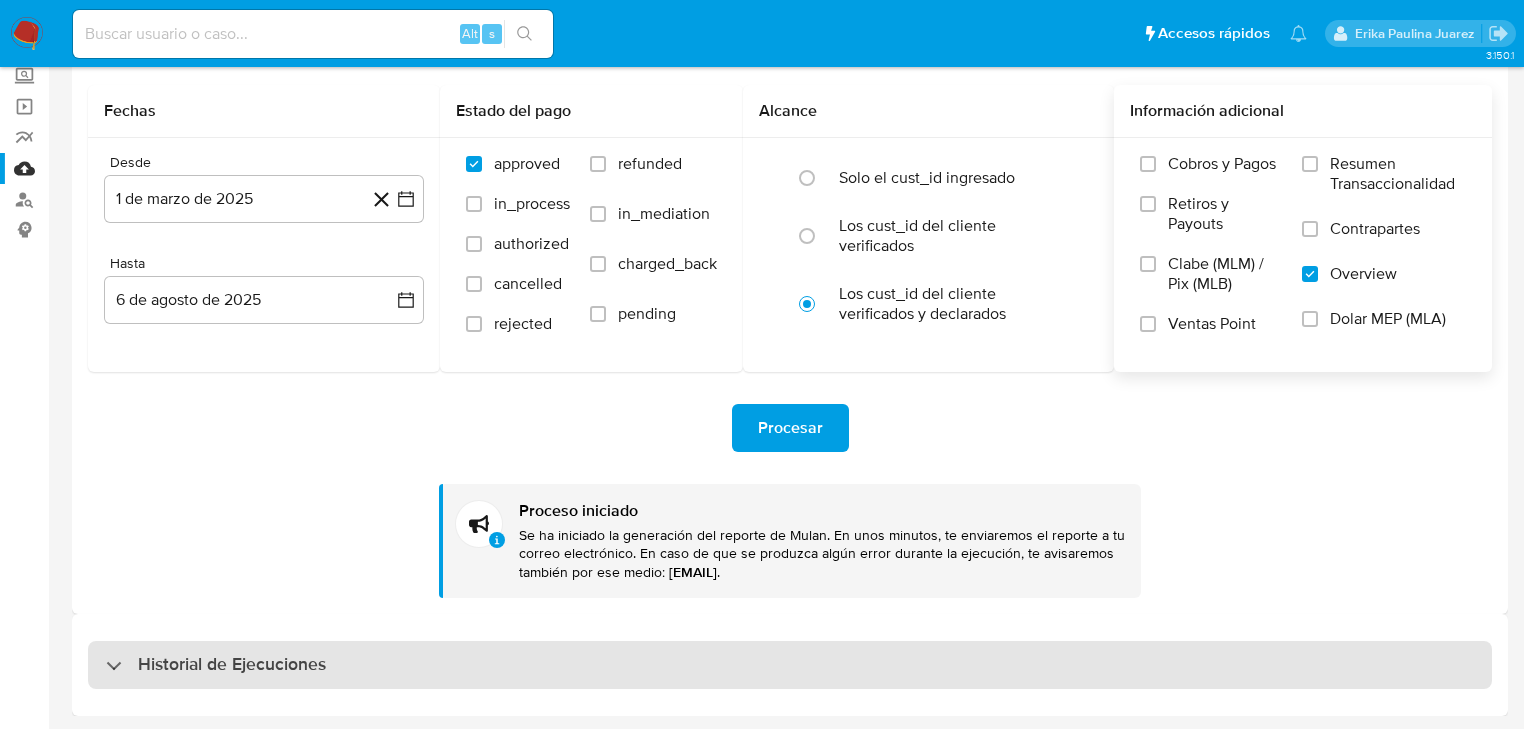 click on "Historial de Ejecuciones" at bounding box center (790, 665) 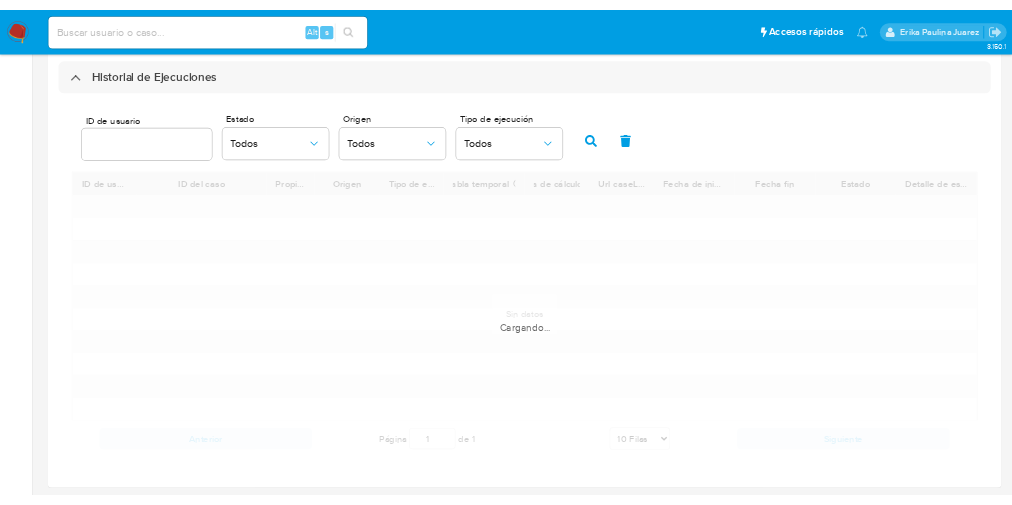scroll, scrollTop: 686, scrollLeft: 0, axis: vertical 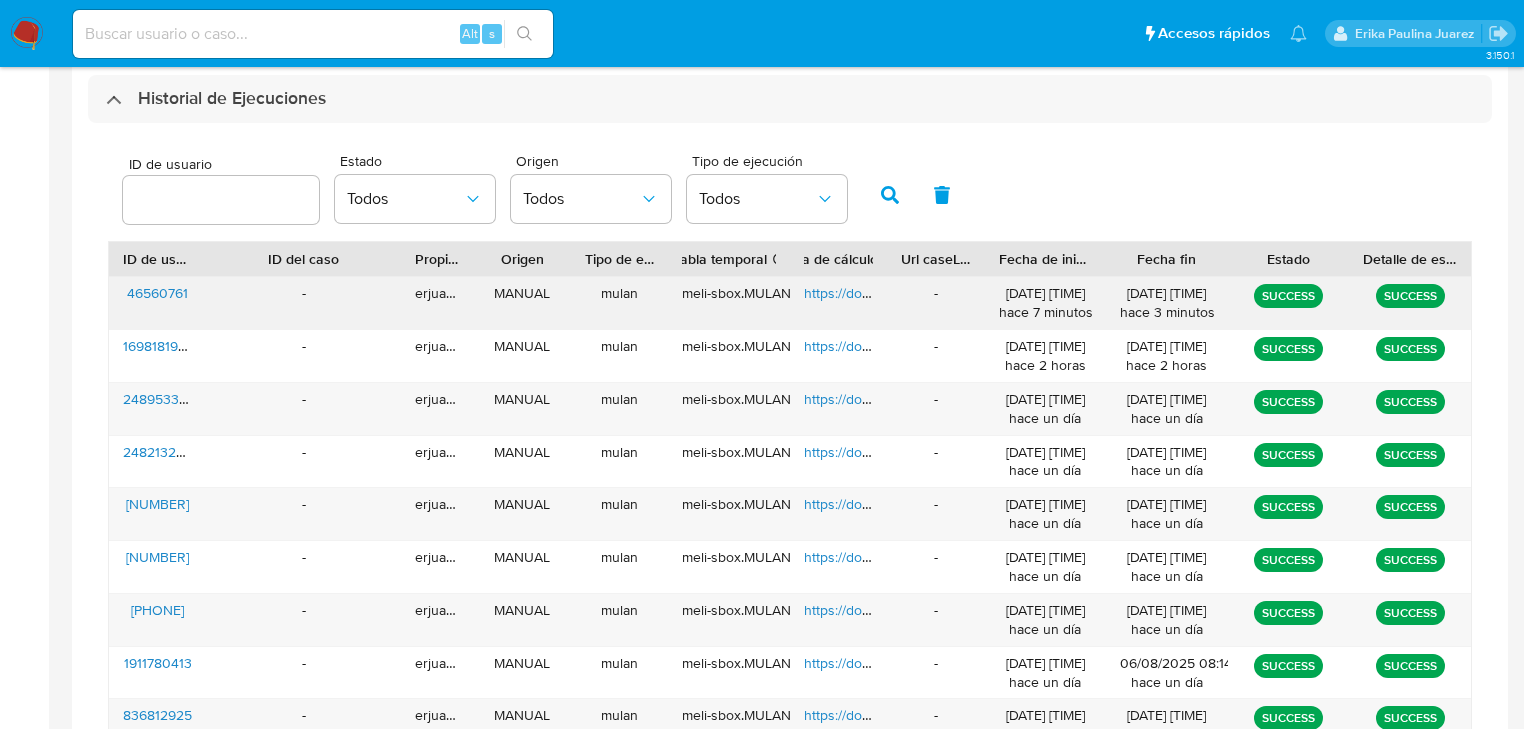 click on "46560761" at bounding box center (157, 293) 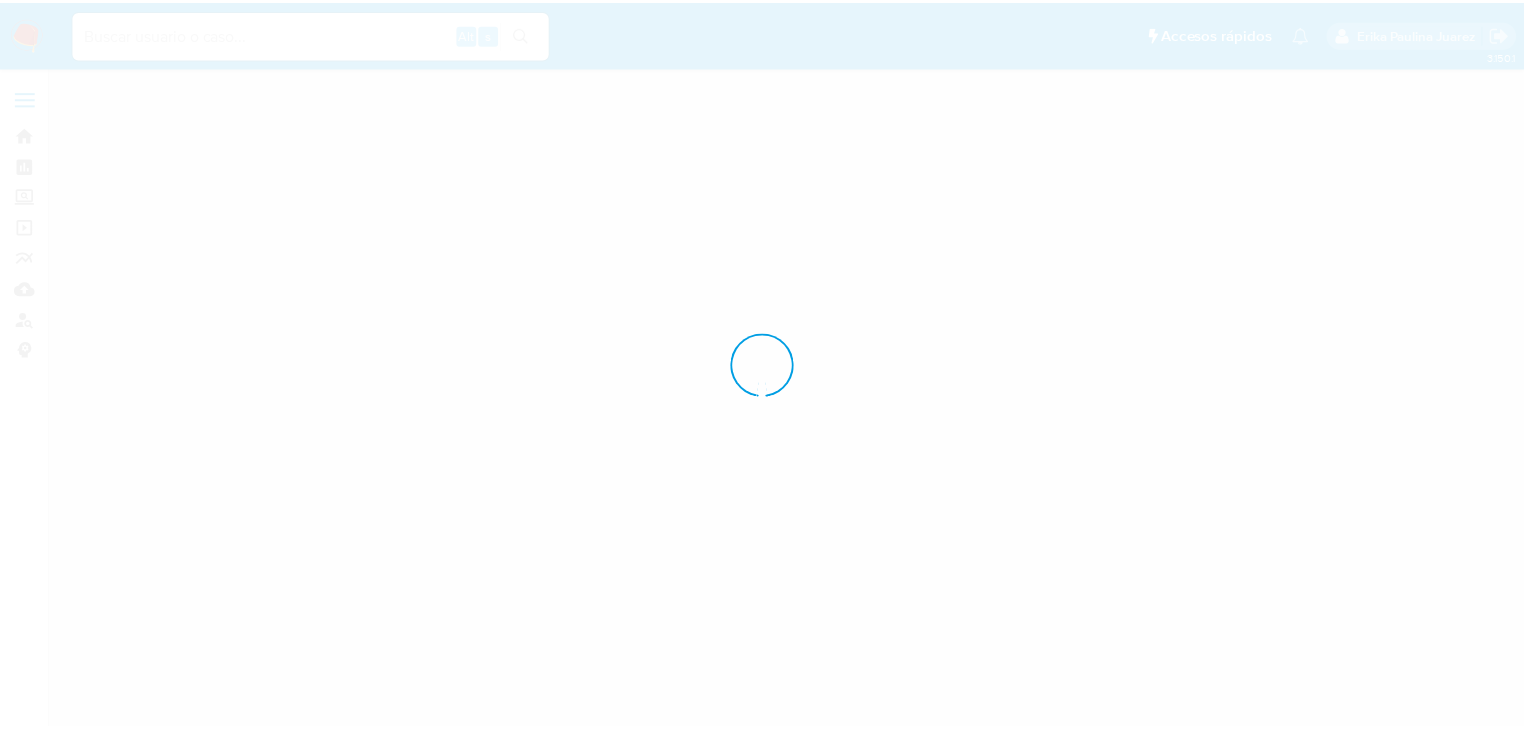 scroll, scrollTop: 0, scrollLeft: 0, axis: both 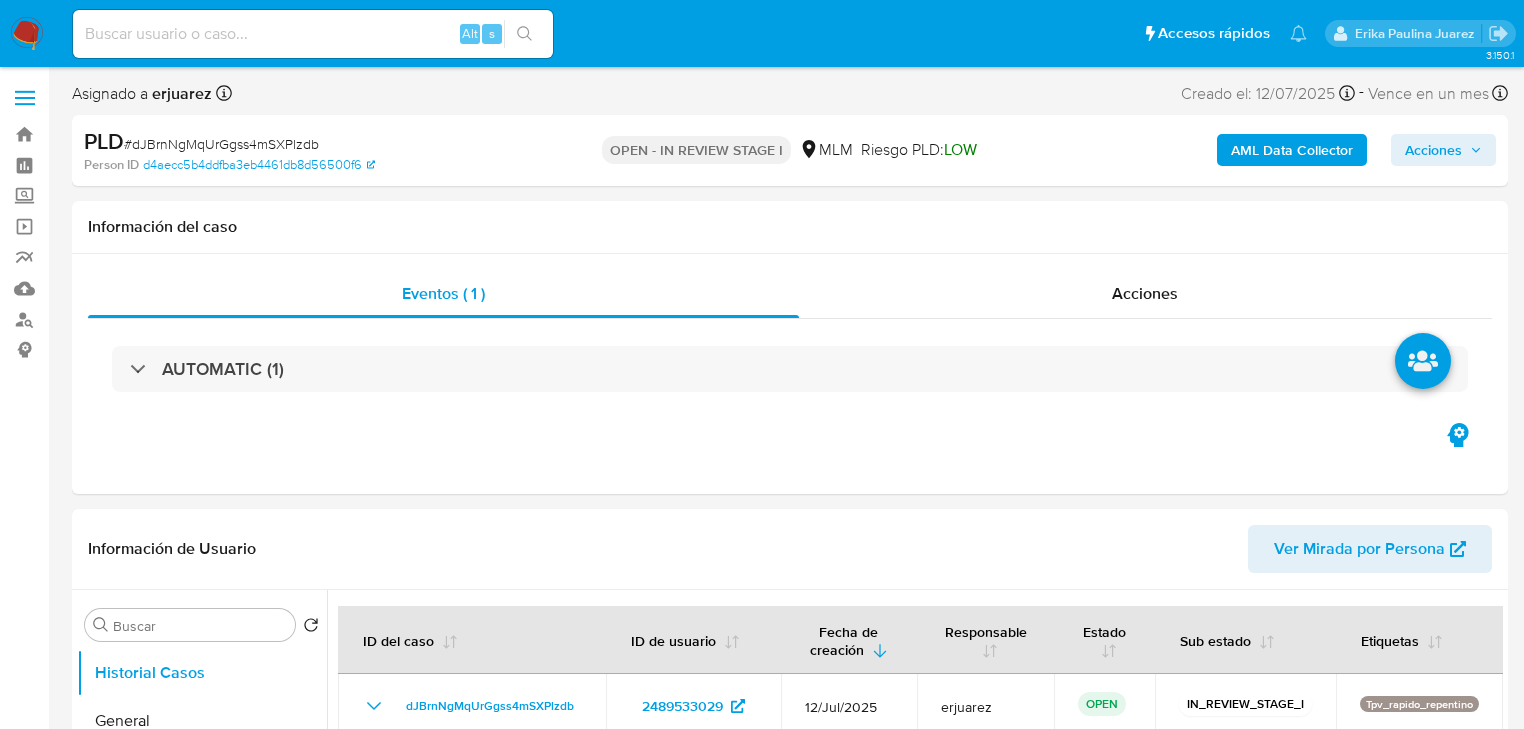 select on "10" 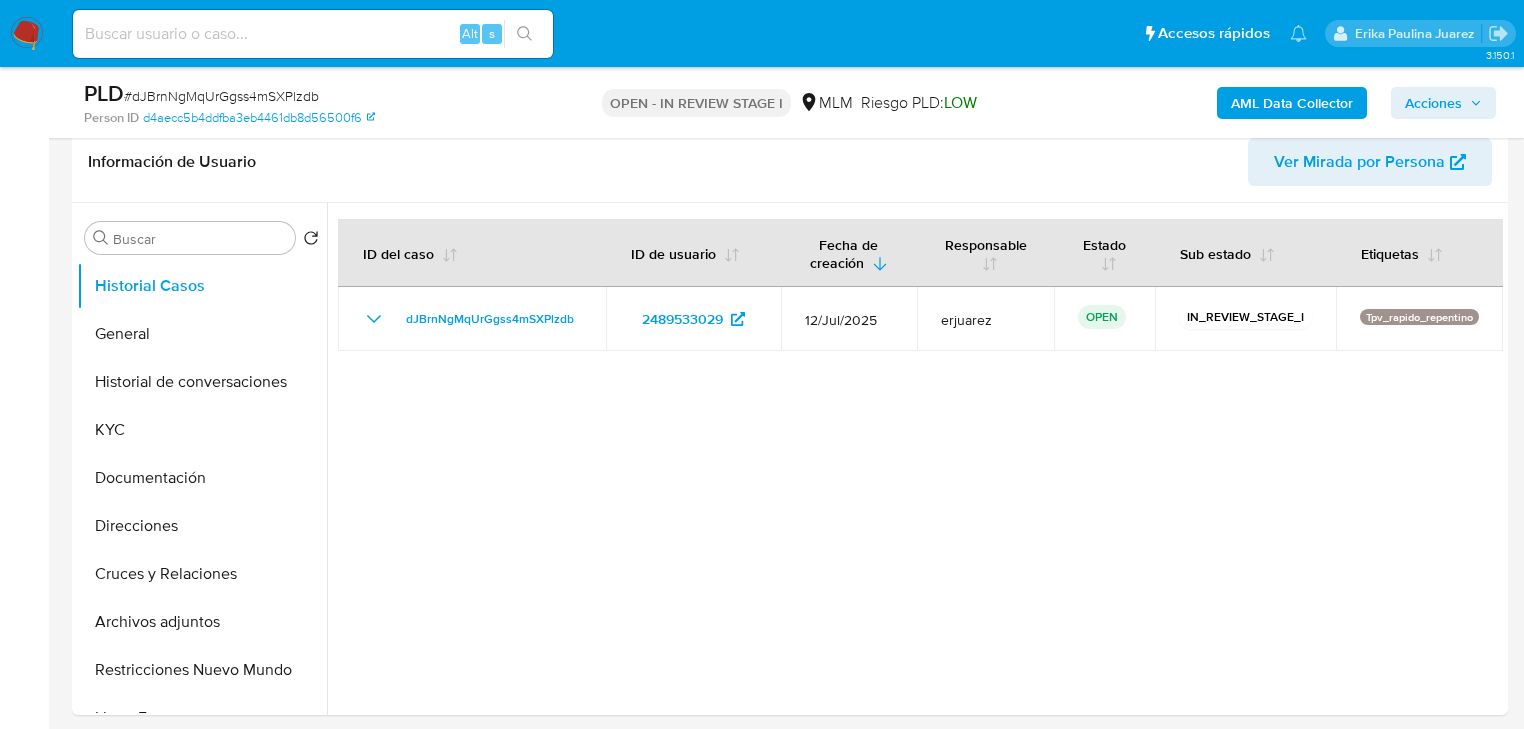 scroll, scrollTop: 320, scrollLeft: 0, axis: vertical 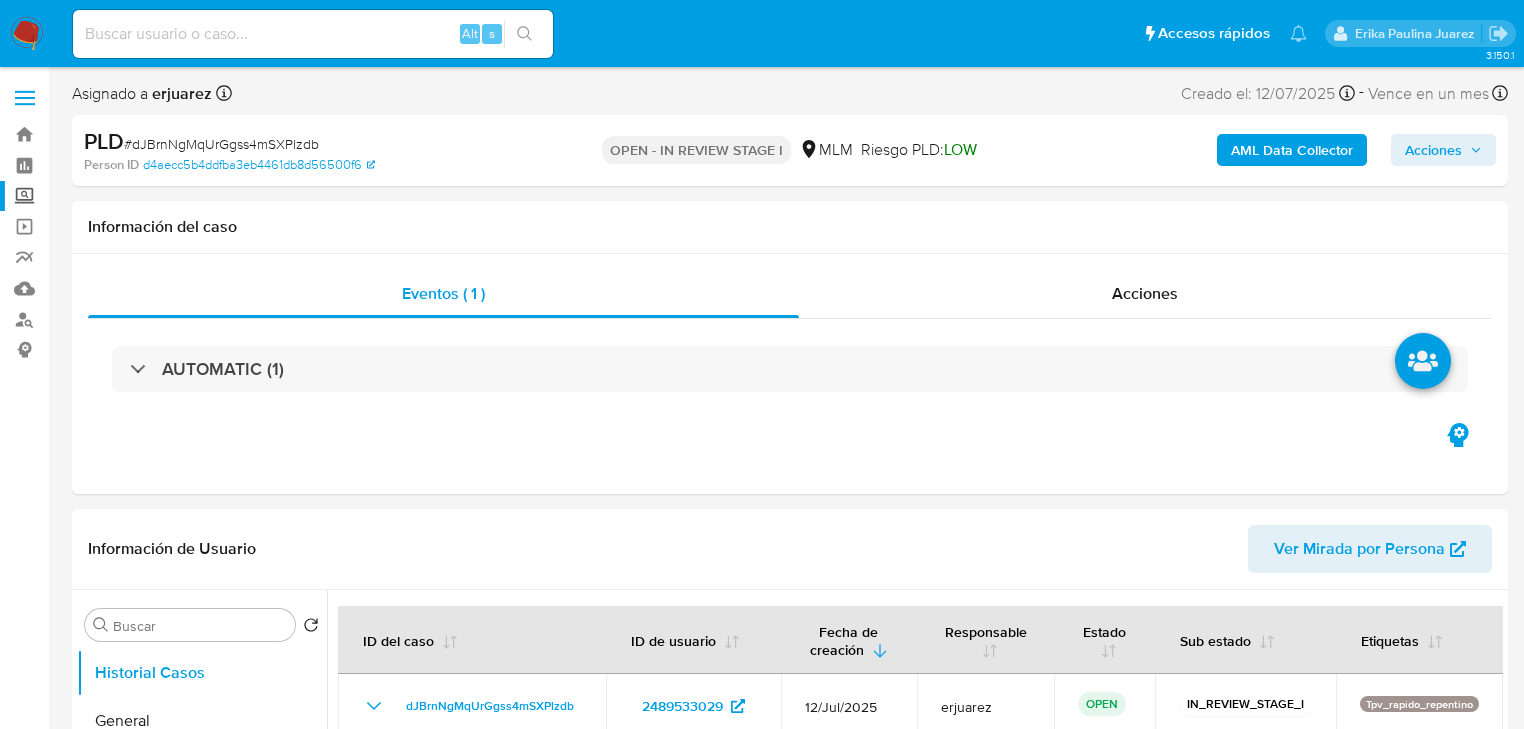 click on "Screening" at bounding box center [119, 196] 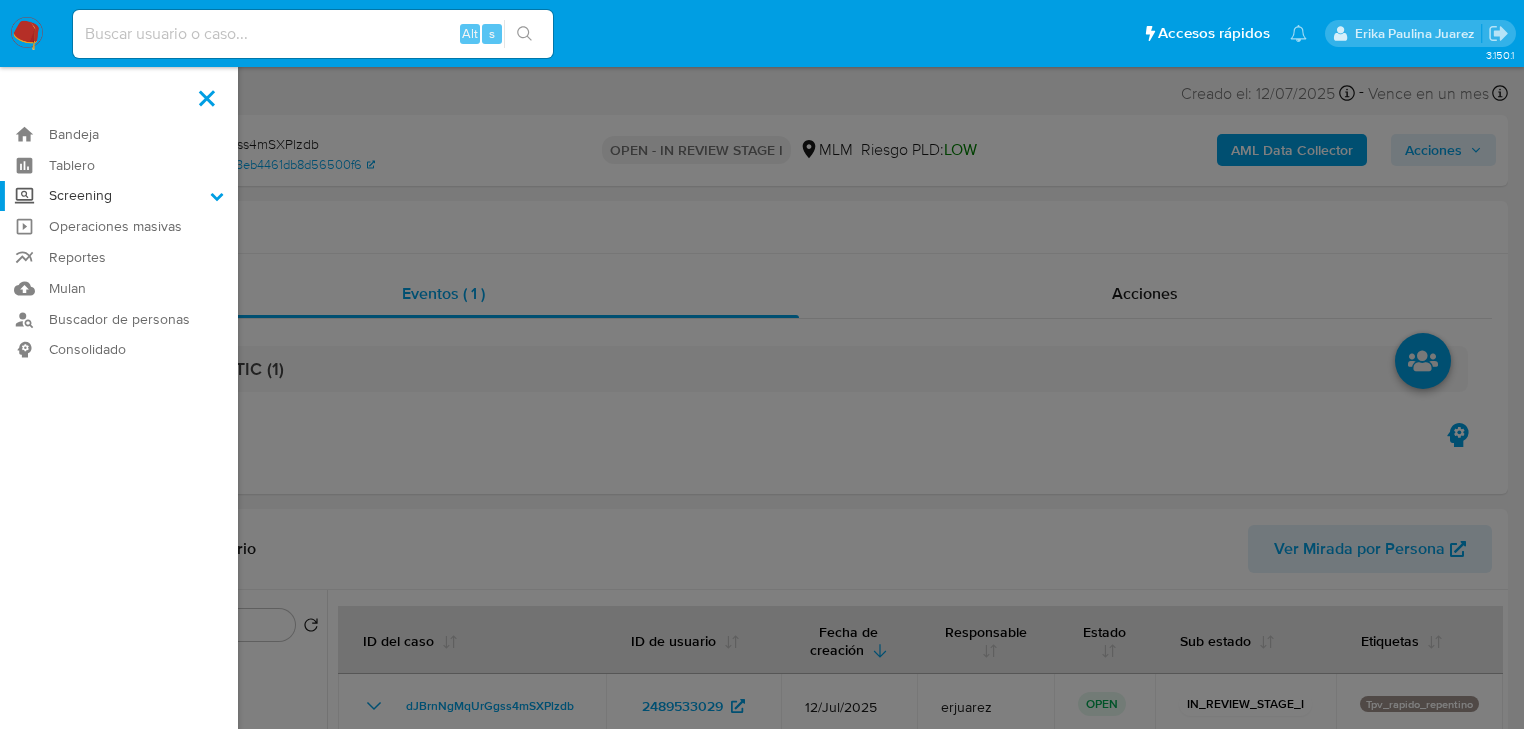 click on "Screening" at bounding box center (0, 0) 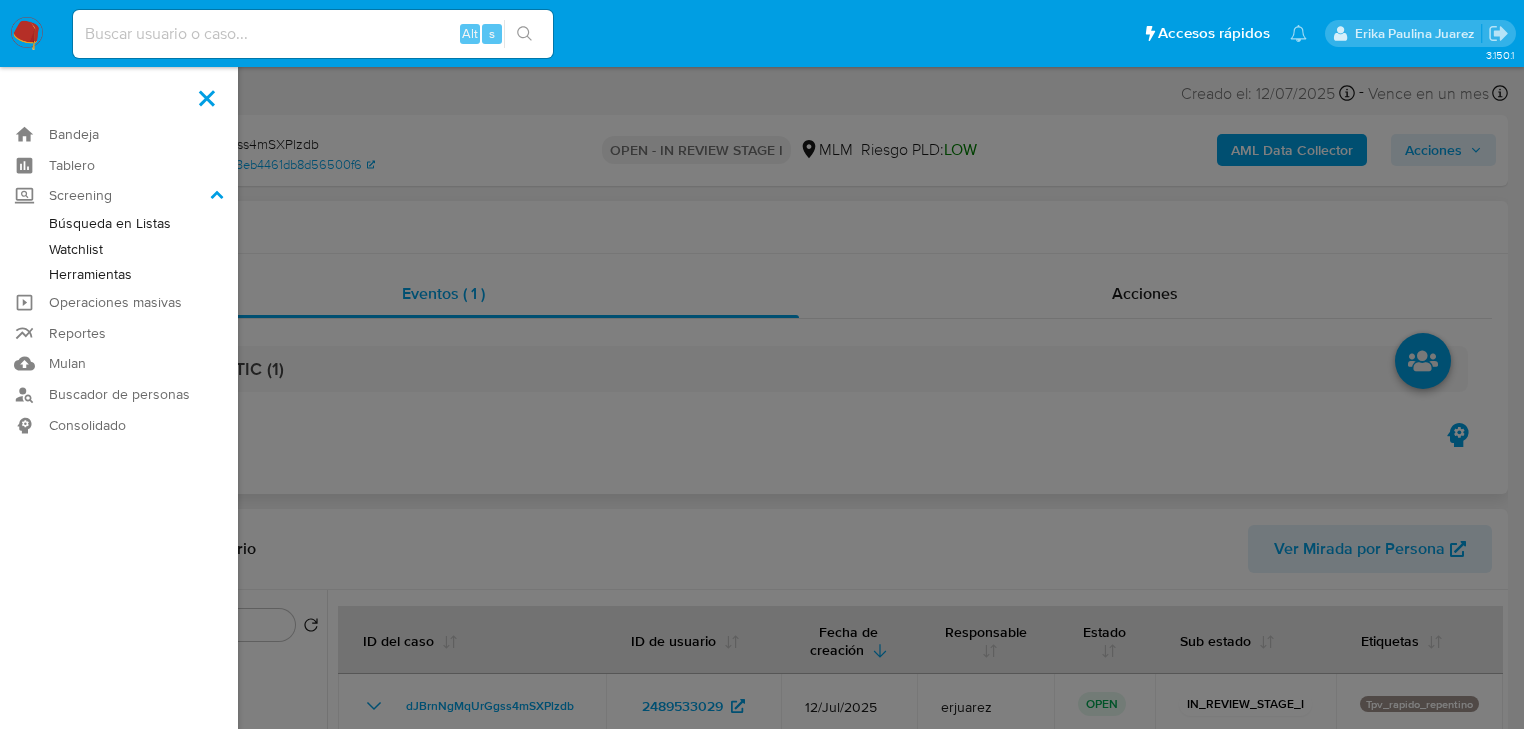 click at bounding box center (762, 364) 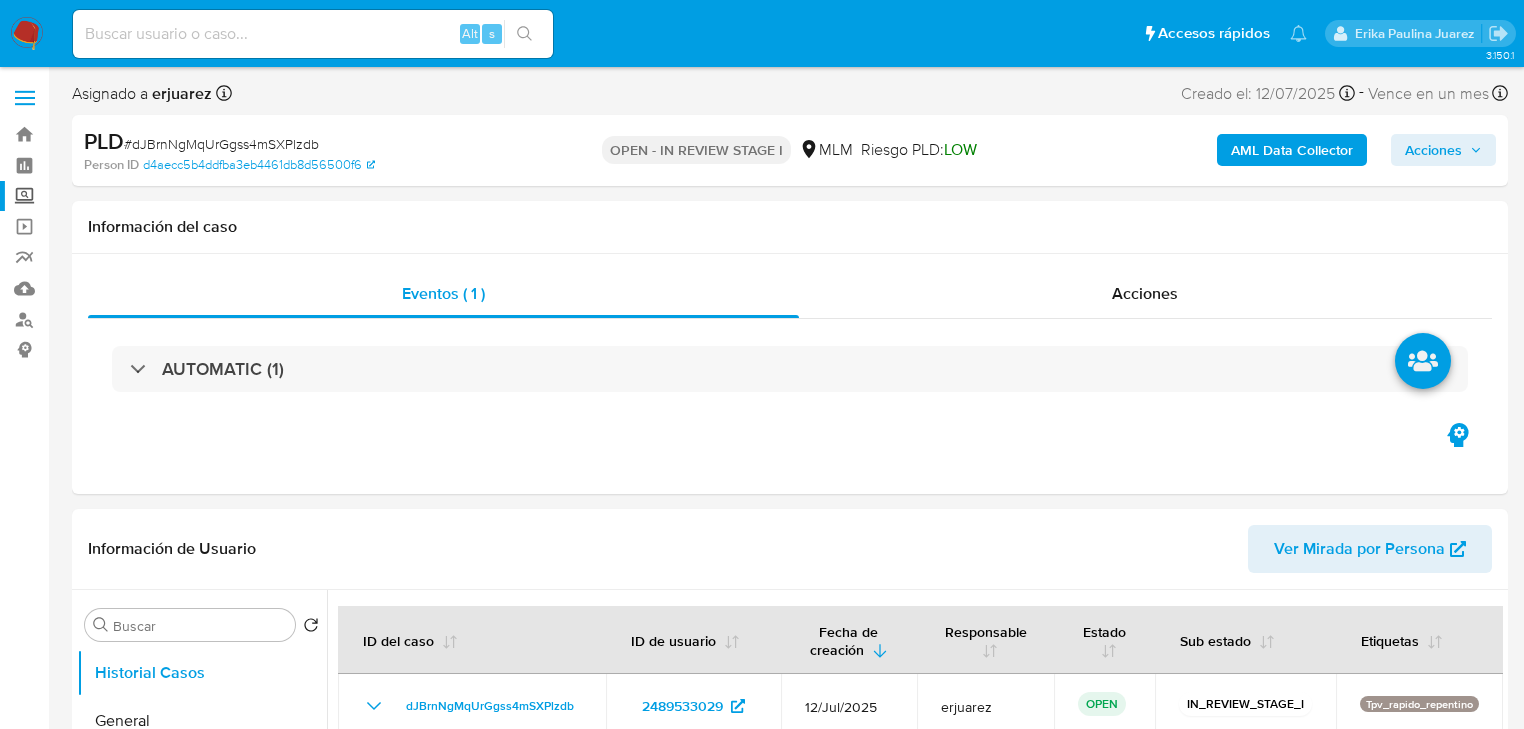 click on "Screening" at bounding box center (119, 196) 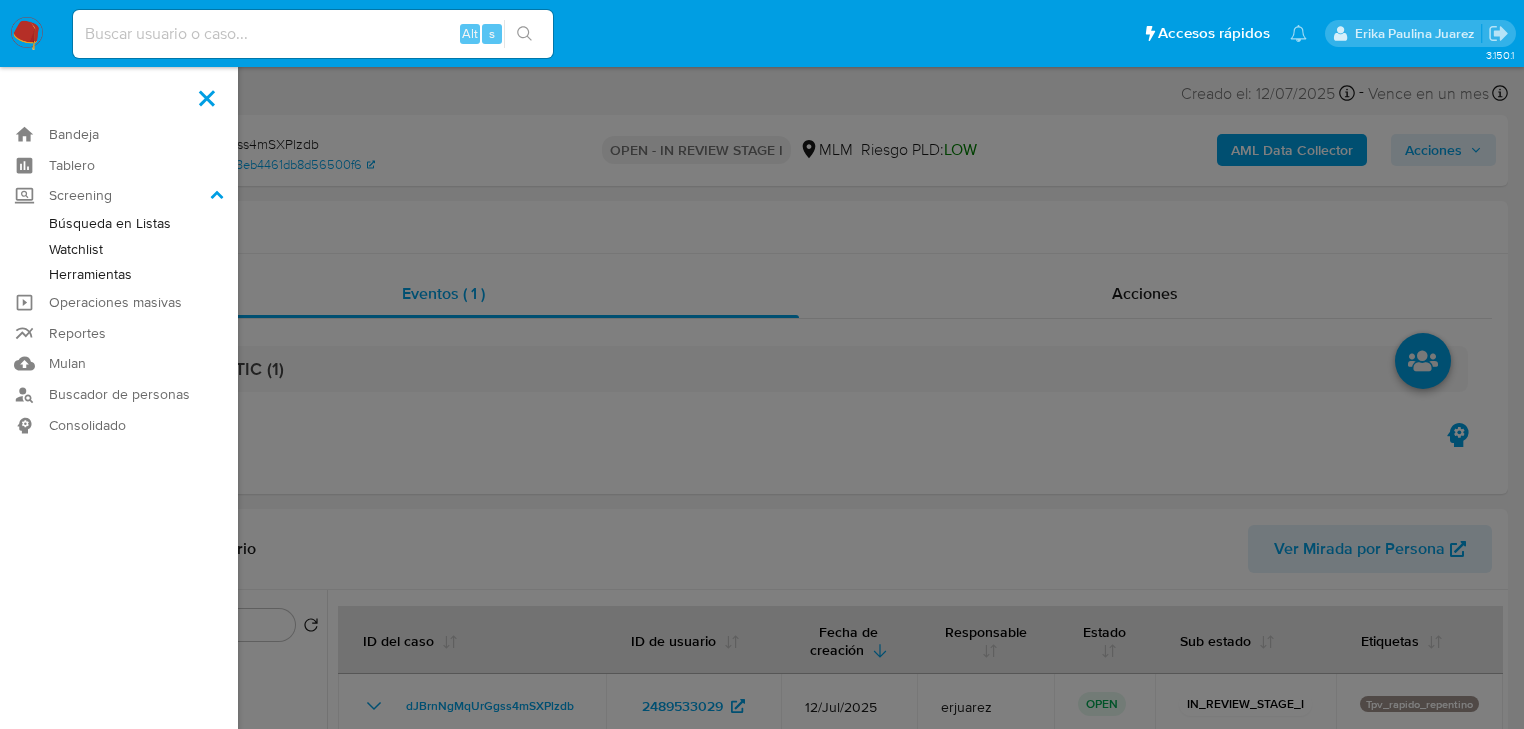 click on "Herramientas" at bounding box center (119, 274) 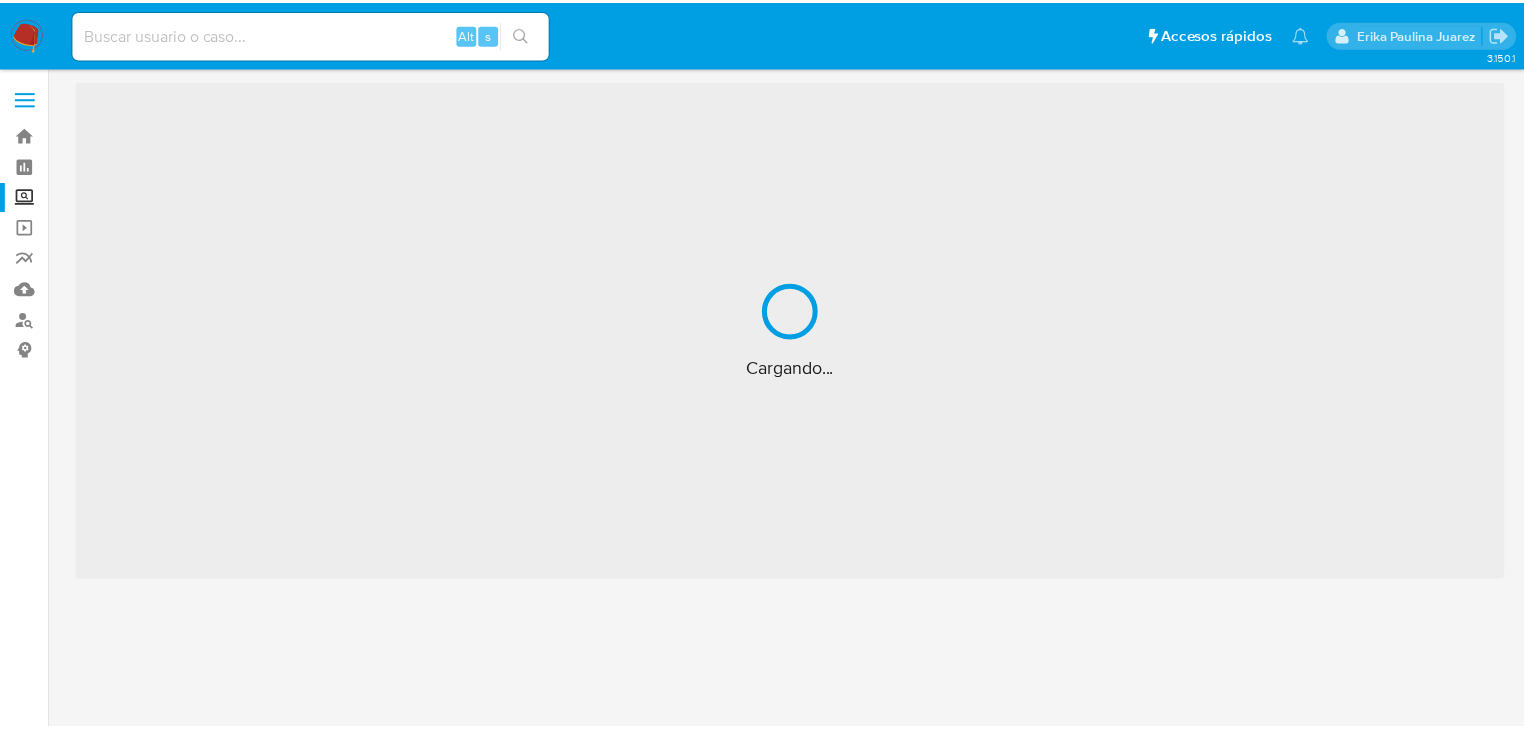 scroll, scrollTop: 0, scrollLeft: 0, axis: both 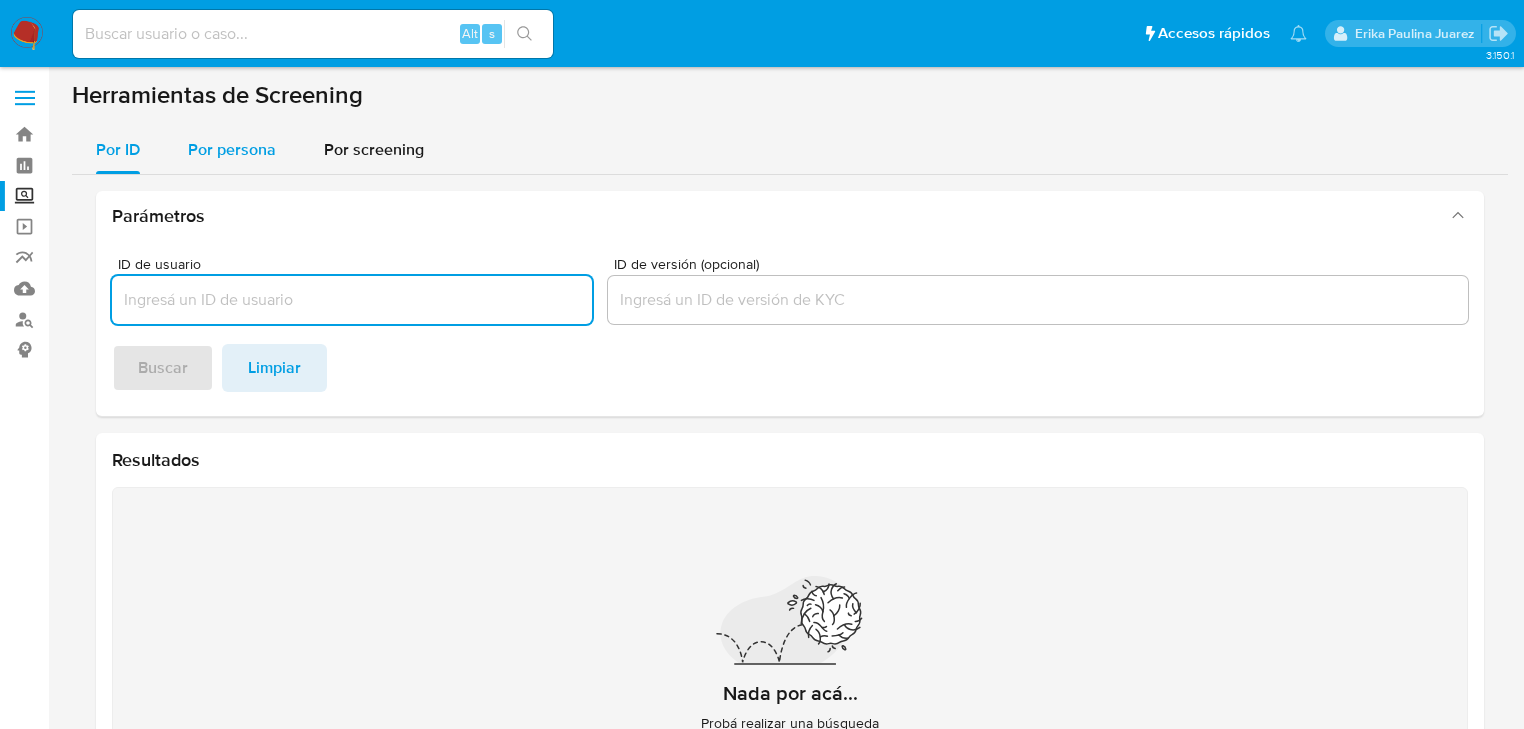 click on "Por persona" at bounding box center (232, 149) 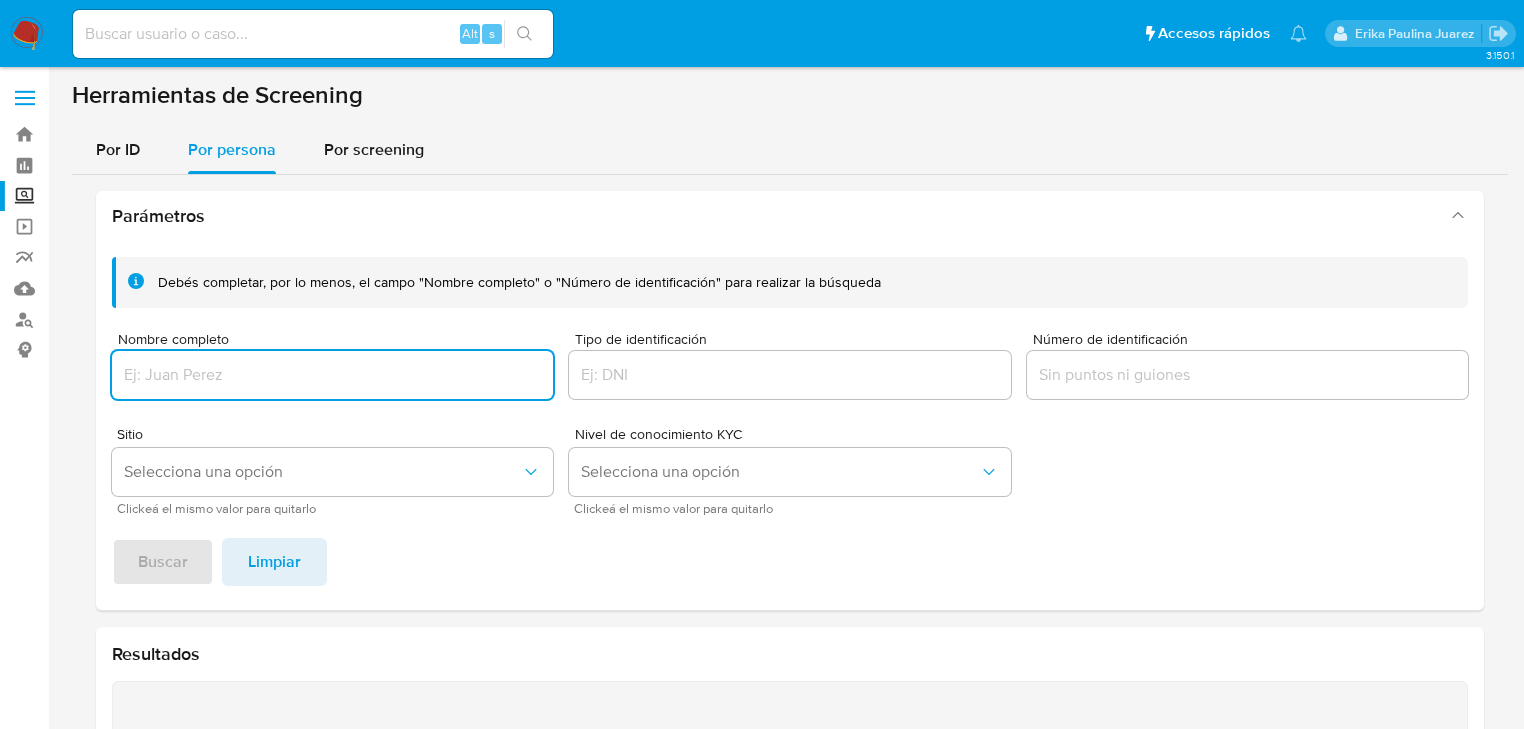 drag, startPoint x: 208, startPoint y: 376, endPoint x: 179, endPoint y: 547, distance: 173.44164 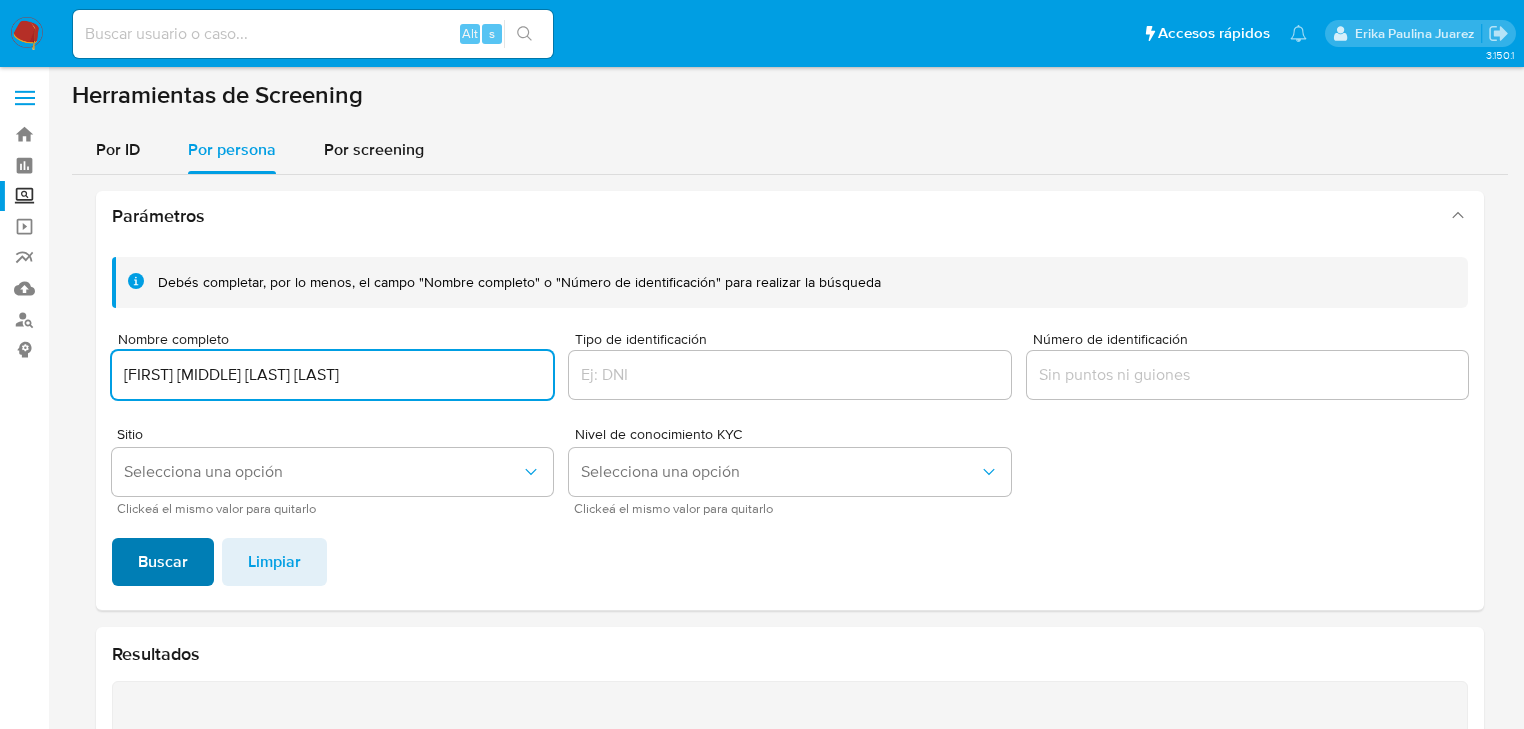type on "[FIRST] [MIDDLE] [LAST] [LAST]" 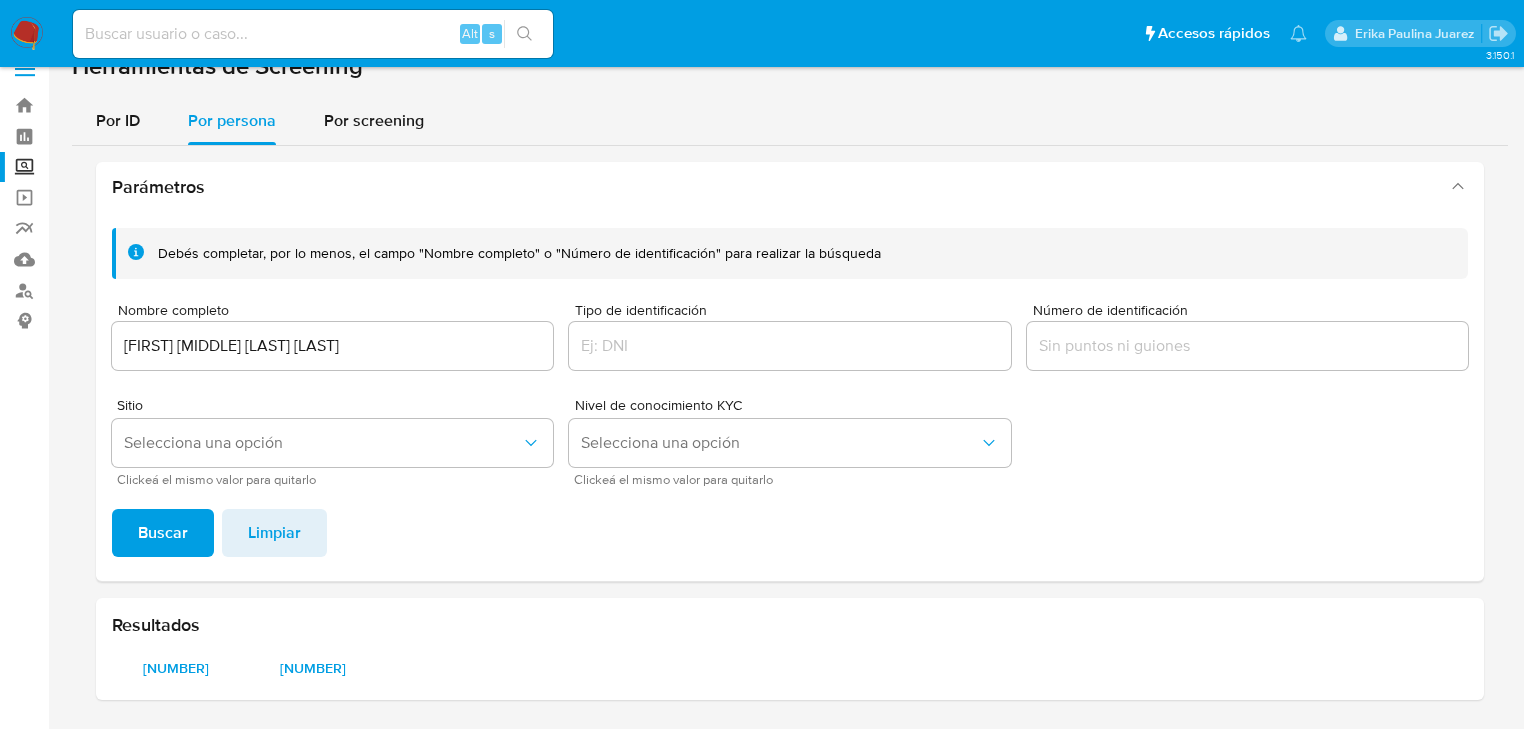 scroll, scrollTop: 28, scrollLeft: 0, axis: vertical 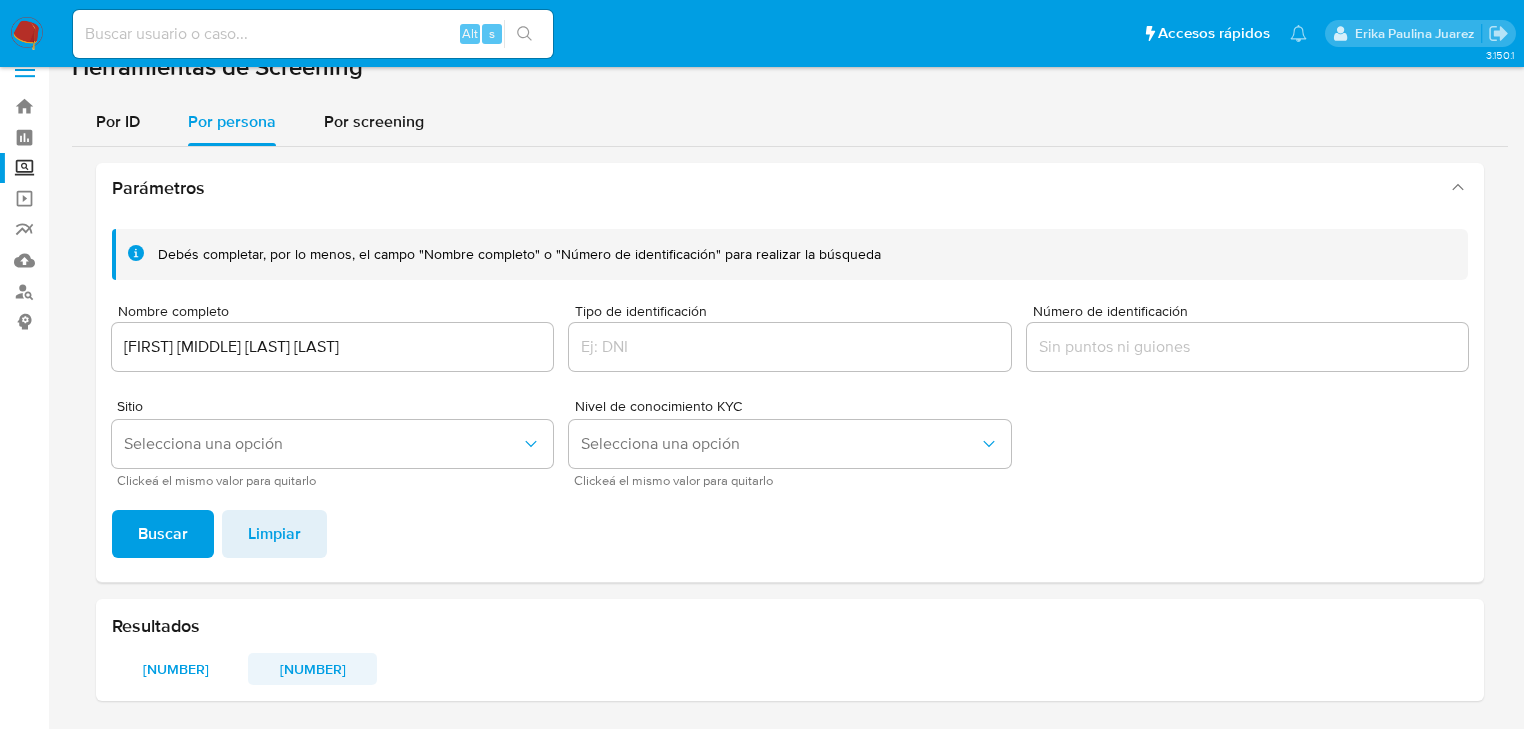 click on "[NUMBER]" at bounding box center [312, 669] 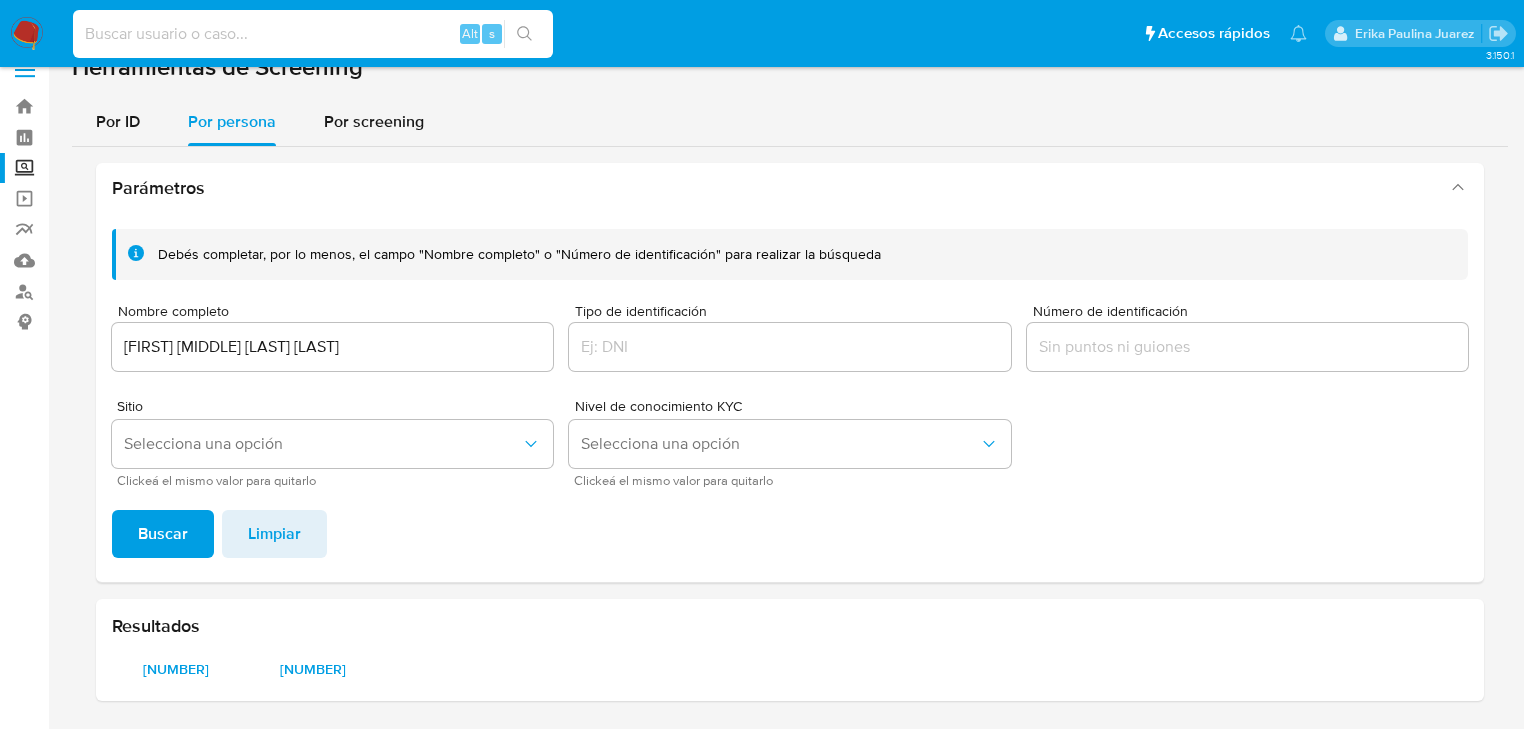 click at bounding box center (313, 34) 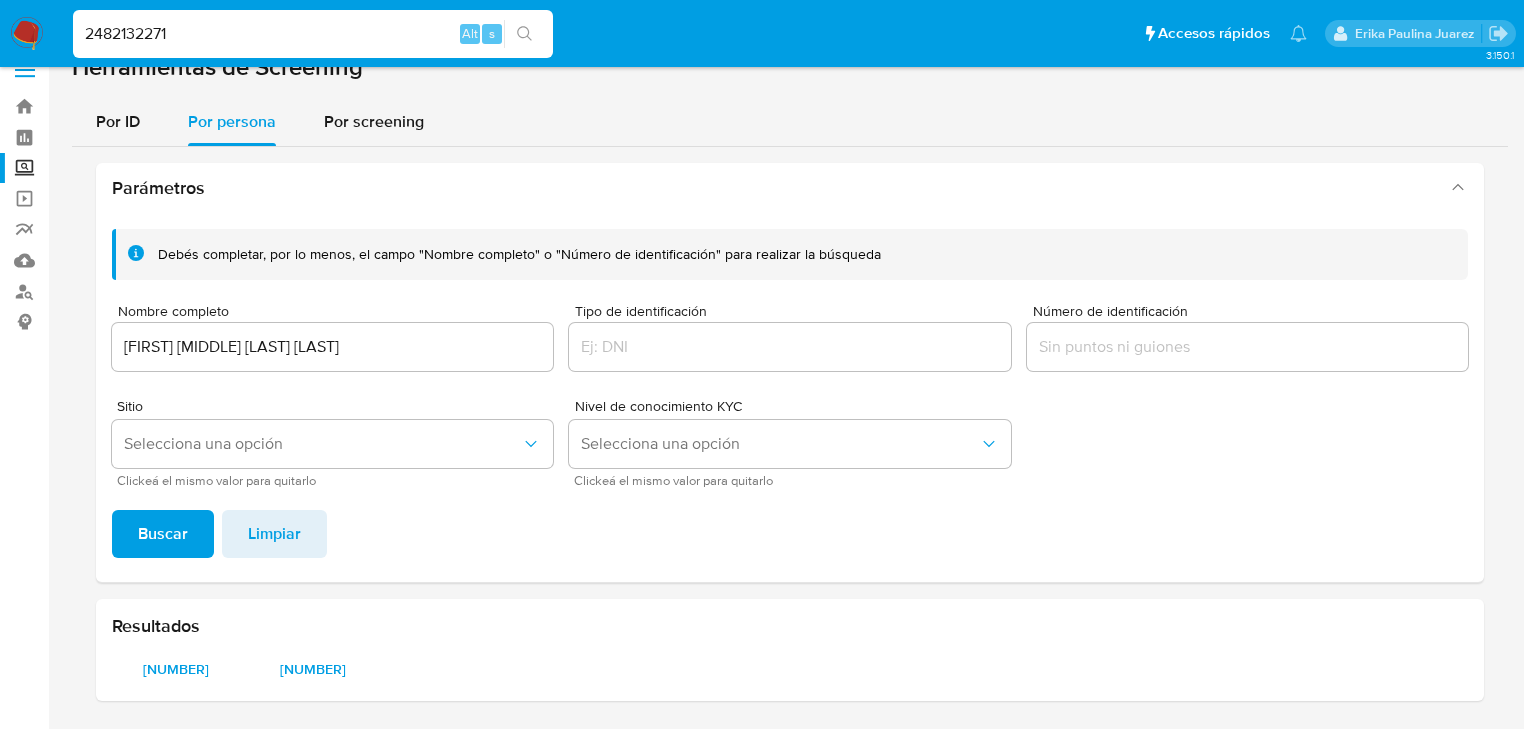 type on "2482132271" 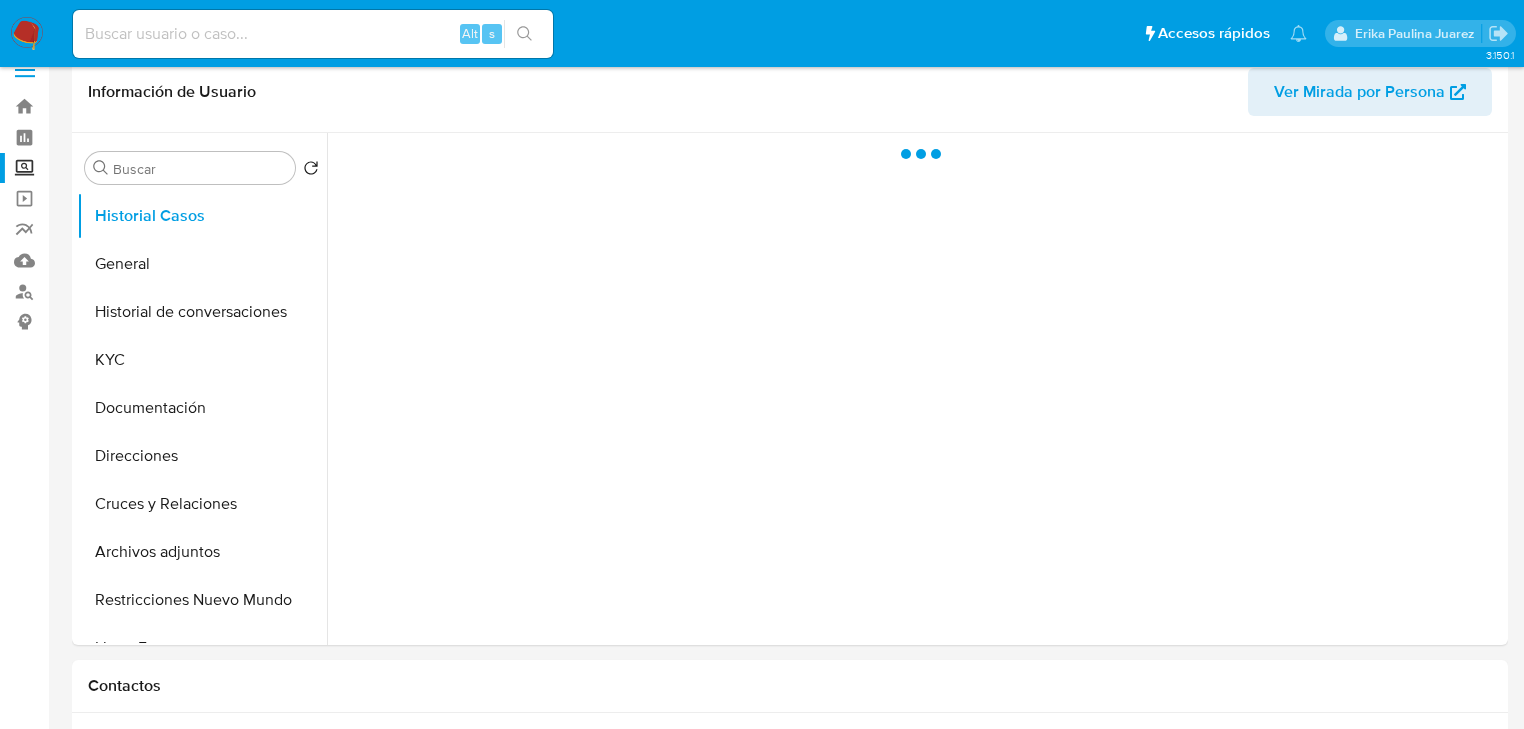 select on "10" 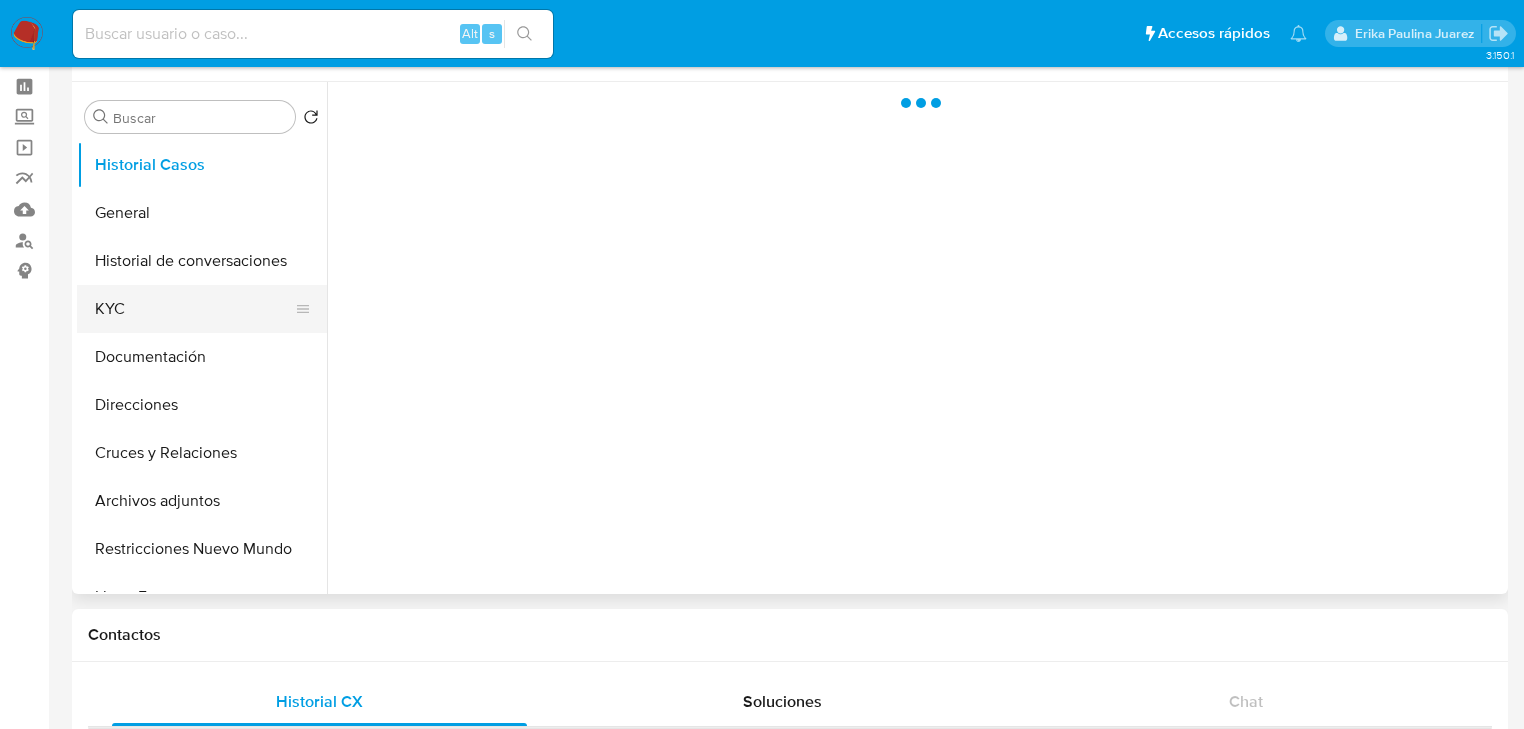 scroll, scrollTop: 80, scrollLeft: 0, axis: vertical 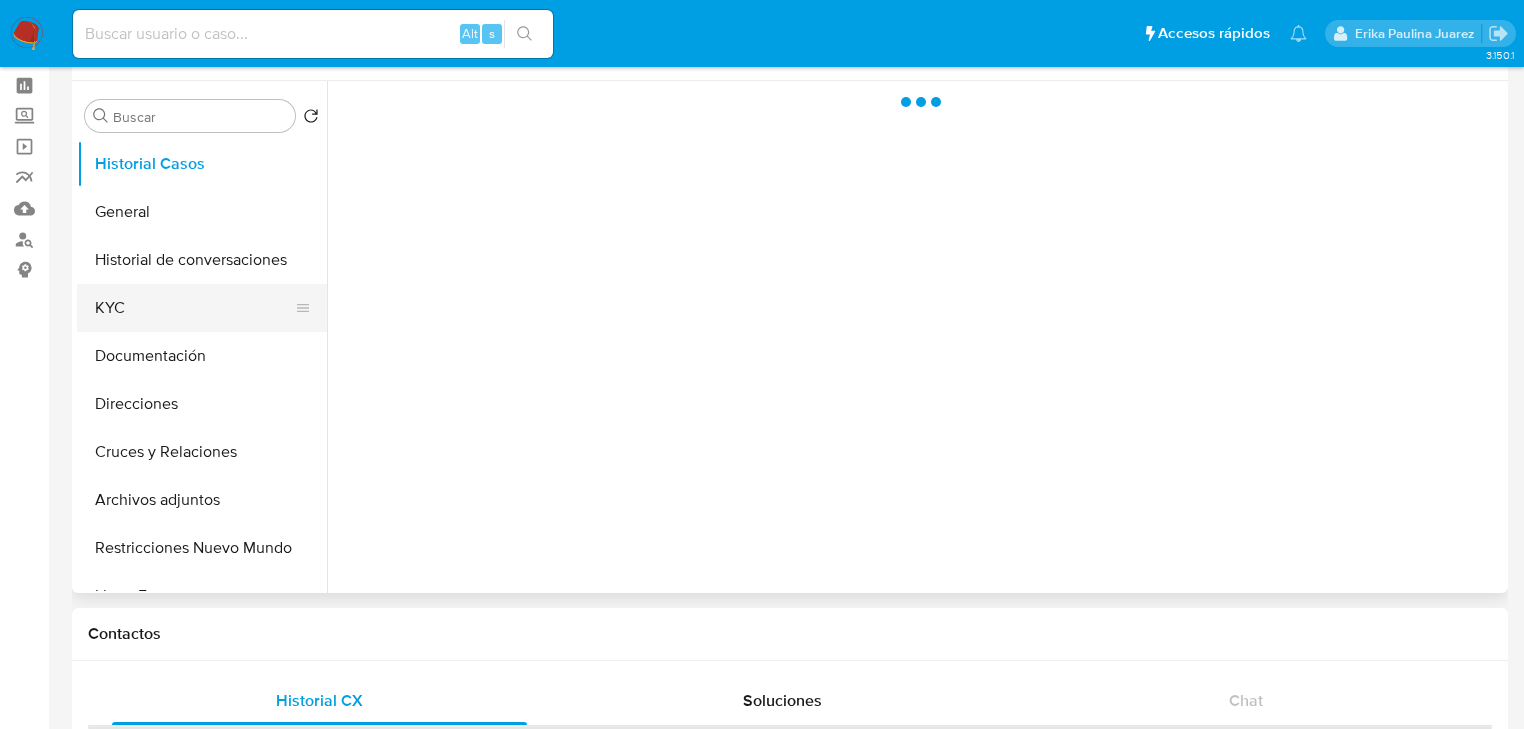 click on "KYC" at bounding box center [194, 308] 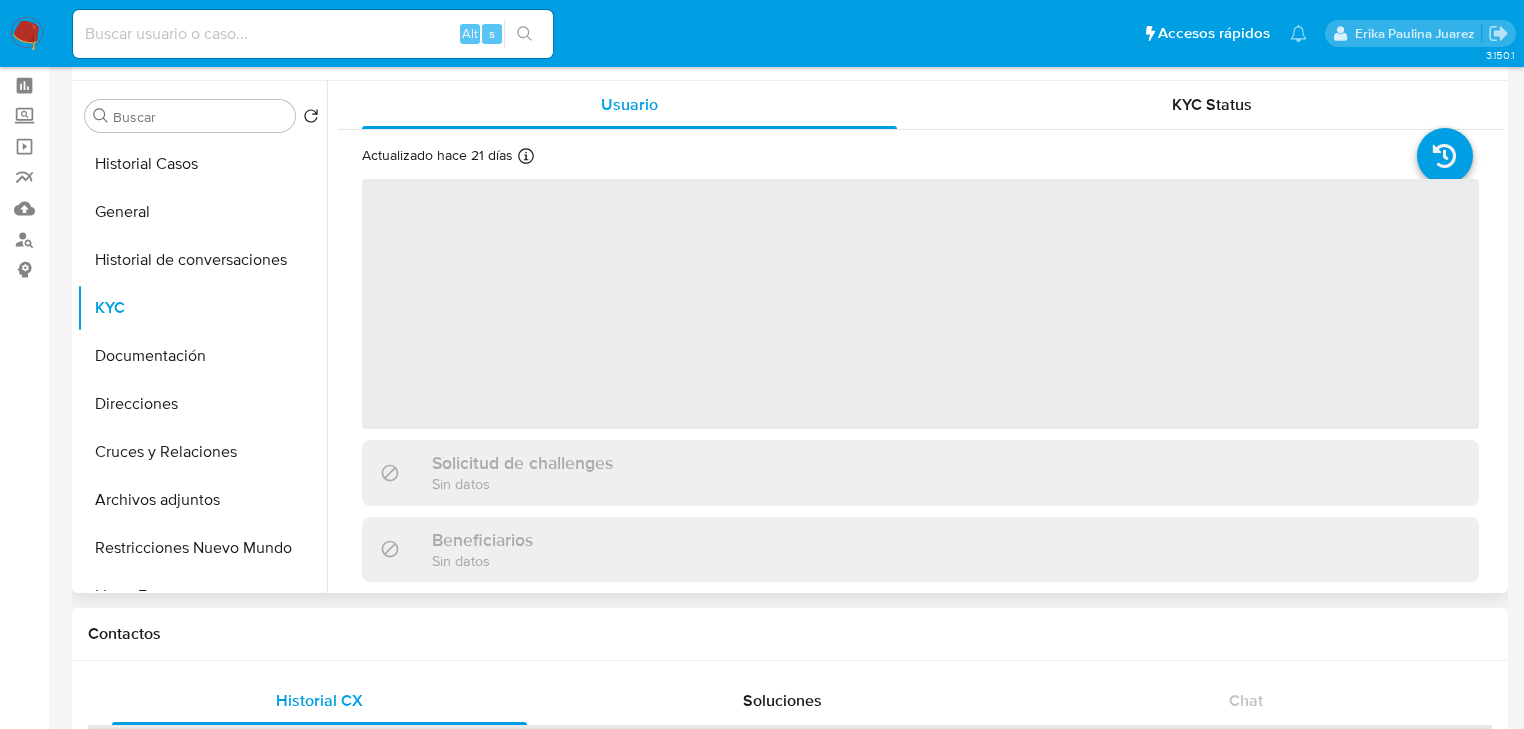 select on "10" 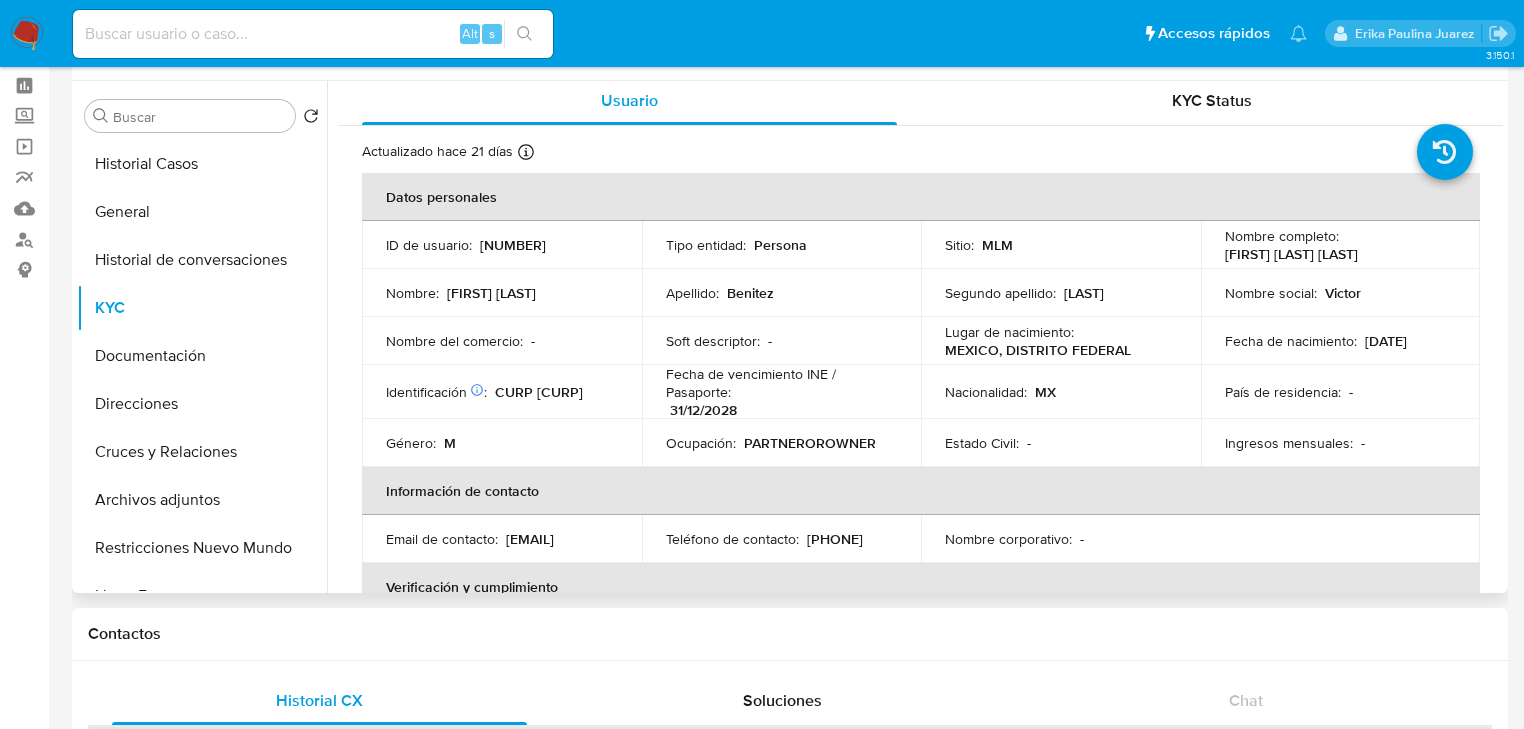 scroll, scrollTop: 0, scrollLeft: 0, axis: both 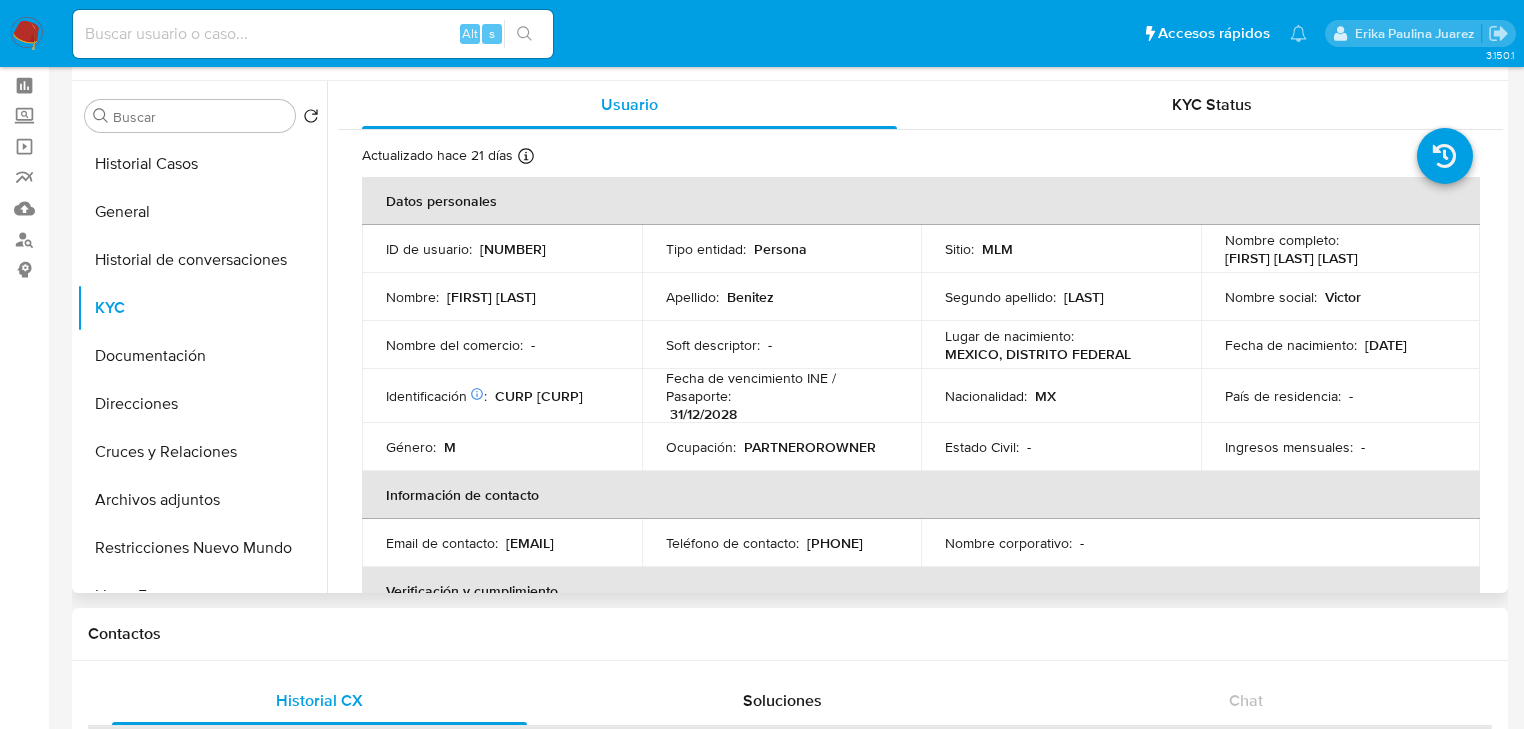 drag, startPoint x: 476, startPoint y: 248, endPoint x: 588, endPoint y: 252, distance: 112.0714 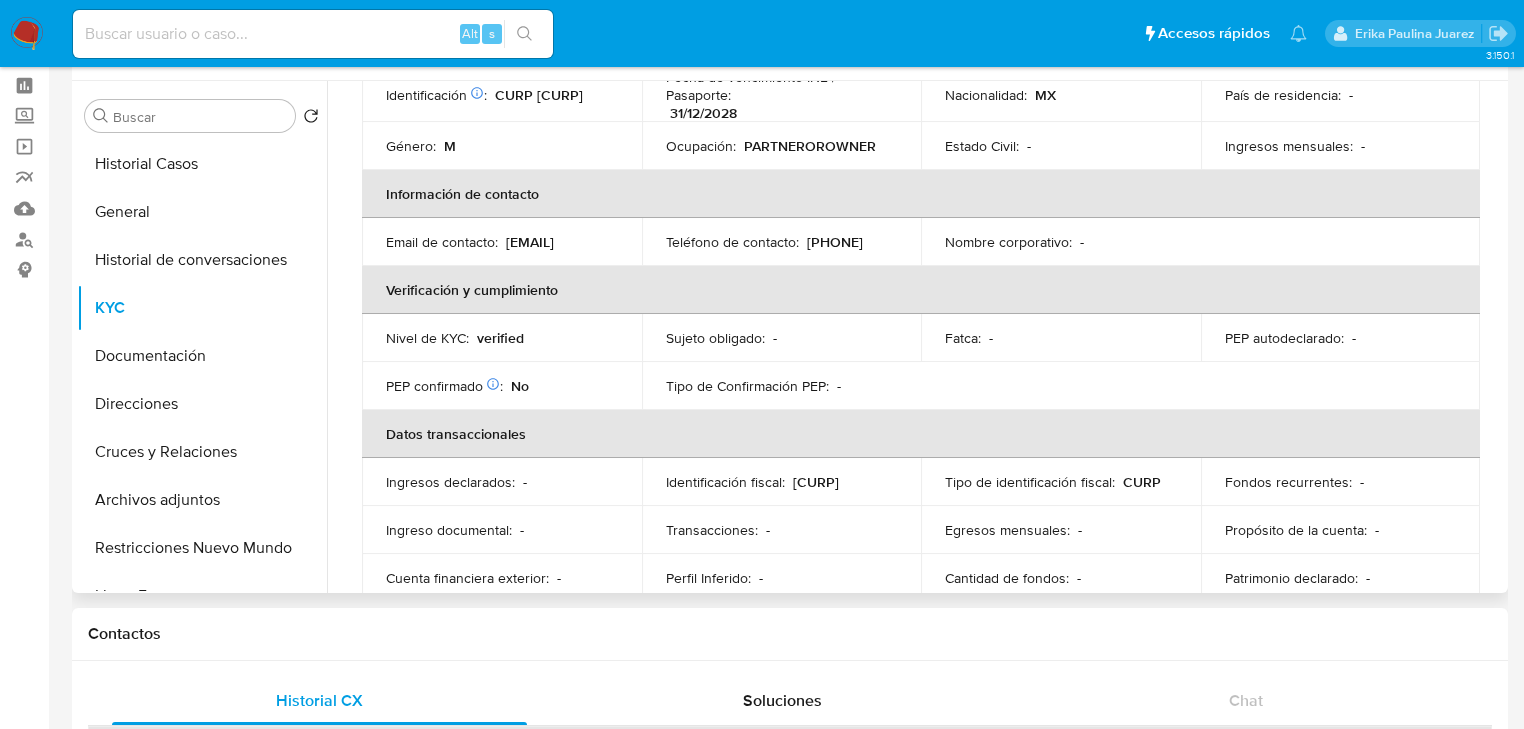 scroll, scrollTop: 160, scrollLeft: 0, axis: vertical 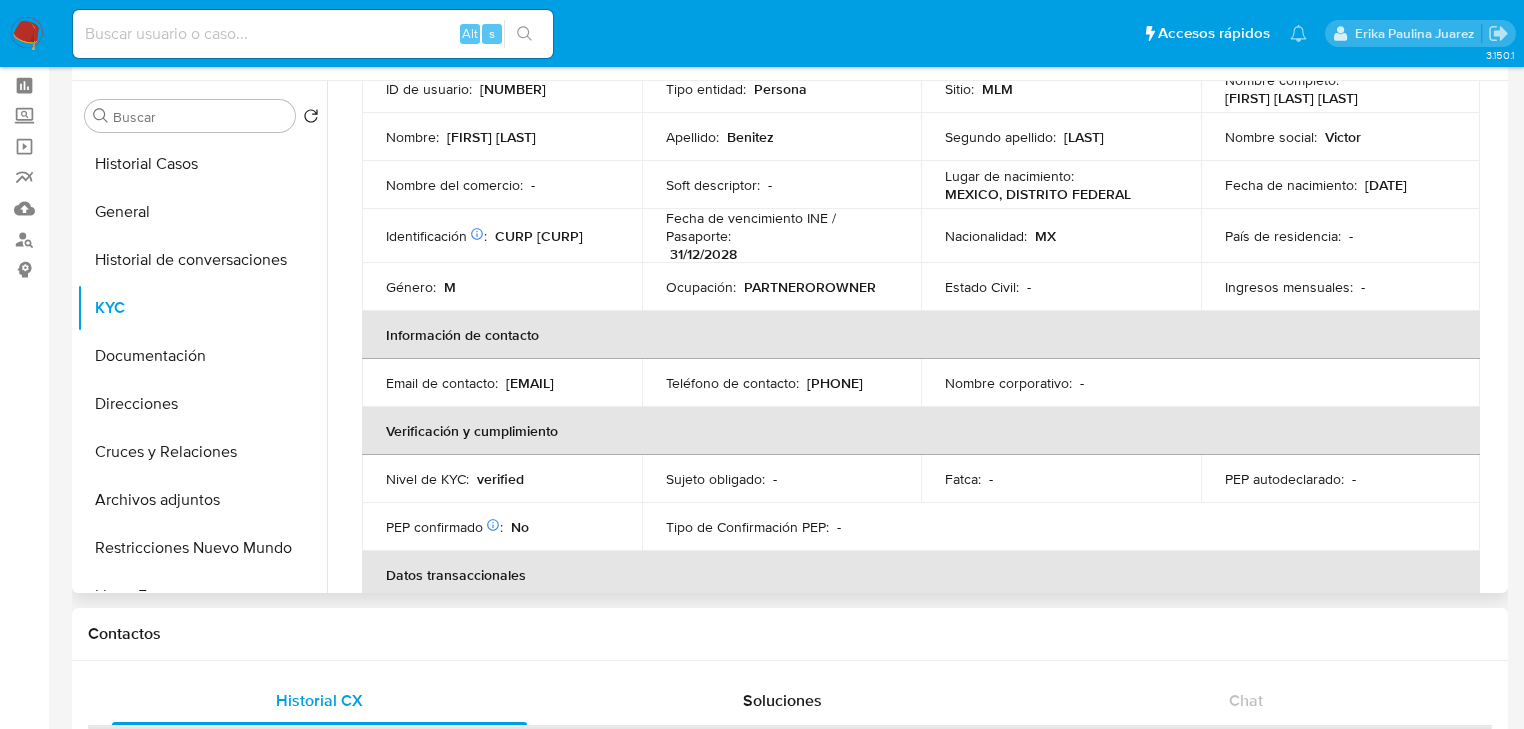 click on "Verificación y cumplimiento" at bounding box center (921, 431) 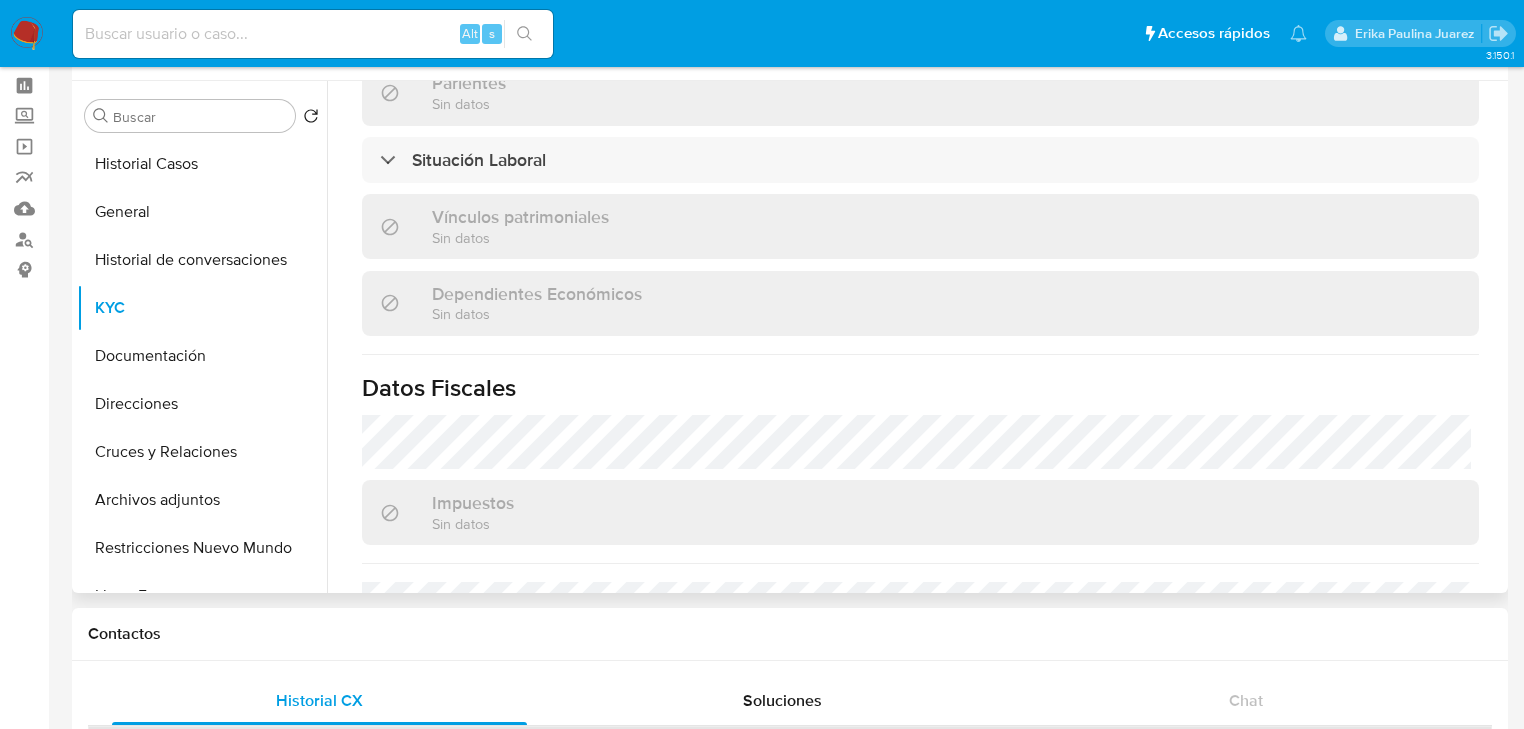 scroll, scrollTop: 1120, scrollLeft: 0, axis: vertical 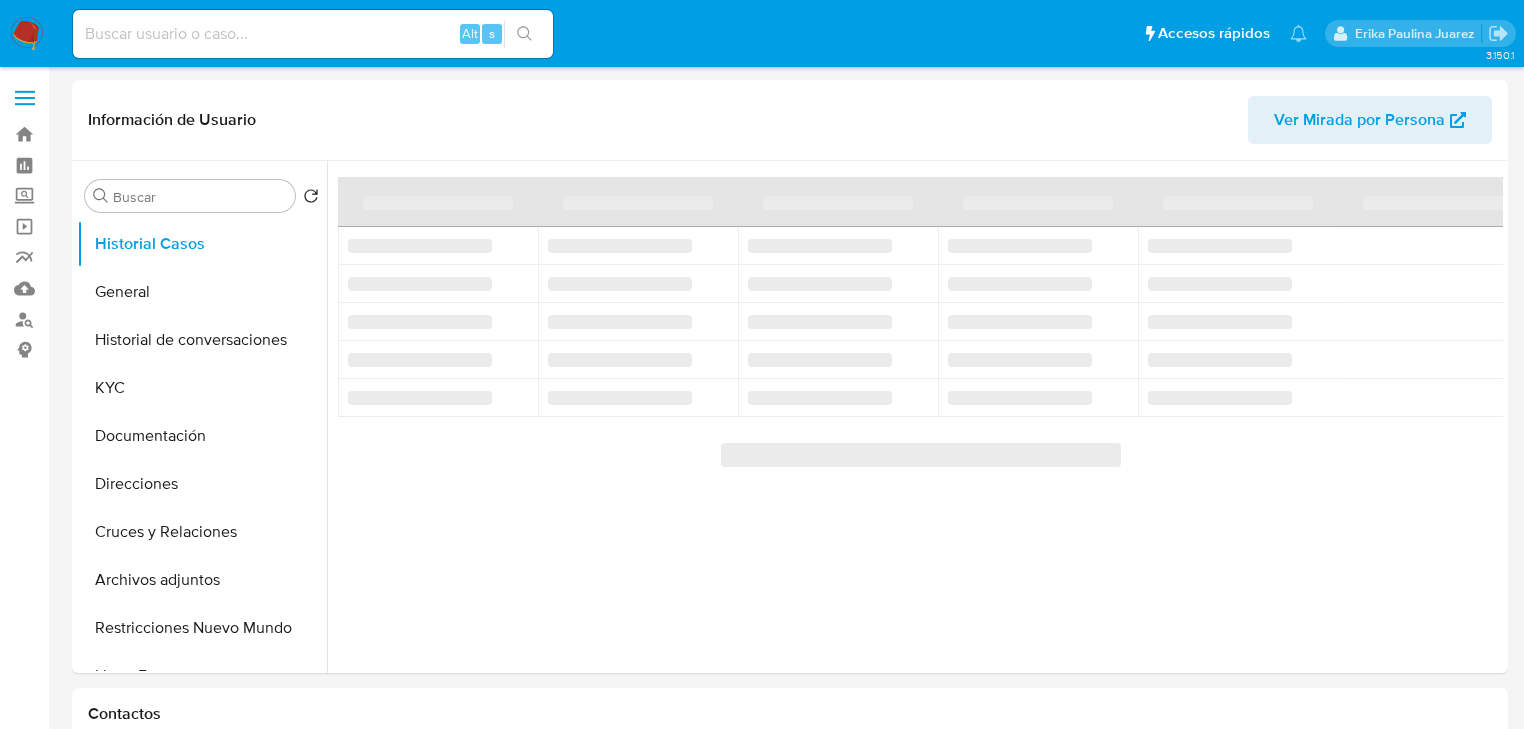 select on "10" 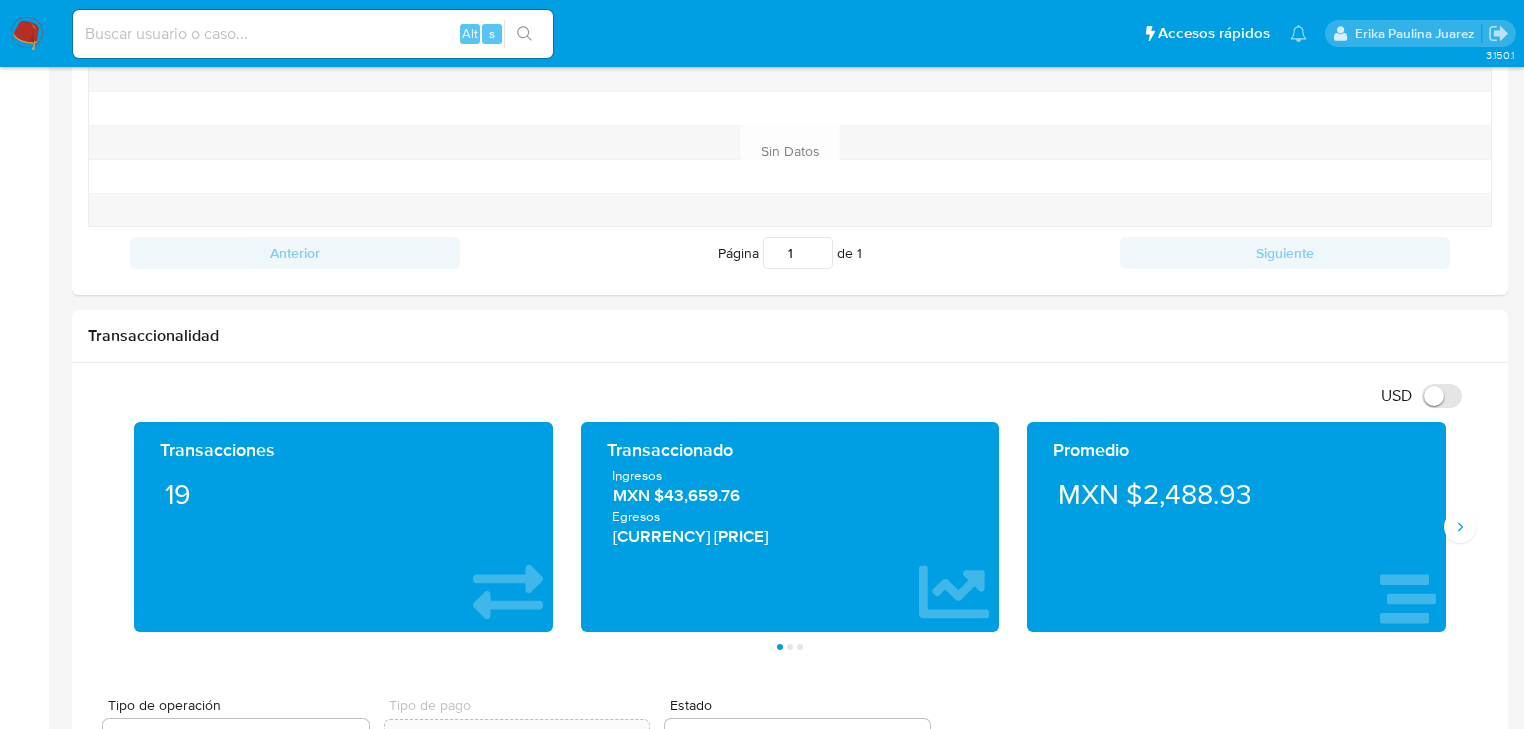 scroll, scrollTop: 960, scrollLeft: 0, axis: vertical 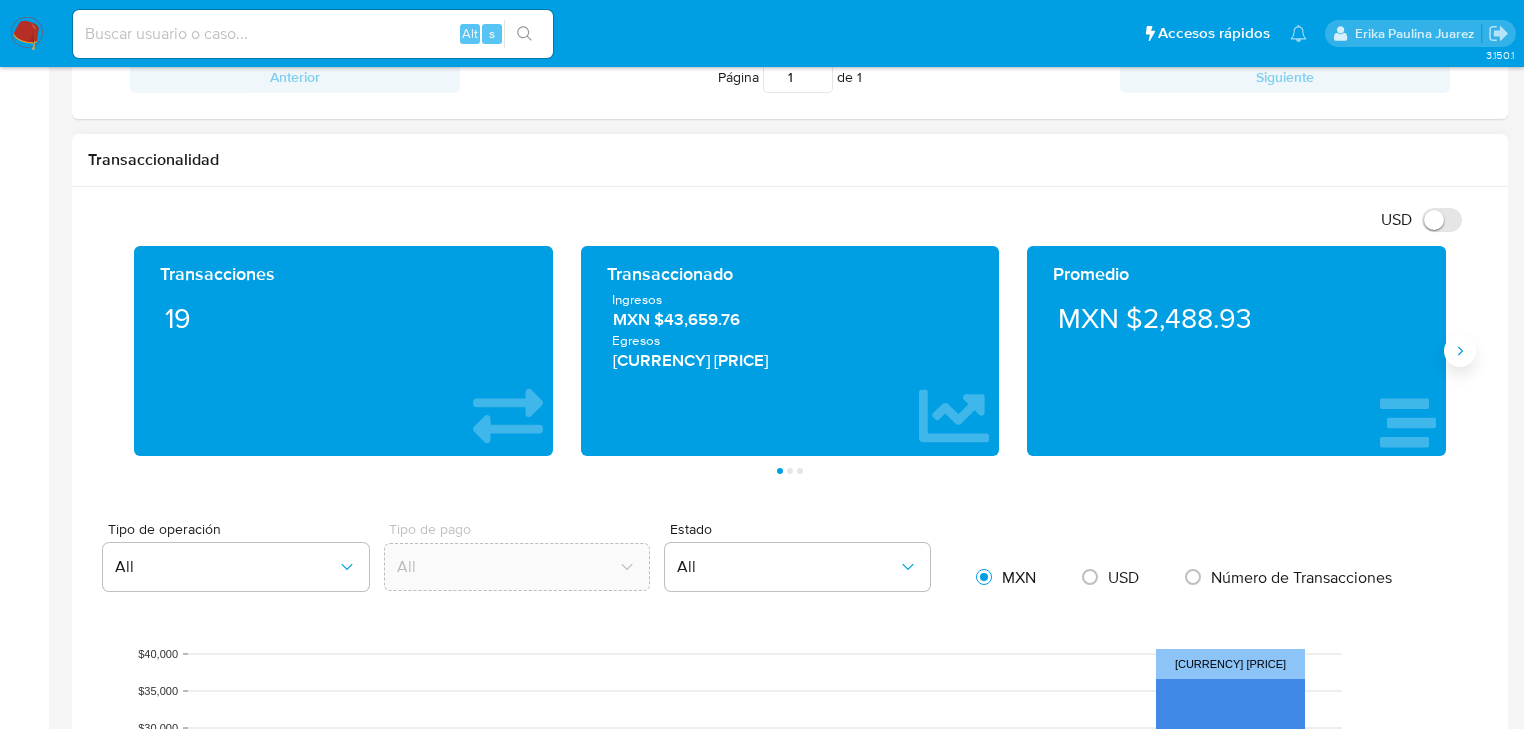 click at bounding box center [1460, 351] 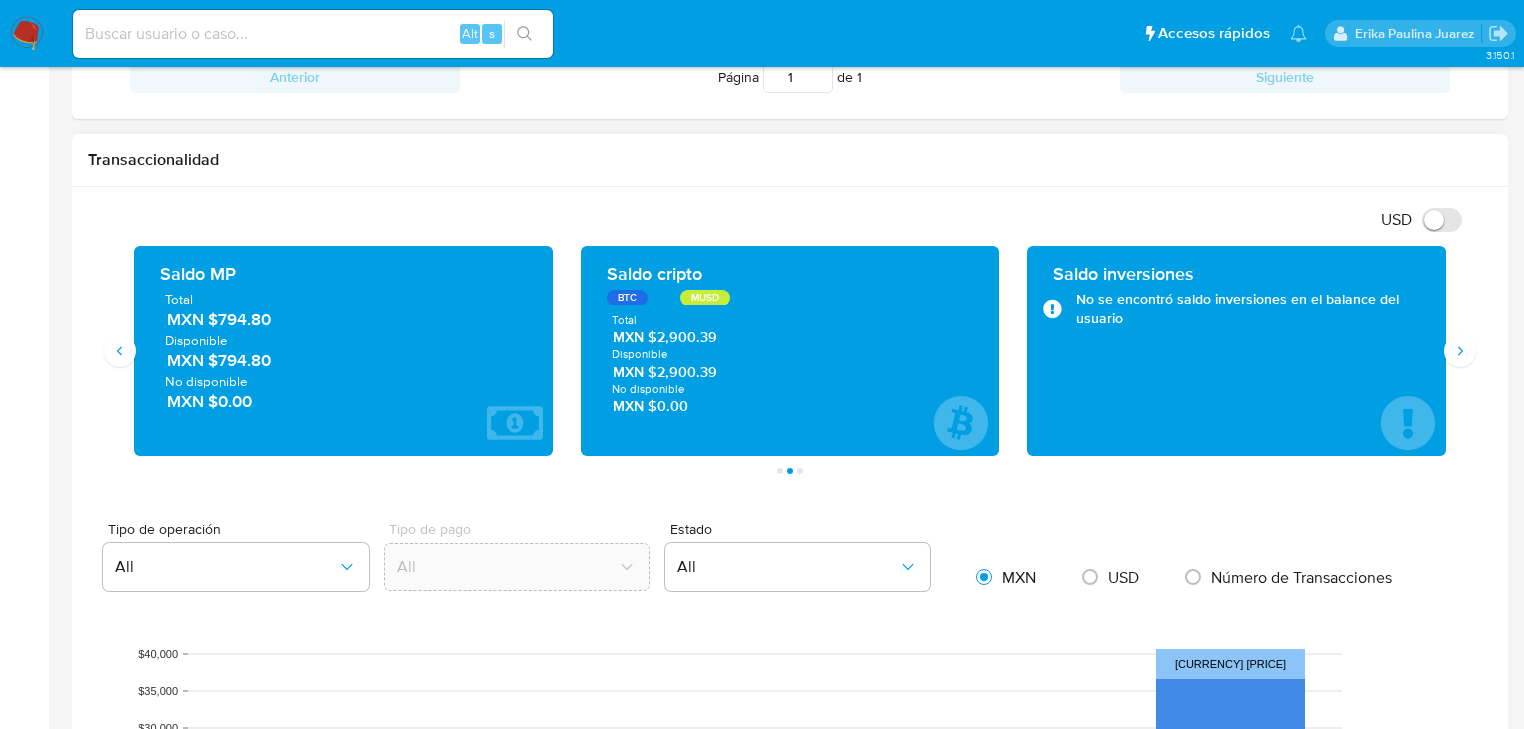 drag, startPoint x: 218, startPoint y: 322, endPoint x: 302, endPoint y: 322, distance: 84 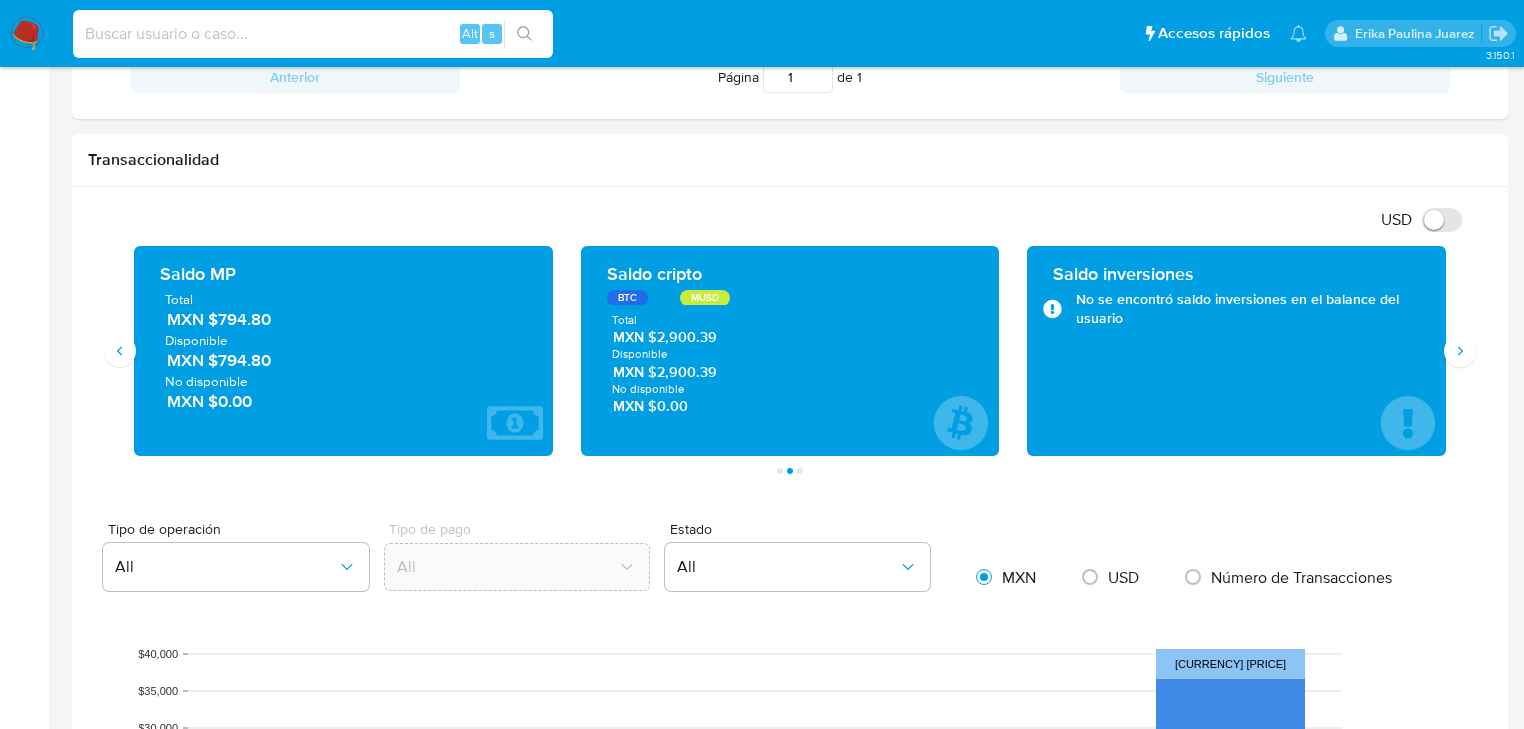 click at bounding box center [313, 34] 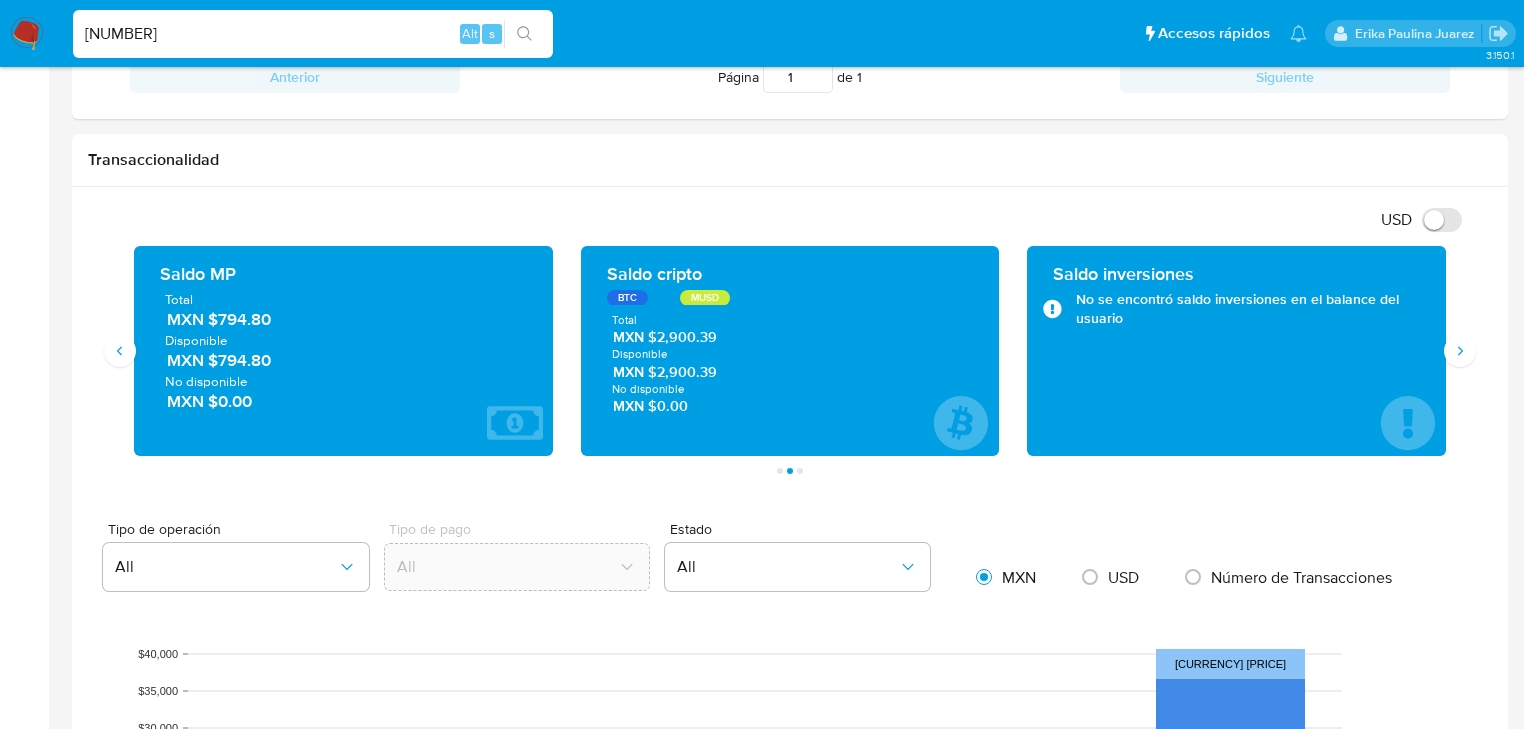 click on "2511917964" at bounding box center (313, 34) 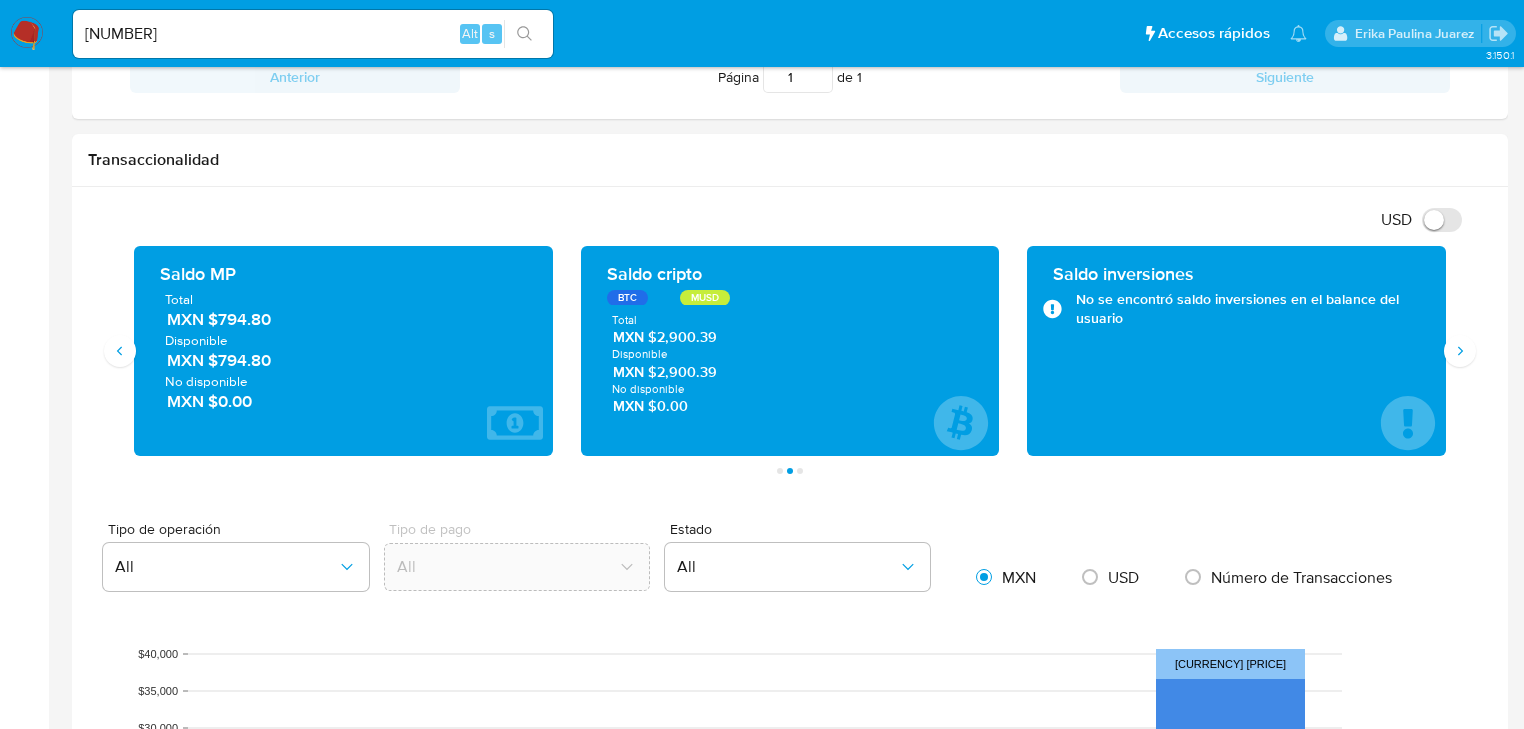 click 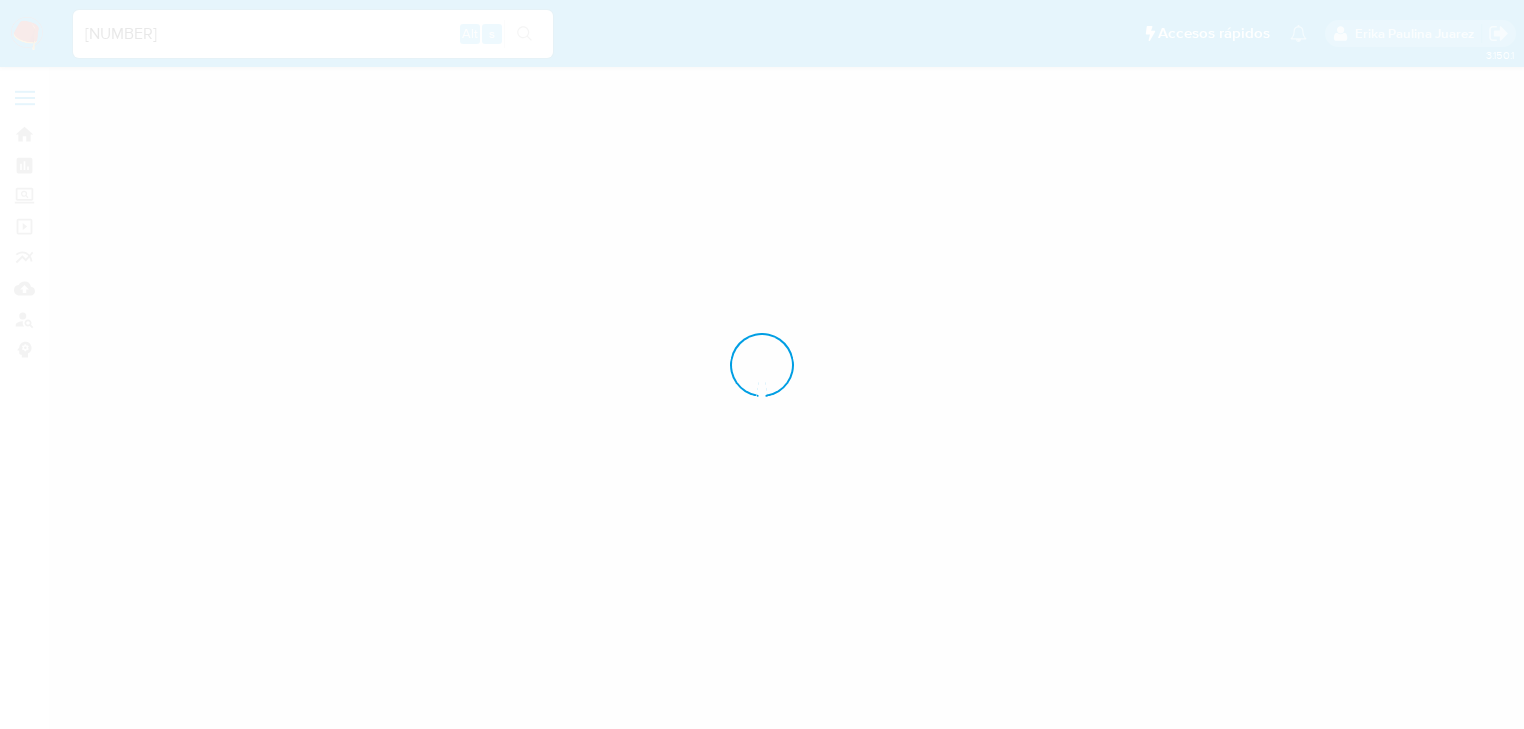 scroll, scrollTop: 0, scrollLeft: 0, axis: both 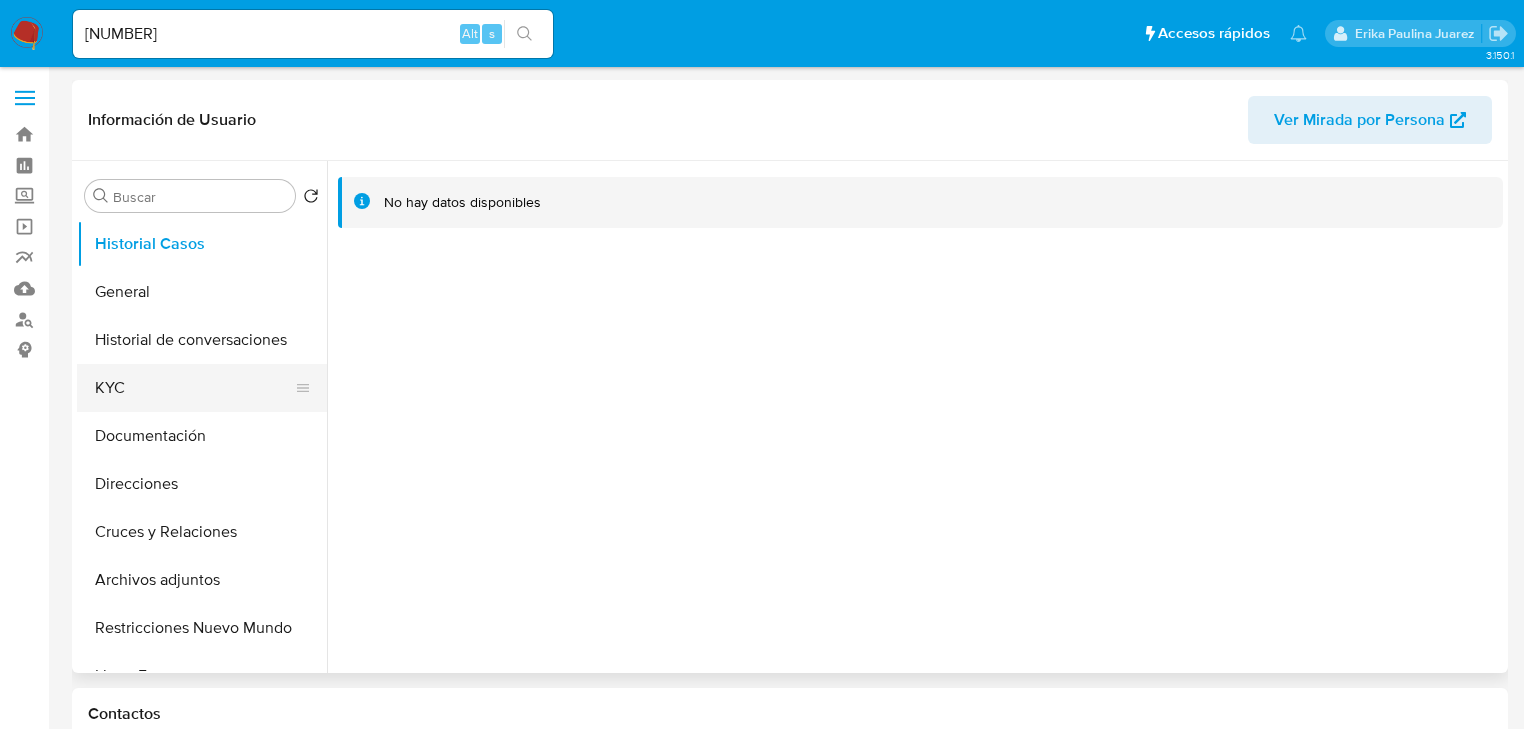 click on "KYC" at bounding box center (194, 388) 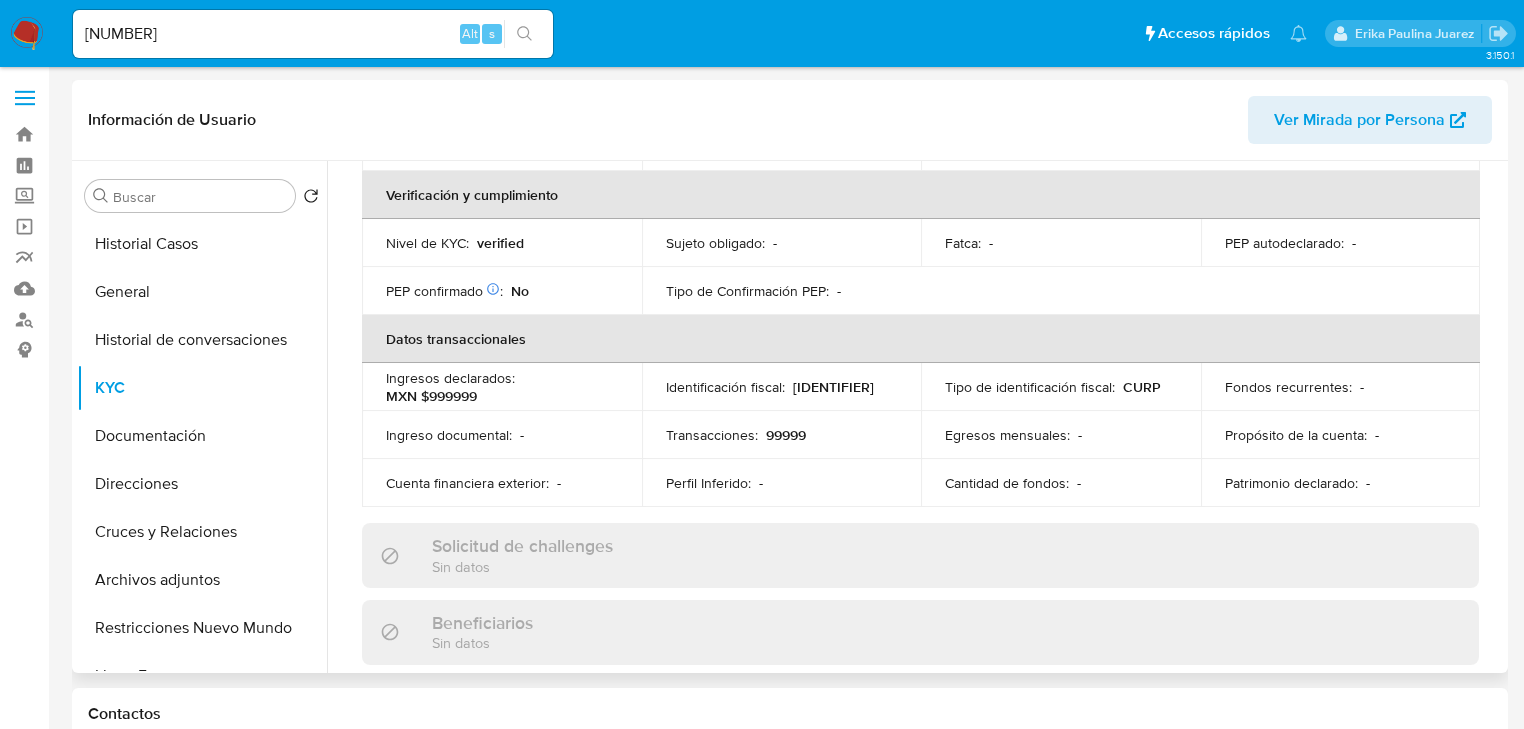 scroll, scrollTop: 143, scrollLeft: 0, axis: vertical 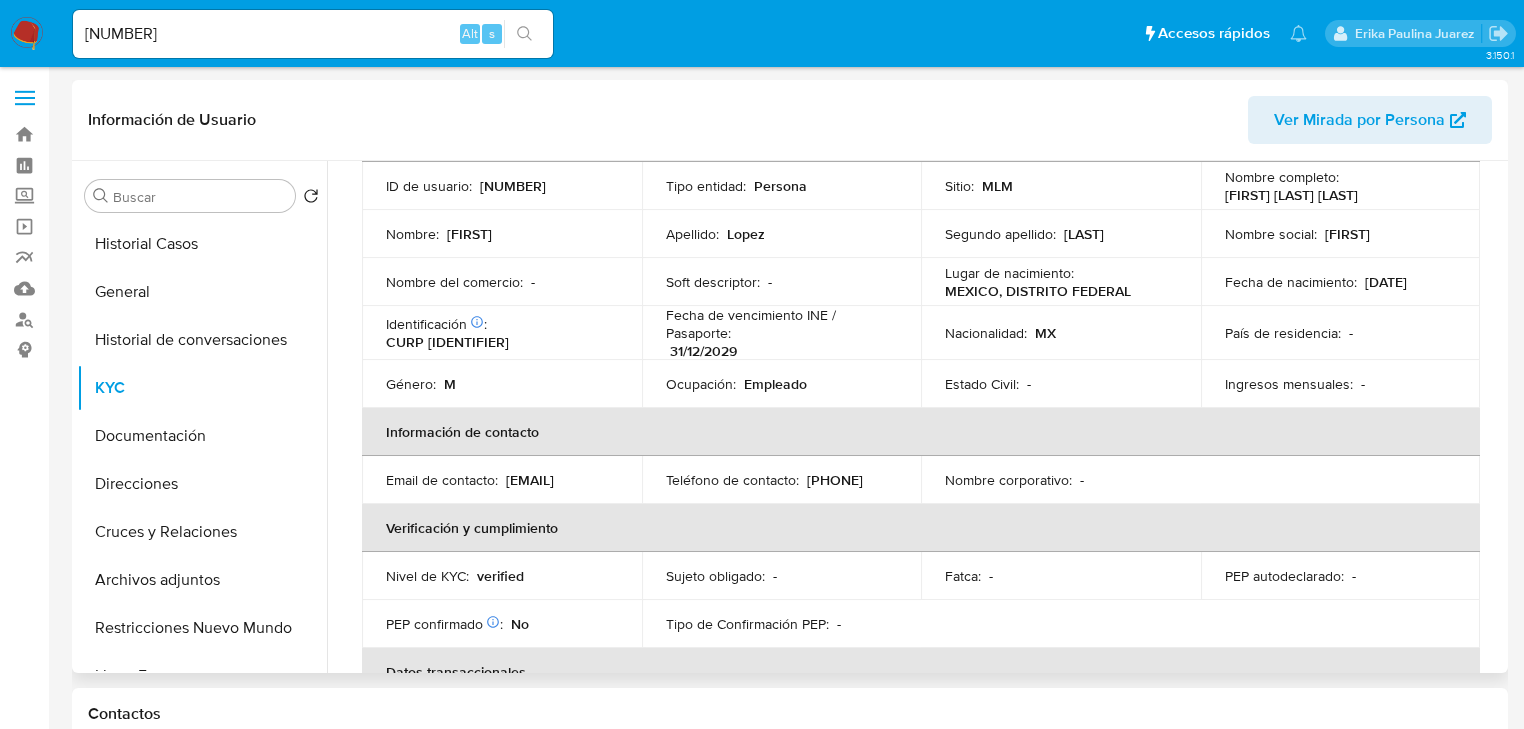 drag, startPoint x: 1005, startPoint y: 426, endPoint x: 961, endPoint y: 417, distance: 44.911022 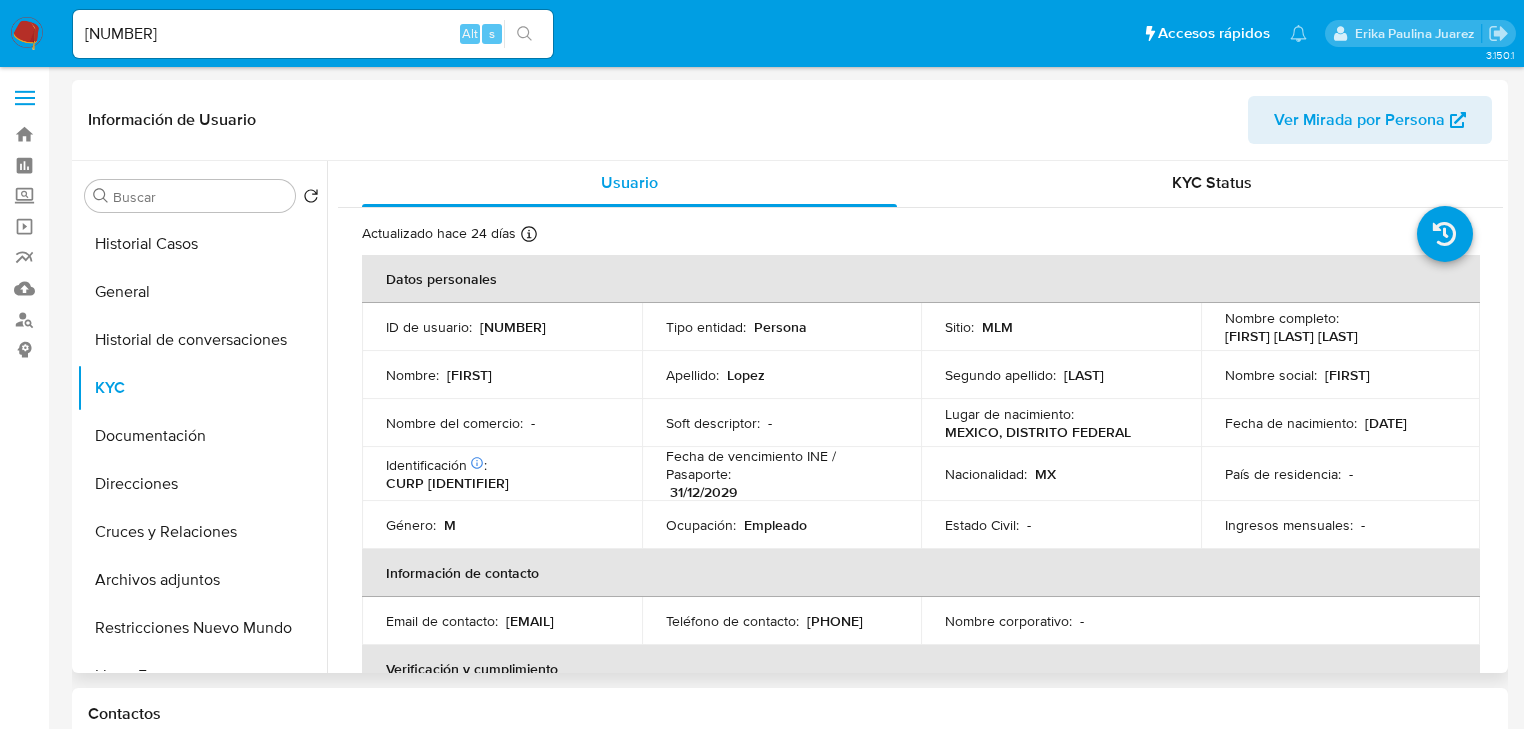 scroll, scrollTop: 0, scrollLeft: 0, axis: both 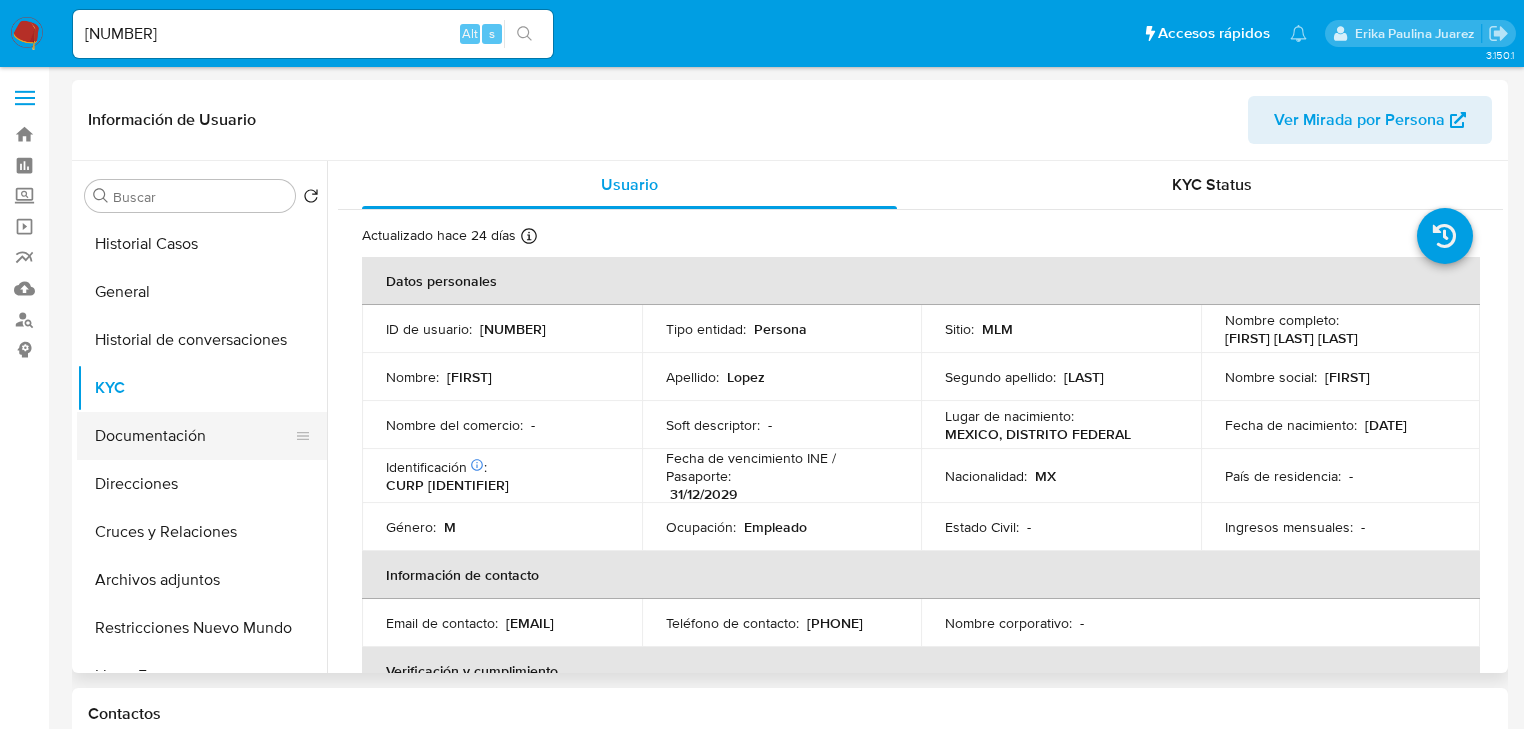 click on "Documentación" at bounding box center (194, 436) 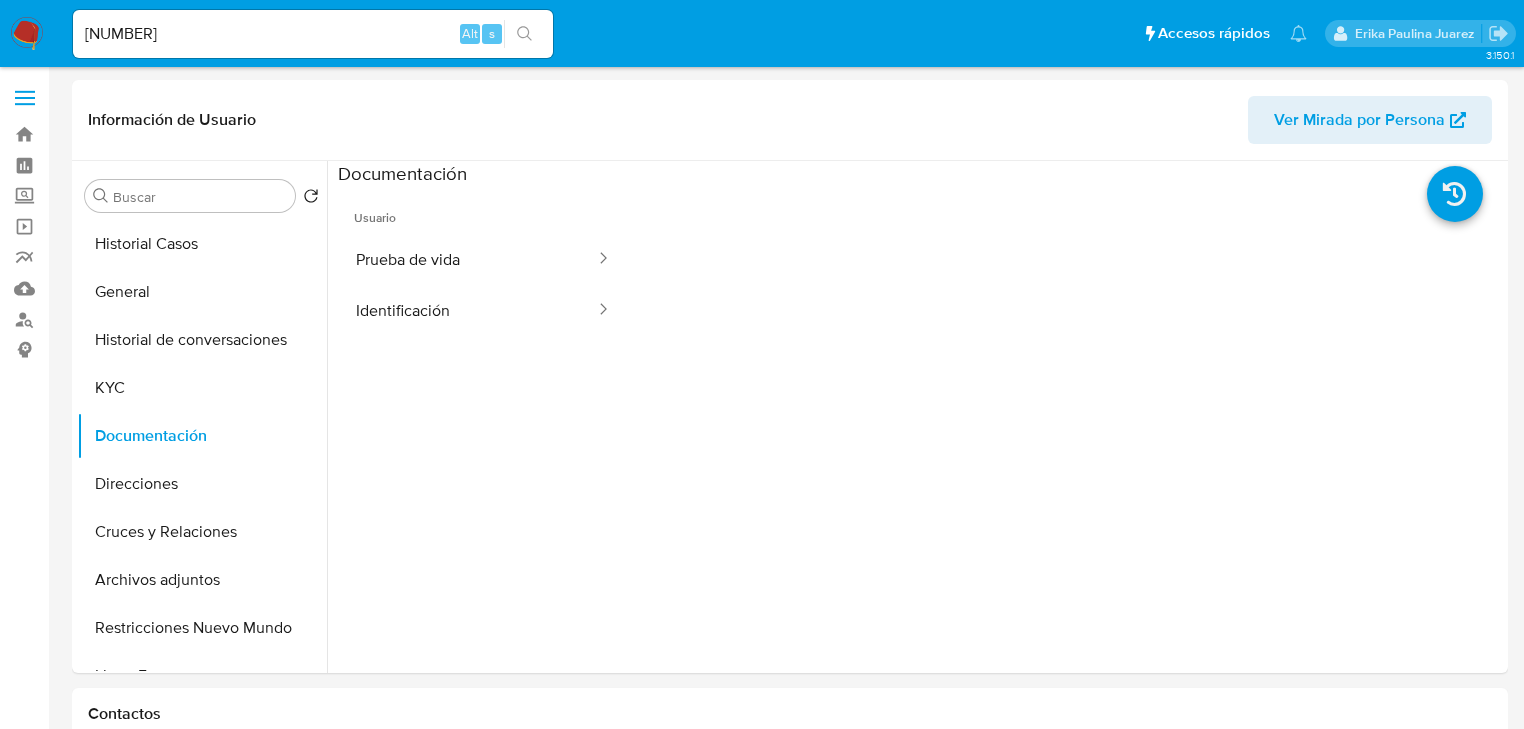 click on "Identificación" at bounding box center (467, 310) 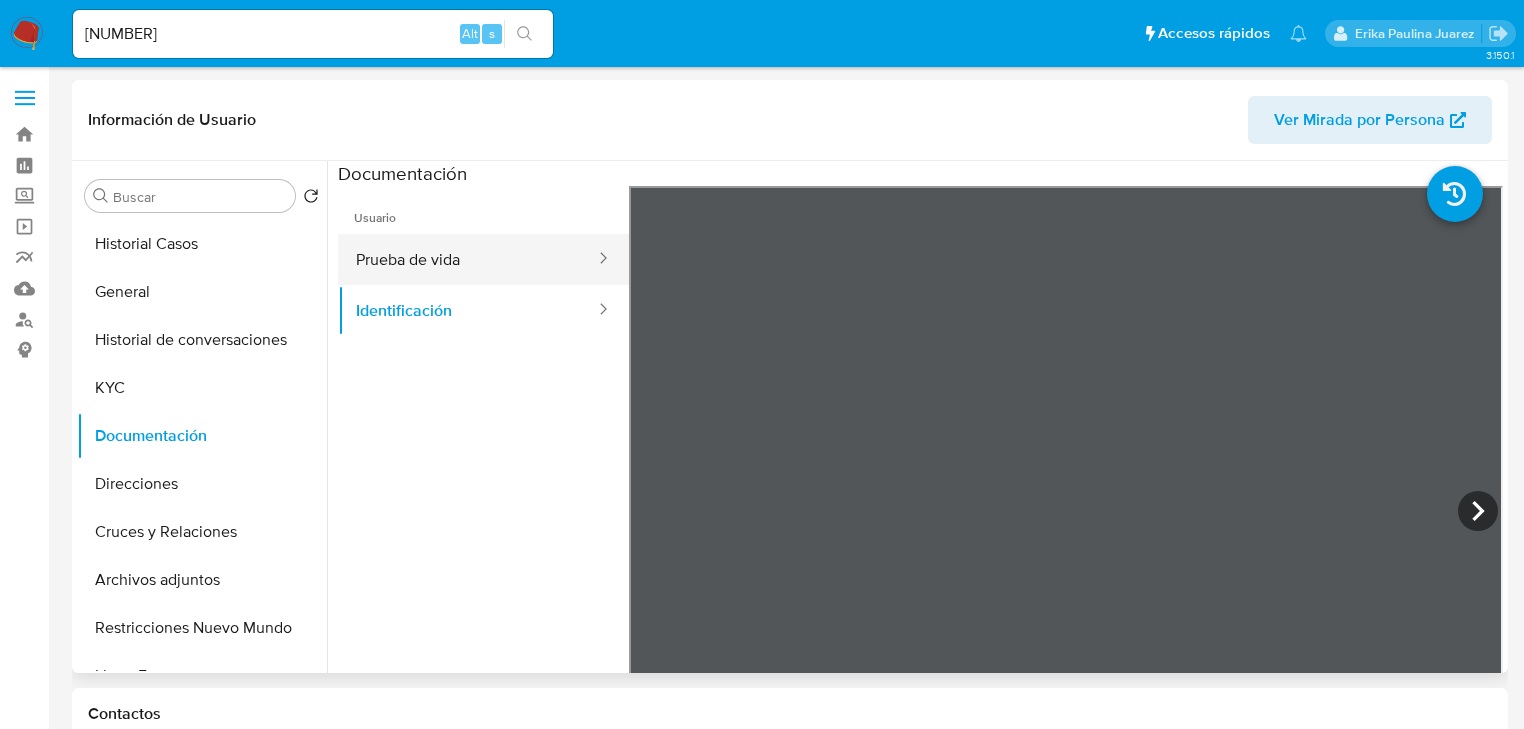 click on "Prueba de vida" at bounding box center (467, 259) 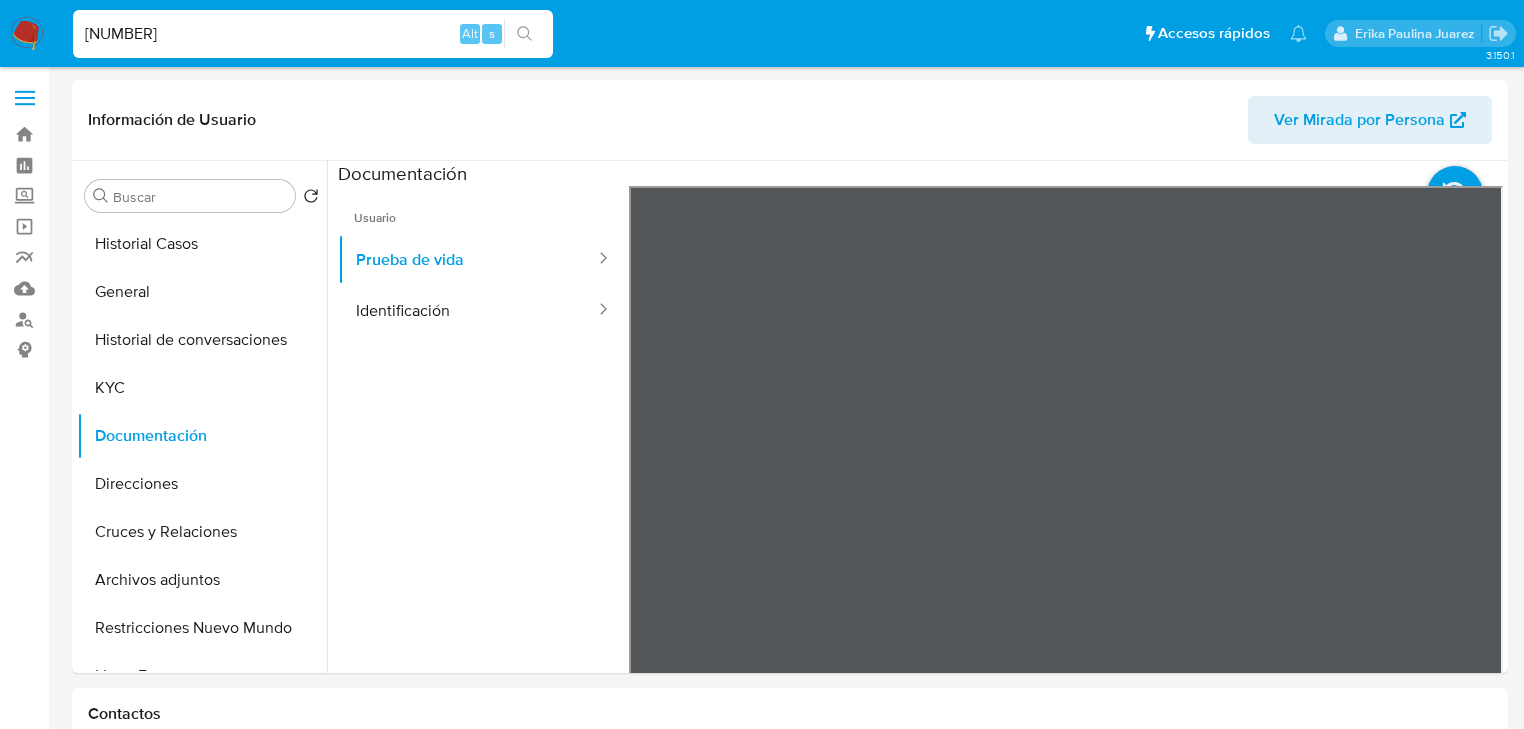 drag, startPoint x: 215, startPoint y: 37, endPoint x: 20, endPoint y: 36, distance: 195.00256 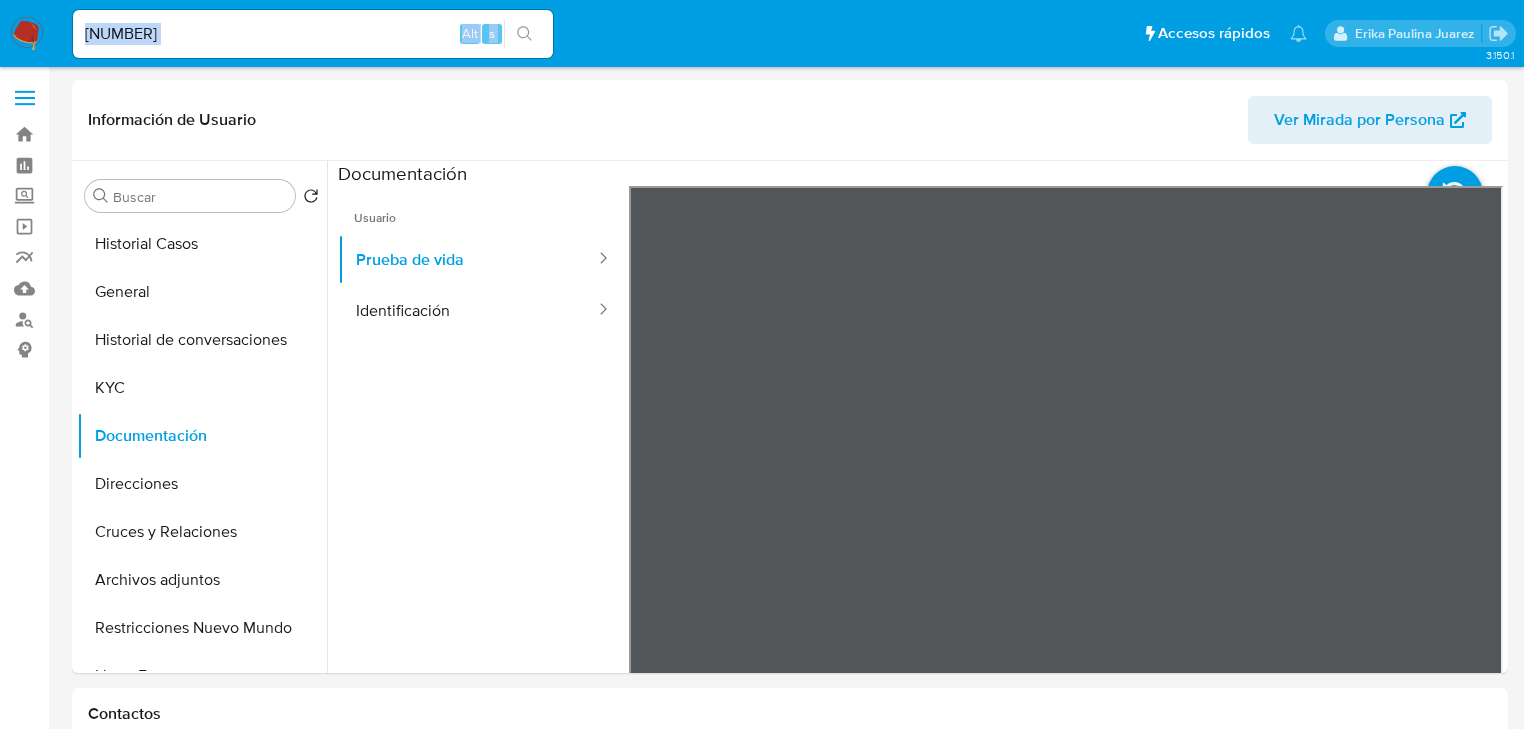 click on "690933303 Alt s" at bounding box center [313, 34] 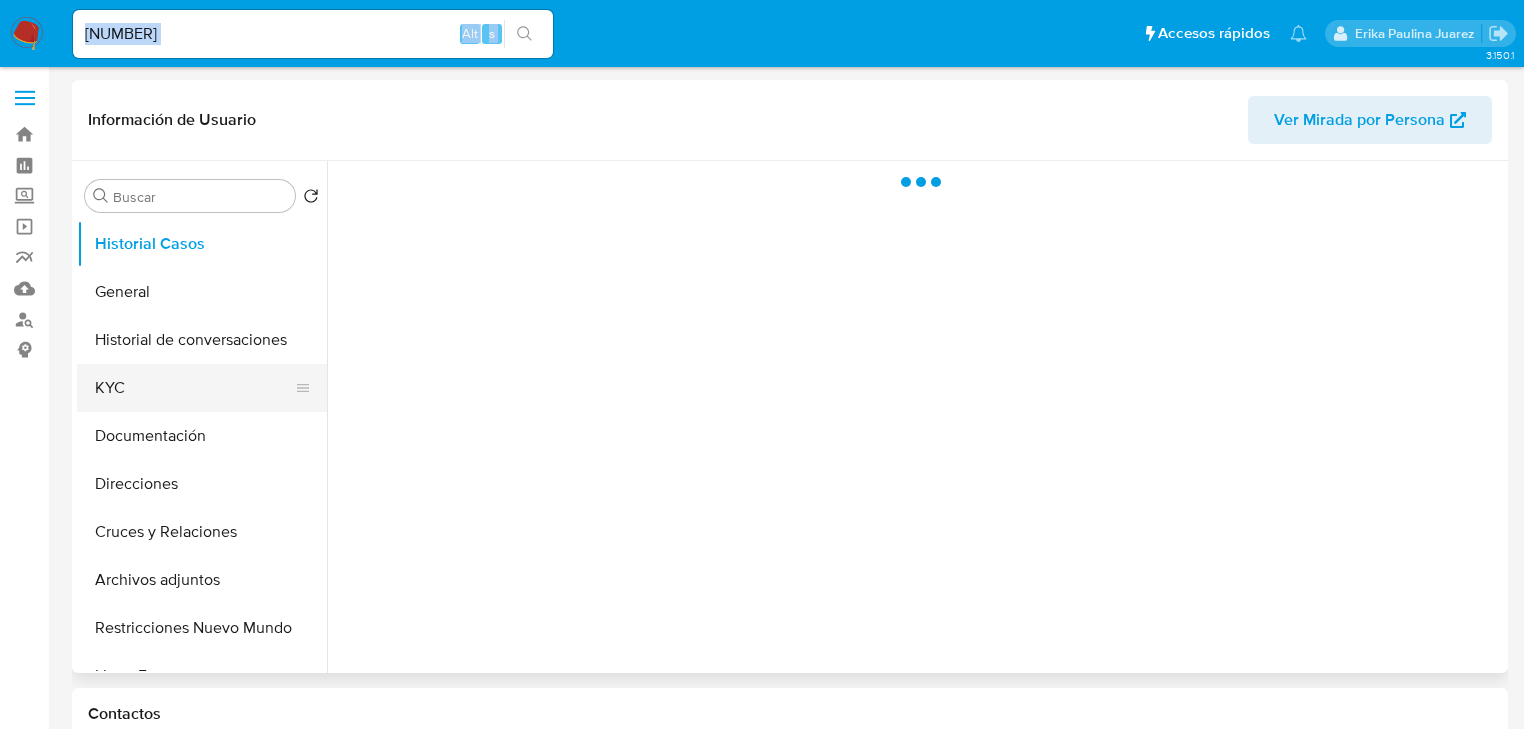 click on "KYC" at bounding box center (194, 388) 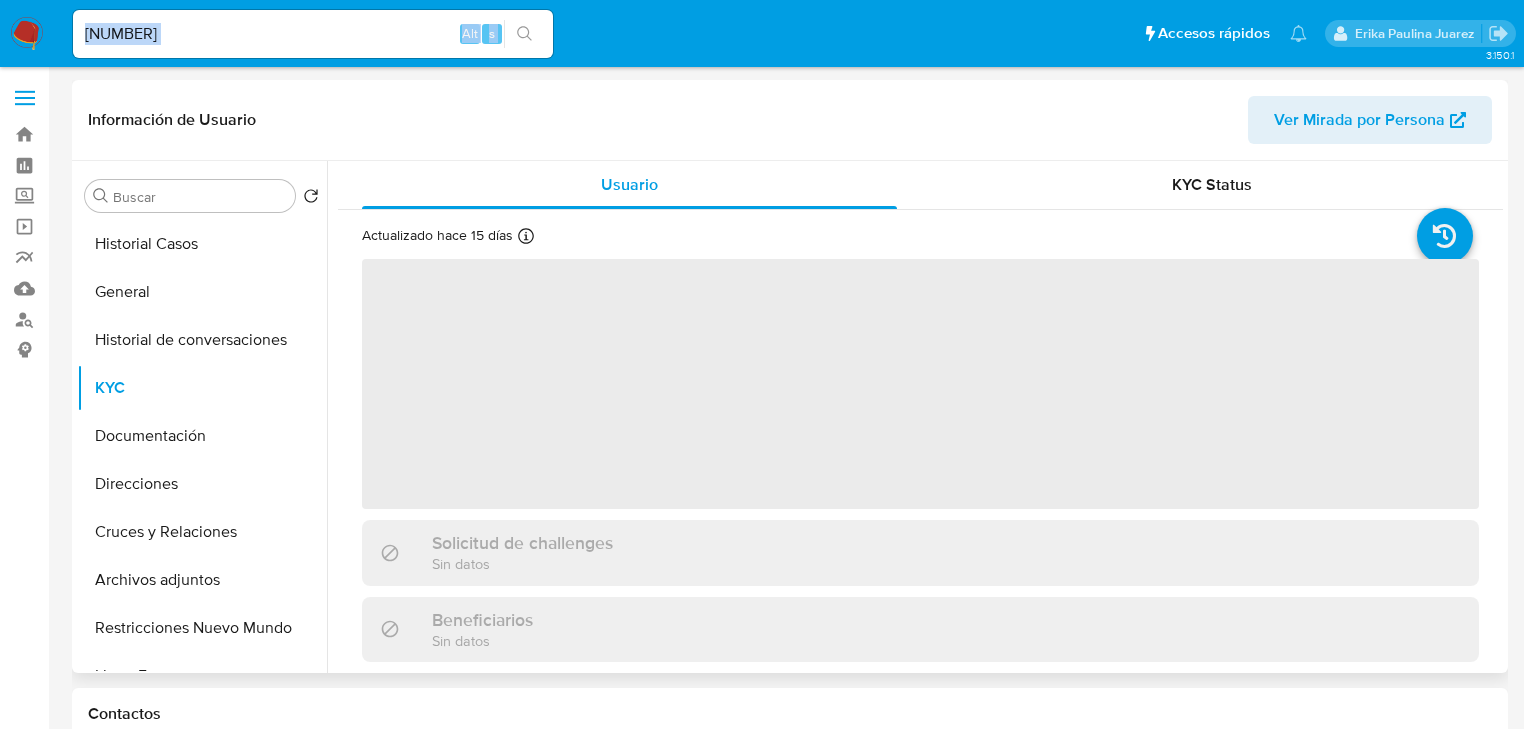 select on "10" 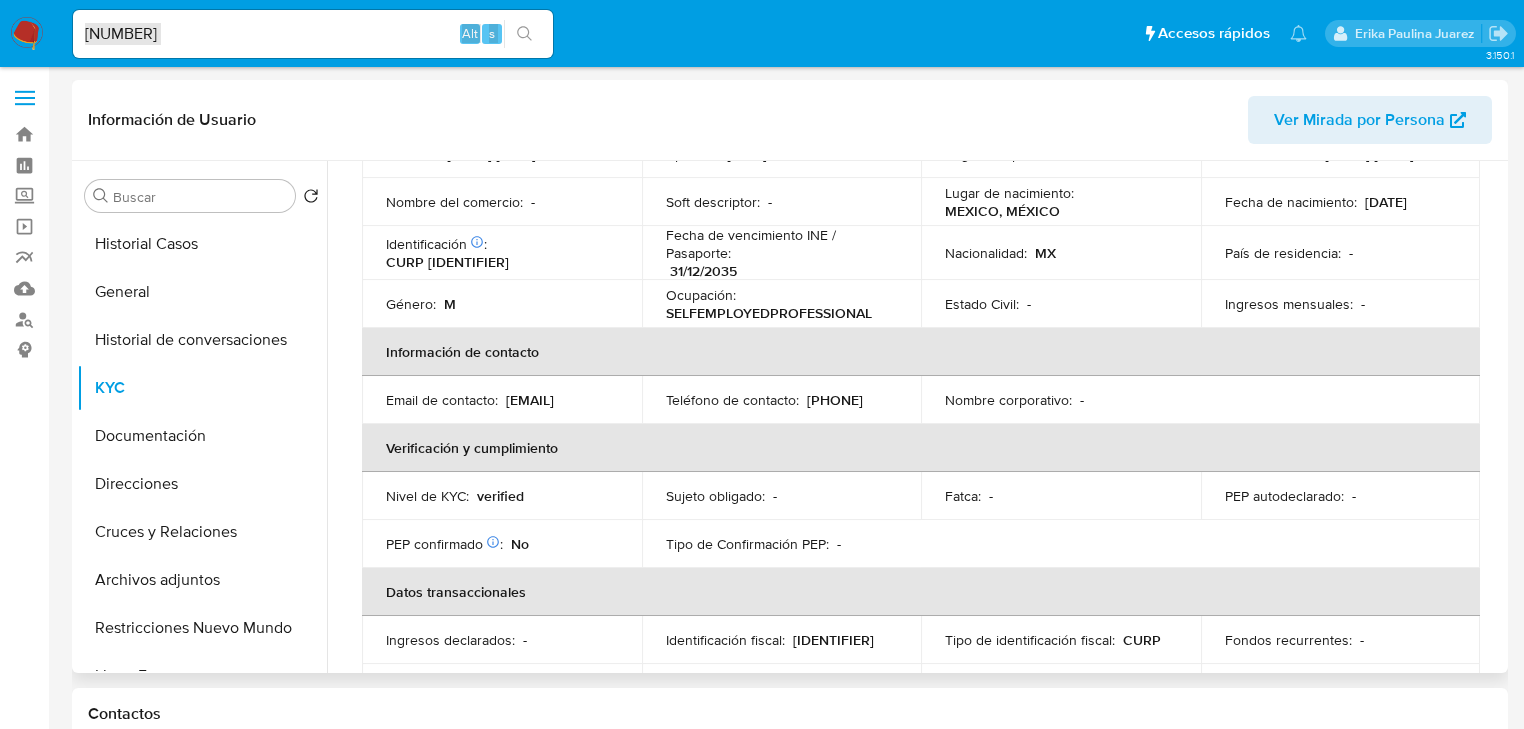 scroll, scrollTop: 63, scrollLeft: 0, axis: vertical 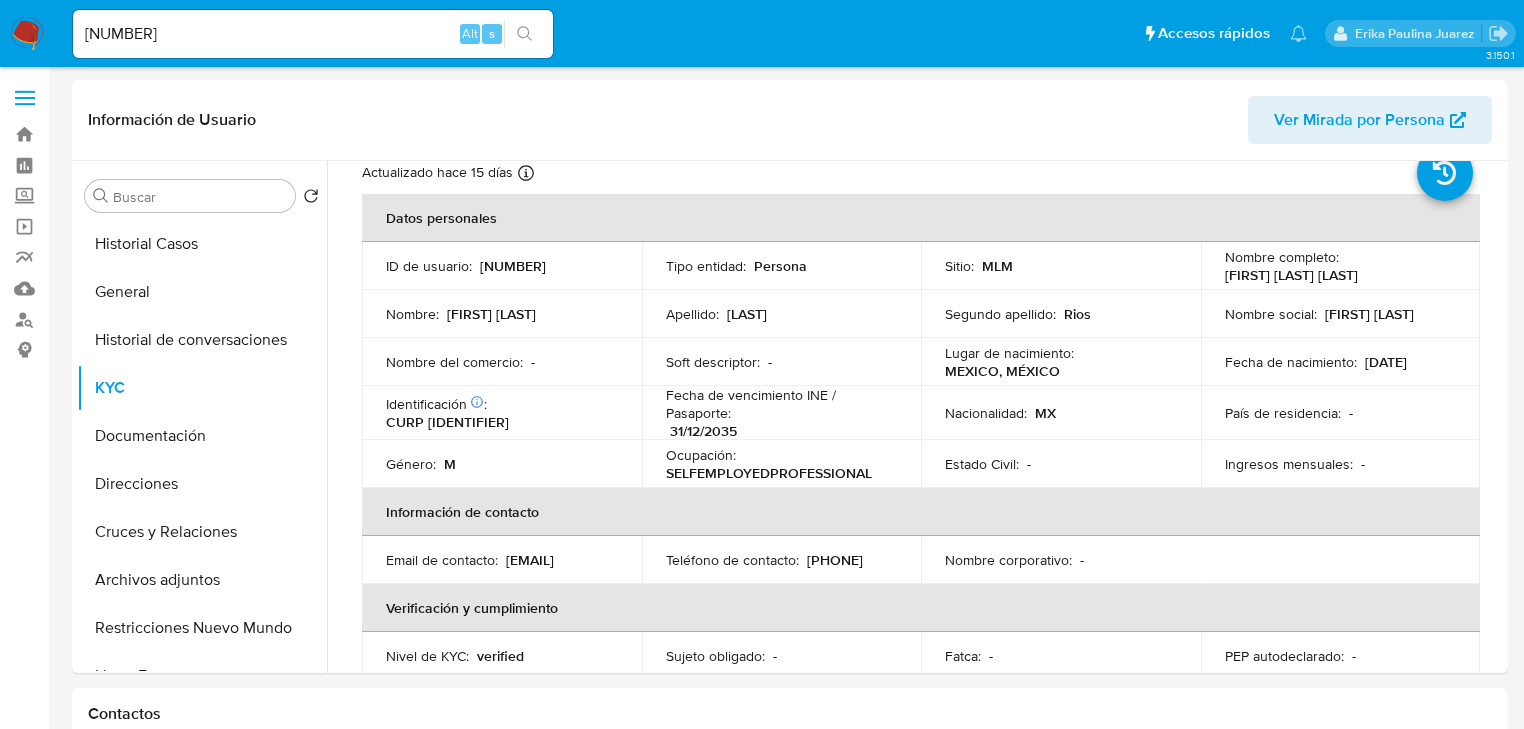 click on "690933303 Alt s" at bounding box center [313, 34] 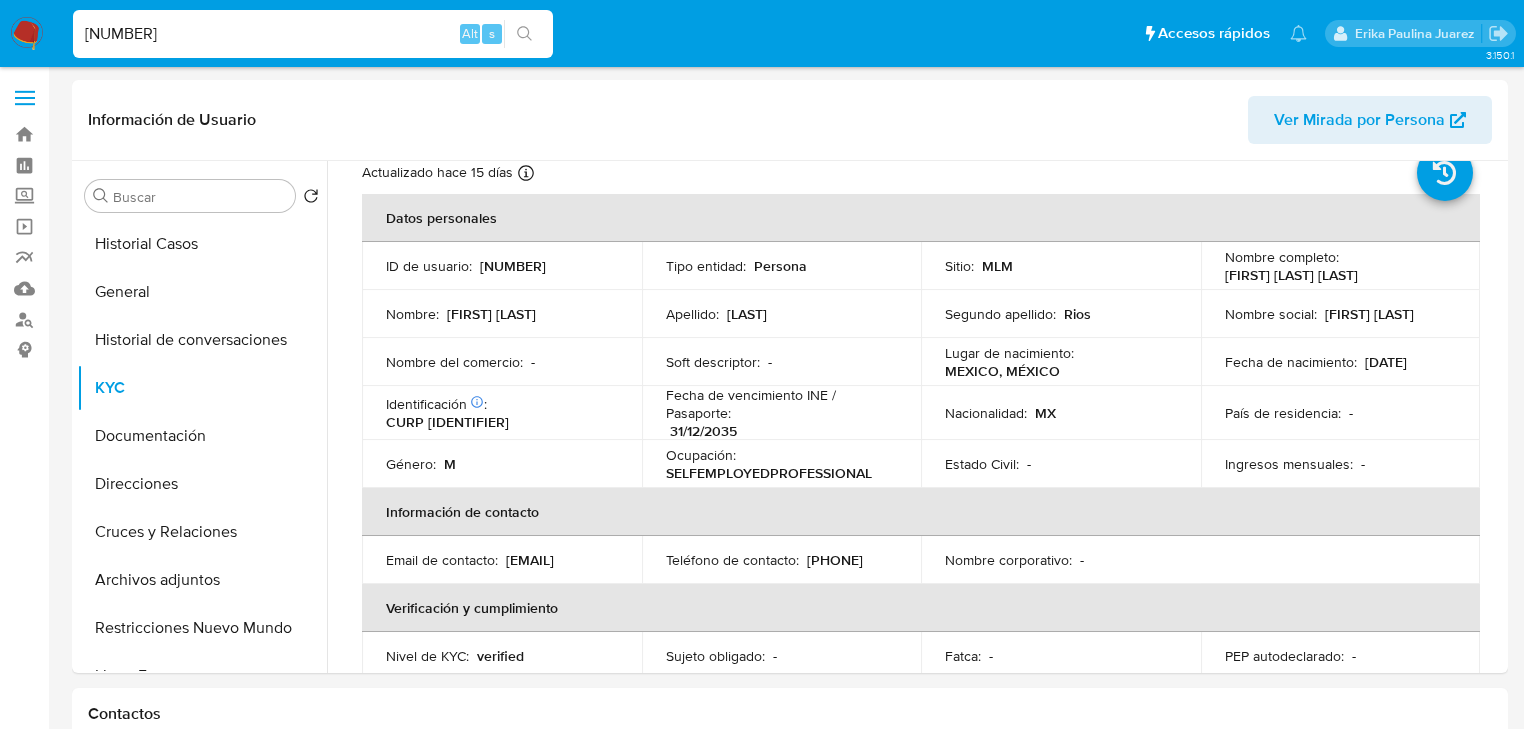 drag, startPoint x: 201, startPoint y: 34, endPoint x: 15, endPoint y: 31, distance: 186.02419 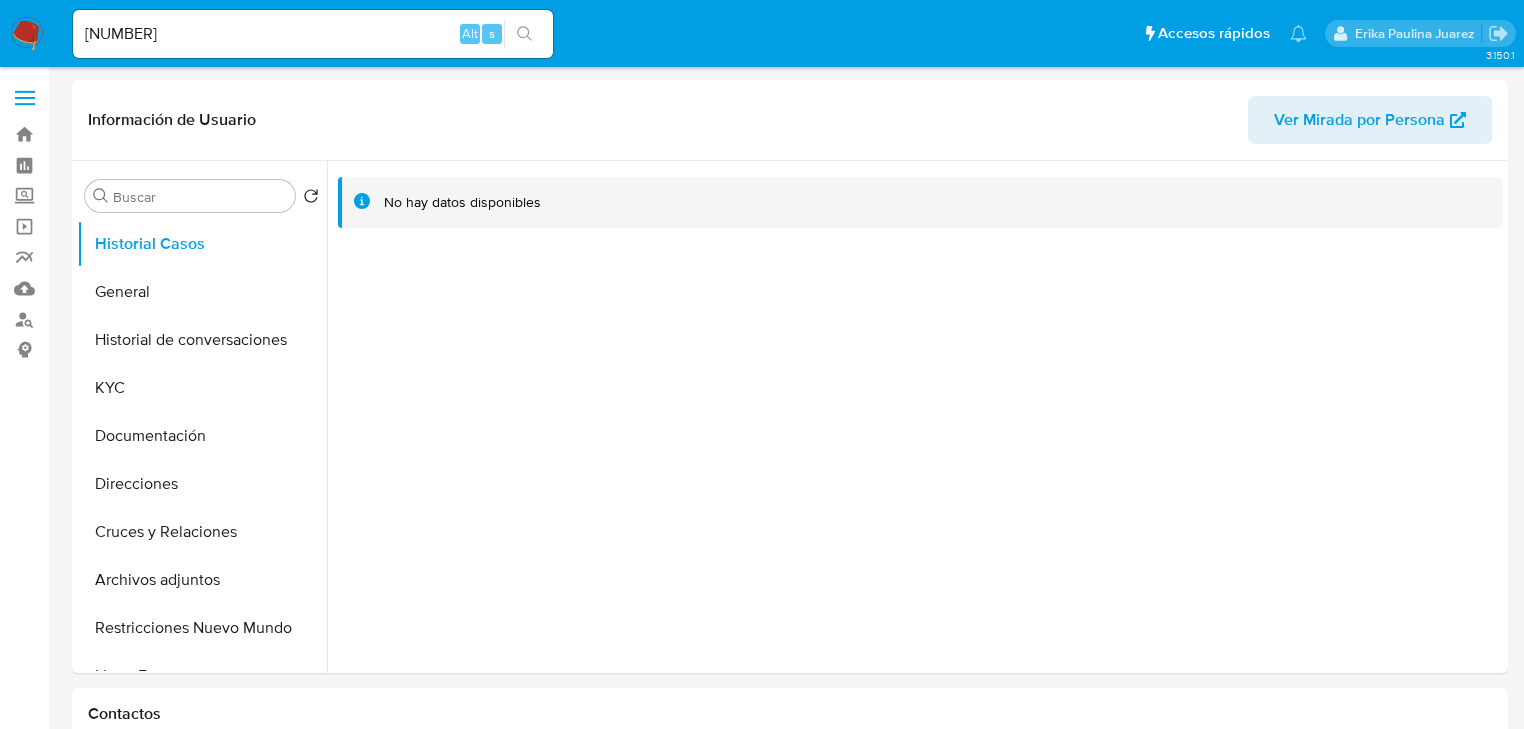 select on "10" 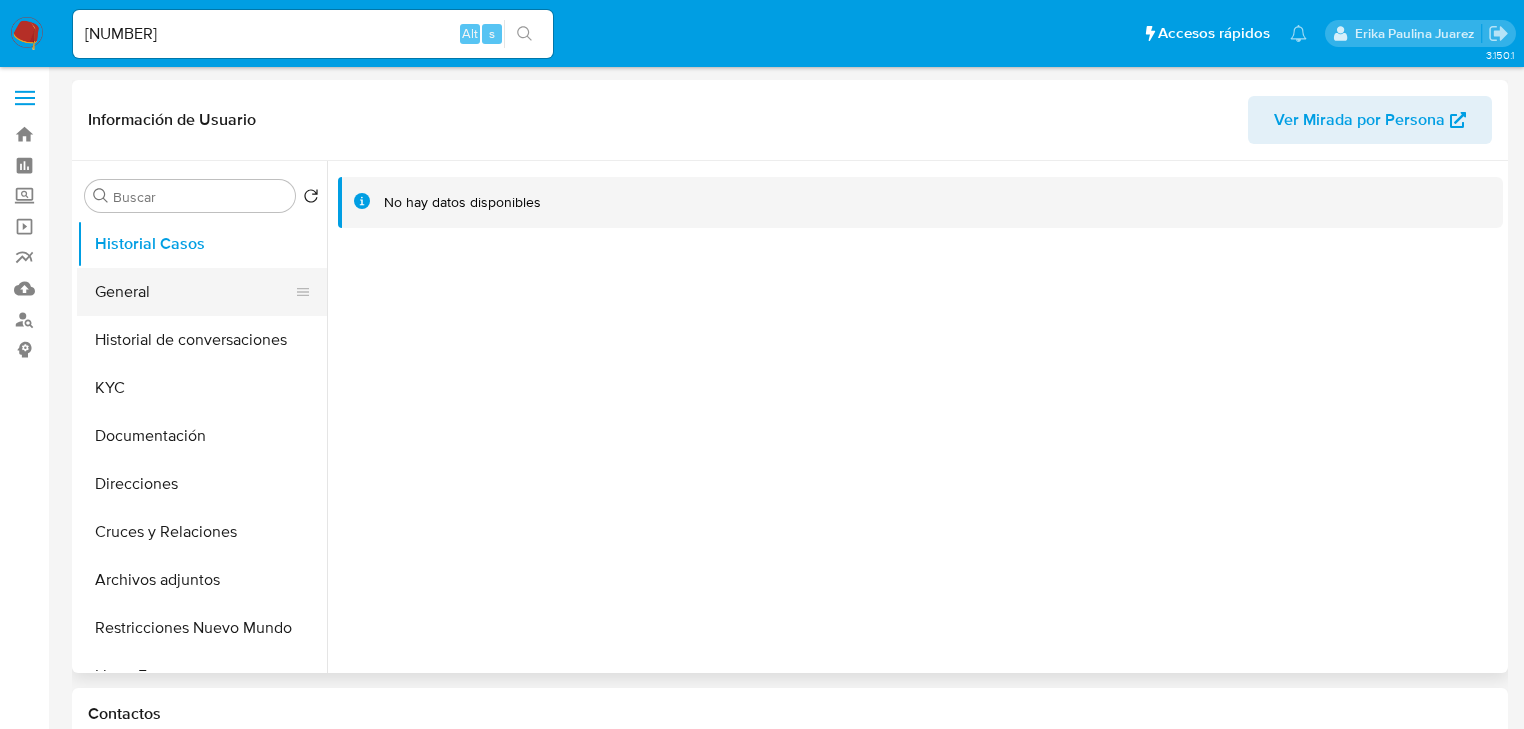 click on "General" at bounding box center [194, 292] 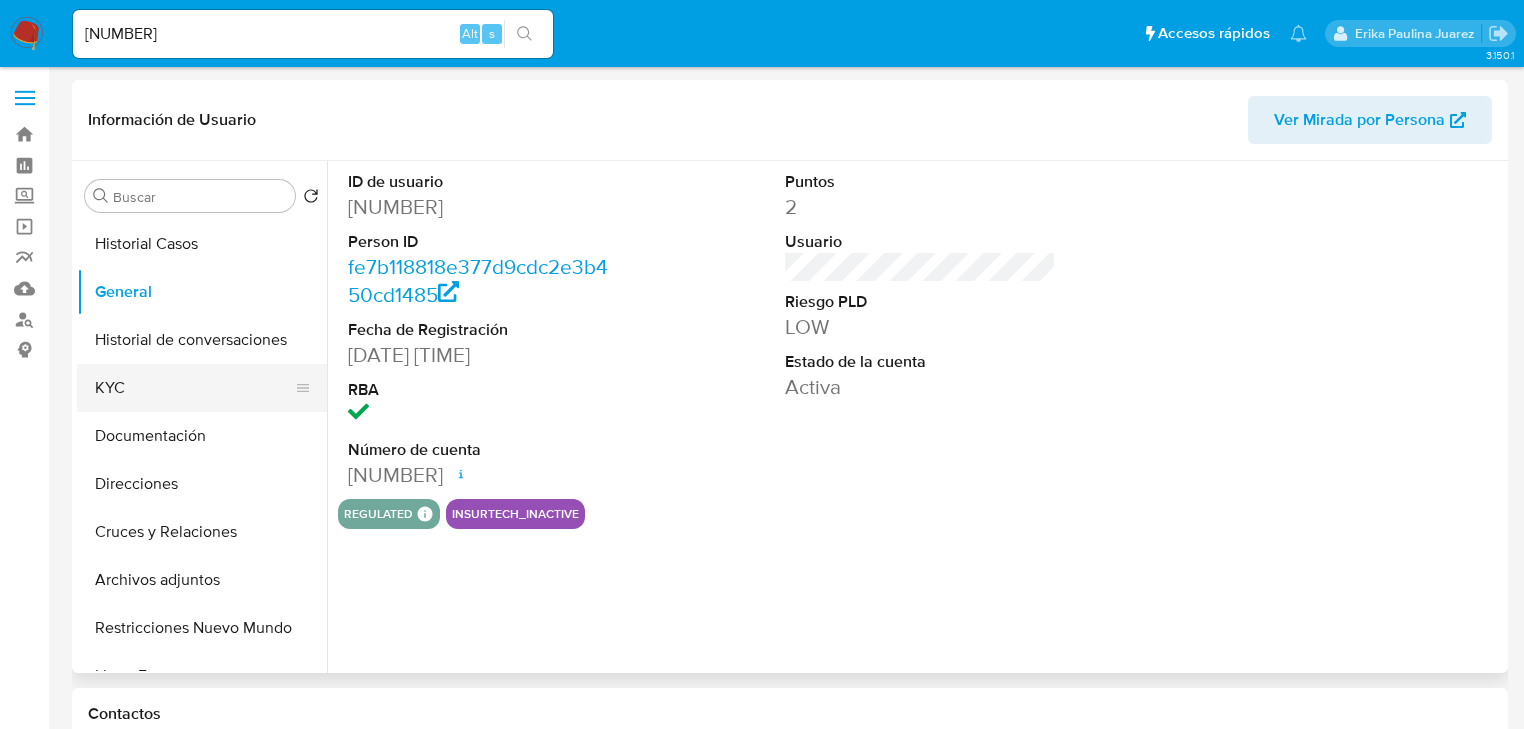 click on "KYC" at bounding box center [194, 388] 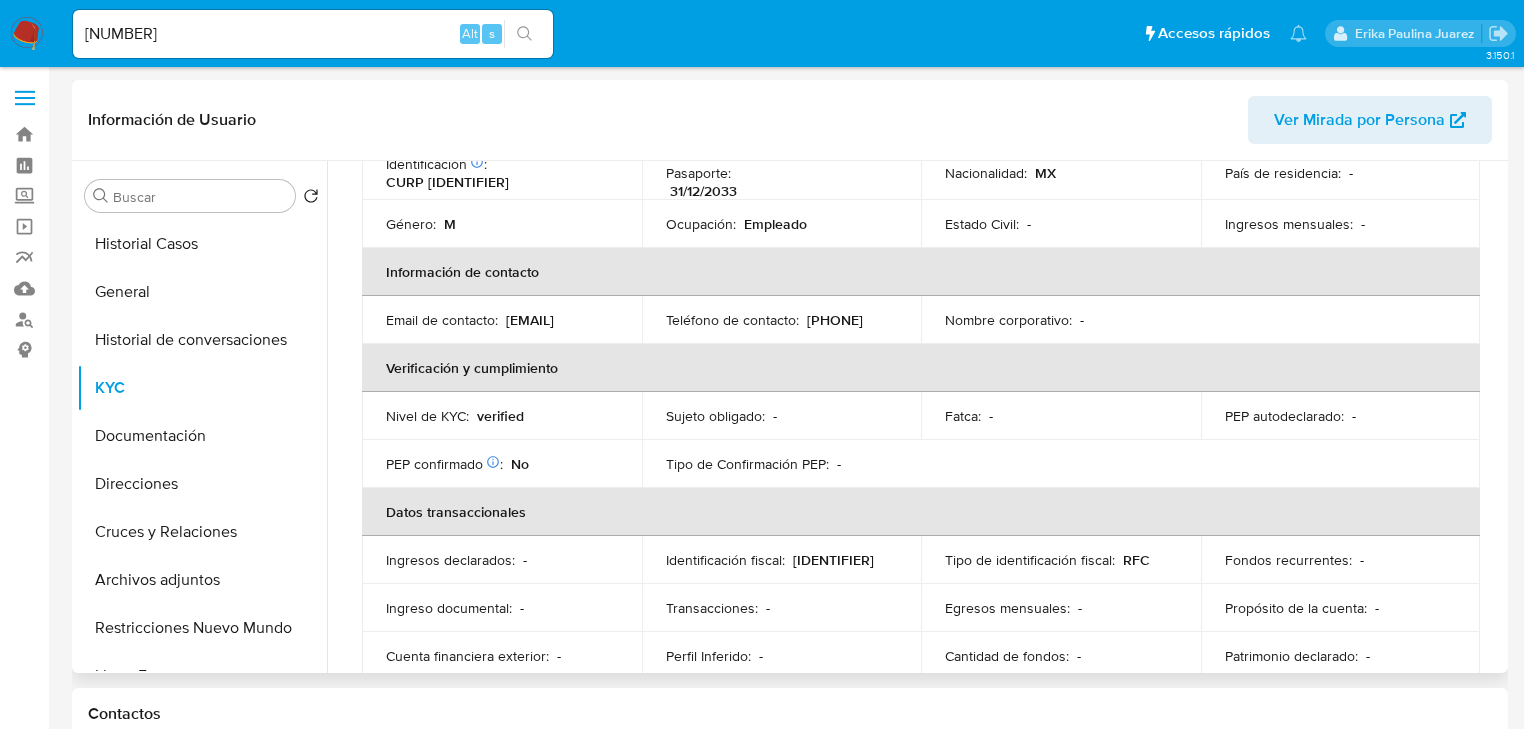 scroll, scrollTop: 0, scrollLeft: 0, axis: both 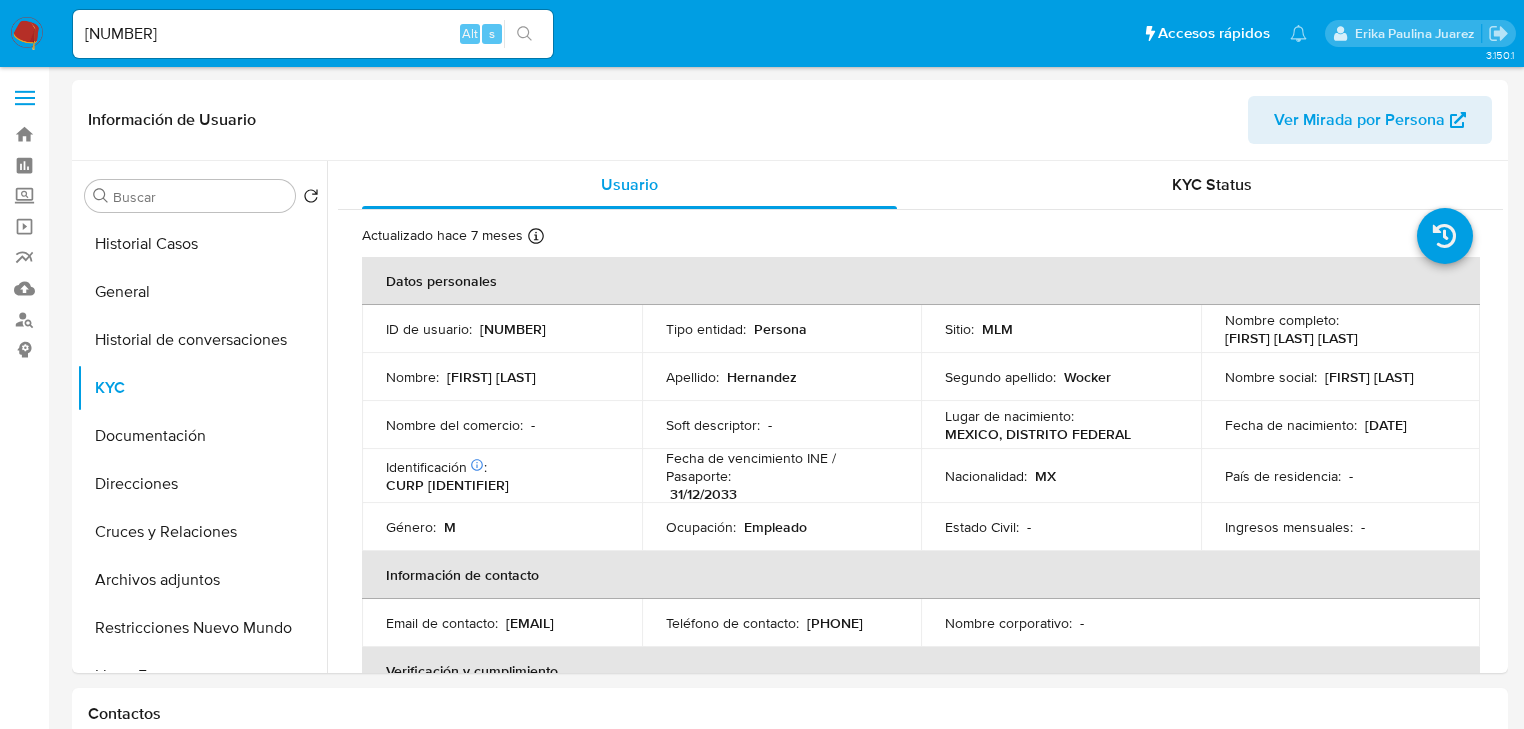 click at bounding box center [27, 34] 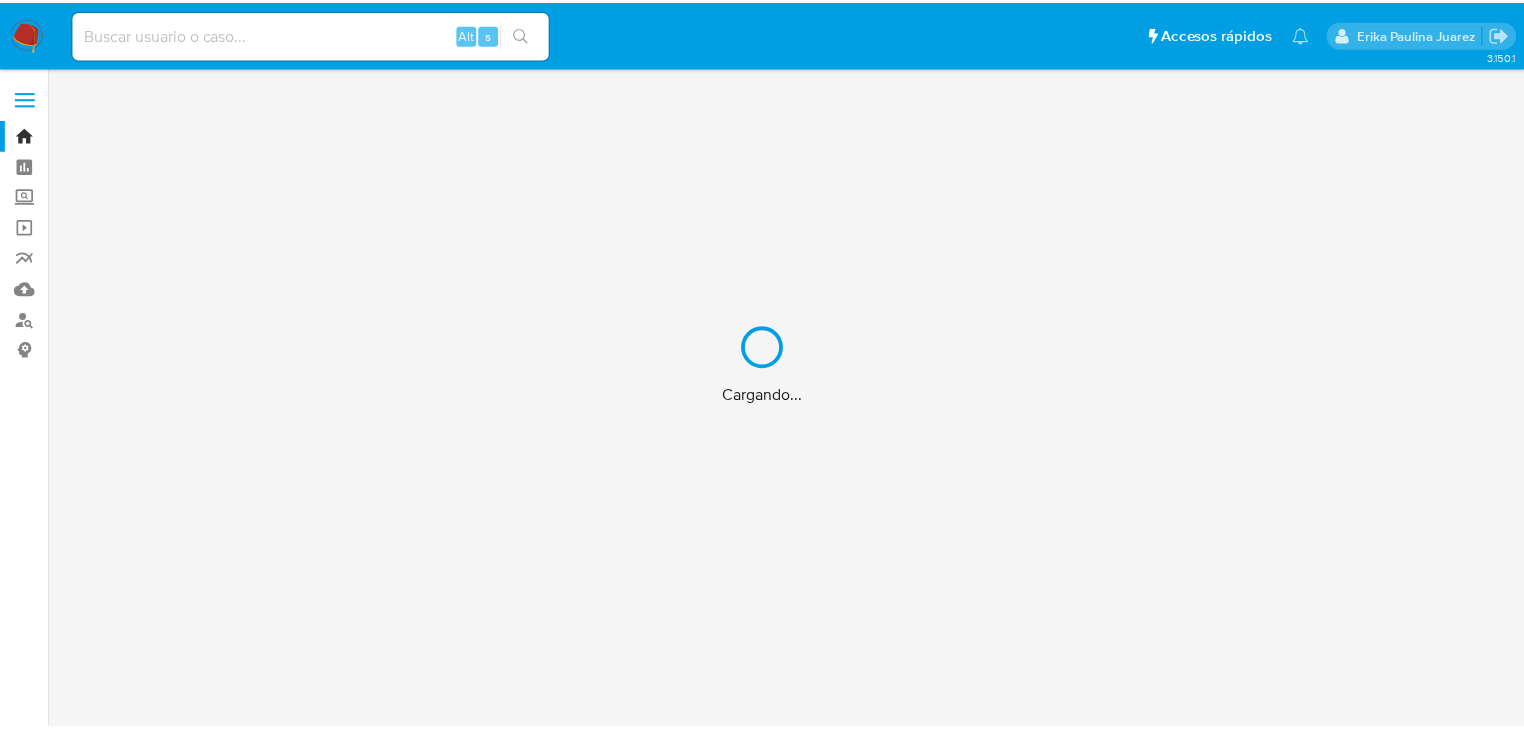 scroll, scrollTop: 0, scrollLeft: 0, axis: both 